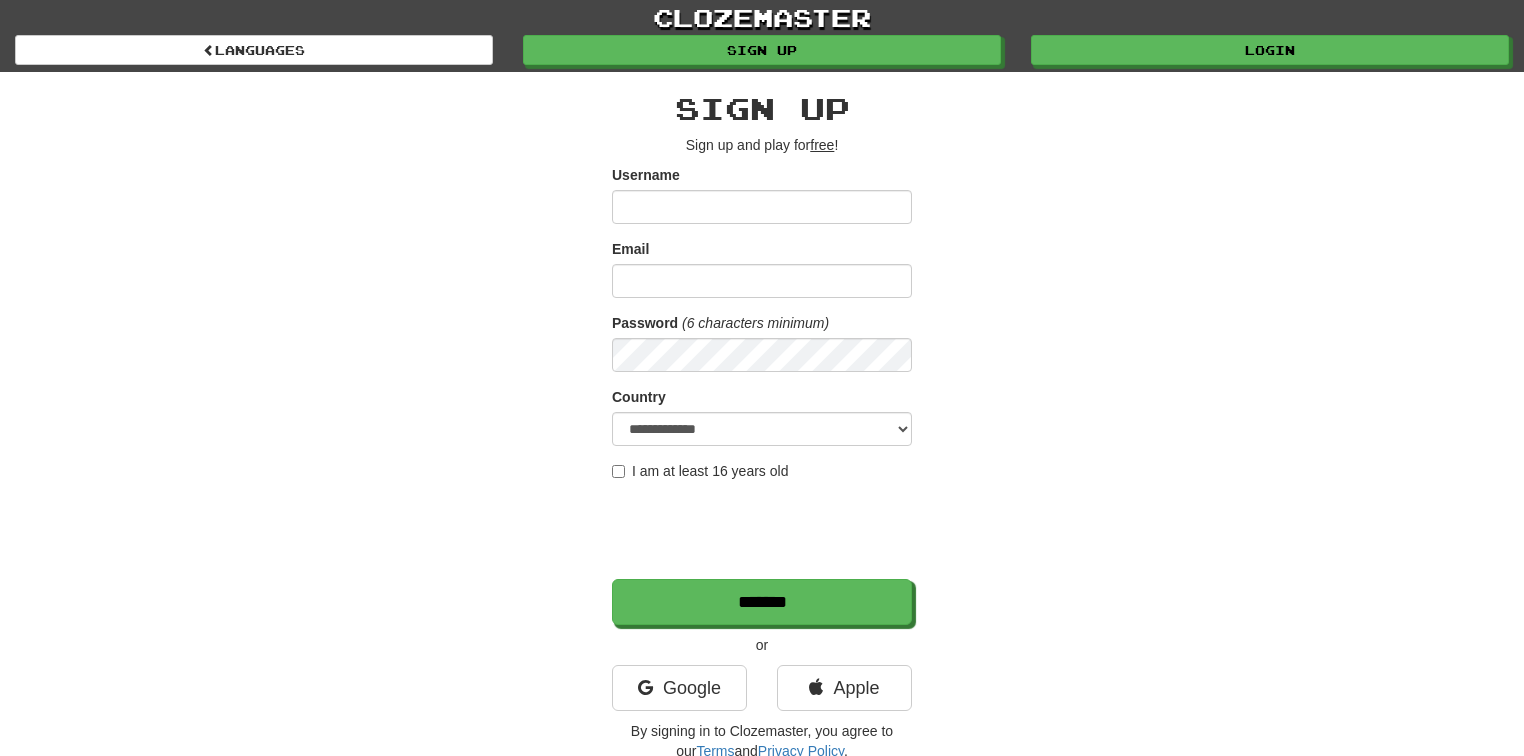 scroll, scrollTop: 0, scrollLeft: 0, axis: both 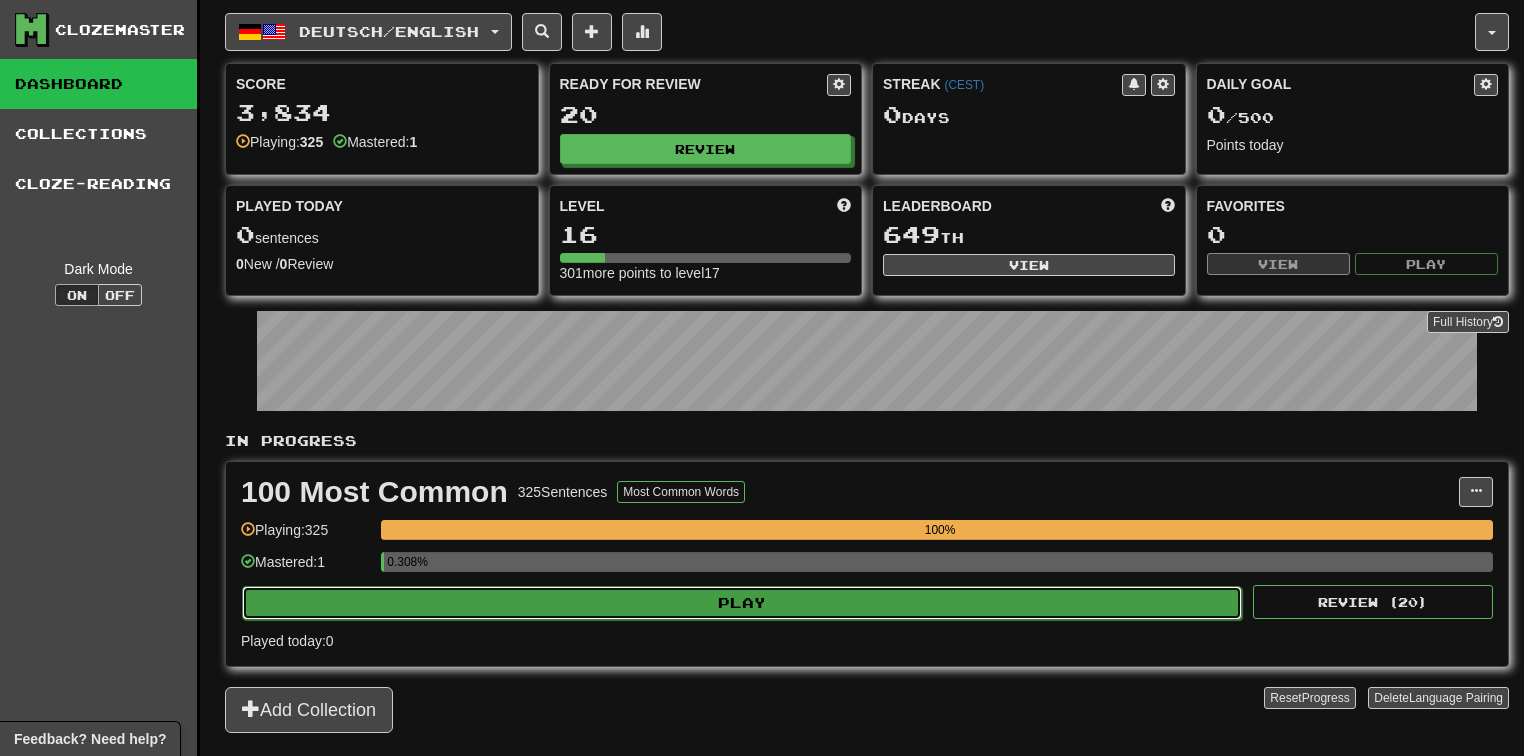 click on "Play" at bounding box center [742, 603] 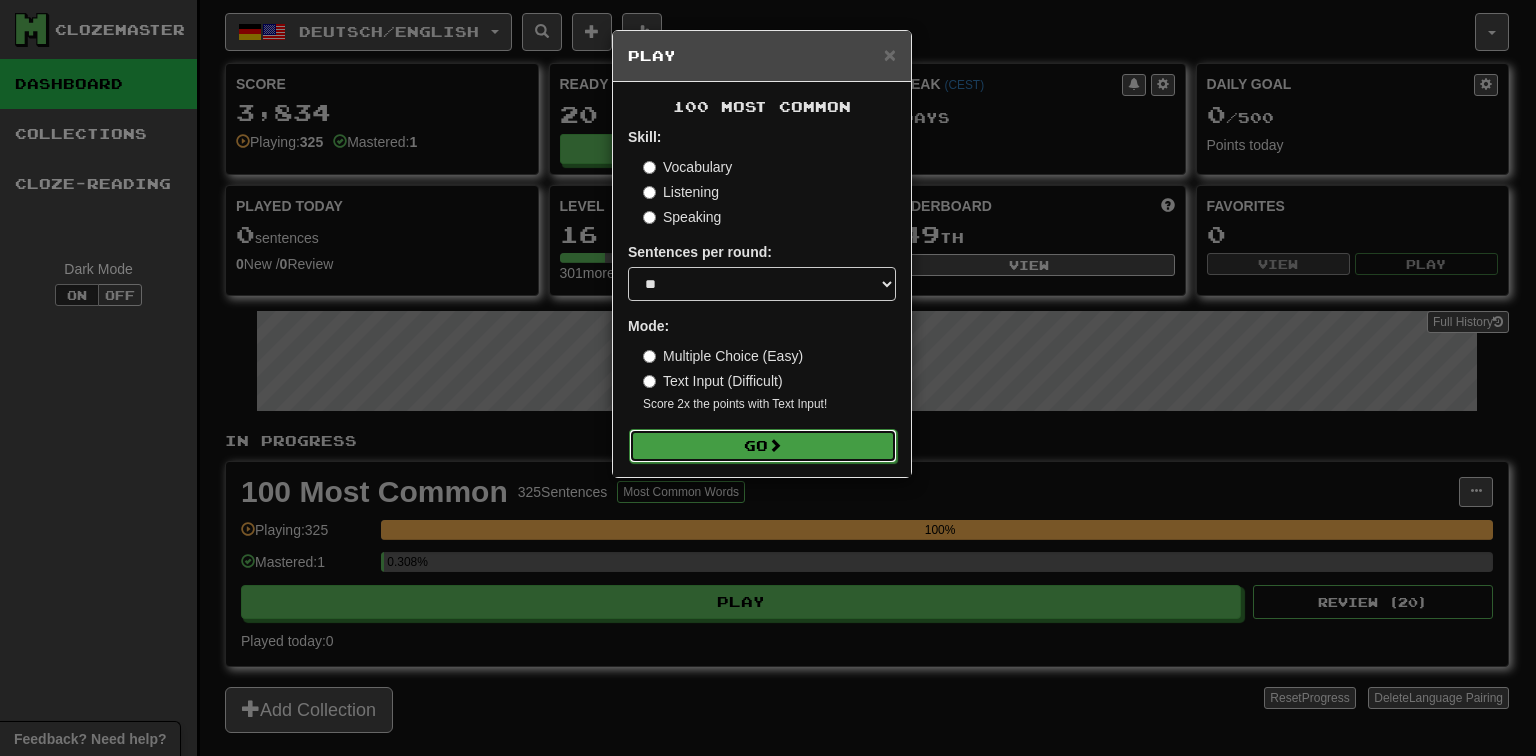 click on "Go" at bounding box center (763, 446) 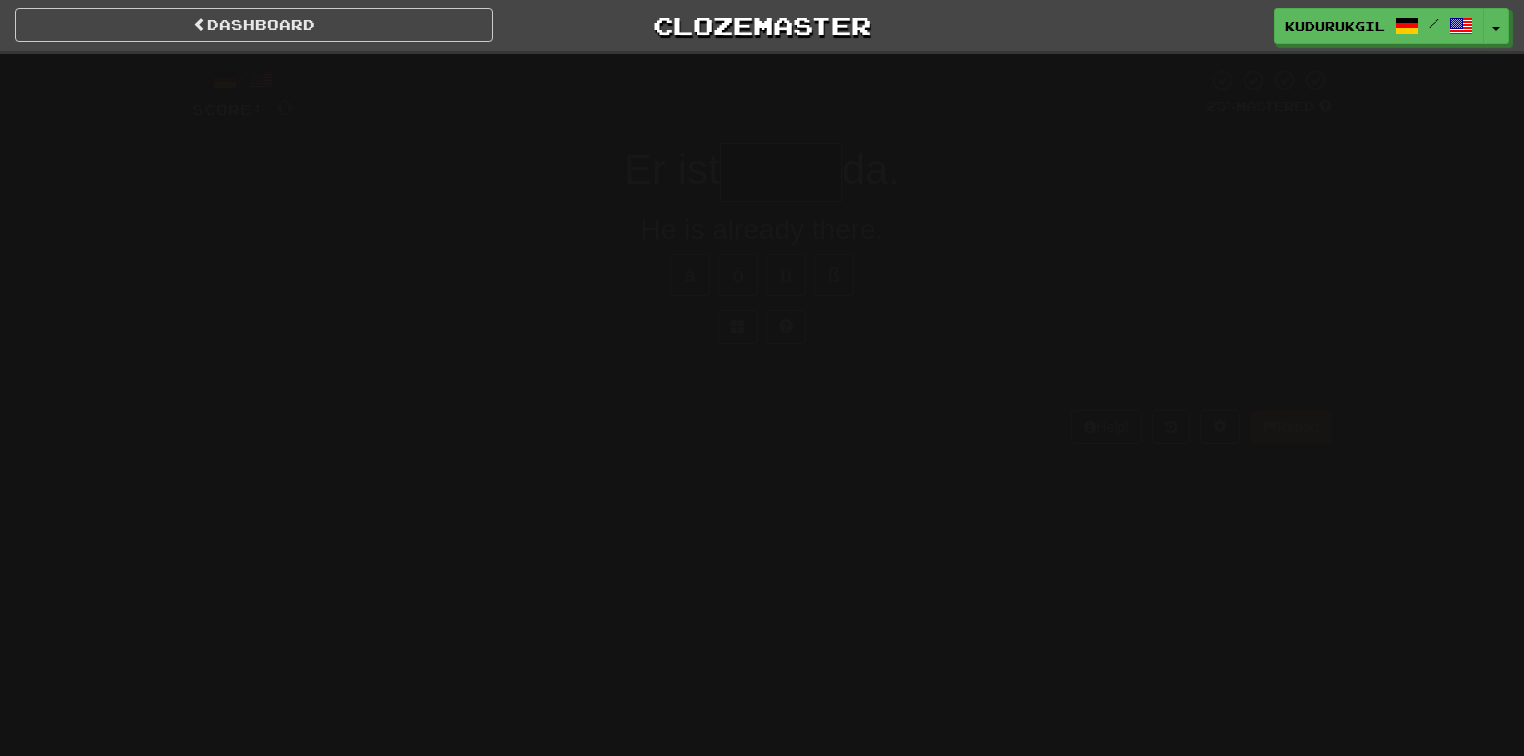 scroll, scrollTop: 0, scrollLeft: 0, axis: both 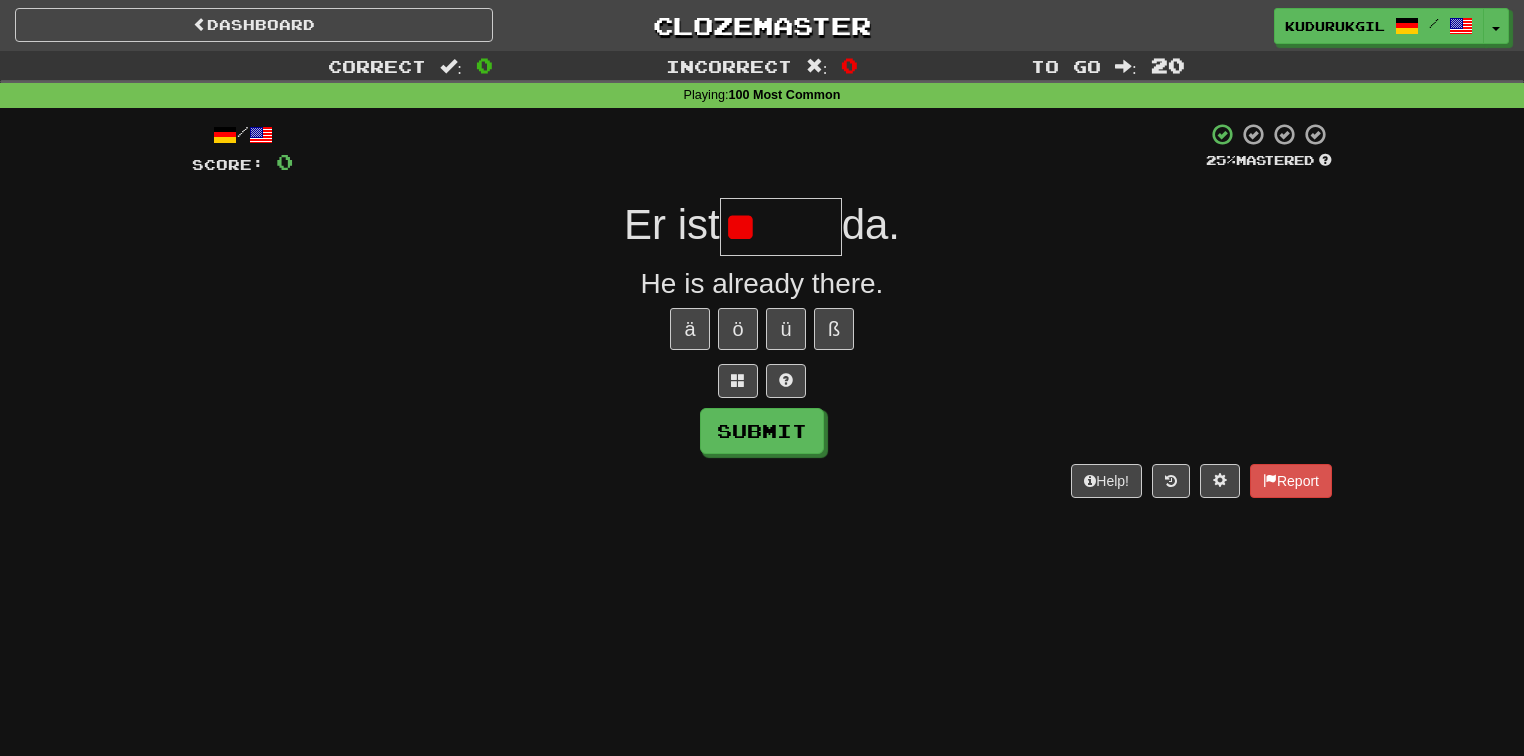 type on "*" 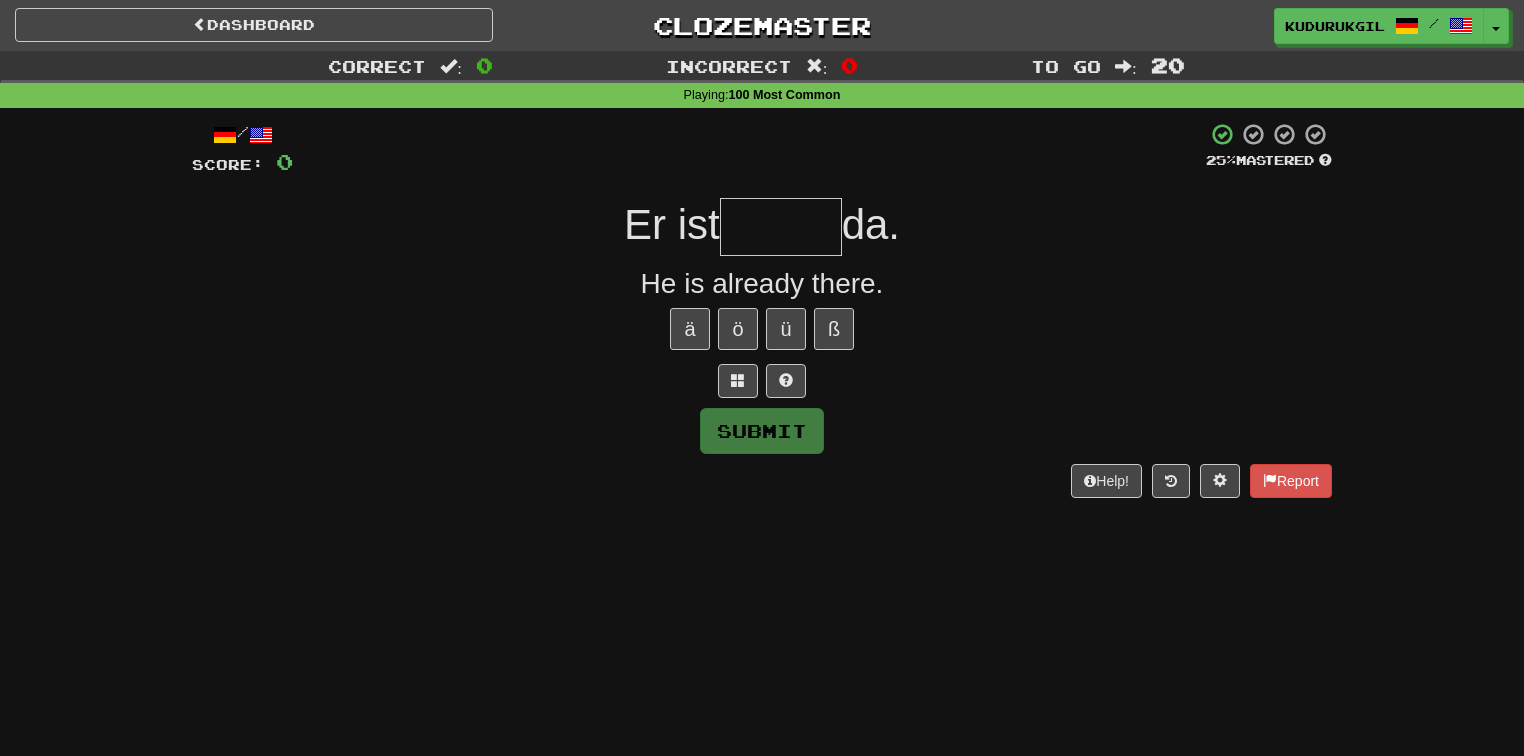 type on "*" 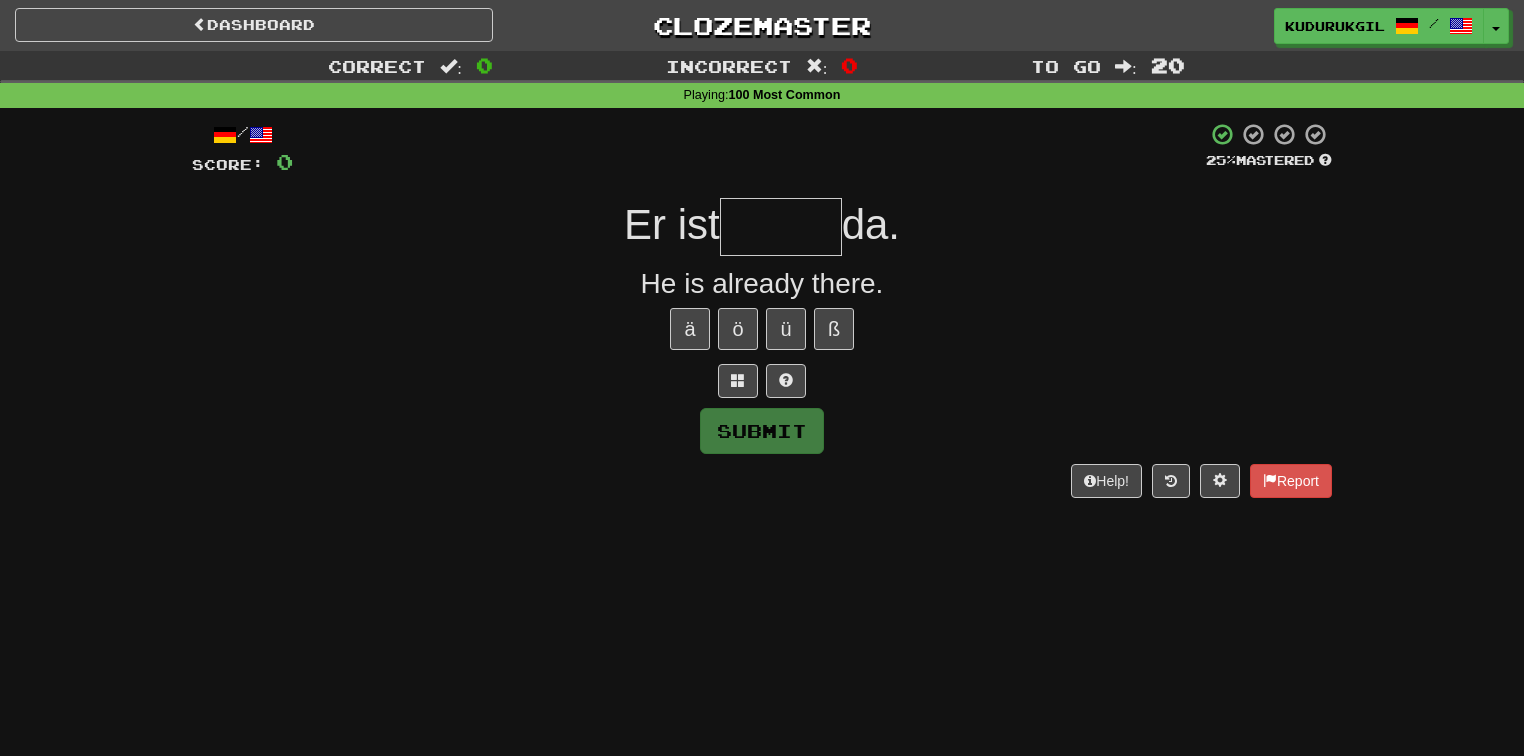 type on "*" 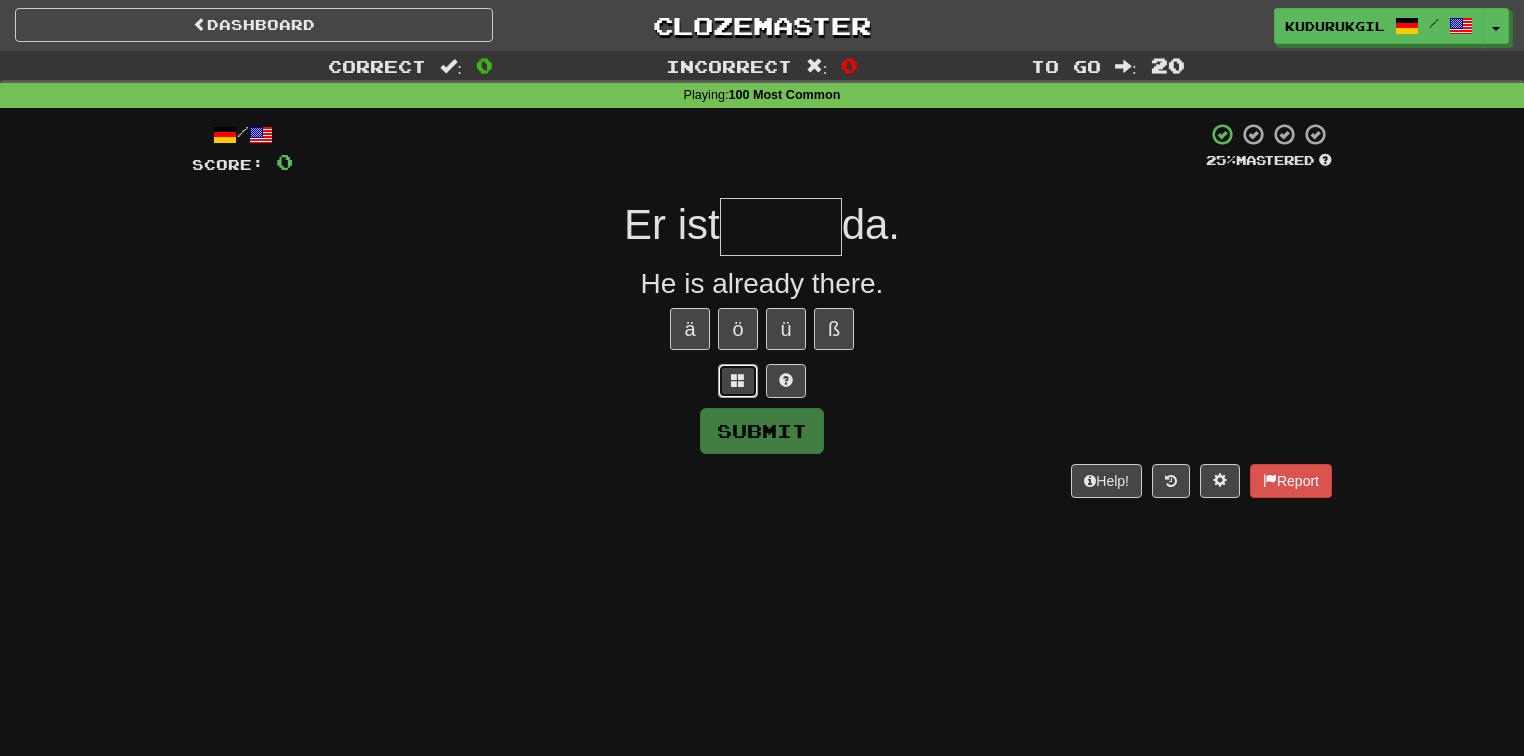 click at bounding box center [738, 381] 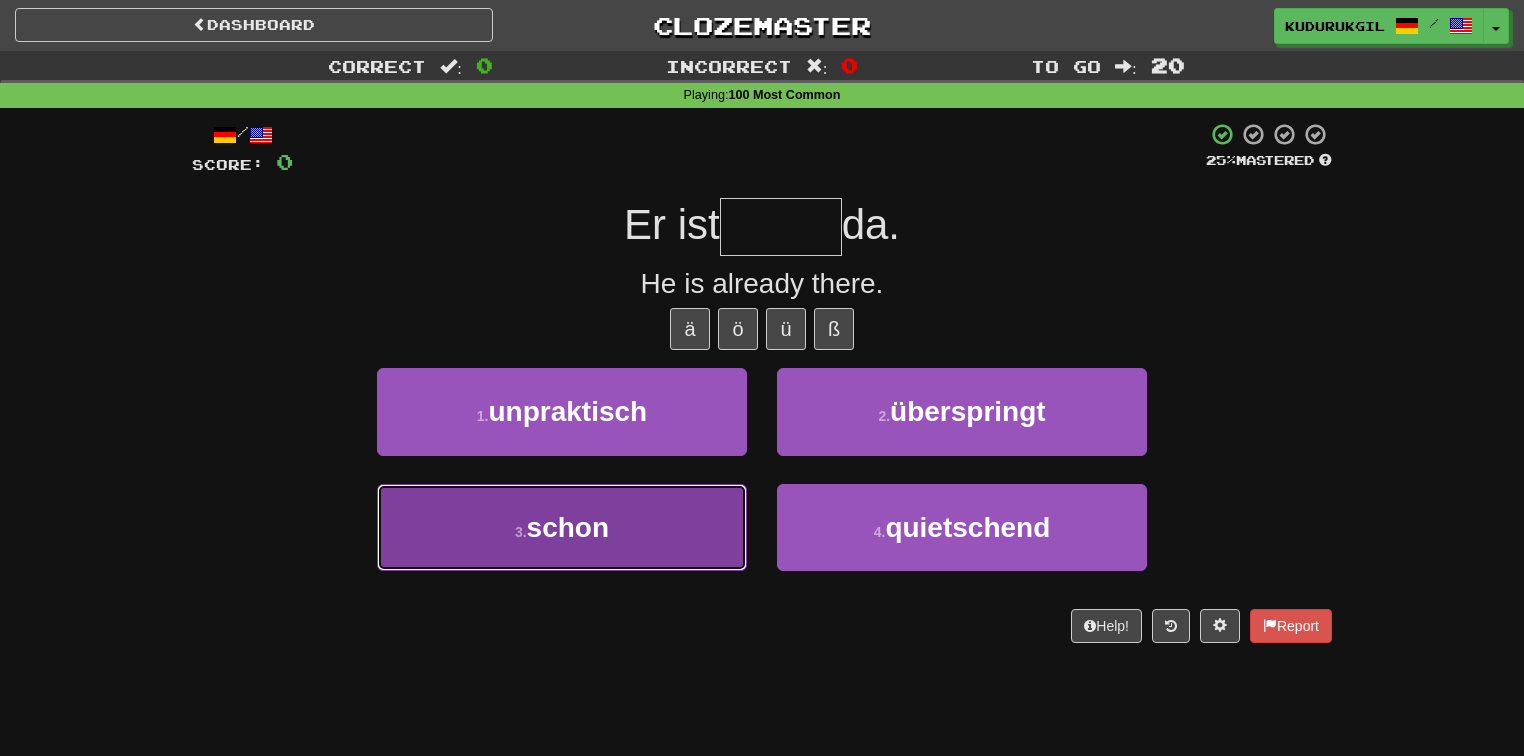 click on "3 .  schon" at bounding box center (562, 527) 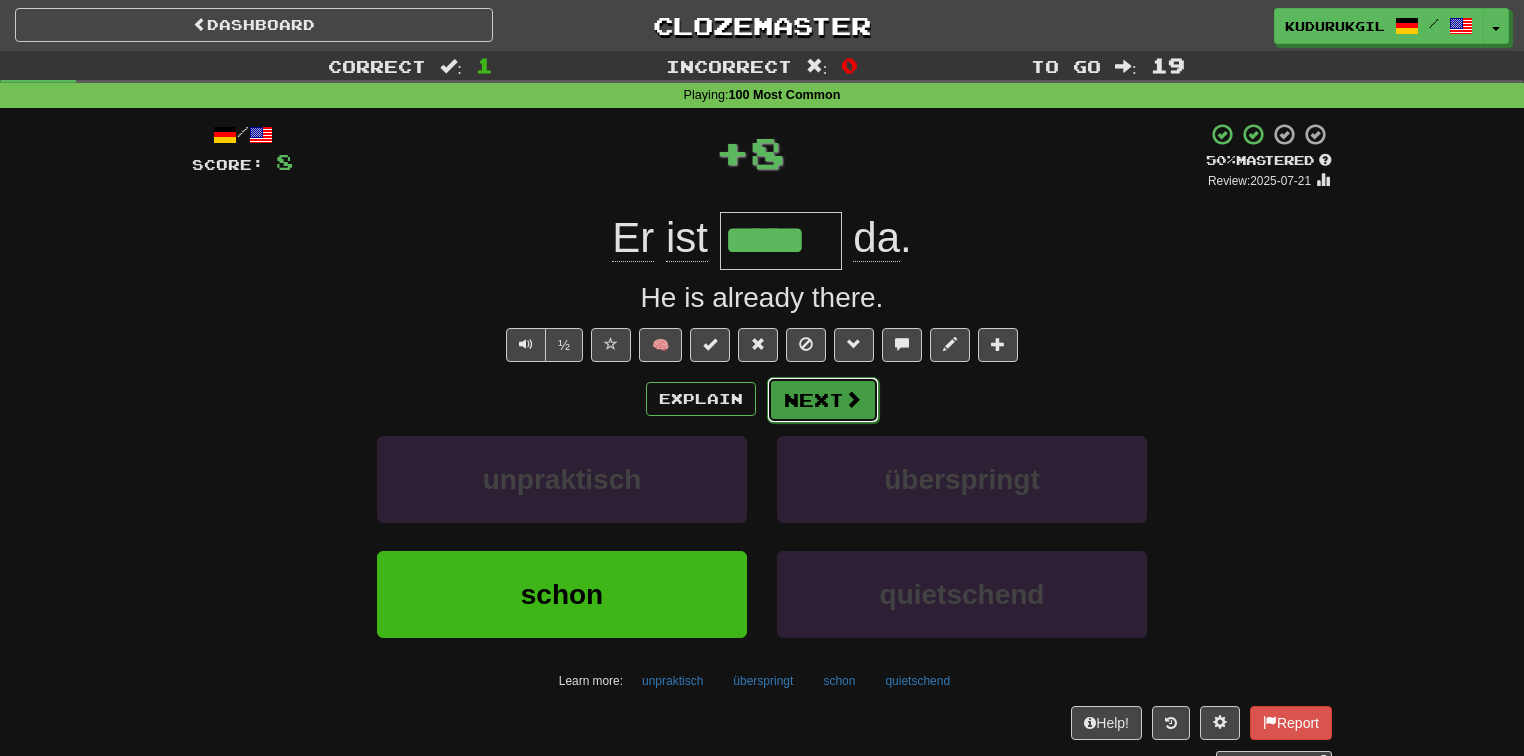 click on "Next" at bounding box center (823, 400) 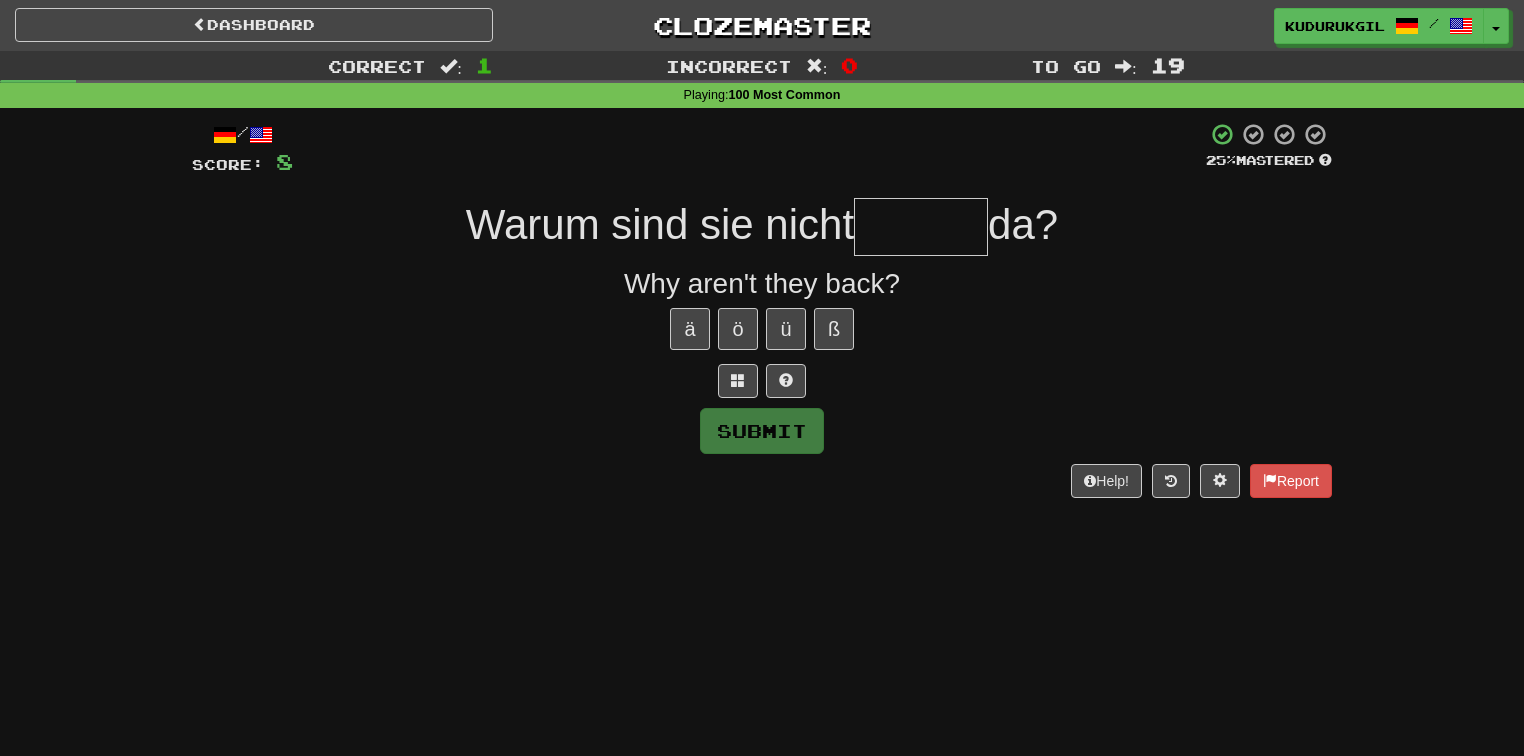 click at bounding box center [921, 227] 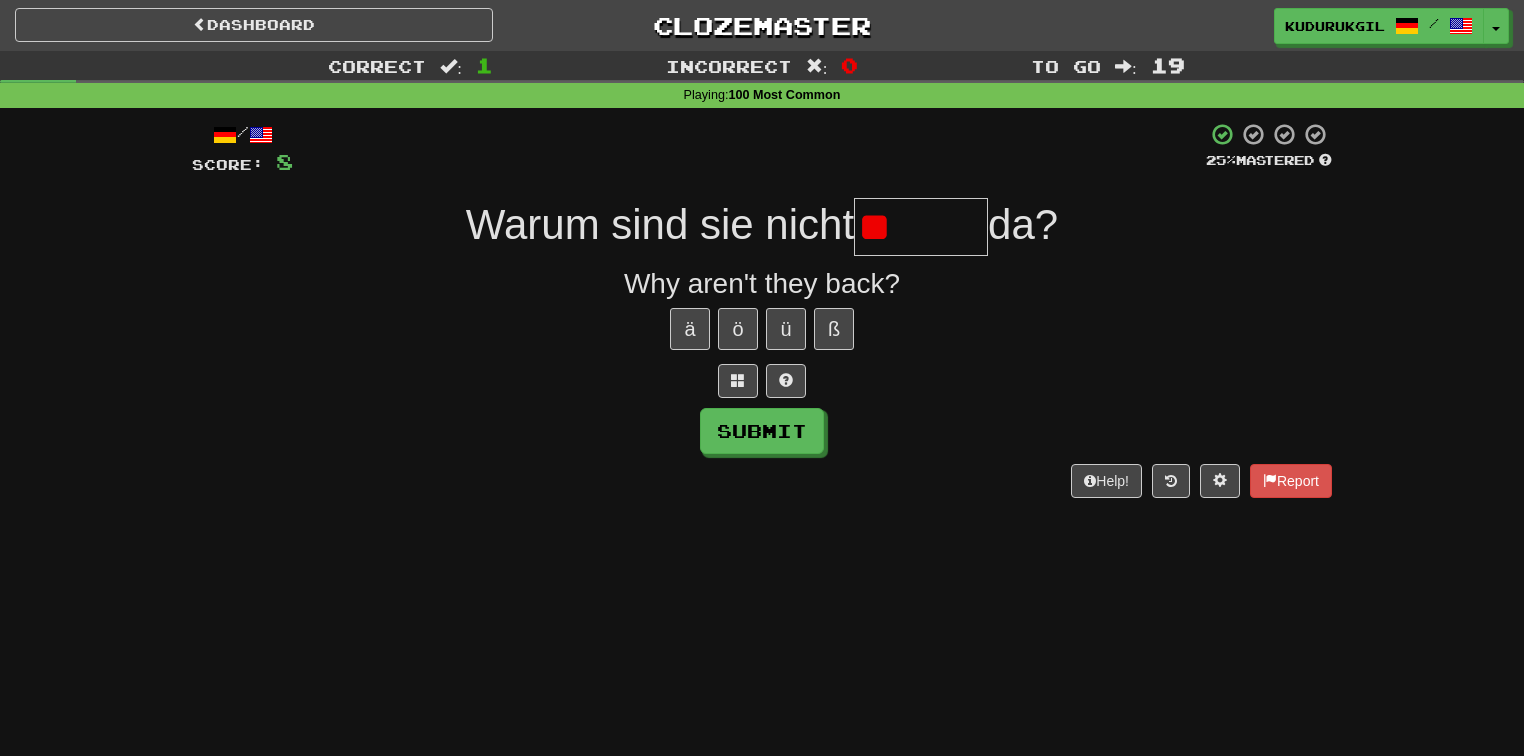 type on "*" 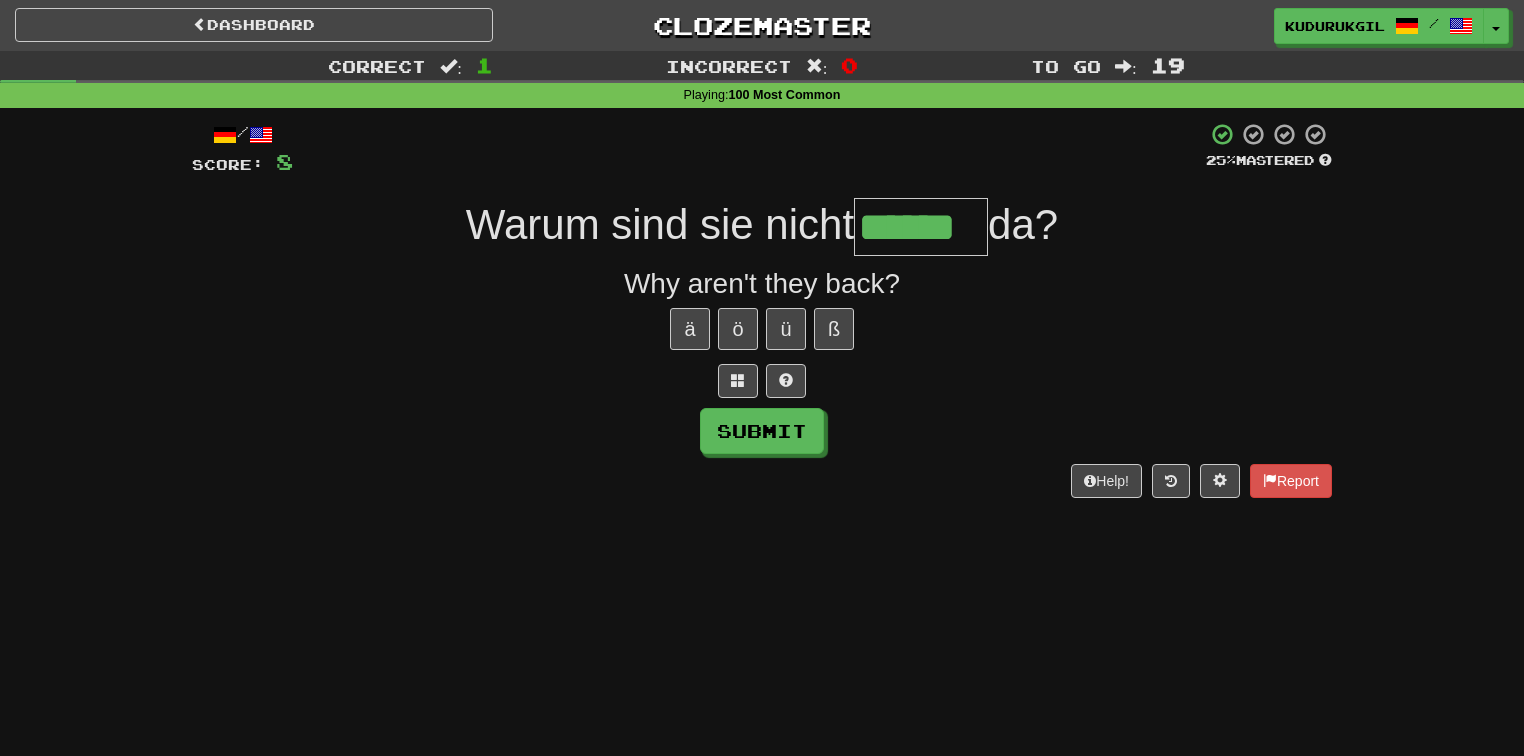 type on "******" 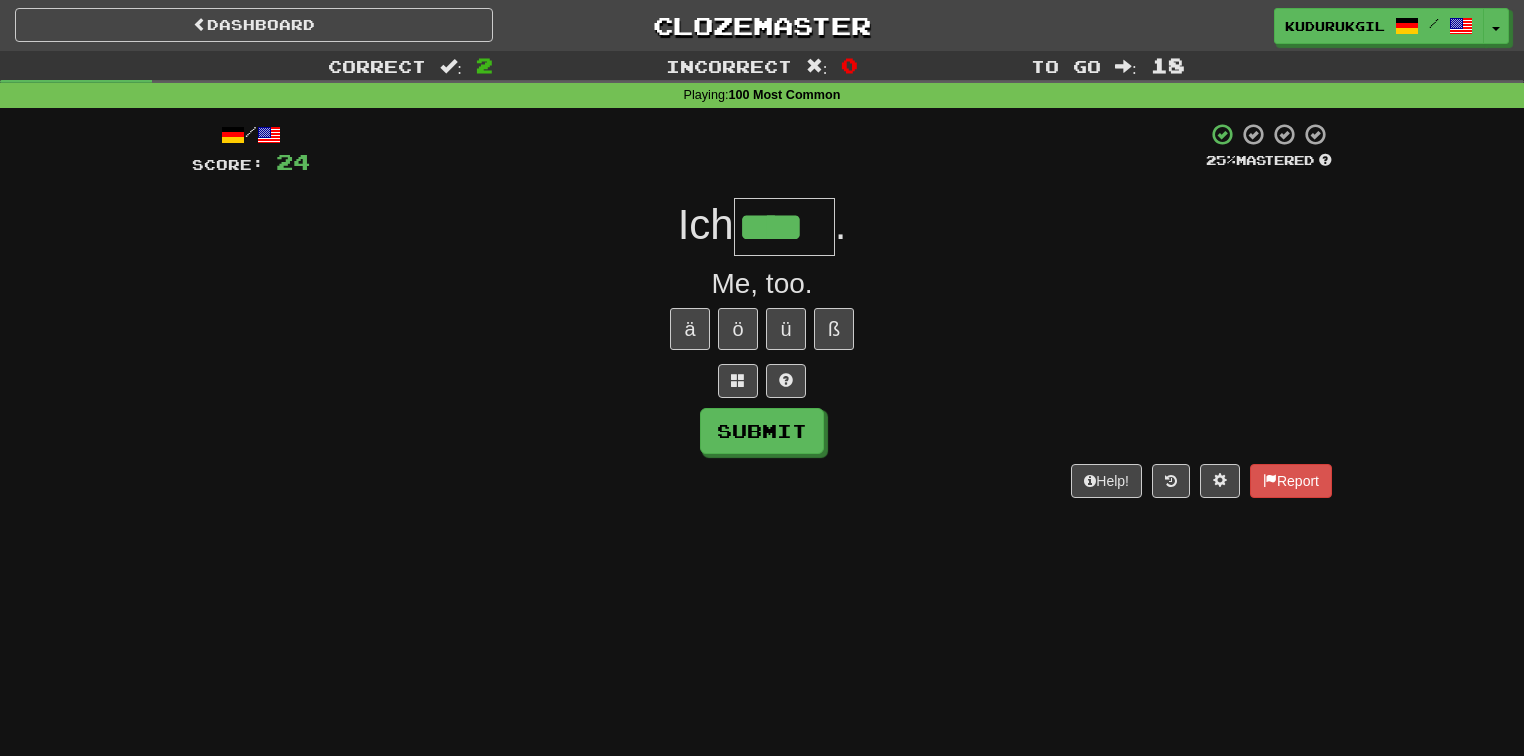type on "****" 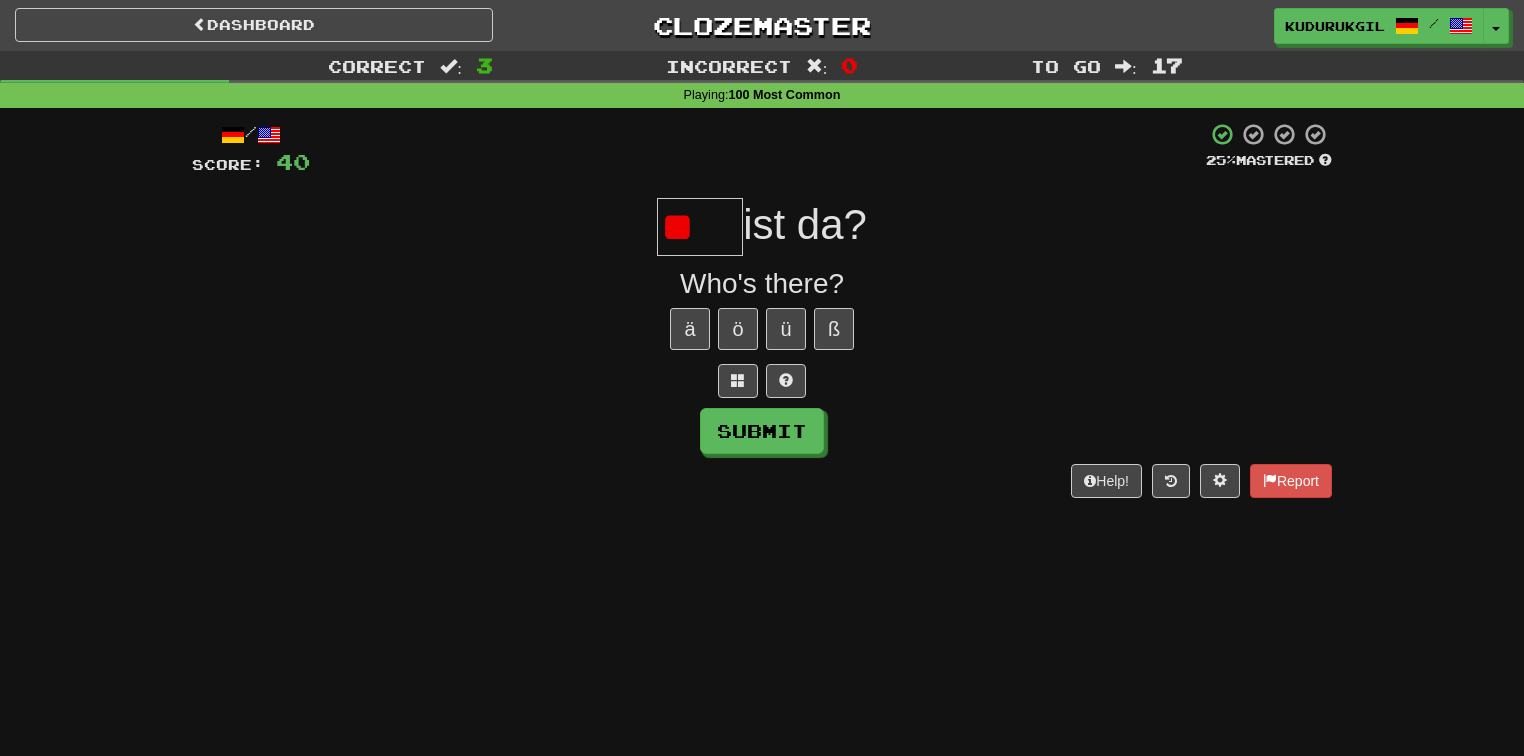 type on "*" 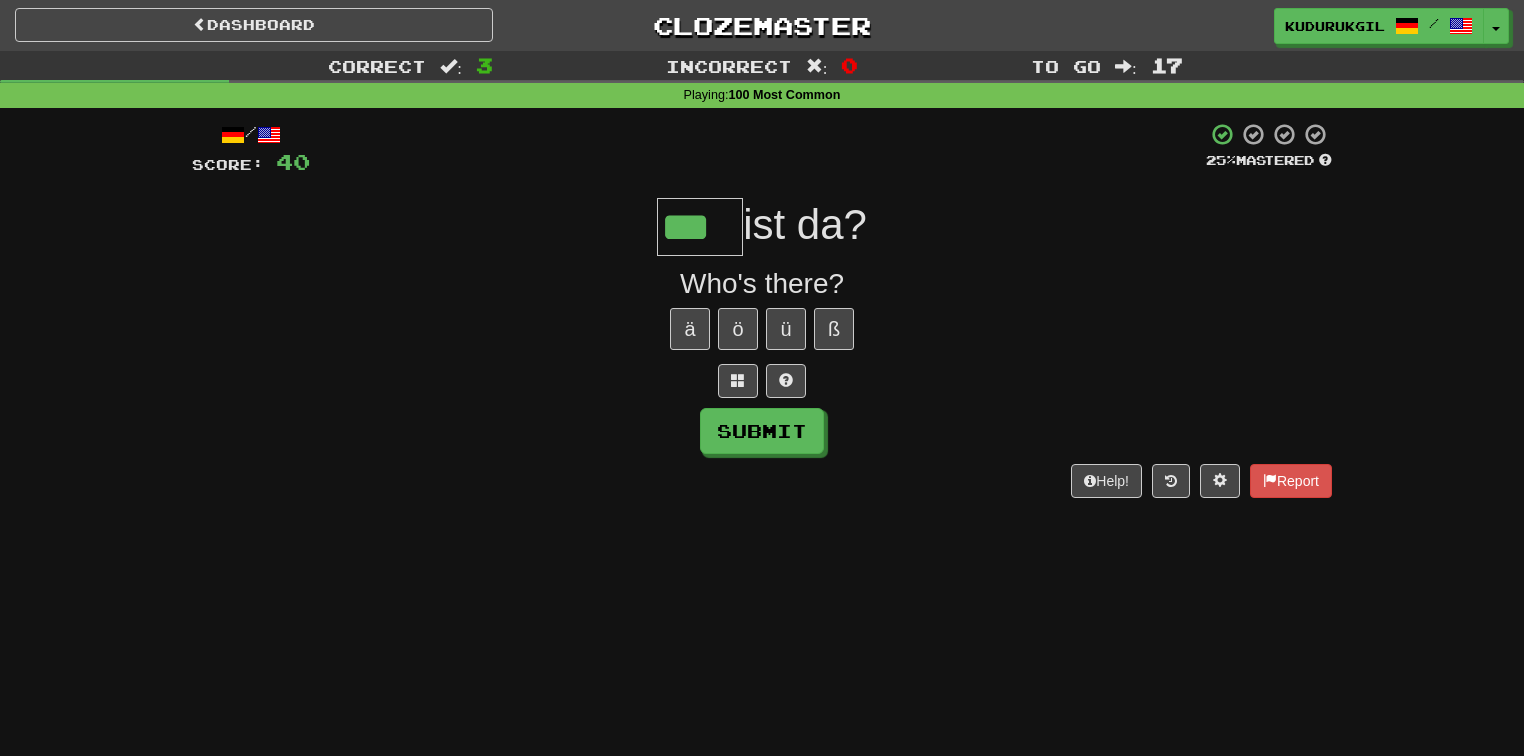type on "***" 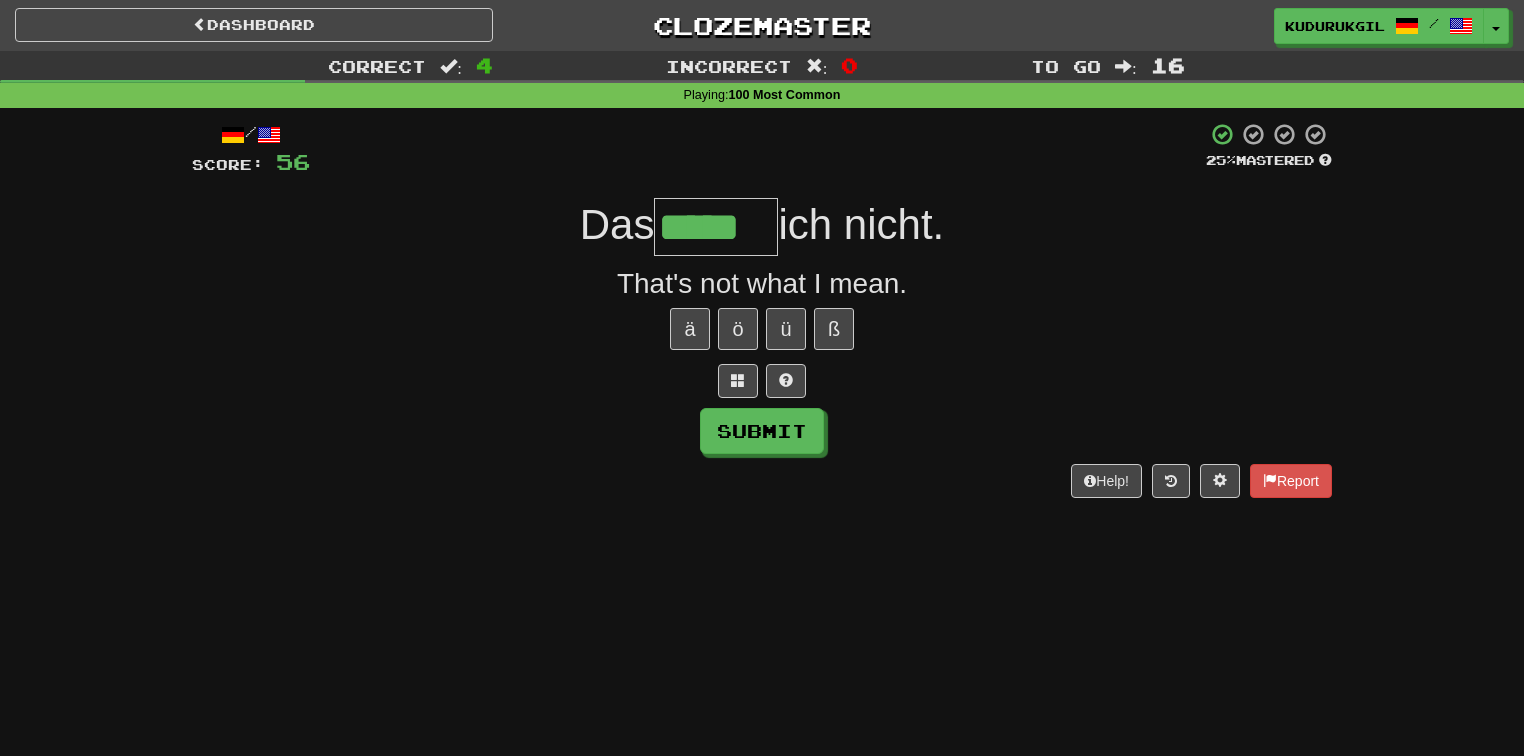 type on "*****" 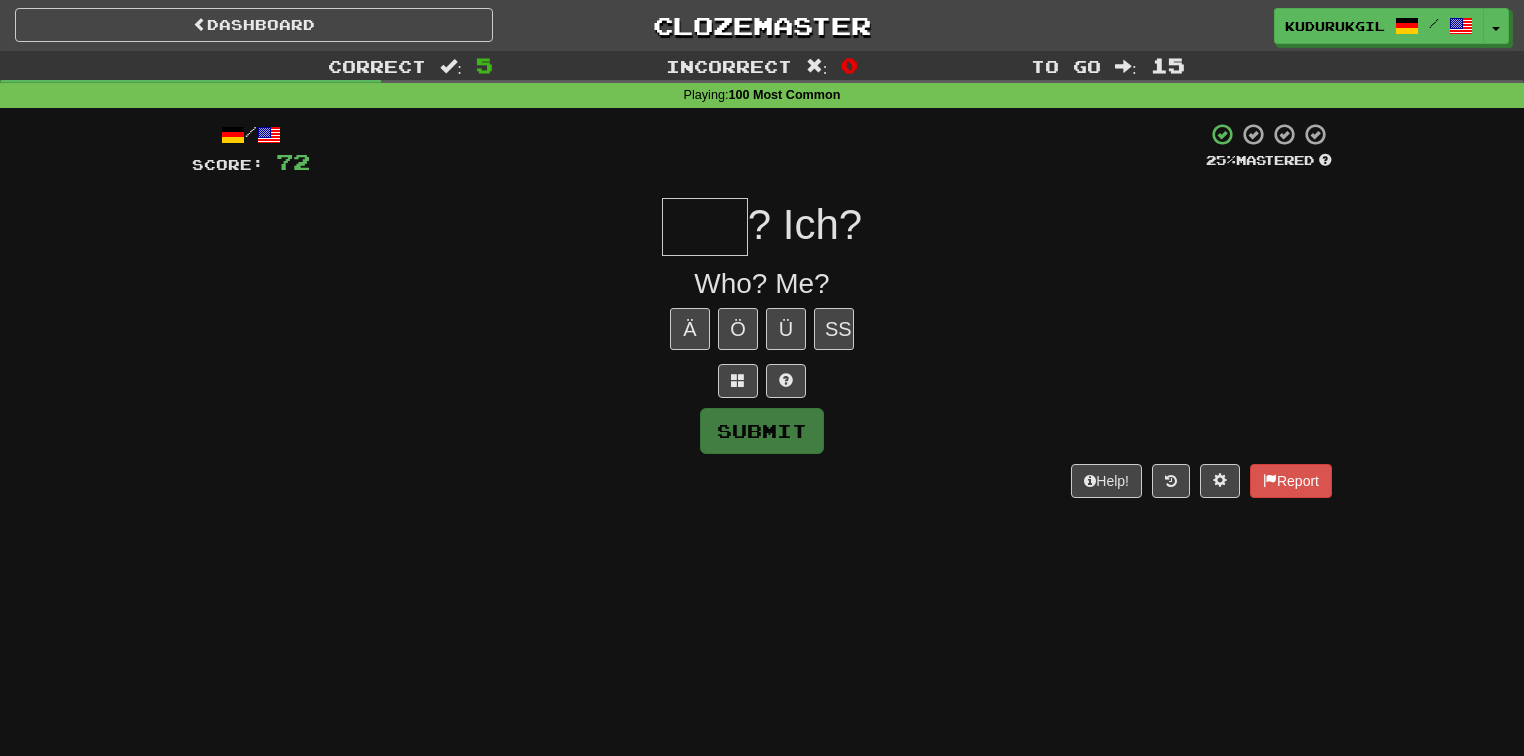 click at bounding box center (705, 227) 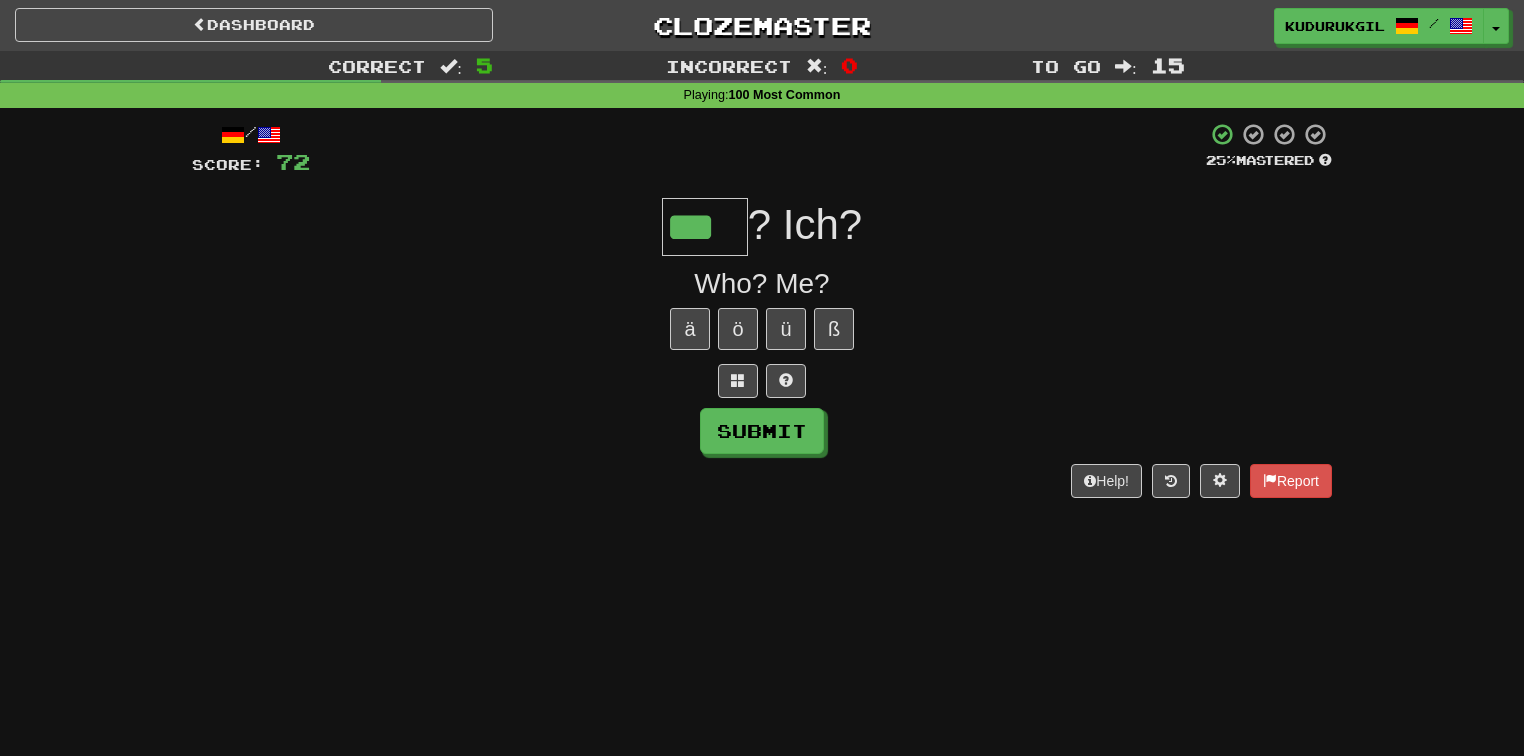 type on "***" 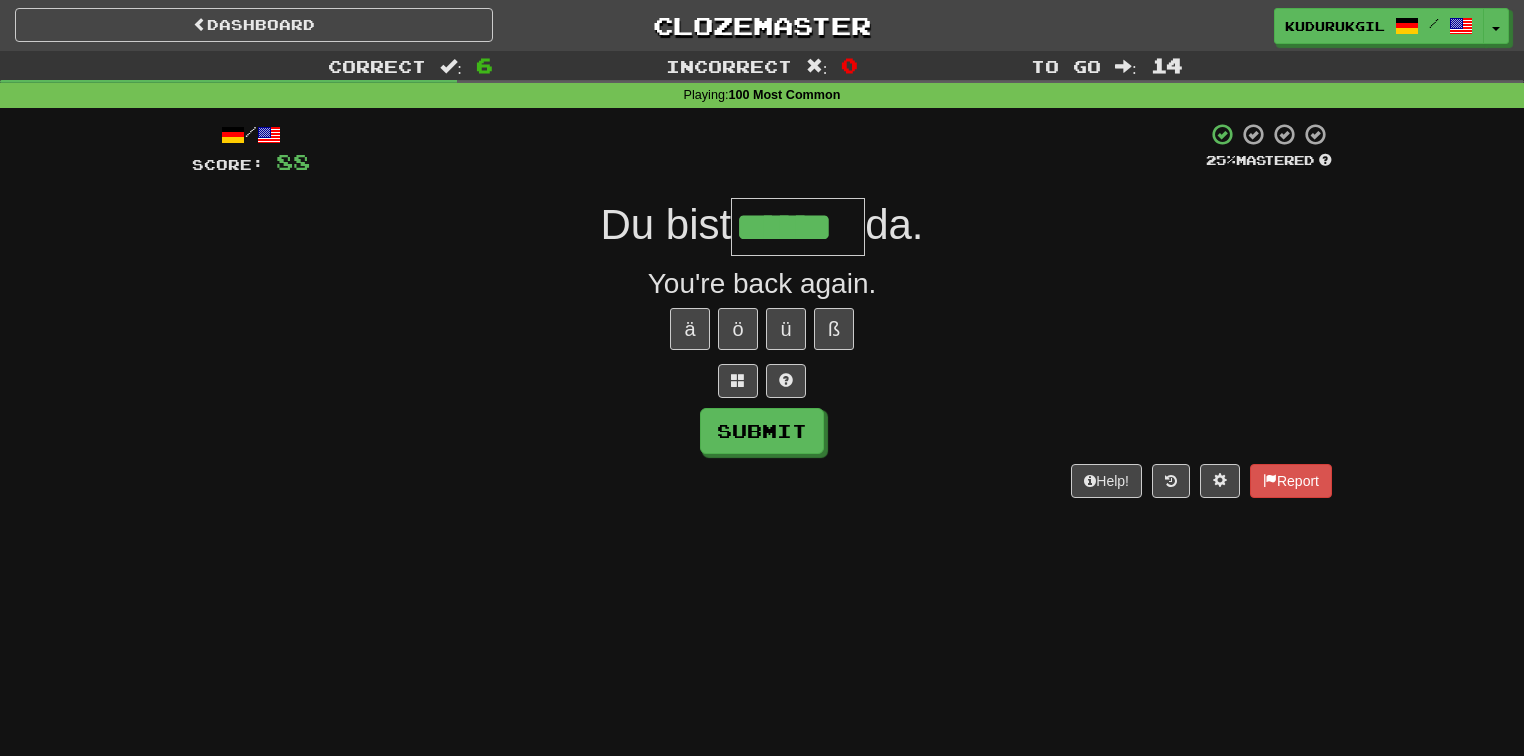 type on "******" 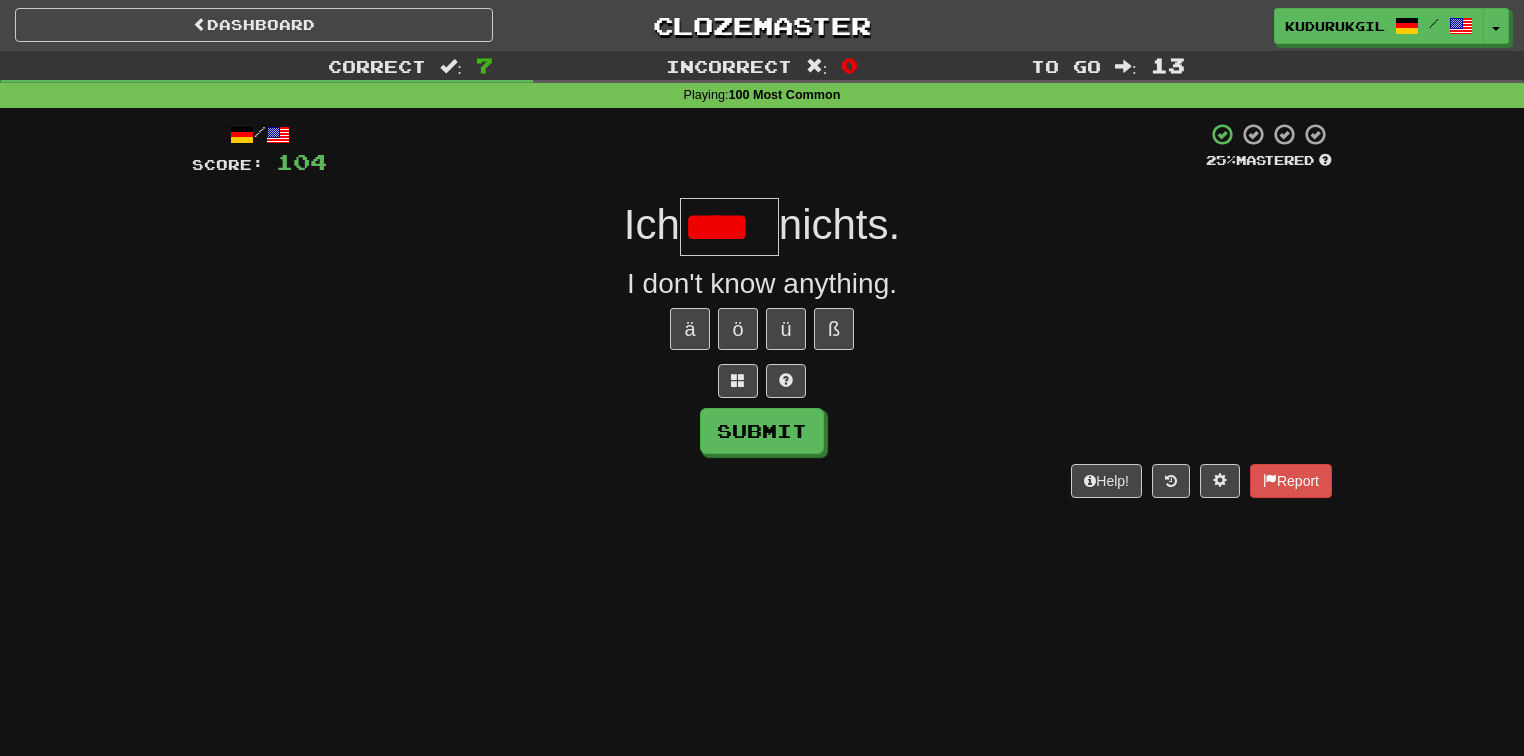 scroll, scrollTop: 0, scrollLeft: 0, axis: both 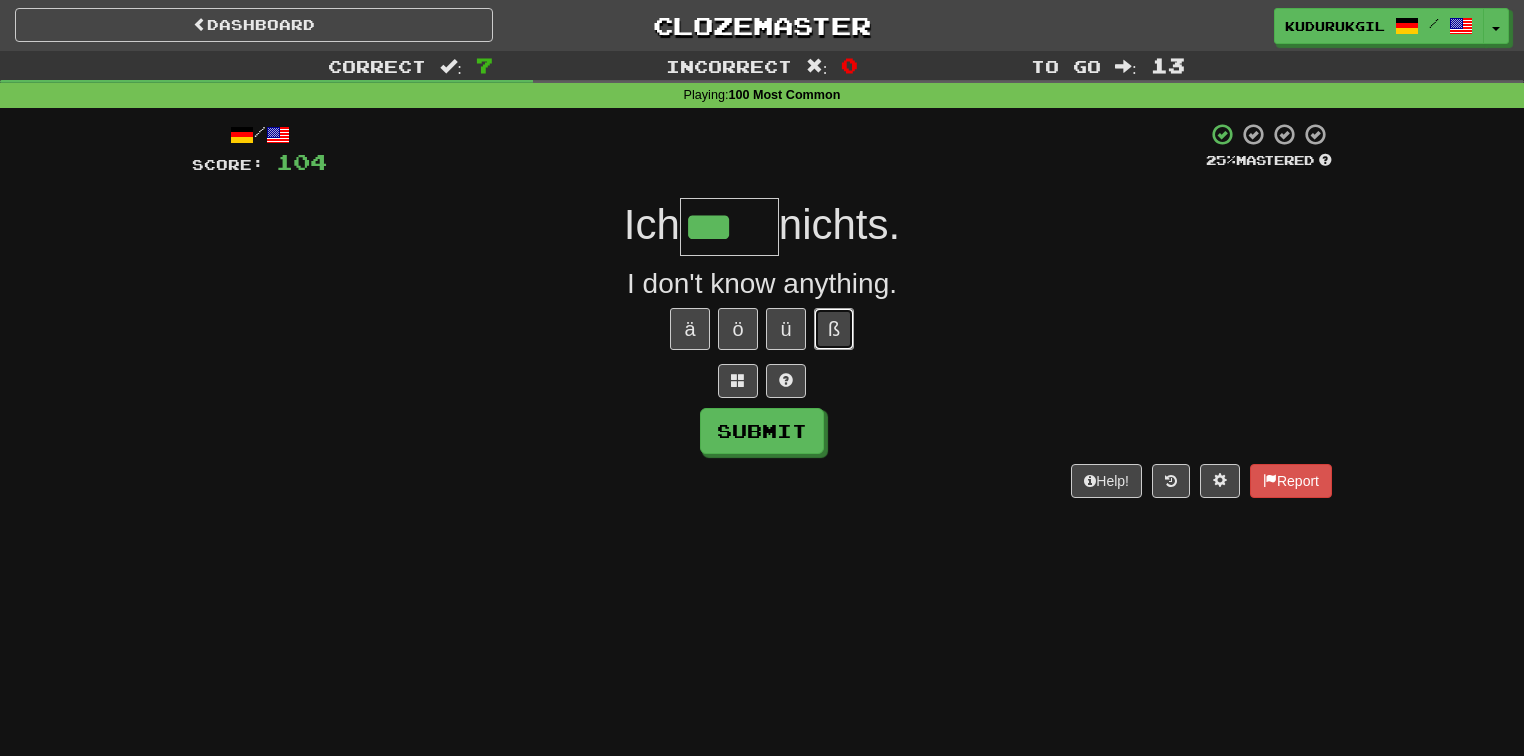 click on "ß" at bounding box center (834, 329) 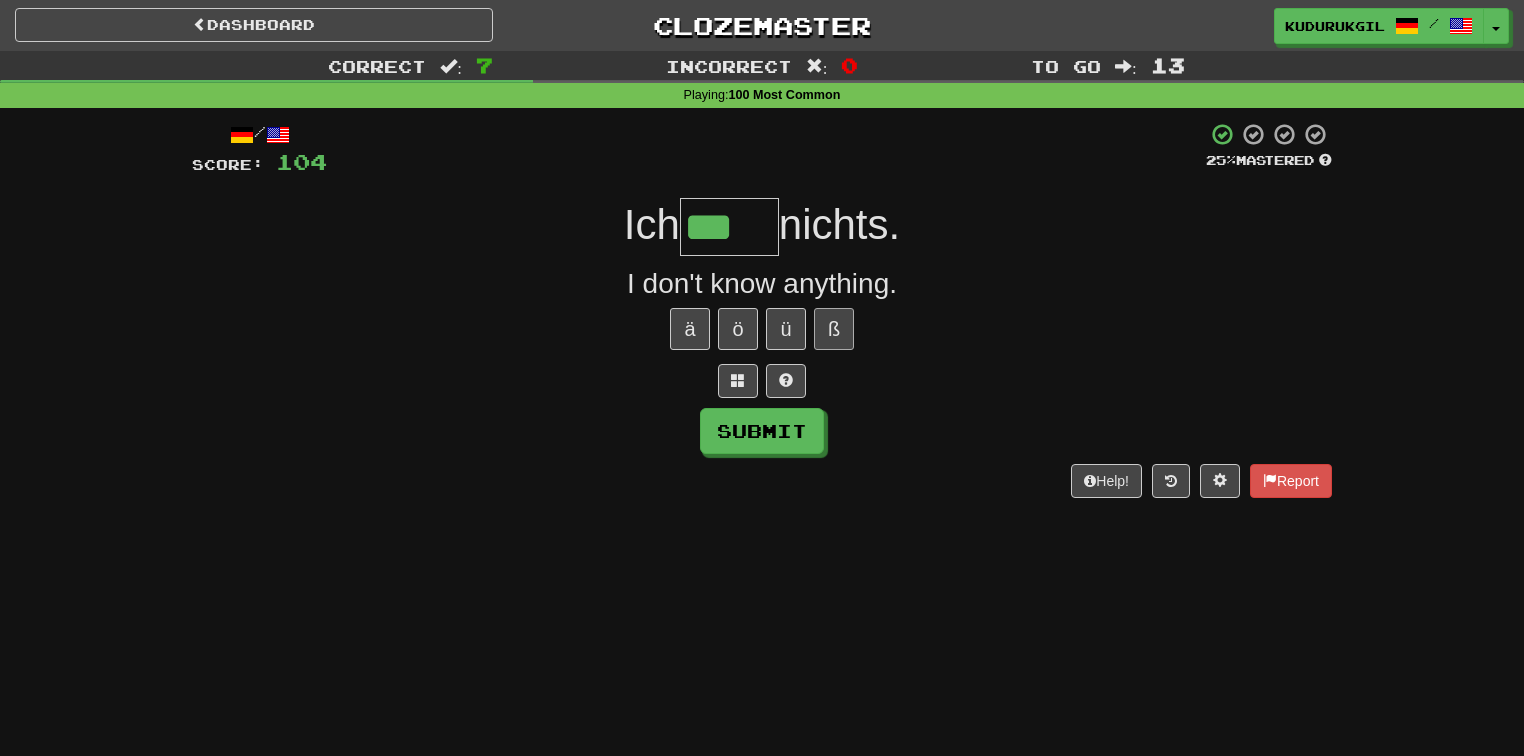 type on "****" 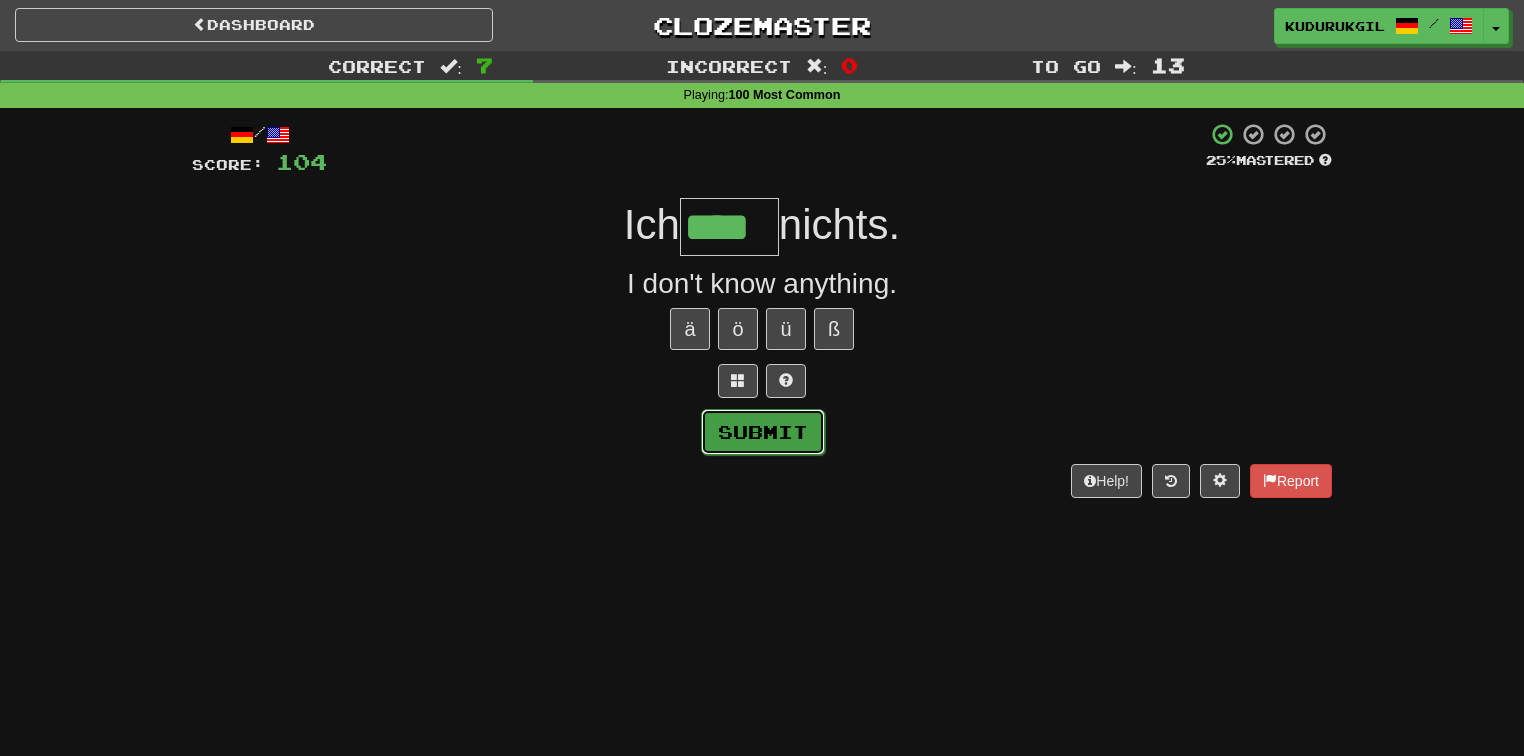 click on "Submit" at bounding box center (763, 432) 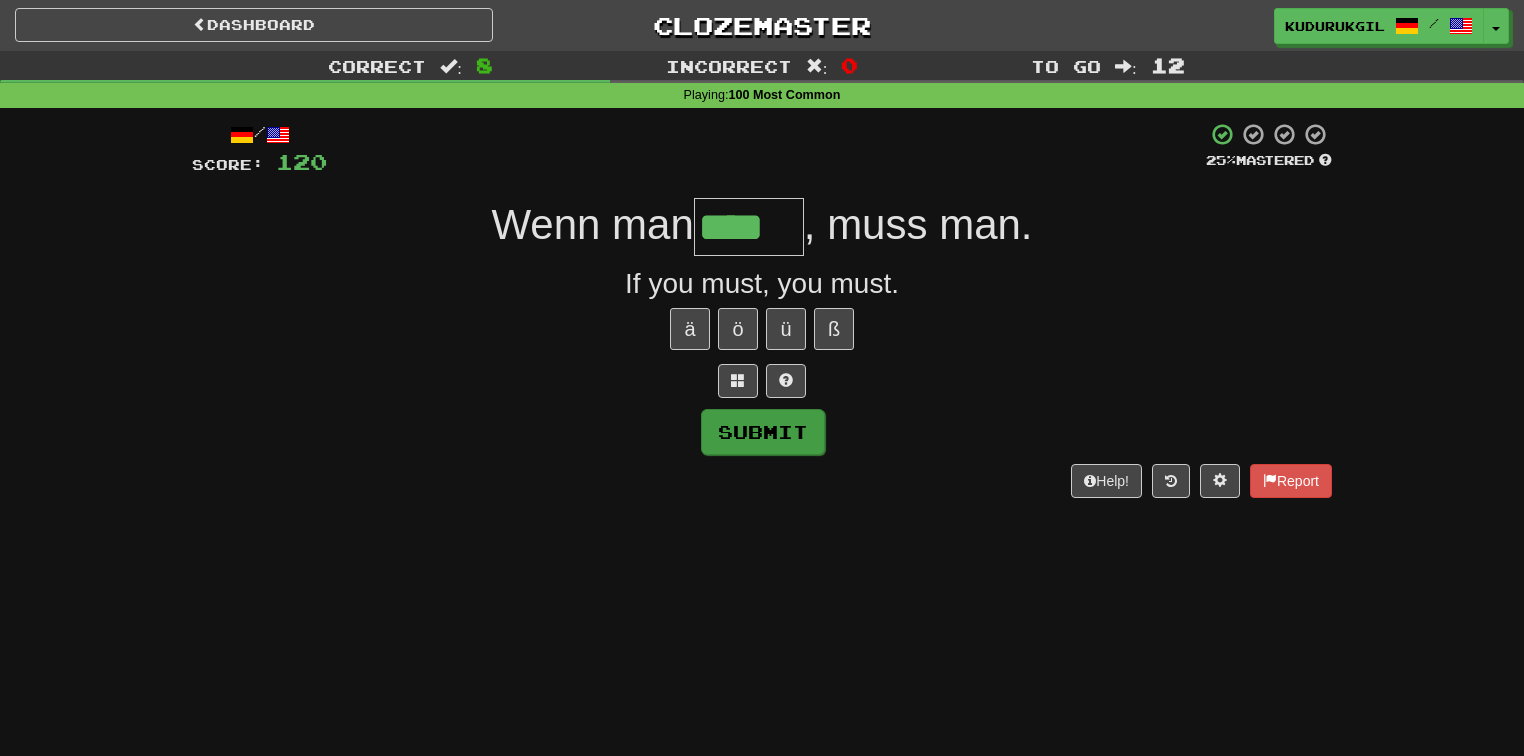 type on "****" 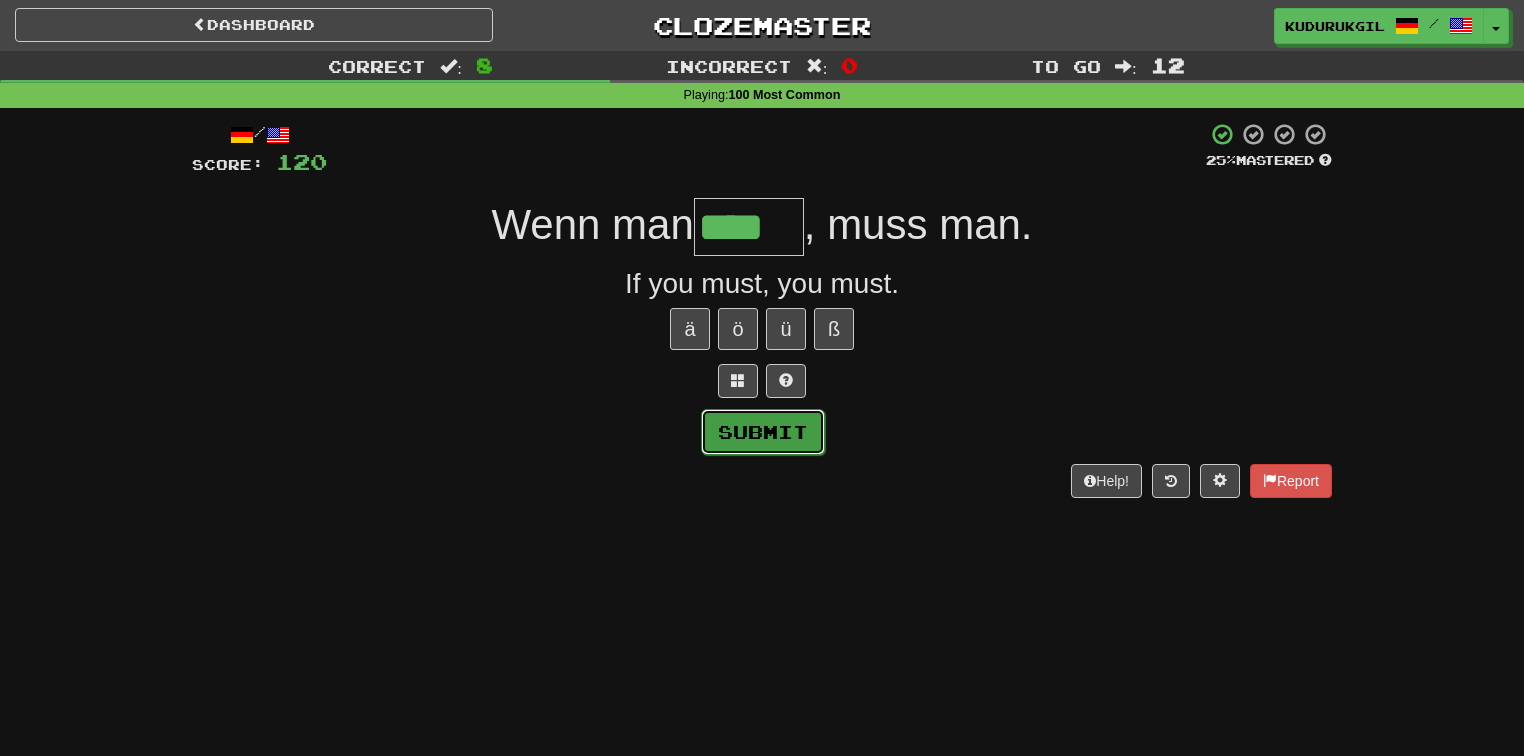 click on "Submit" at bounding box center [763, 432] 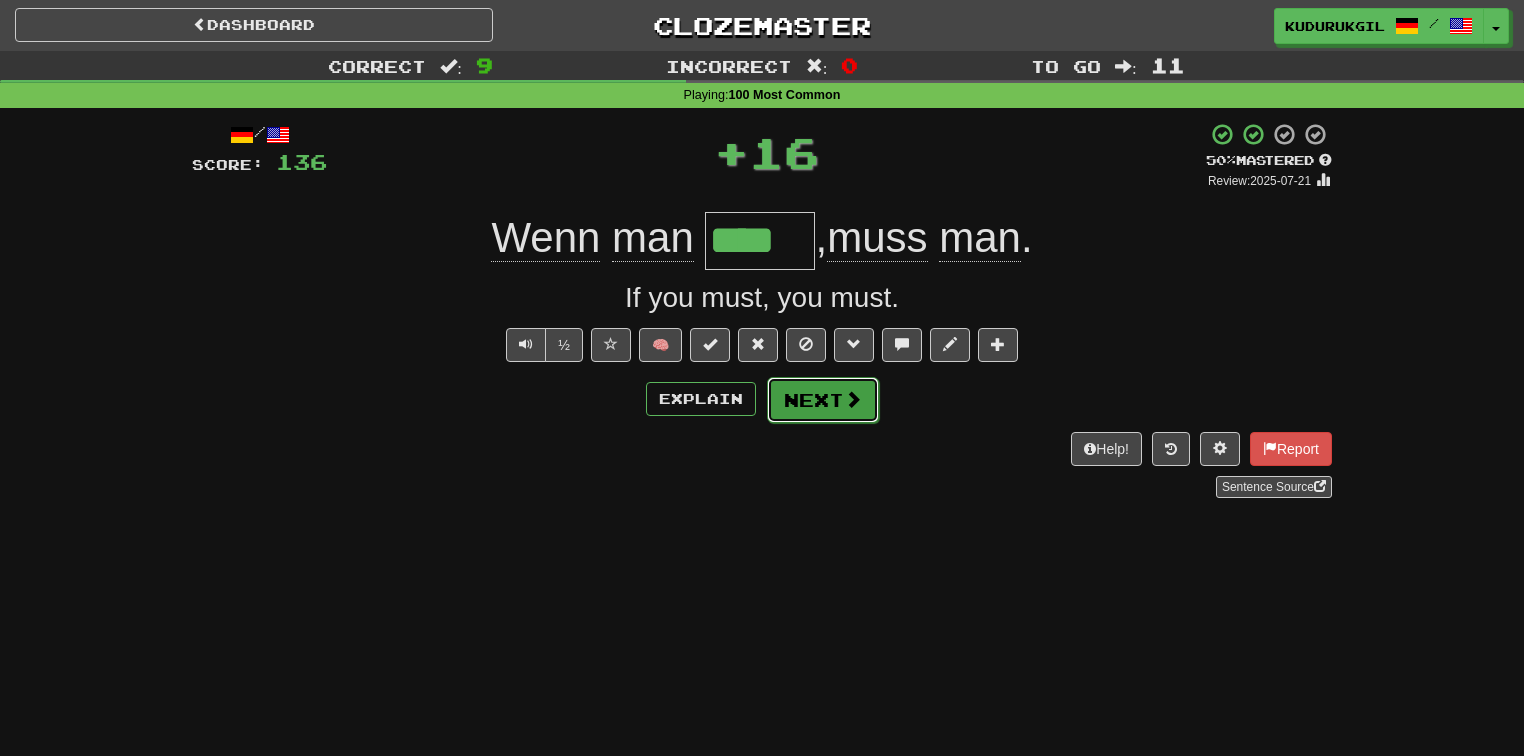 click at bounding box center [853, 399] 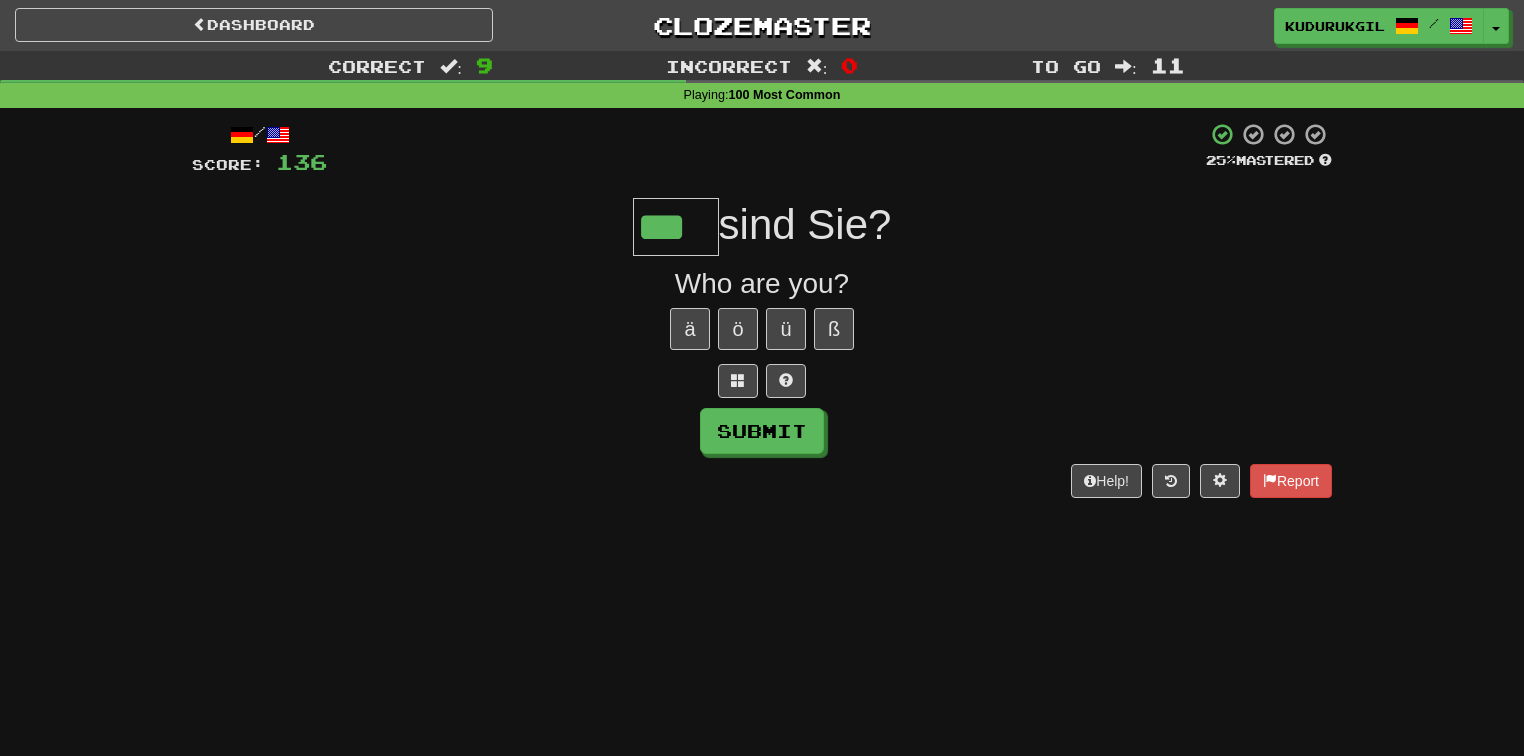 type on "***" 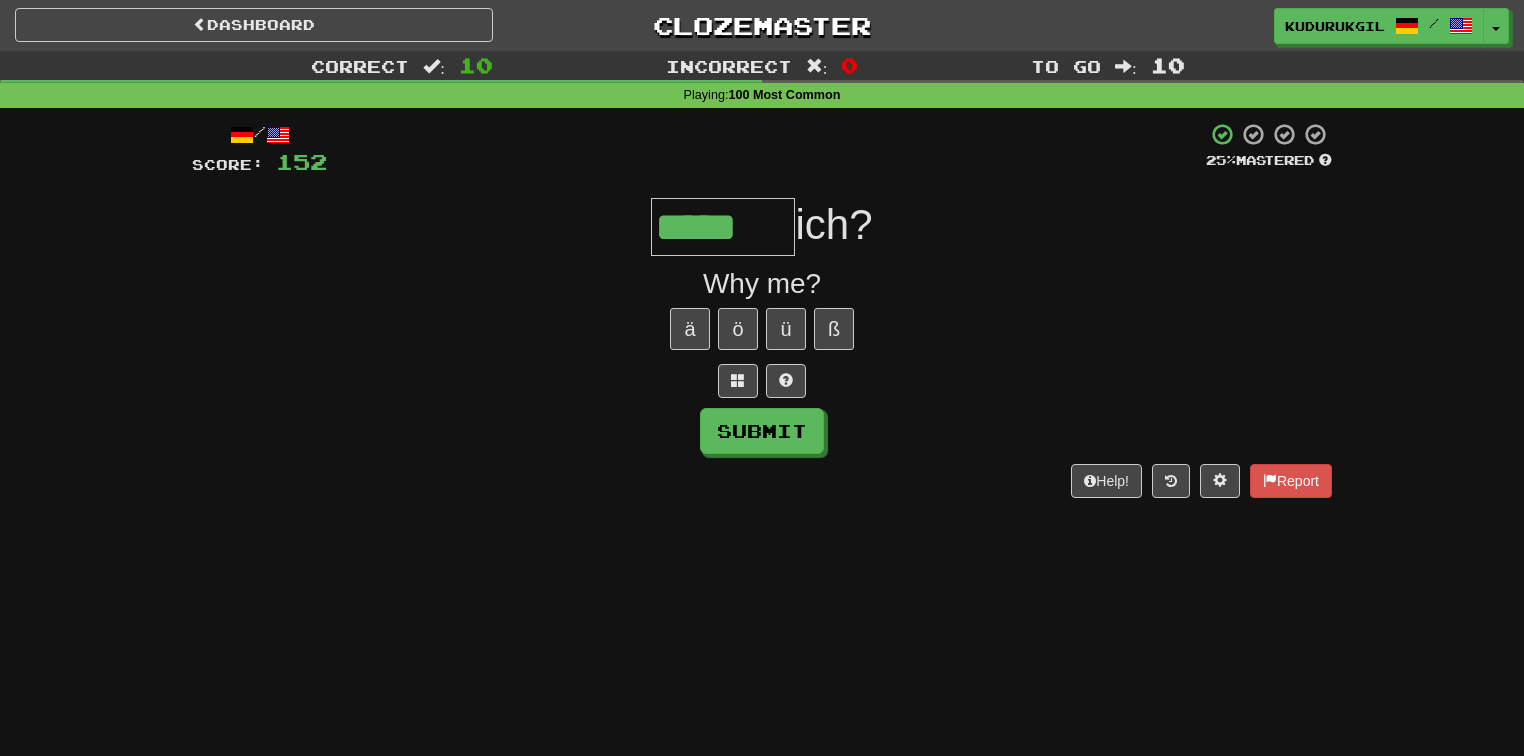 type on "*****" 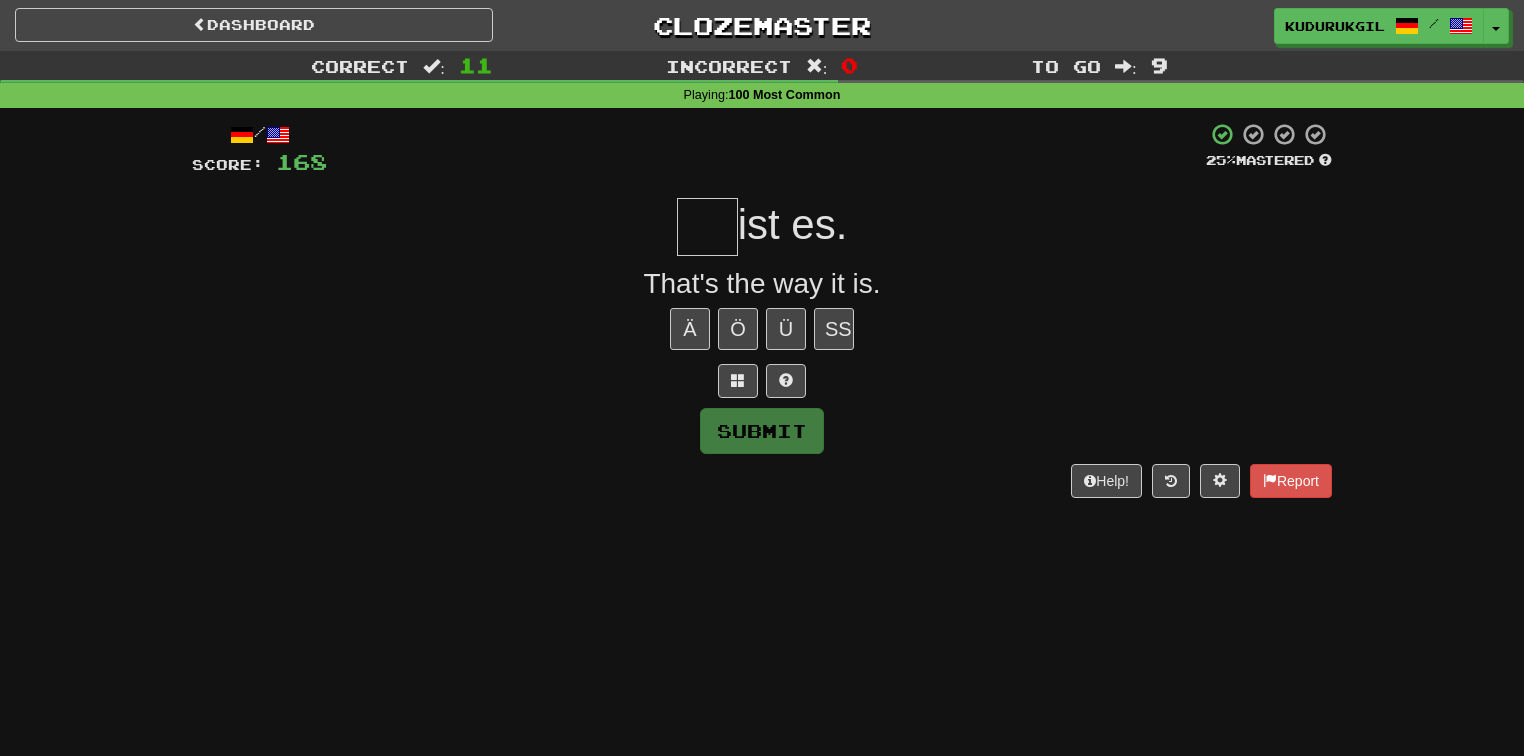 type on "*" 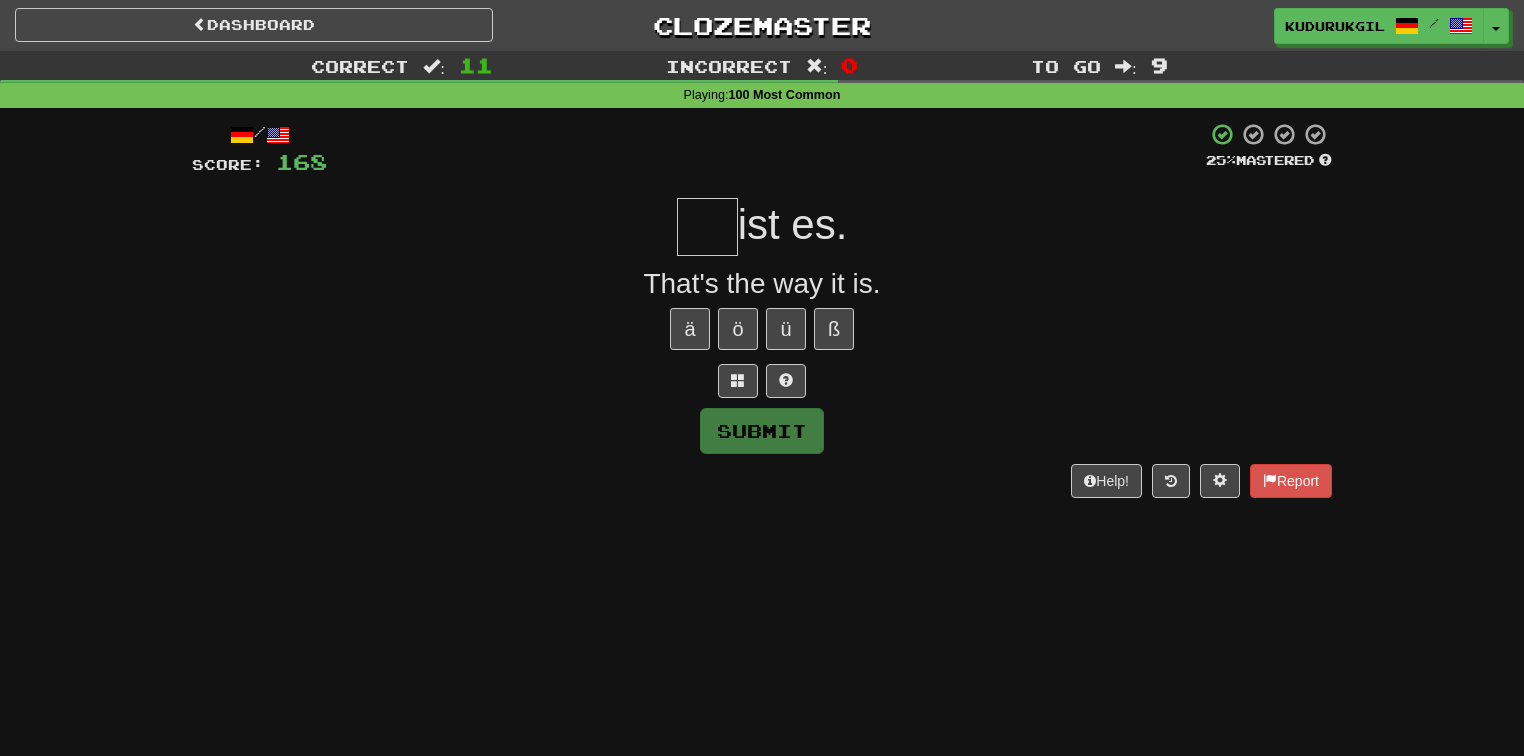 type on "*" 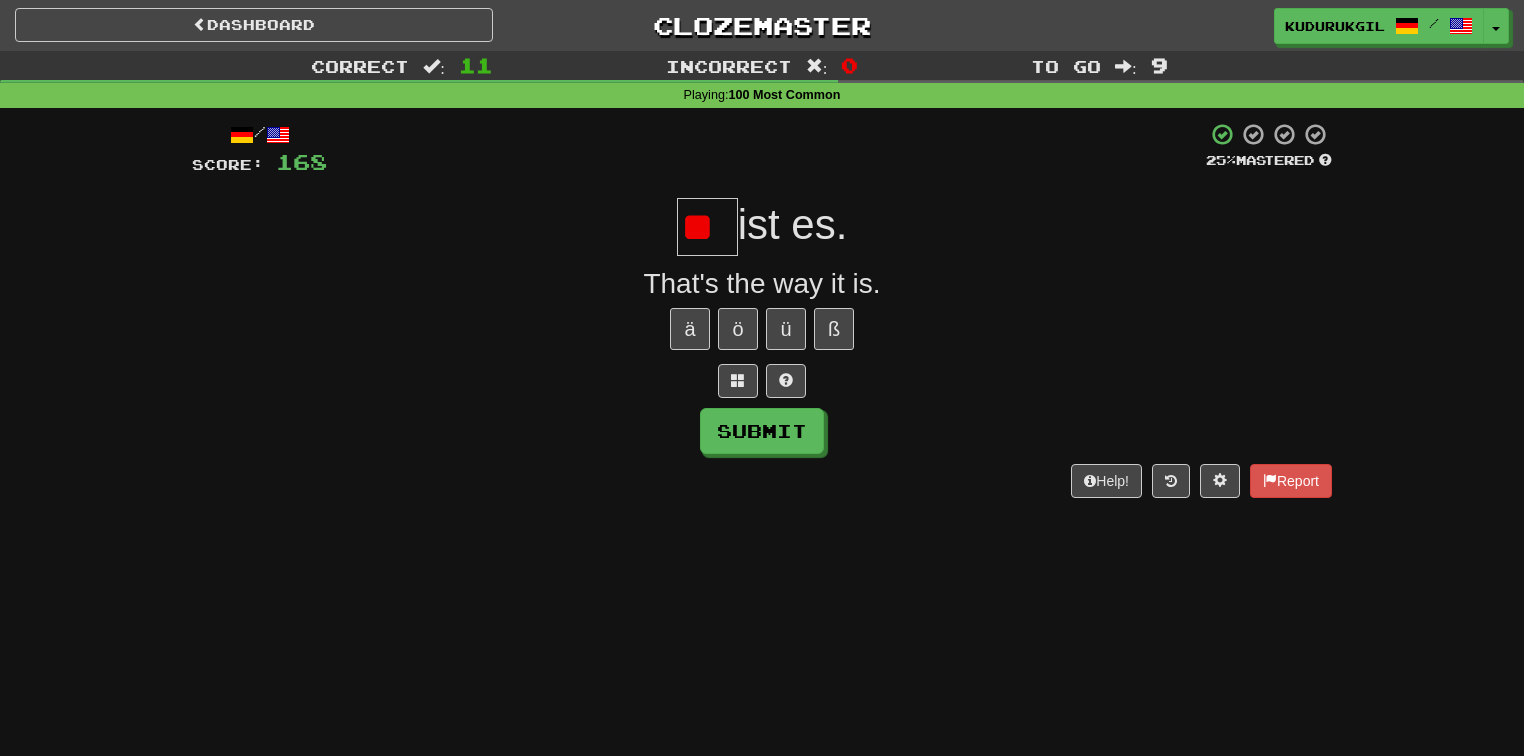 type on "*" 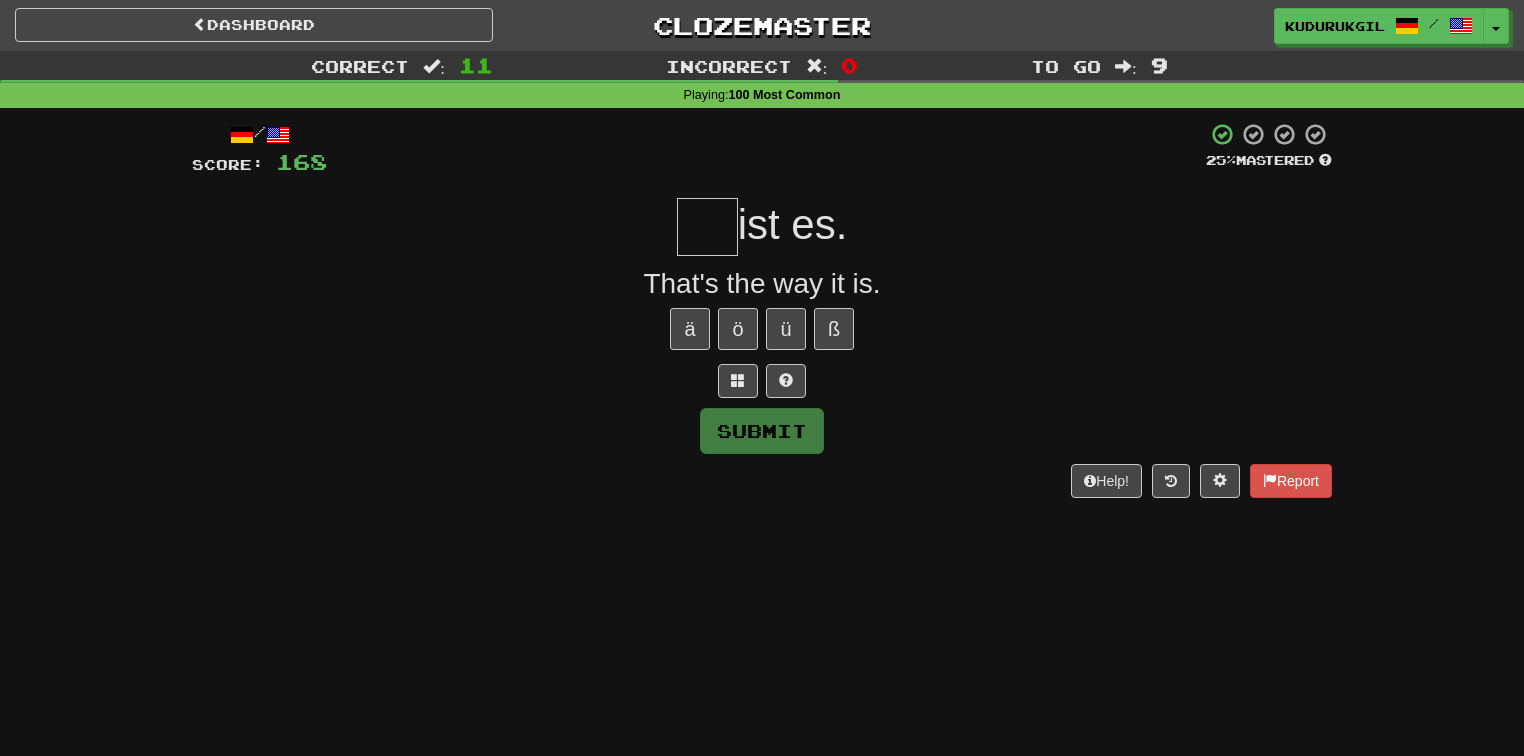 type on "*" 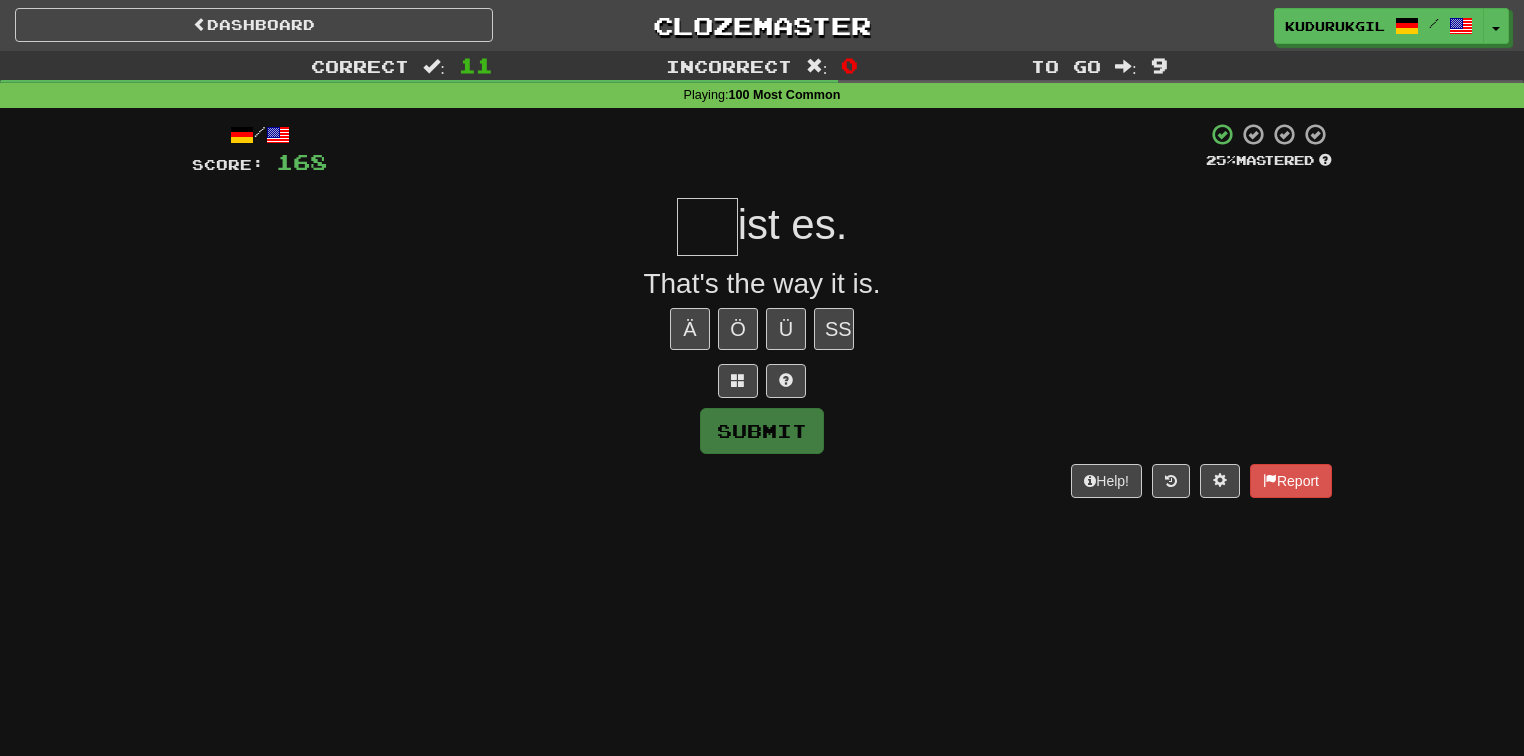type on "*" 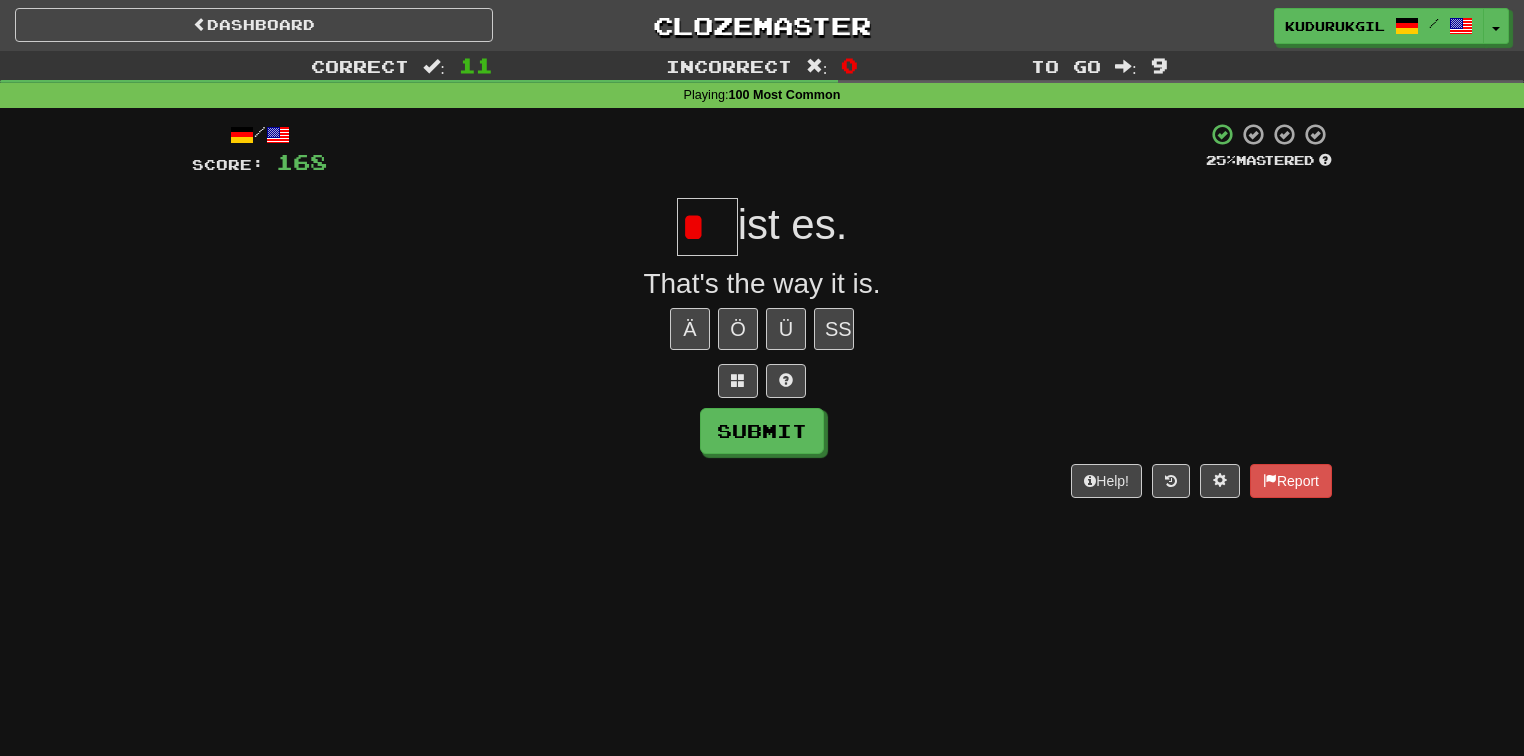 scroll, scrollTop: 0, scrollLeft: 0, axis: both 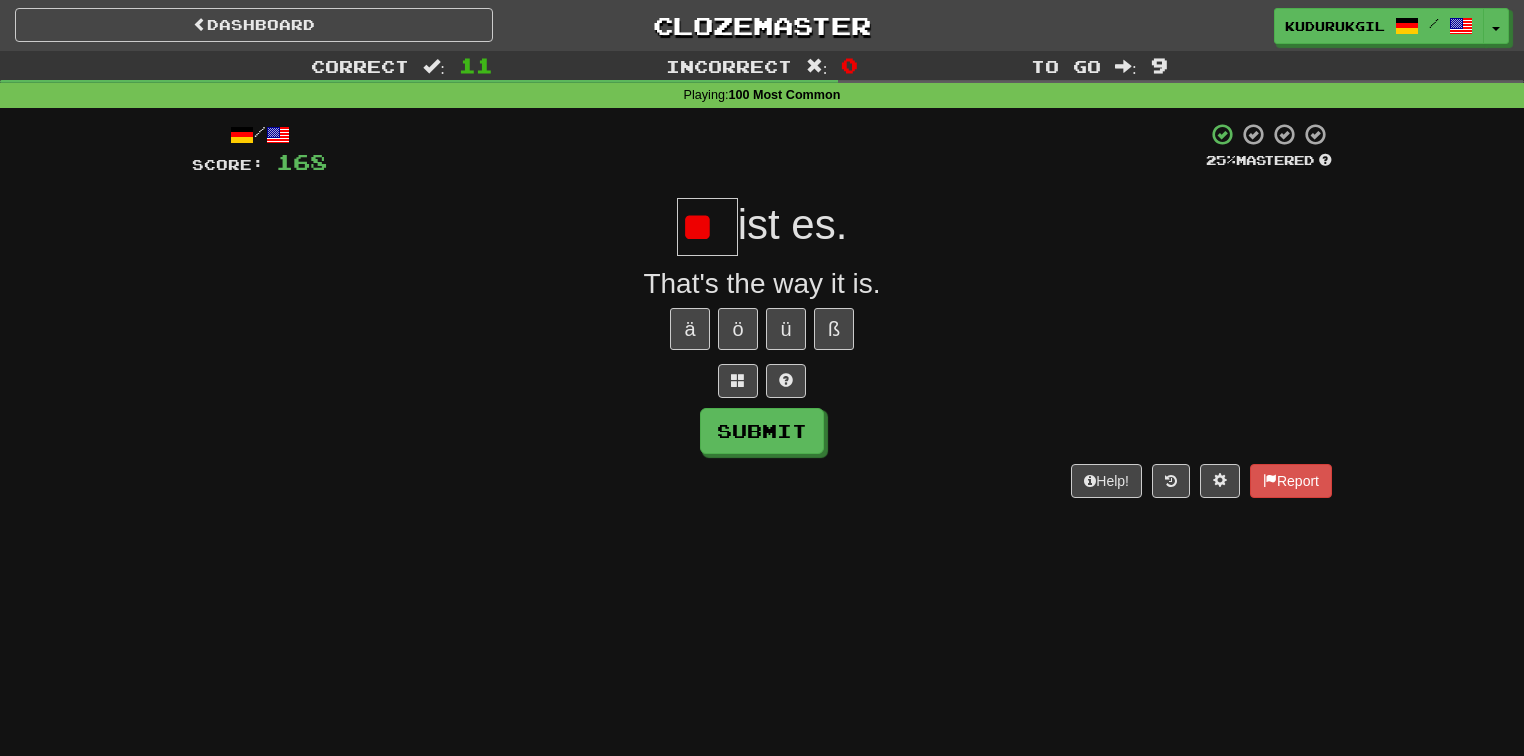 type on "*" 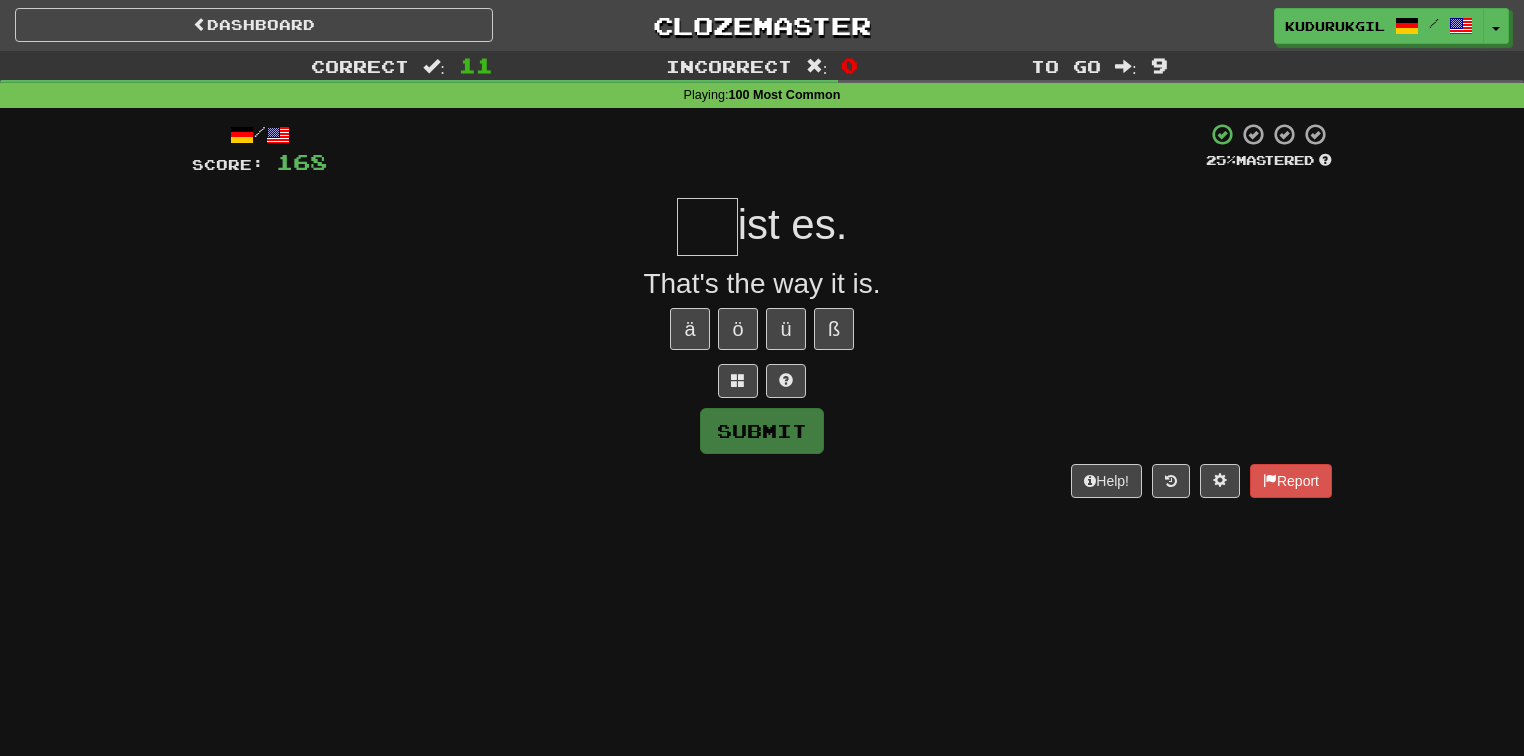 type on "*" 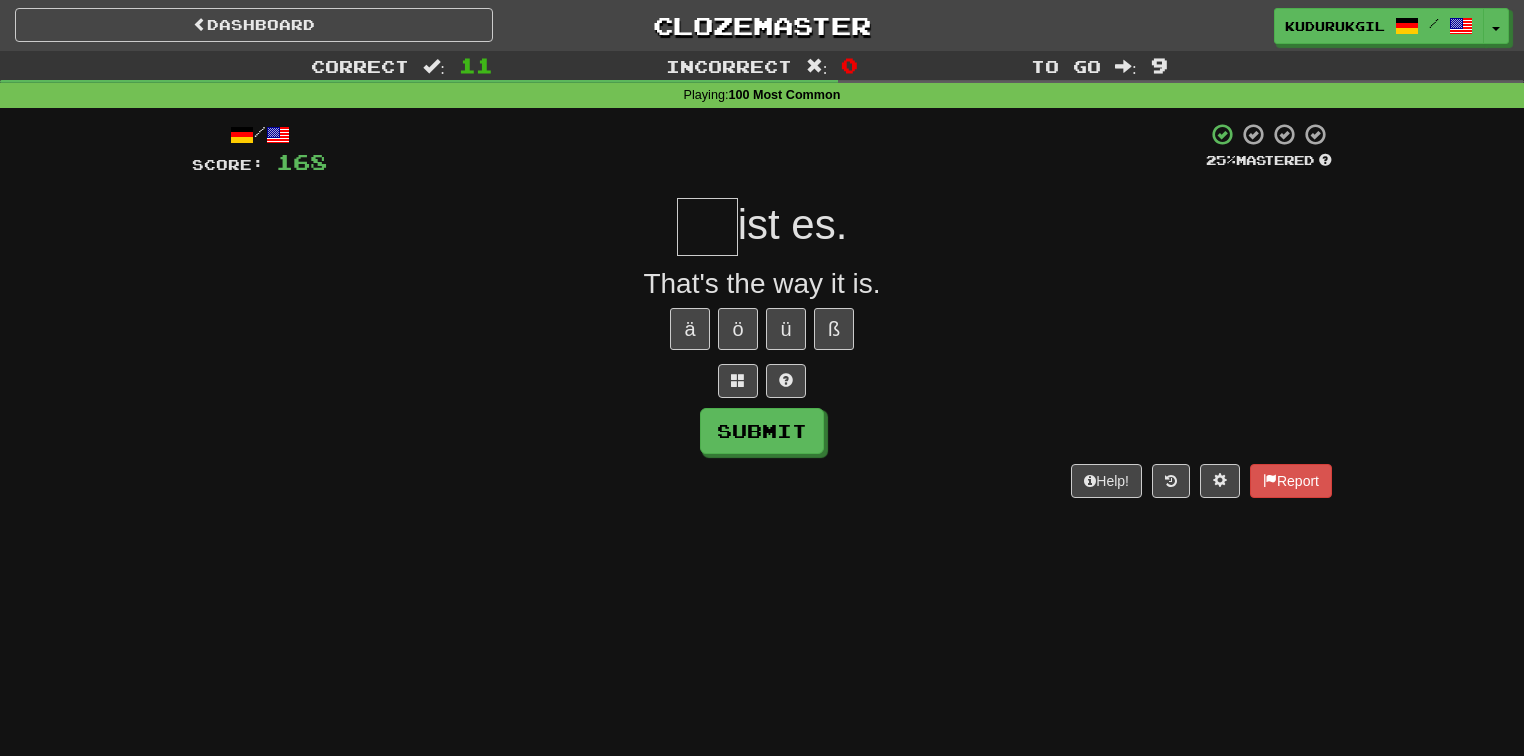 type on "*" 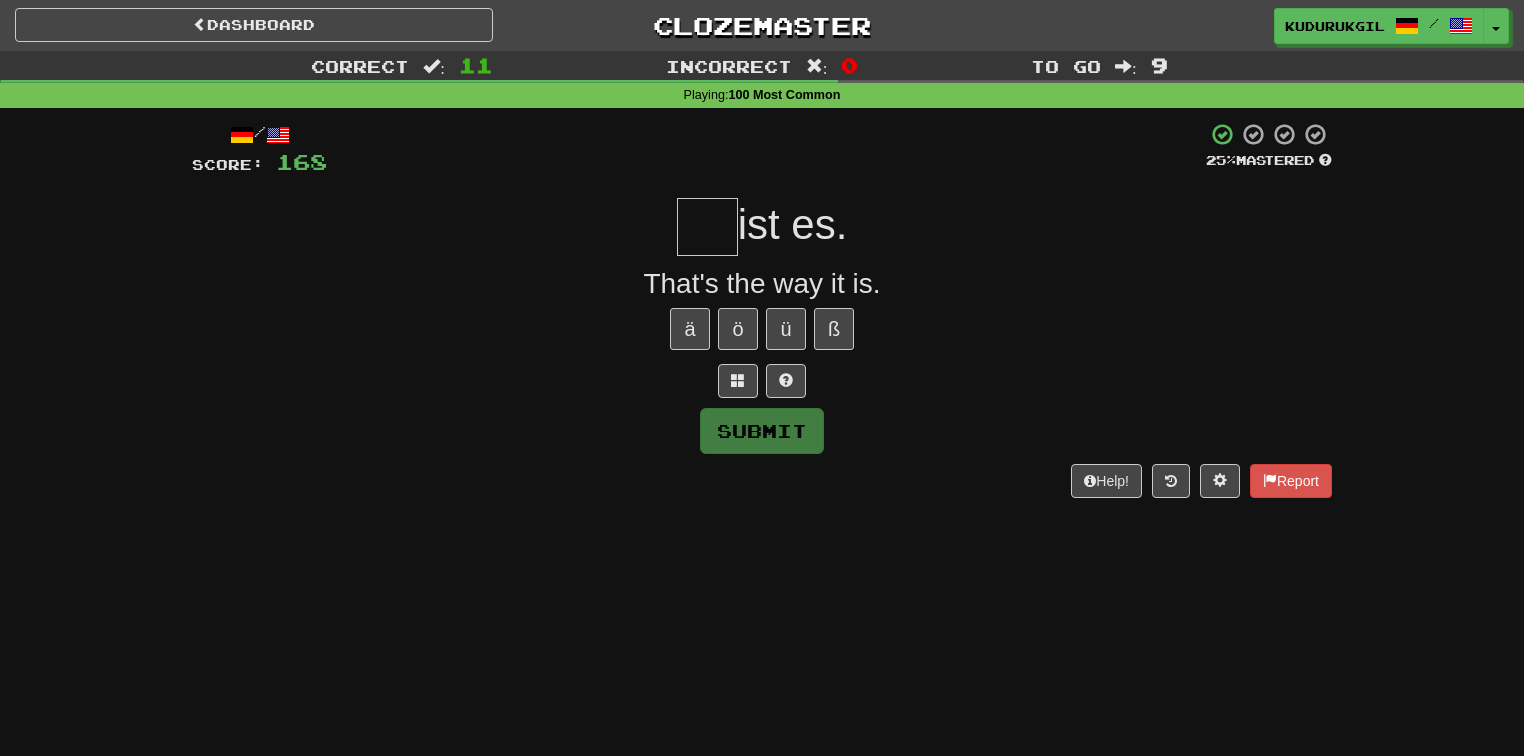 type on "*" 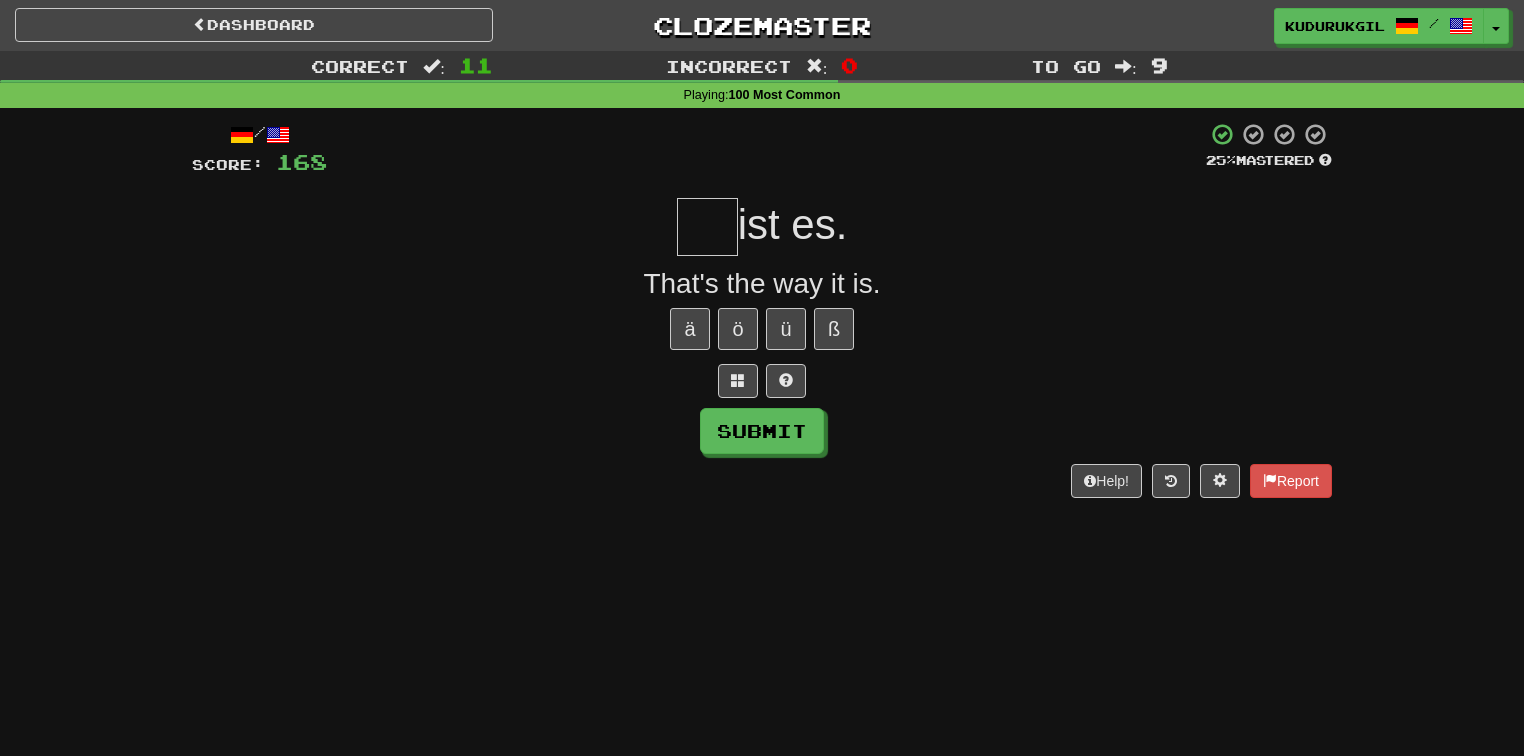 type on "*" 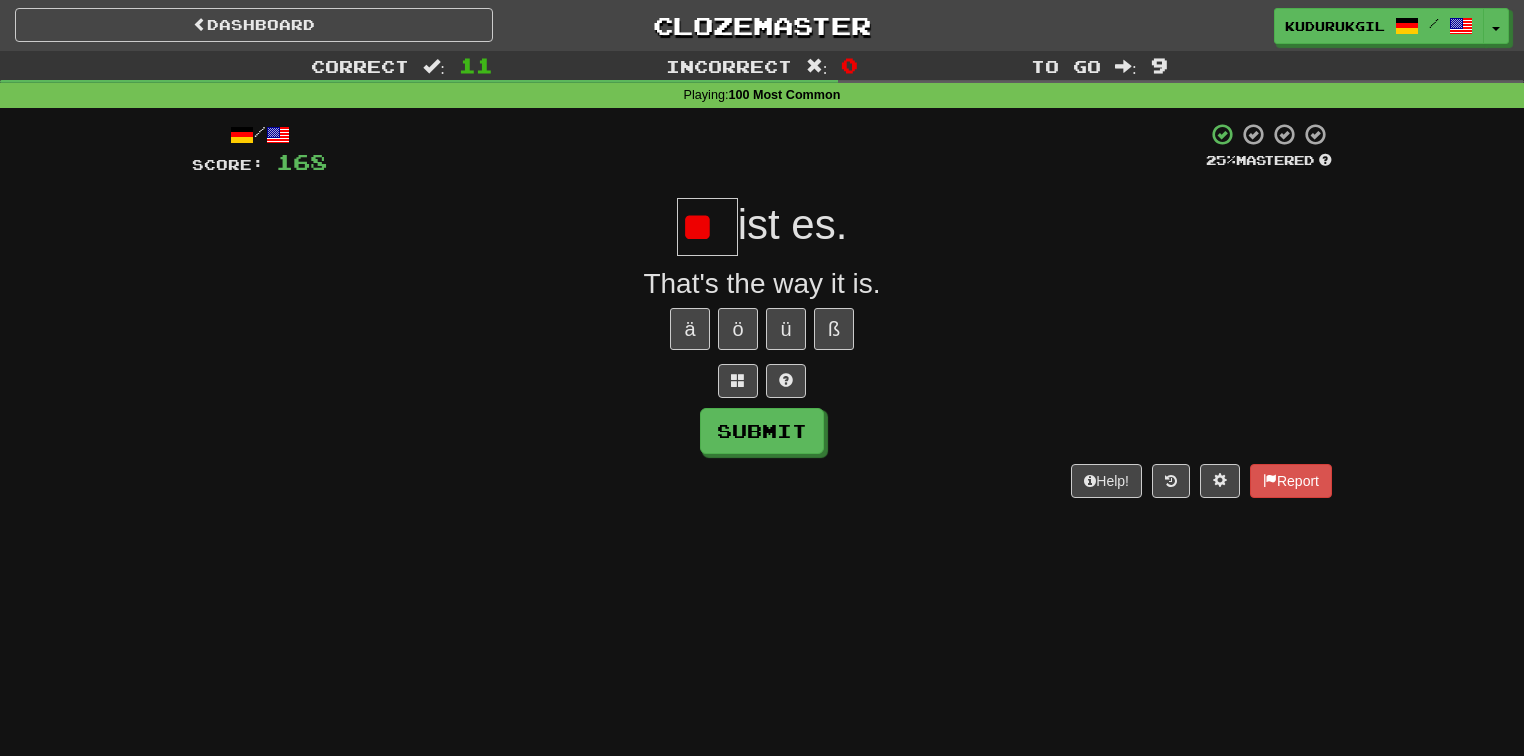 type on "*" 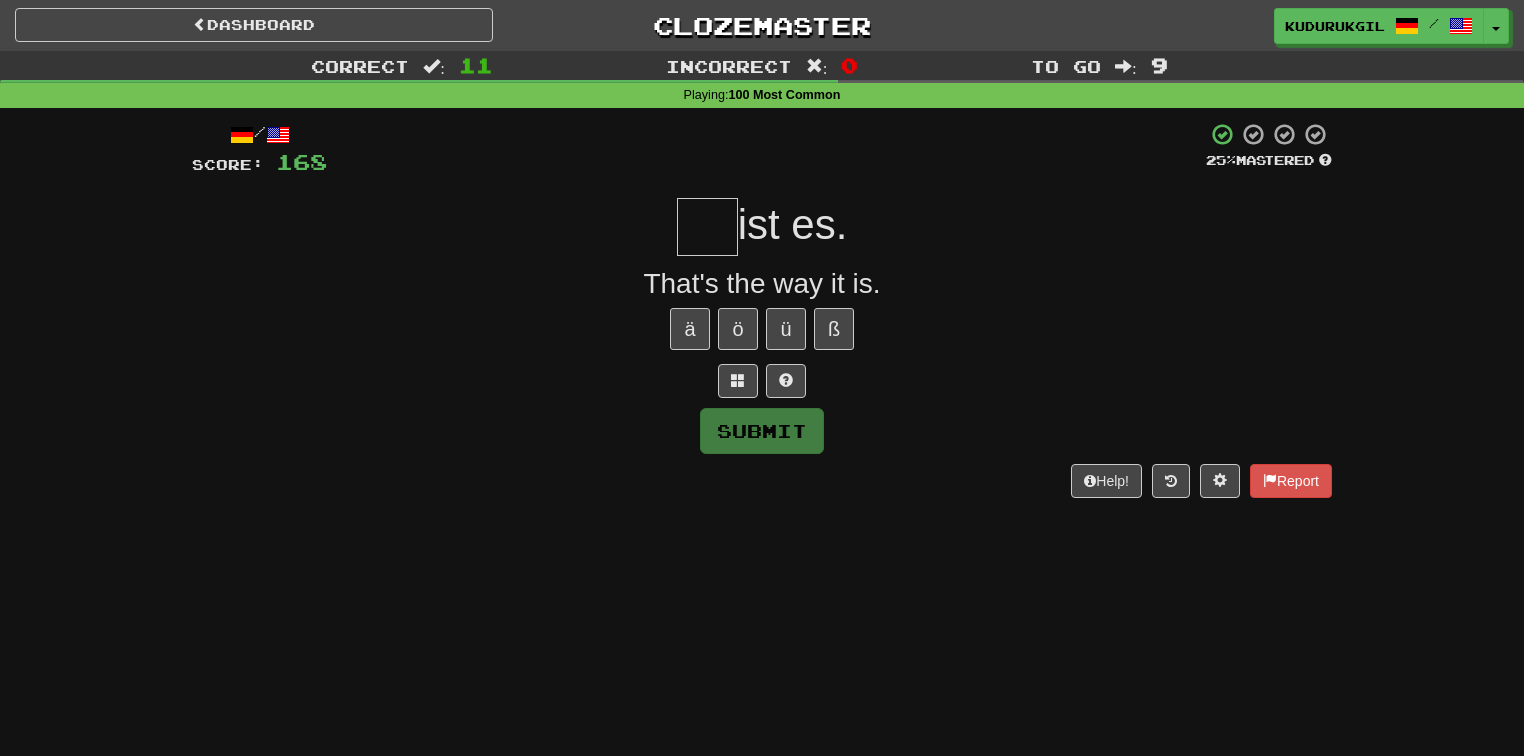 type on "*" 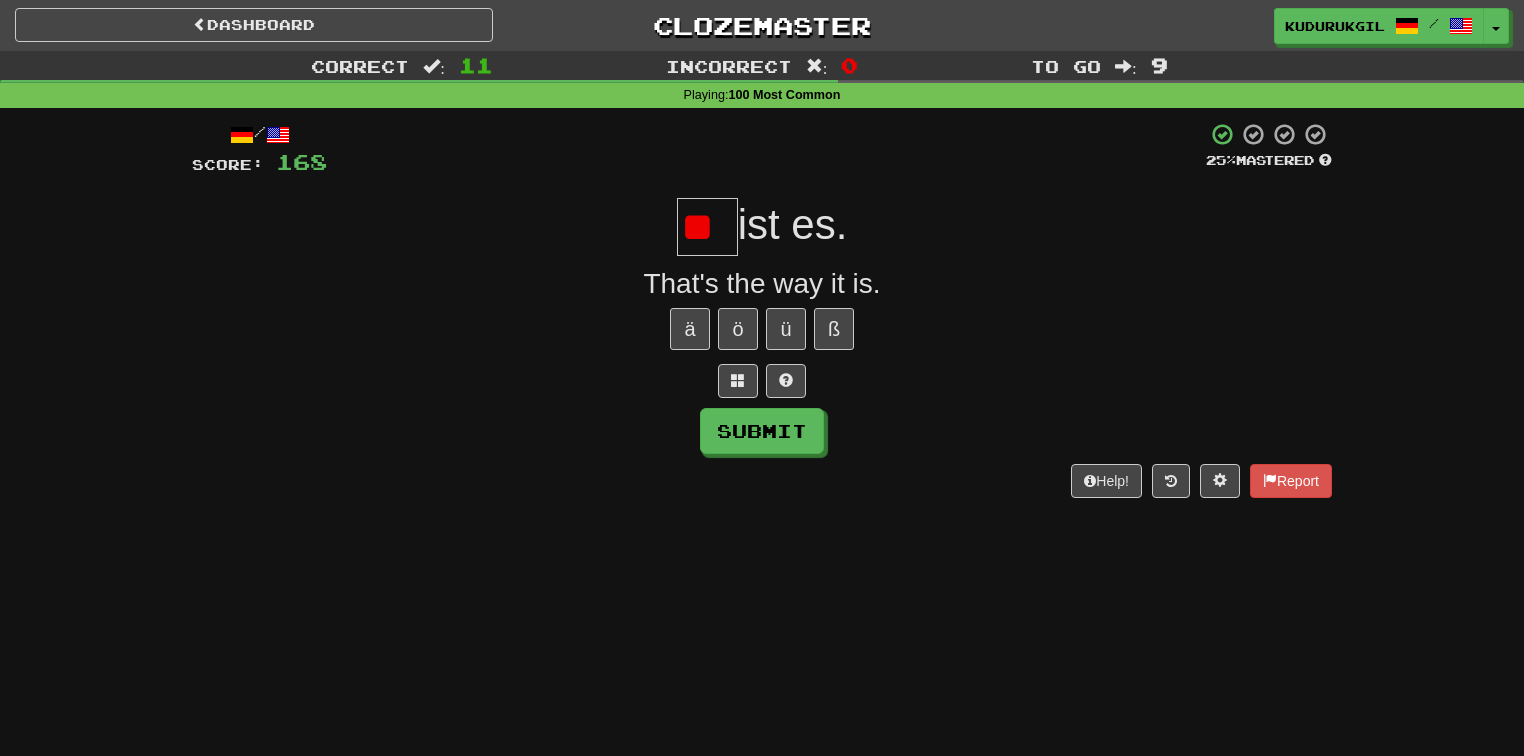 type on "*" 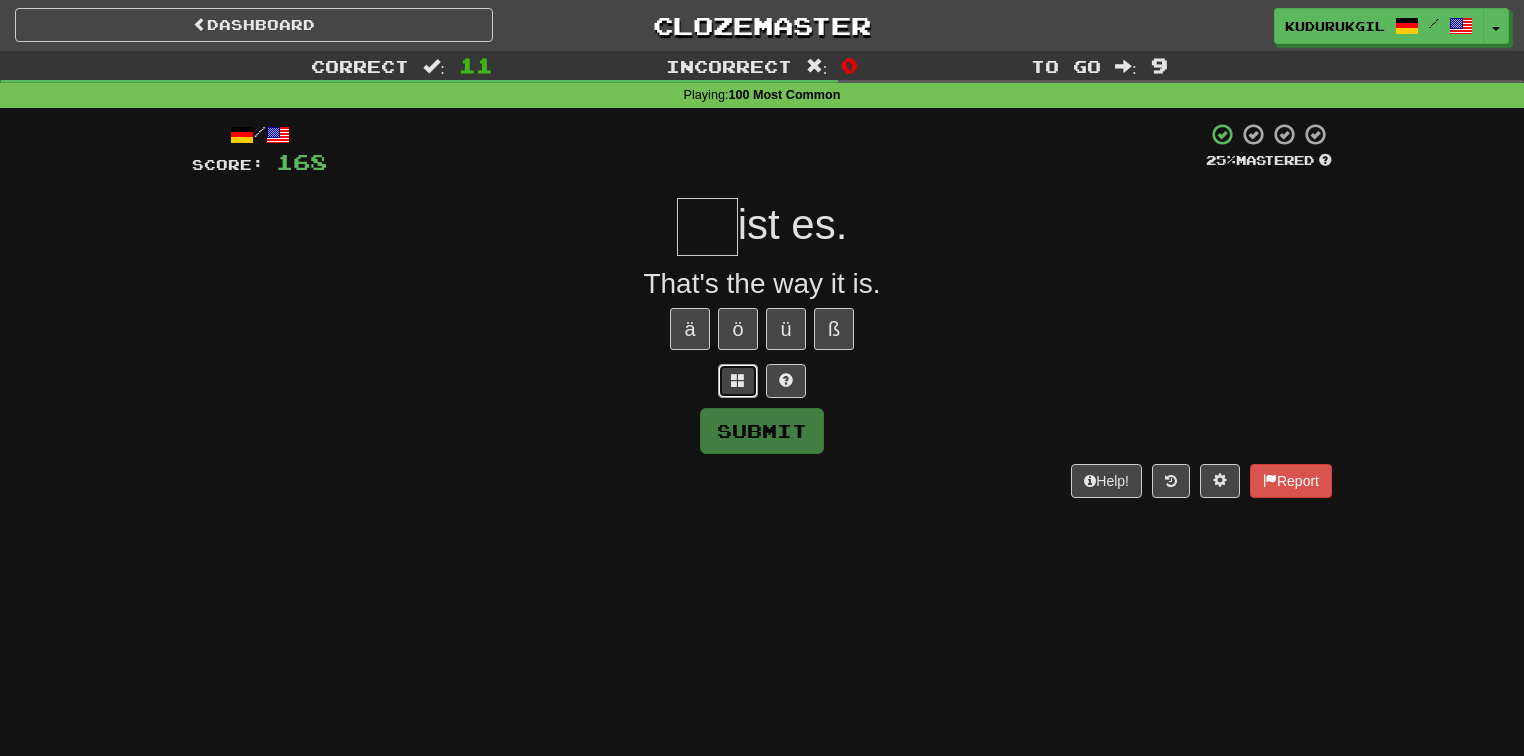 click at bounding box center [738, 381] 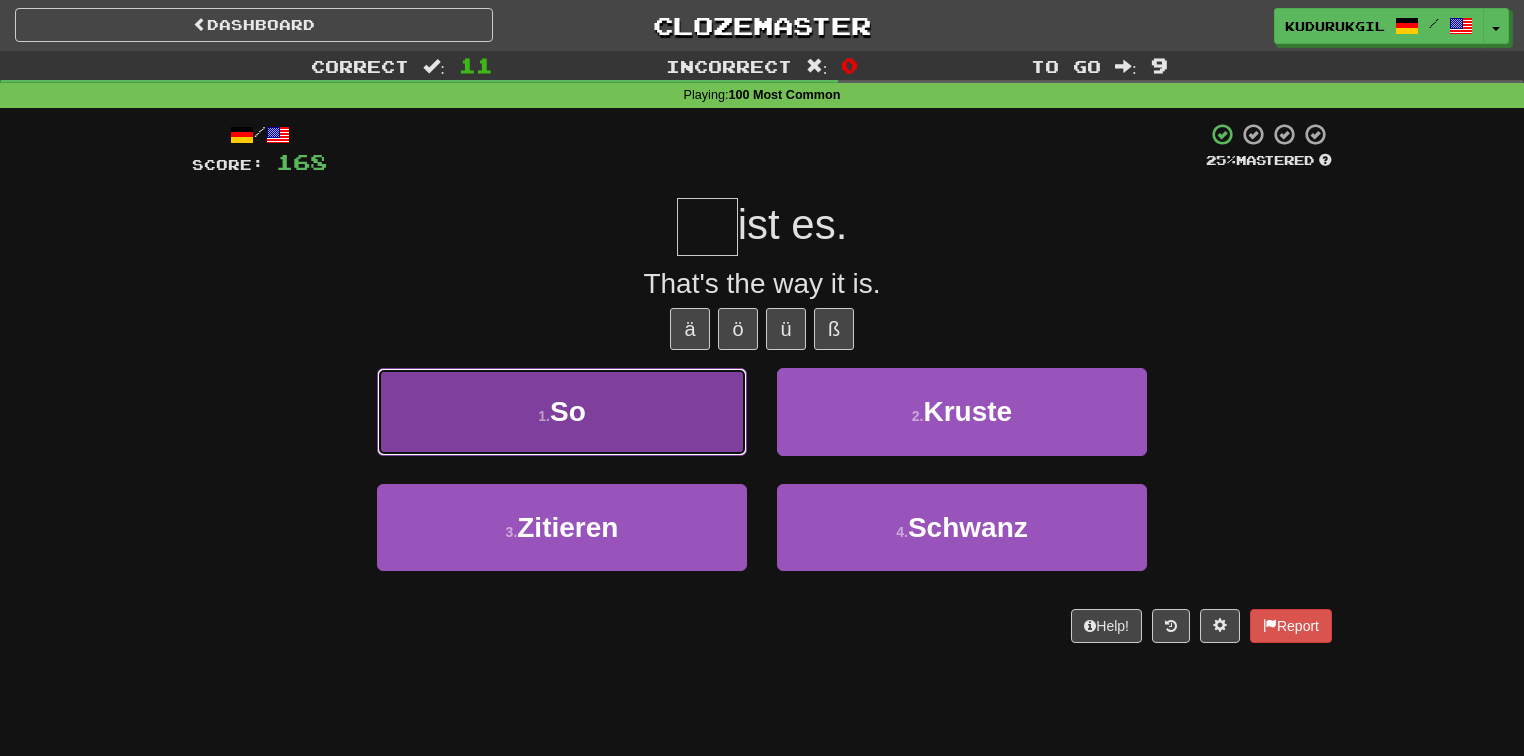 click on "1 .  So" at bounding box center [562, 411] 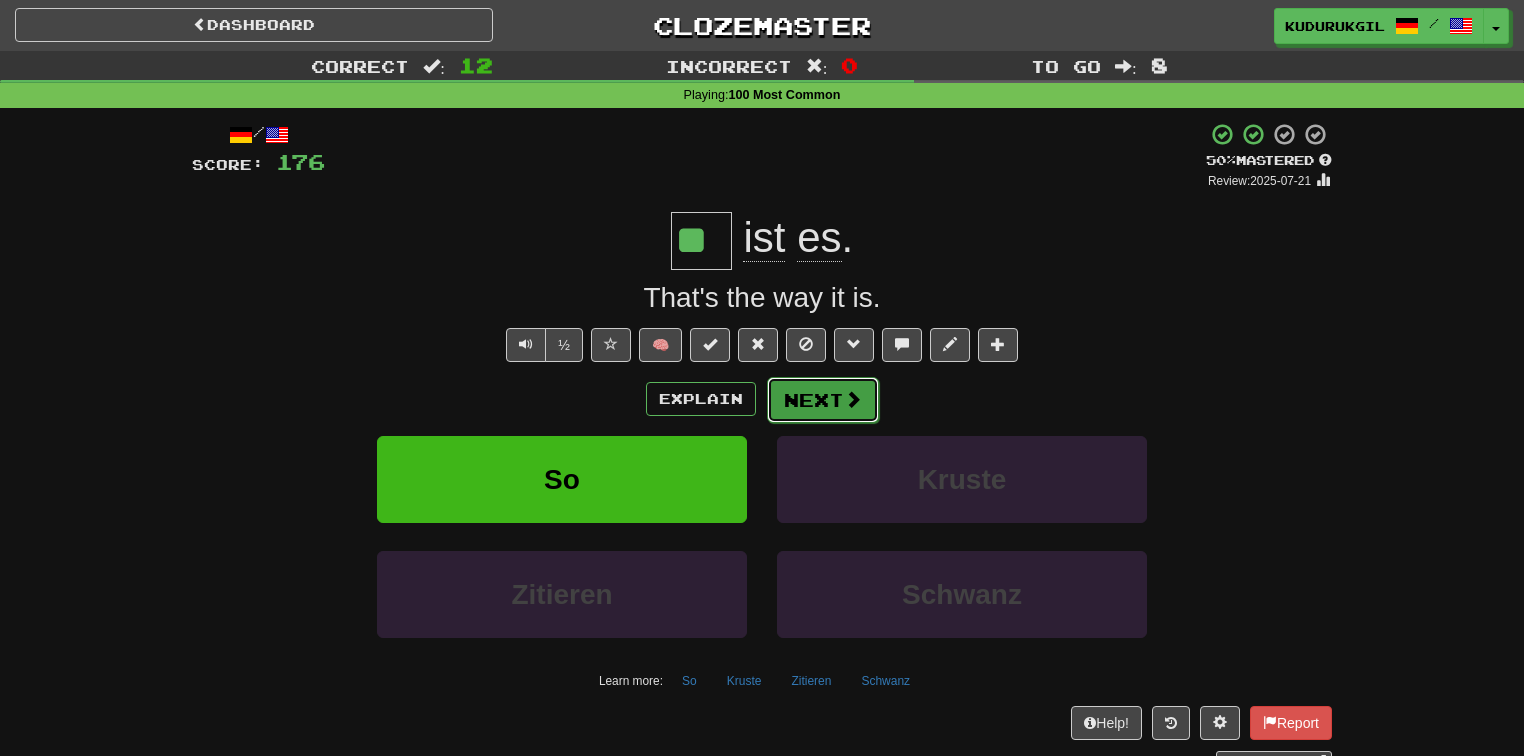 click on "Next" at bounding box center (823, 400) 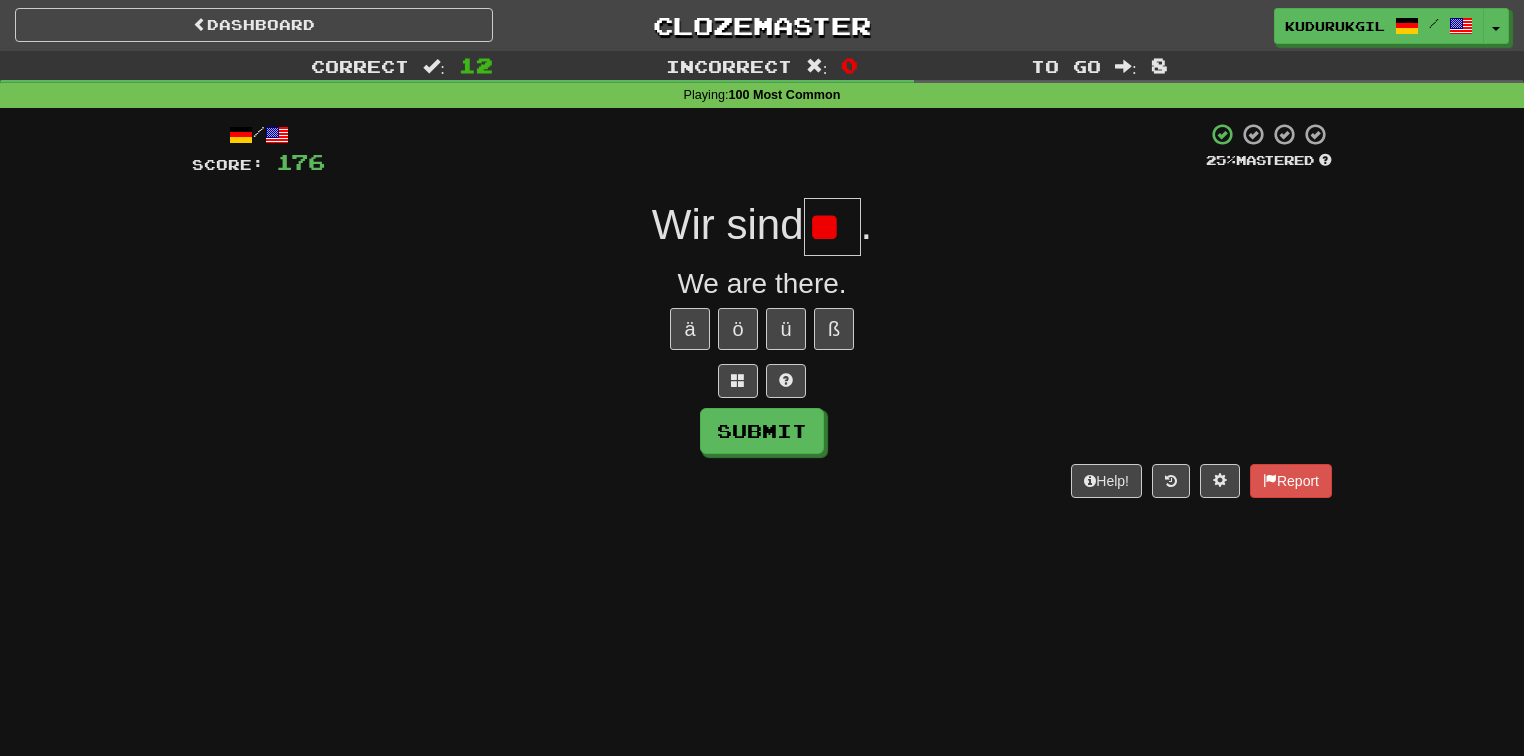 type on "*" 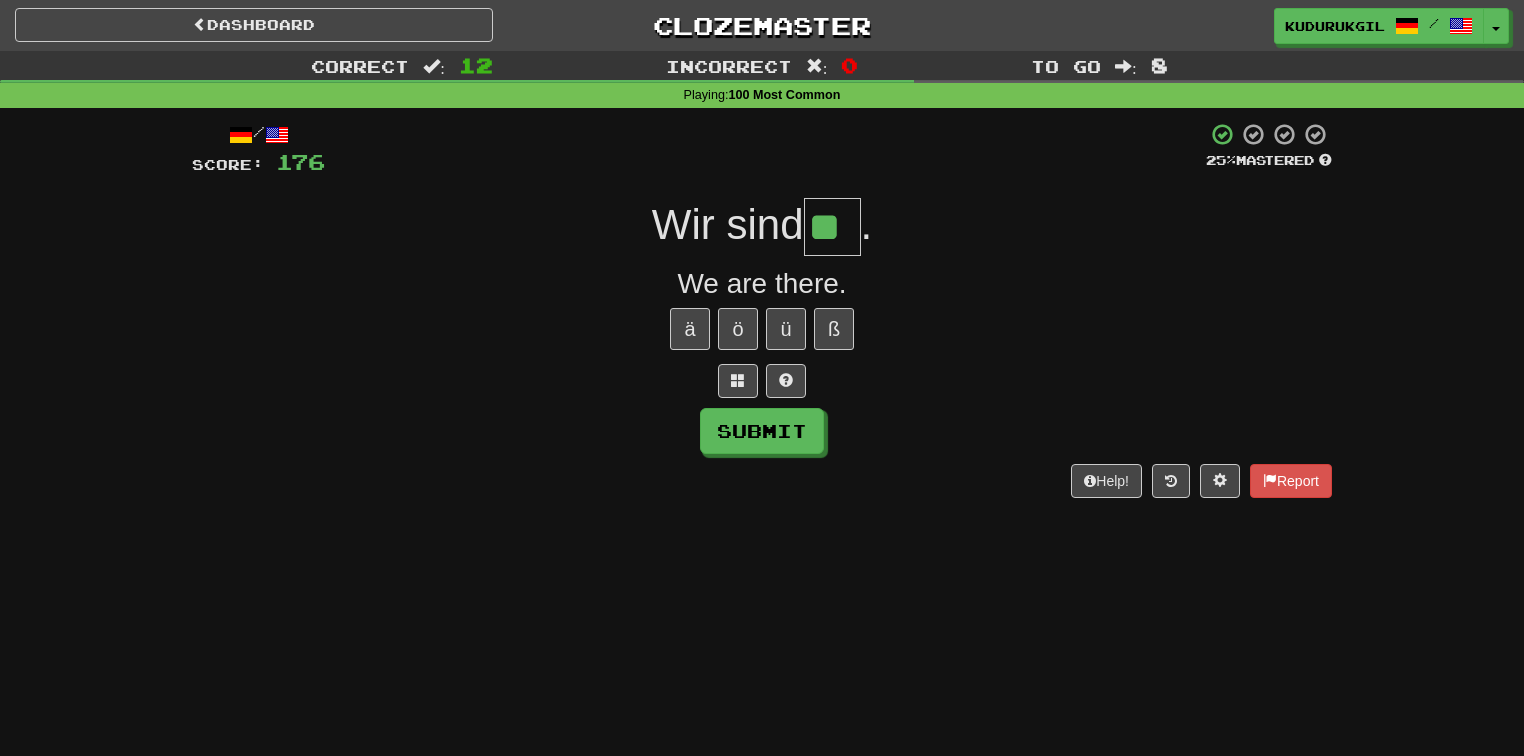 type on "**" 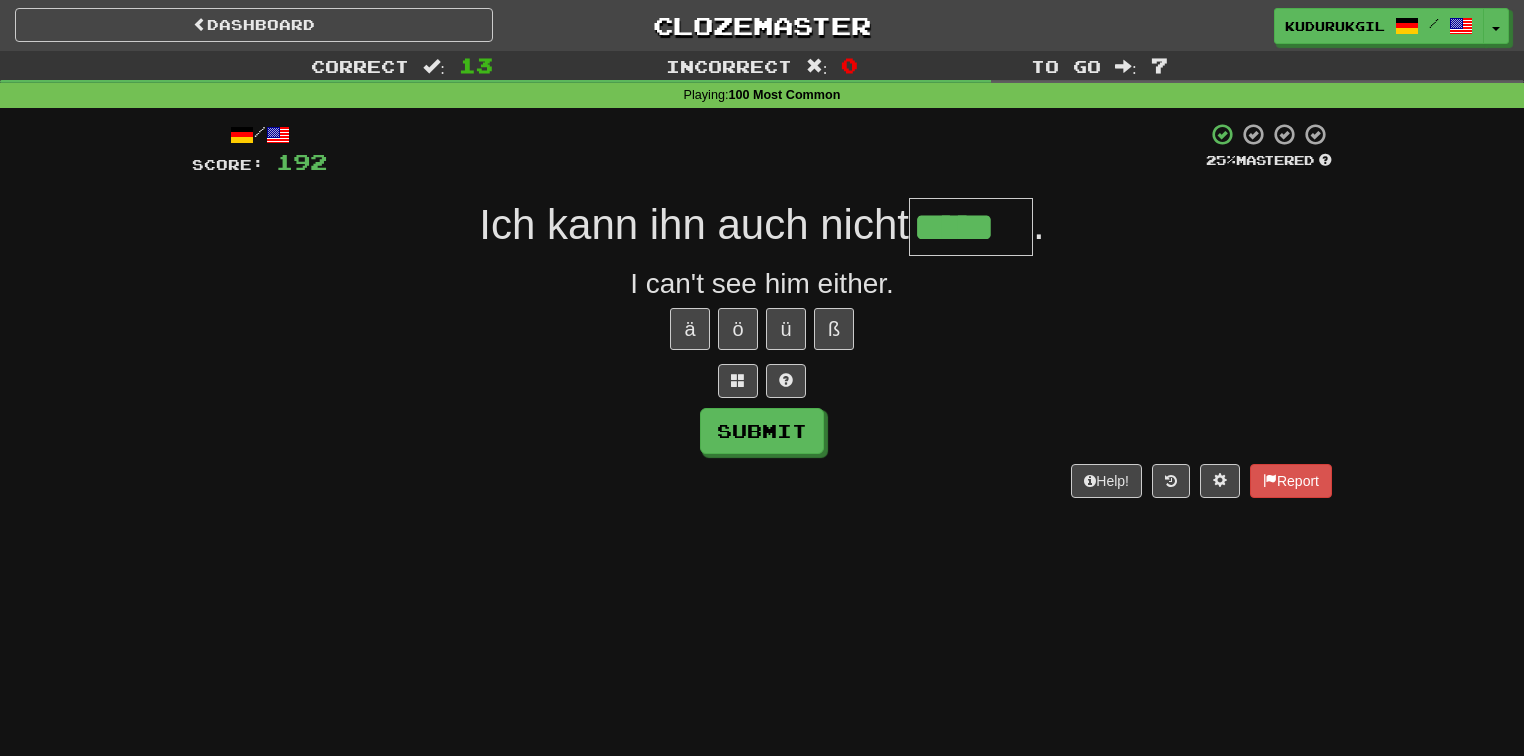 type on "*****" 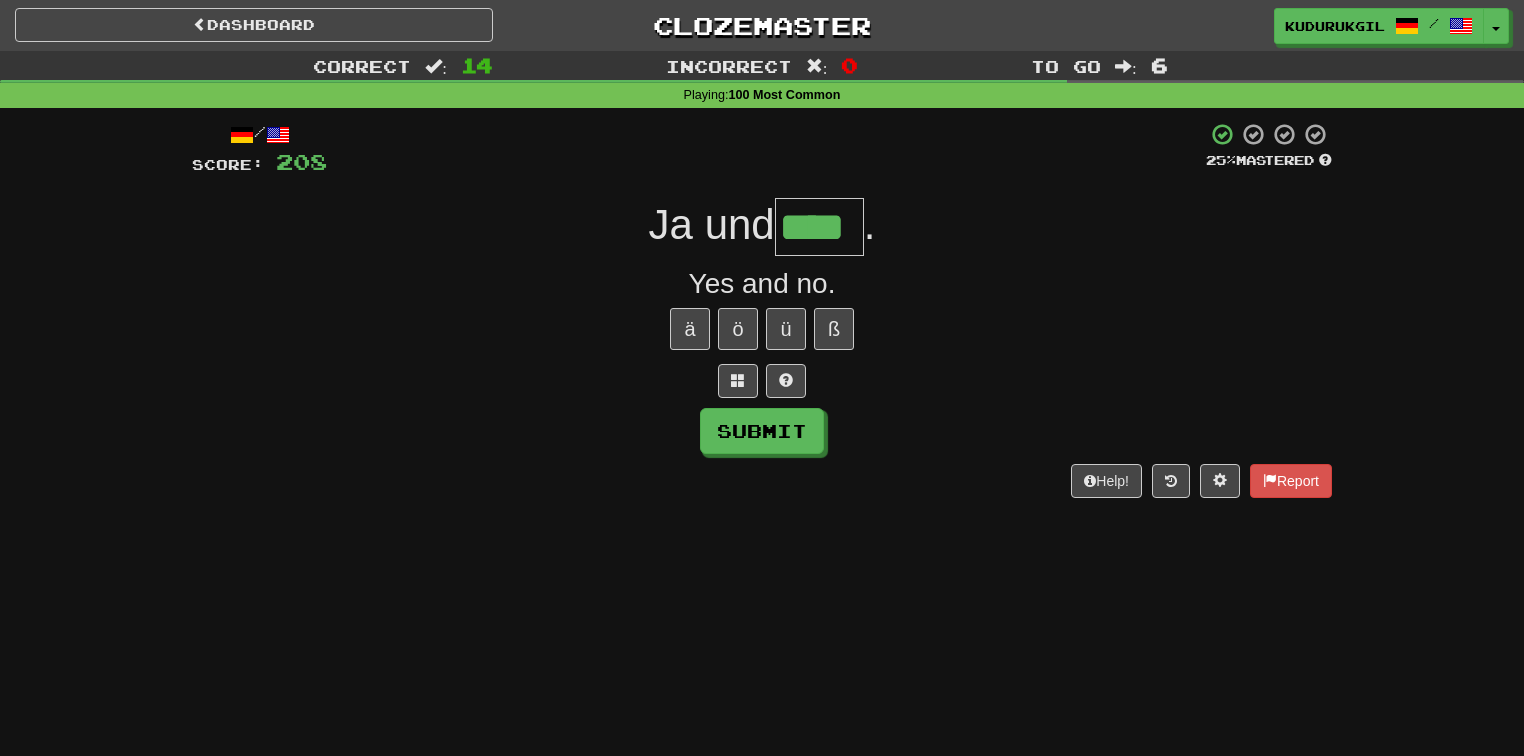 type on "****" 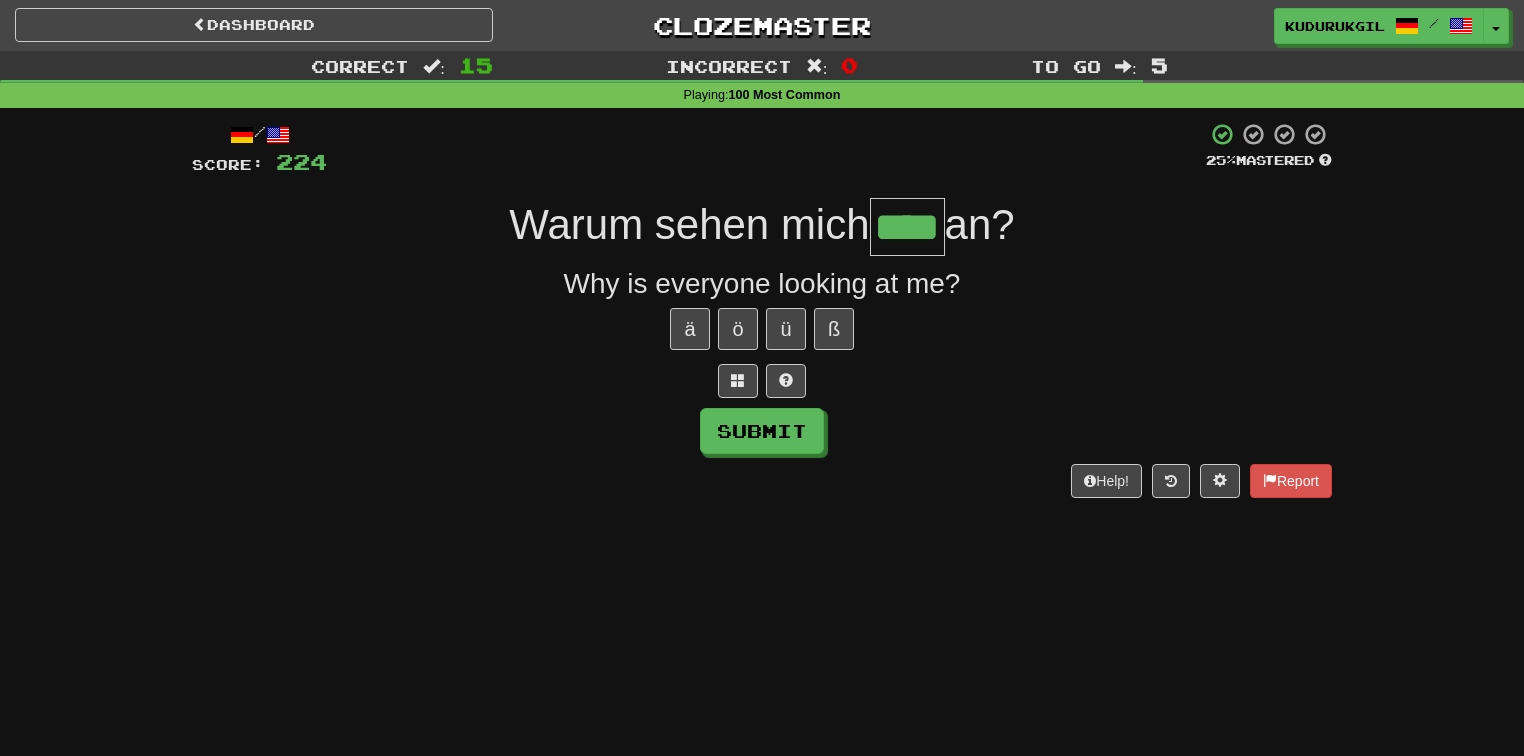 type on "****" 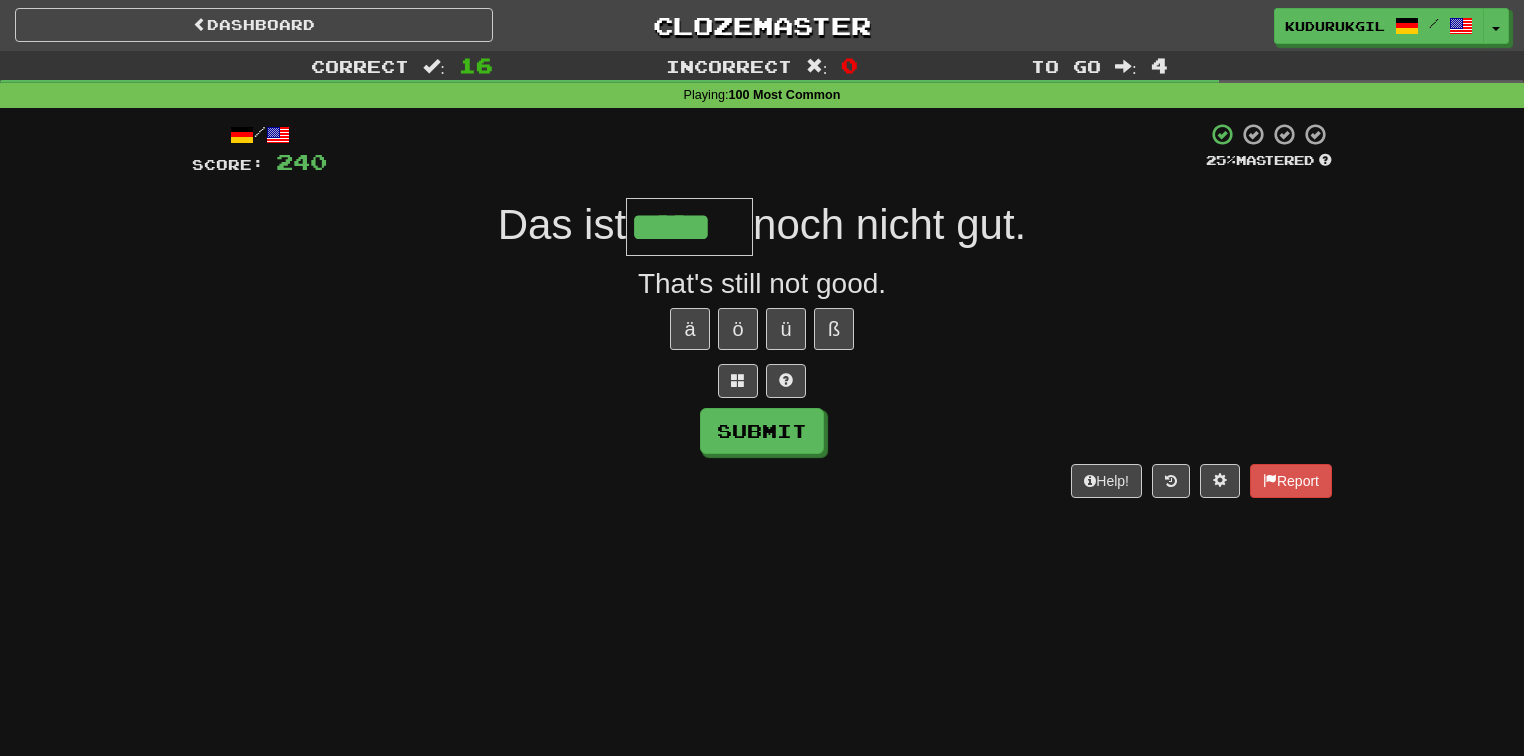 type on "*****" 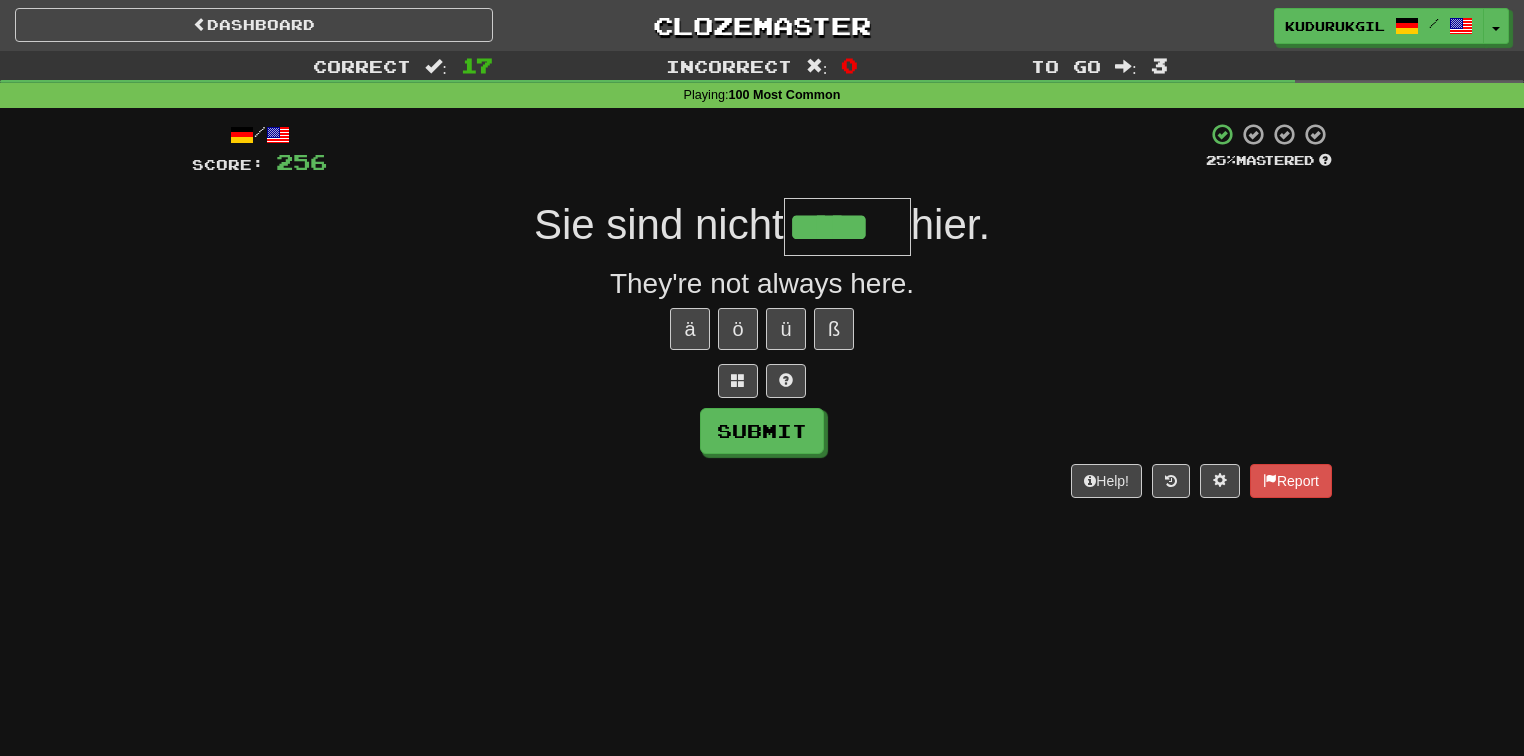 type on "*****" 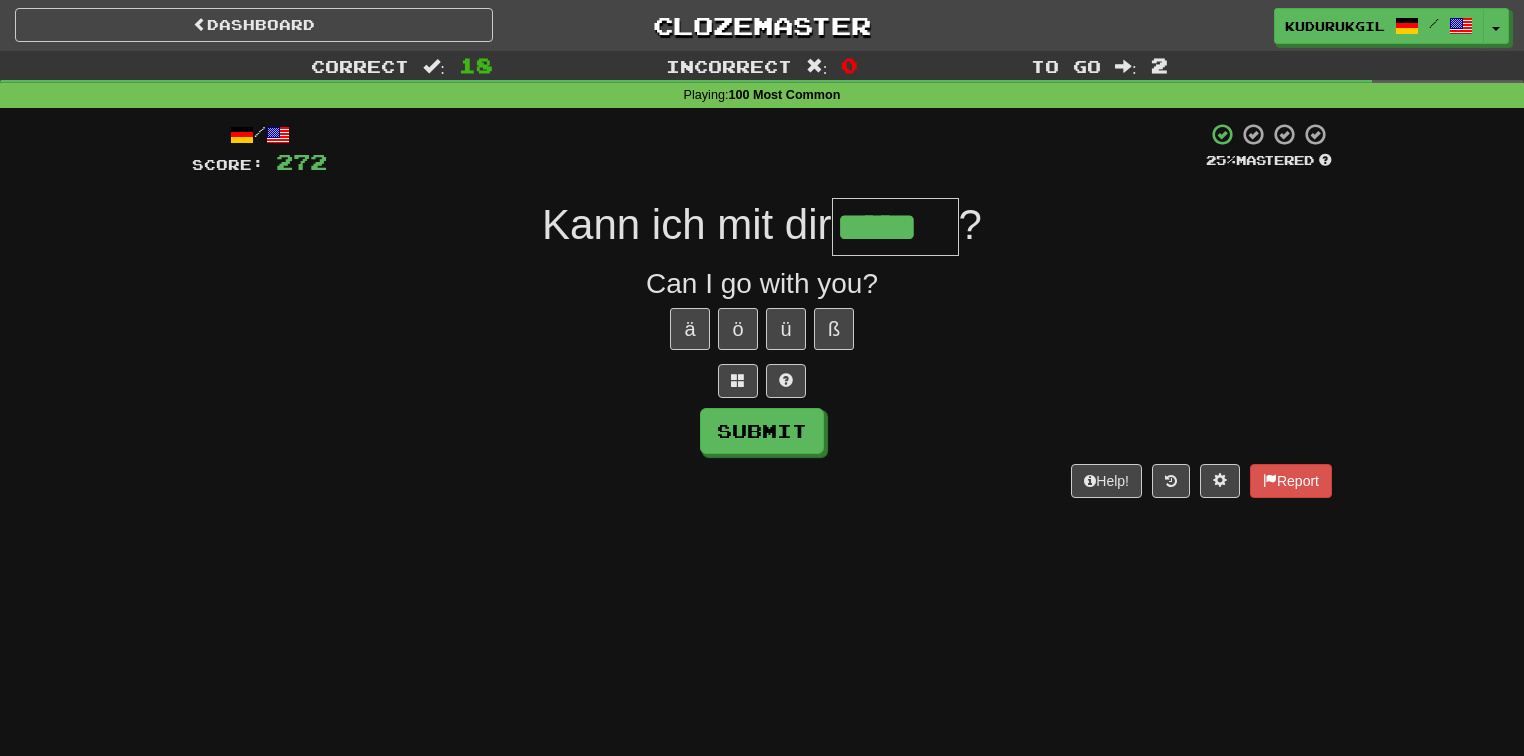 type on "*****" 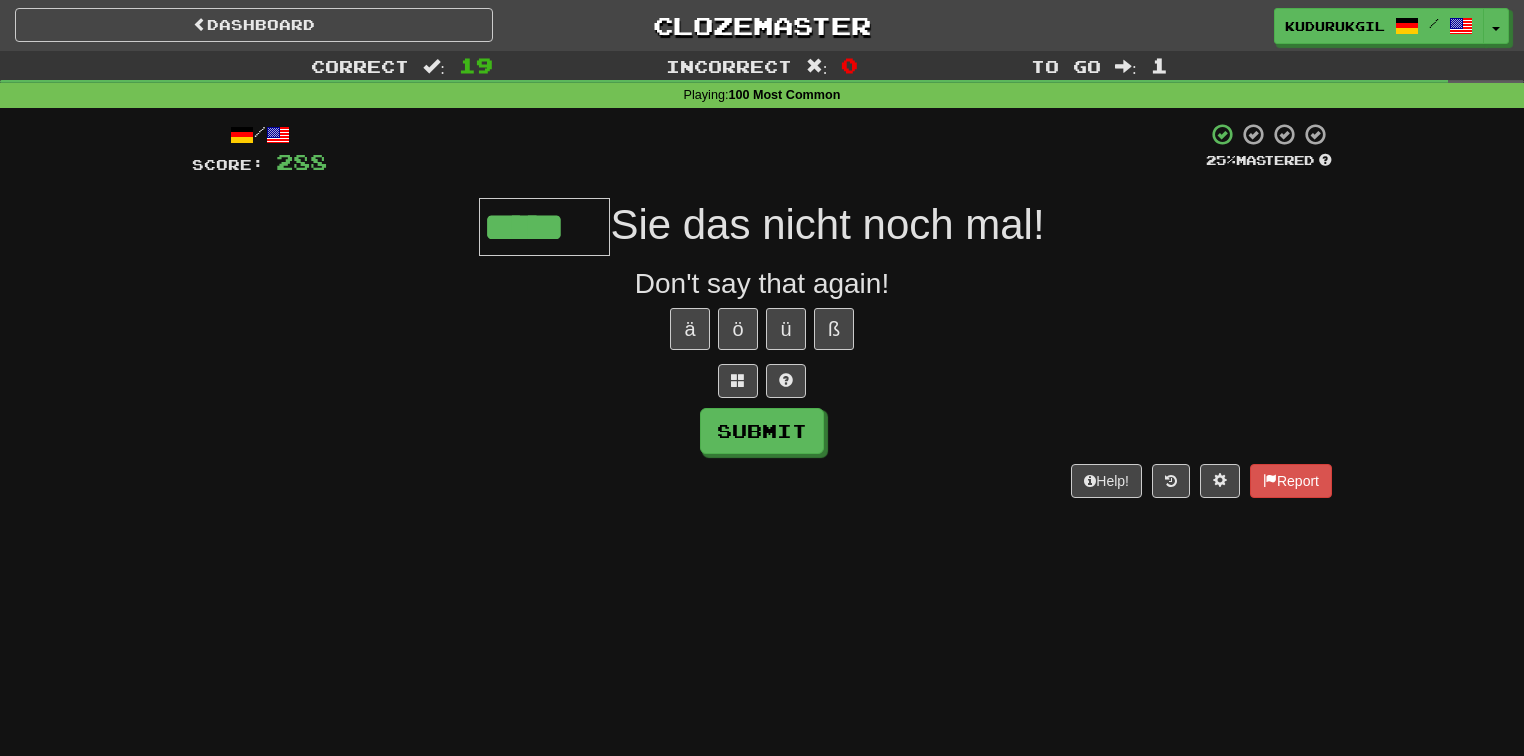 type on "*****" 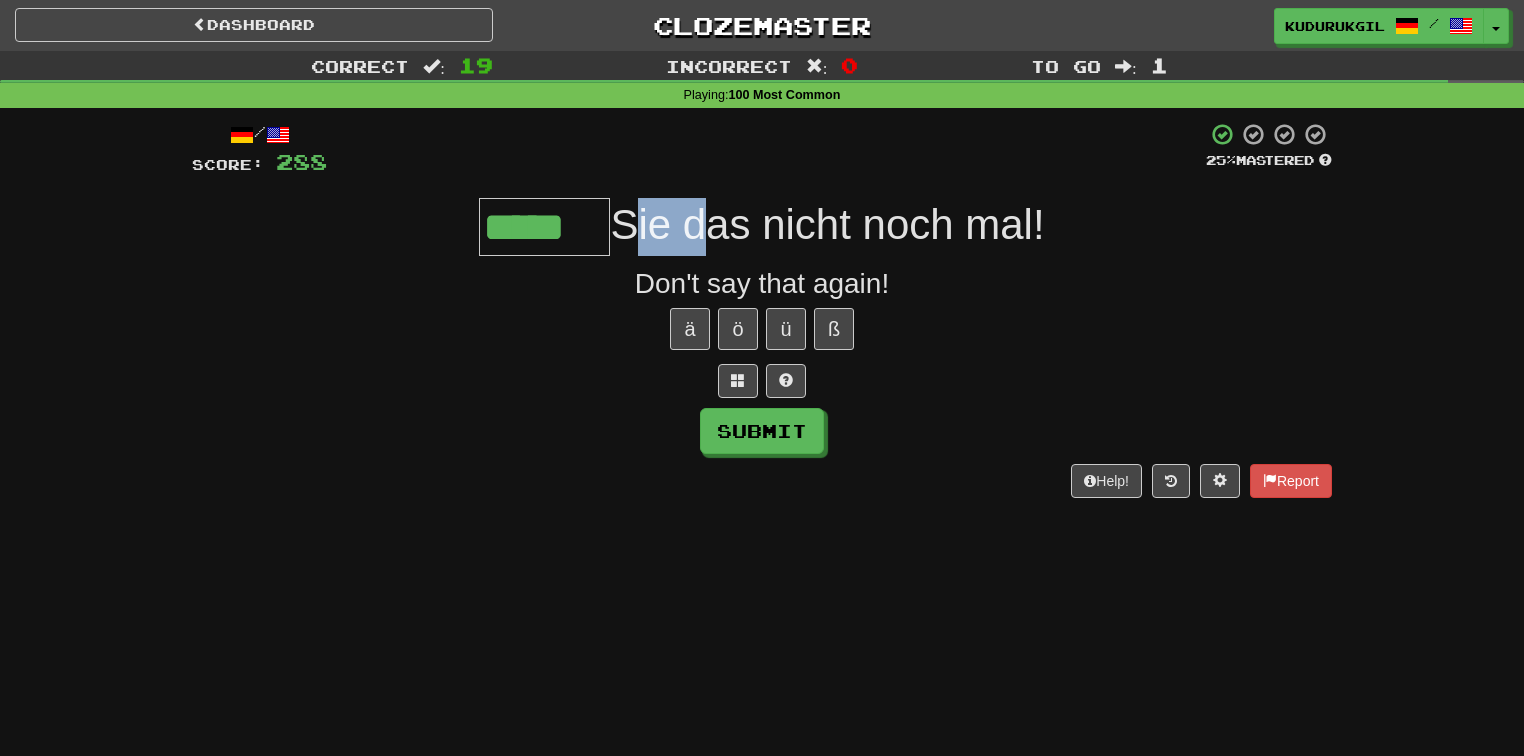 click on "Sie das nicht noch mal!" at bounding box center (827, 224) 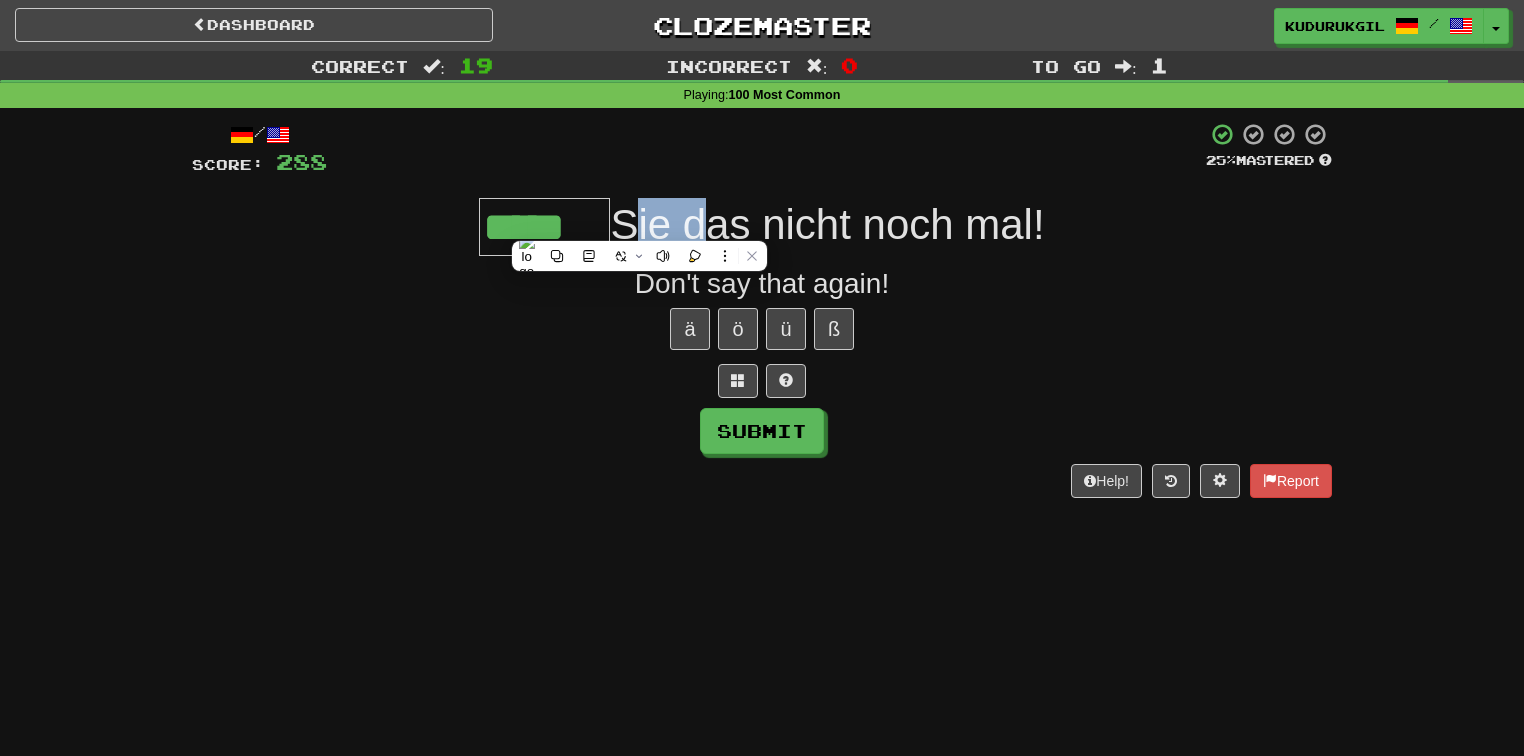 click on "Sie das nicht noch mal!" at bounding box center [827, 224] 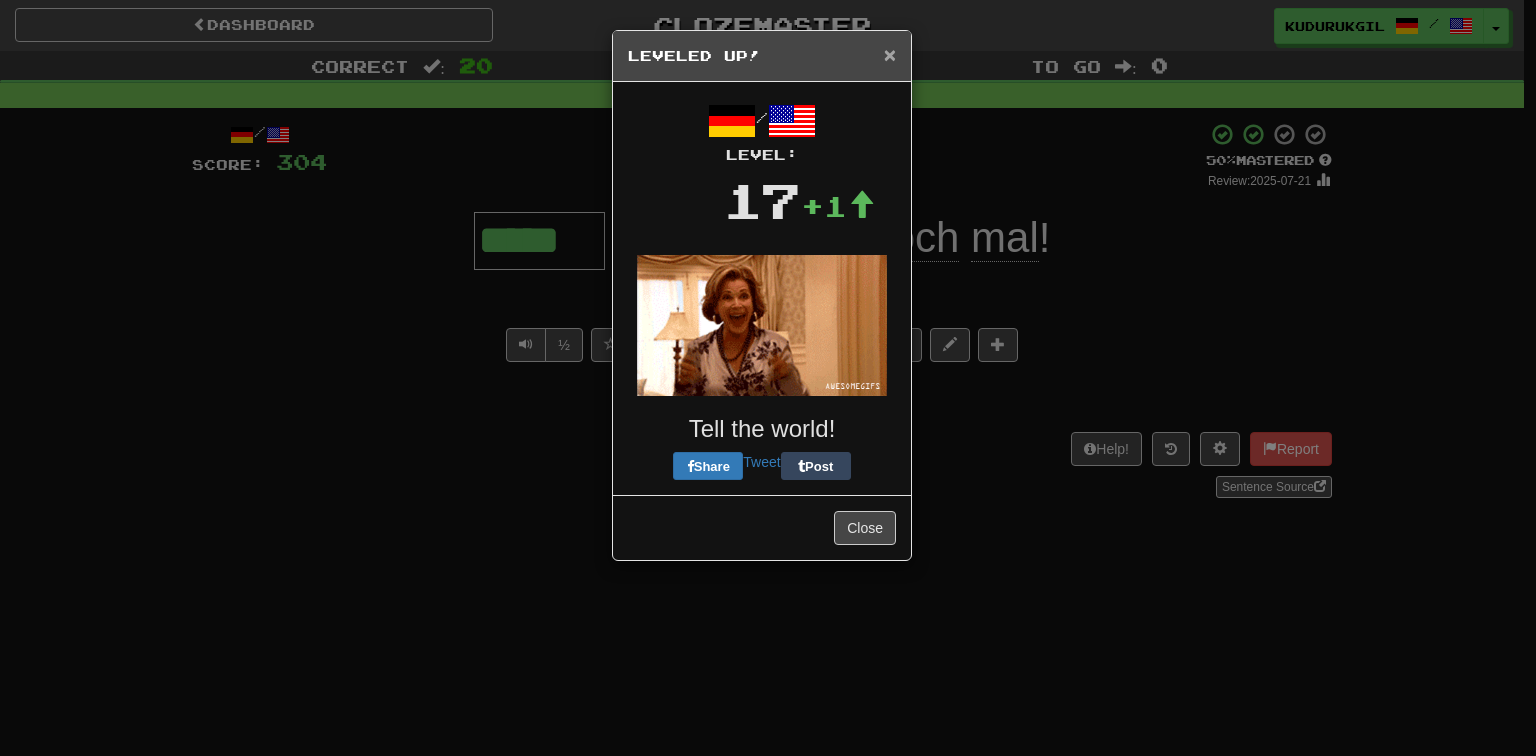 click on "×" at bounding box center [890, 54] 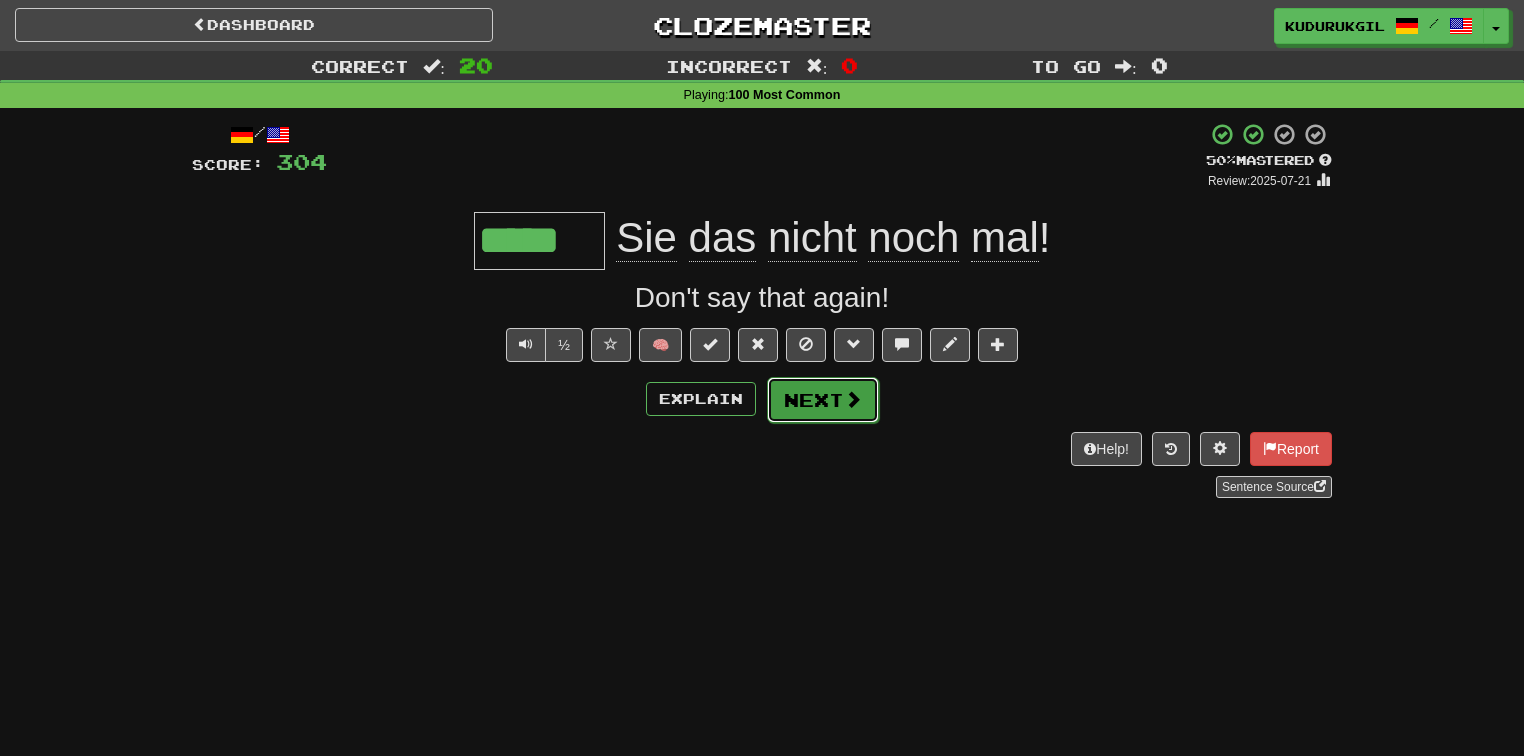 click at bounding box center (853, 399) 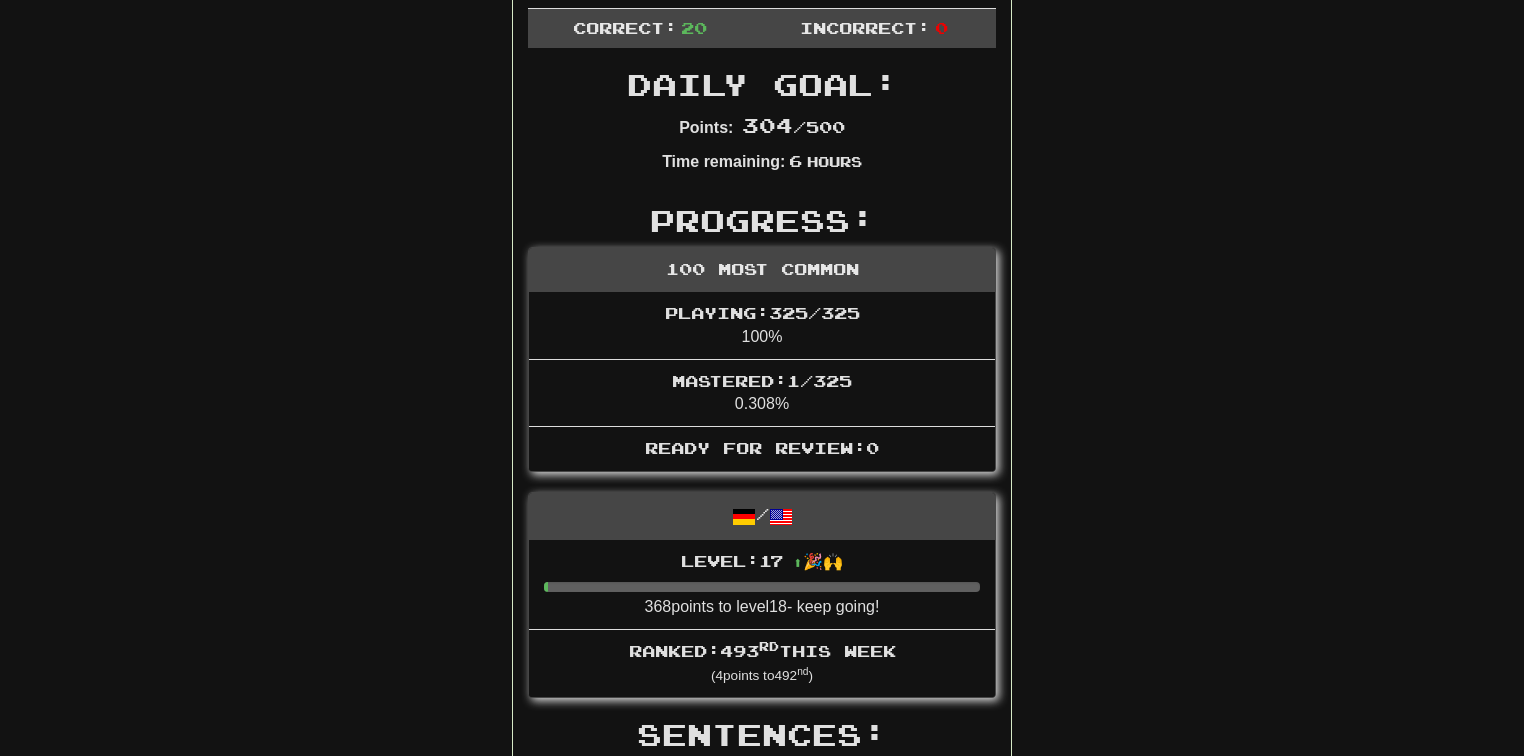 scroll, scrollTop: 0, scrollLeft: 0, axis: both 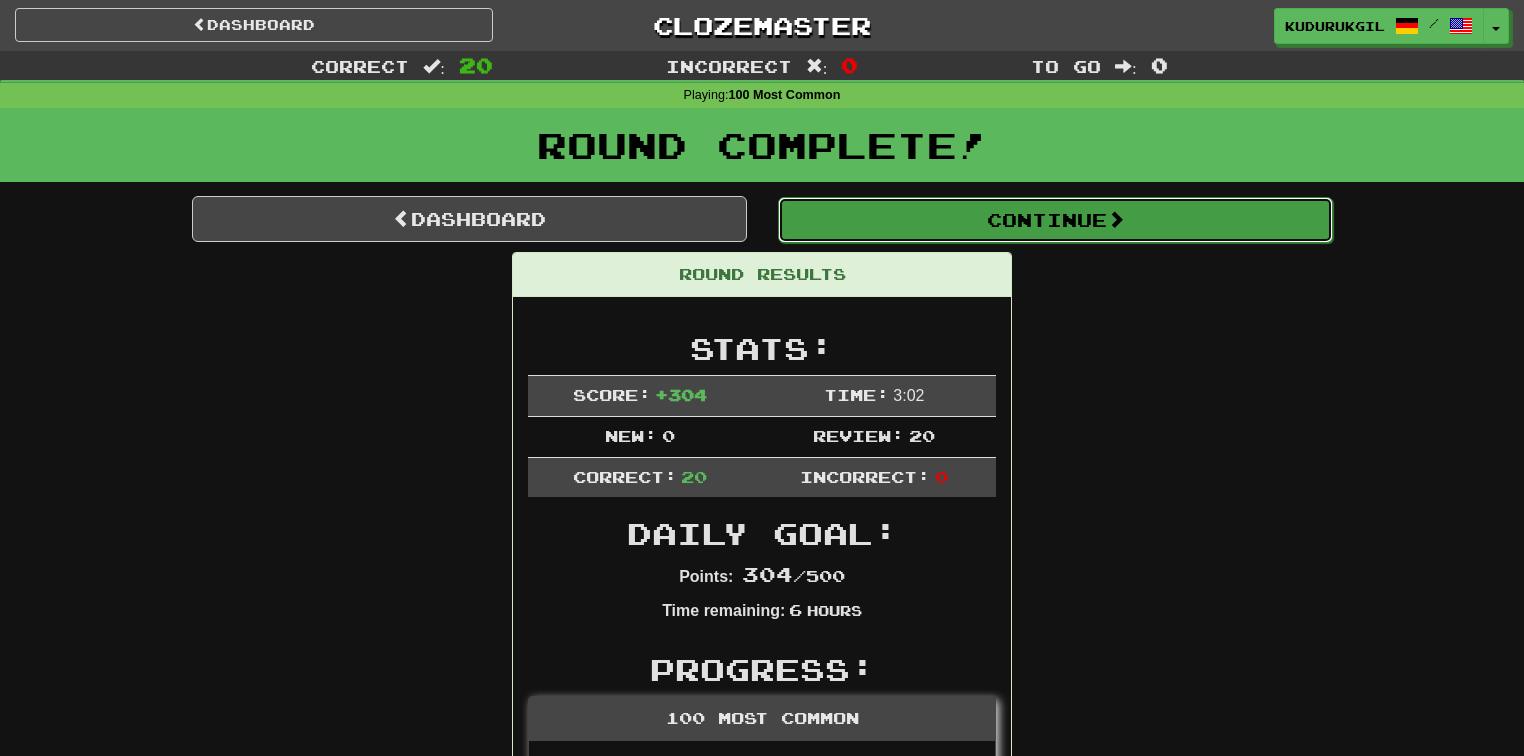 click on "Continue" at bounding box center (1055, 220) 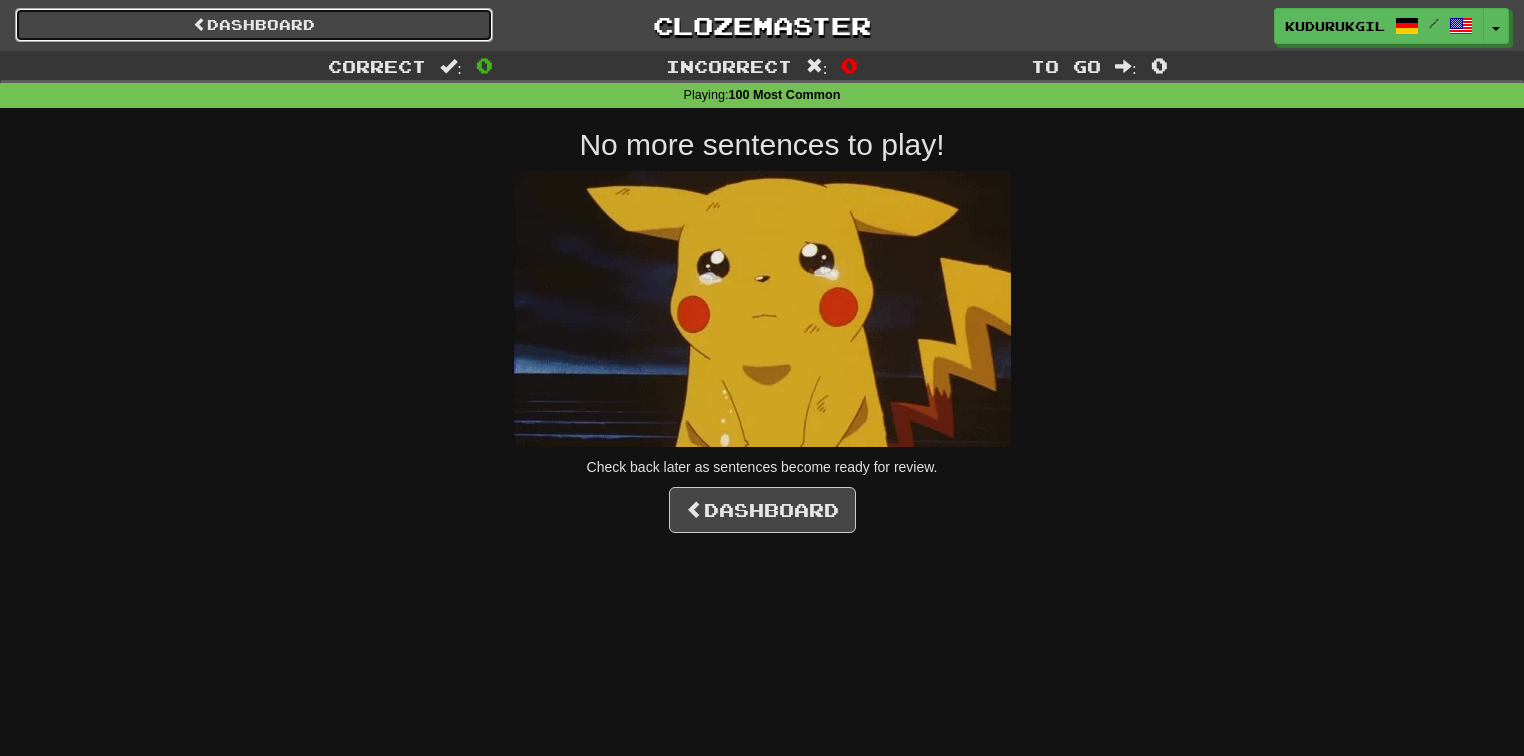 click on "Dashboard" at bounding box center (254, 25) 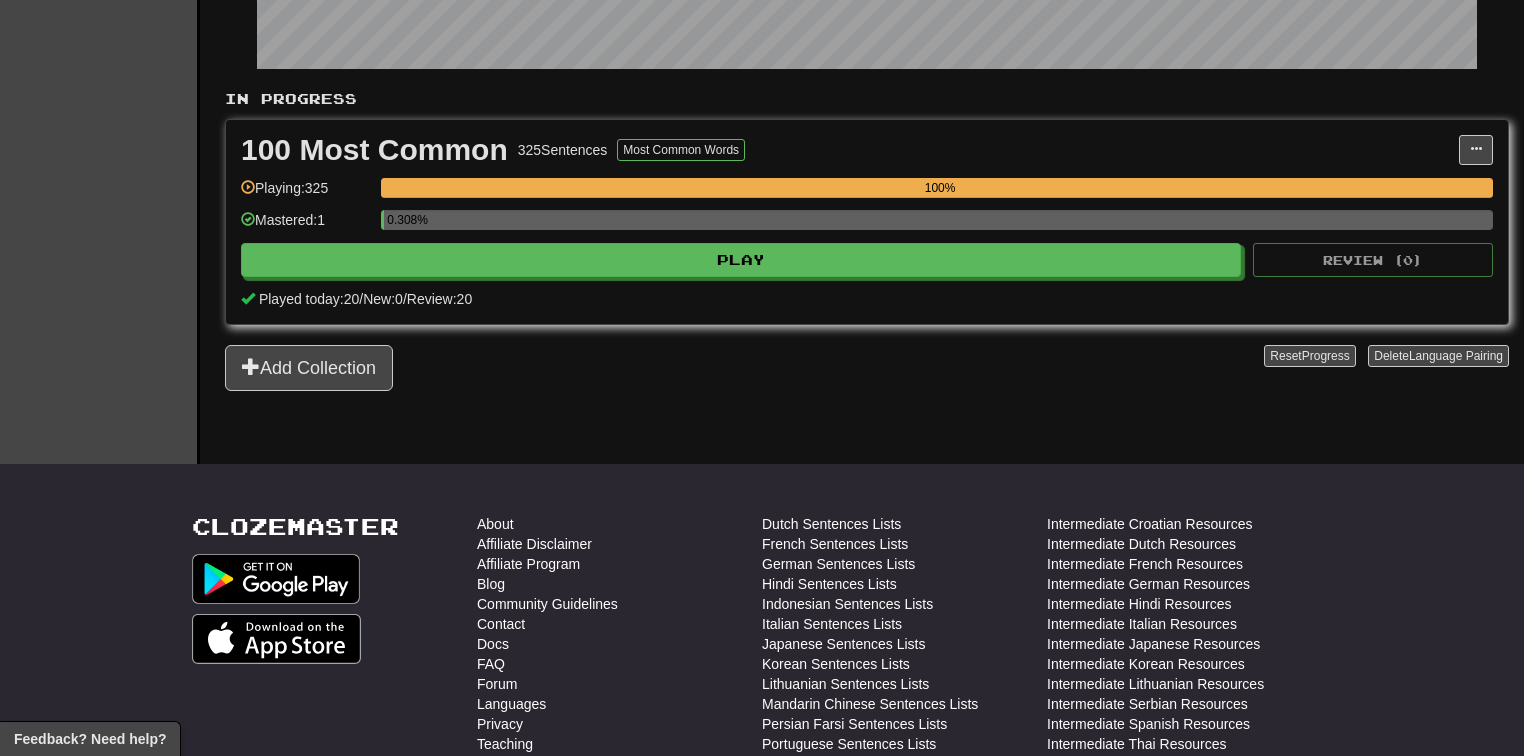scroll, scrollTop: 343, scrollLeft: 0, axis: vertical 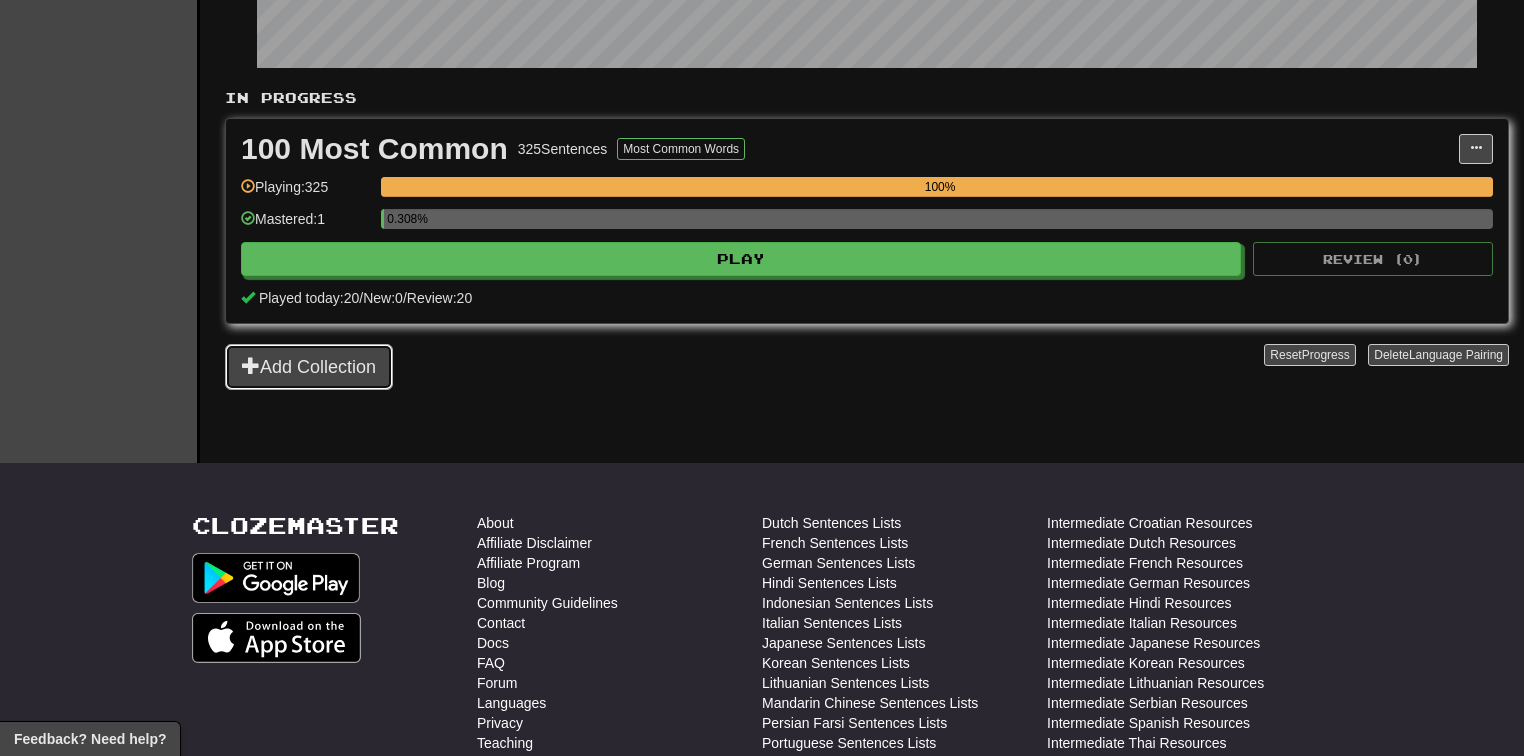 click on "Add Collection" at bounding box center (309, 367) 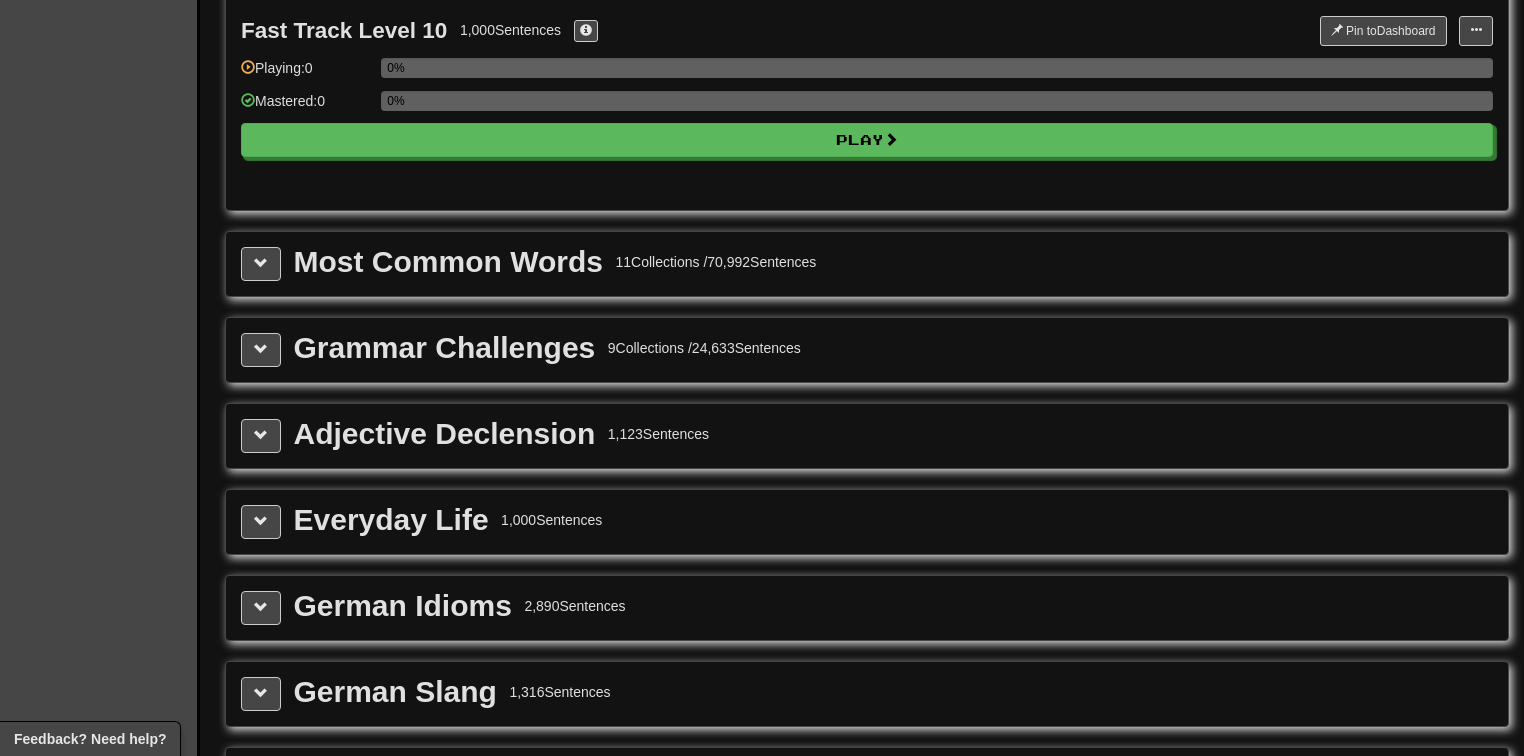 scroll, scrollTop: 2014, scrollLeft: 0, axis: vertical 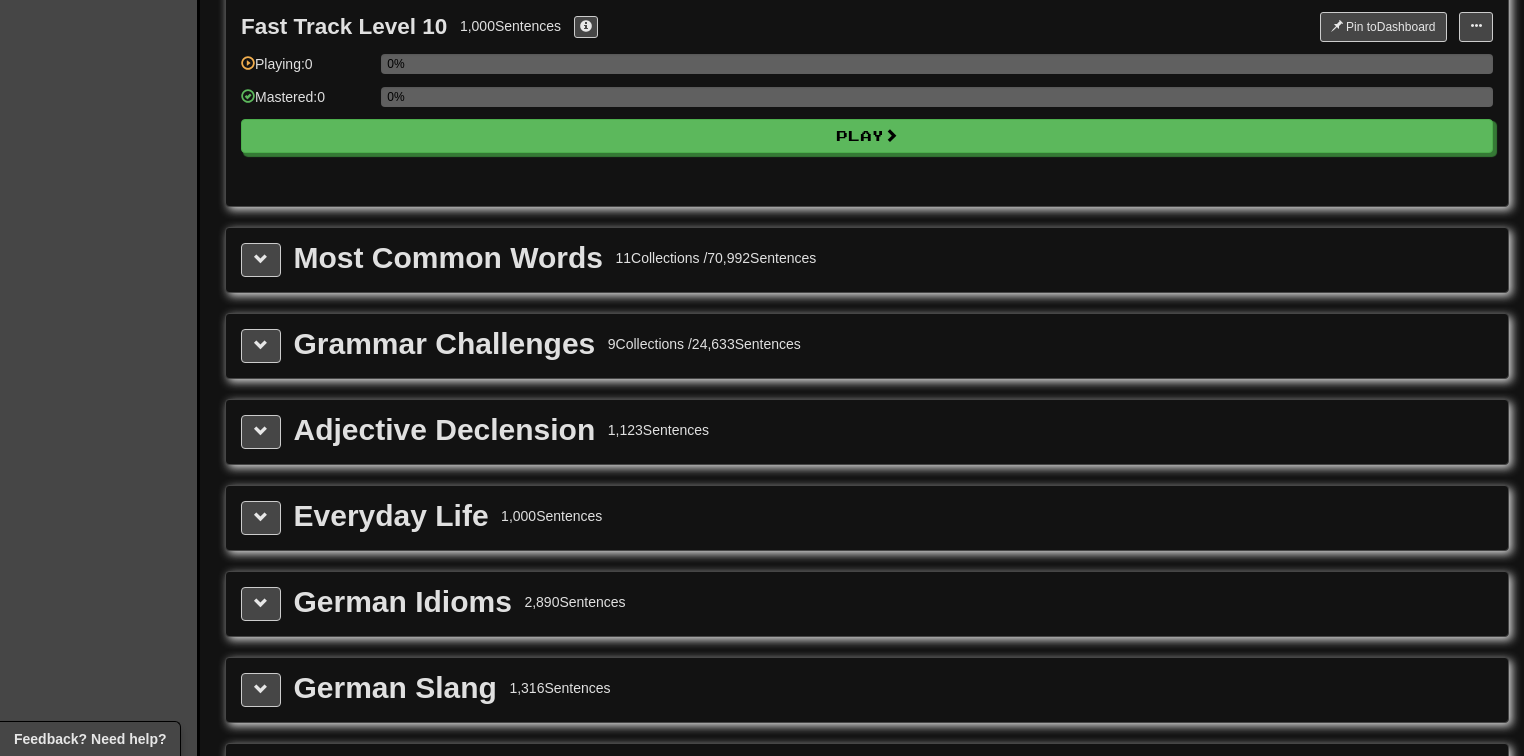 click on "Most Common Words 11  Collections /  70,992  Sentences" at bounding box center (867, 260) 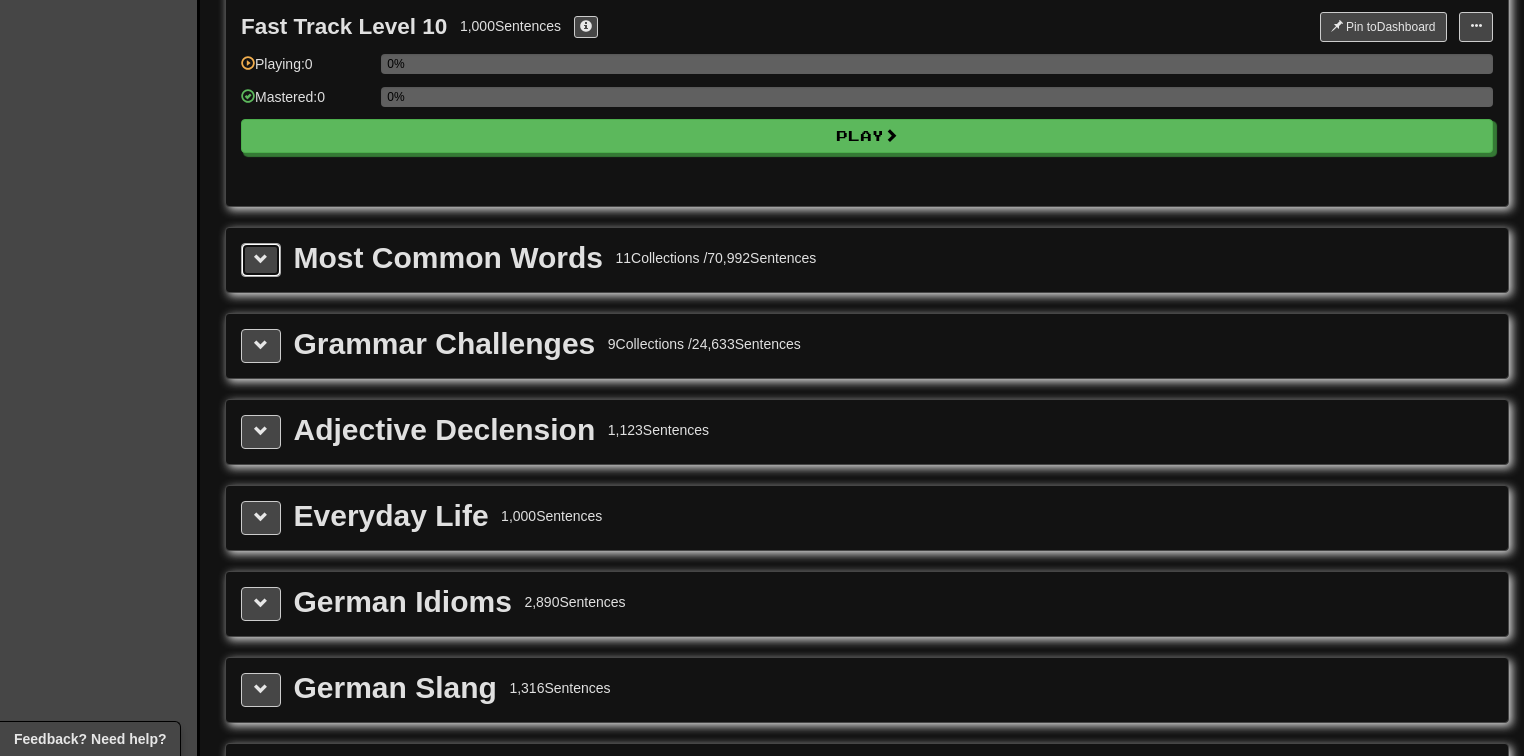 click at bounding box center [261, 260] 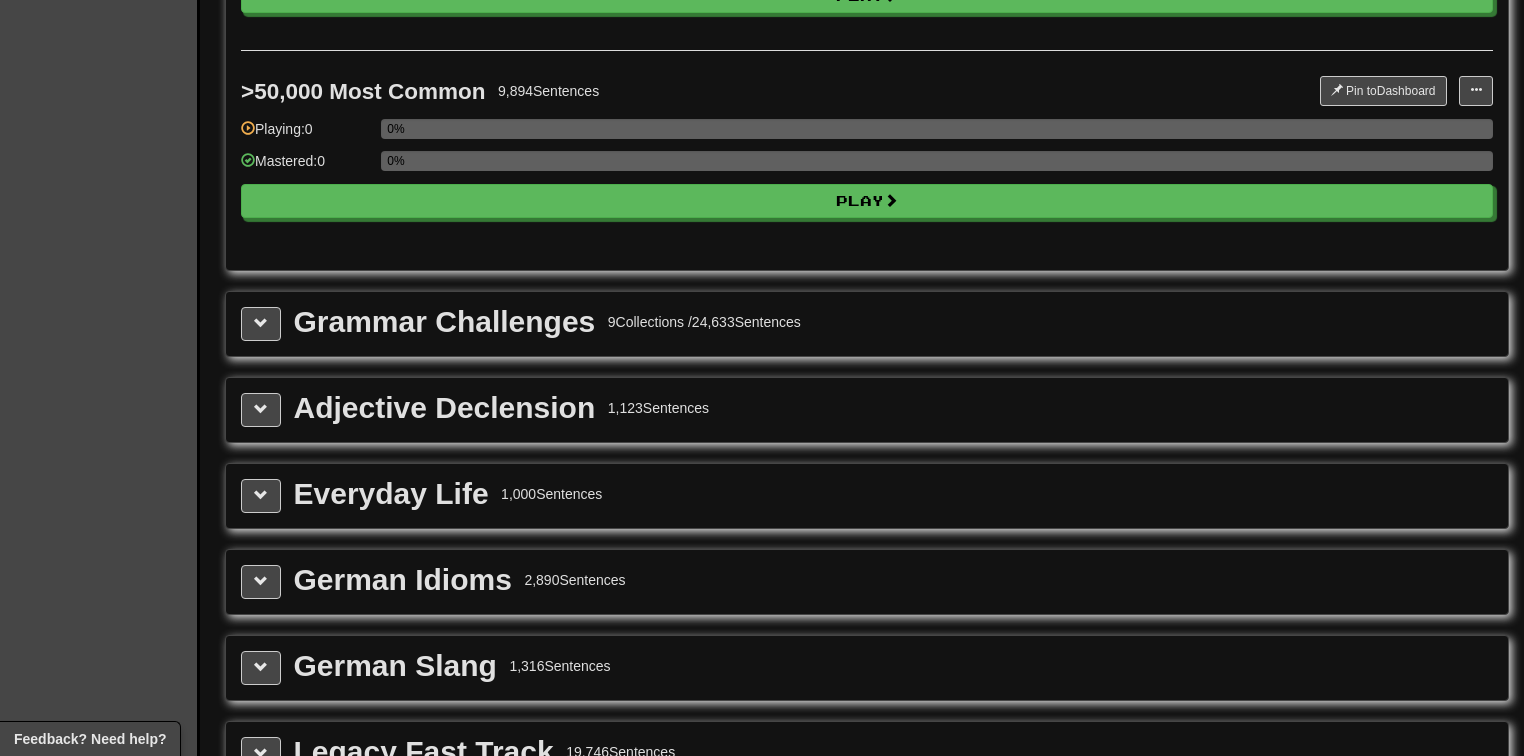 scroll, scrollTop: 4516, scrollLeft: 0, axis: vertical 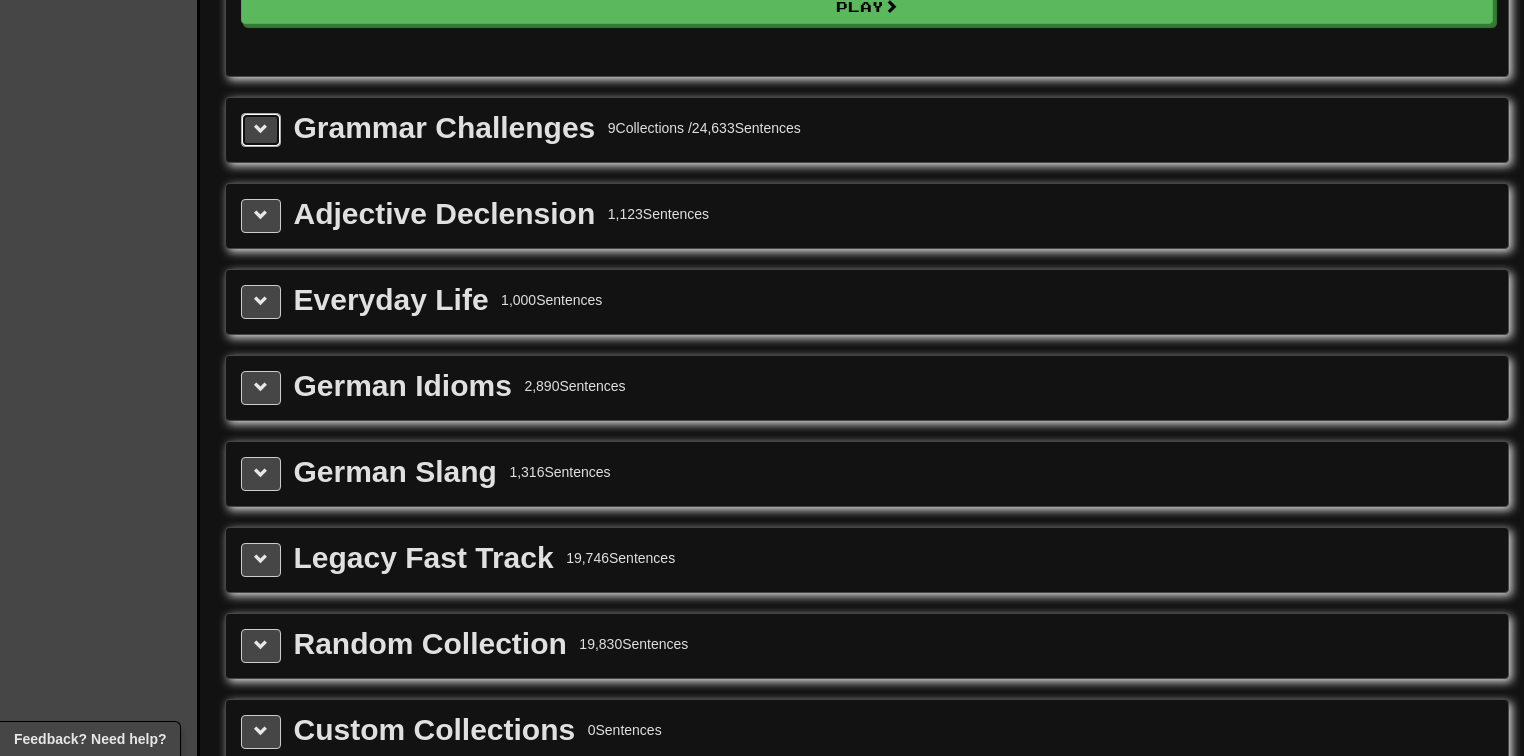click at bounding box center (261, 129) 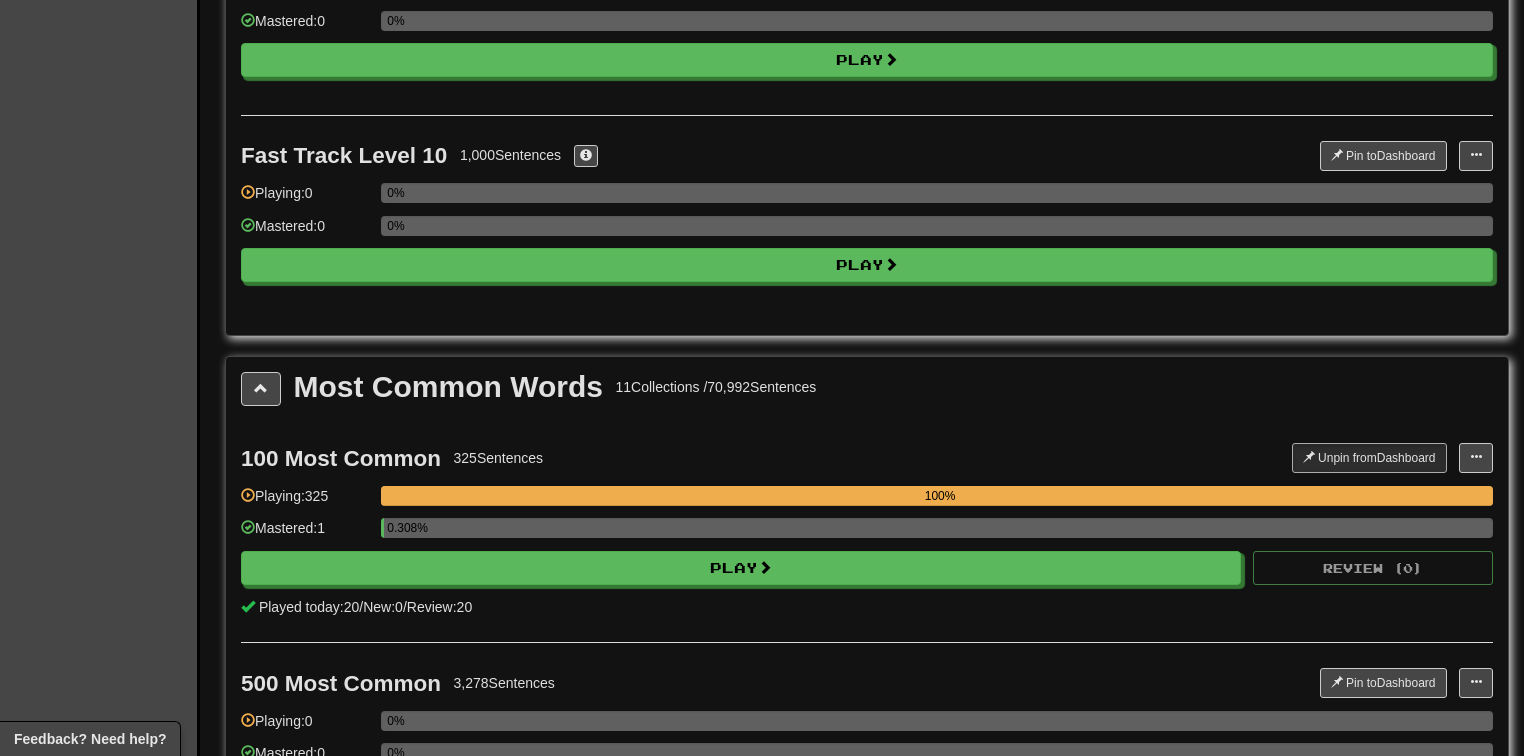 scroll, scrollTop: 1878, scrollLeft: 0, axis: vertical 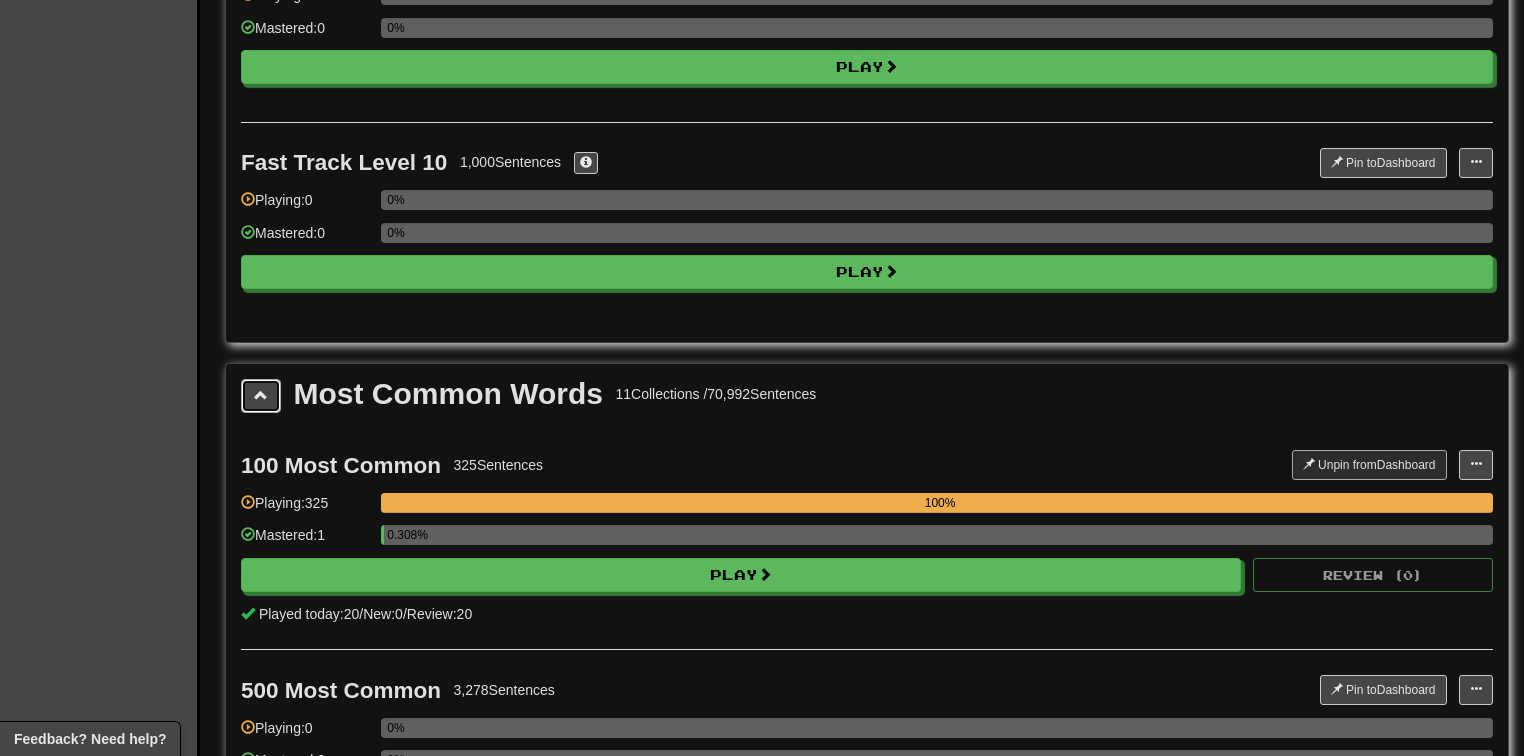 click at bounding box center [261, 395] 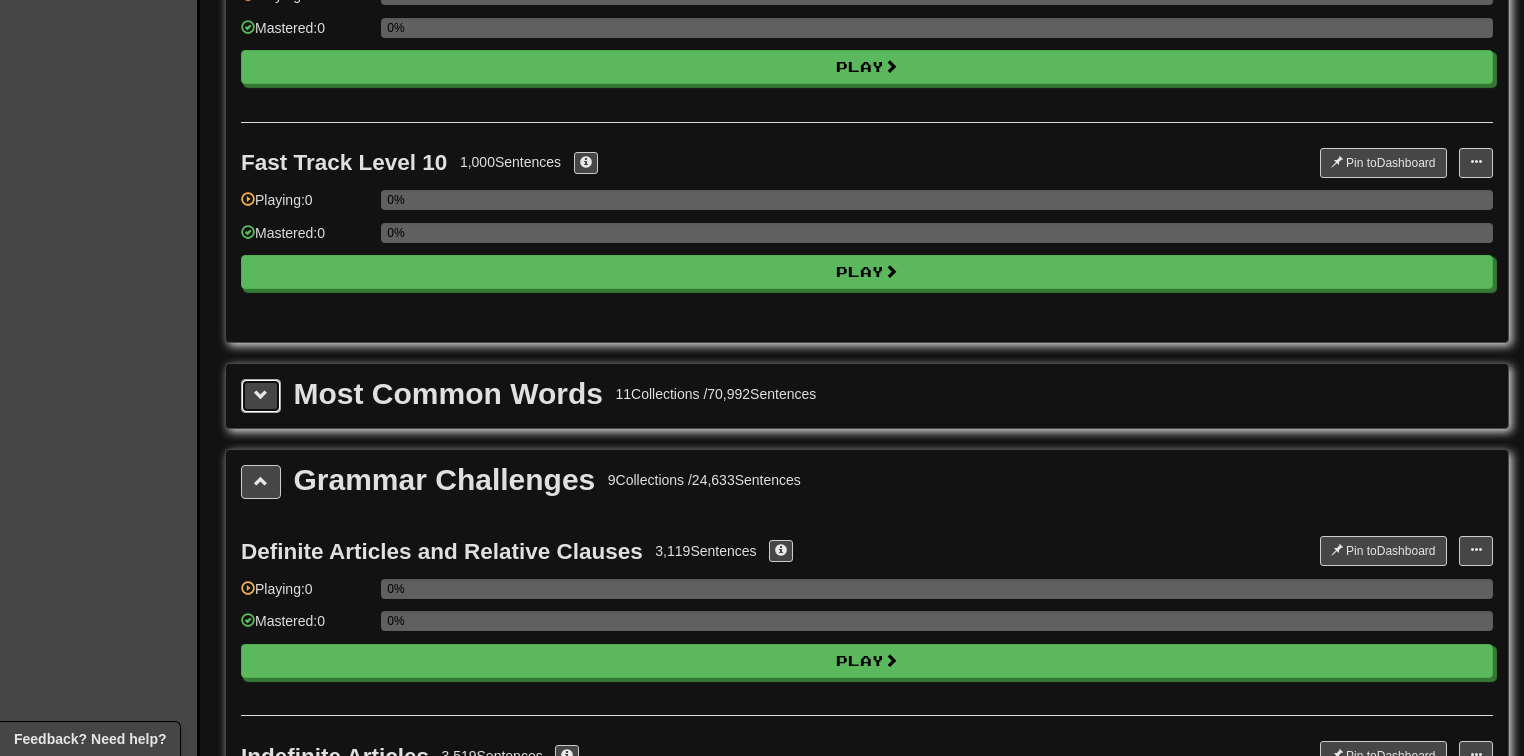 click at bounding box center (261, 395) 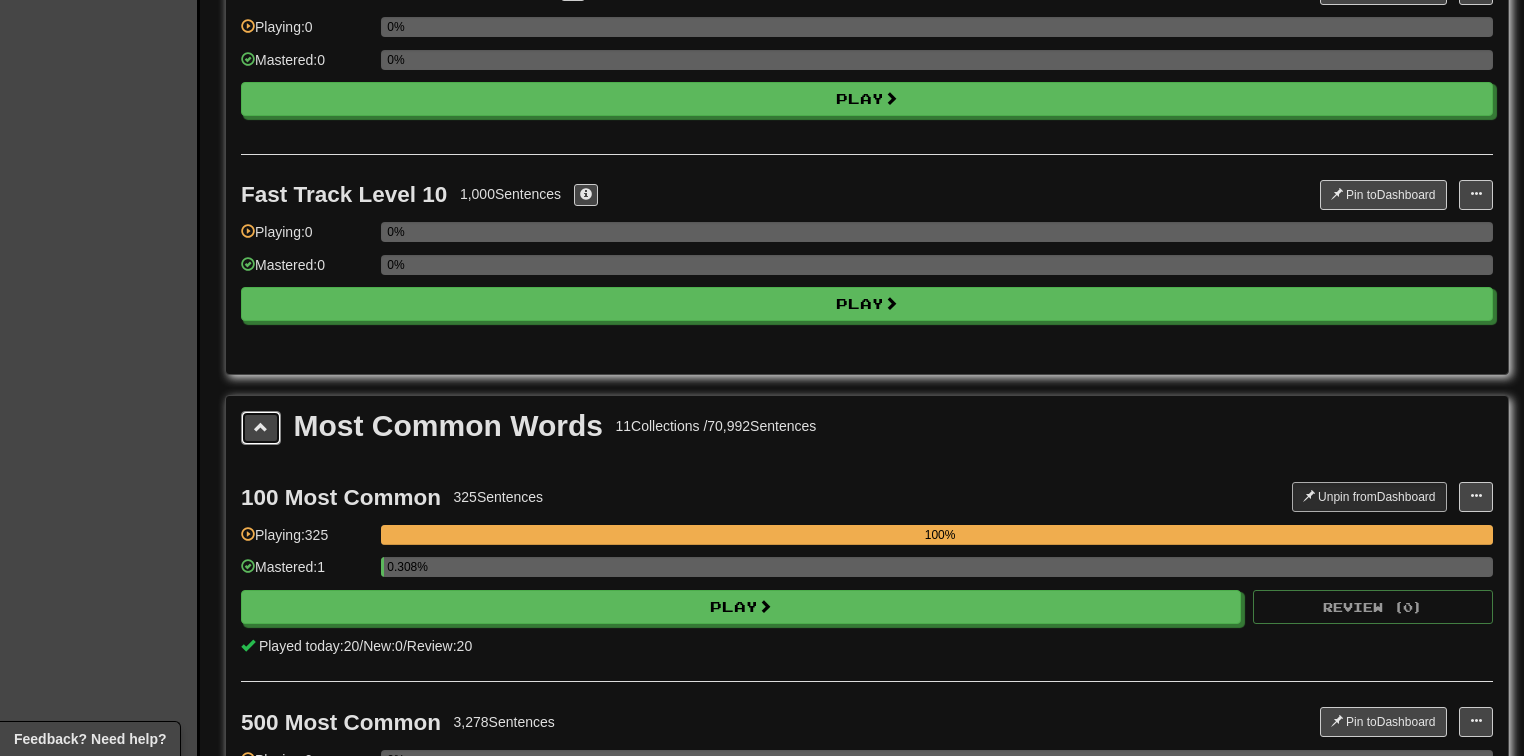 scroll, scrollTop: 1844, scrollLeft: 0, axis: vertical 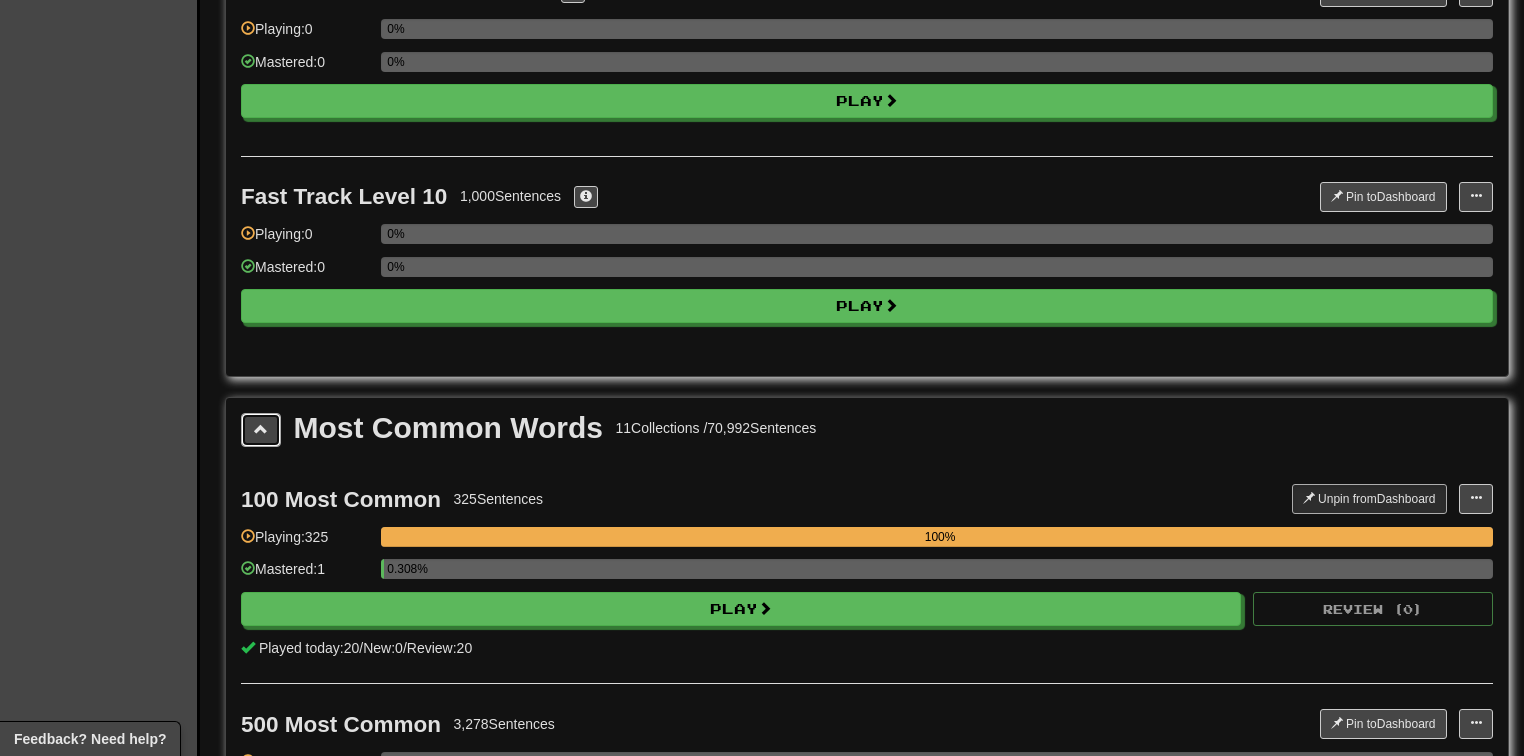 click at bounding box center [261, 430] 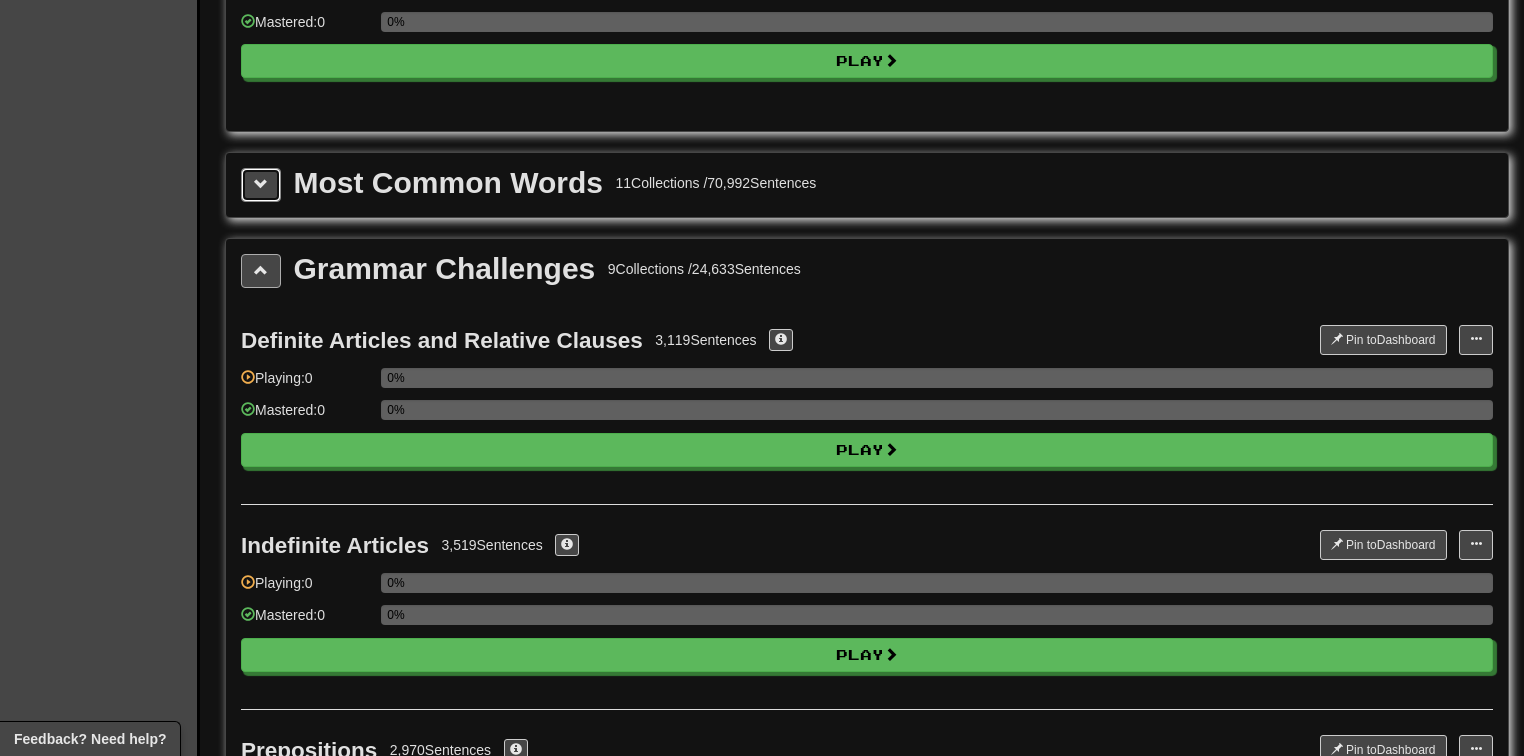 scroll, scrollTop: 2090, scrollLeft: 0, axis: vertical 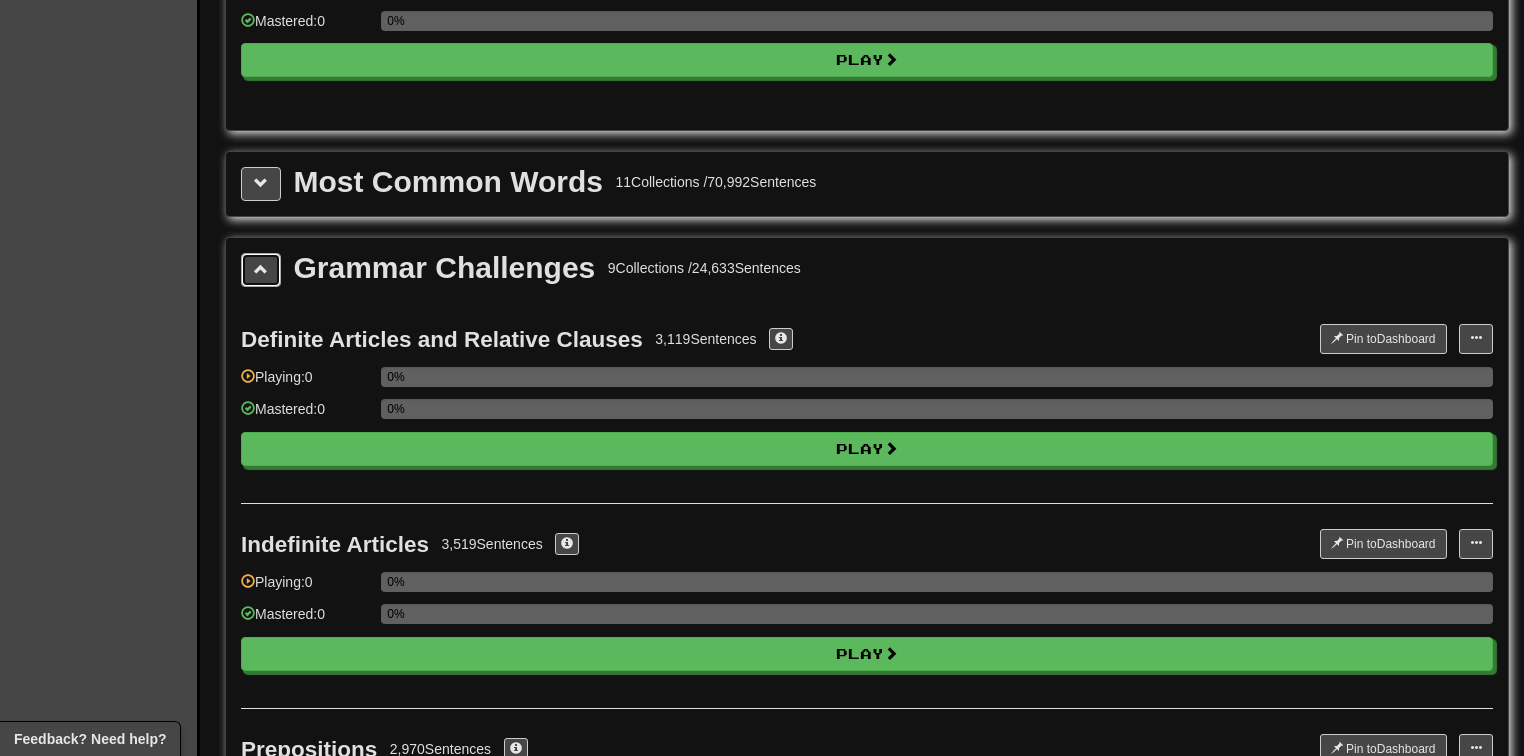 click at bounding box center (261, 269) 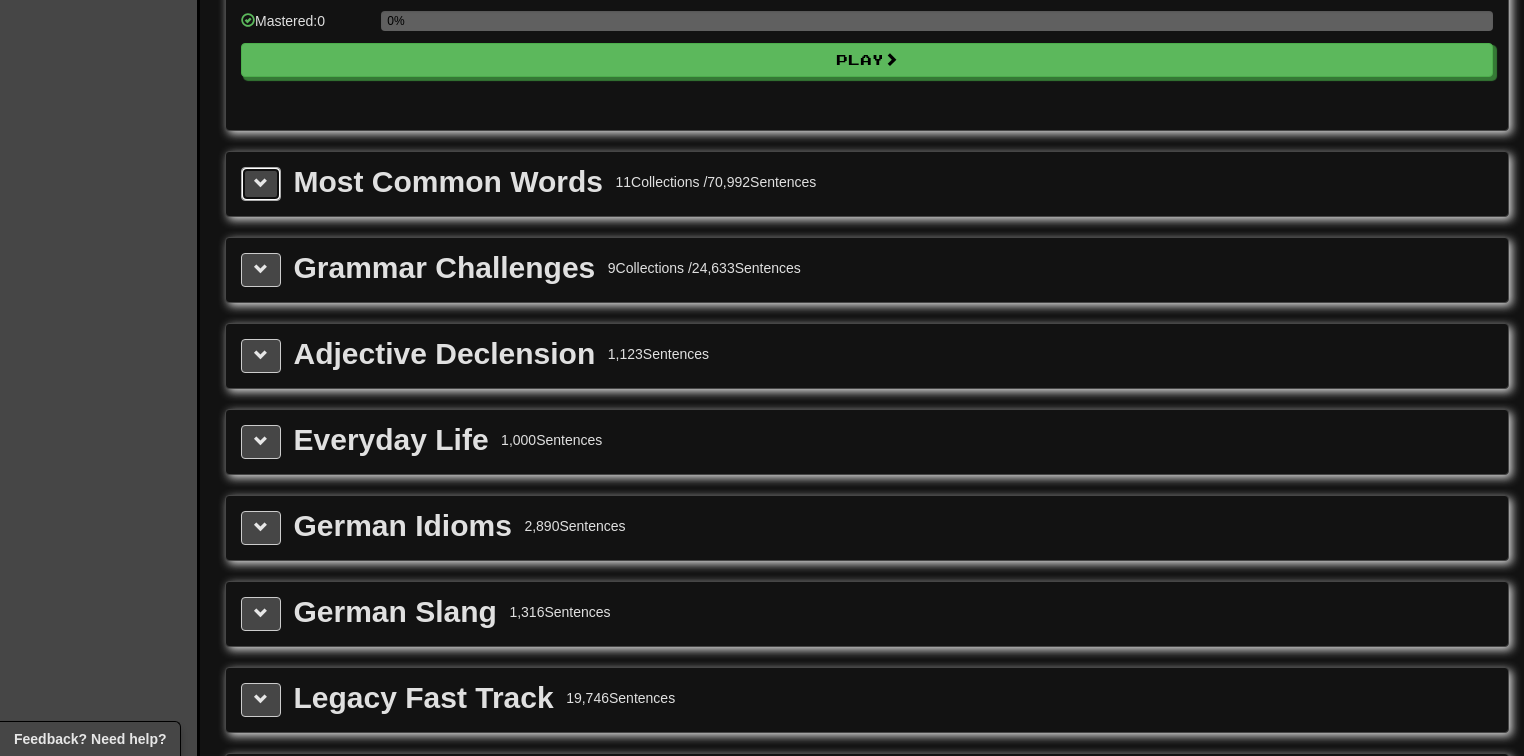 click at bounding box center (261, 184) 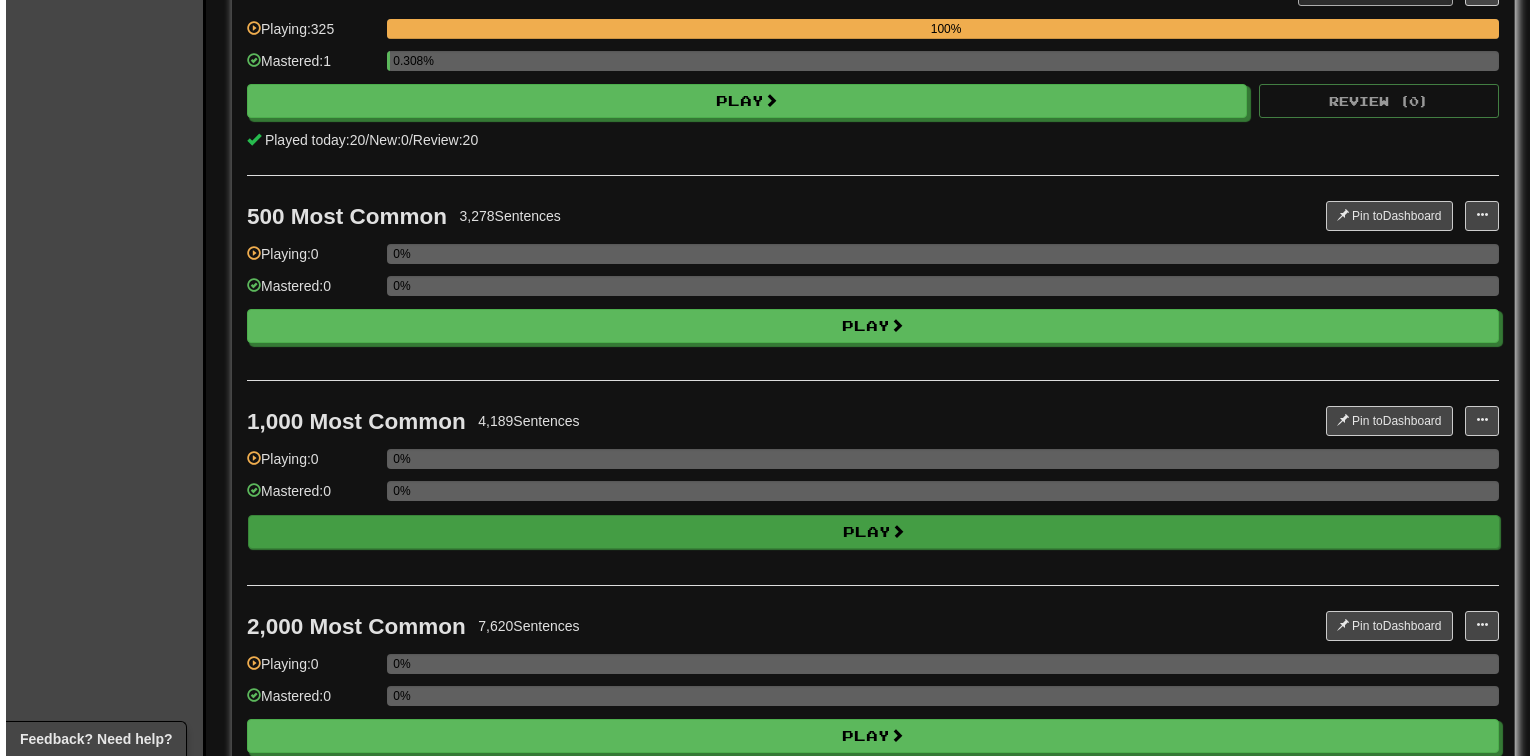 scroll, scrollTop: 2352, scrollLeft: 0, axis: vertical 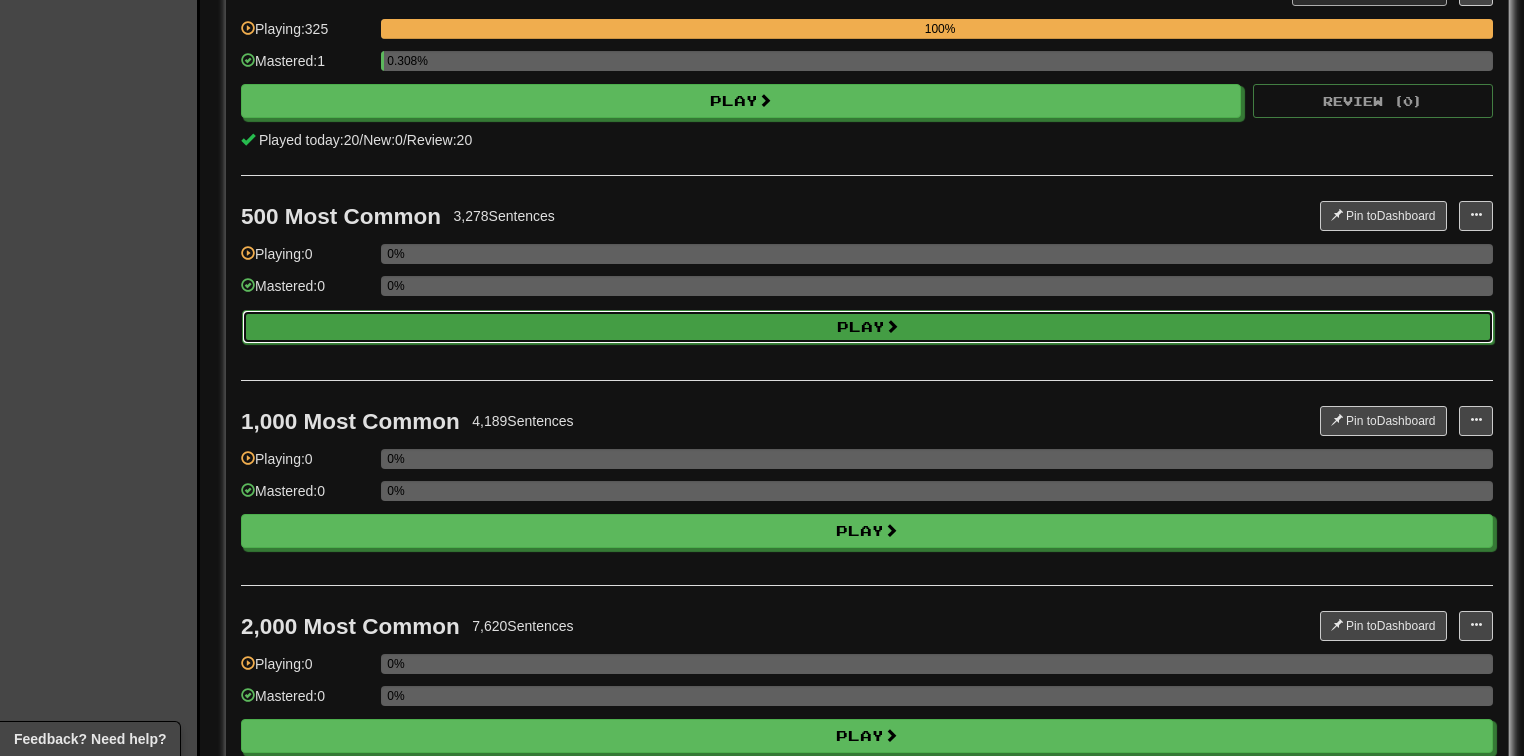 click on "Play" at bounding box center [868, 327] 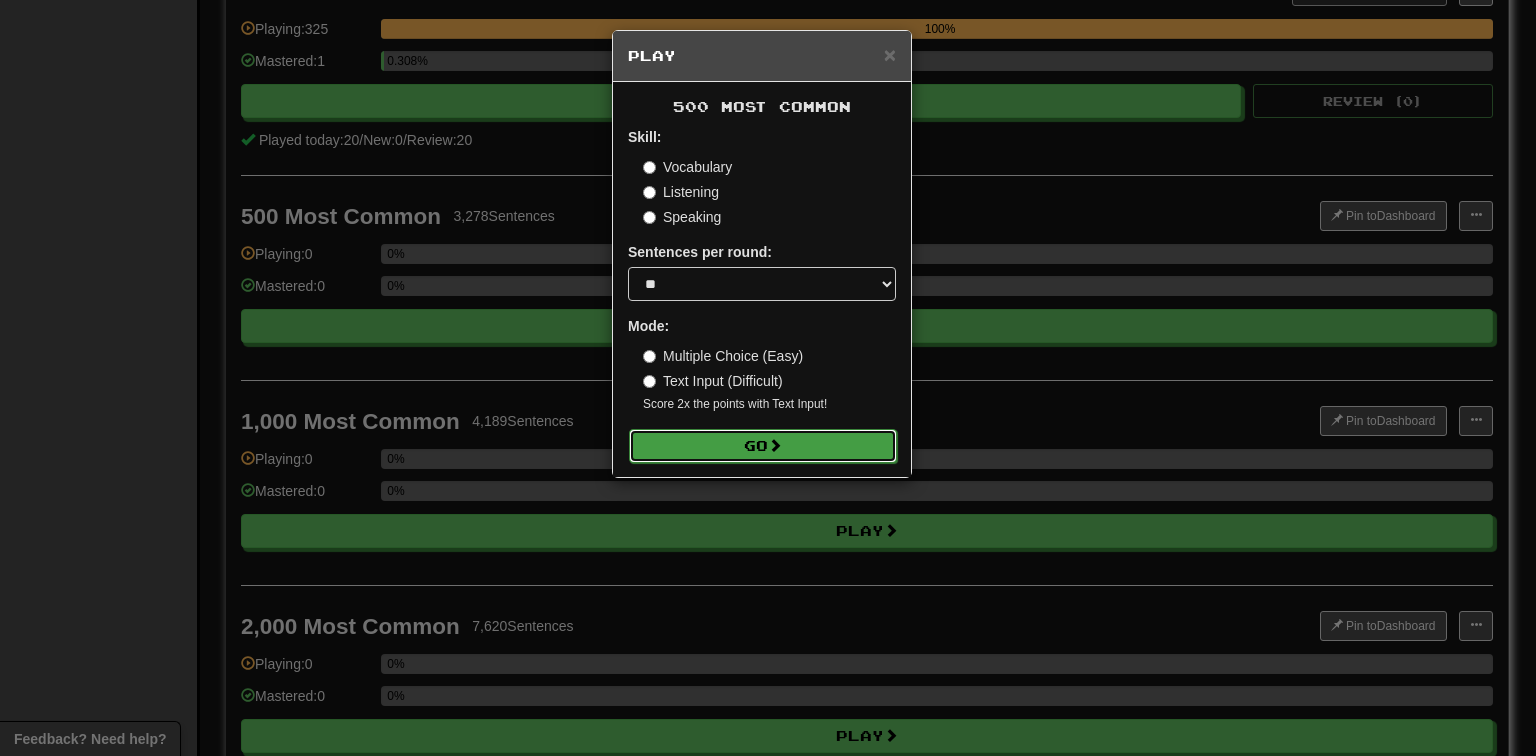 click on "Go" at bounding box center (763, 446) 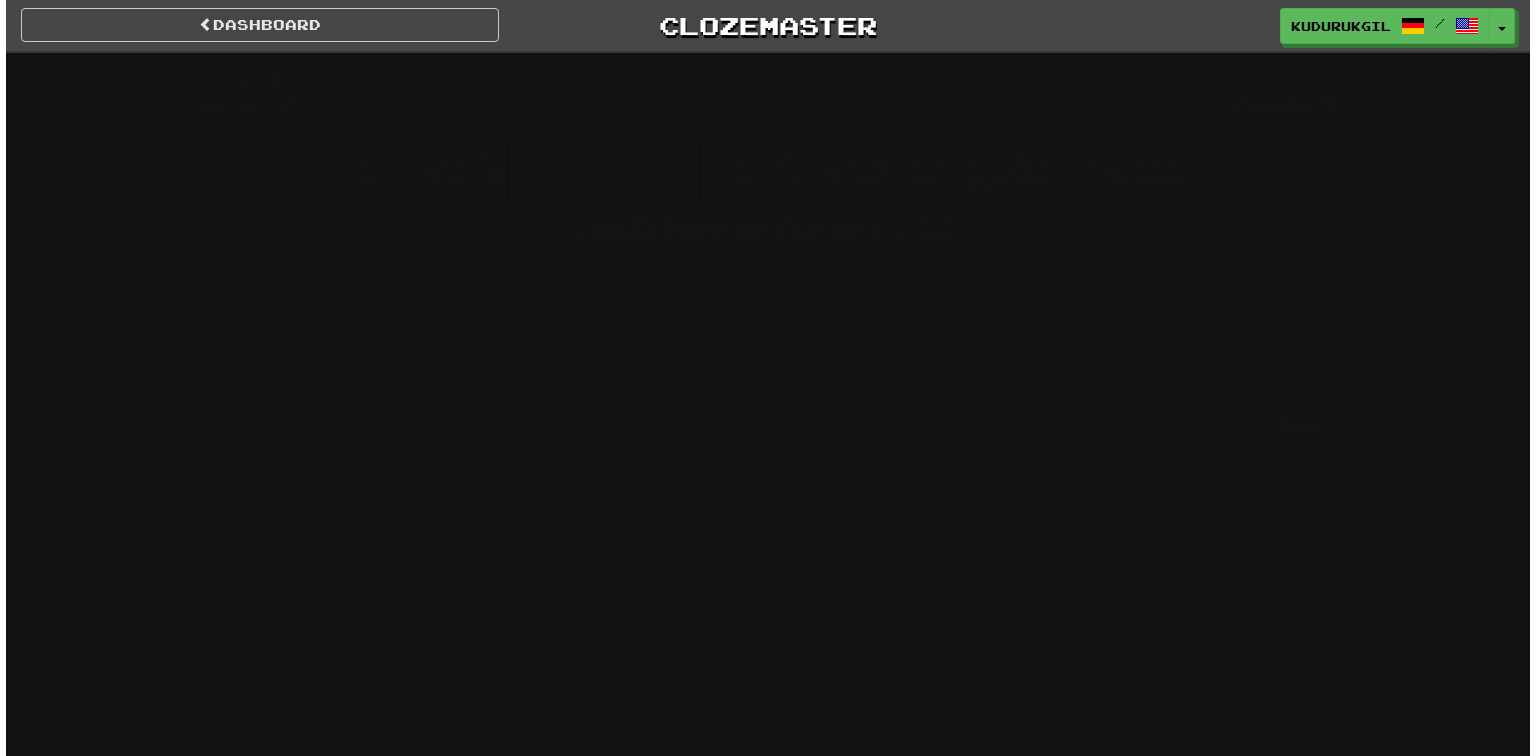 scroll, scrollTop: 0, scrollLeft: 0, axis: both 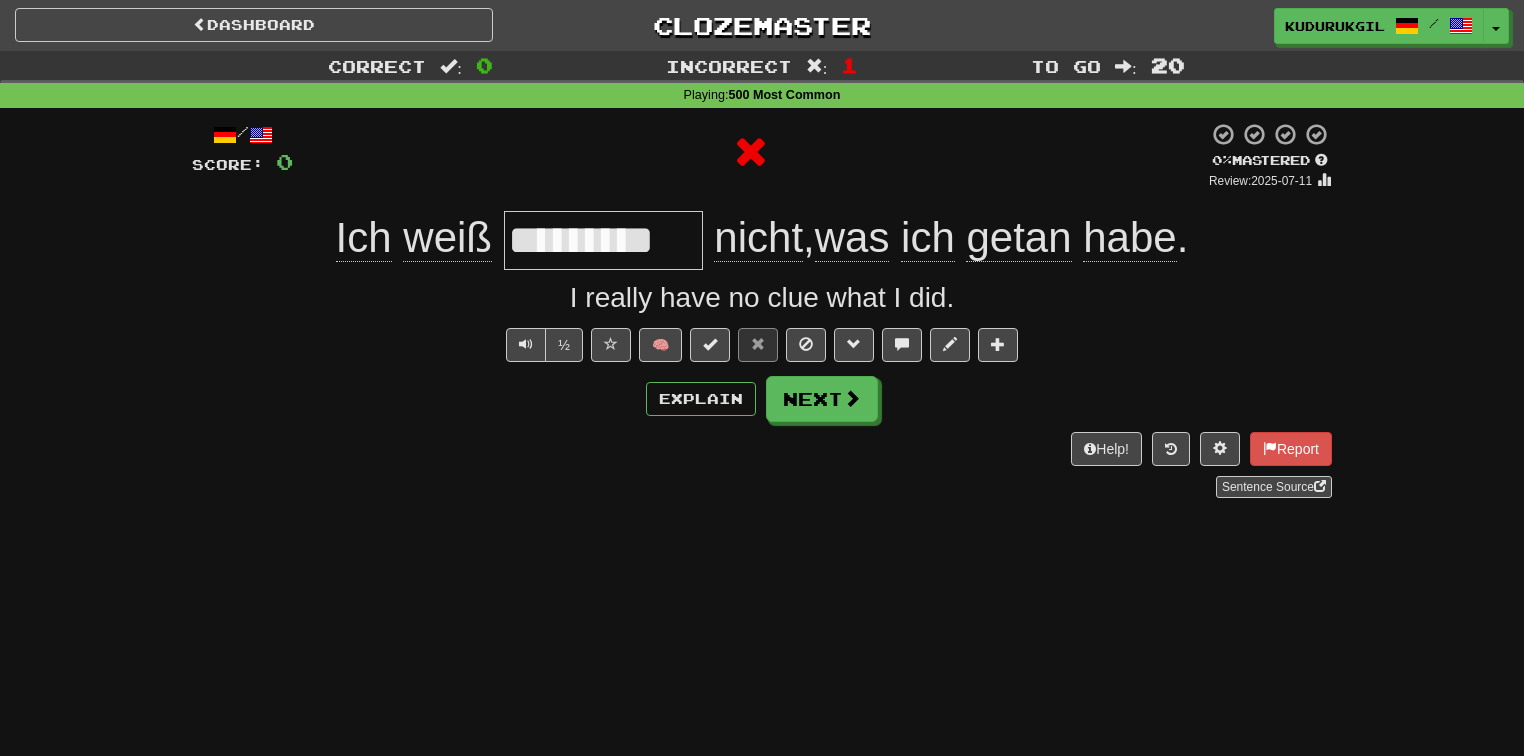 type on "*" 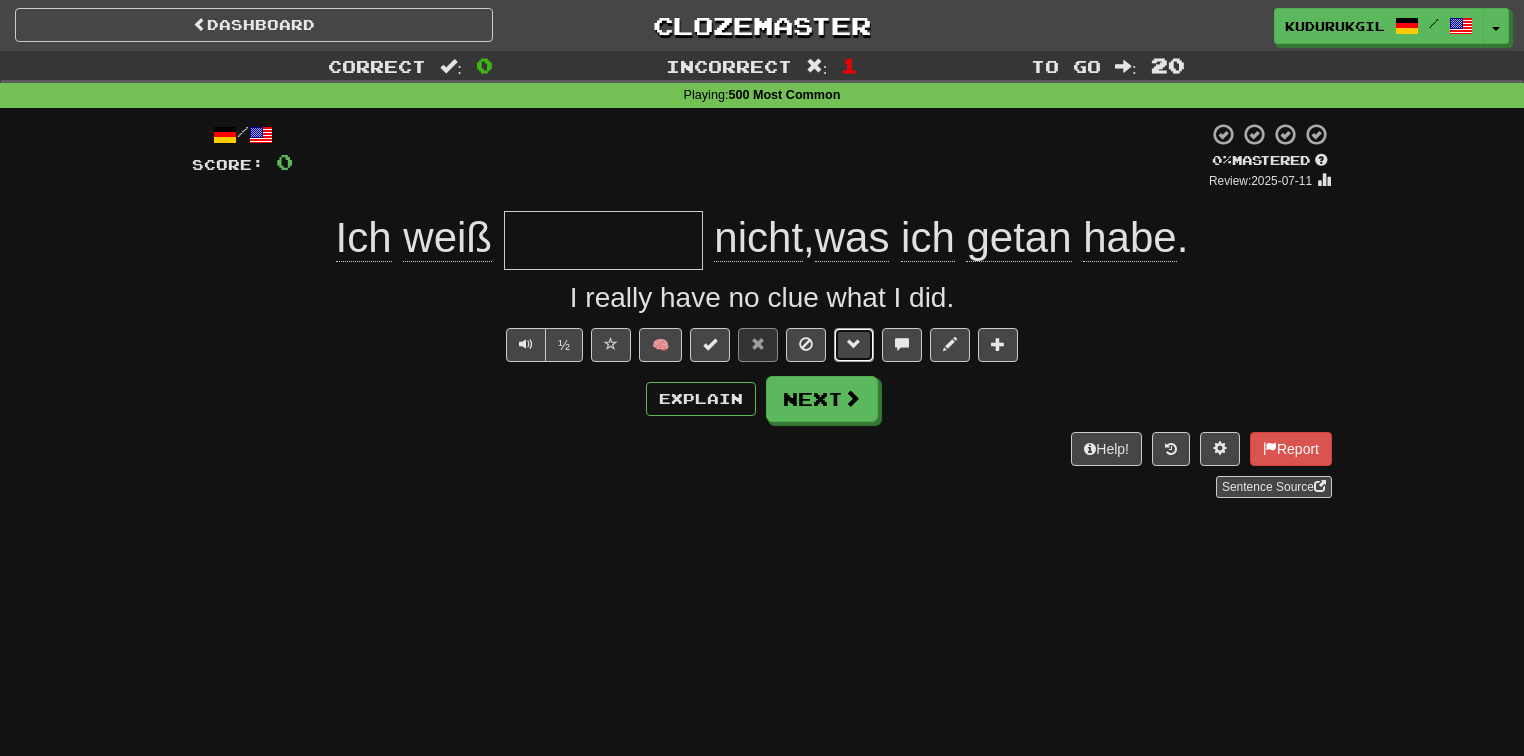 click at bounding box center [854, 345] 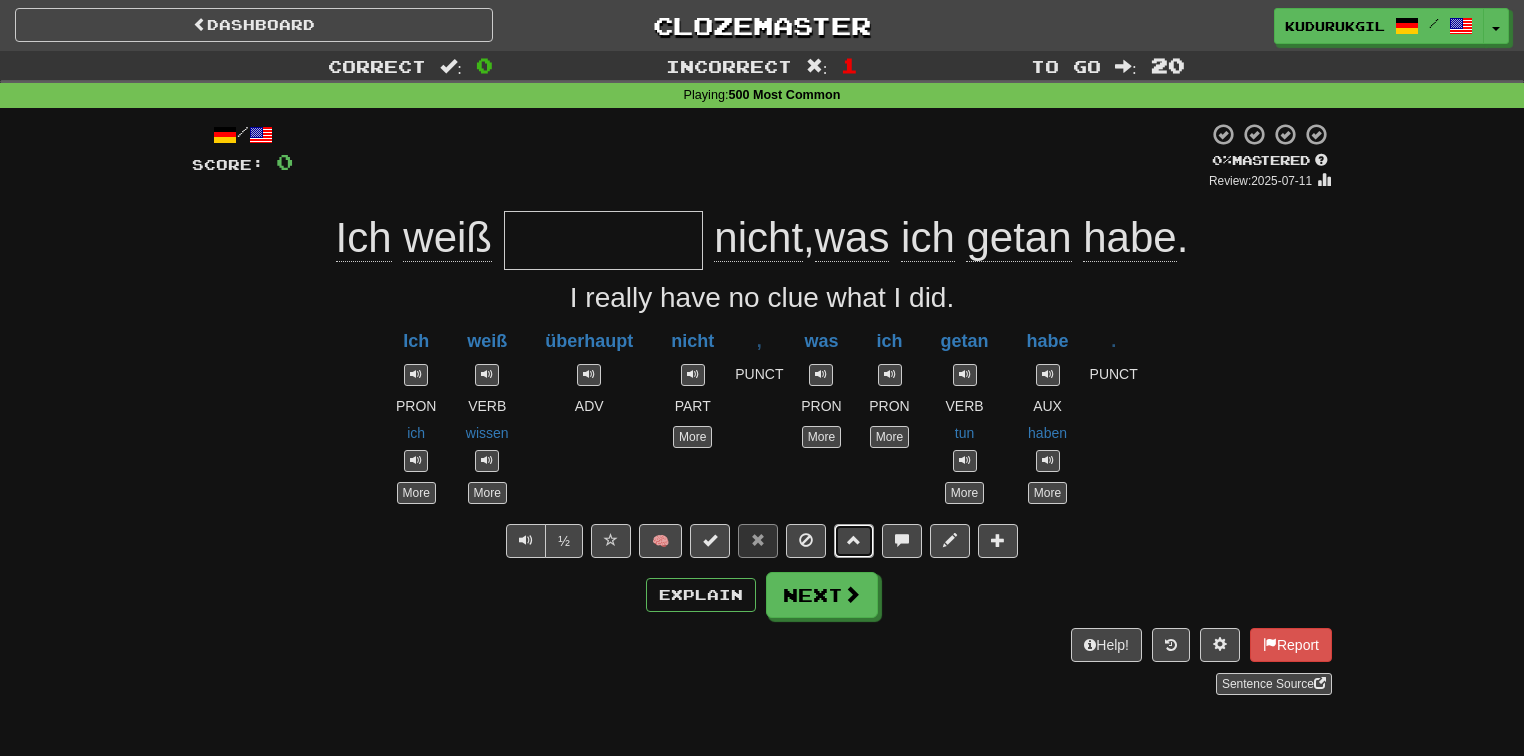 click at bounding box center (854, 541) 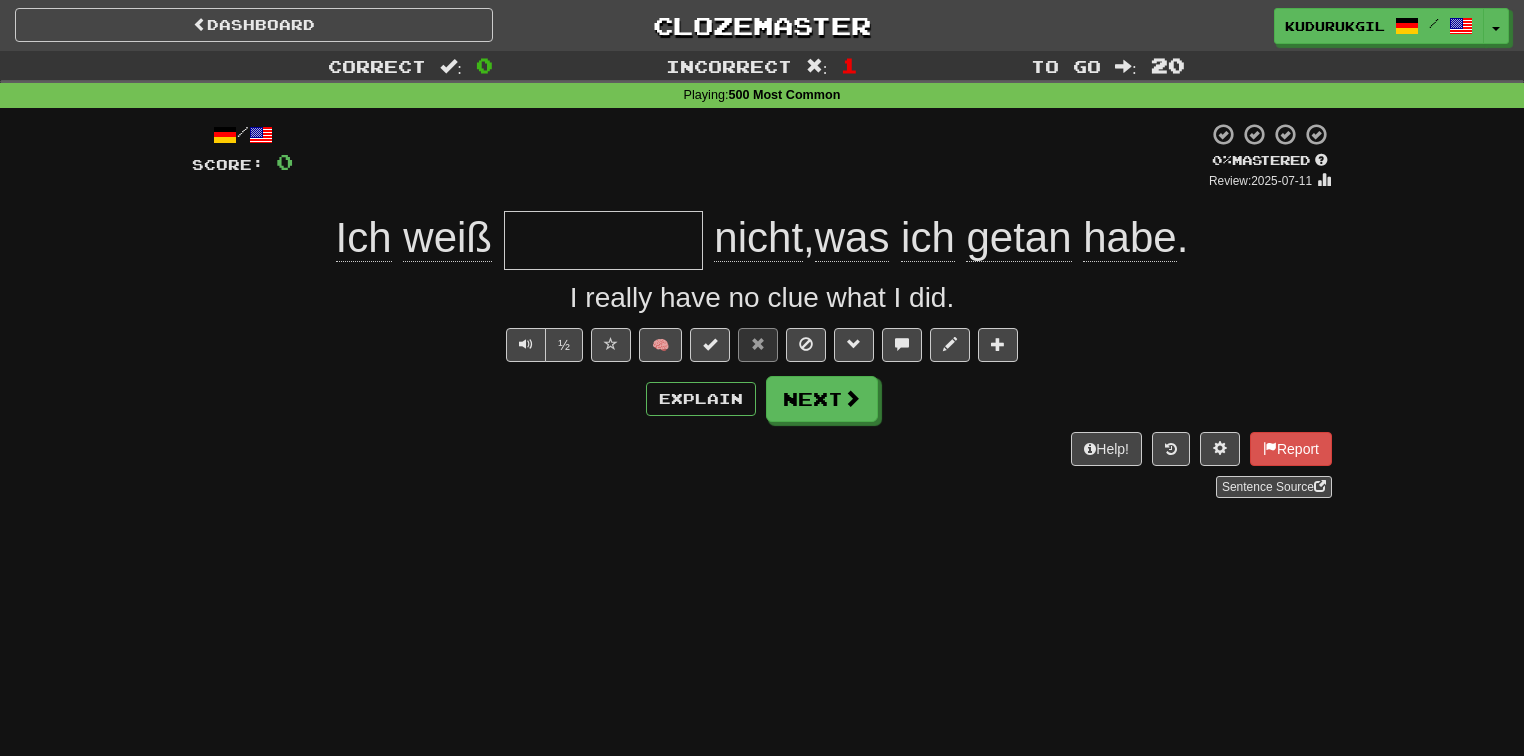click at bounding box center [603, 240] 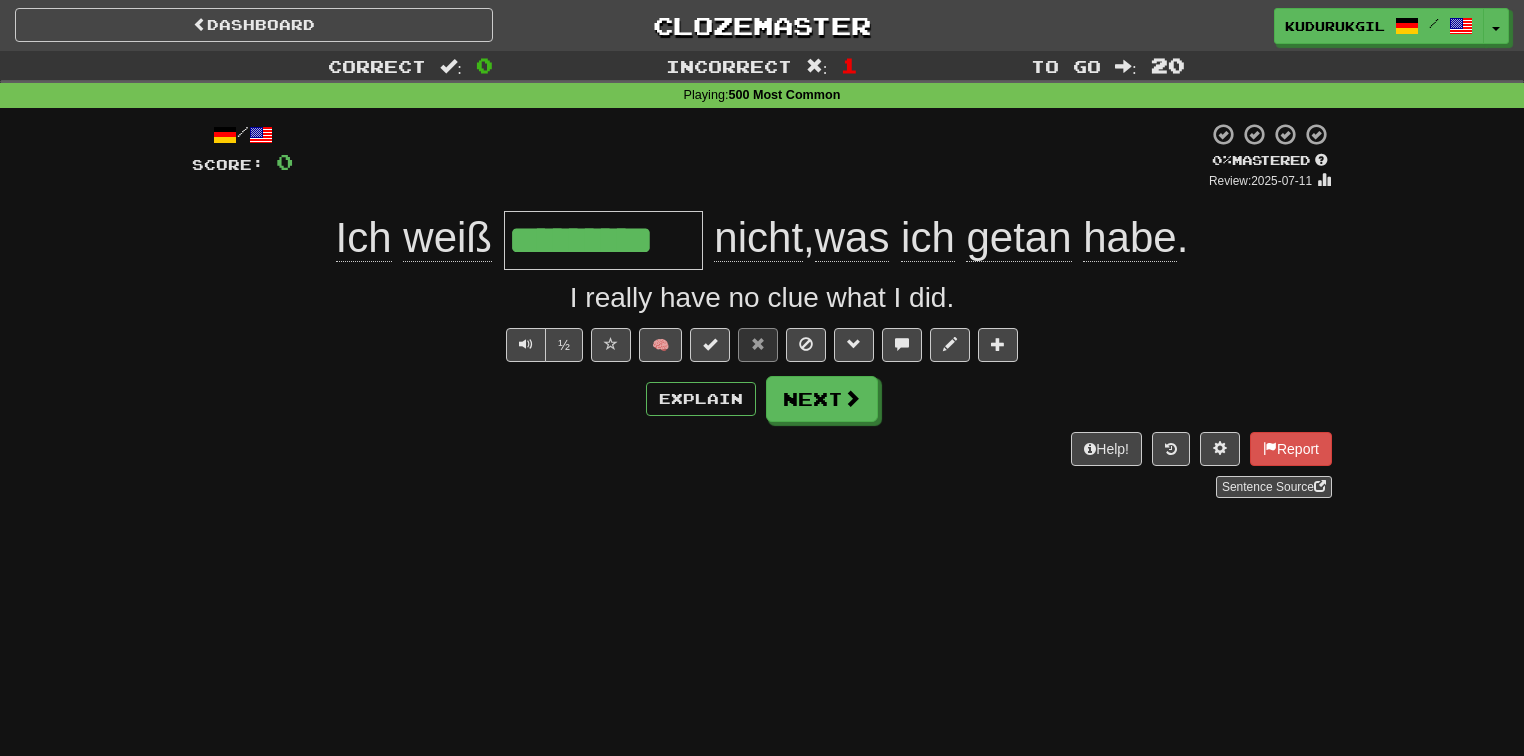 type on "*********" 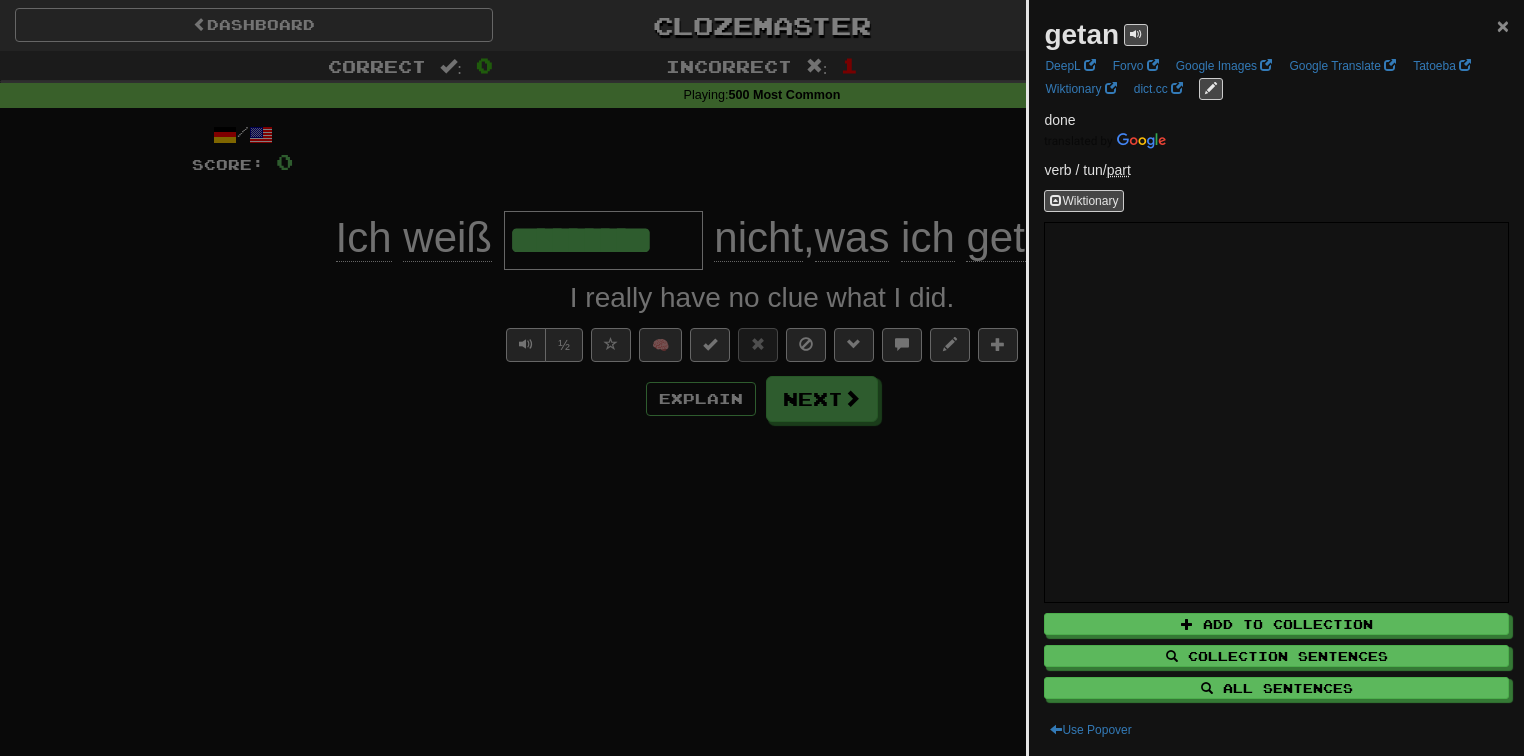 click on "×" at bounding box center [1503, 25] 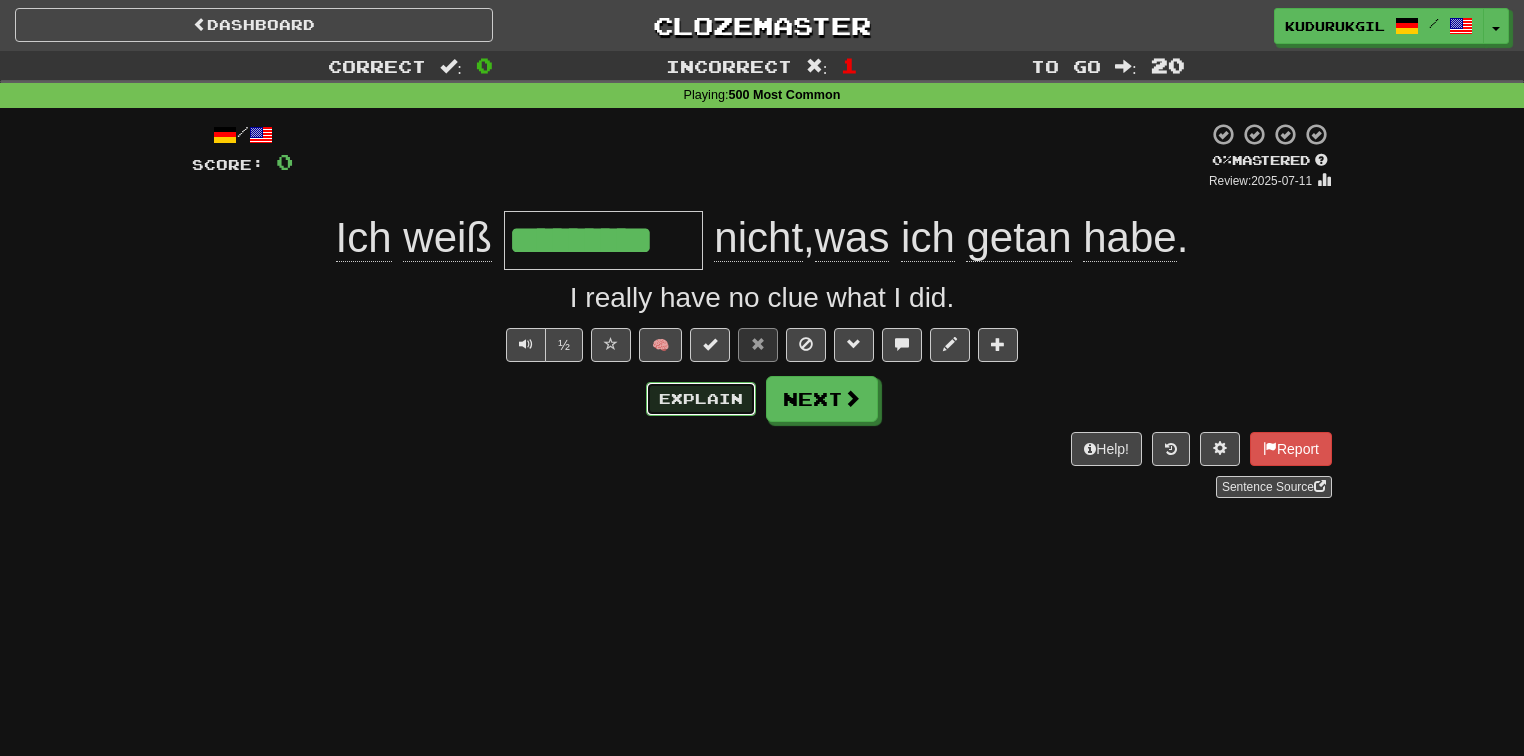 click on "Explain" at bounding box center [701, 399] 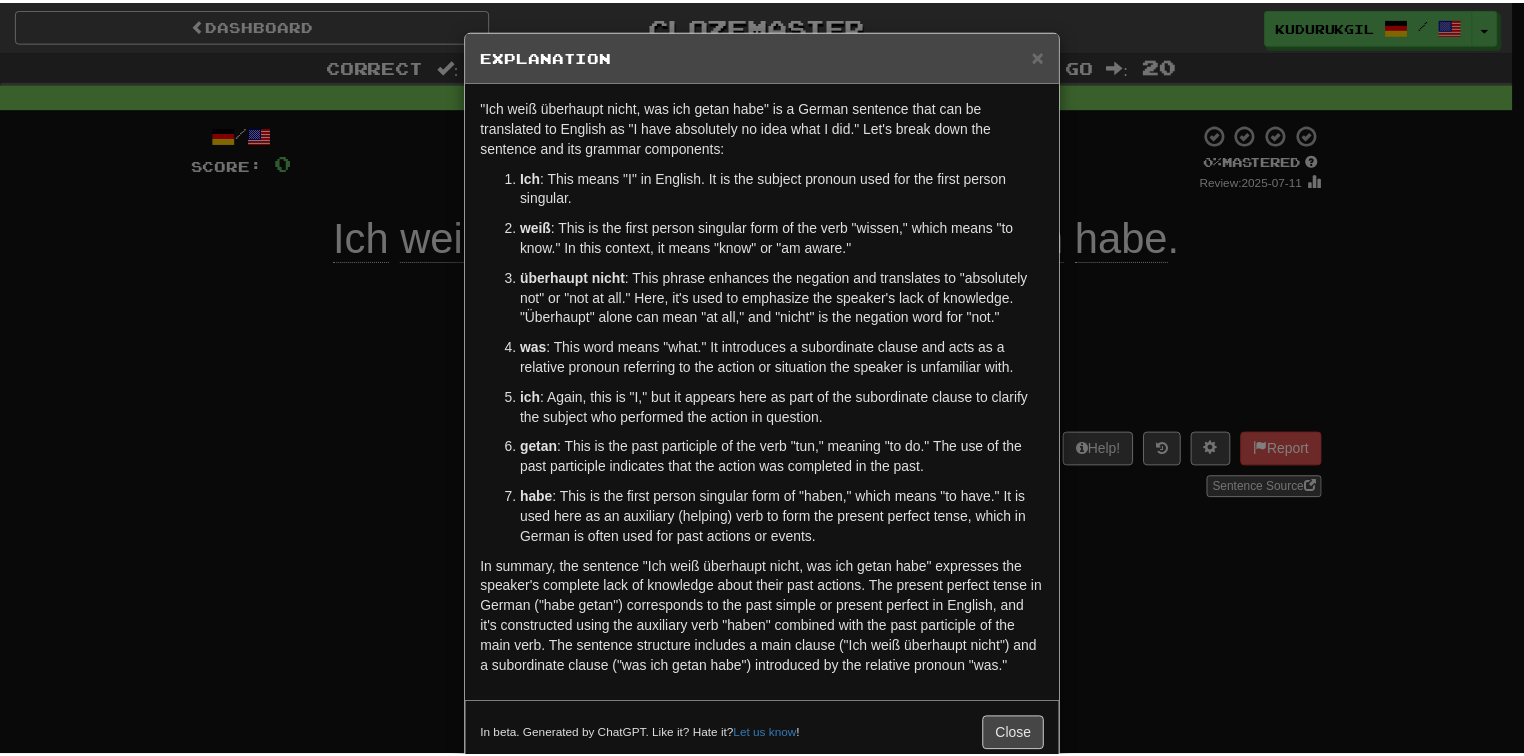 scroll, scrollTop: 40, scrollLeft: 0, axis: vertical 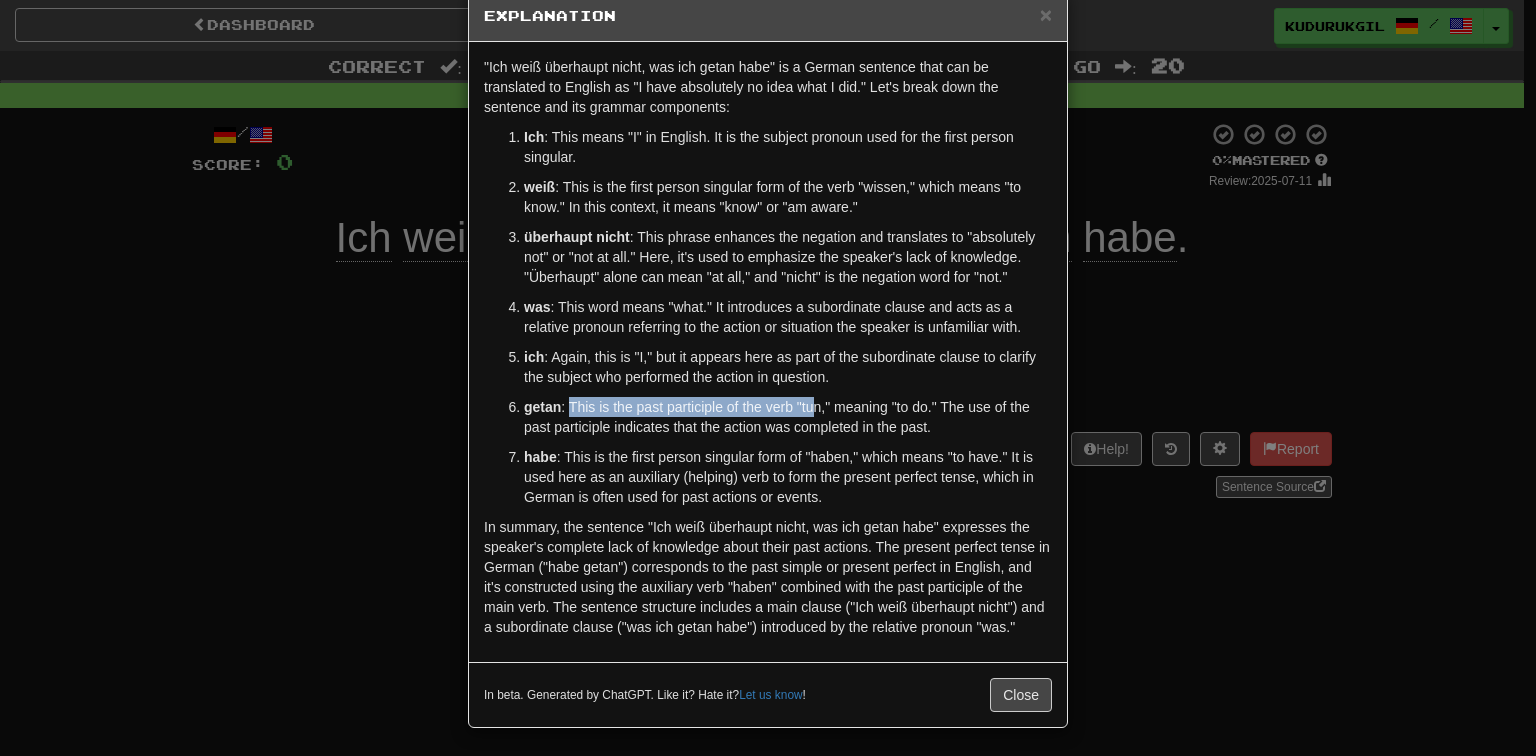 drag, startPoint x: 564, startPoint y: 401, endPoint x: 806, endPoint y: 404, distance: 242.0186 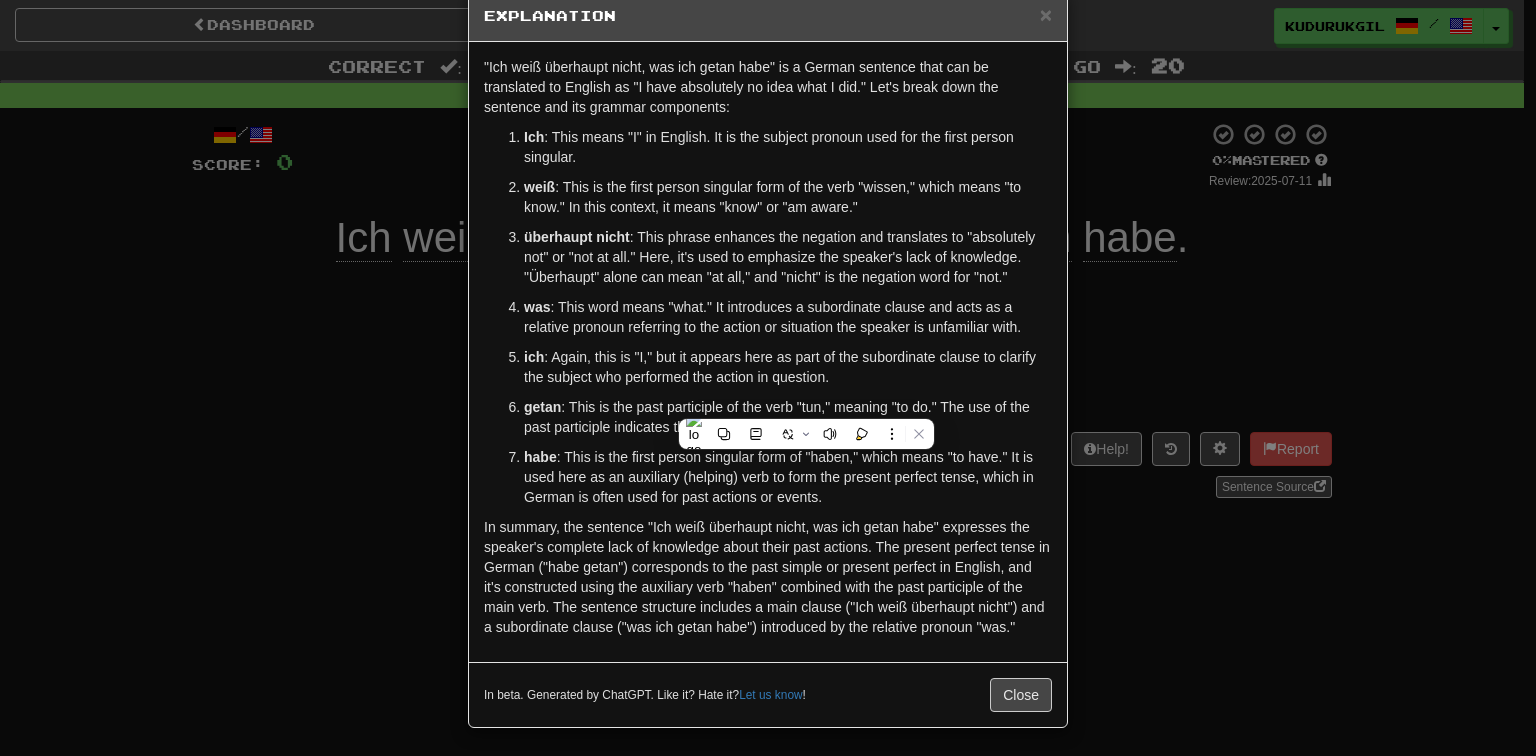 click on "getan : This is the past participle of the verb "tun," meaning "to do." The use of the past participle indicates that the action was completed in the past." at bounding box center [788, 417] 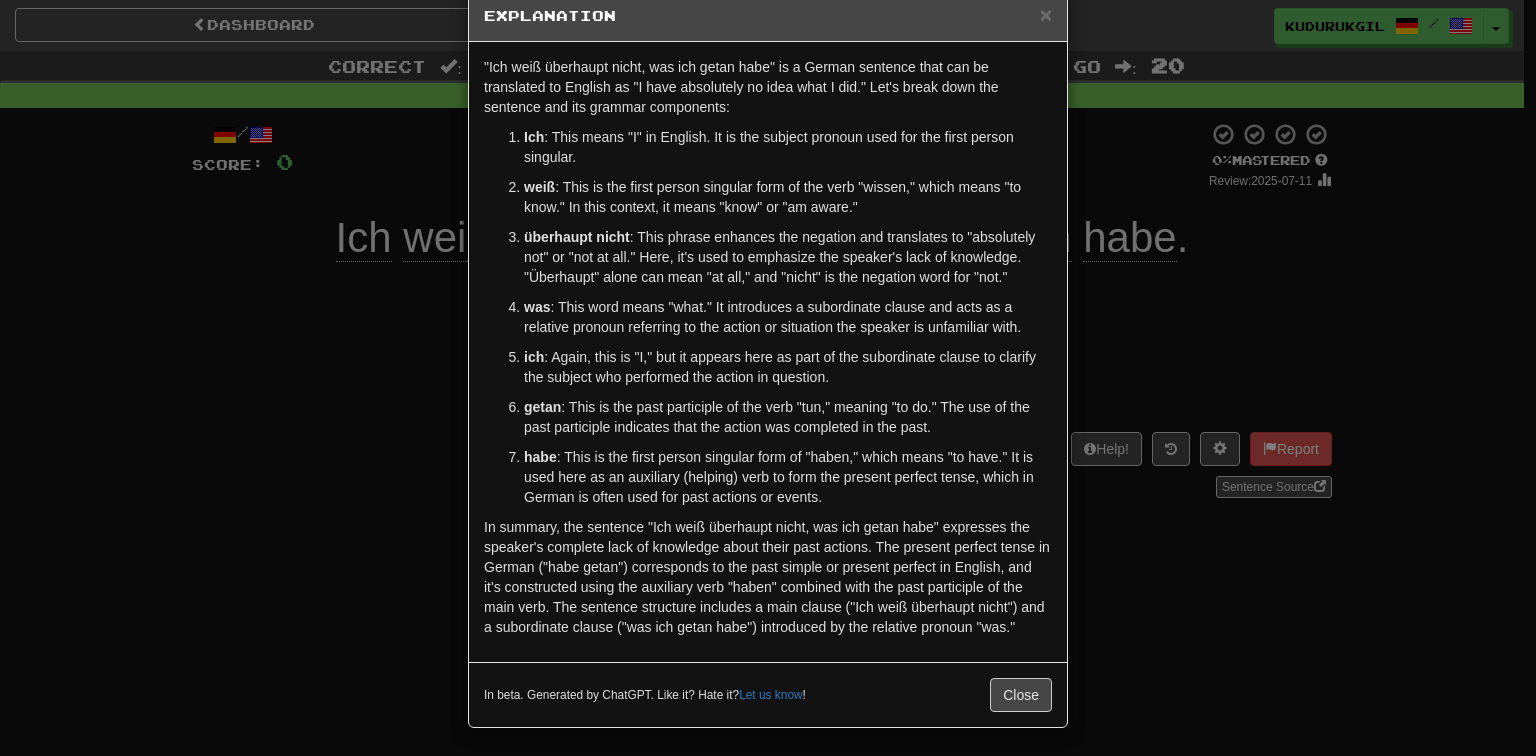 click on "× Explanation "Ich weiß überhaupt nicht, was ich getan habe" is a German sentence that can be translated to English as "I have absolutely no idea what I did." Let's break down the sentence and its grammar components:
Ich : This means "I" in English. It is the subject pronoun used for the first person singular.
weiß : This is the first person singular form of the verb "wissen," which means "to know." In this context, it means "know" or "am aware."
überhaupt nicht : This phrase enhances the negation and translates to "absolutely not" or "not at all." Here, it's used to emphasize the speaker's lack of knowledge. "Überhaupt" alone can mean "at all," and "nicht" is the negation word for "not."
was : This word means "what." It introduces a subordinate clause and acts as a relative pronoun referring to the action or situation the speaker is unfamiliar with.
ich
getan
habe
In beta. Generated by ChatGPT. Like it? Hate it?  Let us know ! Close" at bounding box center [768, 378] 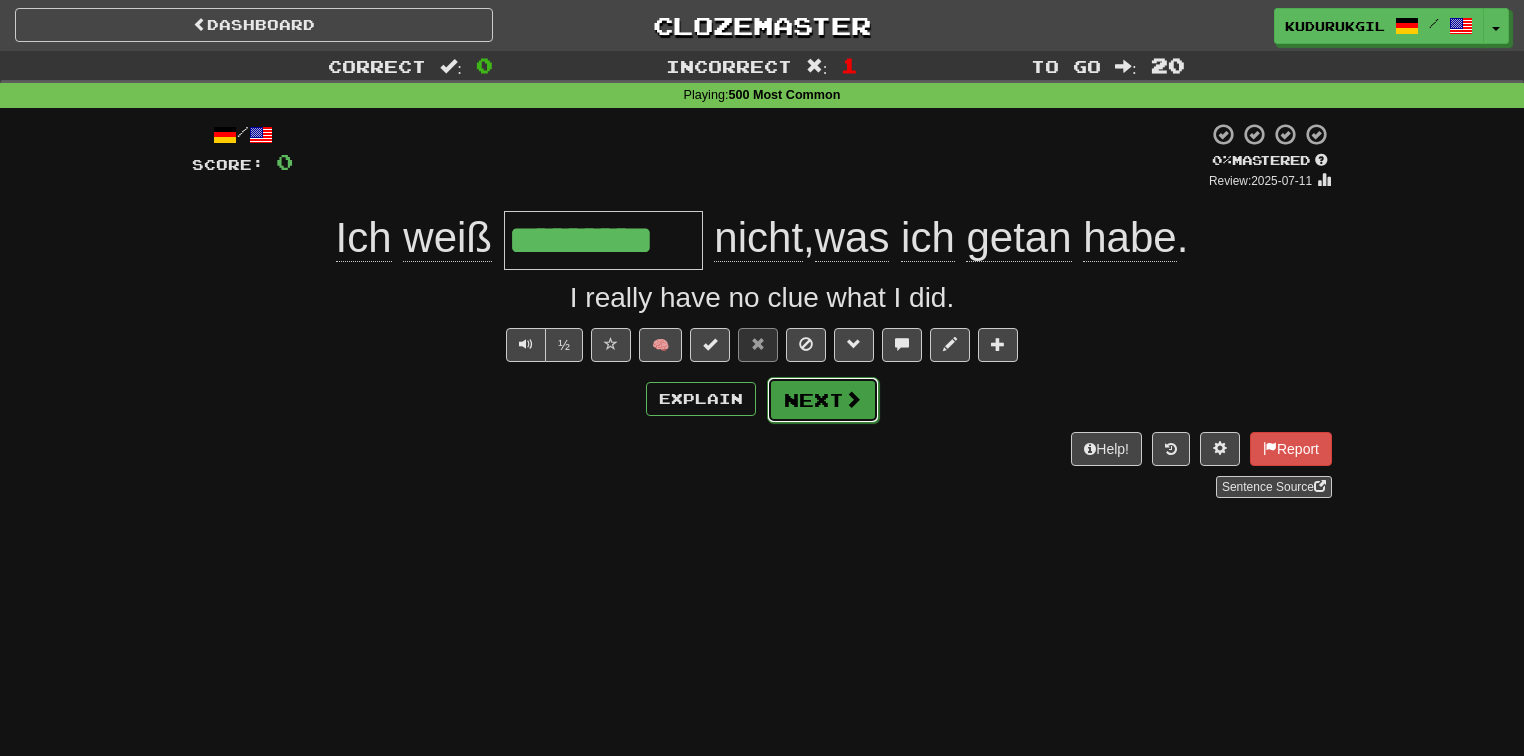 click at bounding box center [853, 399] 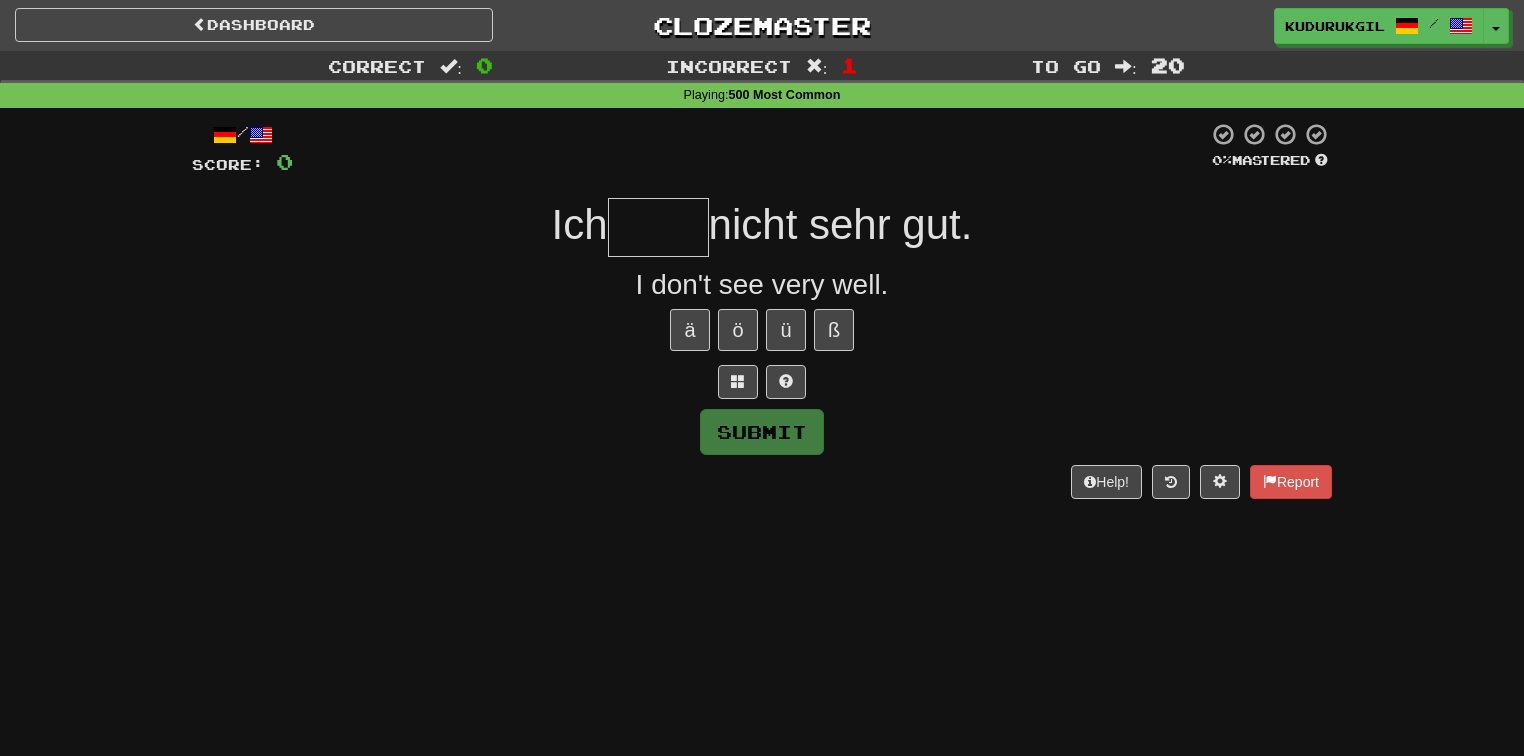 click on "Submit" at bounding box center (762, 432) 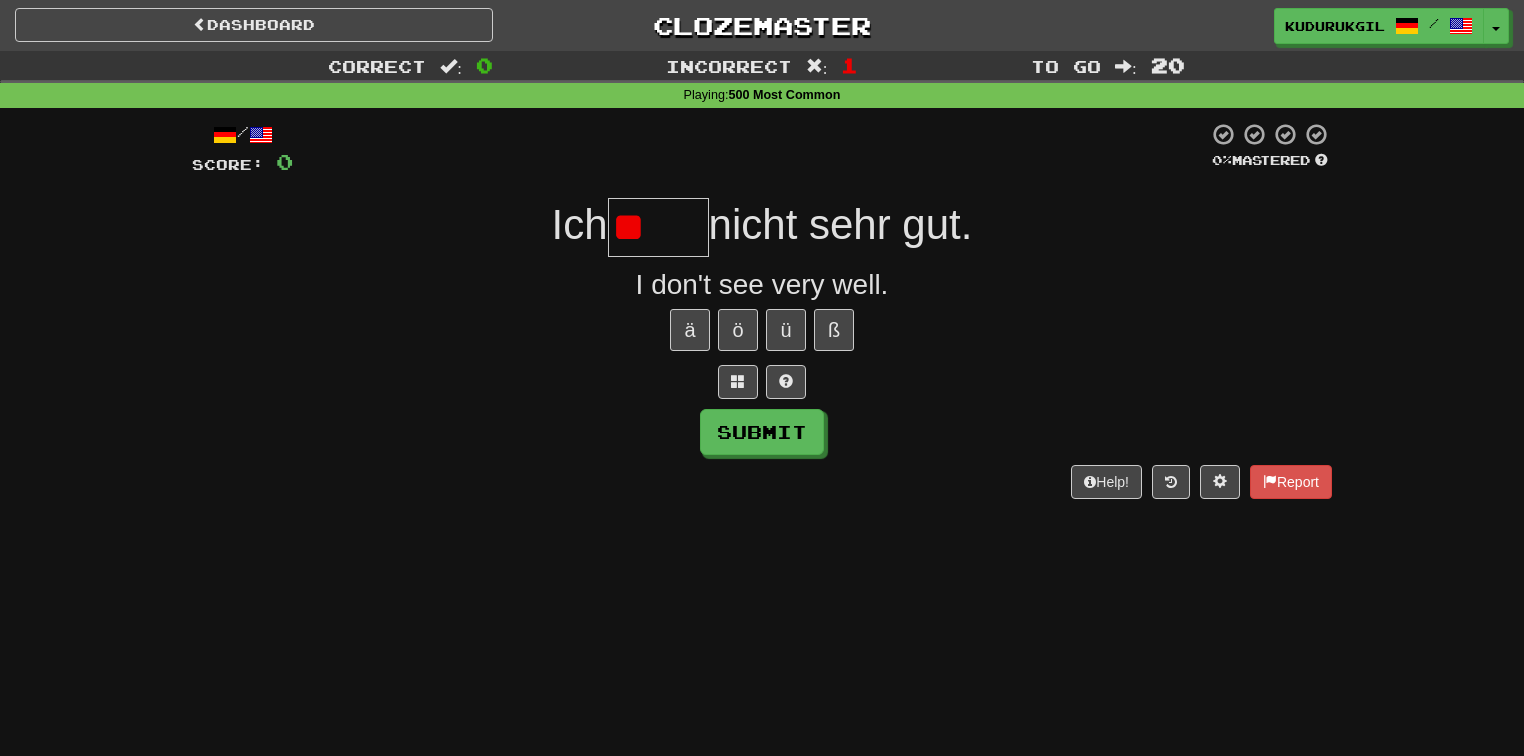 type on "*" 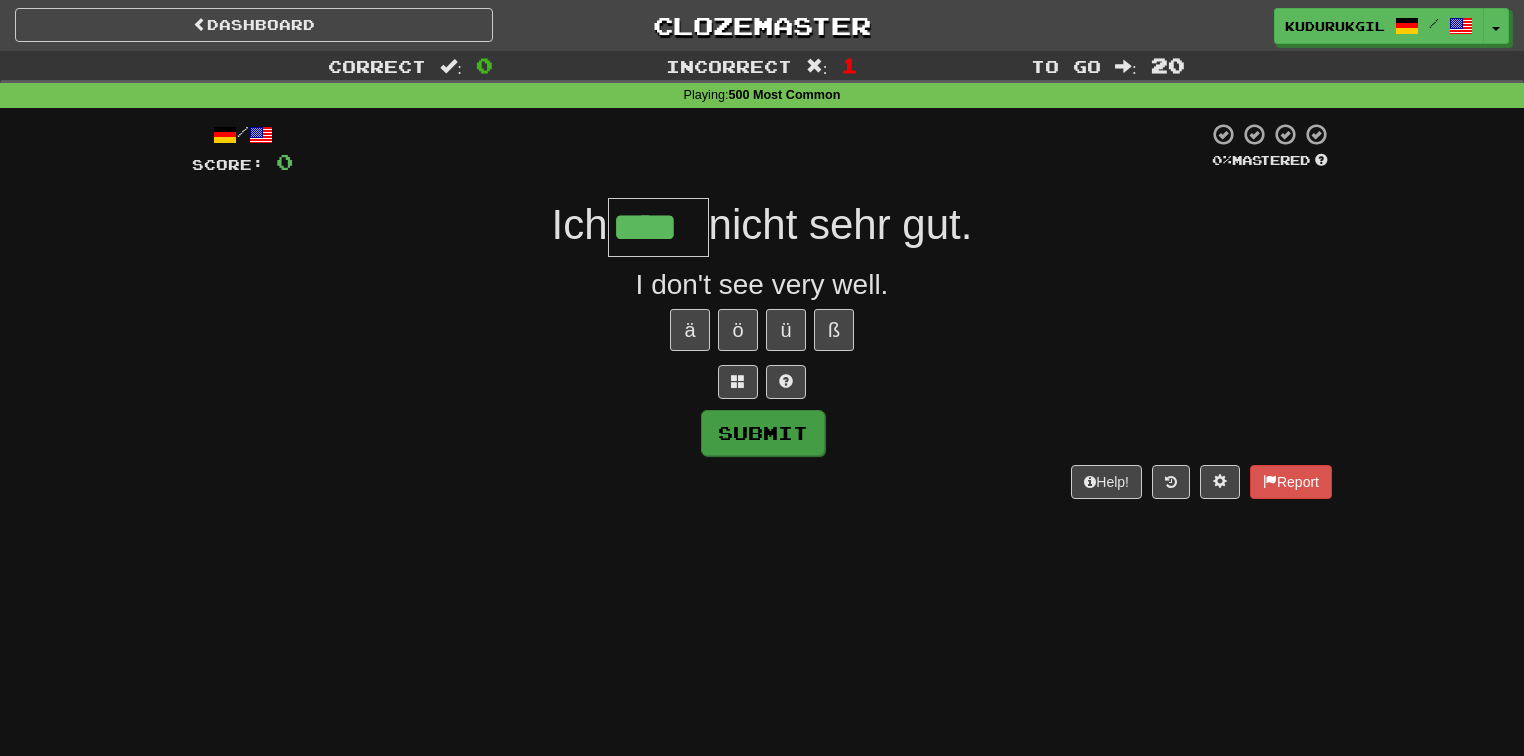 type on "****" 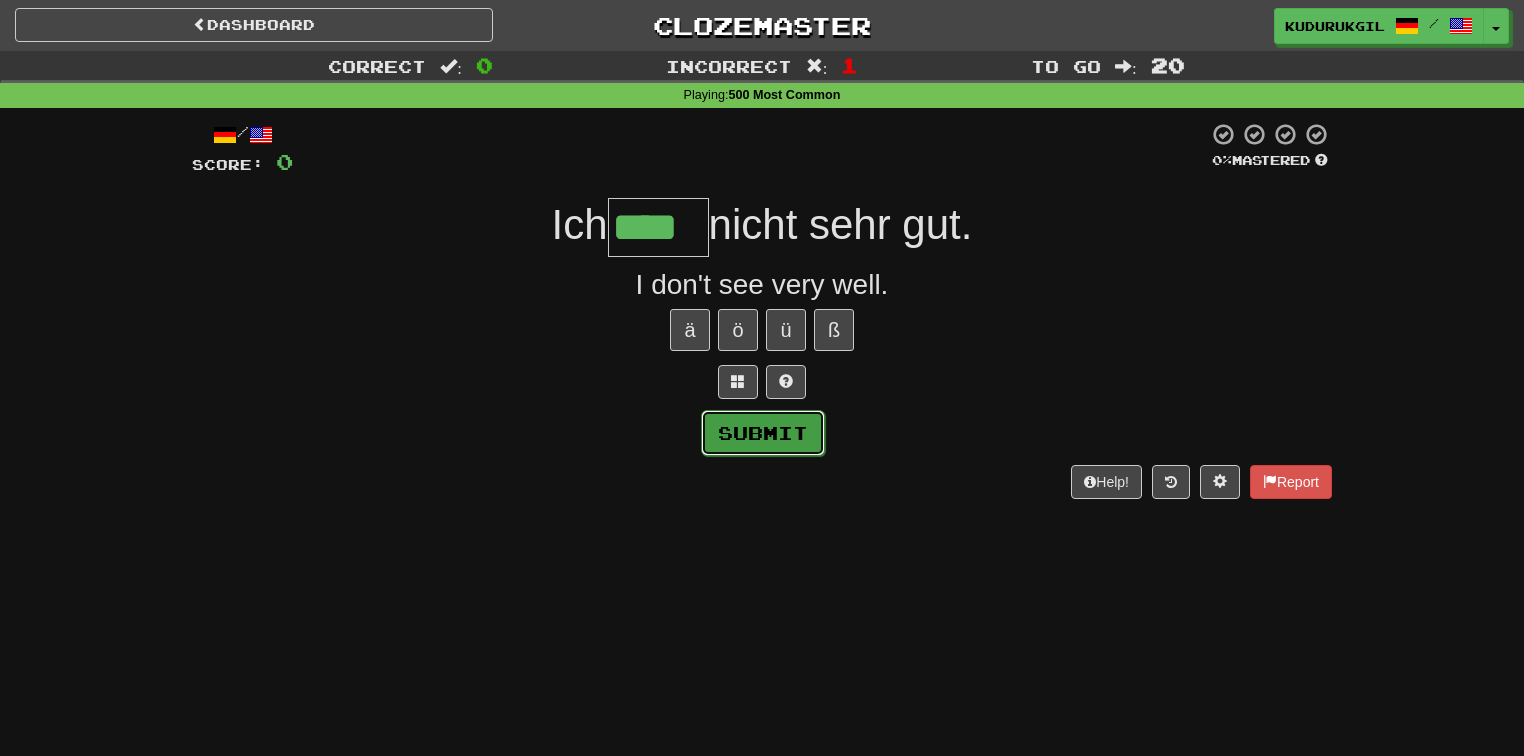 click on "Submit" at bounding box center [763, 433] 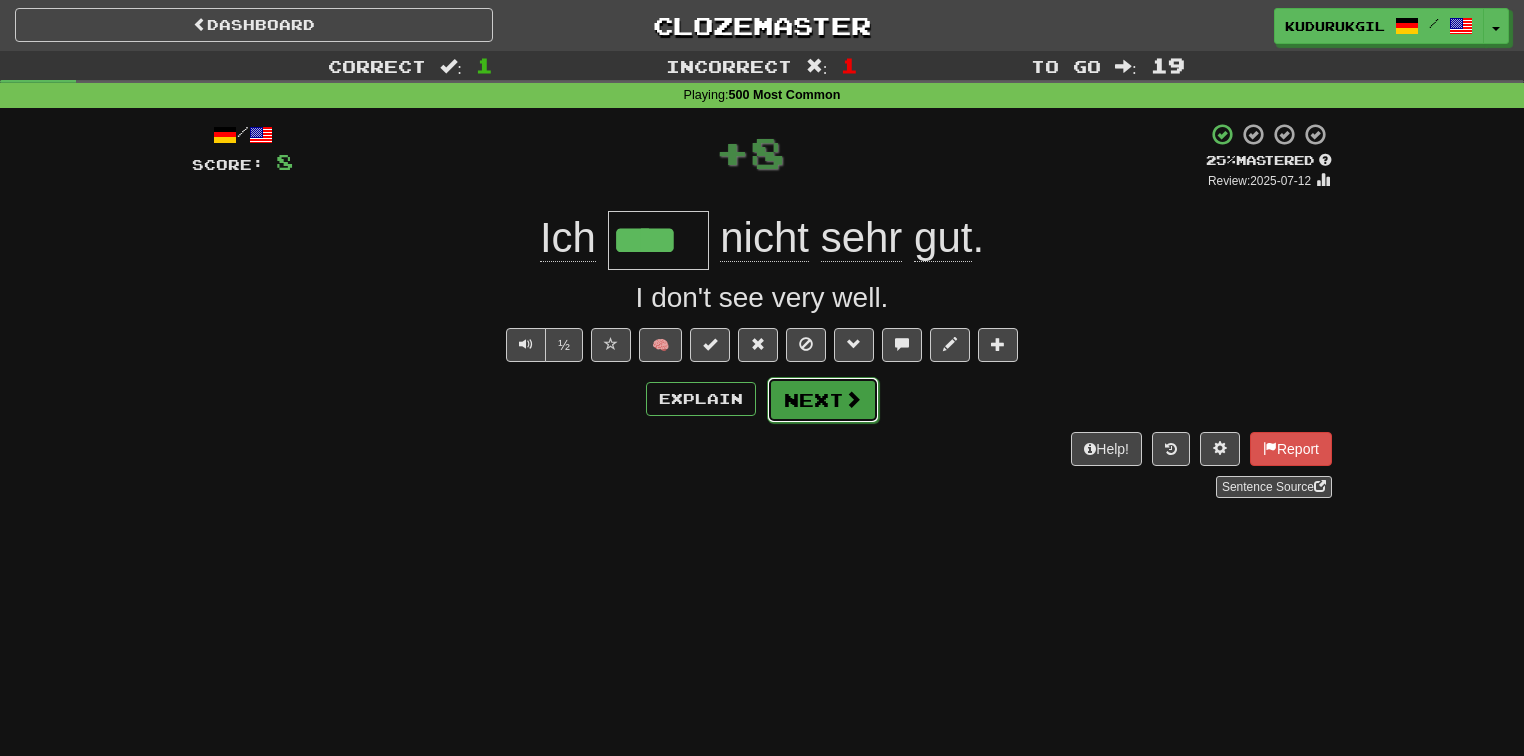 click on "Next" at bounding box center [823, 400] 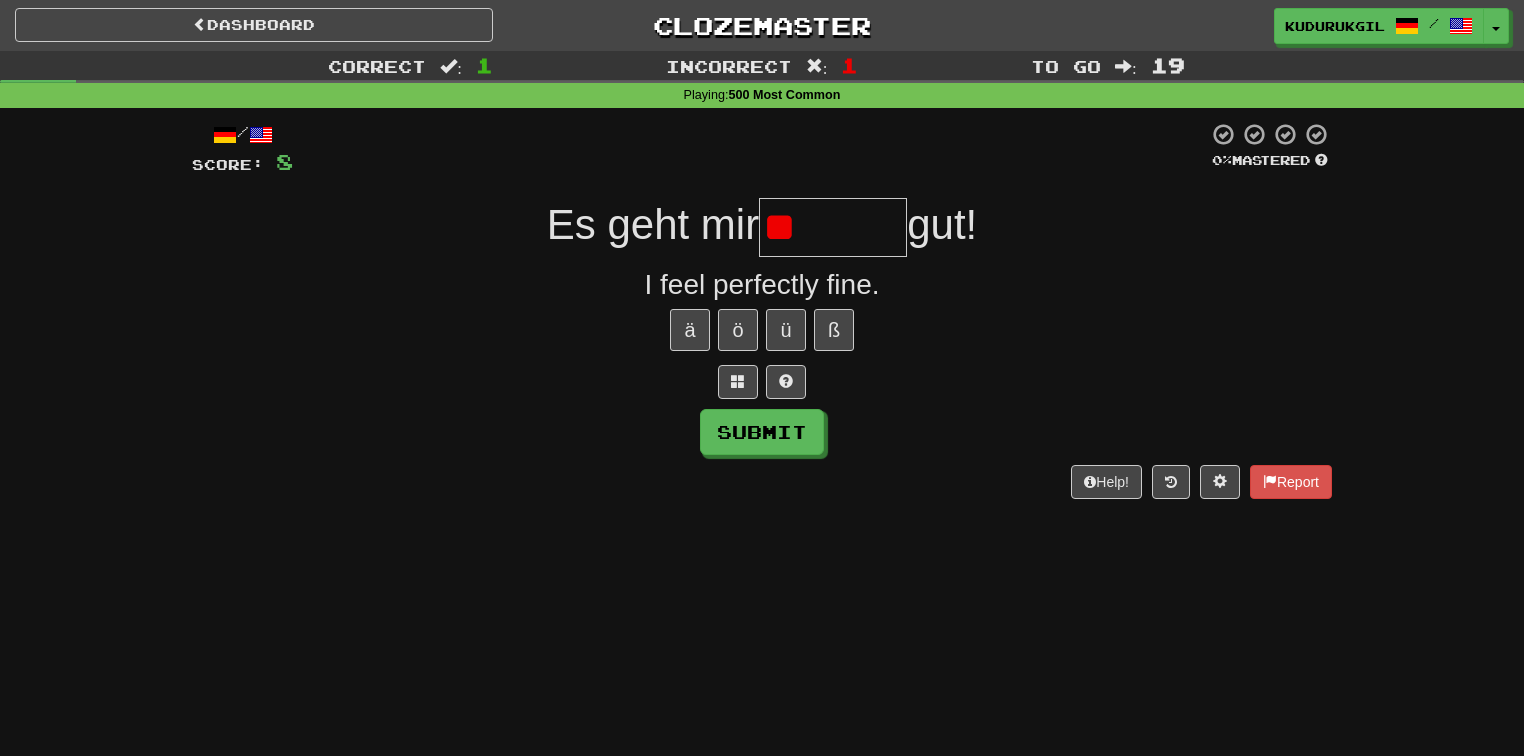 type on "*" 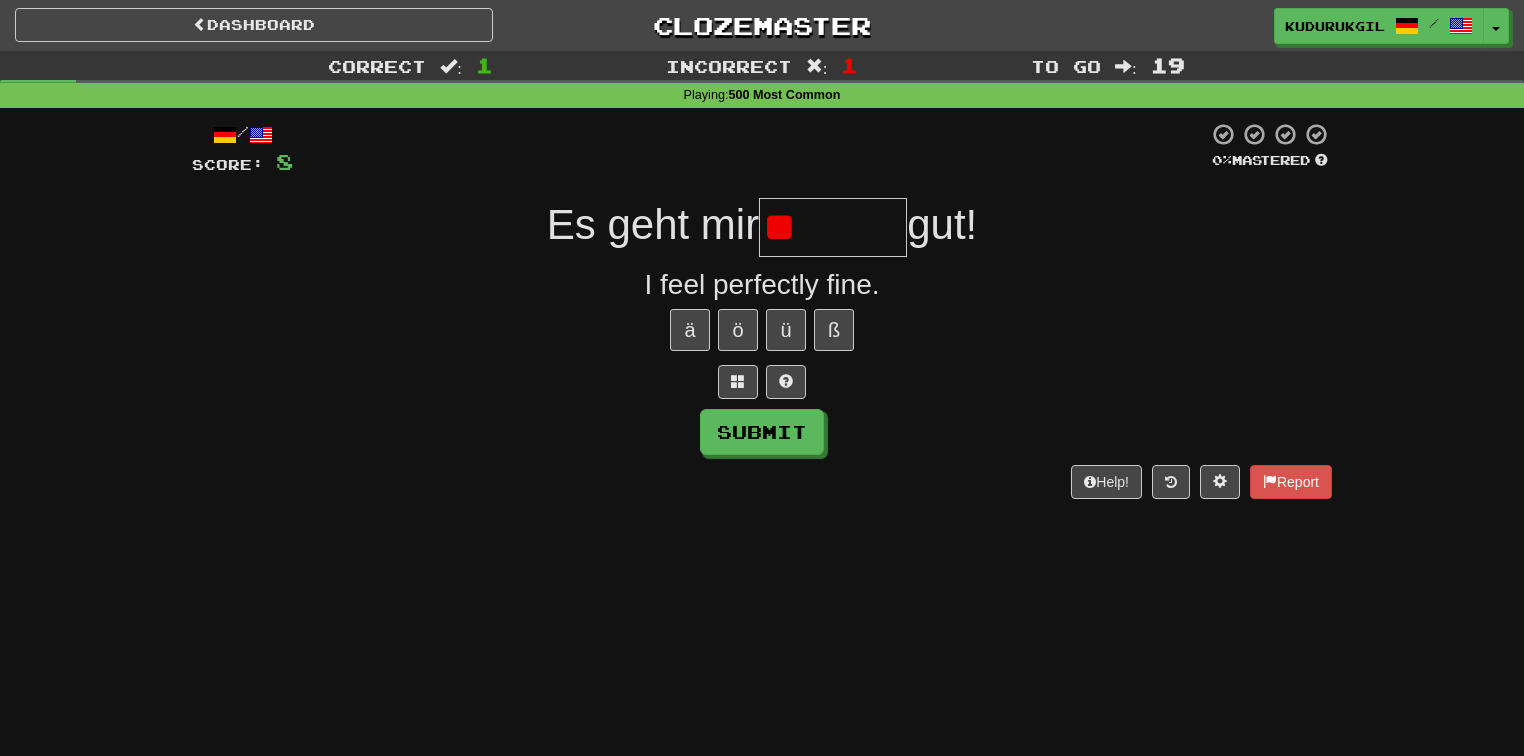type on "*" 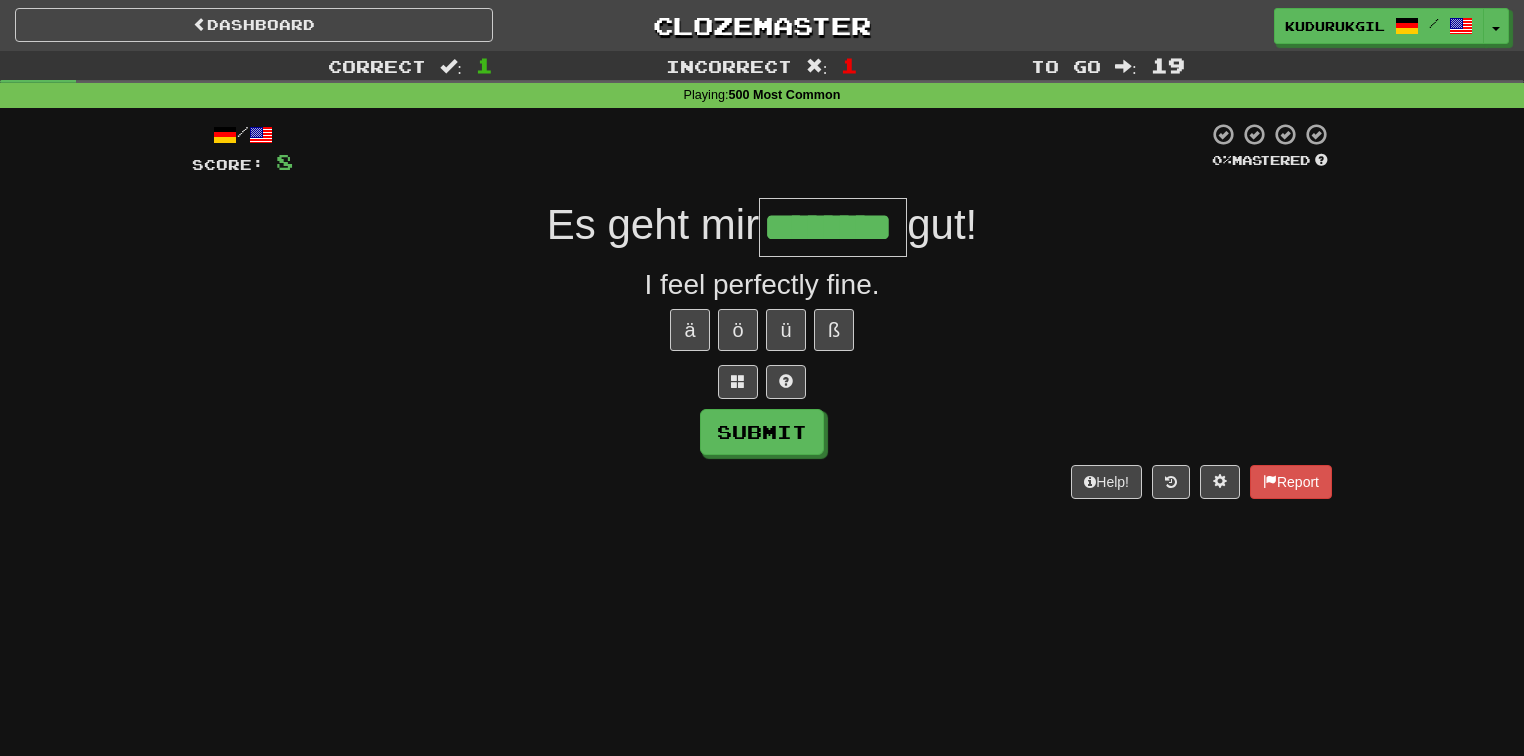 type on "********" 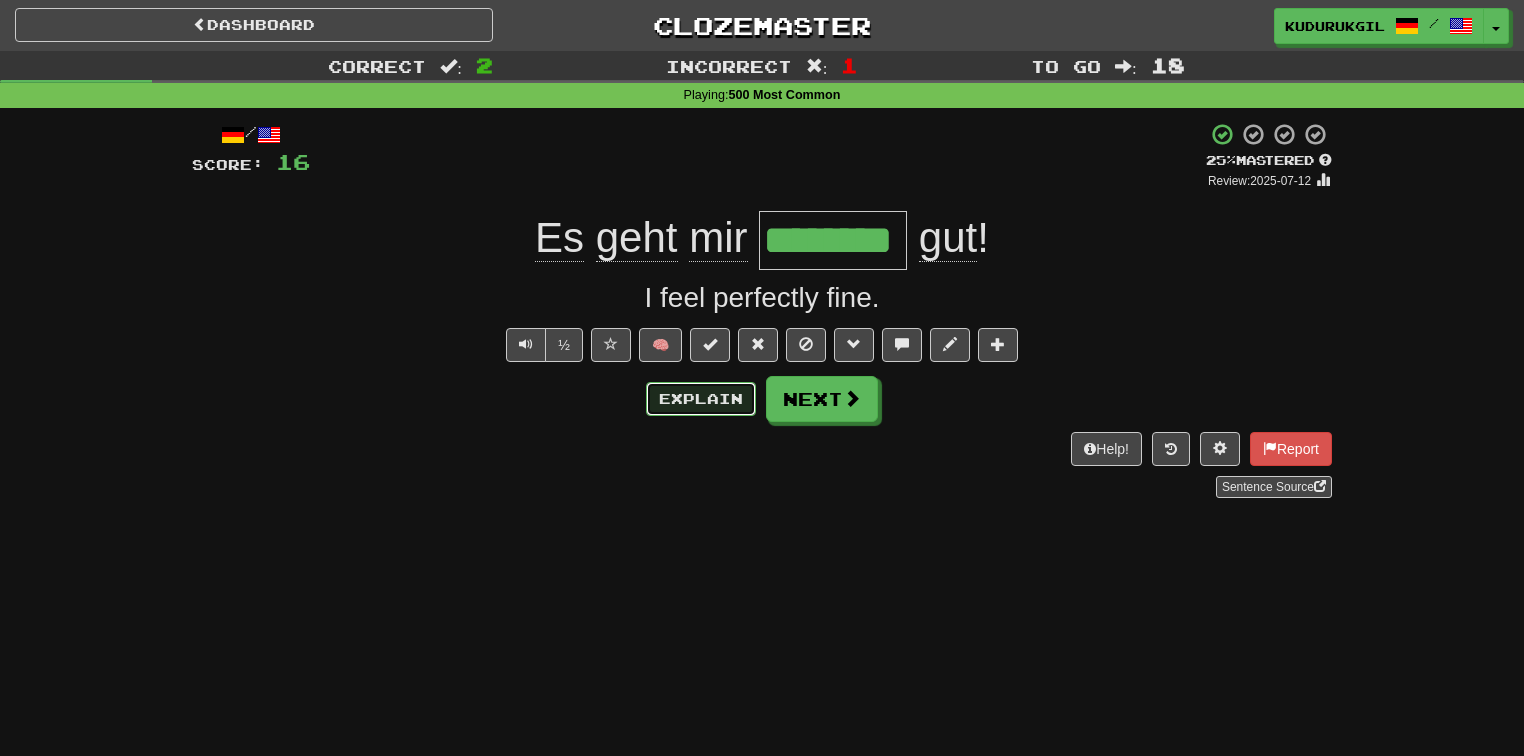 click on "Explain" at bounding box center (701, 399) 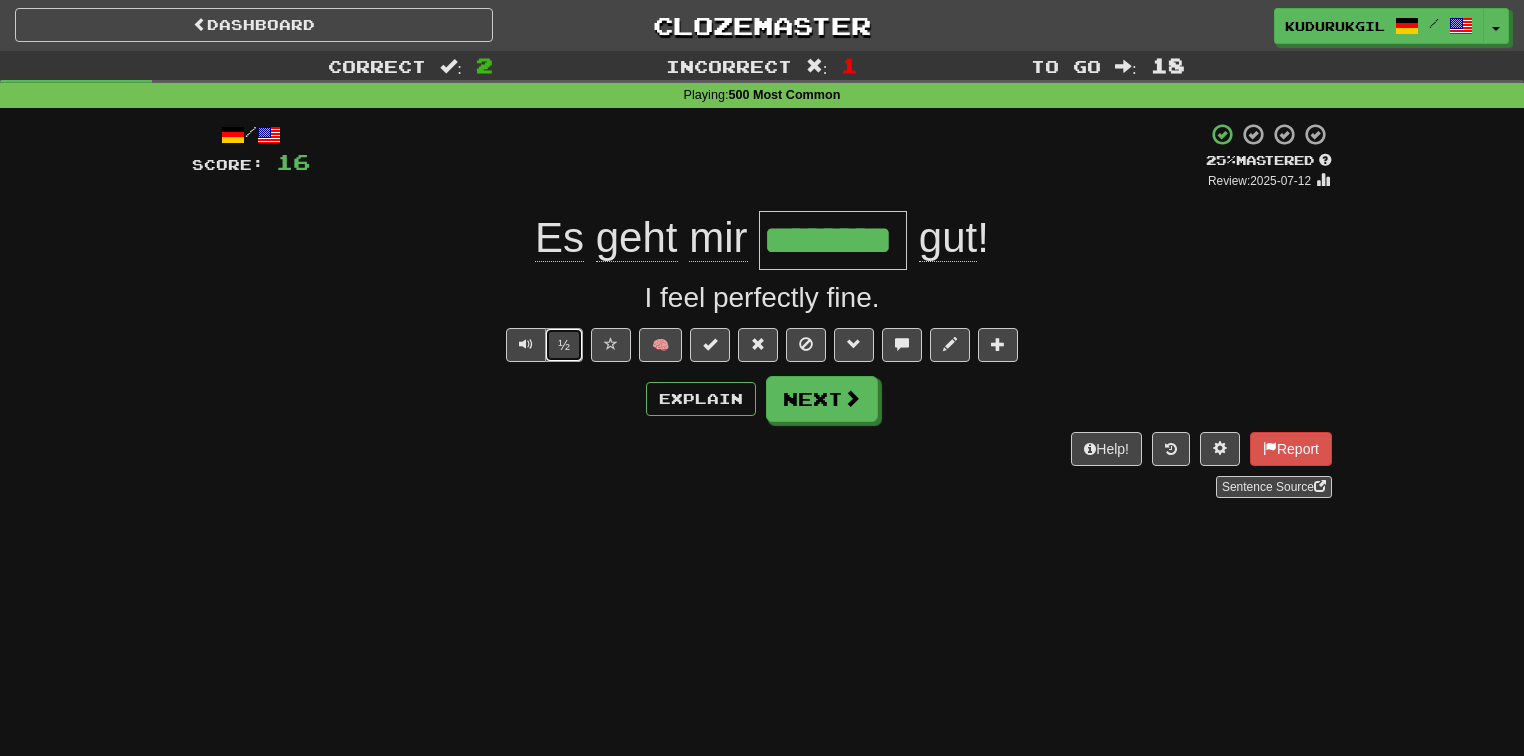 click on "½" at bounding box center (564, 345) 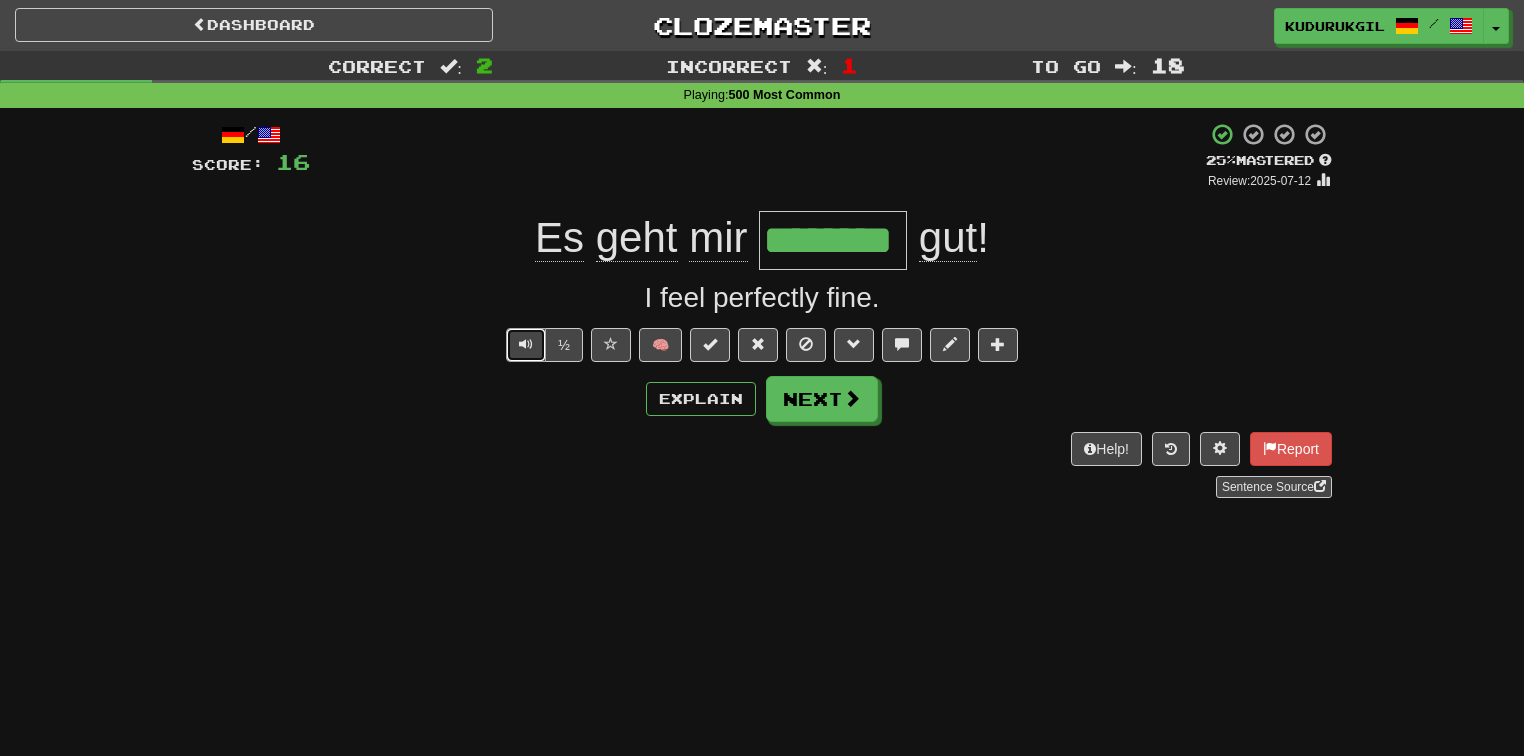 click at bounding box center [526, 345] 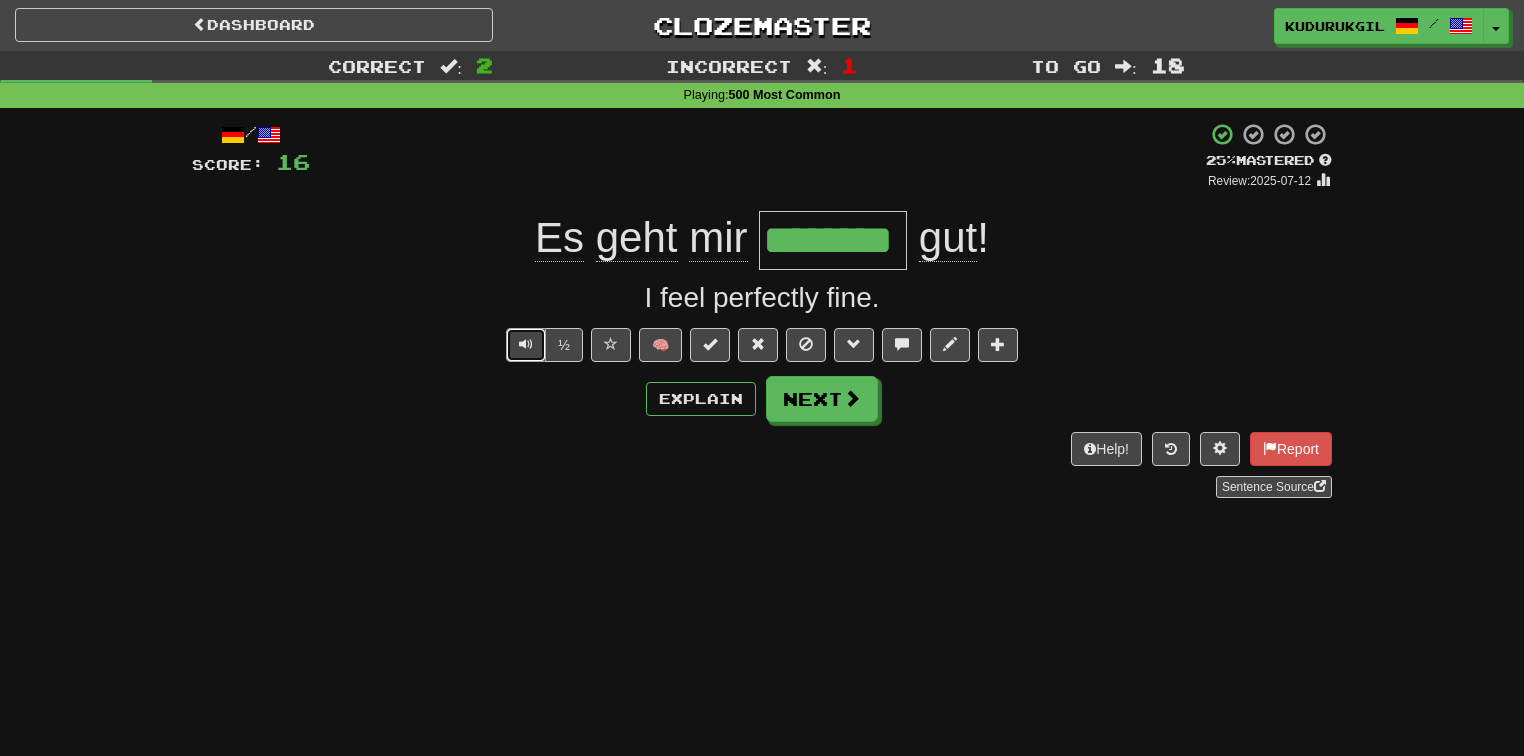 click at bounding box center [526, 344] 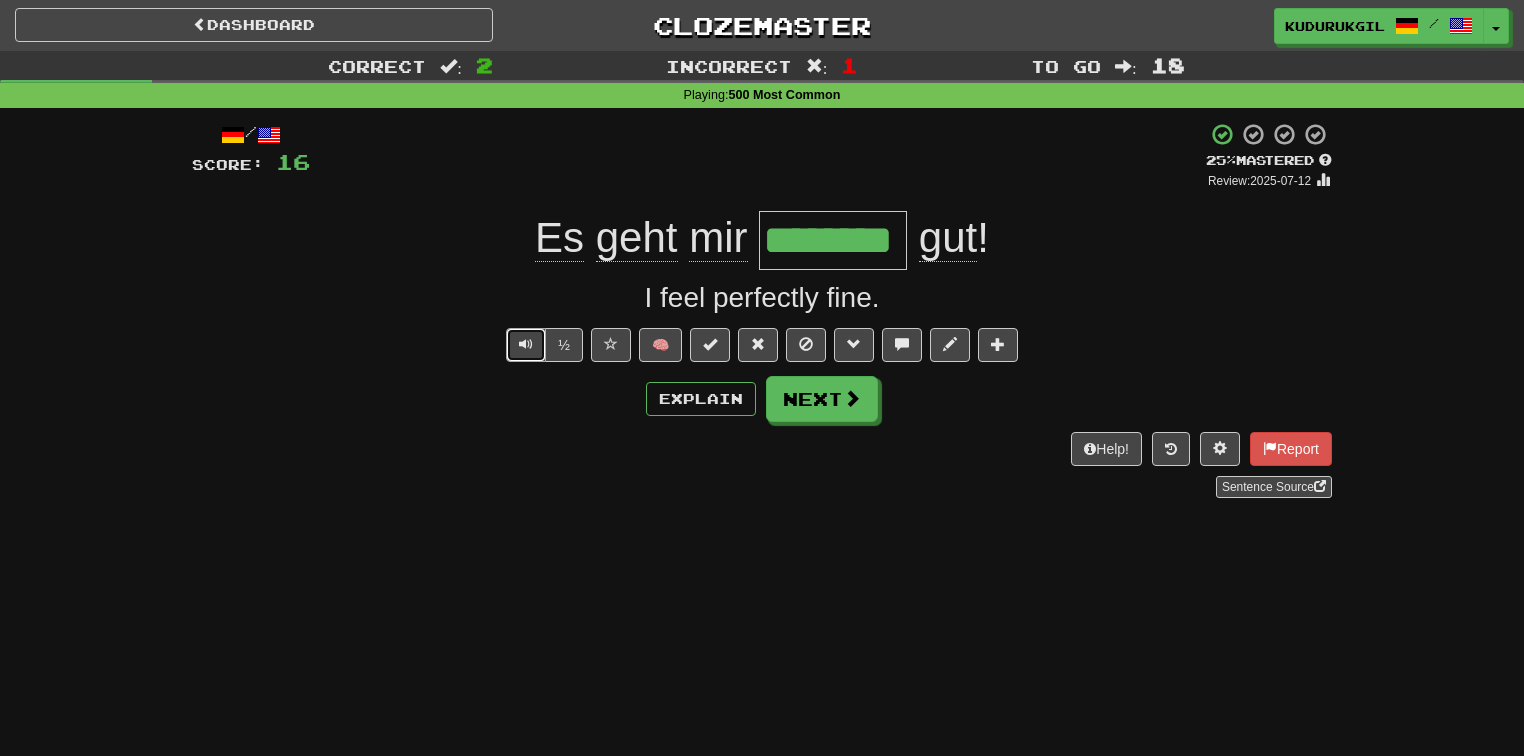 click at bounding box center (526, 344) 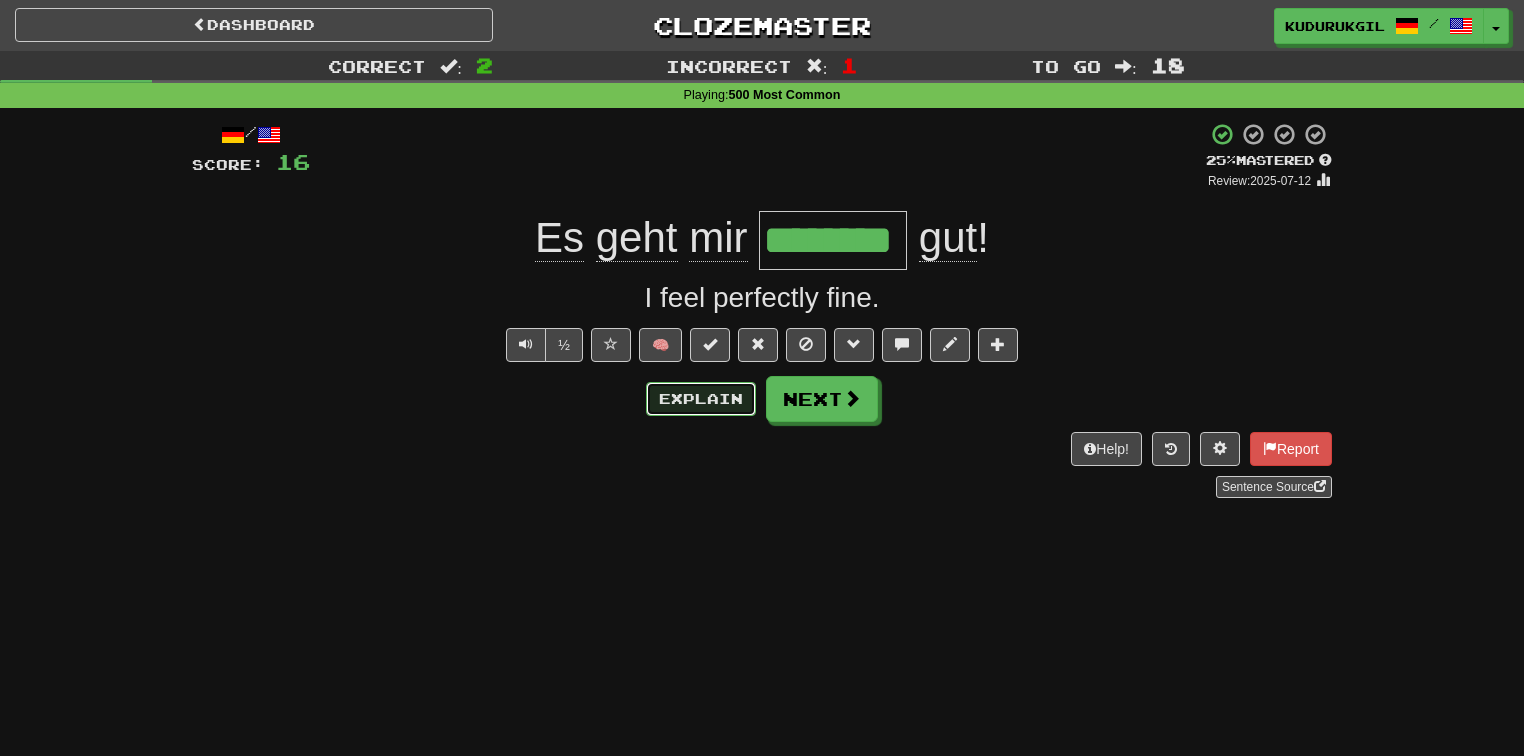 click on "Explain" at bounding box center [701, 399] 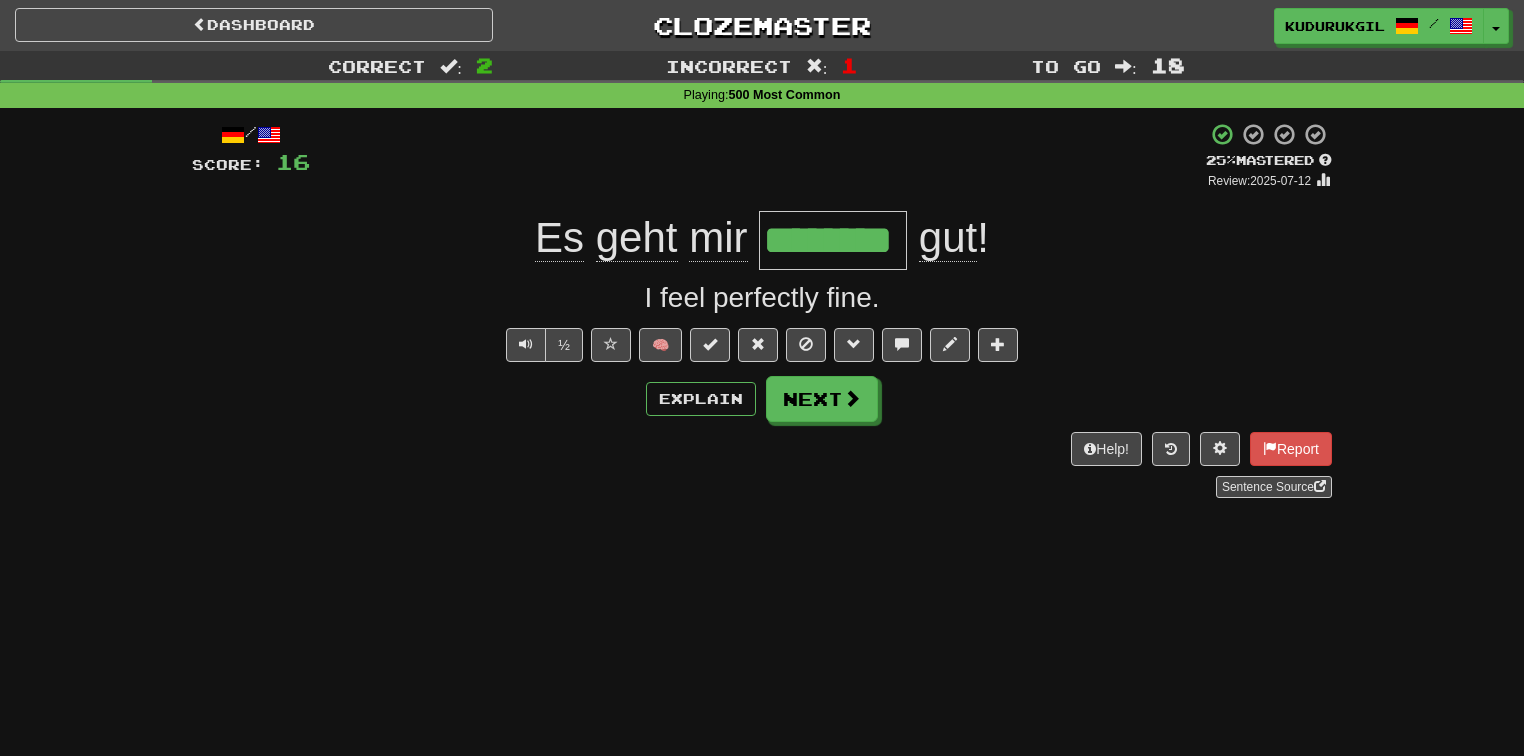 click on "/  Score:   16 + 8 25 %  Mastered Review:  2025-07-12 Es   geht   mir   ********   gut ! I feel perfectly fine. ½ 🧠 Explain Next  Help!  Report Sentence Source" at bounding box center (762, 310) 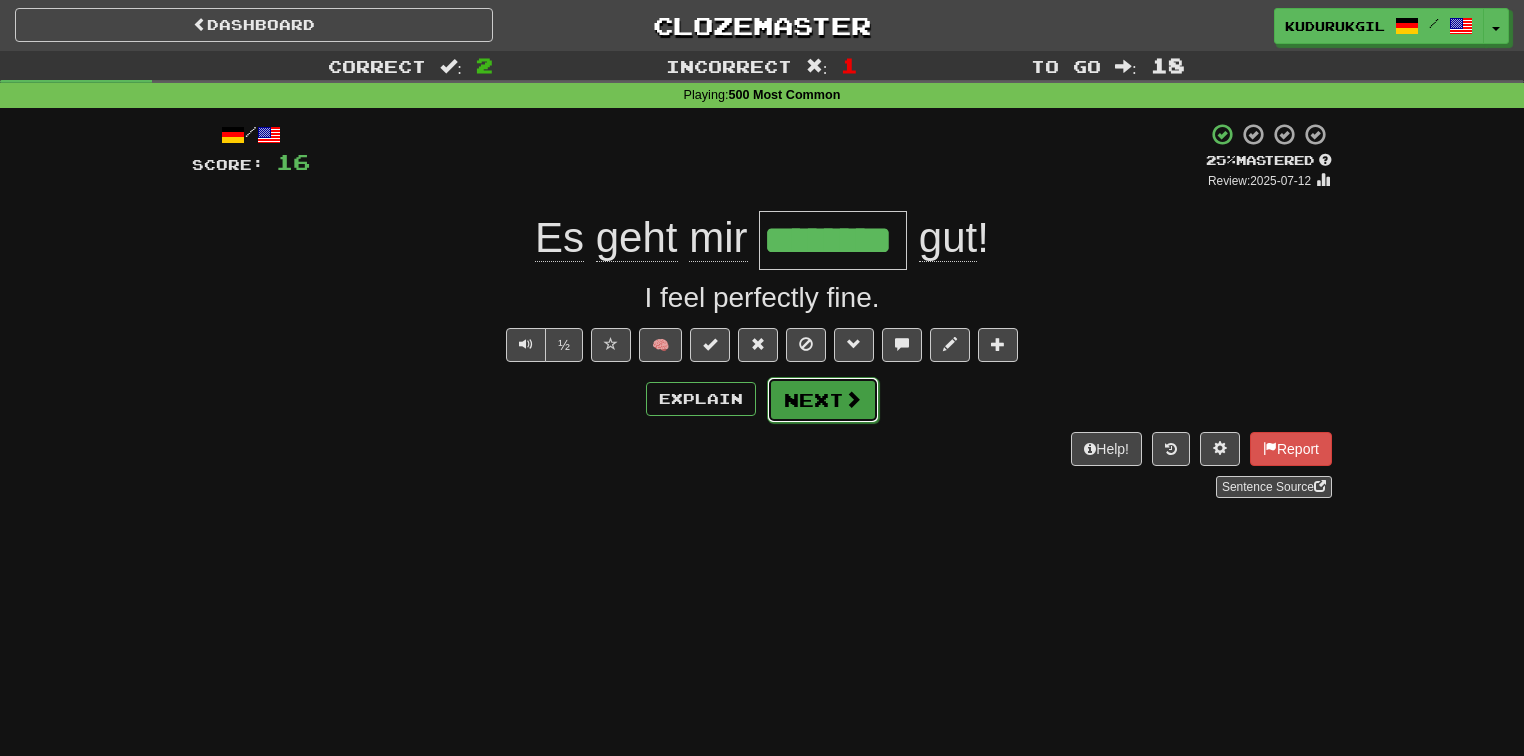click on "Next" at bounding box center [823, 400] 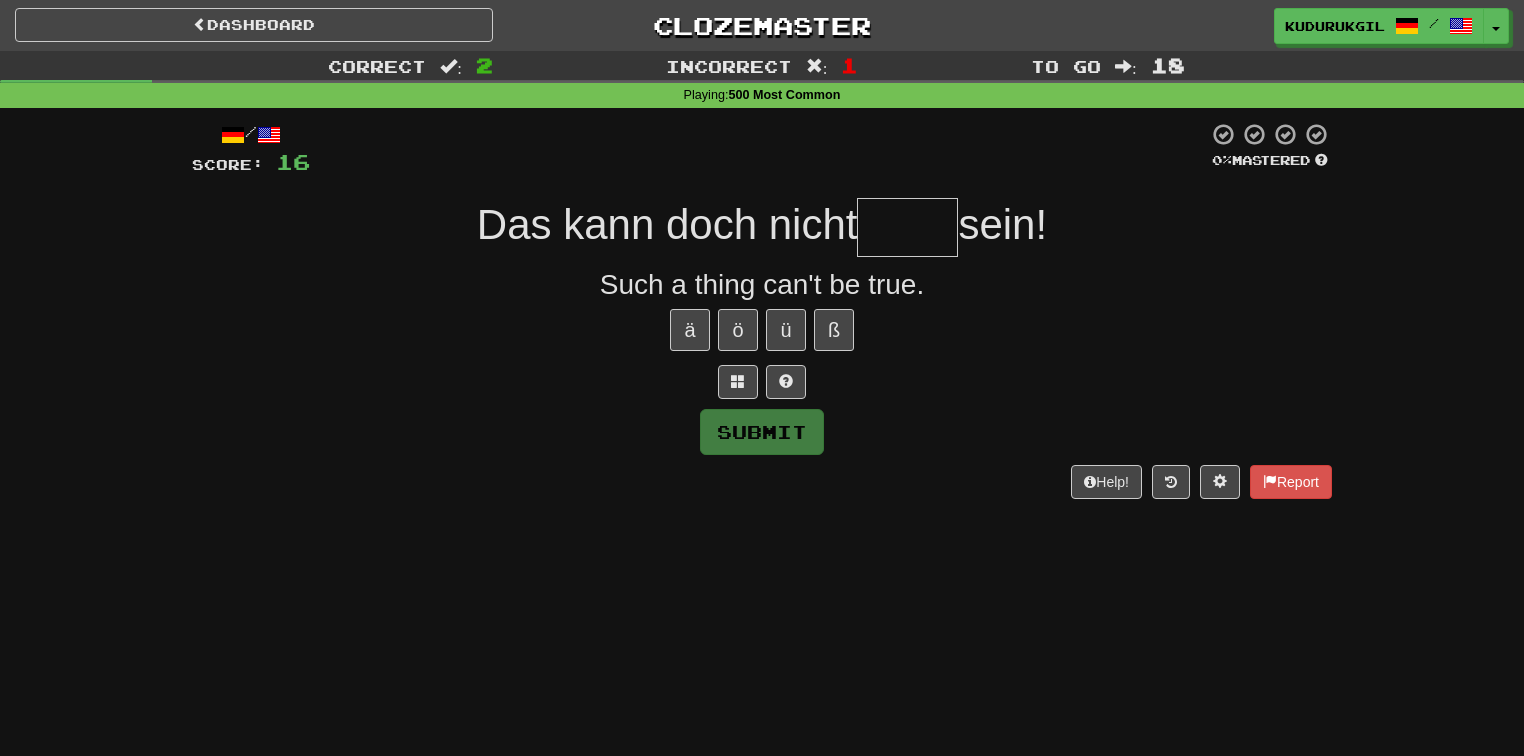 click at bounding box center [907, 227] 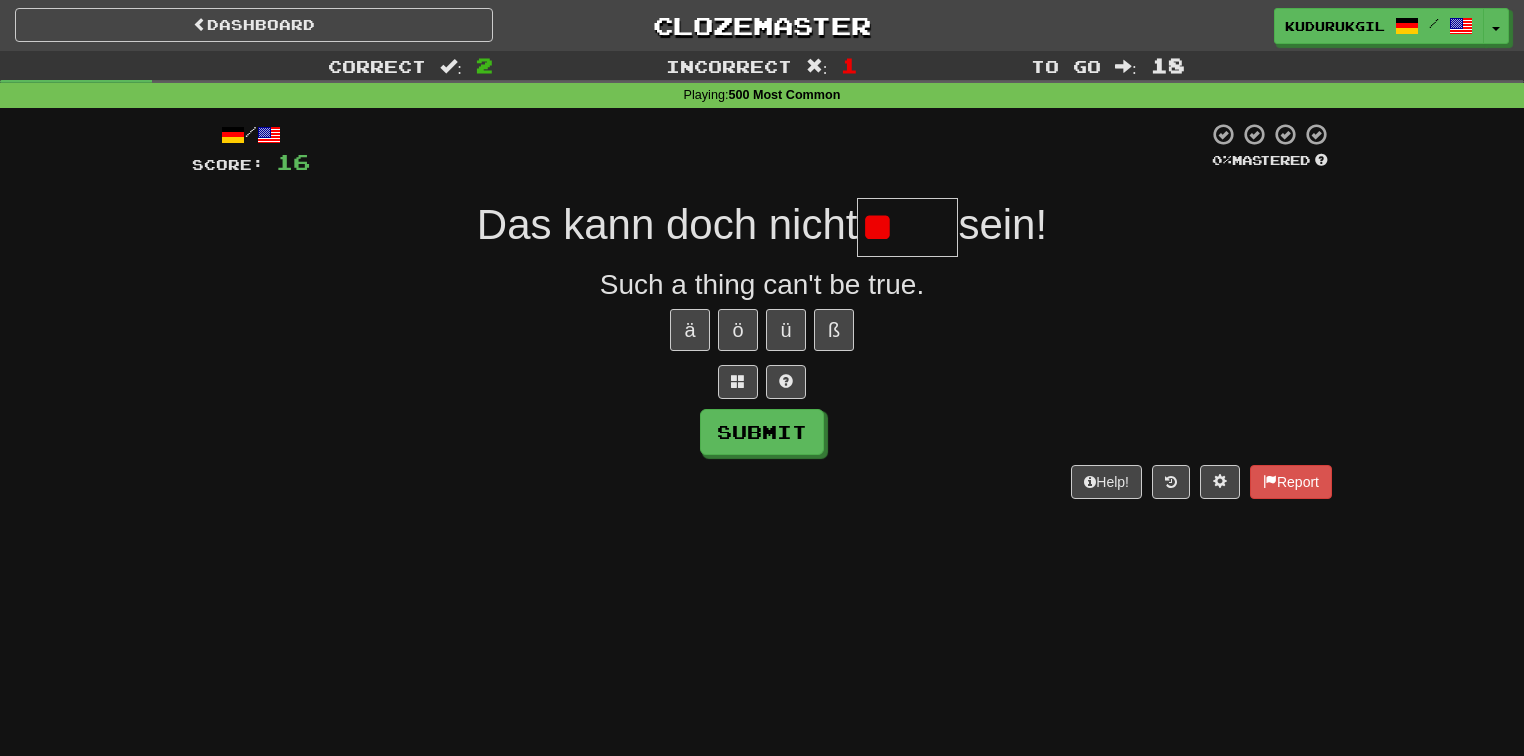 type on "*" 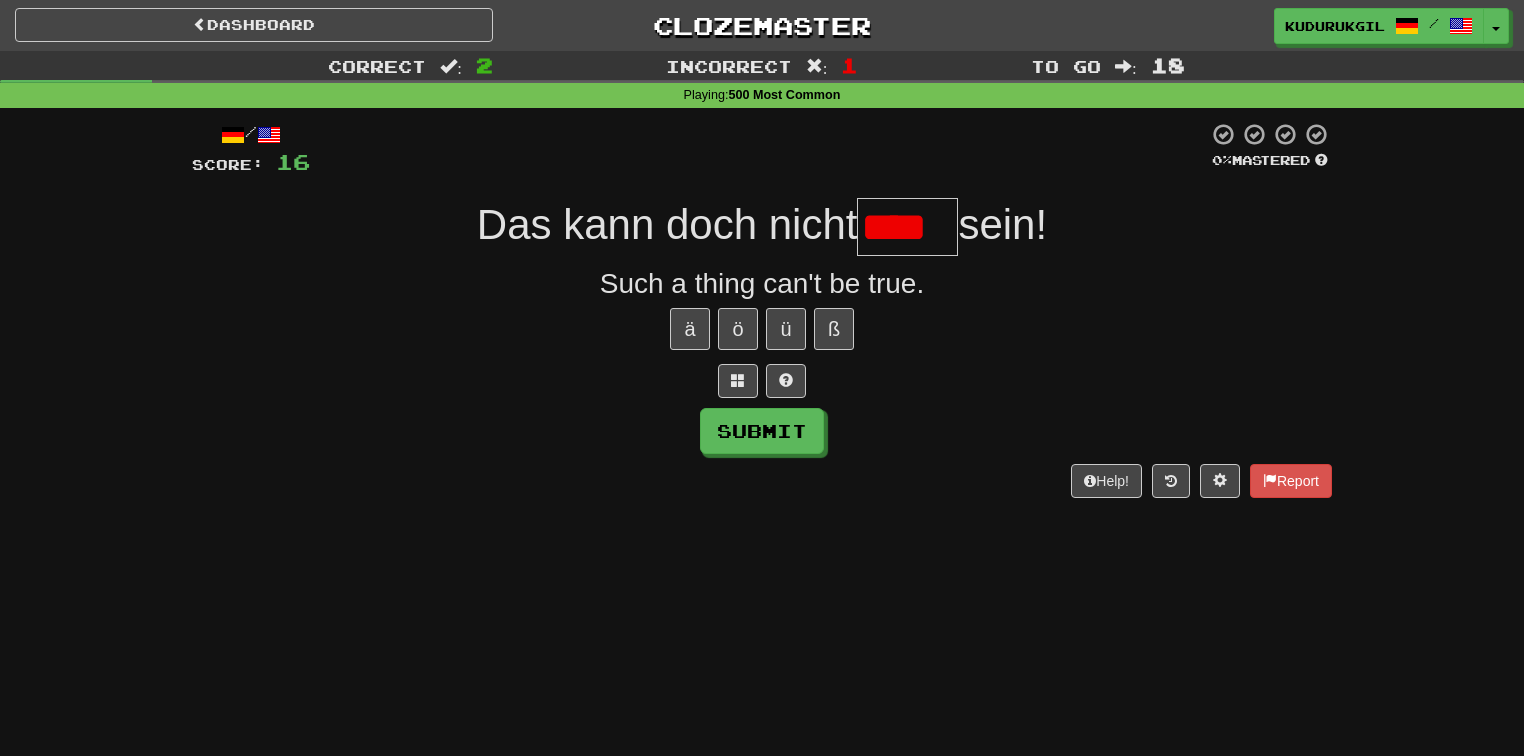 scroll, scrollTop: 0, scrollLeft: 0, axis: both 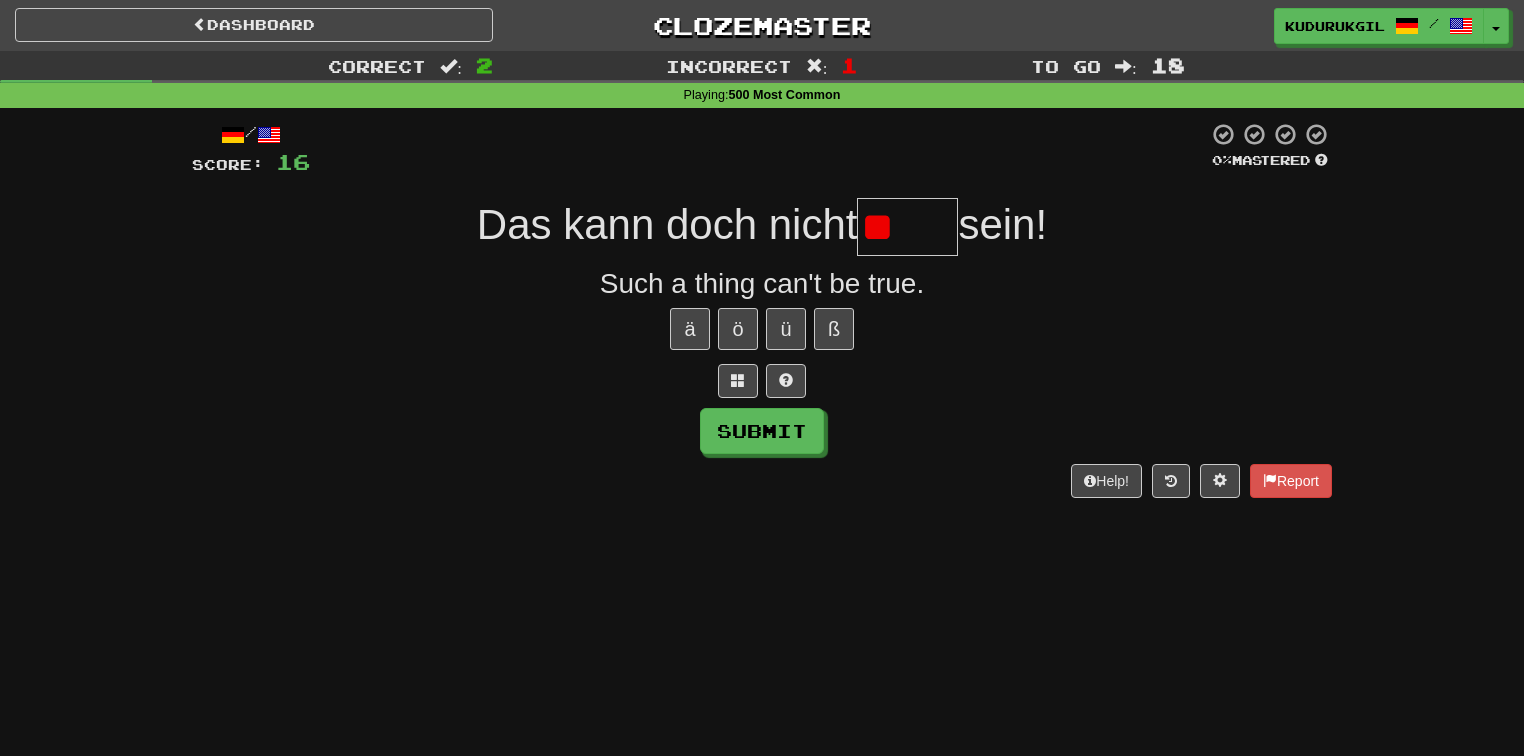 type on "*" 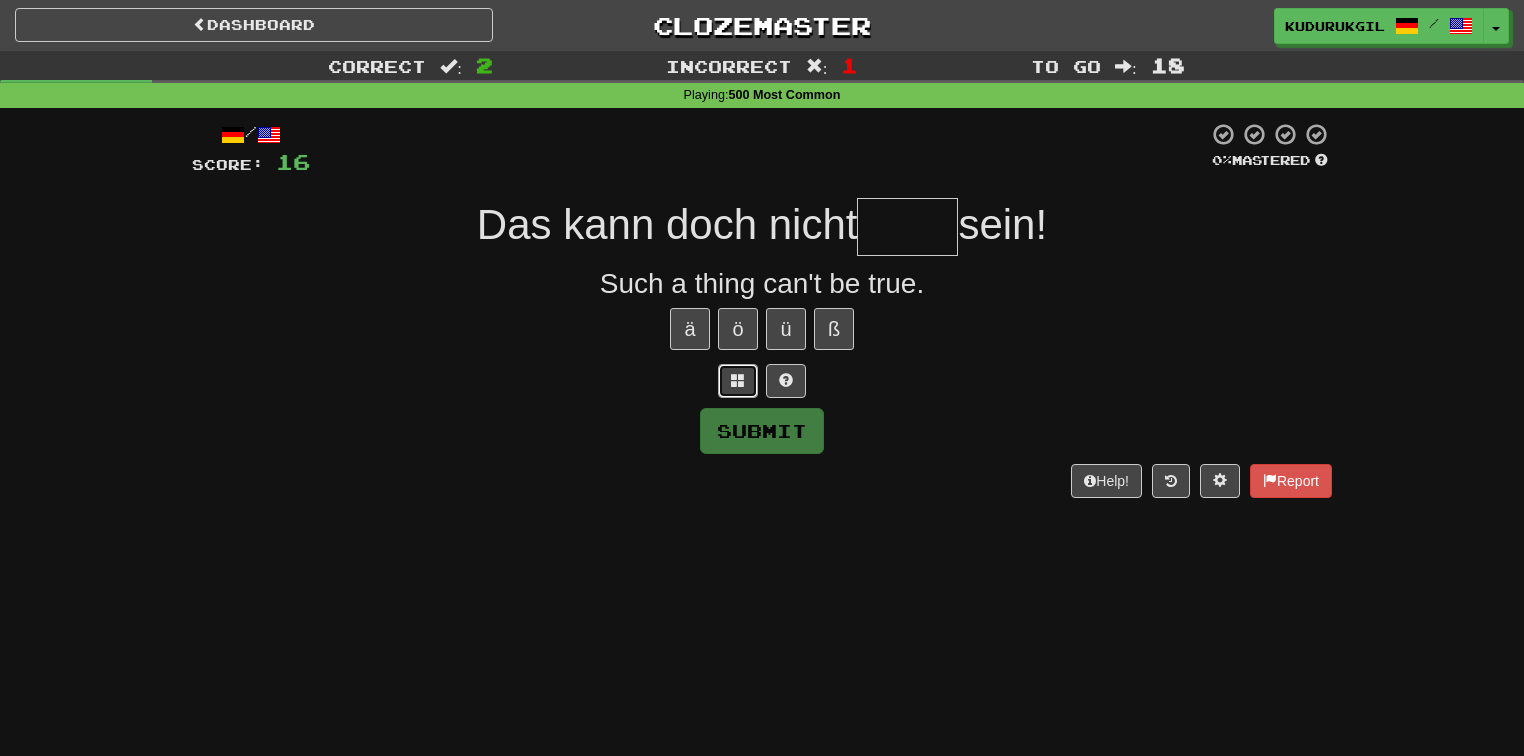 click at bounding box center (738, 381) 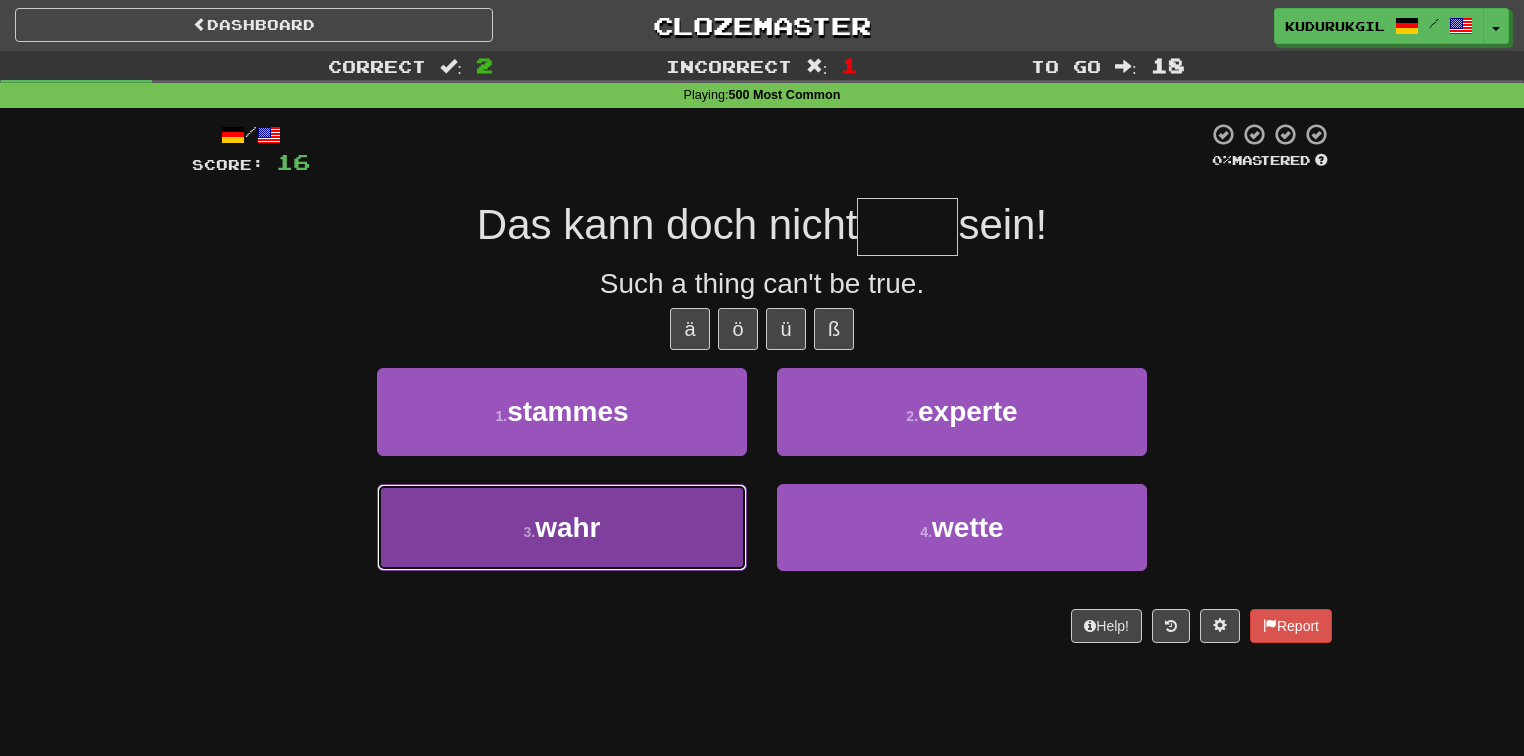 click on "3 .  wahr" at bounding box center [562, 527] 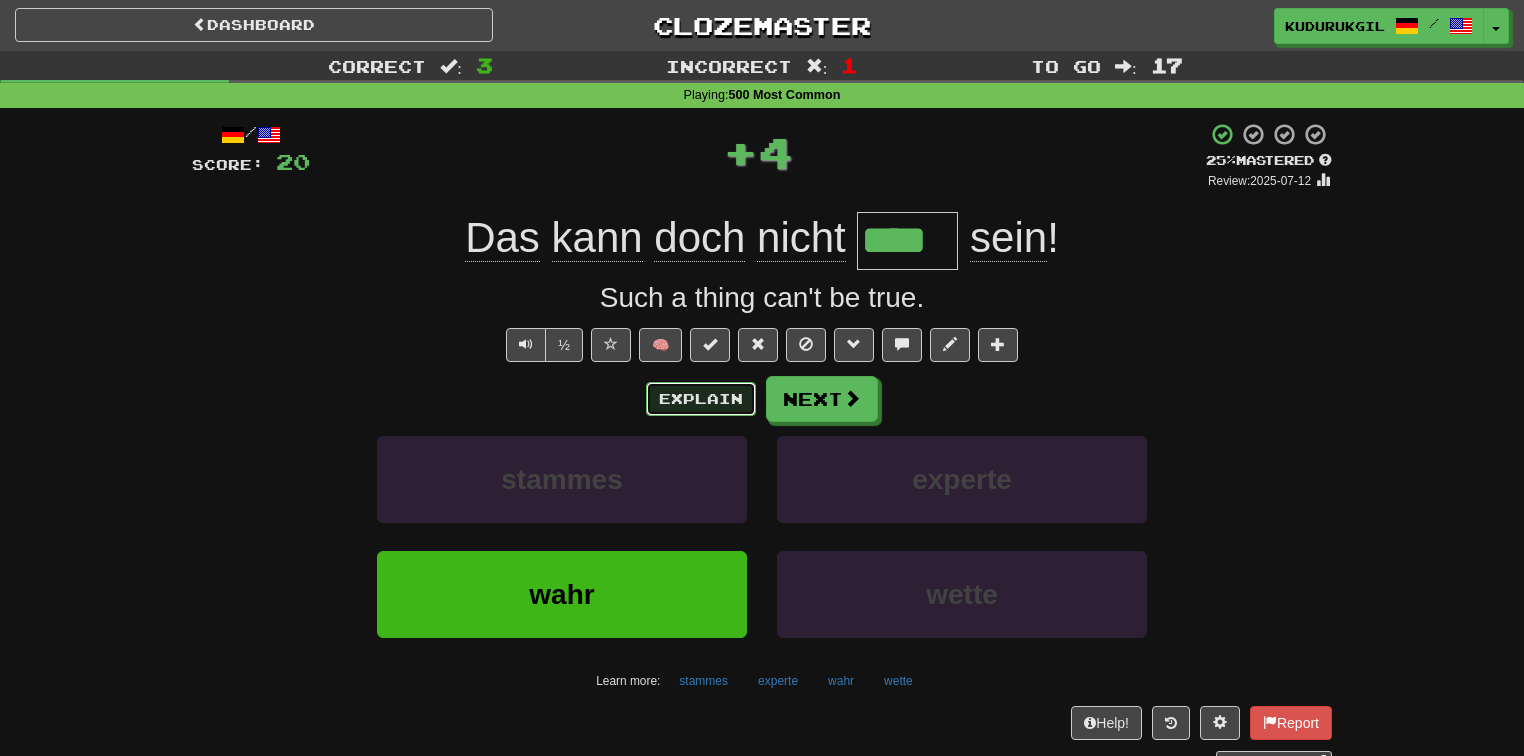 click on "Explain" at bounding box center (701, 399) 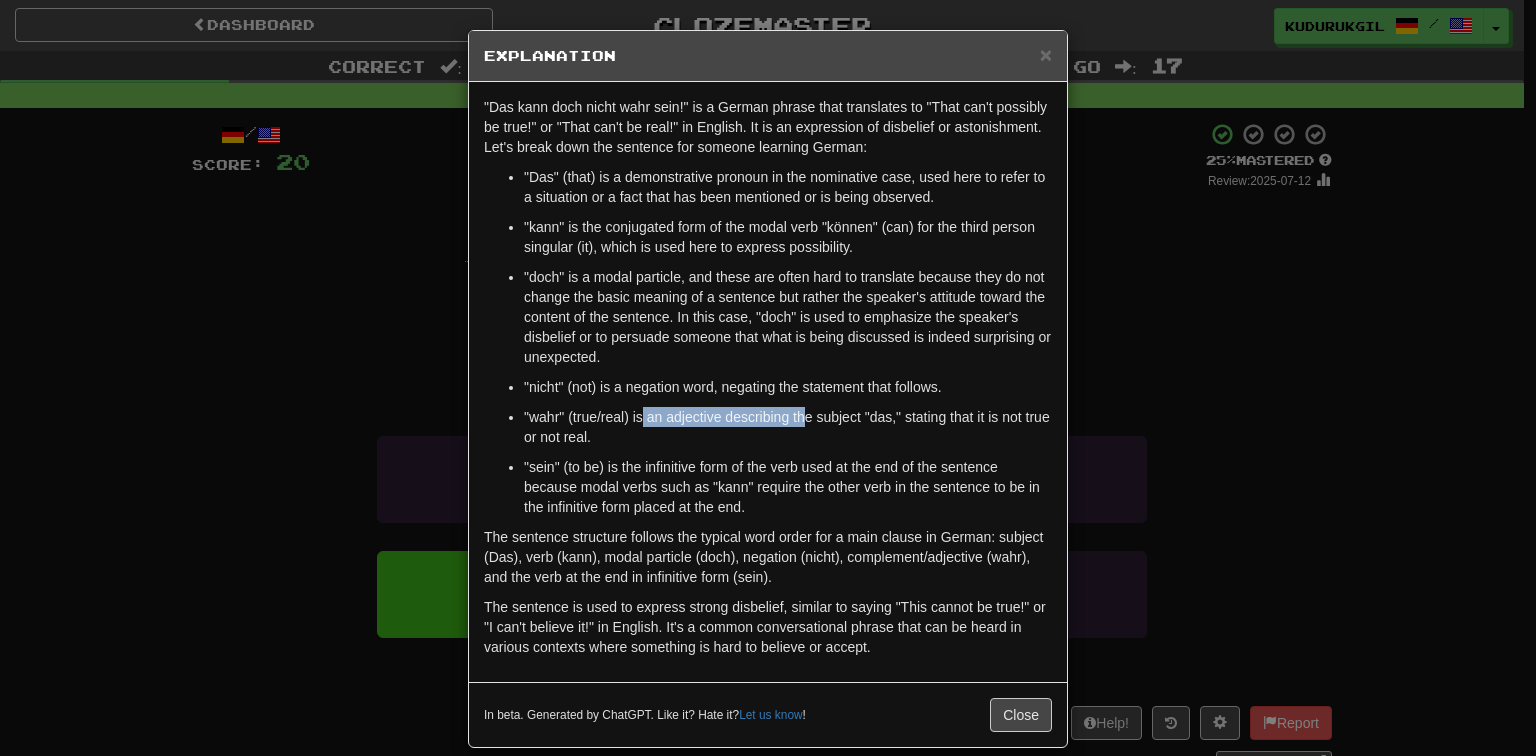 drag, startPoint x: 637, startPoint y: 415, endPoint x: 801, endPoint y: 413, distance: 164.01219 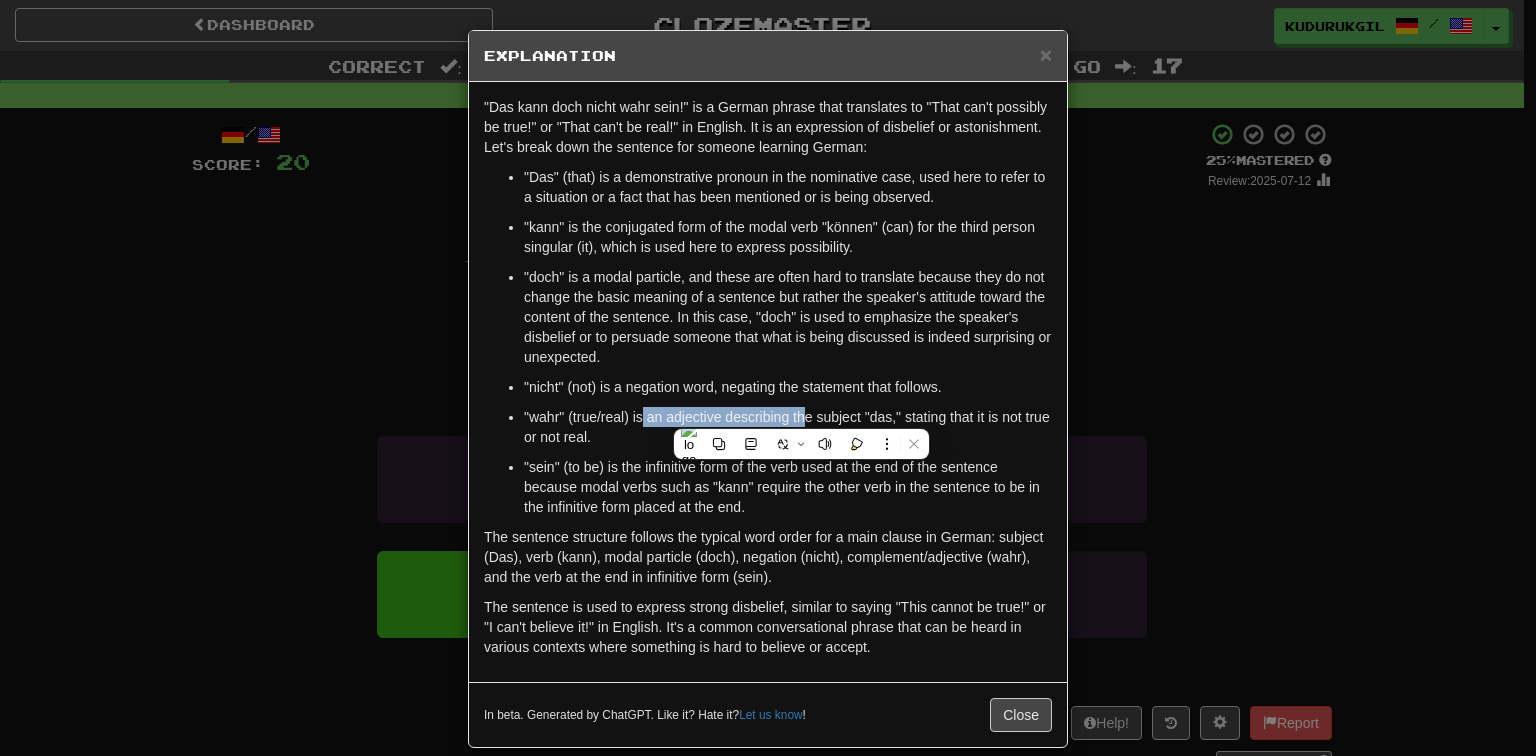 click on ""wahr" (true/real) is an adjective describing the subject "das," stating that it is not true or not real." at bounding box center (788, 427) 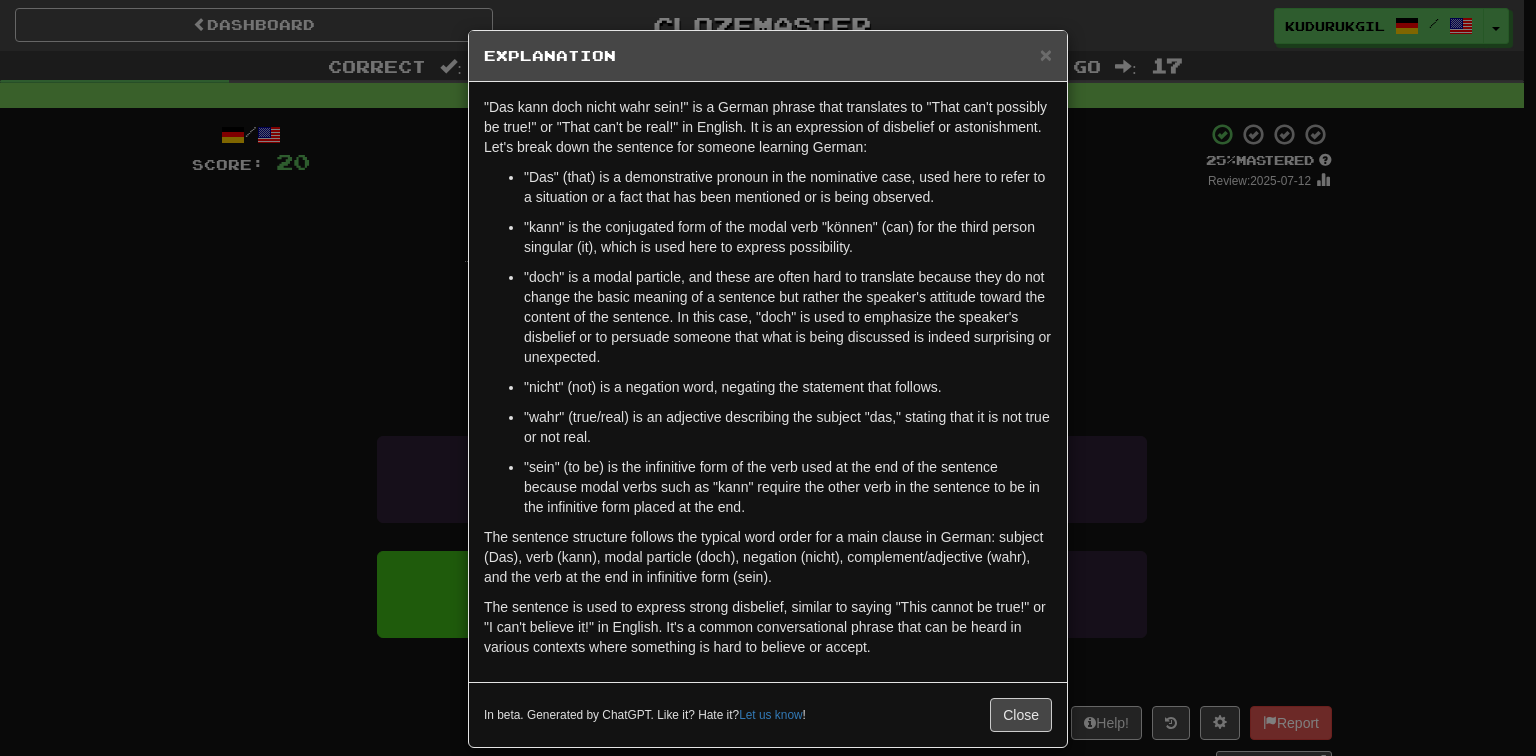 click on "× Explanation "Das kann doch nicht wahr sein!" is a German phrase that translates to "That can't possibly be true!" or "That can't be real!" in English. It is an expression of disbelief or astonishment. Let's break down the sentence for someone learning German:
"Das" (that) is a demonstrative pronoun in the nominative case, used here to refer to a situation or a fact that has been mentioned or is being observed.
"kann" is the conjugated form of the modal verb "können" (can) for the third person singular (it), which is used here to express possibility.
"doch" is a modal particle, and these are often hard to translate because they do not change the basic meaning of a sentence but rather the speaker's attitude toward the content of the sentence. In this case, "doch" is used to emphasize the speaker's disbelief or to persuade someone that what is being discussed is indeed surprising or unexpected.
"nicht" (not) is a negation word, negating the statement that follows." at bounding box center [768, 378] 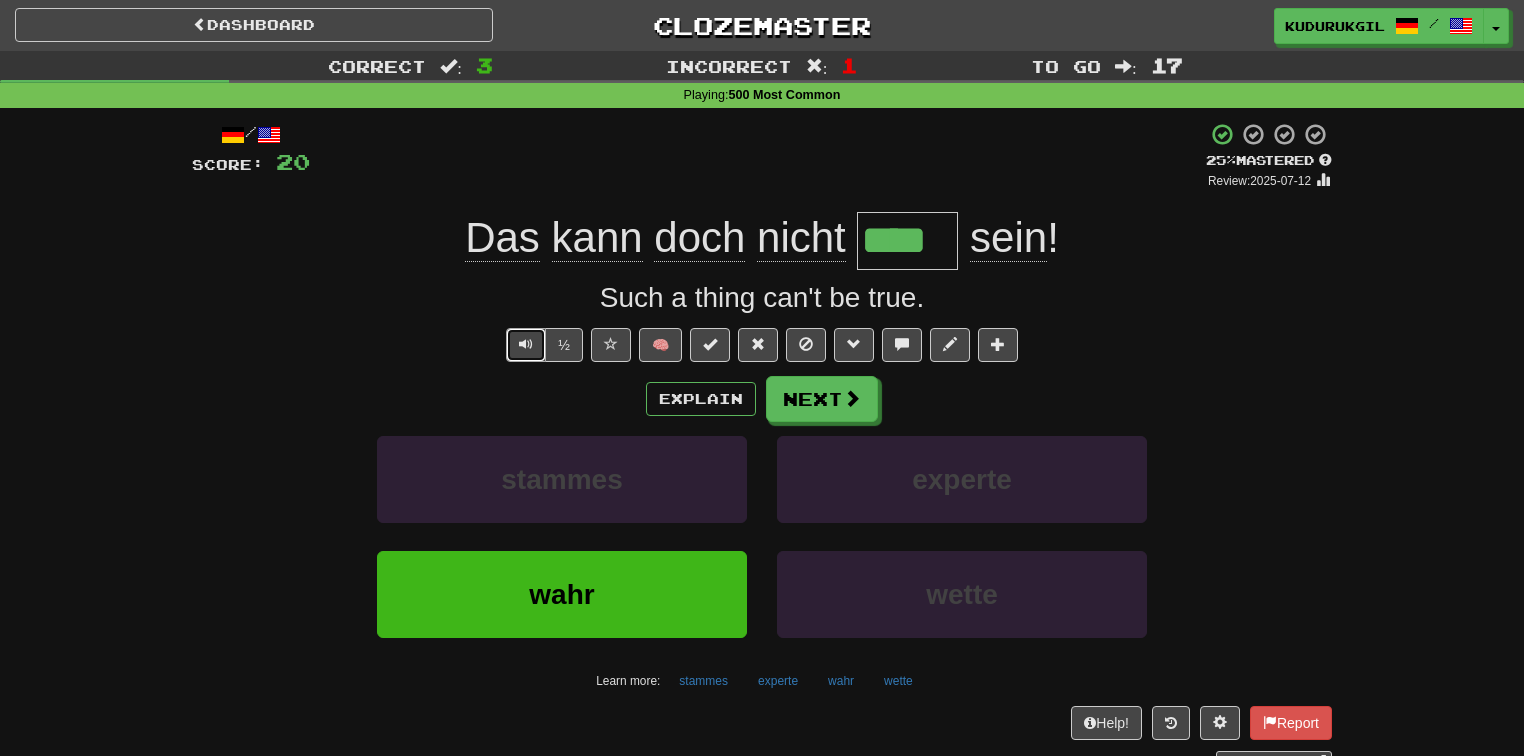 click at bounding box center (526, 345) 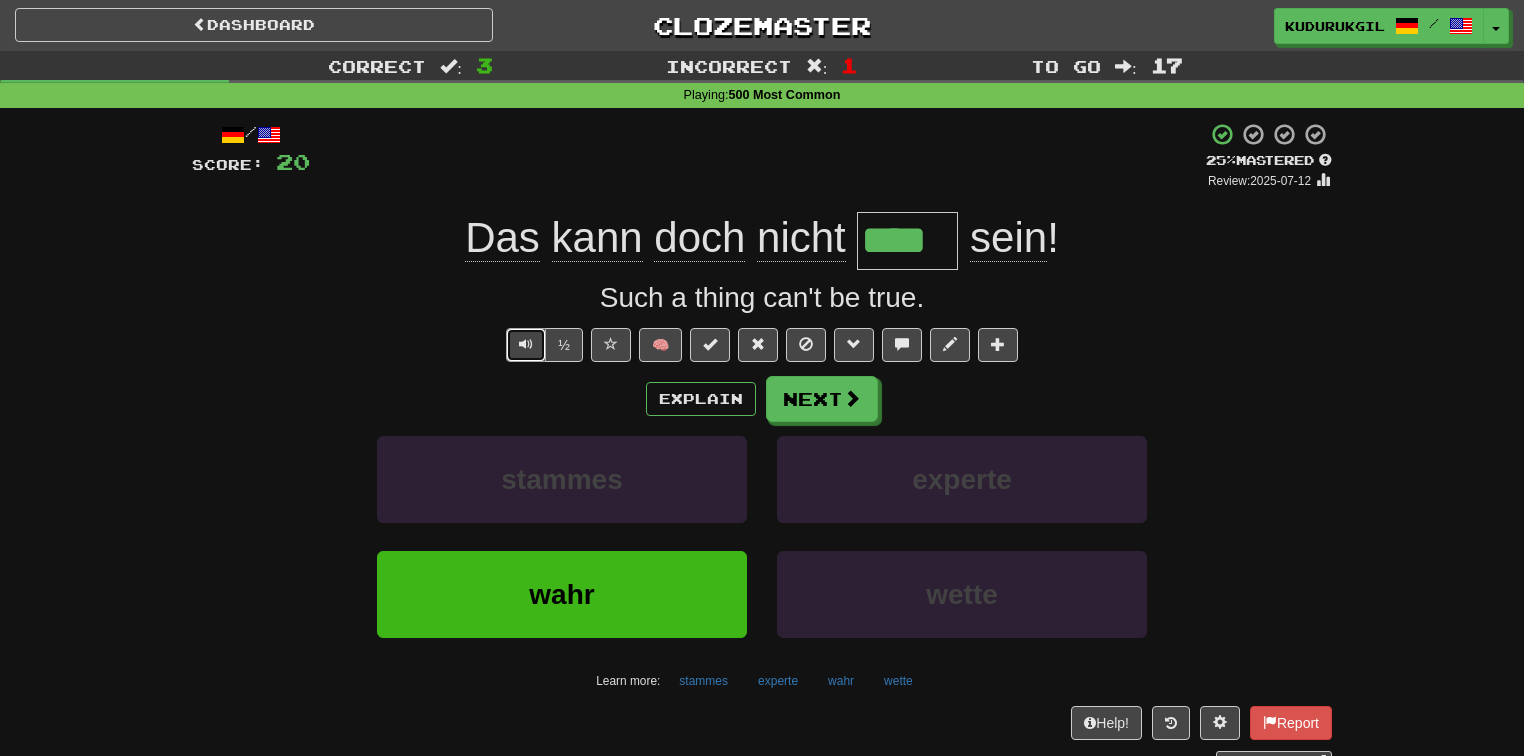 click at bounding box center (526, 344) 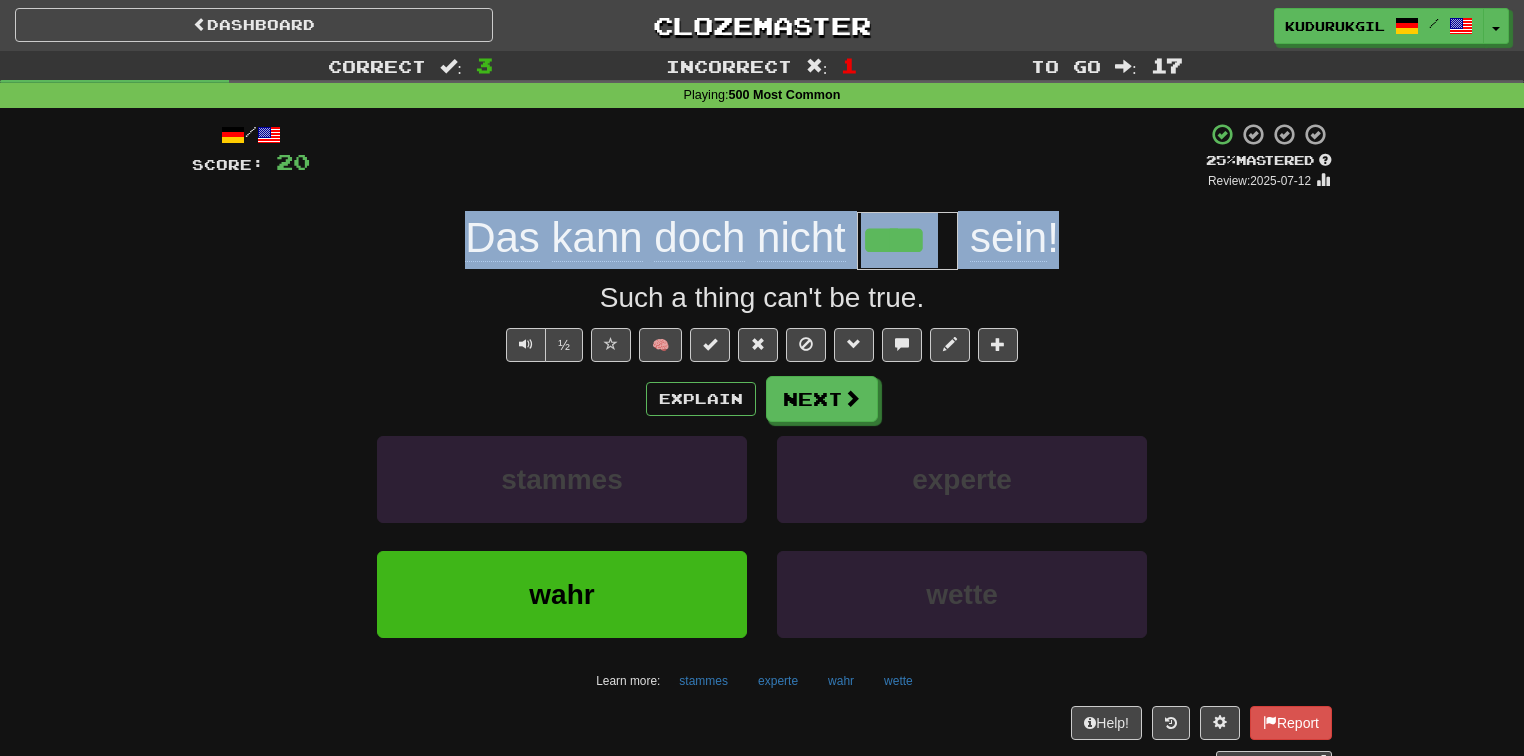 drag, startPoint x: 444, startPoint y: 247, endPoint x: 1104, endPoint y: 221, distance: 660.5119 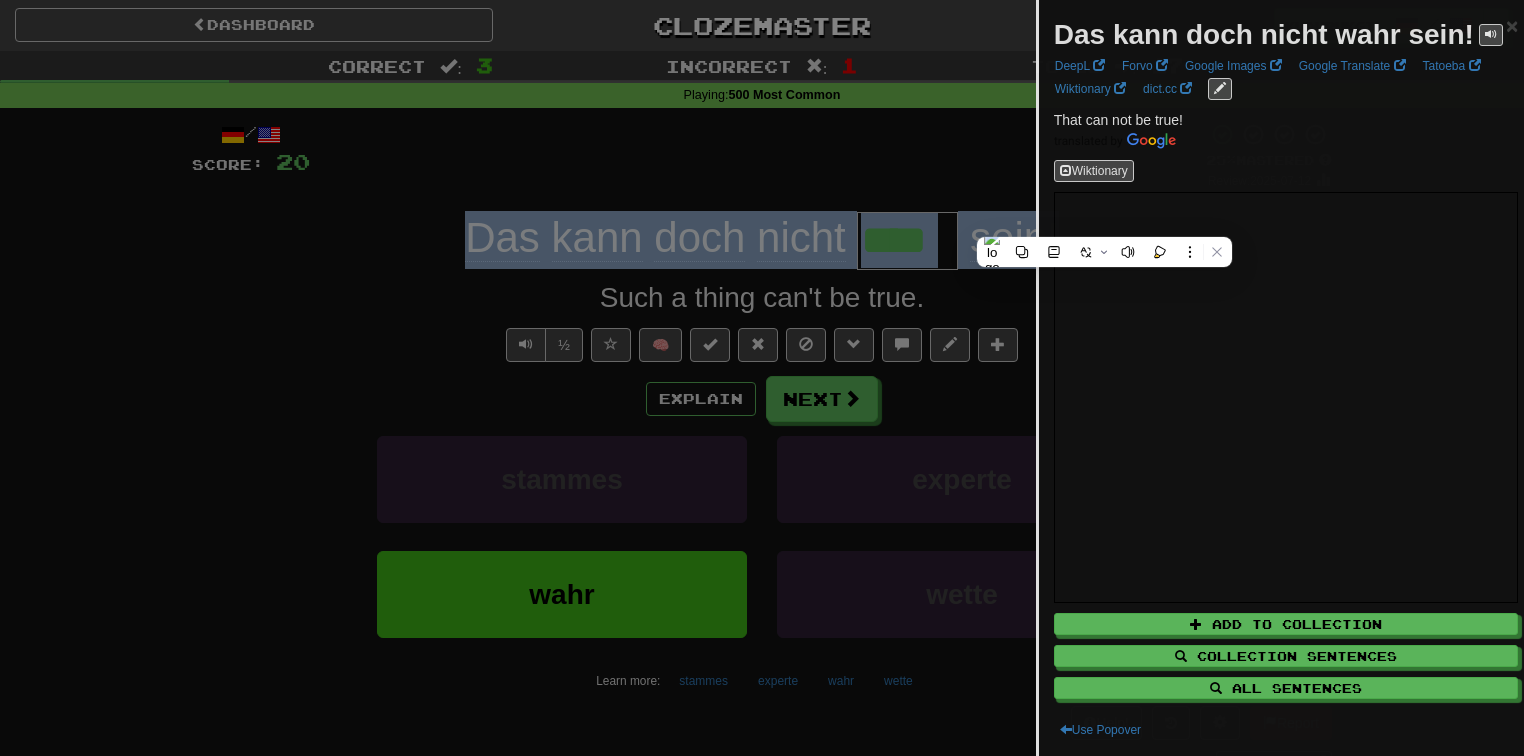 copy on "Das   kann   doch   nicht     sein !" 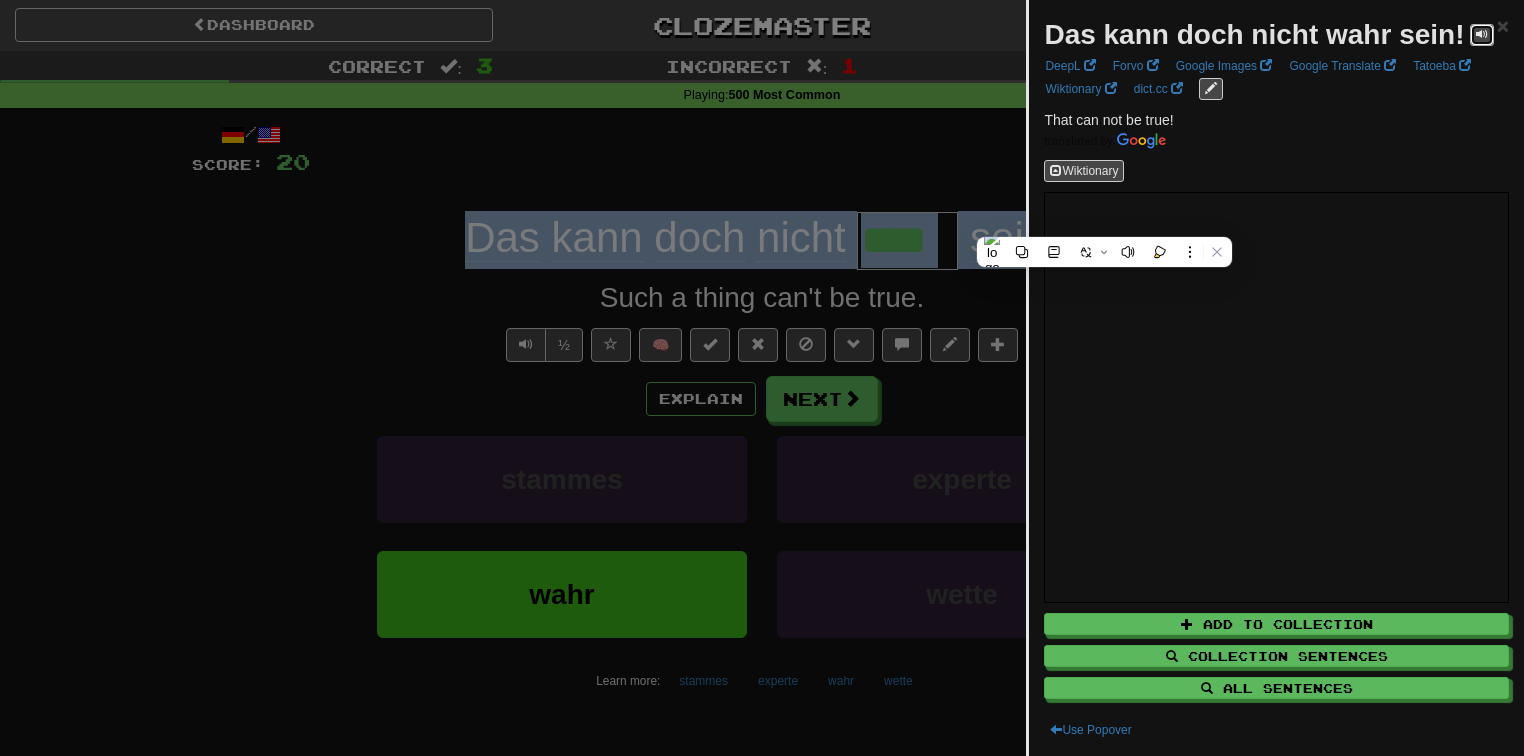 click at bounding box center (1482, 34) 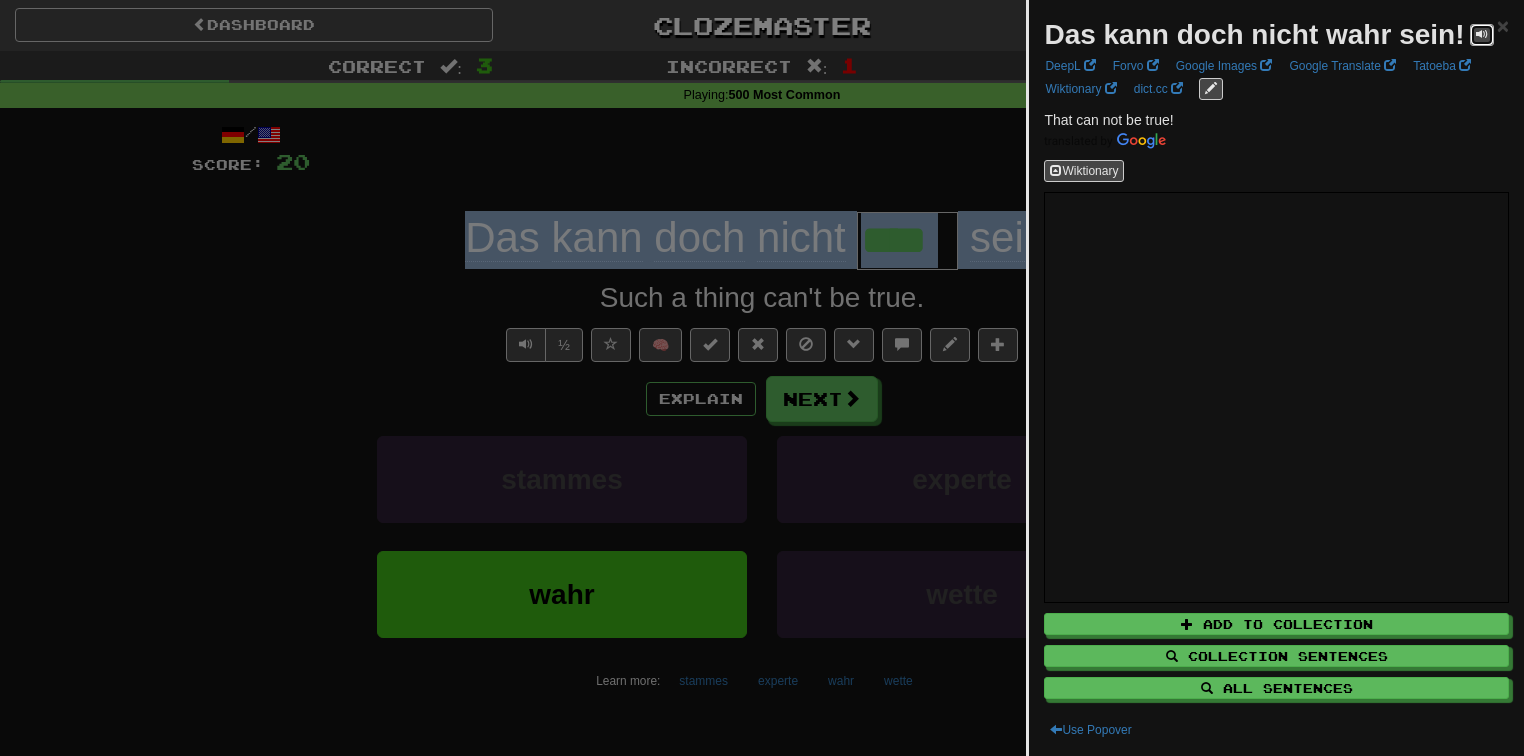 type 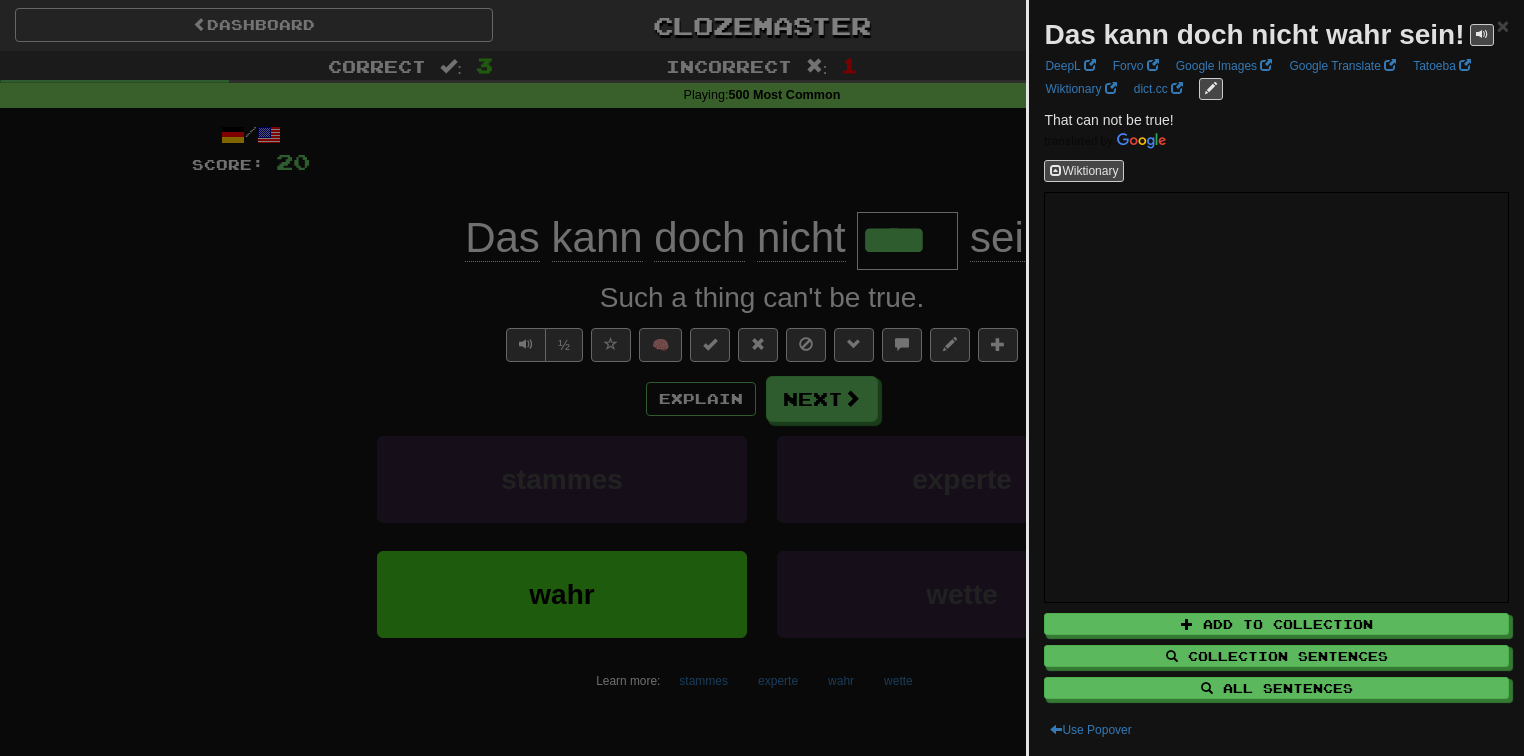 click at bounding box center [762, 378] 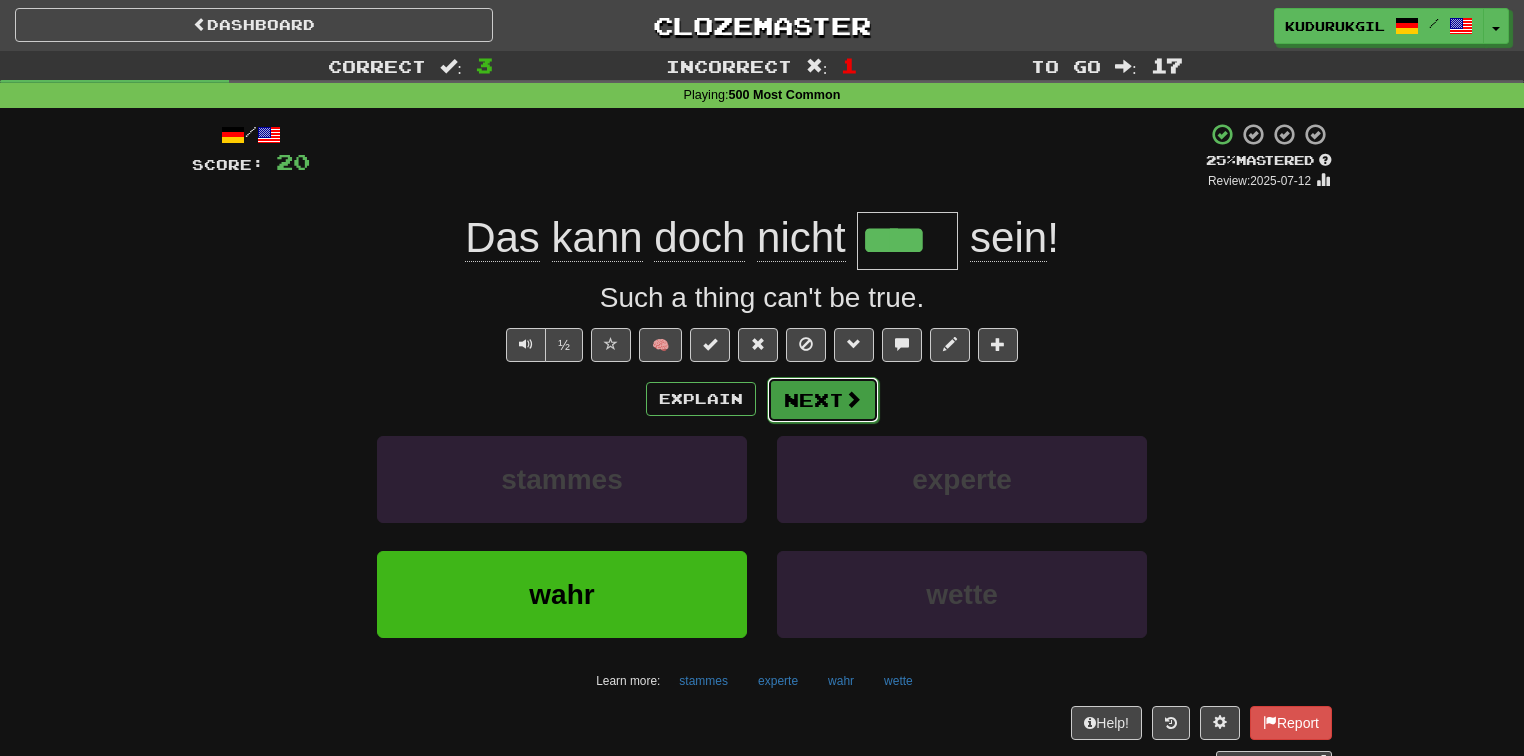 click on "Next" at bounding box center [823, 400] 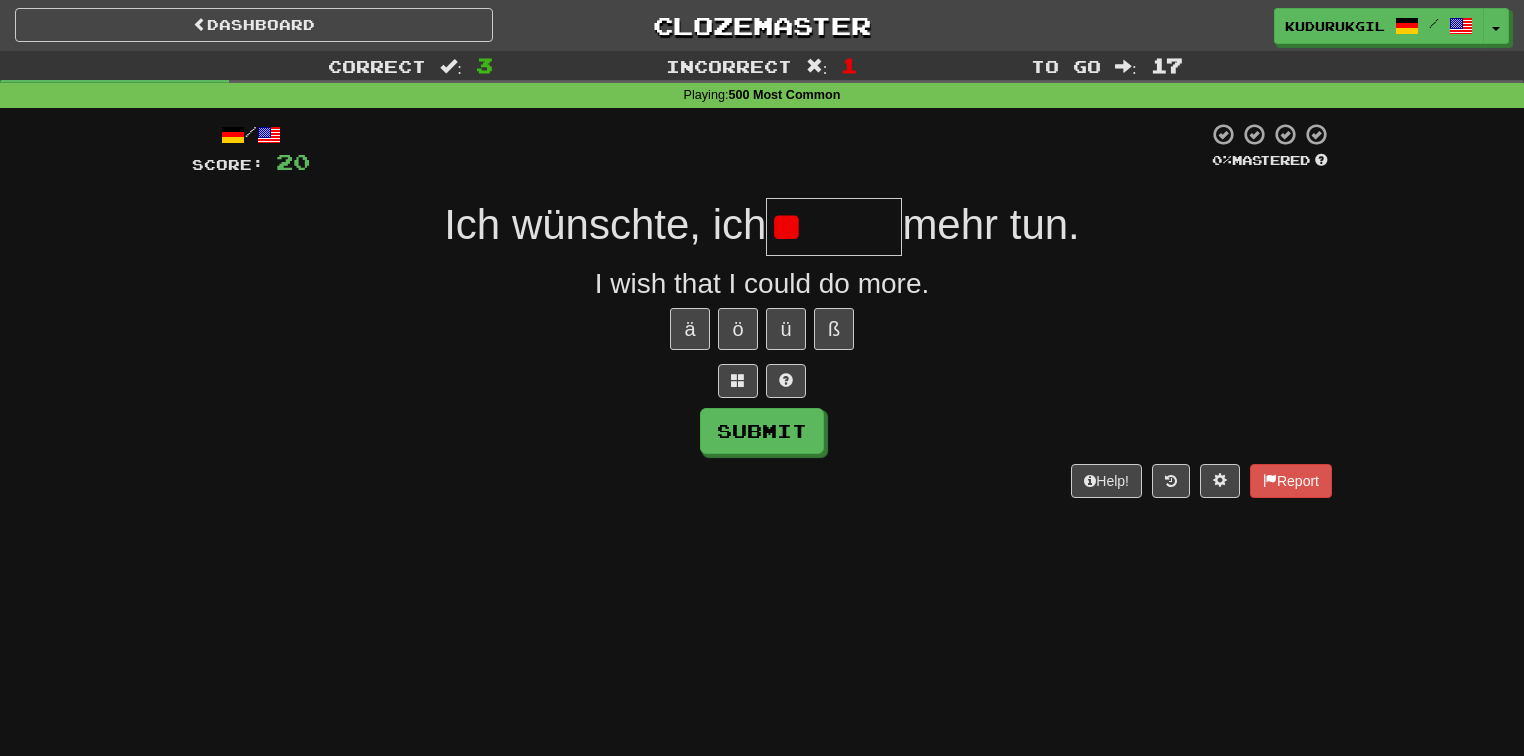 type on "*" 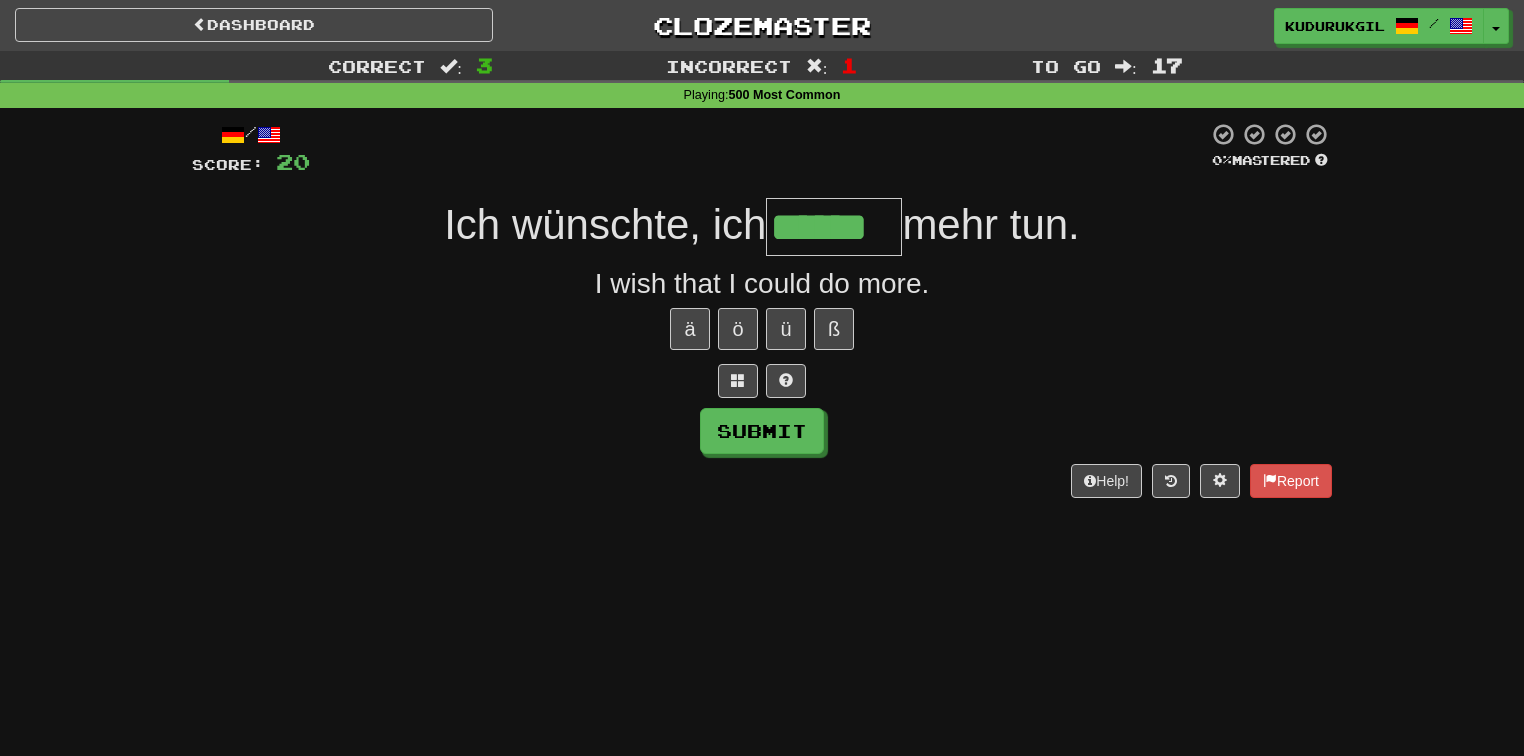 type on "******" 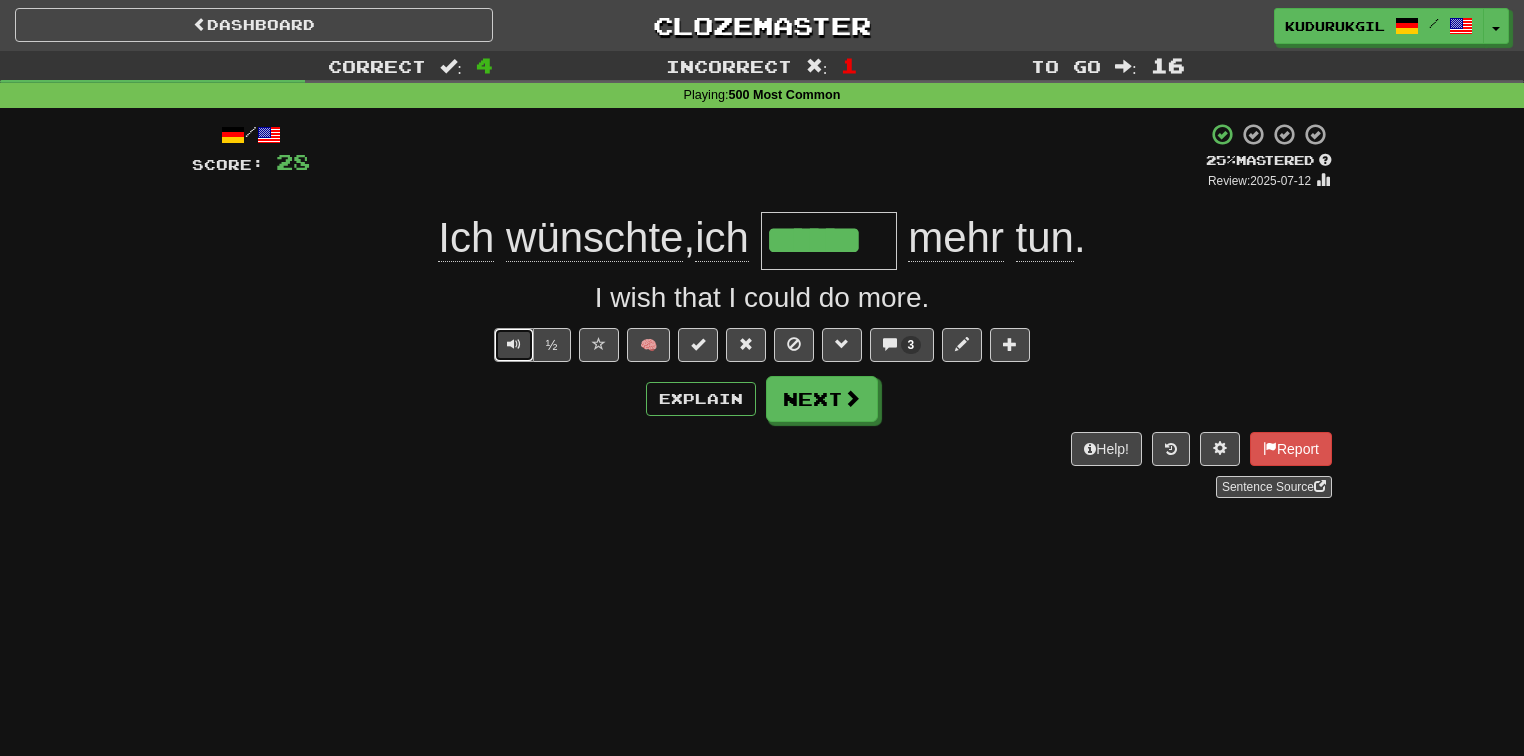 click at bounding box center [514, 344] 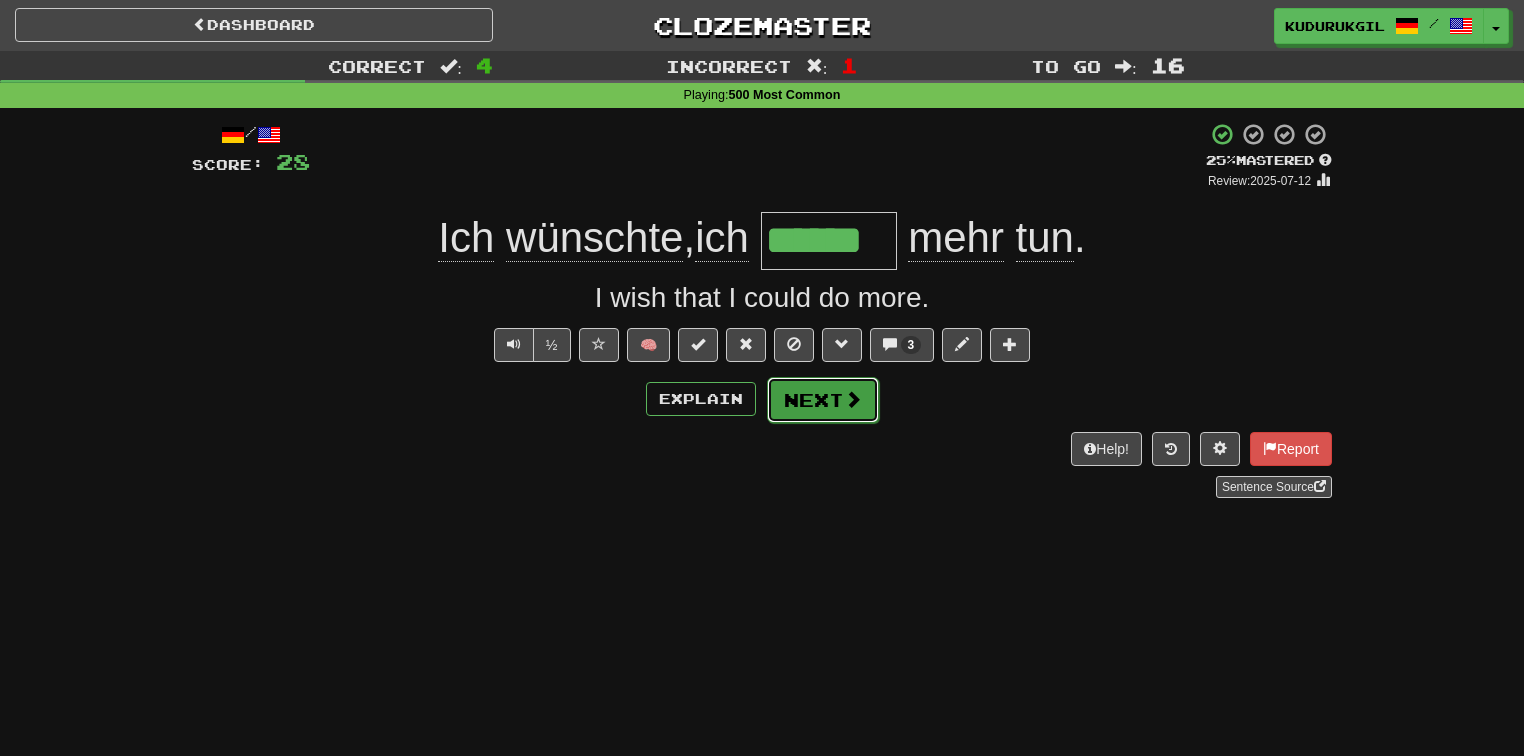 click on "Next" at bounding box center [823, 400] 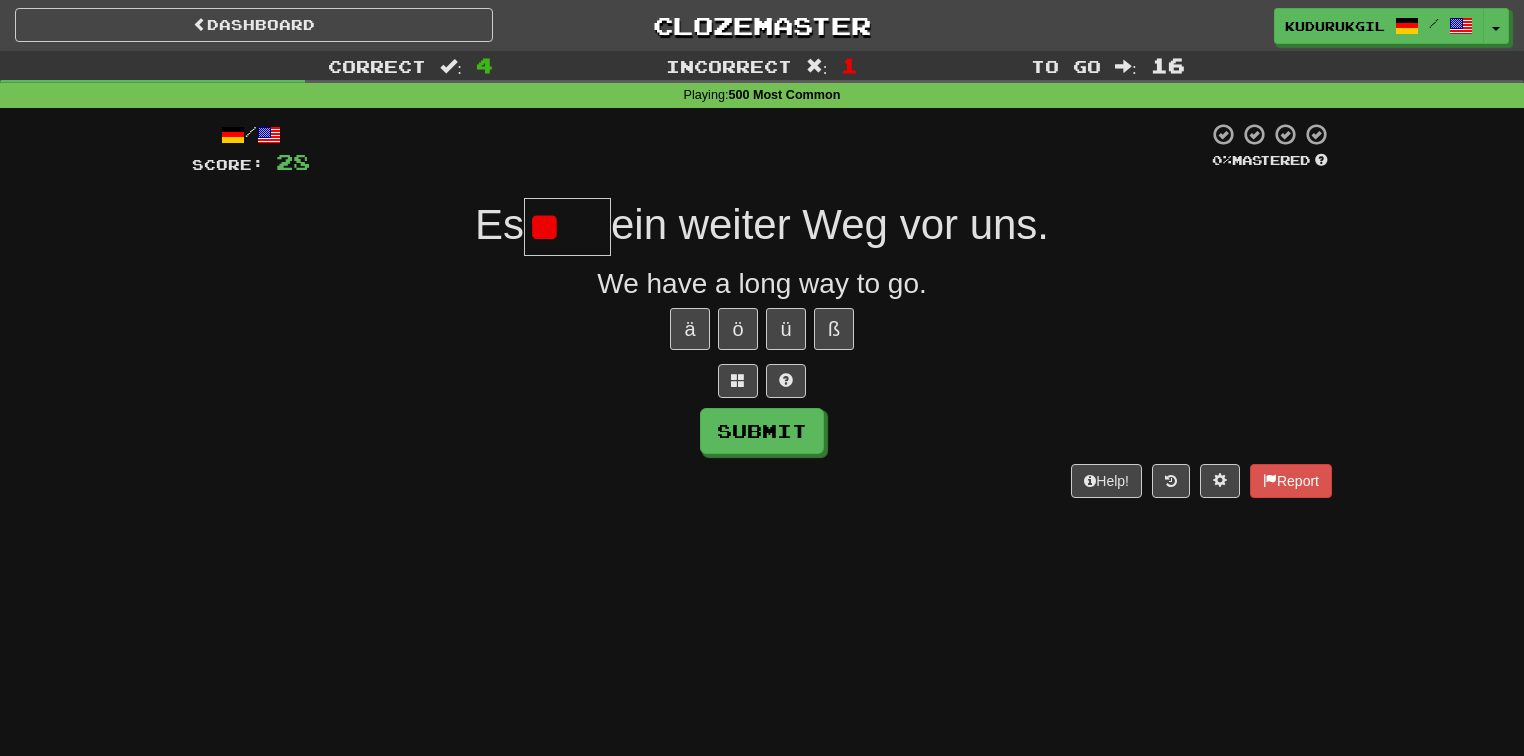 type on "*" 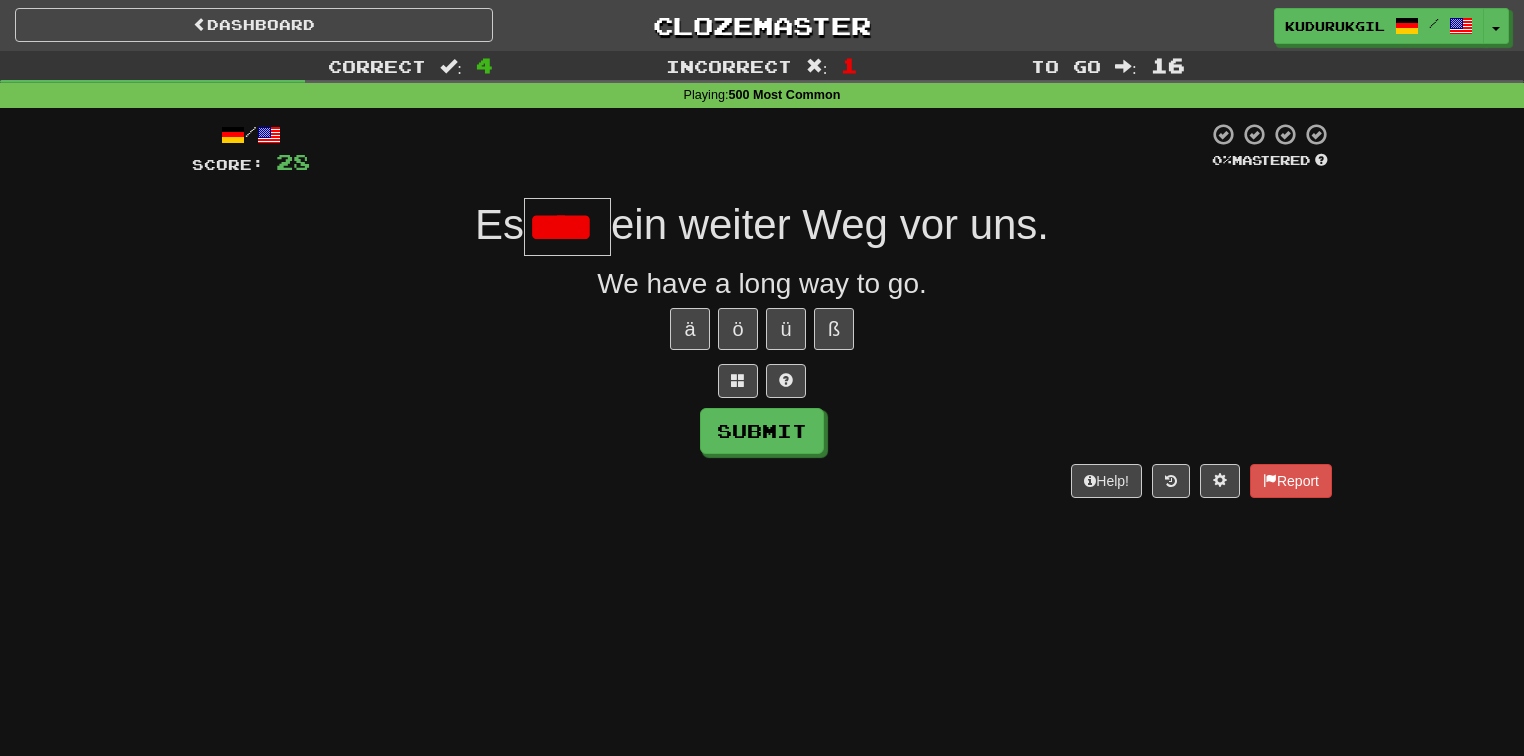 scroll, scrollTop: 0, scrollLeft: 0, axis: both 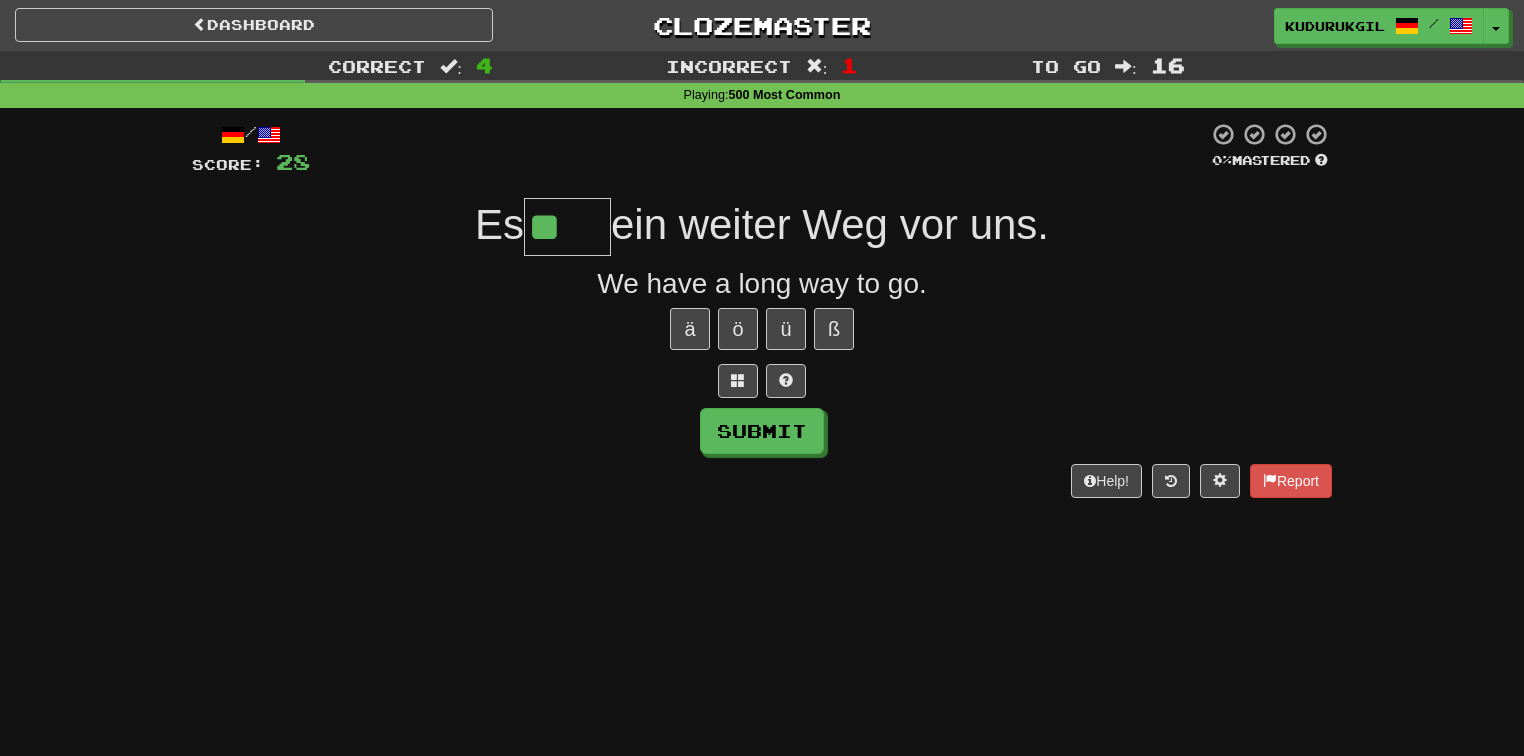 type on "*" 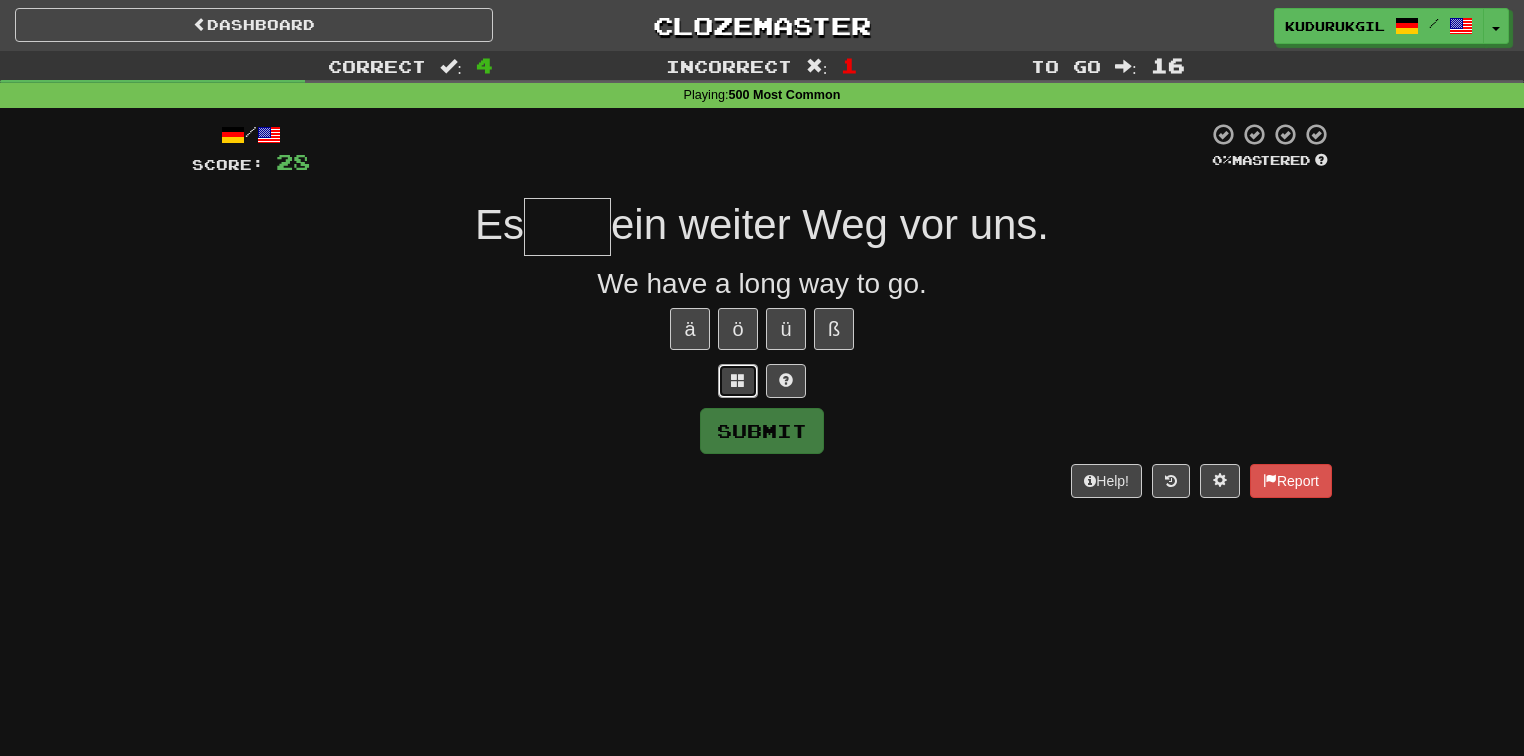 click at bounding box center [738, 380] 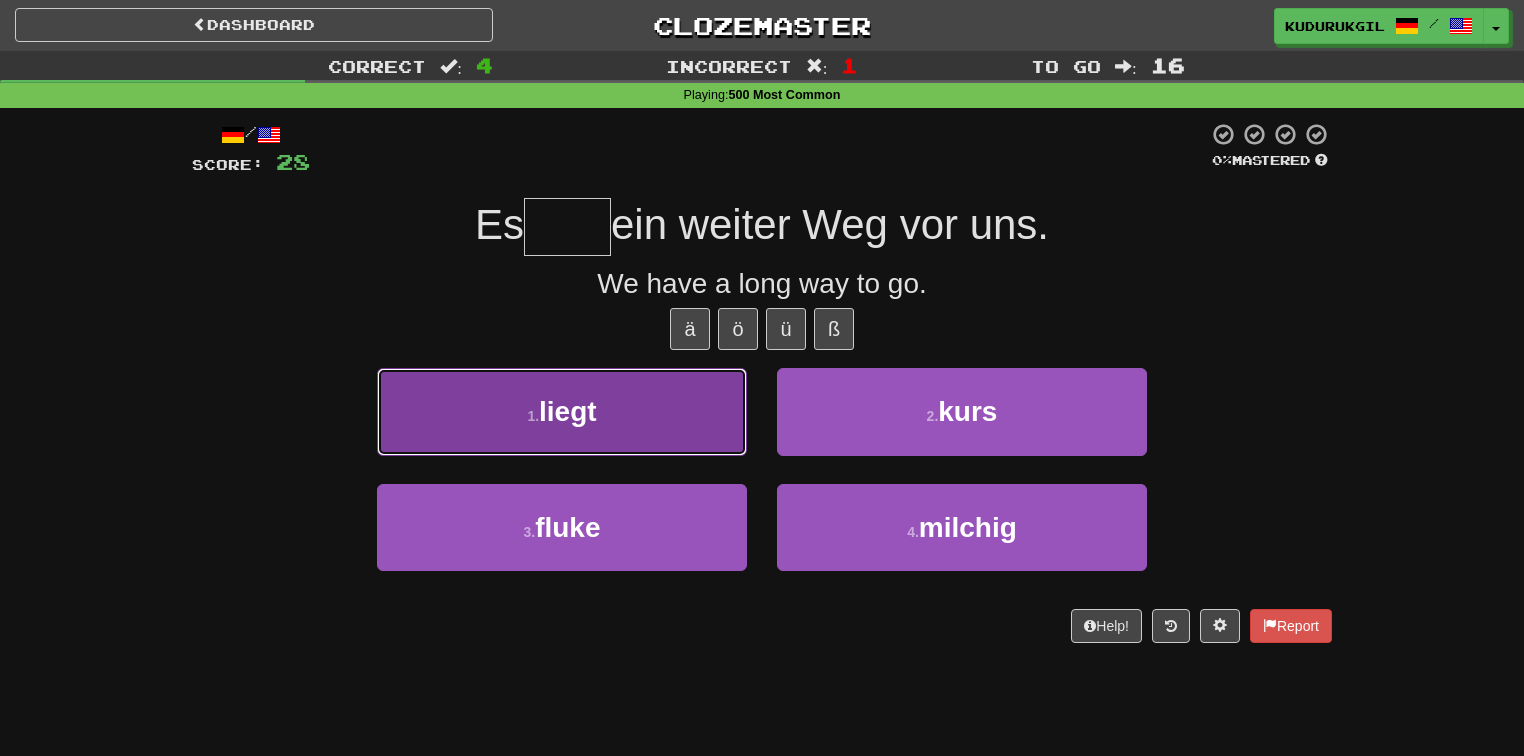 click on "1 .  liegt" at bounding box center (562, 411) 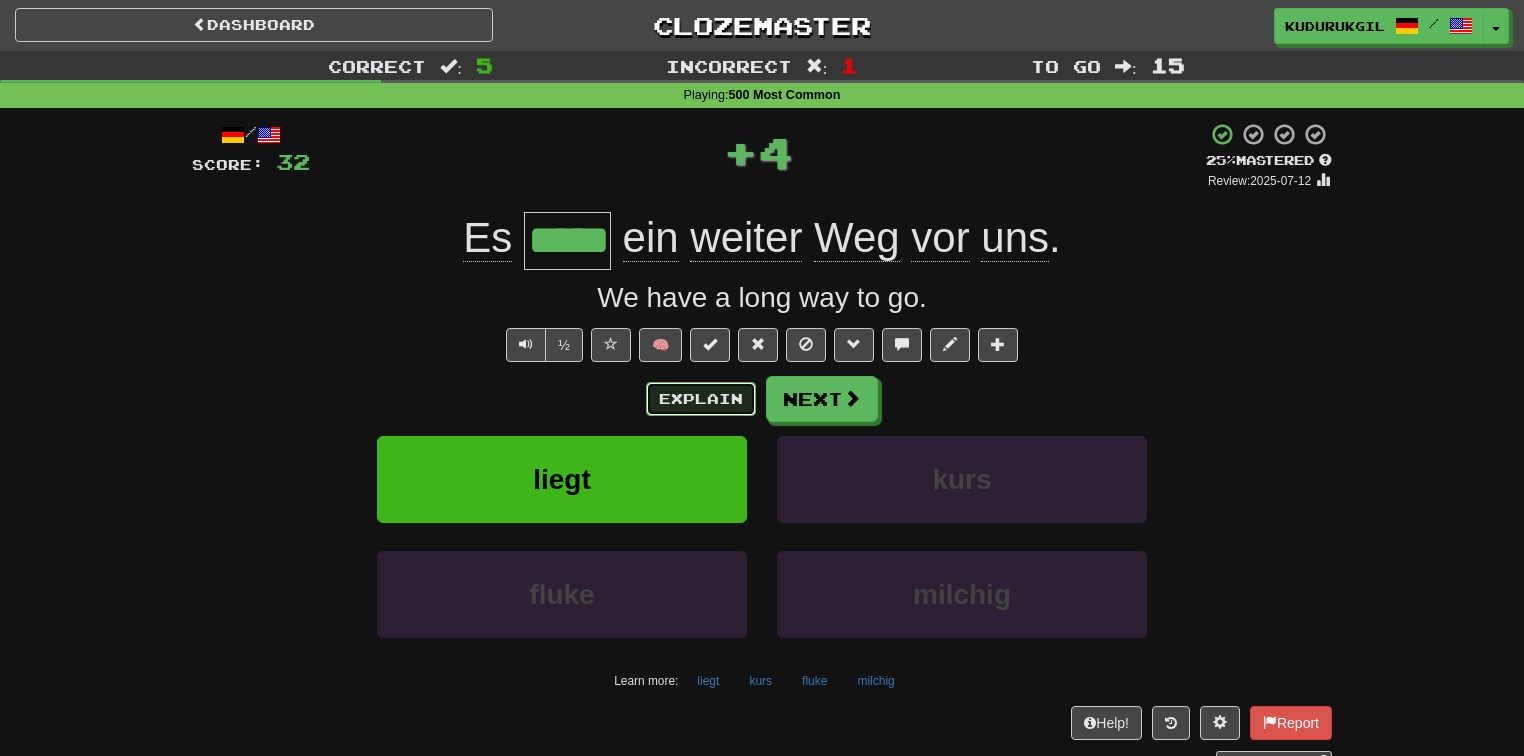 click on "Explain" at bounding box center [701, 399] 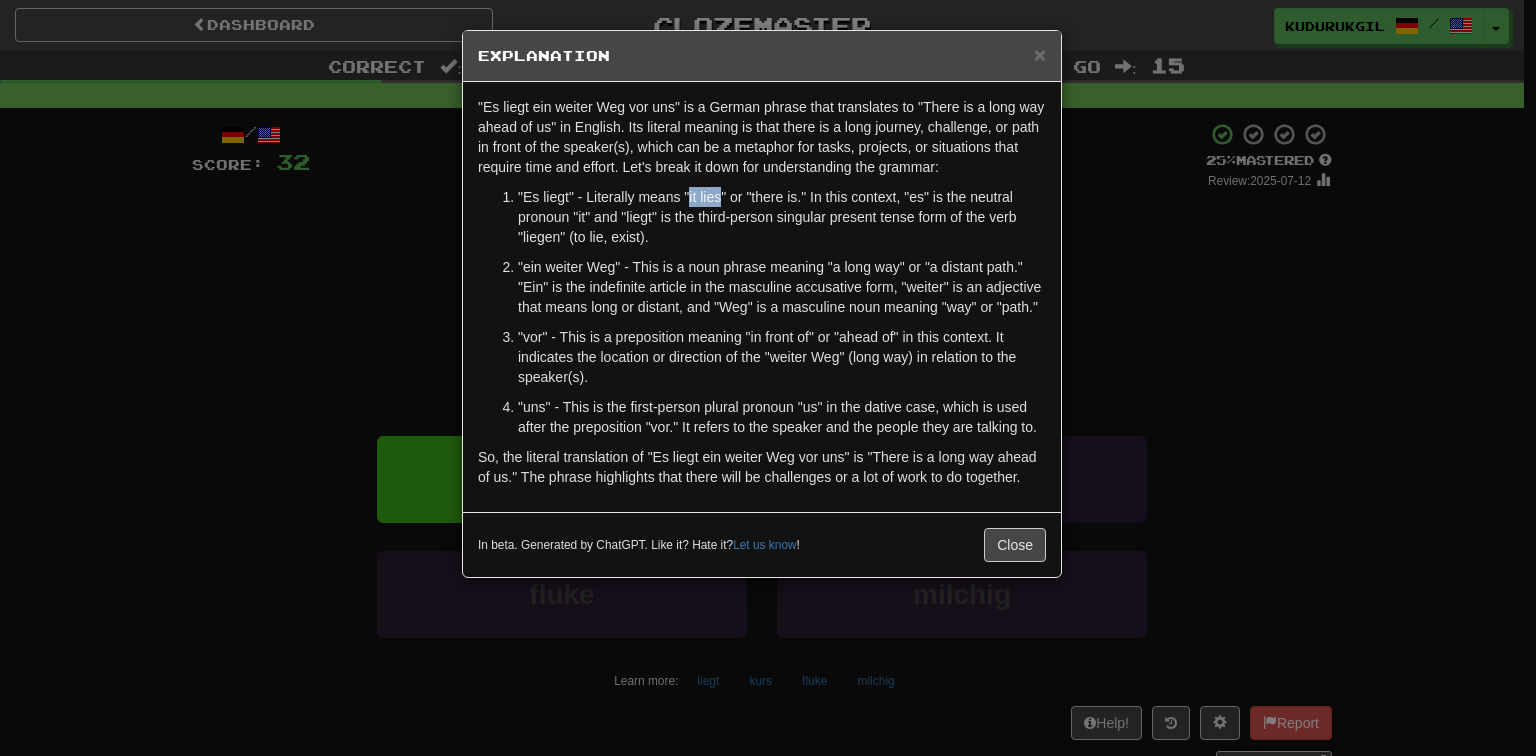 drag, startPoint x: 688, startPoint y: 195, endPoint x: 719, endPoint y: 197, distance: 31.06445 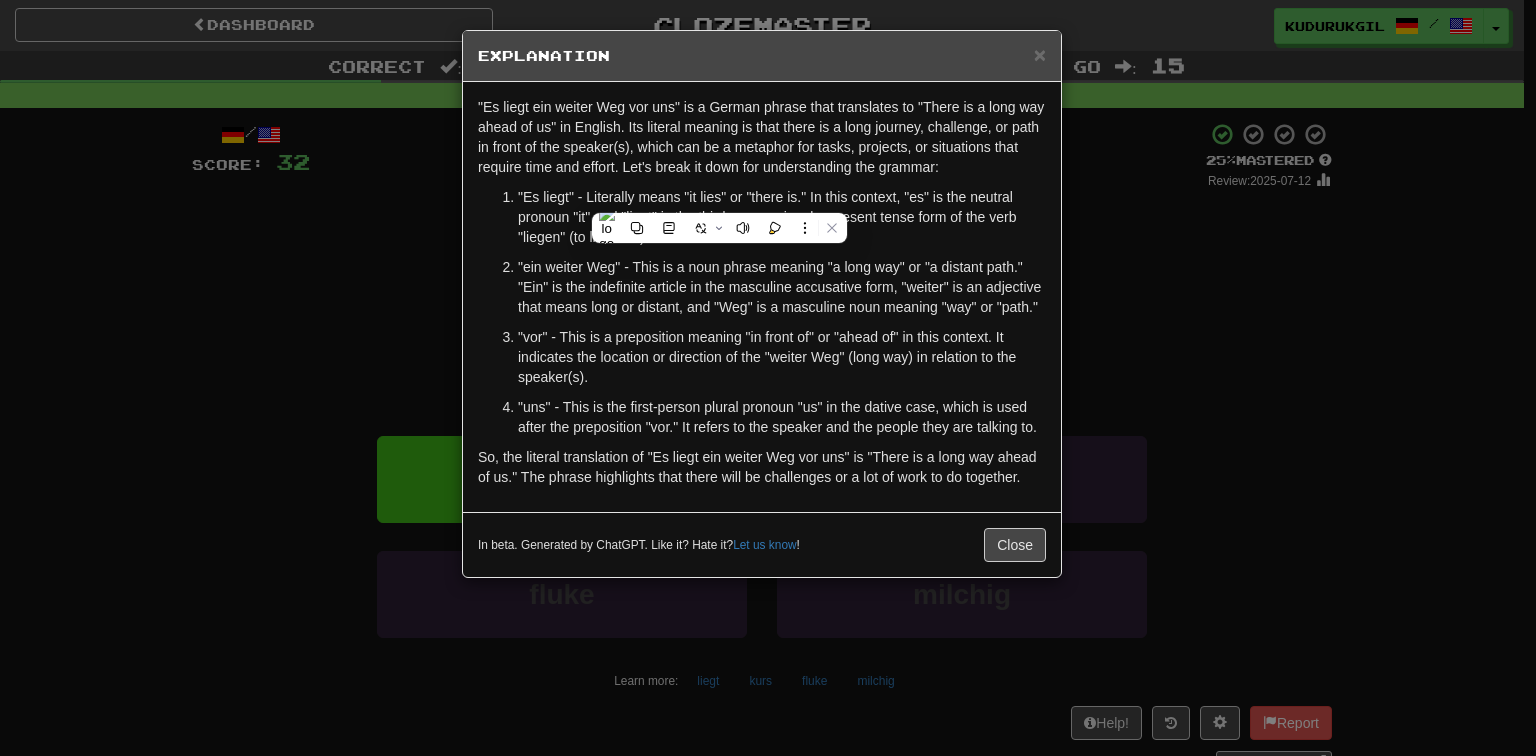 click on ""Es liegt" - Literally means "it lies" or "there is." In this context, "es" is the neutral pronoun "it" and "liegt" is the third-person singular present tense form of the verb "liegen" (to lie, exist)." at bounding box center (782, 217) 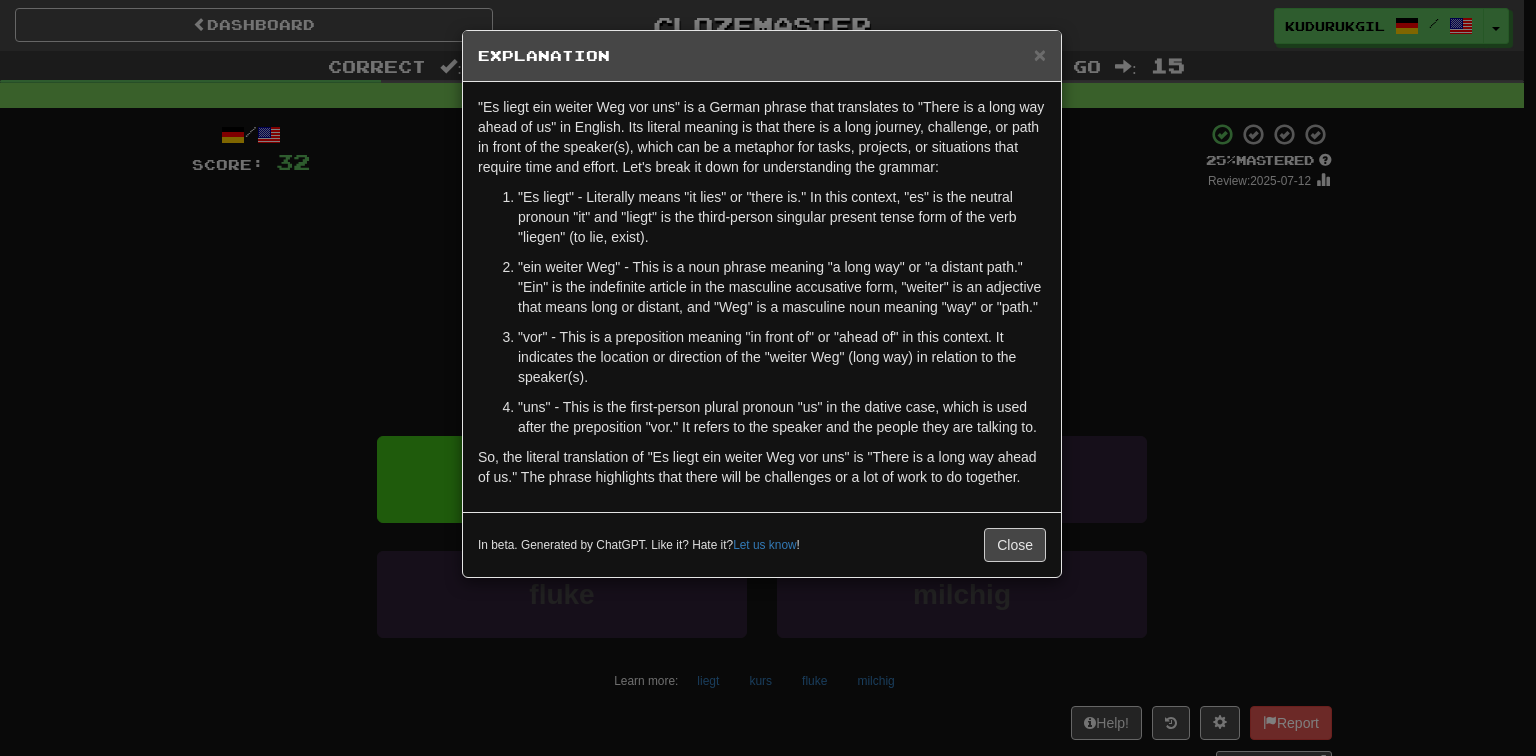 click on ""Es liegt" - Literally means "it lies" or "there is." In this context, "es" is the neutral pronoun "it" and "liegt" is the third-person singular present tense form of the verb "liegen" (to lie, exist)." at bounding box center (782, 217) 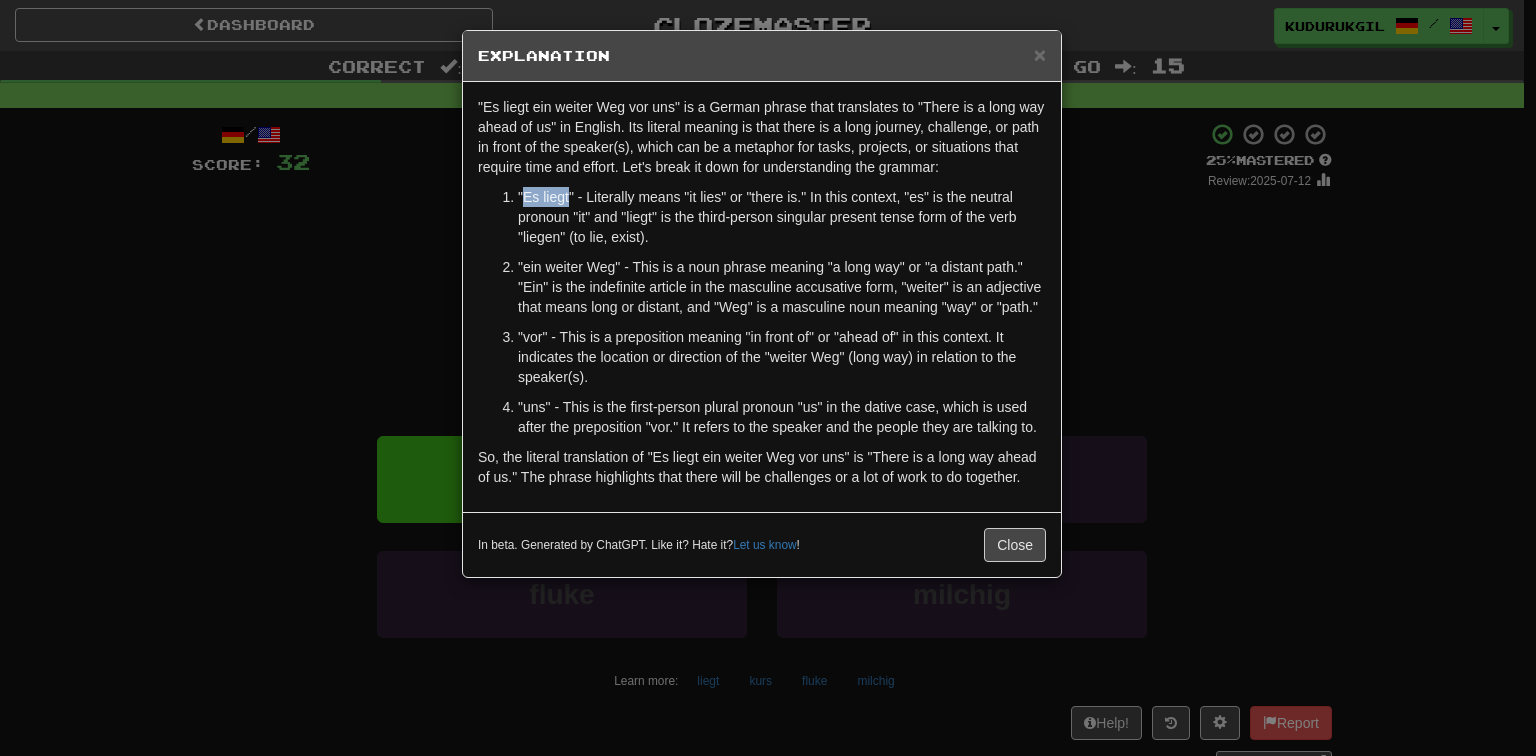 drag, startPoint x: 526, startPoint y: 191, endPoint x: 550, endPoint y: 192, distance: 24.020824 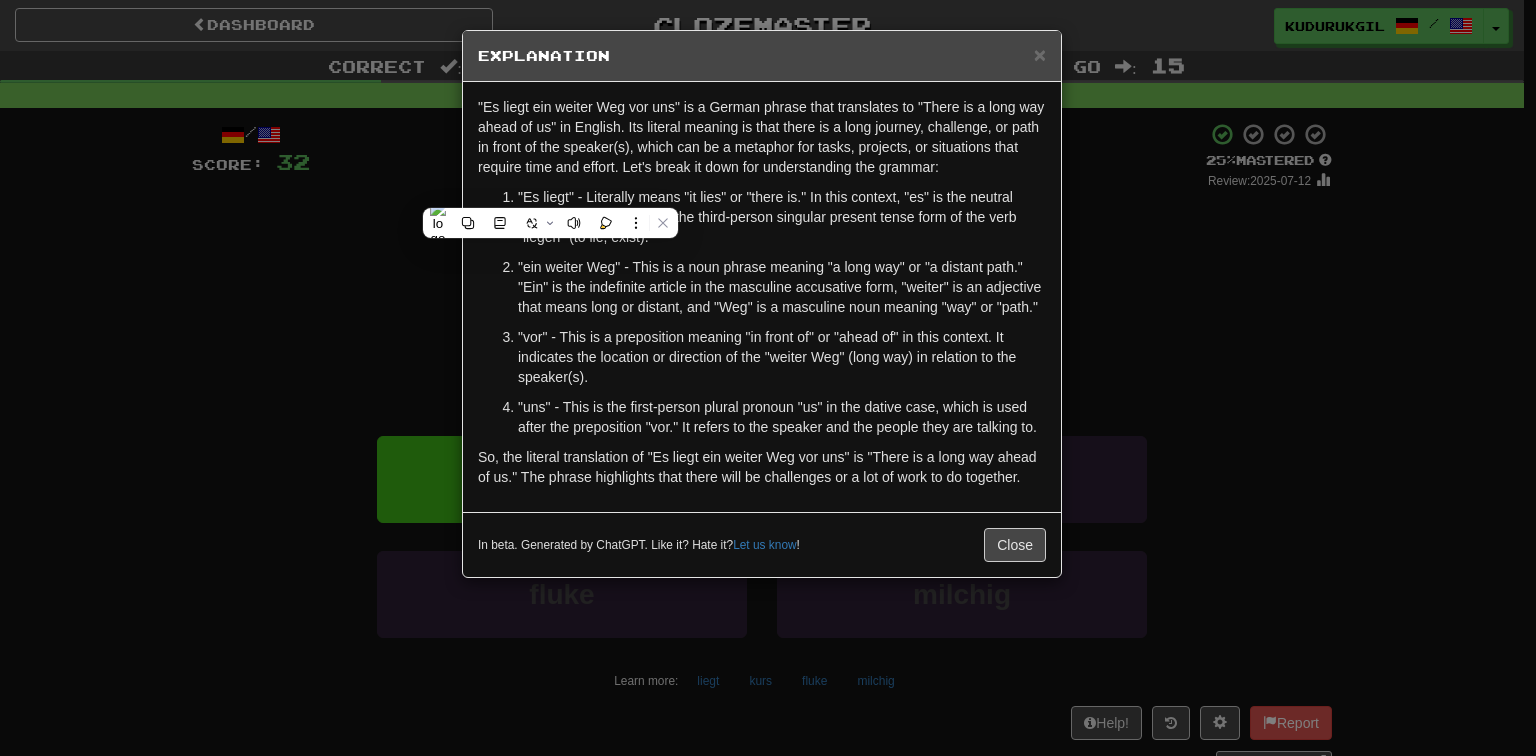 click on ""Es liegt" - Literally means "it lies" or "there is." In this context, "es" is the neutral pronoun "it" and "liegt" is the third-person singular present tense form of the verb "liegen" (to lie, exist).
"ein weiter Weg" - This is a noun phrase meaning "a long way" or "a distant path." "Ein" is the indefinite article in the masculine accusative form, "weiter" is an adjective that means long or distant, and "Weg" is a masculine noun meaning "way" or "path."
"vor" - This is a preposition meaning "in front of" or "ahead of" in this context. It indicates the location or direction of the "weiter Weg" (long way) in relation to the speaker(s).
"uns" - This is the first-person plural pronoun "us" in the dative case, which is used after the preposition "vor." It refers to the speaker and the people they are talking to." at bounding box center [762, 312] 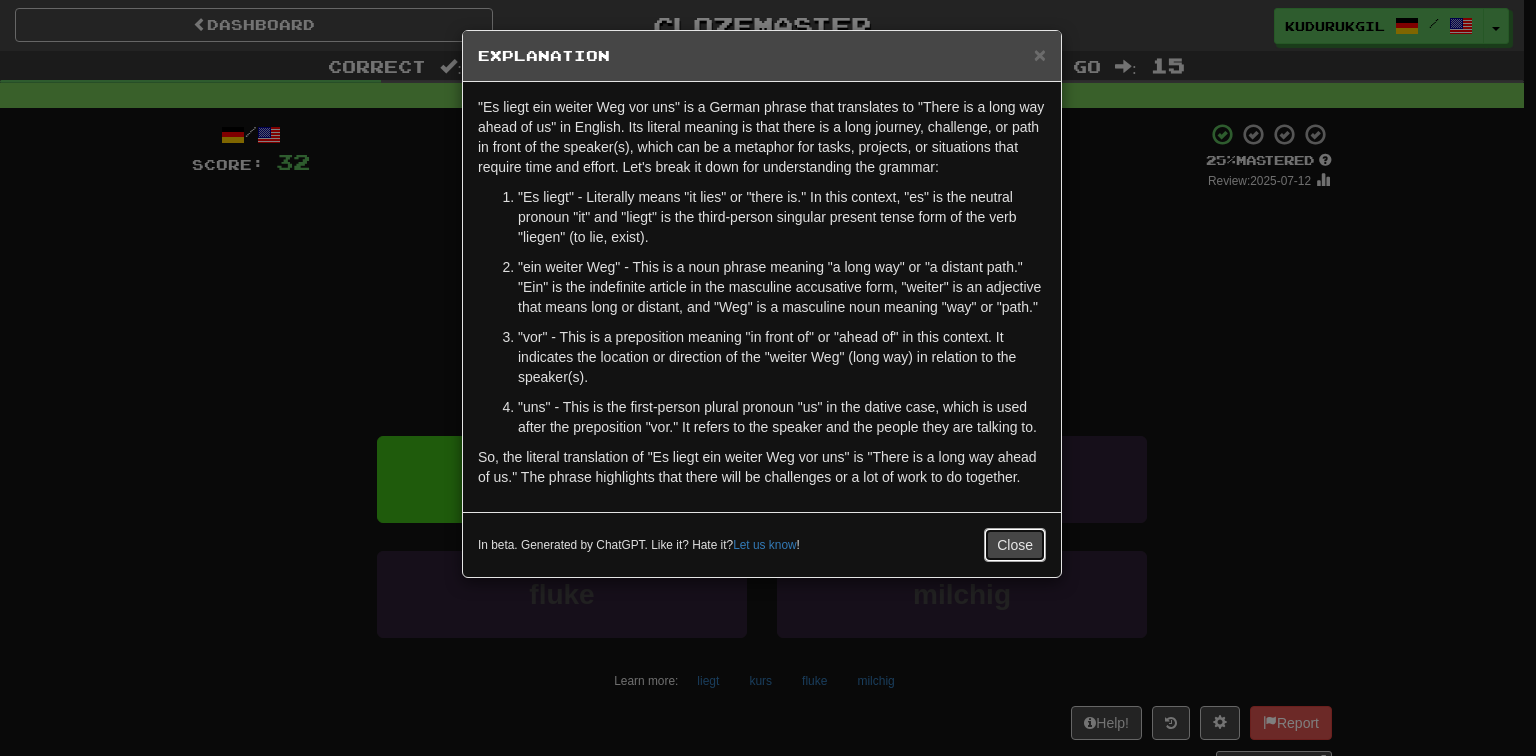 click on "Close" at bounding box center (1015, 545) 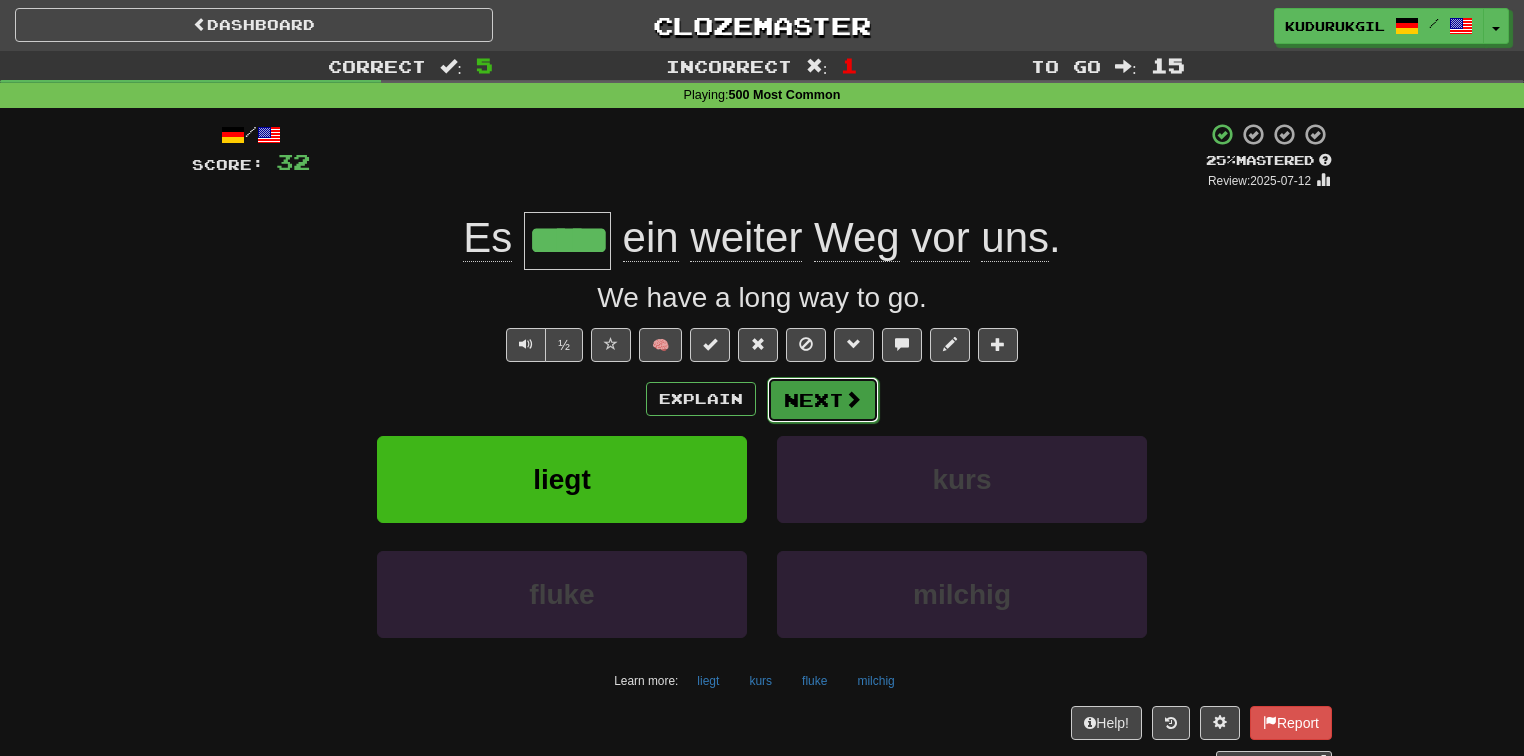 click on "Next" at bounding box center (823, 400) 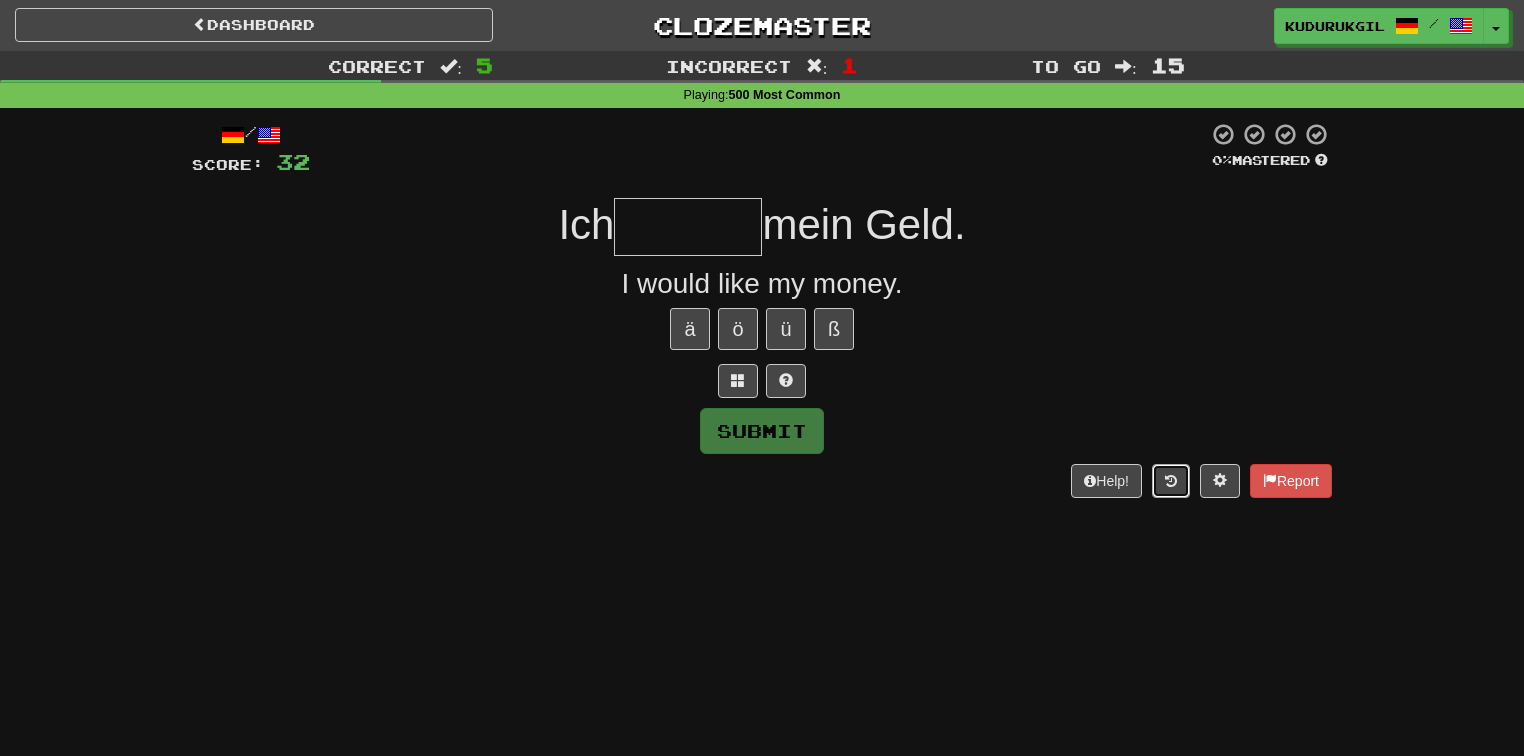 click at bounding box center (1171, 481) 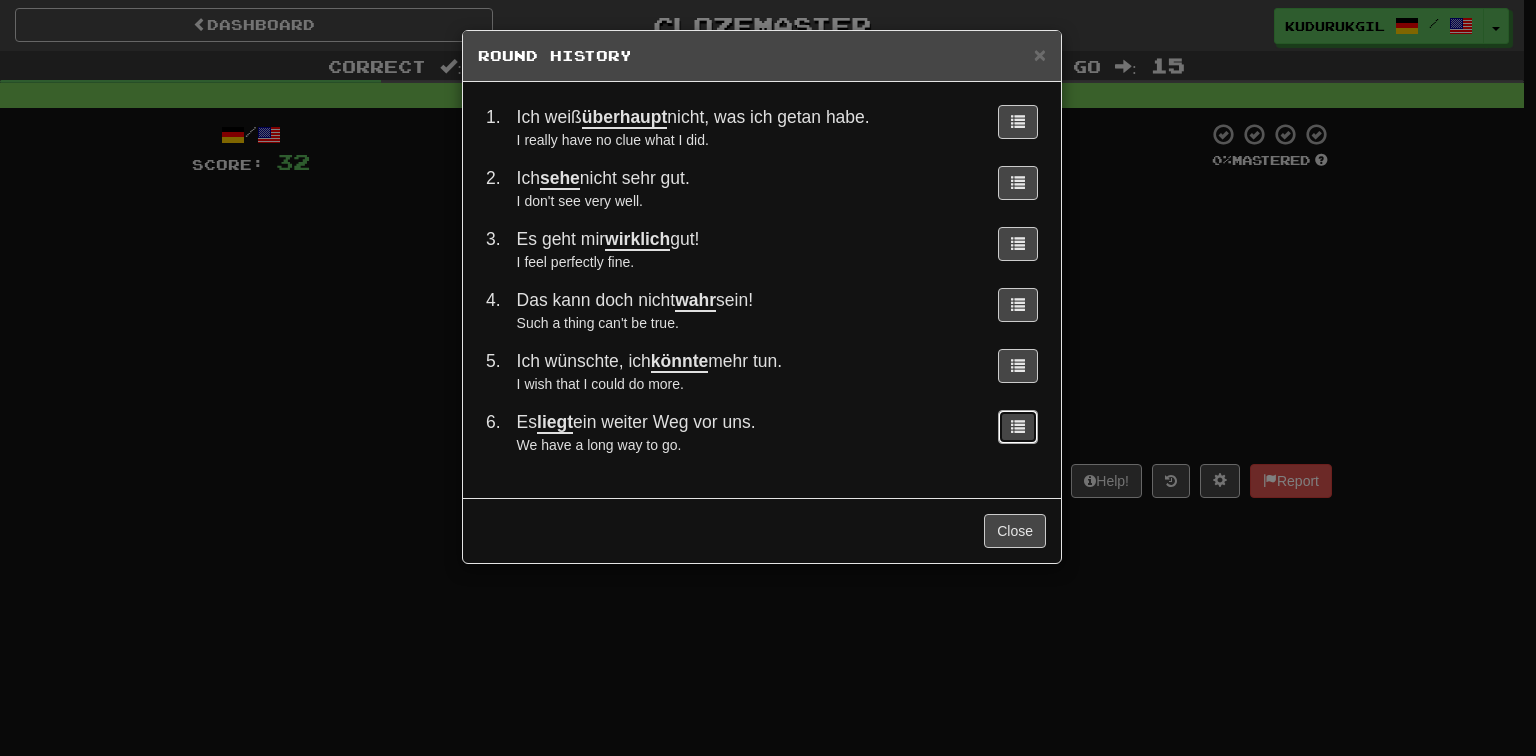 click at bounding box center [1018, 426] 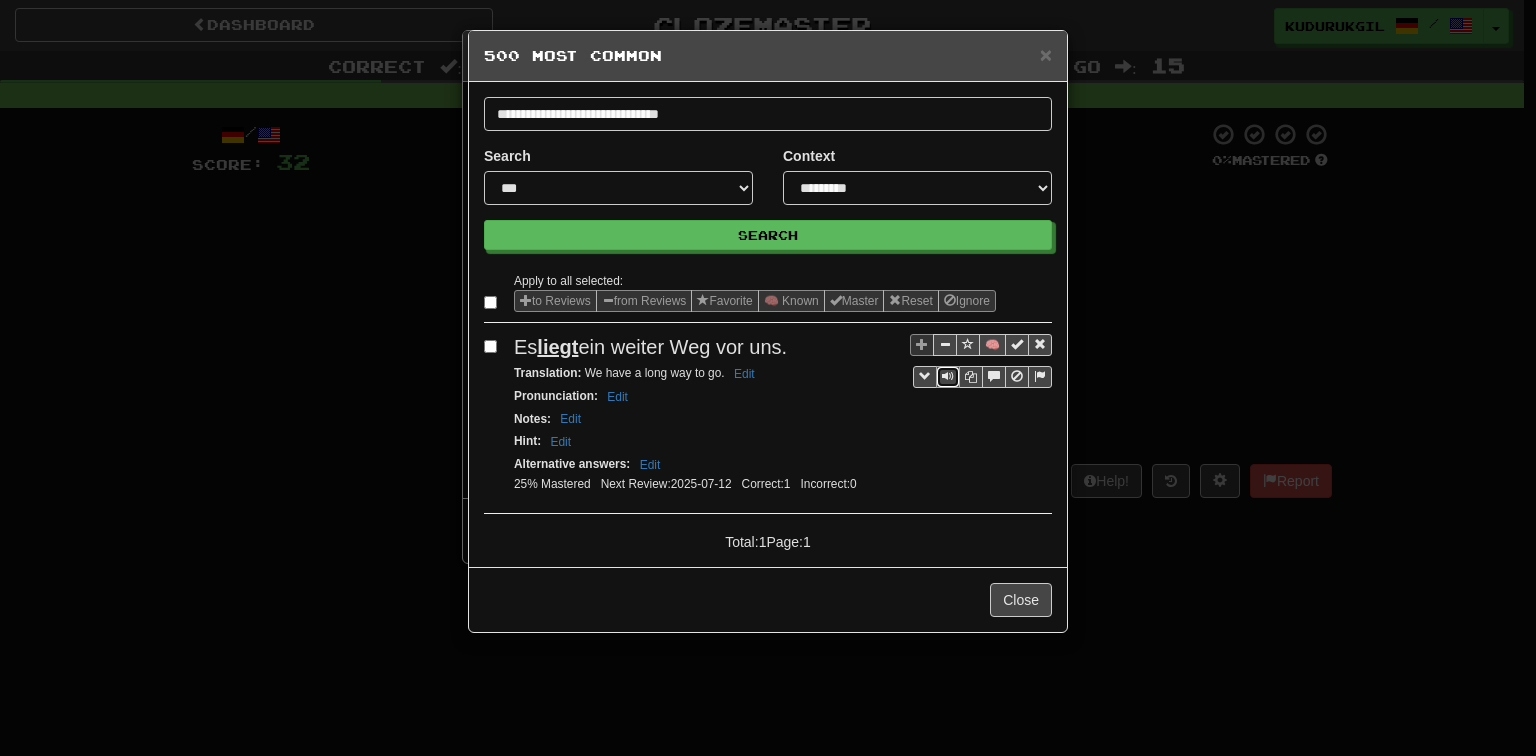 click at bounding box center (948, 376) 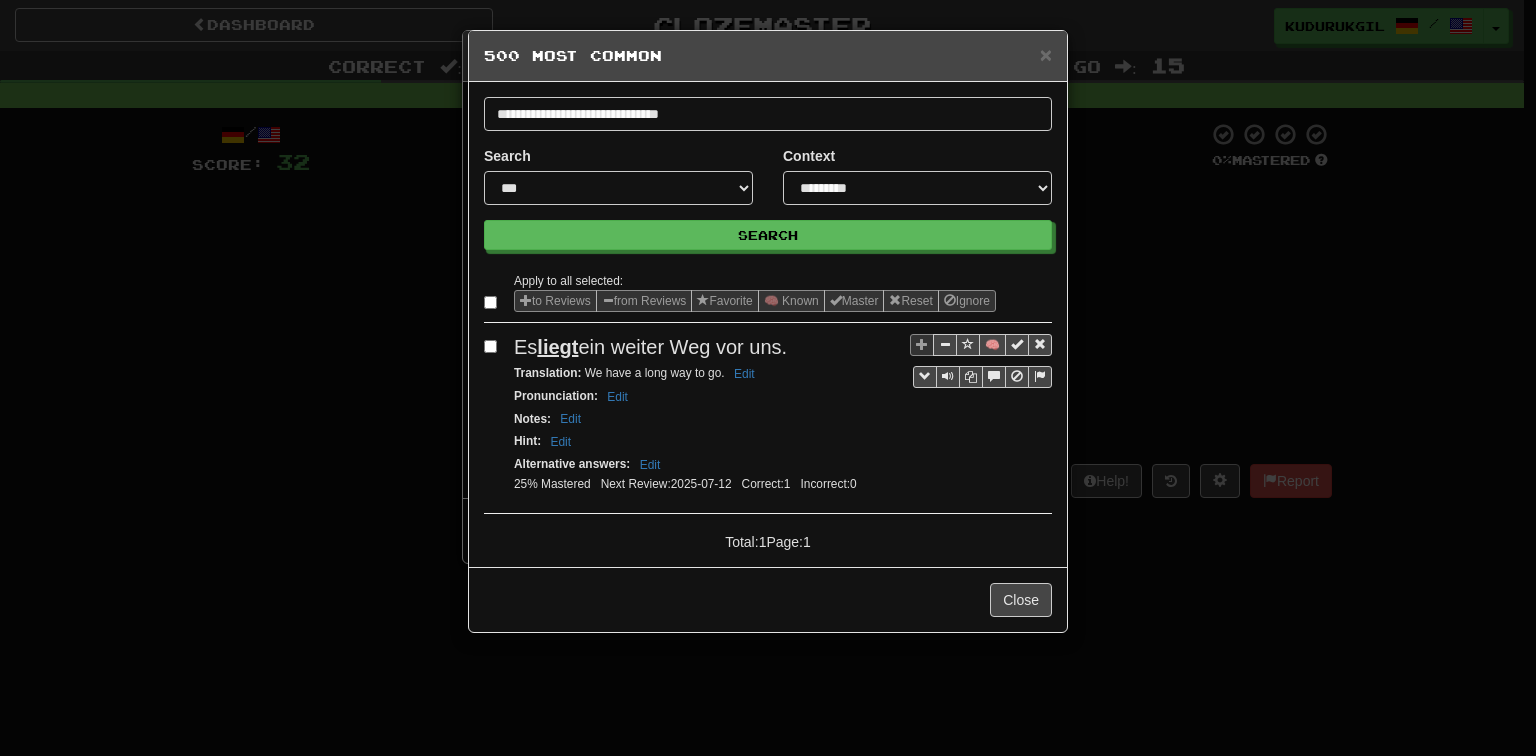 click on "liegt" at bounding box center [557, 347] 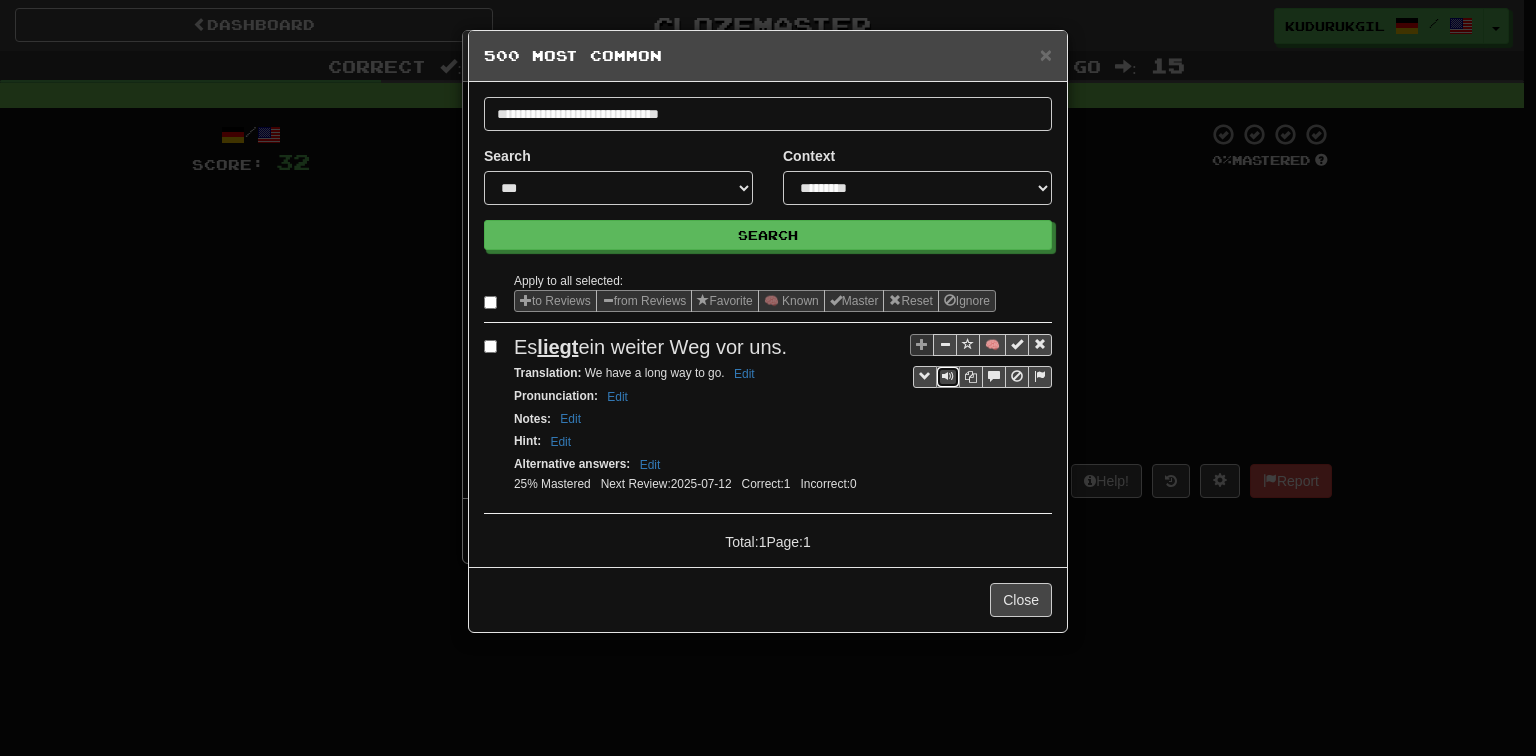 click at bounding box center (948, 376) 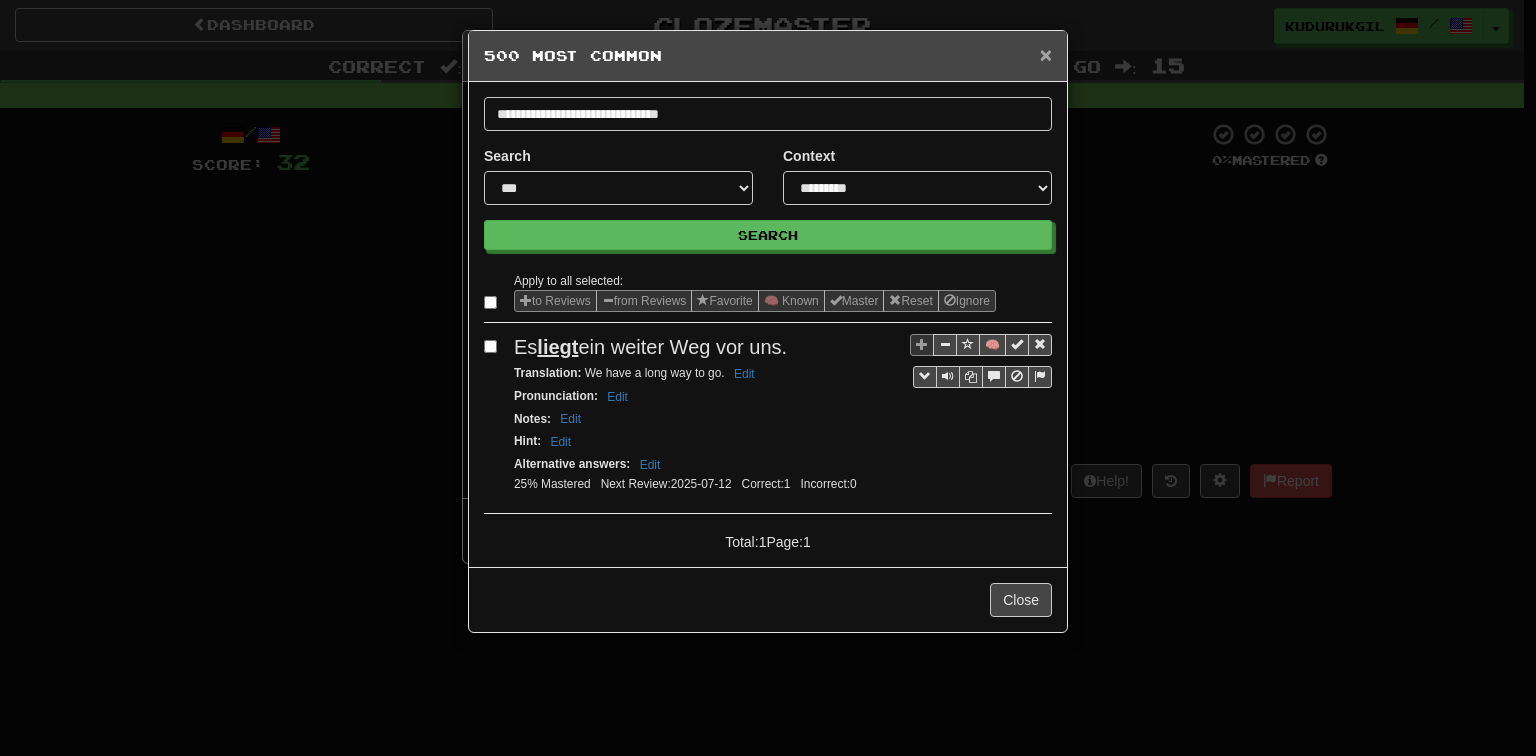click on "×" at bounding box center (1046, 54) 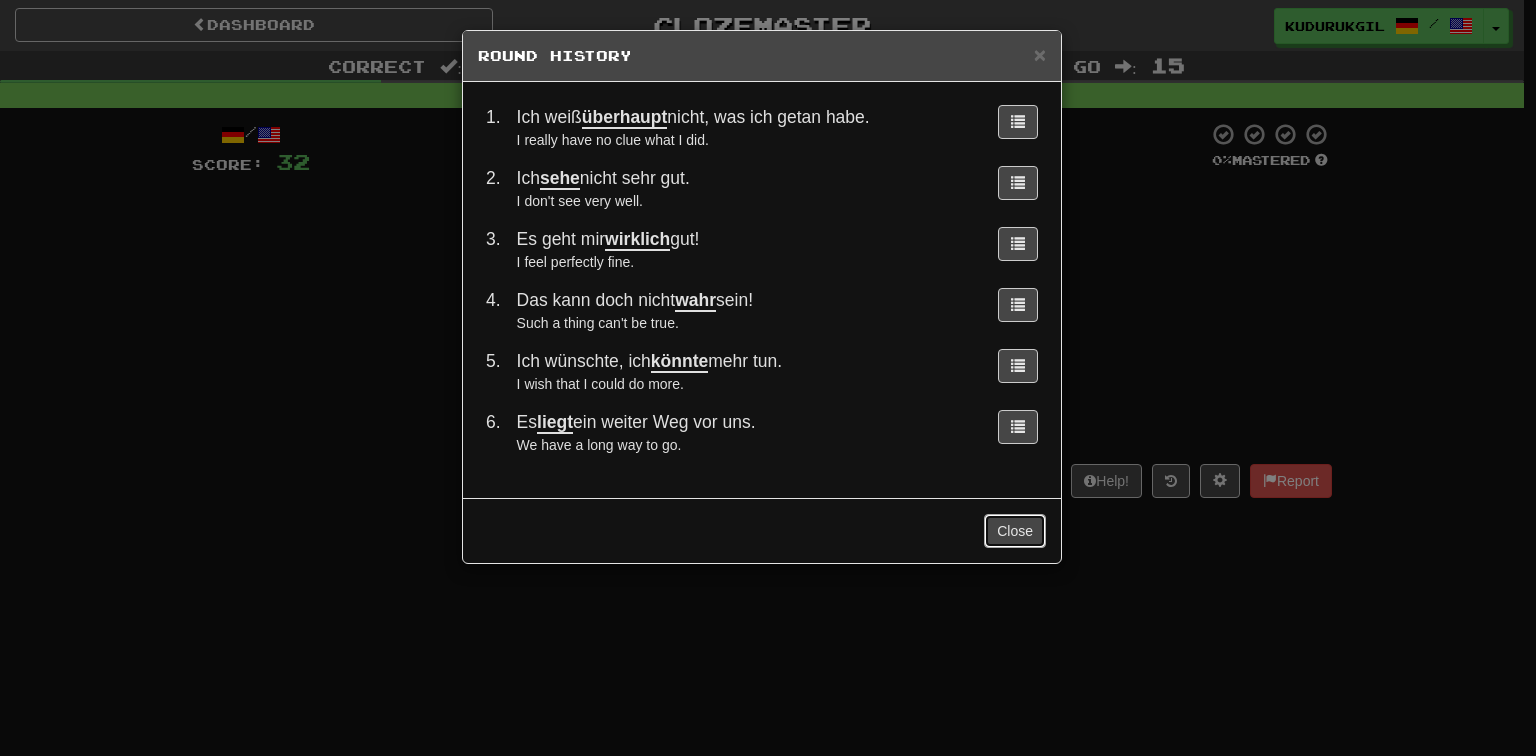 click on "Close" at bounding box center [1015, 531] 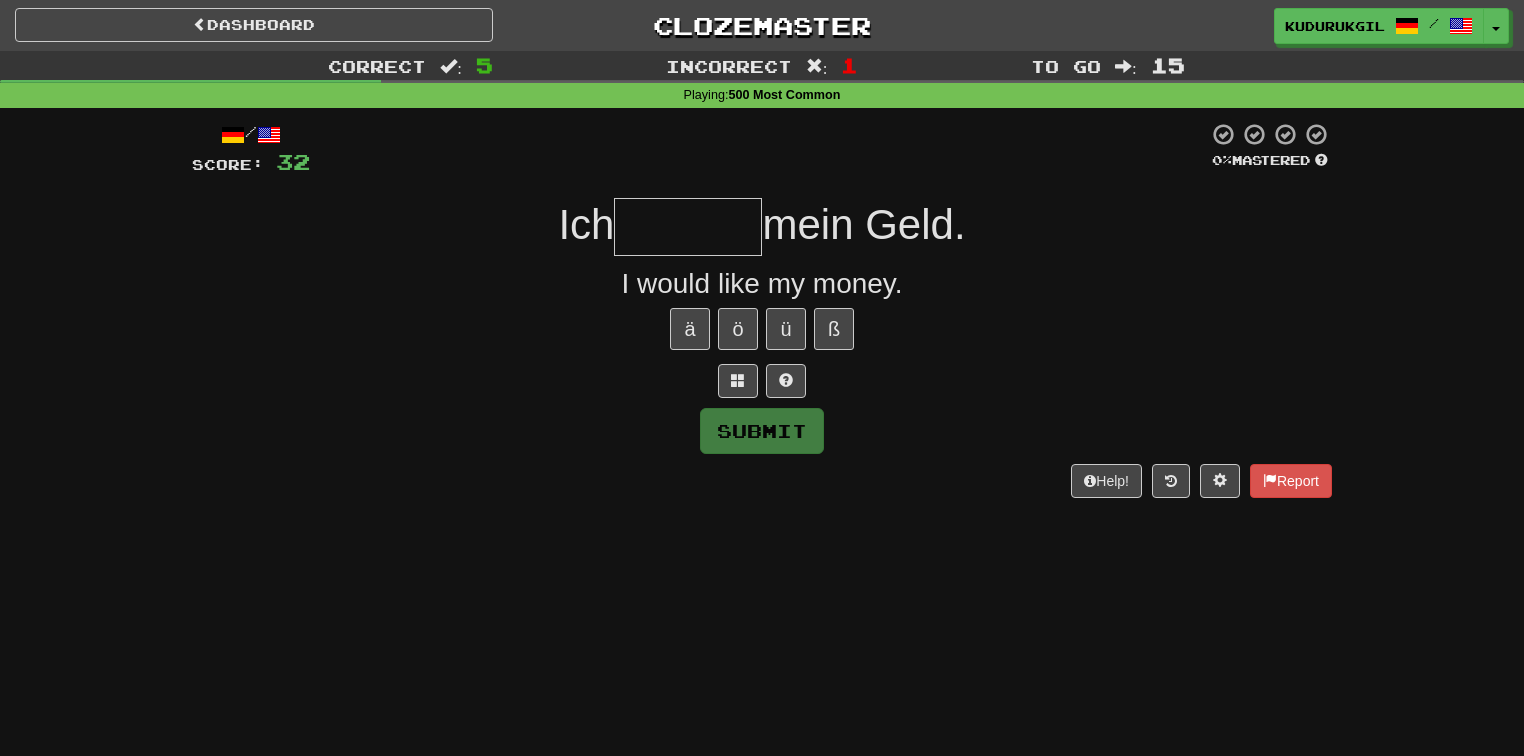 click at bounding box center (688, 227) 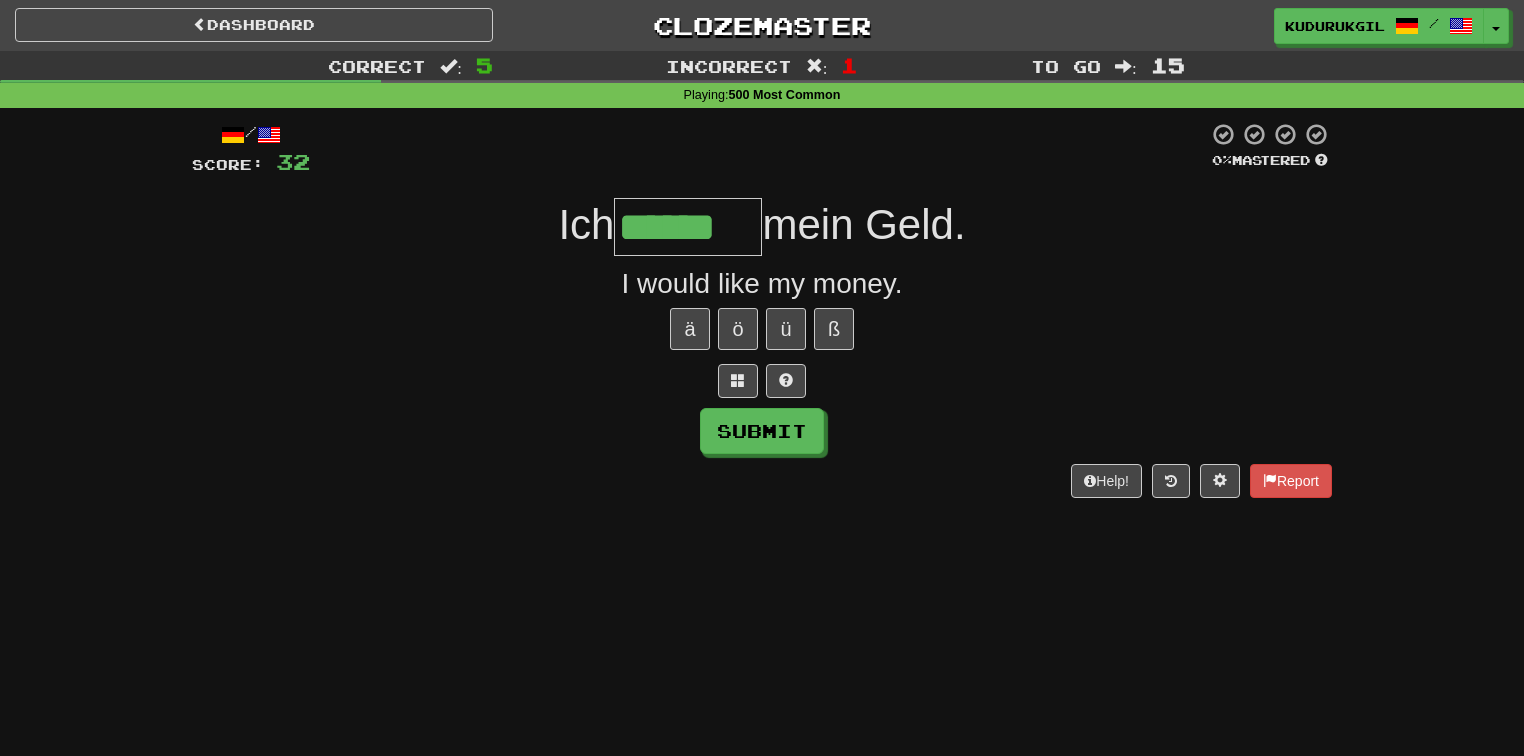 type on "******" 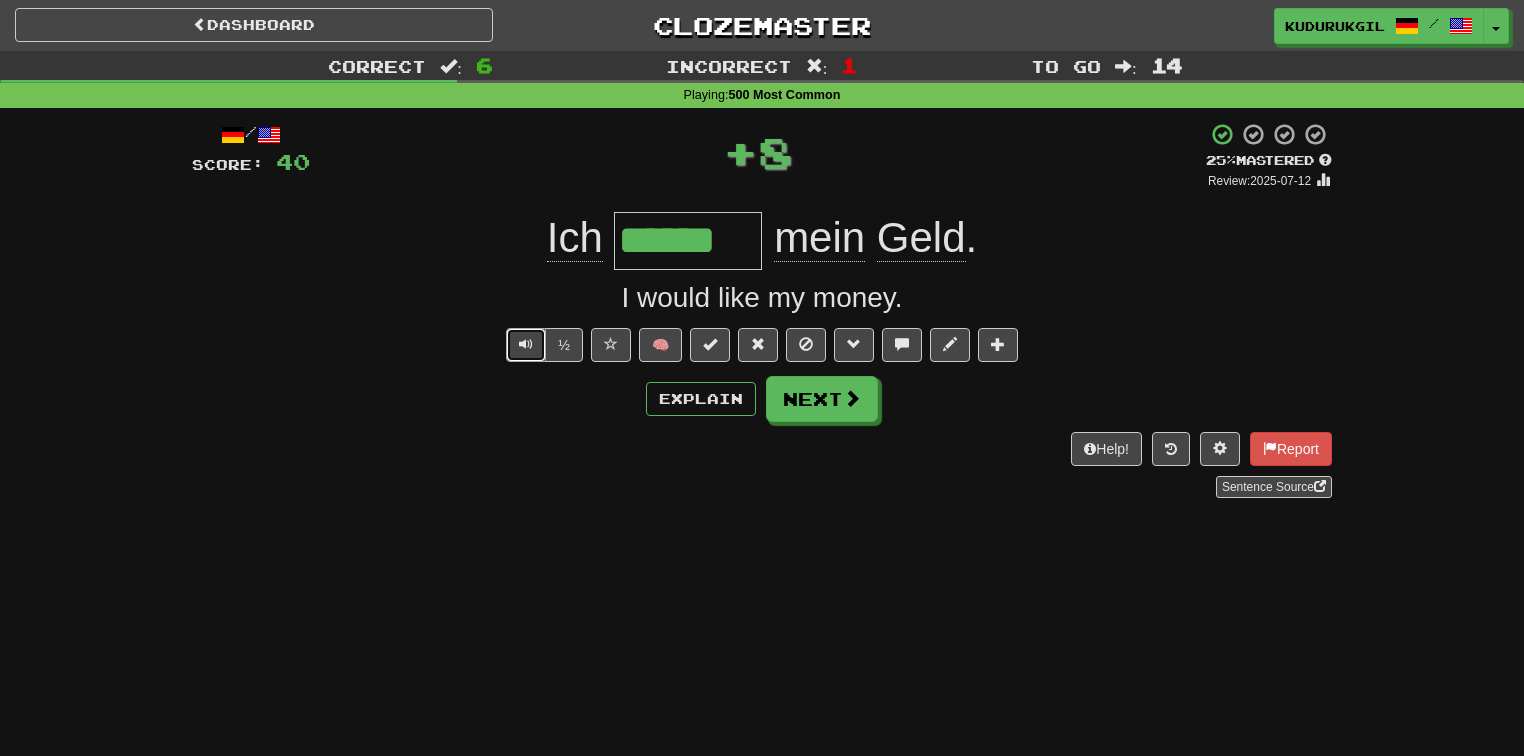click at bounding box center [526, 344] 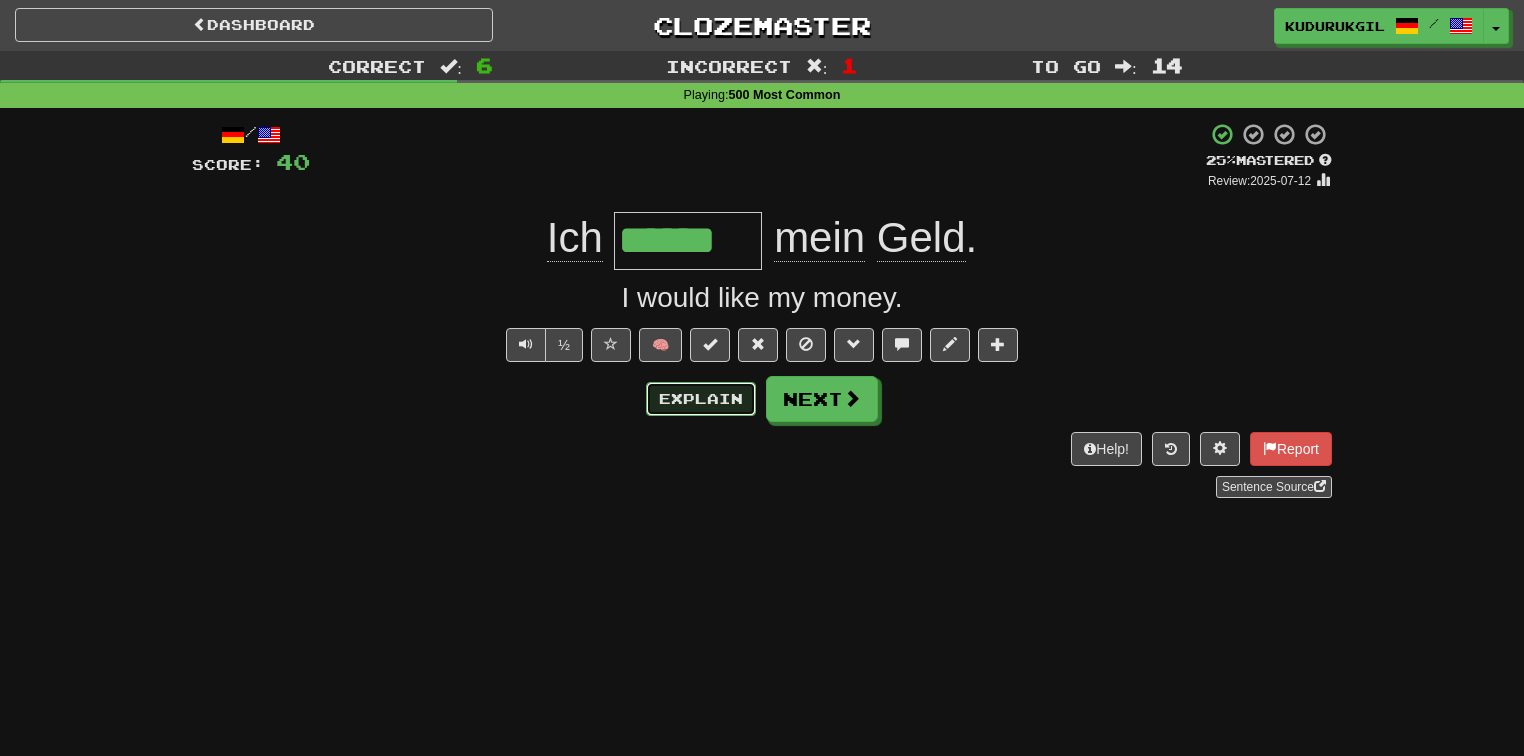 click on "Explain" at bounding box center [701, 399] 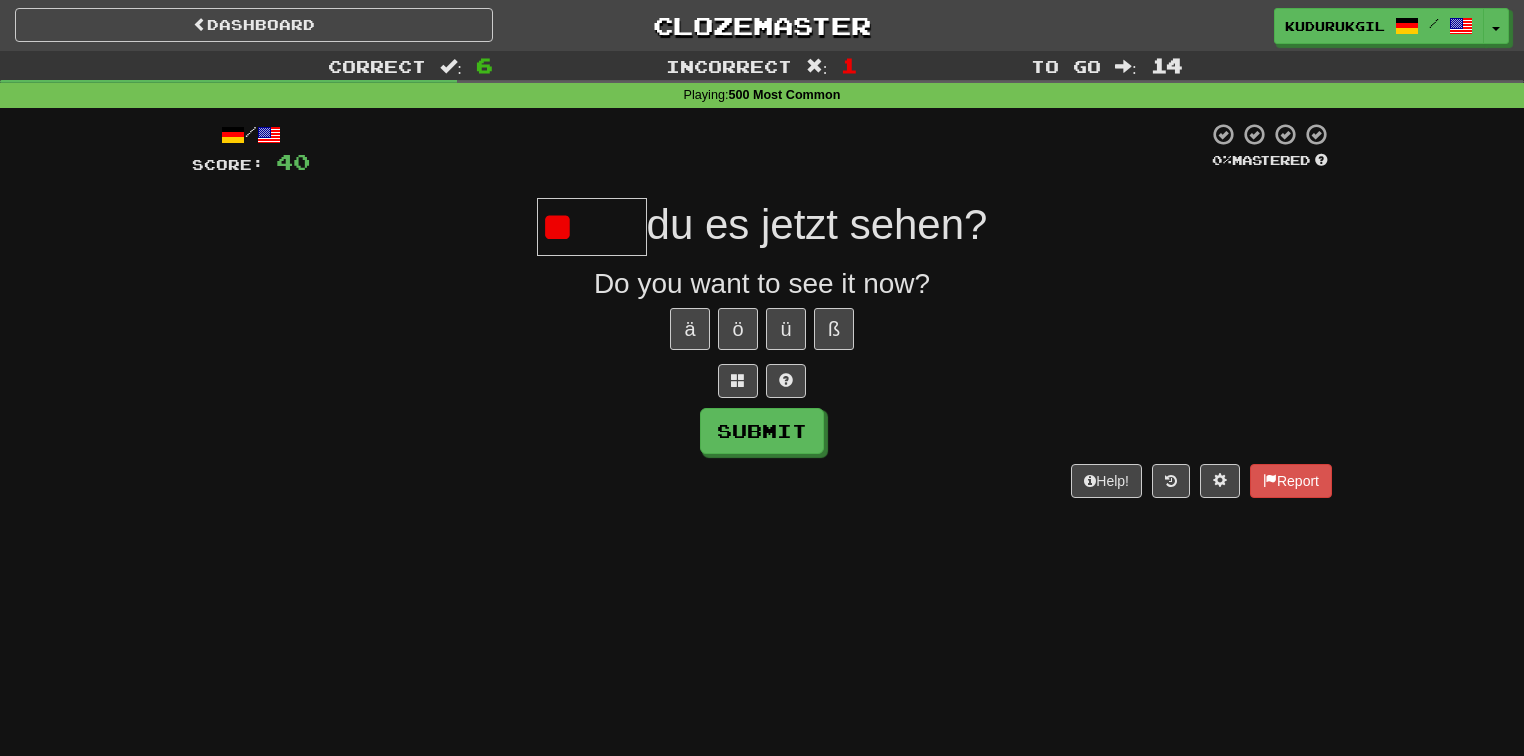 type on "*" 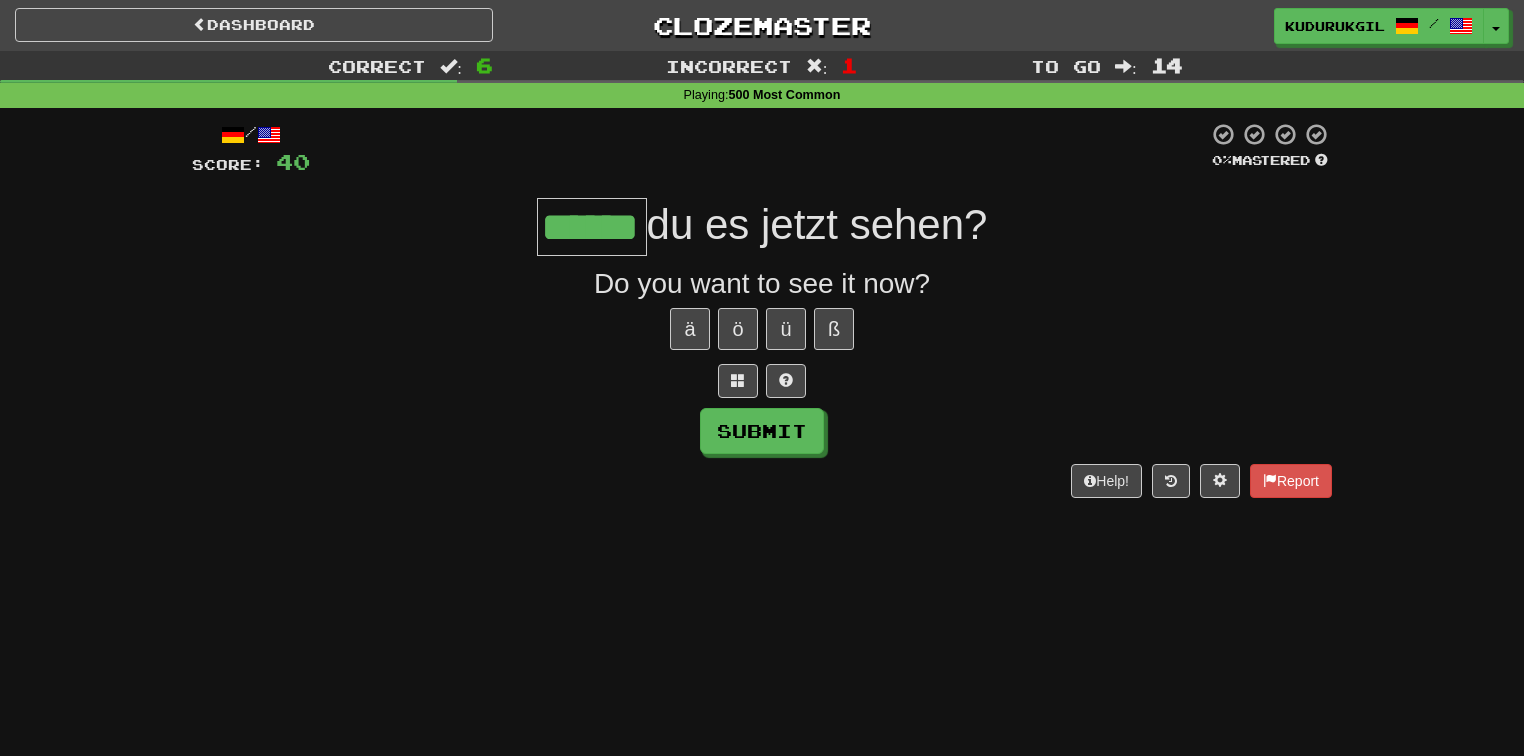 type on "******" 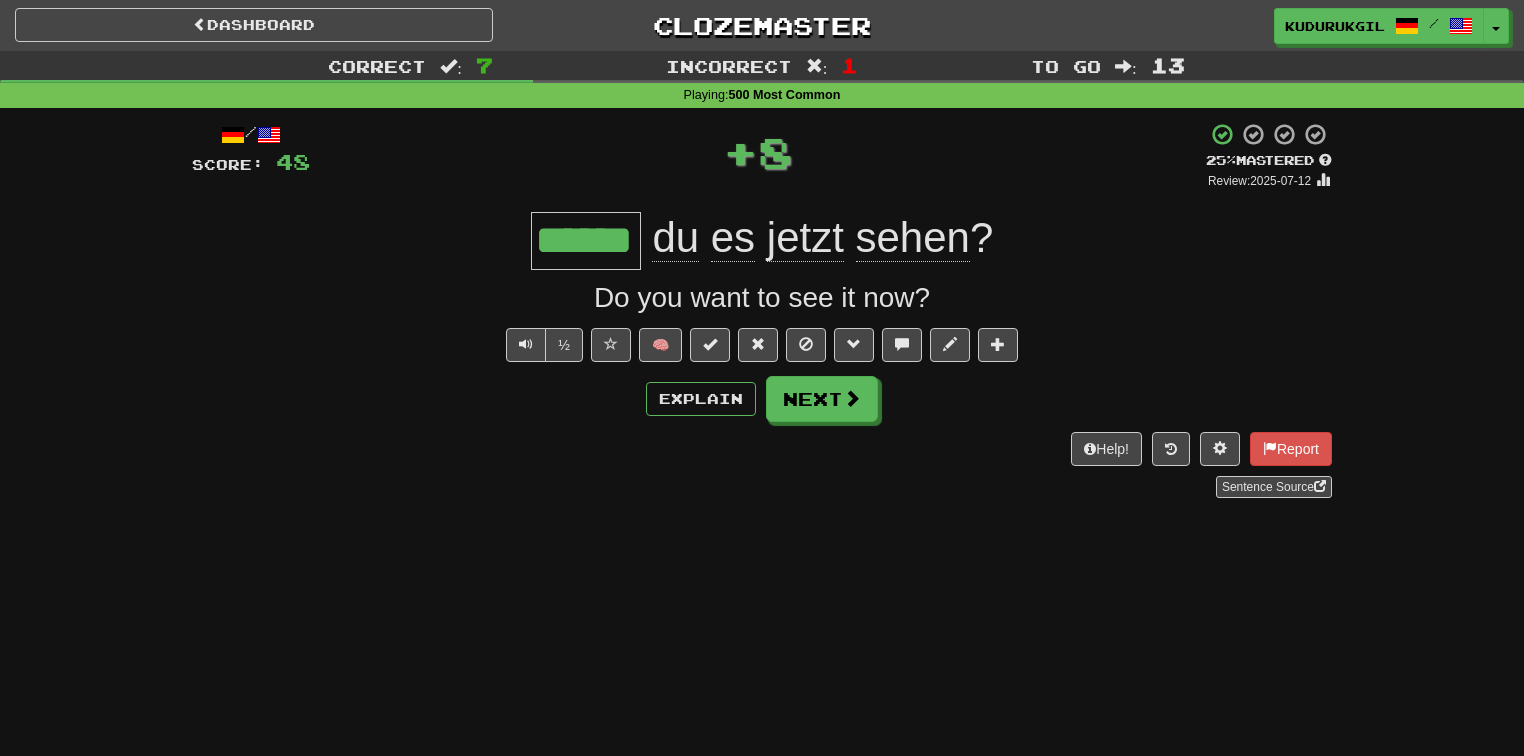 click on "Do you want to see it now?" at bounding box center [762, 298] 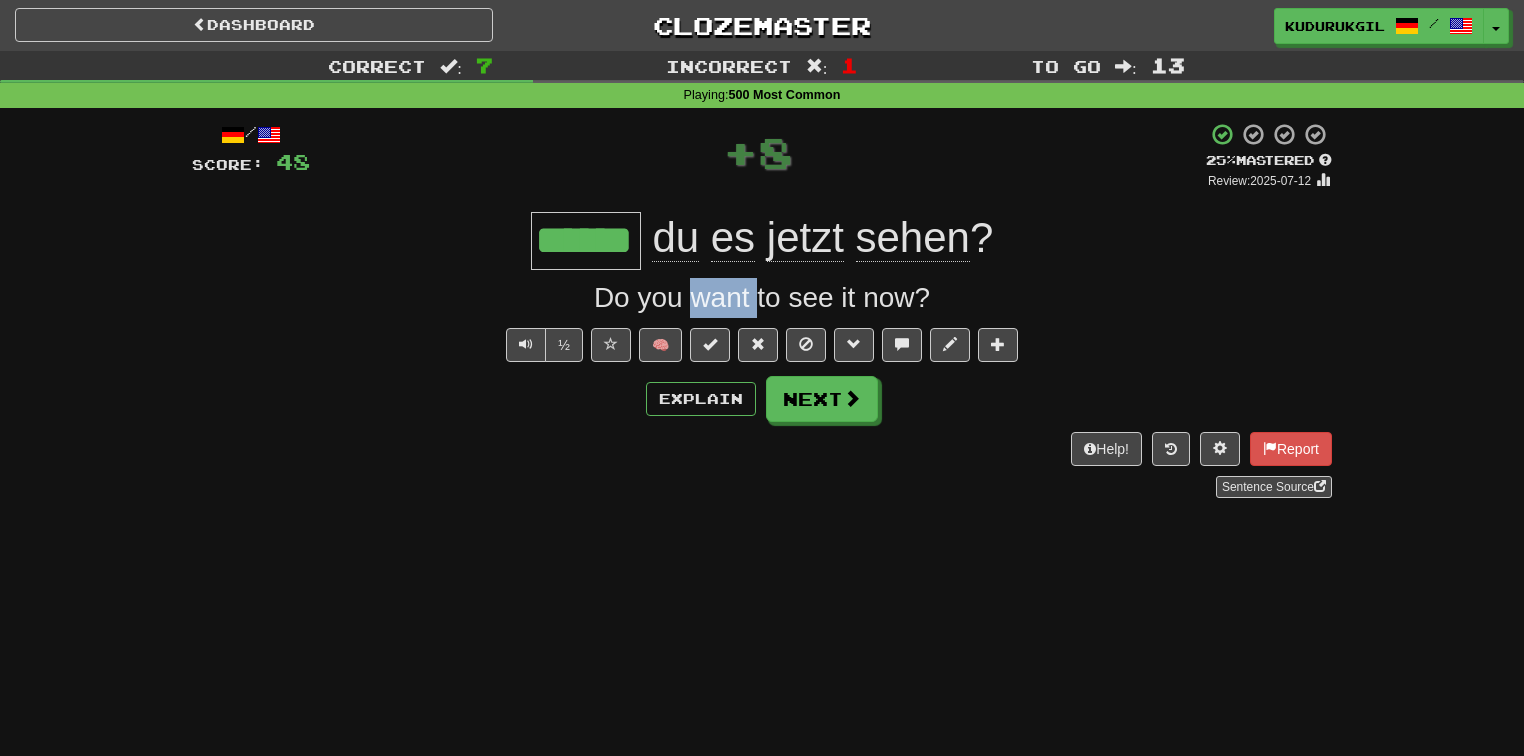 click on "Do you want to see it now?" at bounding box center [762, 298] 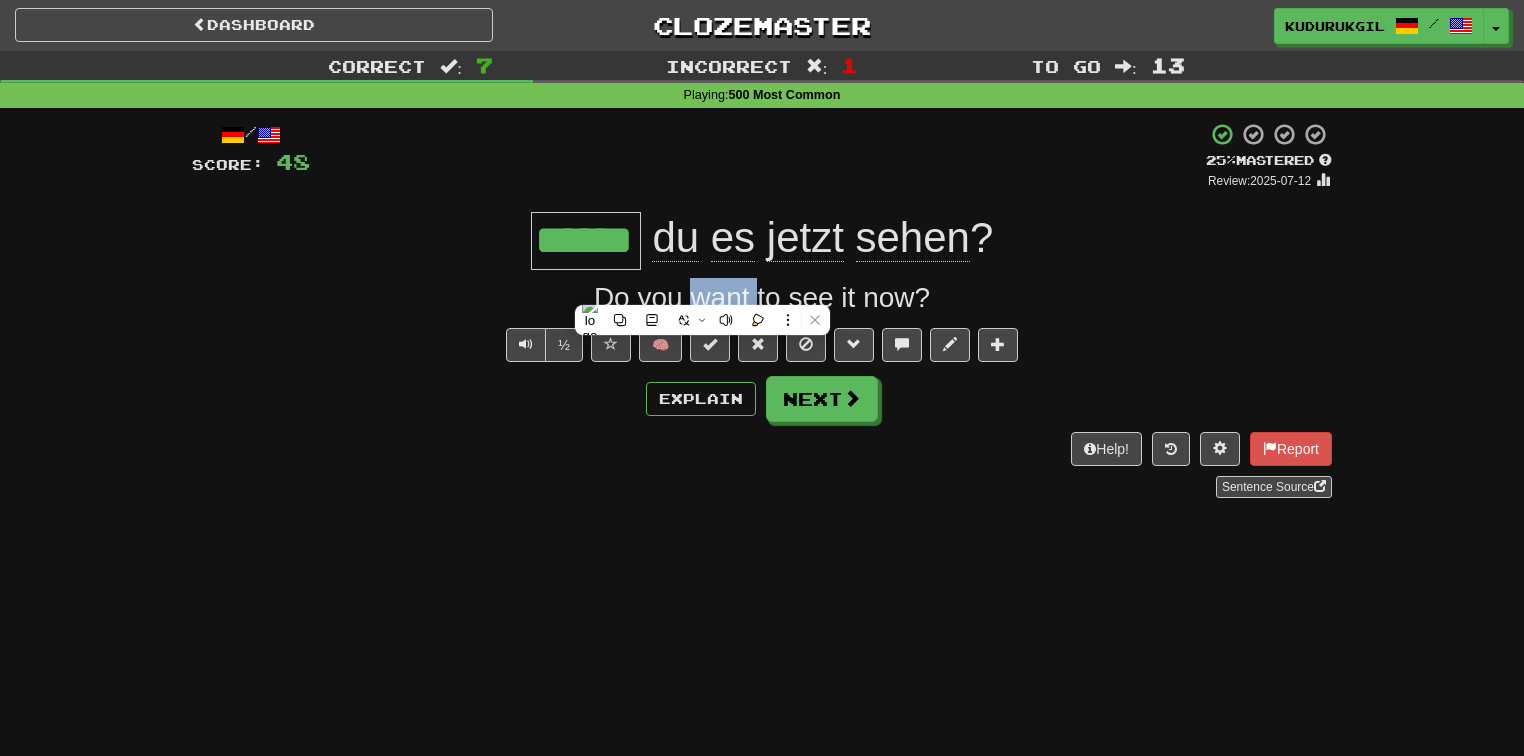click on "Do you want to see it now?" at bounding box center [762, 298] 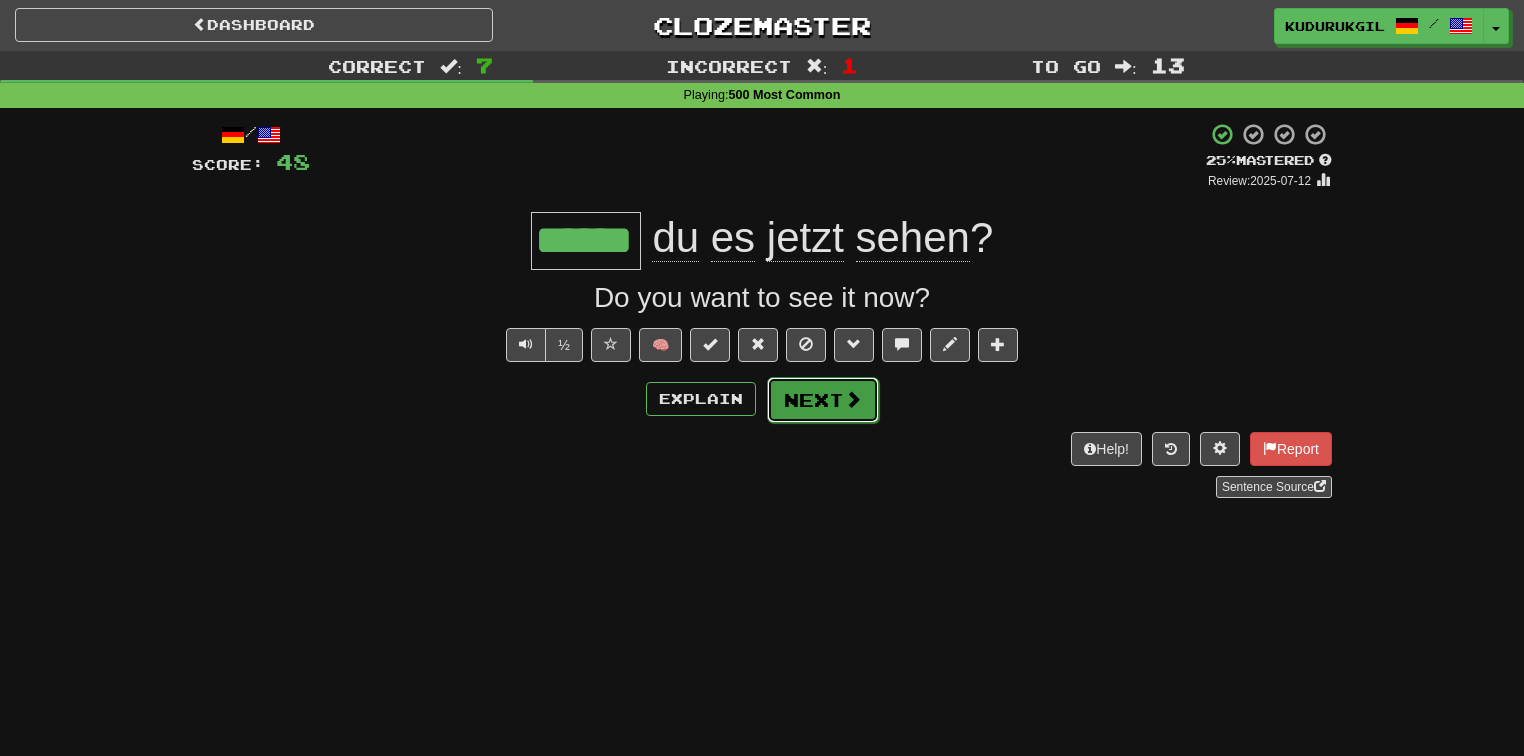 click on "Next" at bounding box center (823, 400) 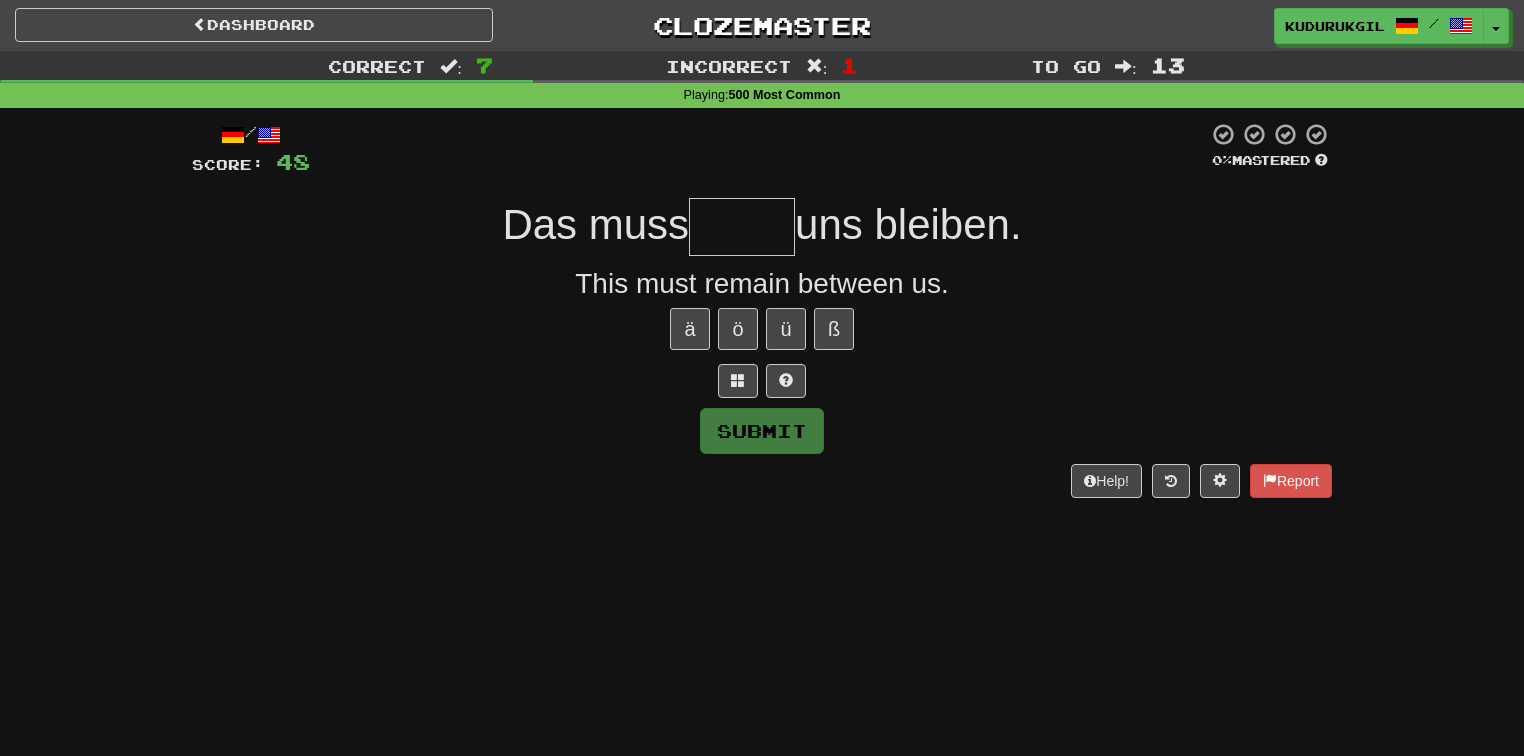 click at bounding box center [759, 149] 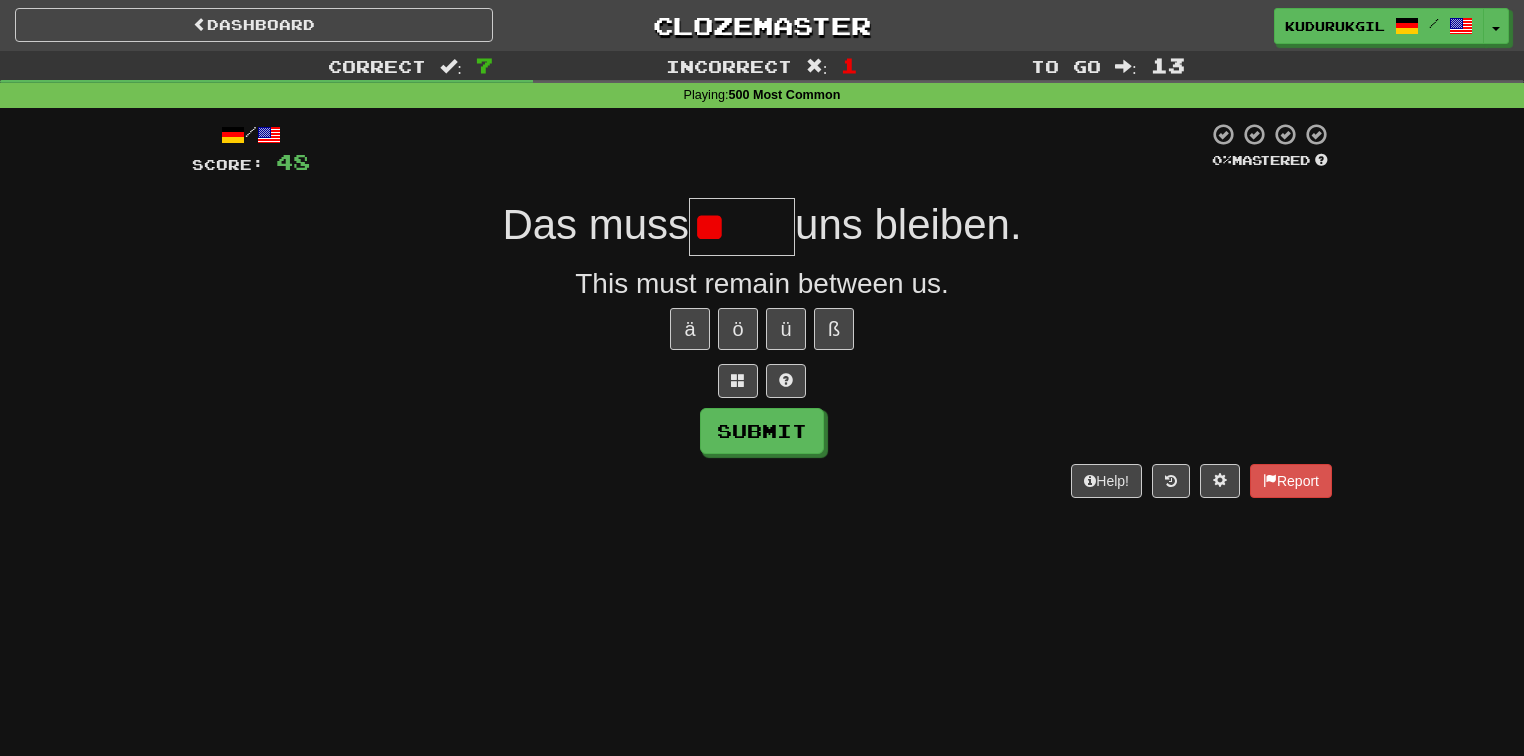 type on "*" 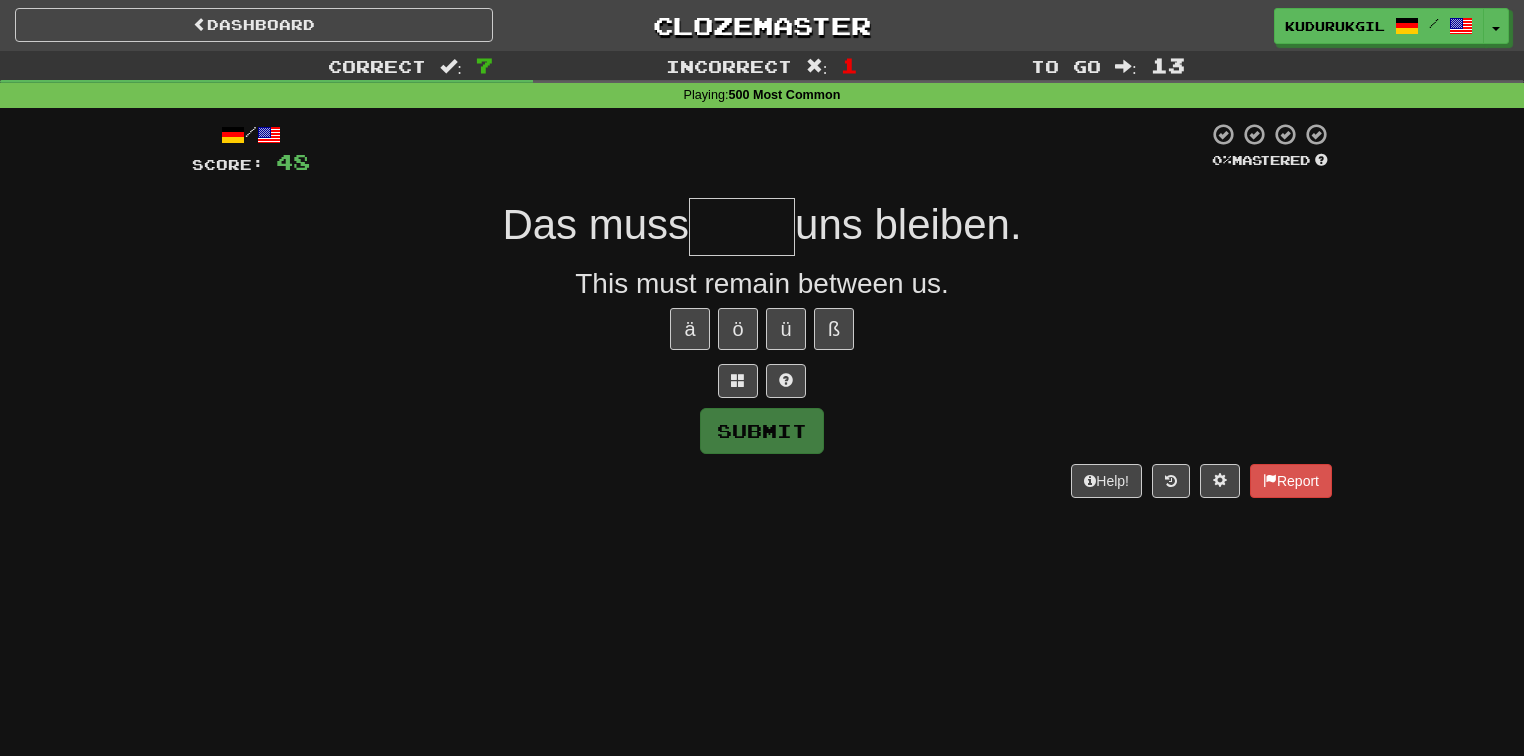 click on "uns bleiben." at bounding box center [908, 224] 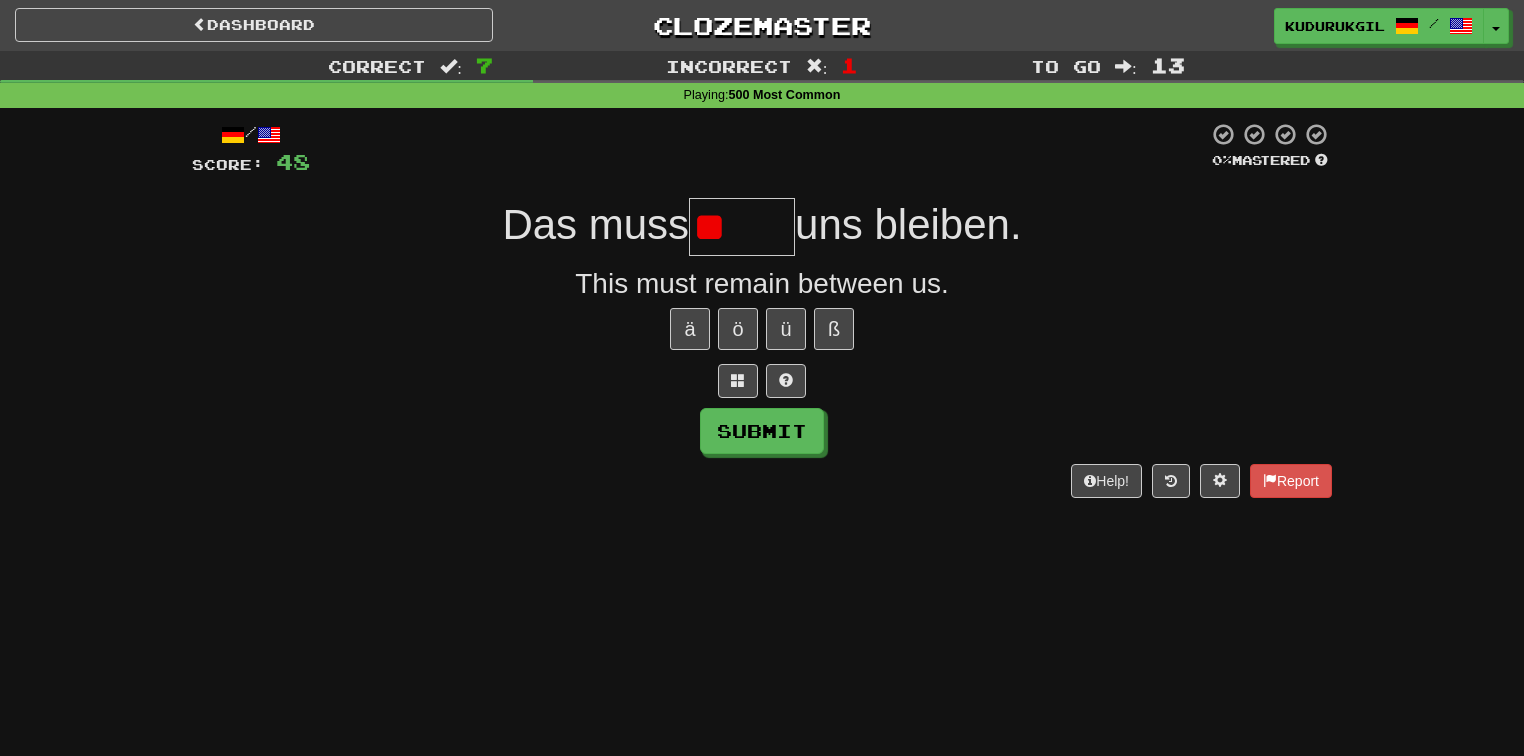 type on "*" 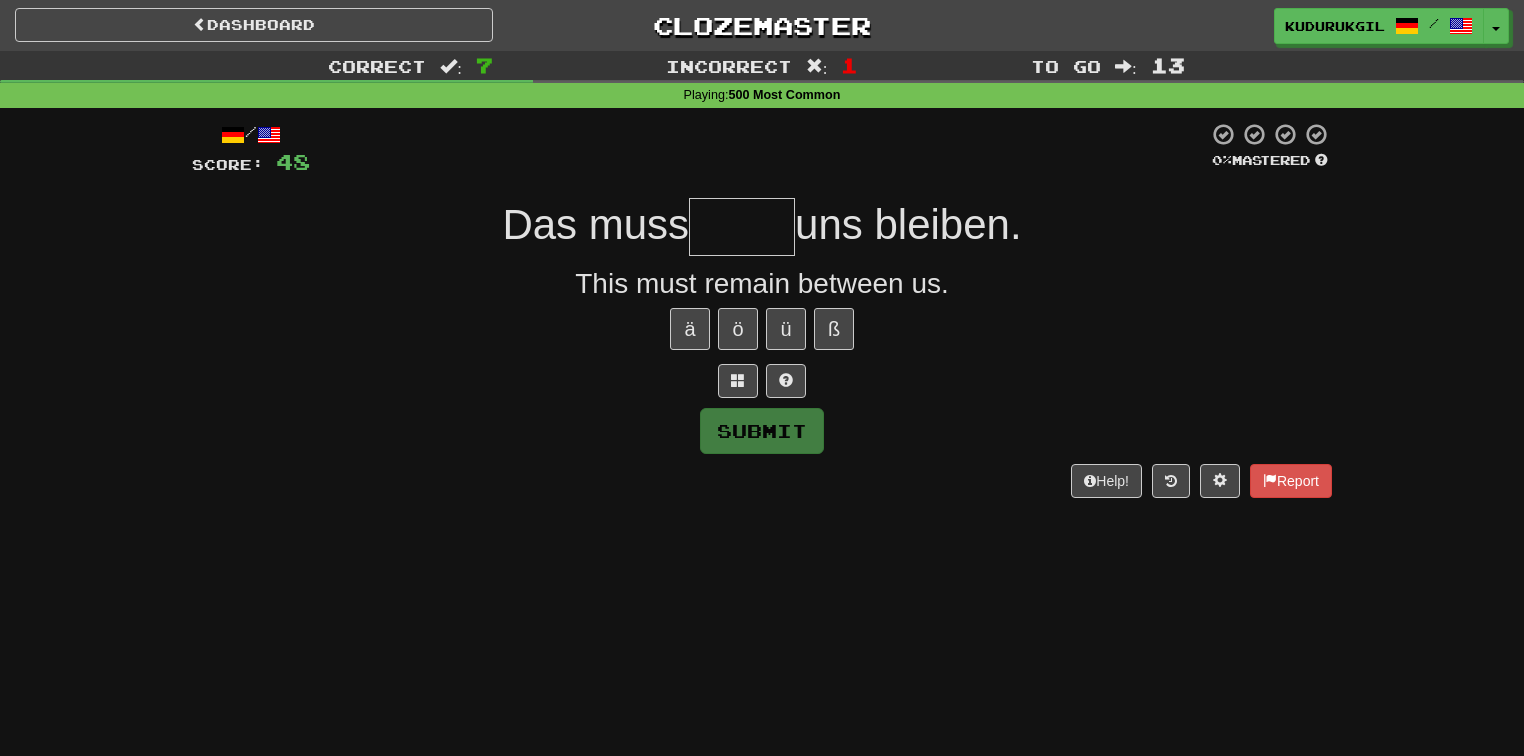 click on "uns bleiben." at bounding box center (908, 224) 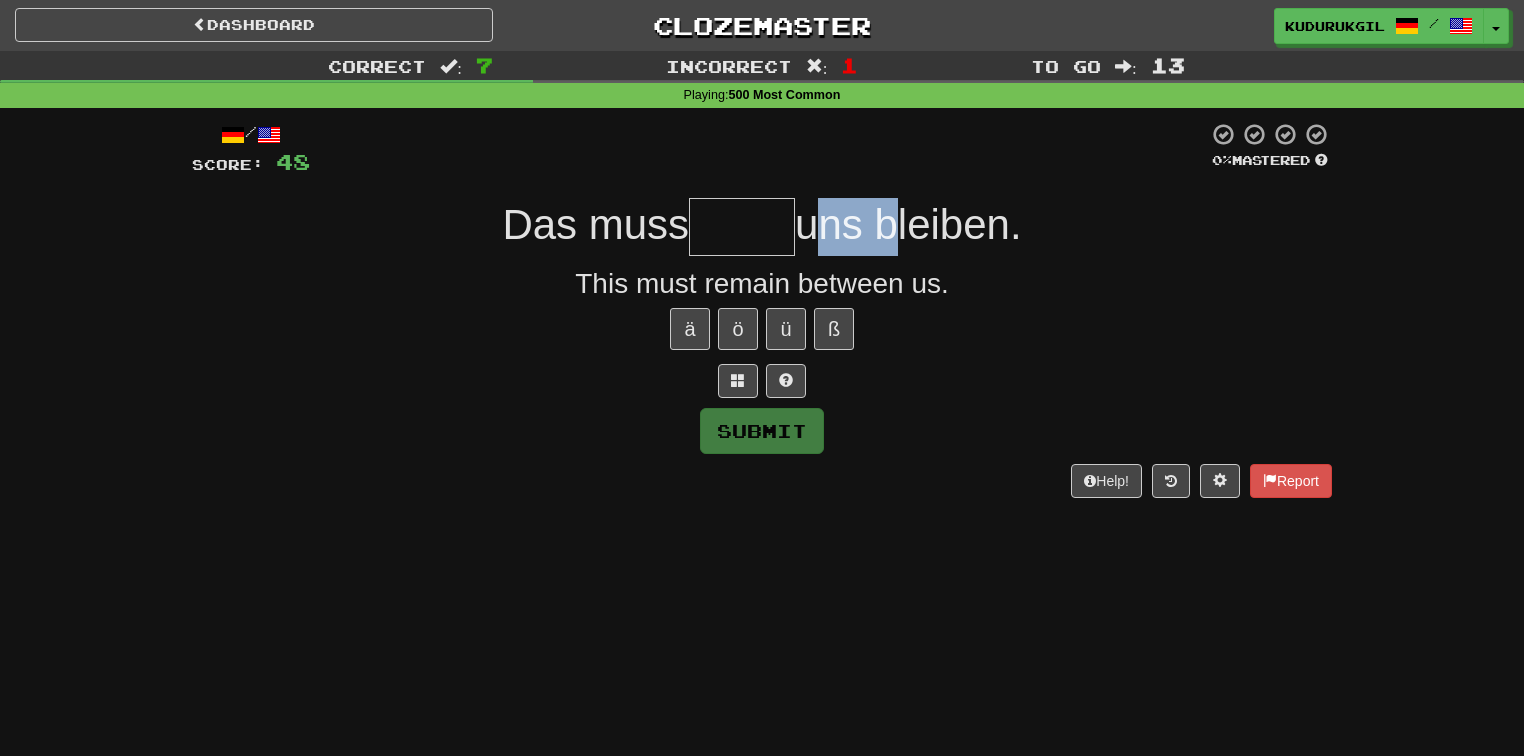 click on "uns bleiben." at bounding box center (908, 224) 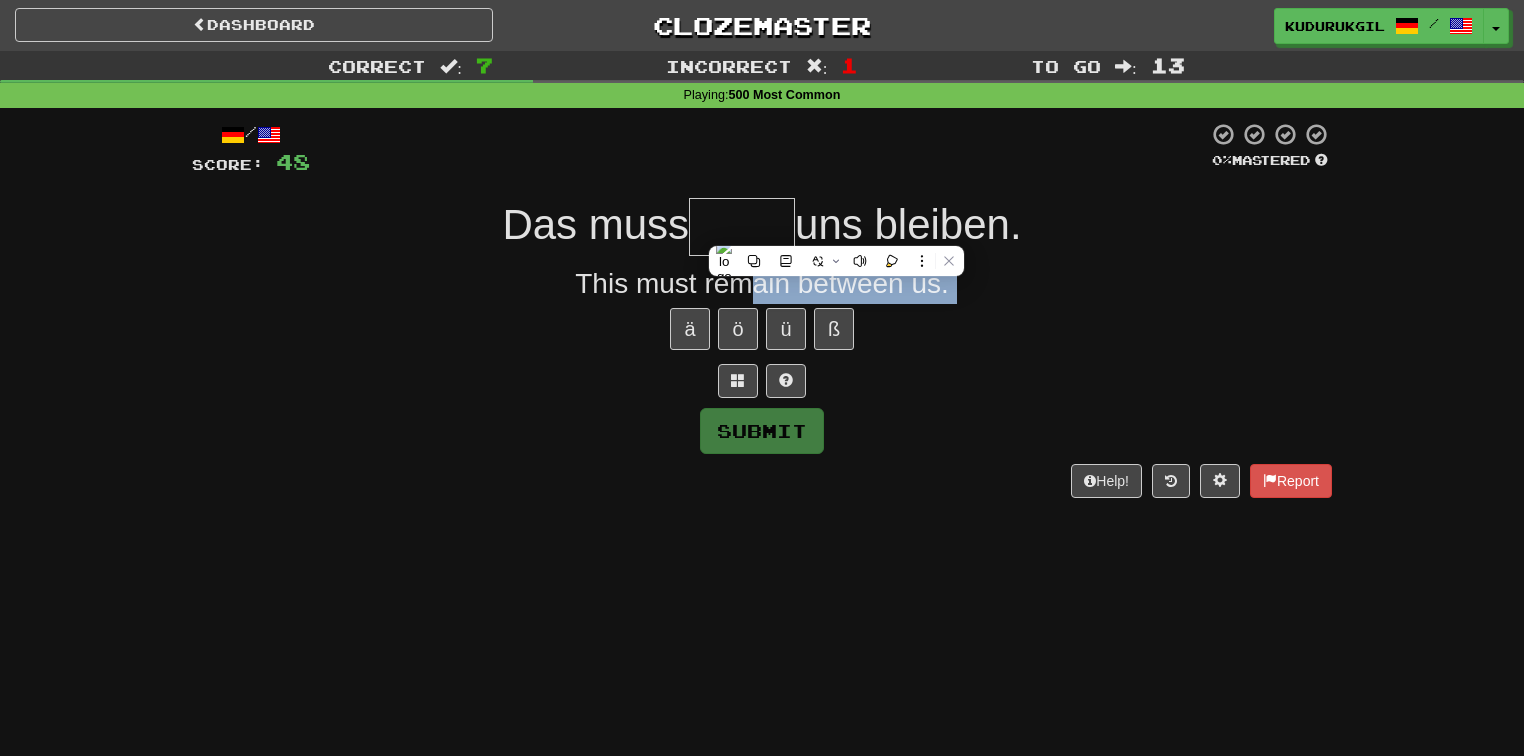 drag, startPoint x: 901, startPoint y: 308, endPoint x: 744, endPoint y: 290, distance: 158.02847 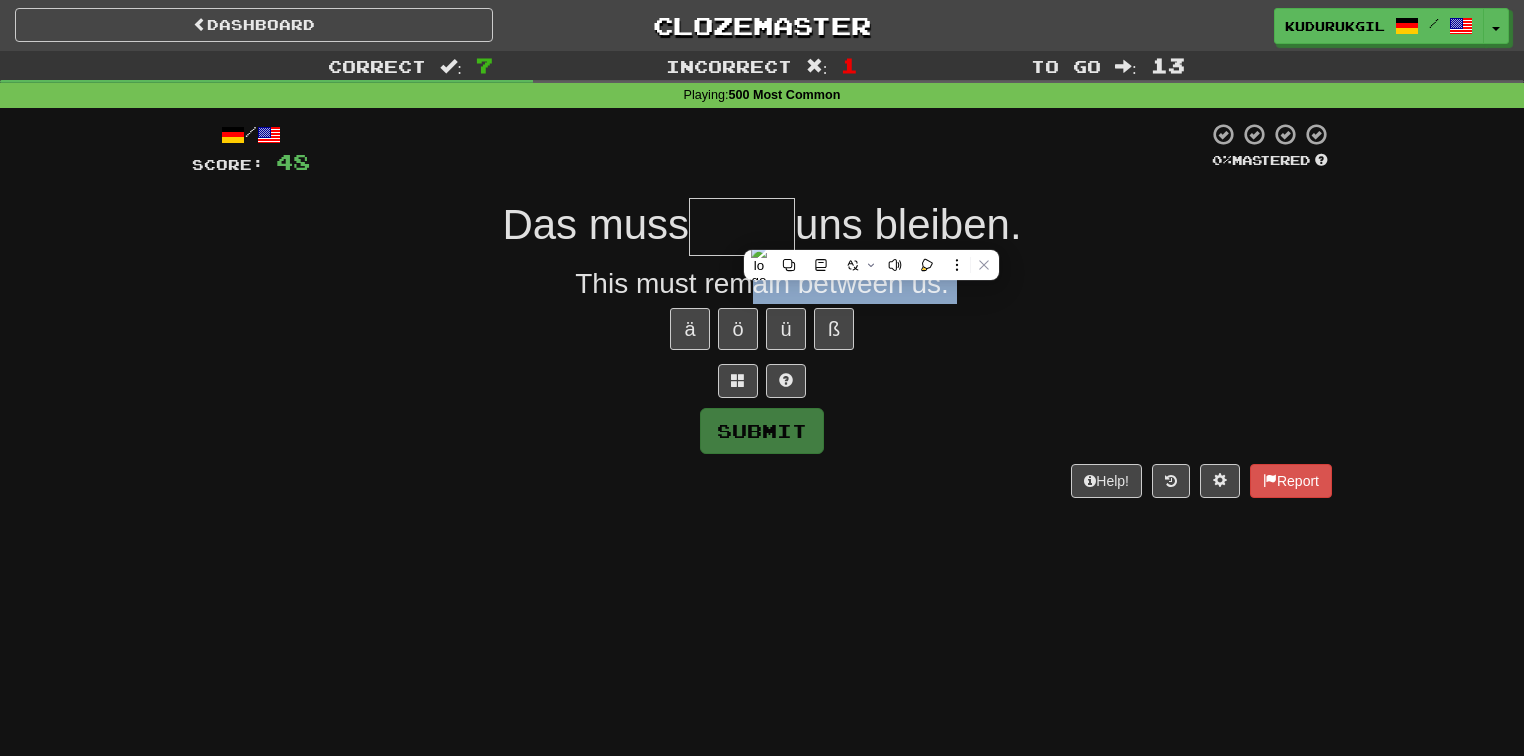 click on "This must remain between us." at bounding box center (762, 284) 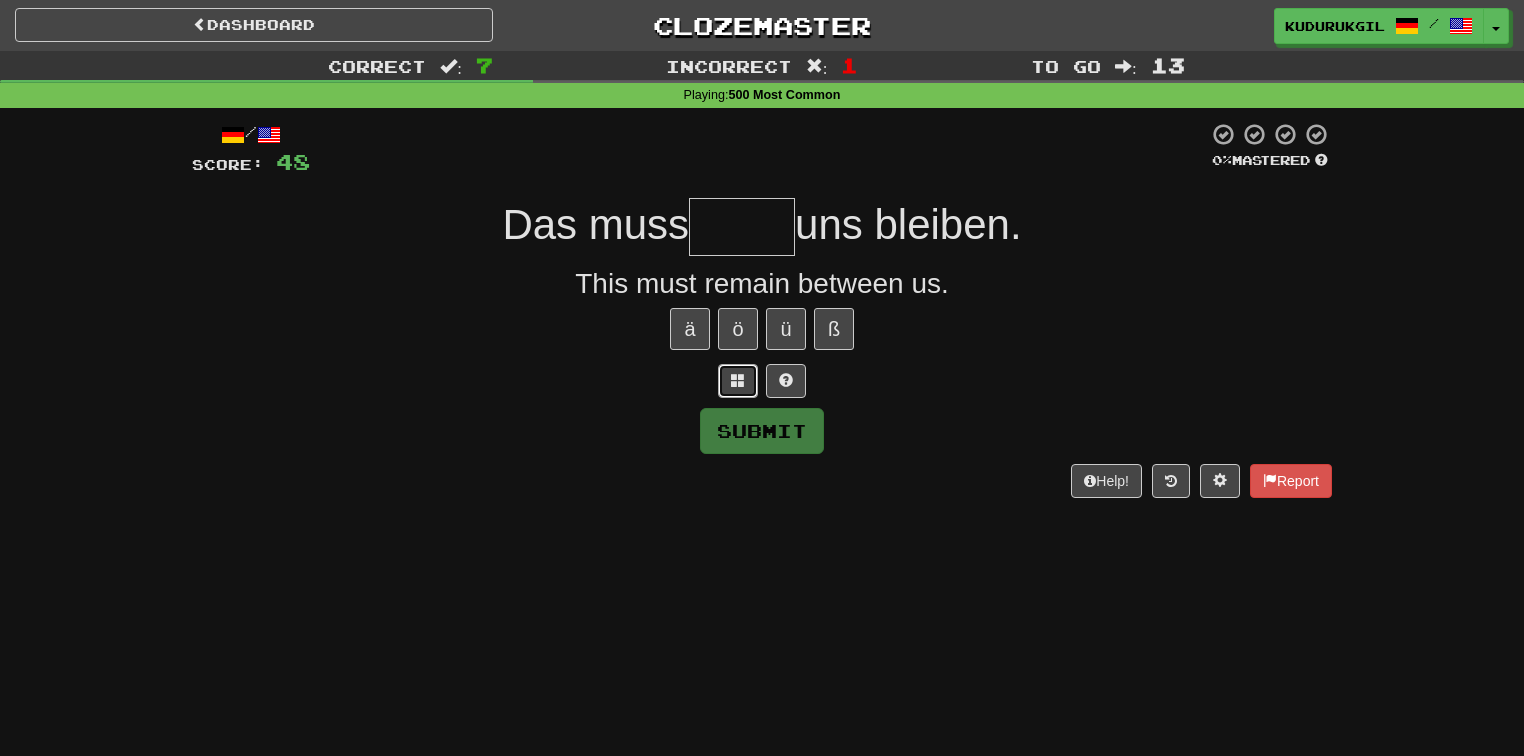 click at bounding box center (738, 381) 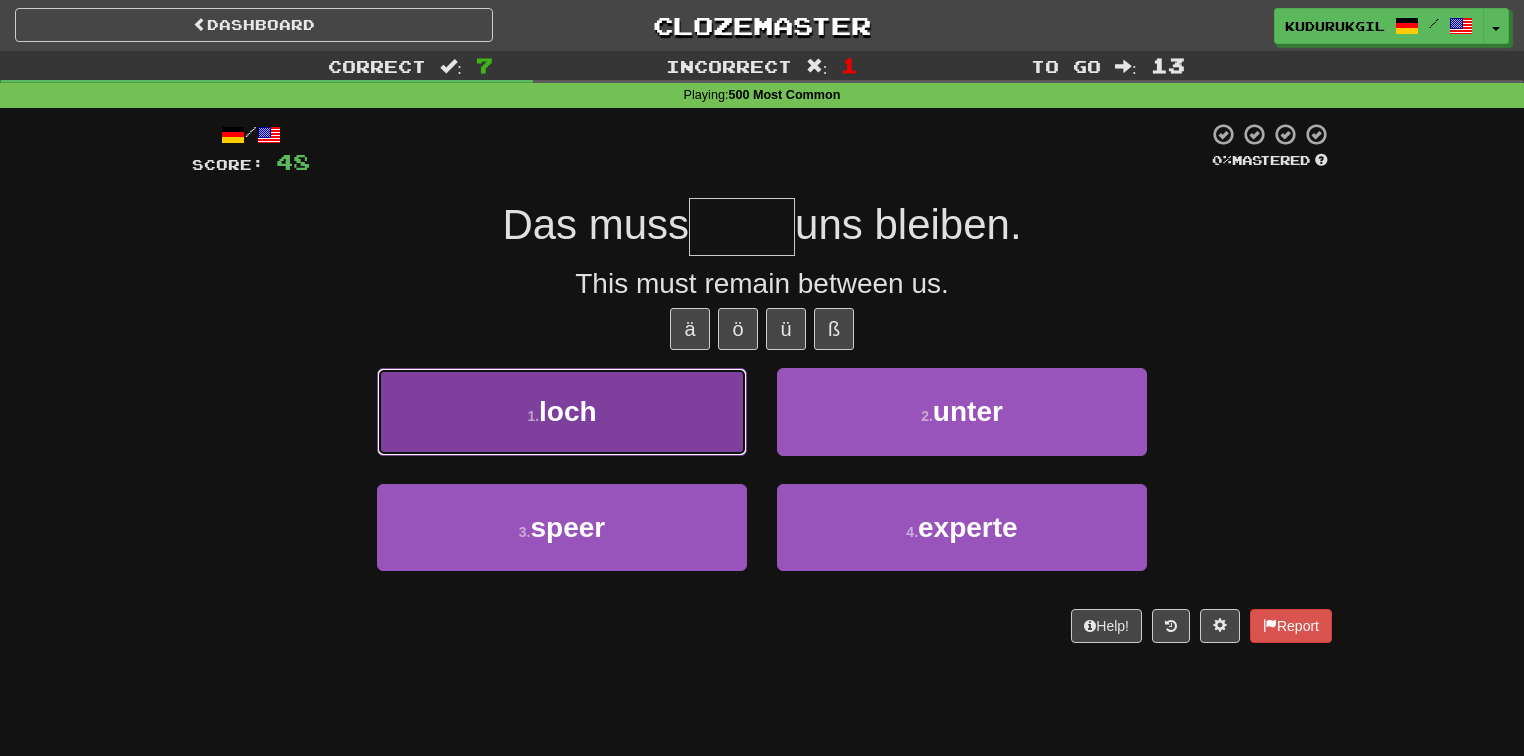 click on "1 .  loch" at bounding box center [562, 411] 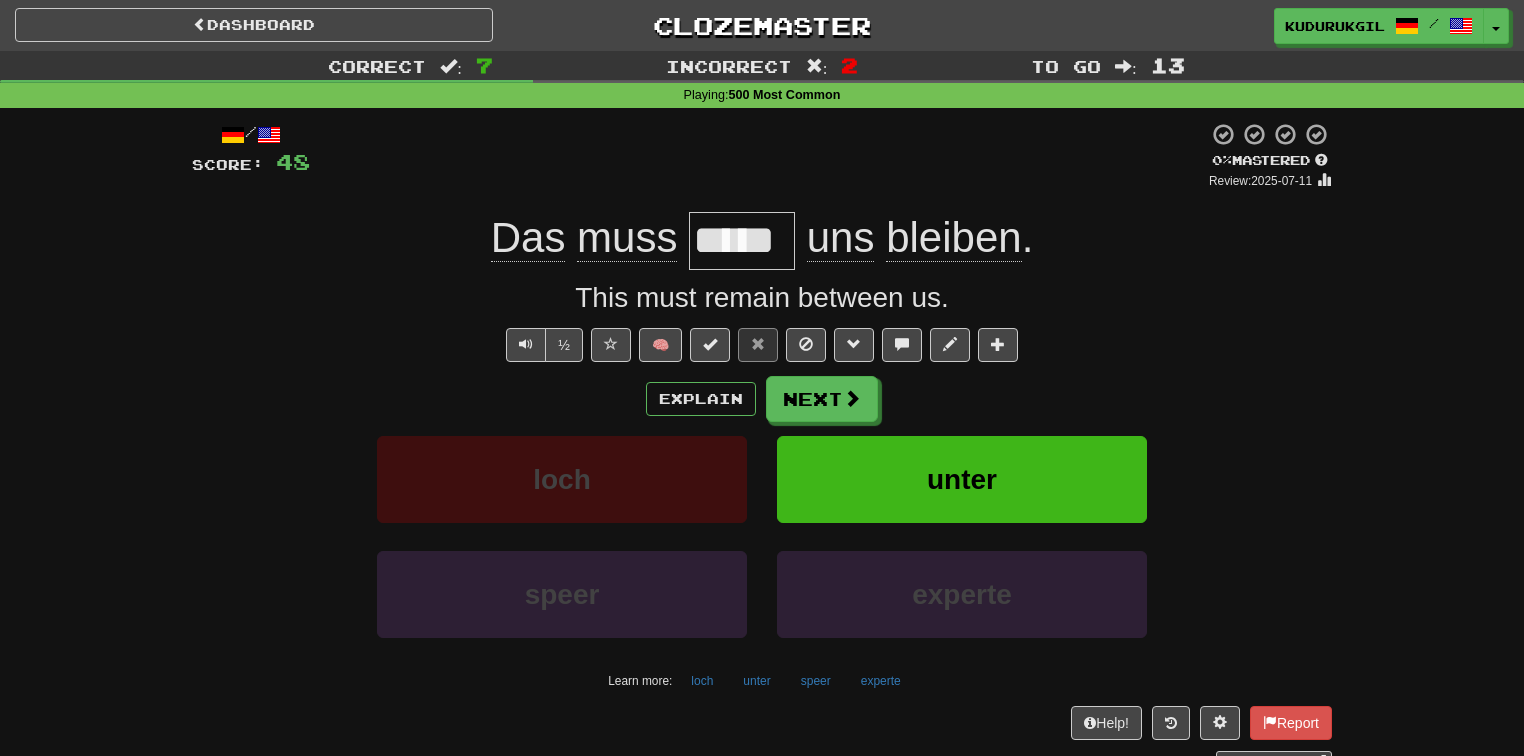 click on "bleiben" at bounding box center [953, 238] 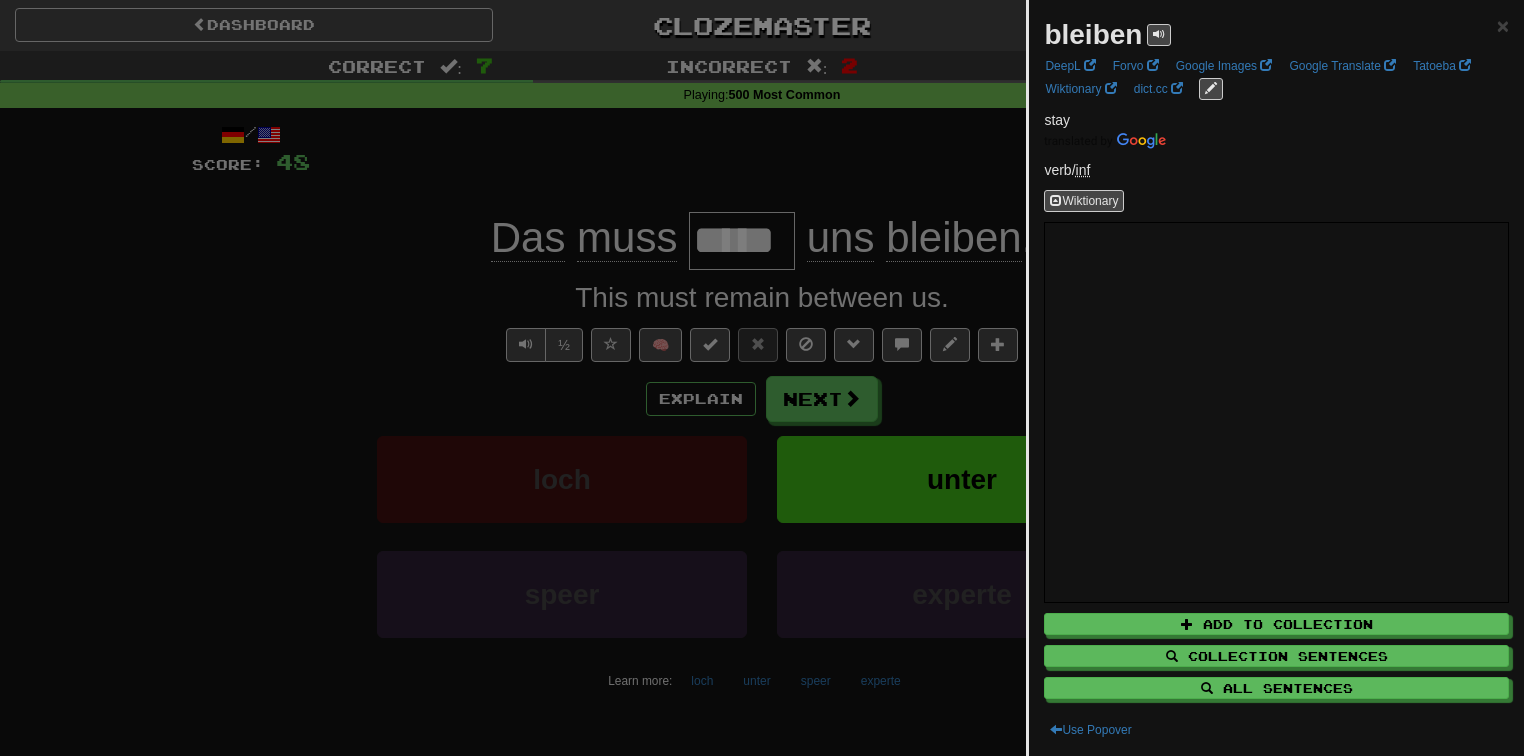 click on "stay" at bounding box center (1057, 120) 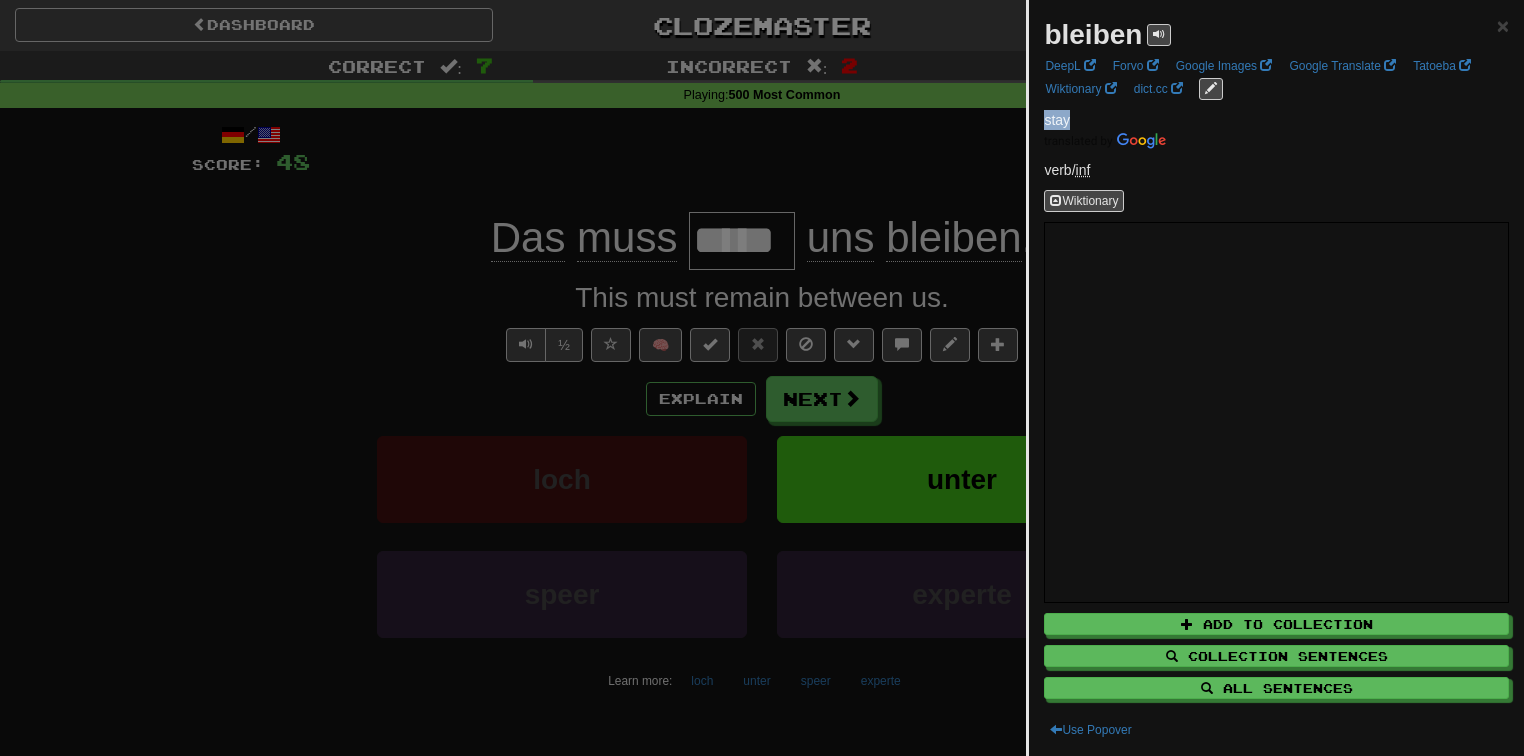 click on "stay" at bounding box center (1057, 120) 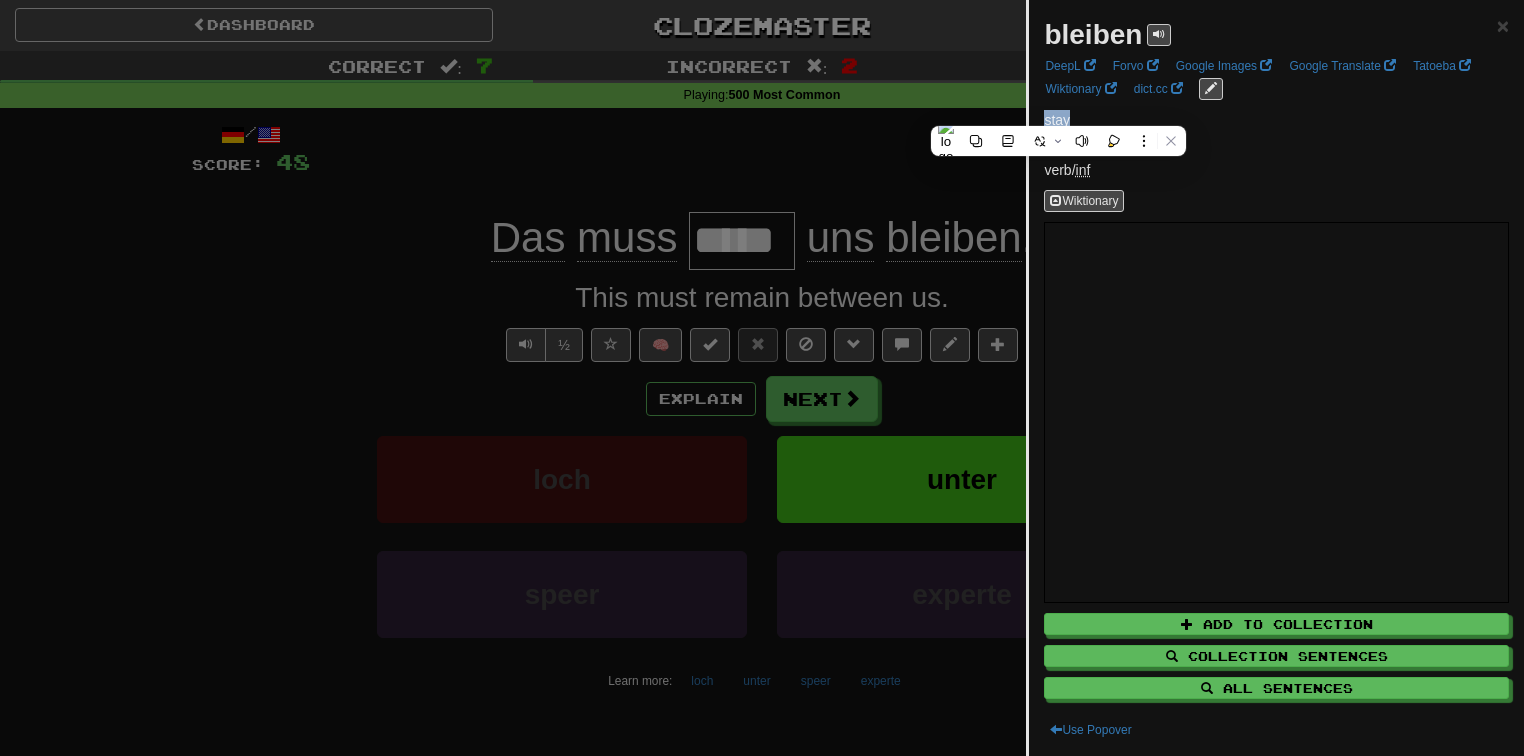 click on "stay" at bounding box center [1057, 120] 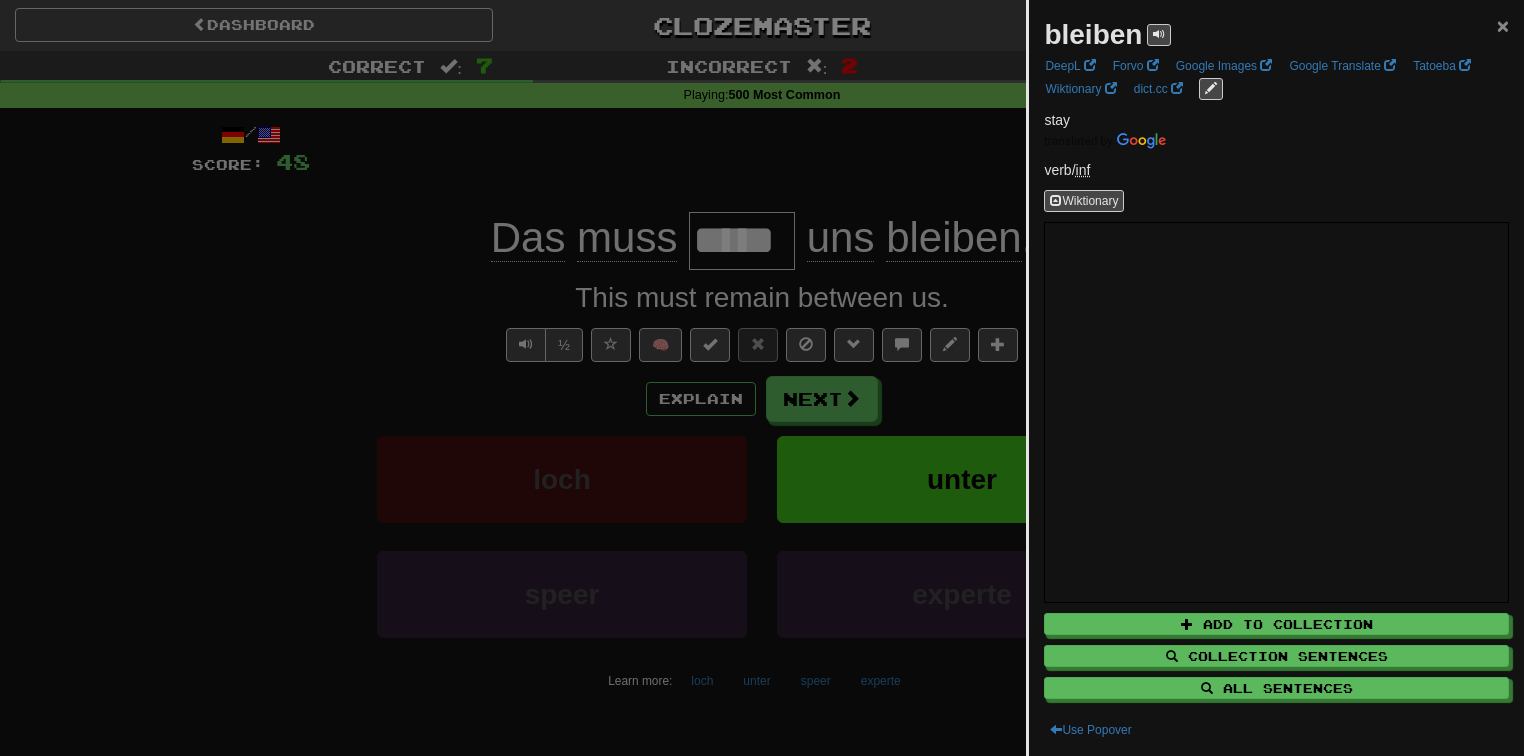 click on "bleiben × DeepL   Forvo   Google Images   Google Translate   Tatoeba   Wiktionary   dict.cc   stay verb  /  inf  Wiktionary   Add to Collection   Collection Sentences   All Sentences  Use Popover" at bounding box center (1276, 378) 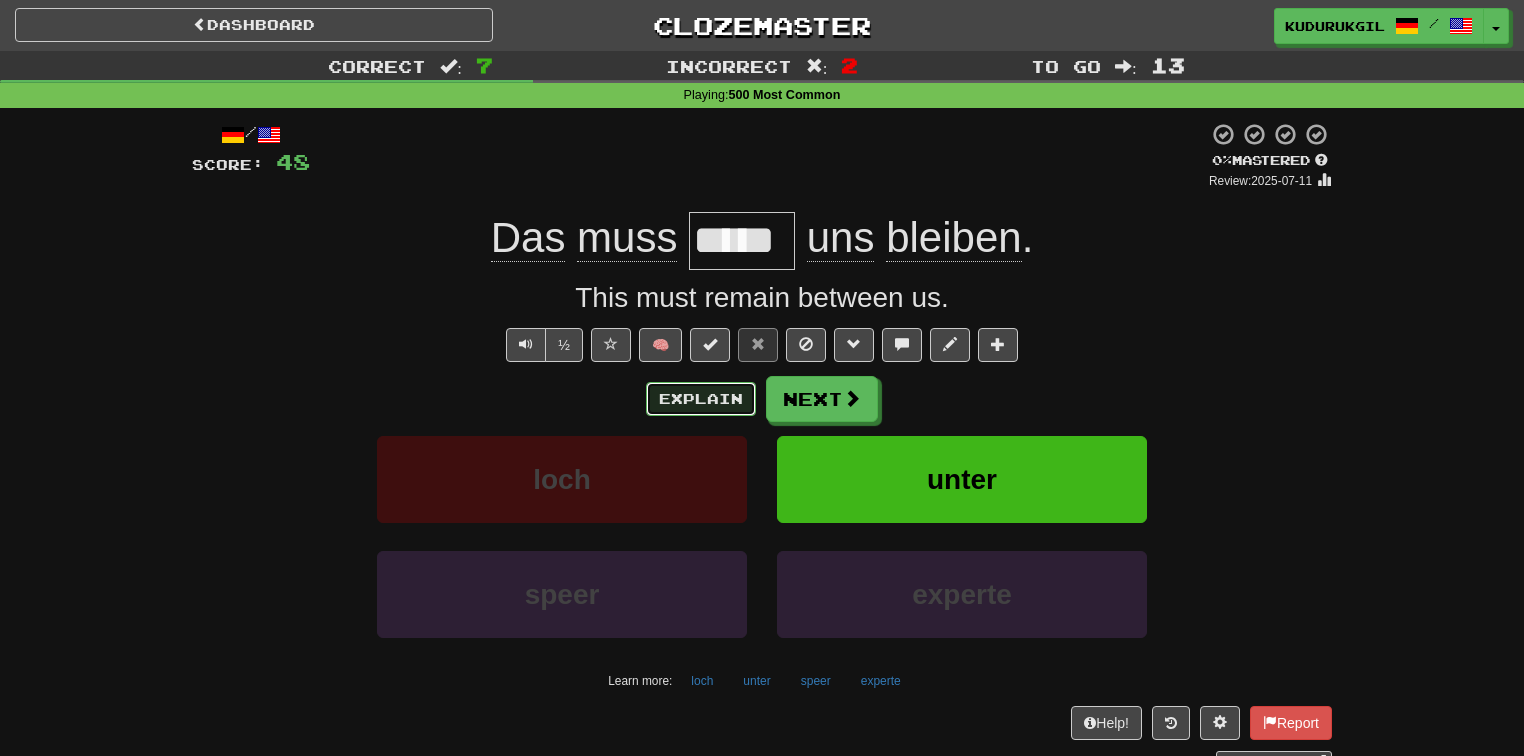 click on "Explain" at bounding box center [701, 399] 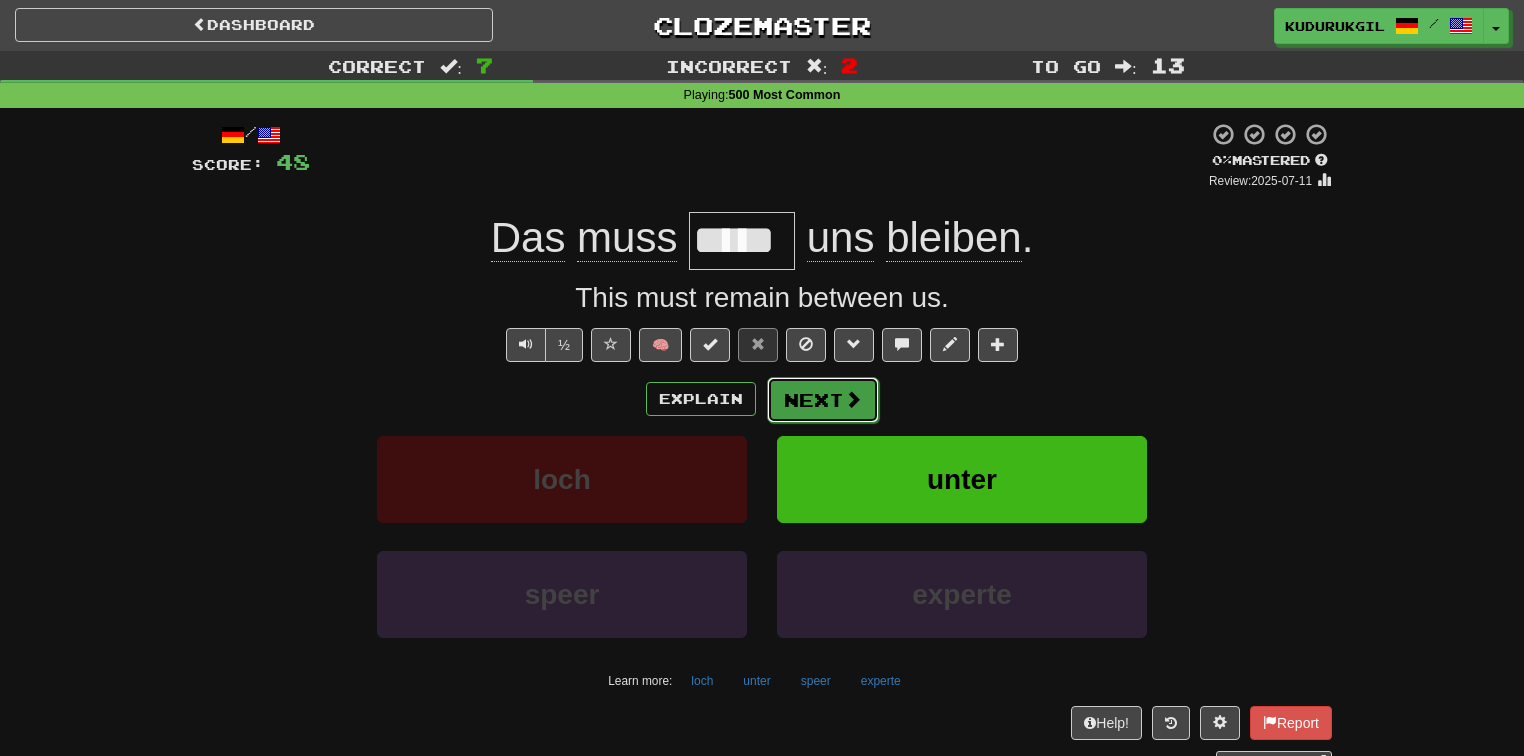 click on "Next" at bounding box center (823, 400) 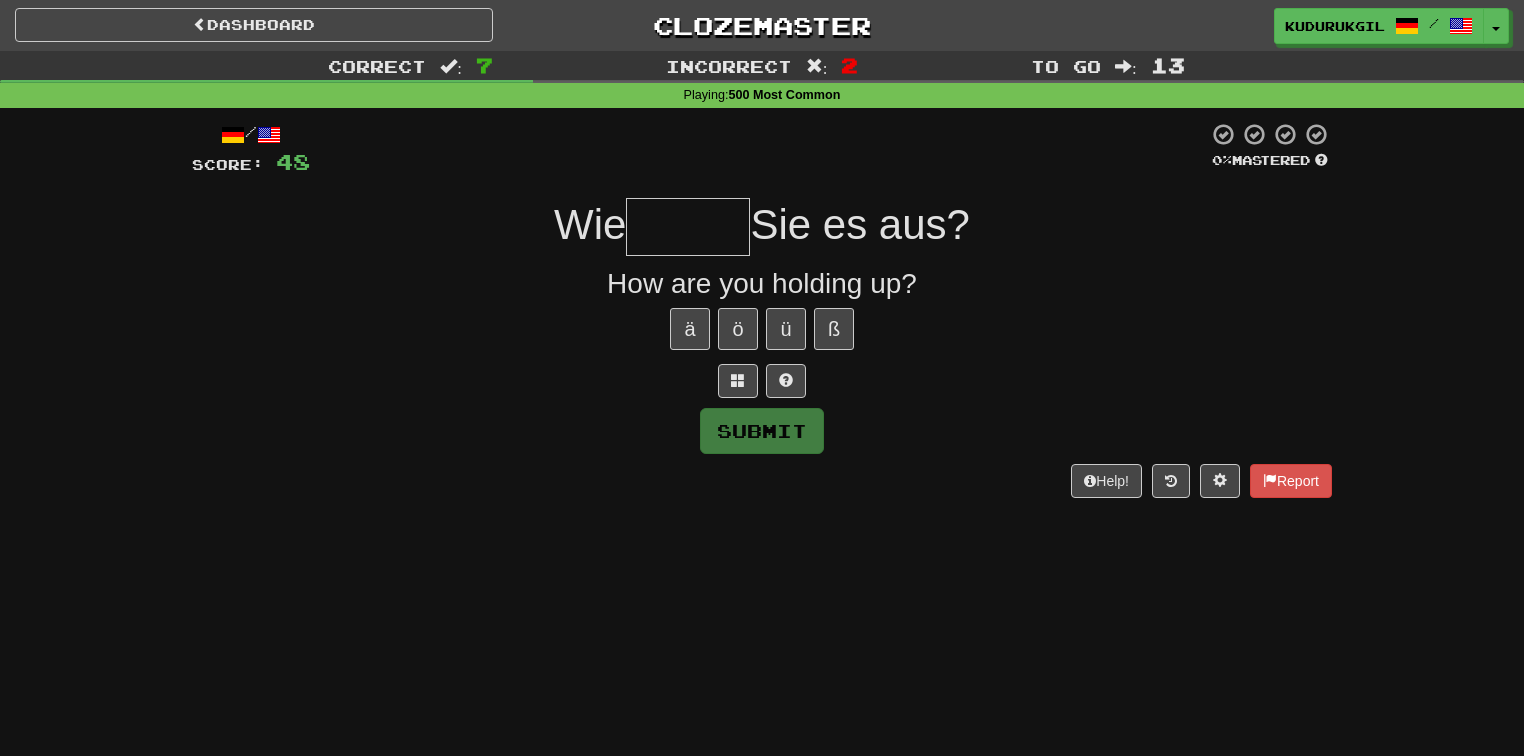 click at bounding box center [688, 227] 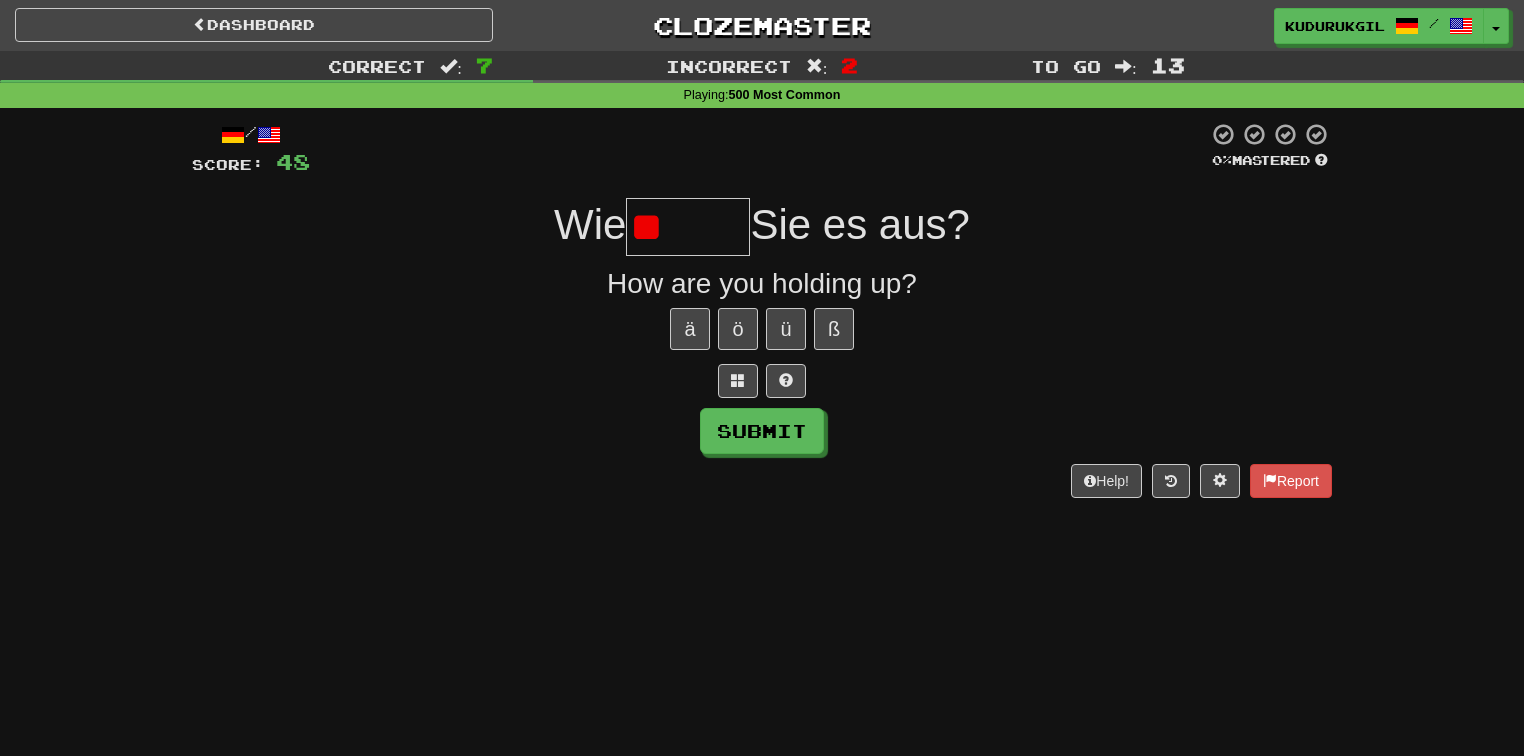 type on "*" 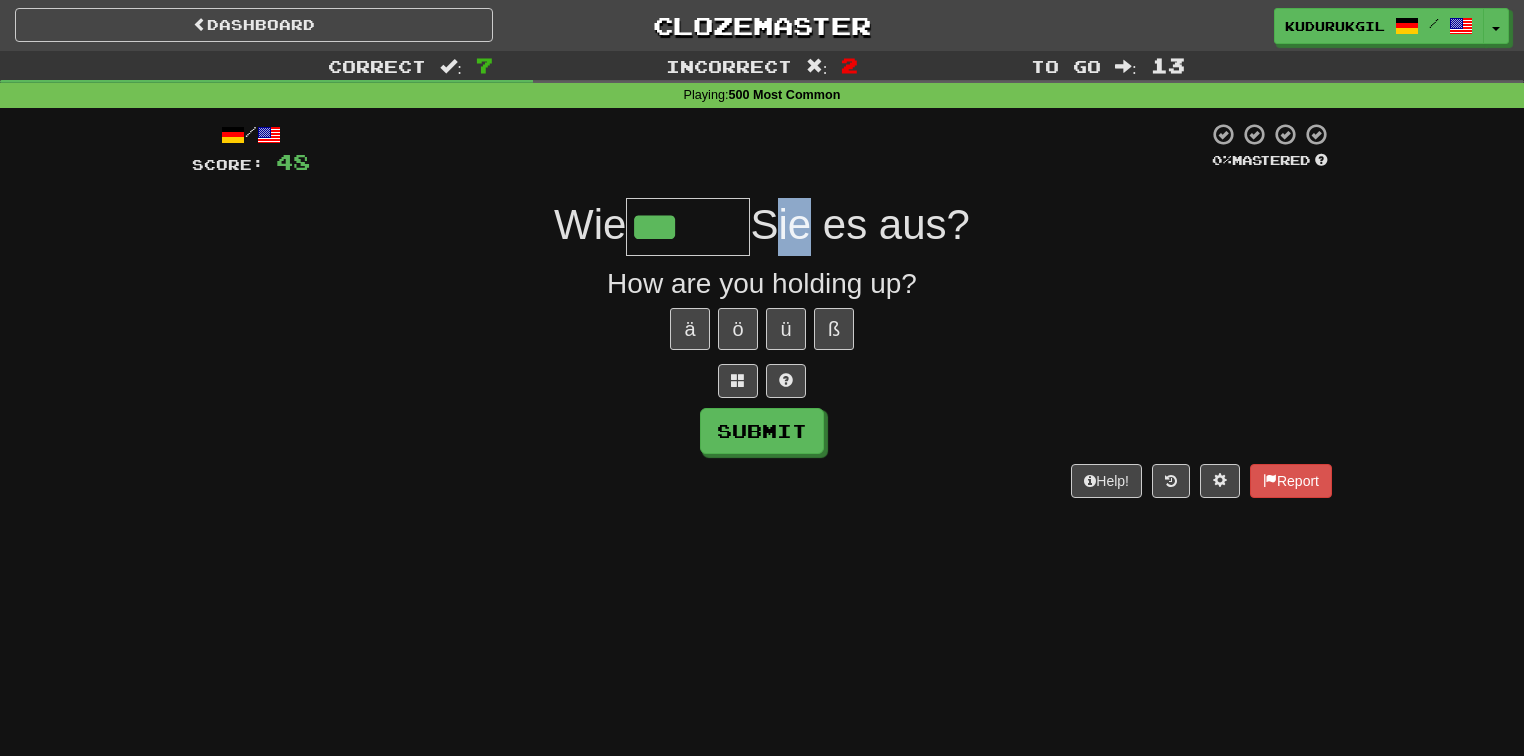 drag, startPoint x: 764, startPoint y: 232, endPoint x: 804, endPoint y: 224, distance: 40.792156 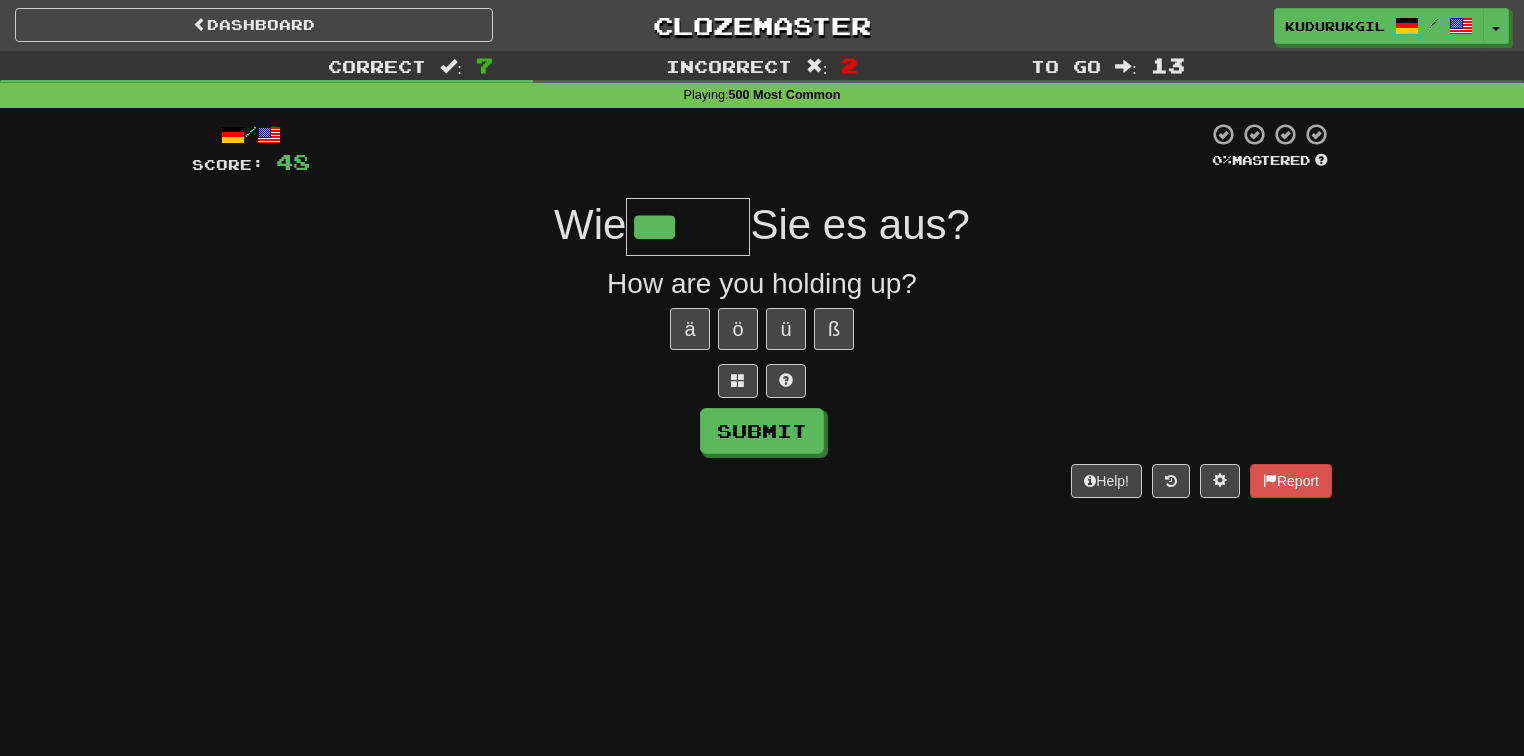 click on "***" at bounding box center (688, 227) 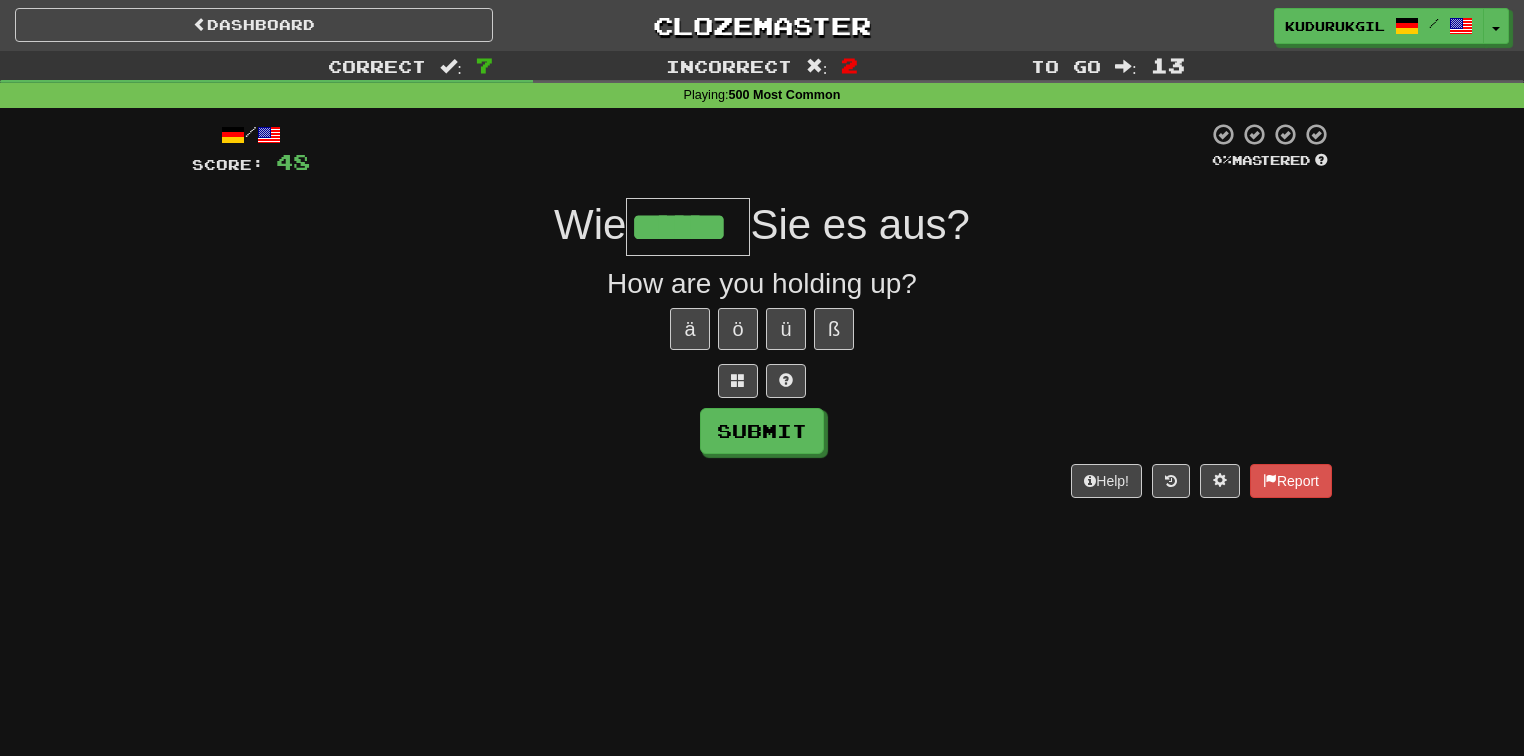 type on "******" 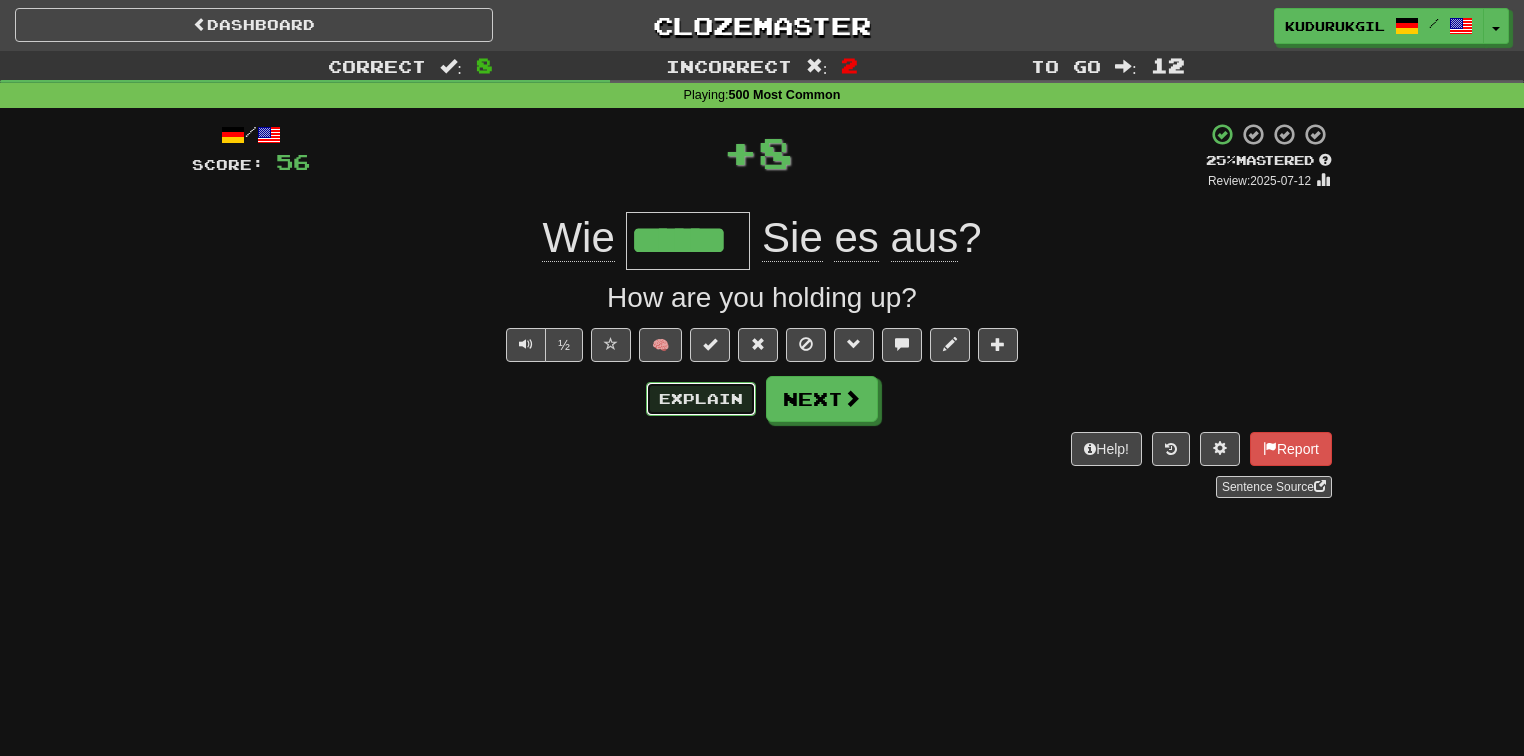 click on "Explain" at bounding box center [701, 399] 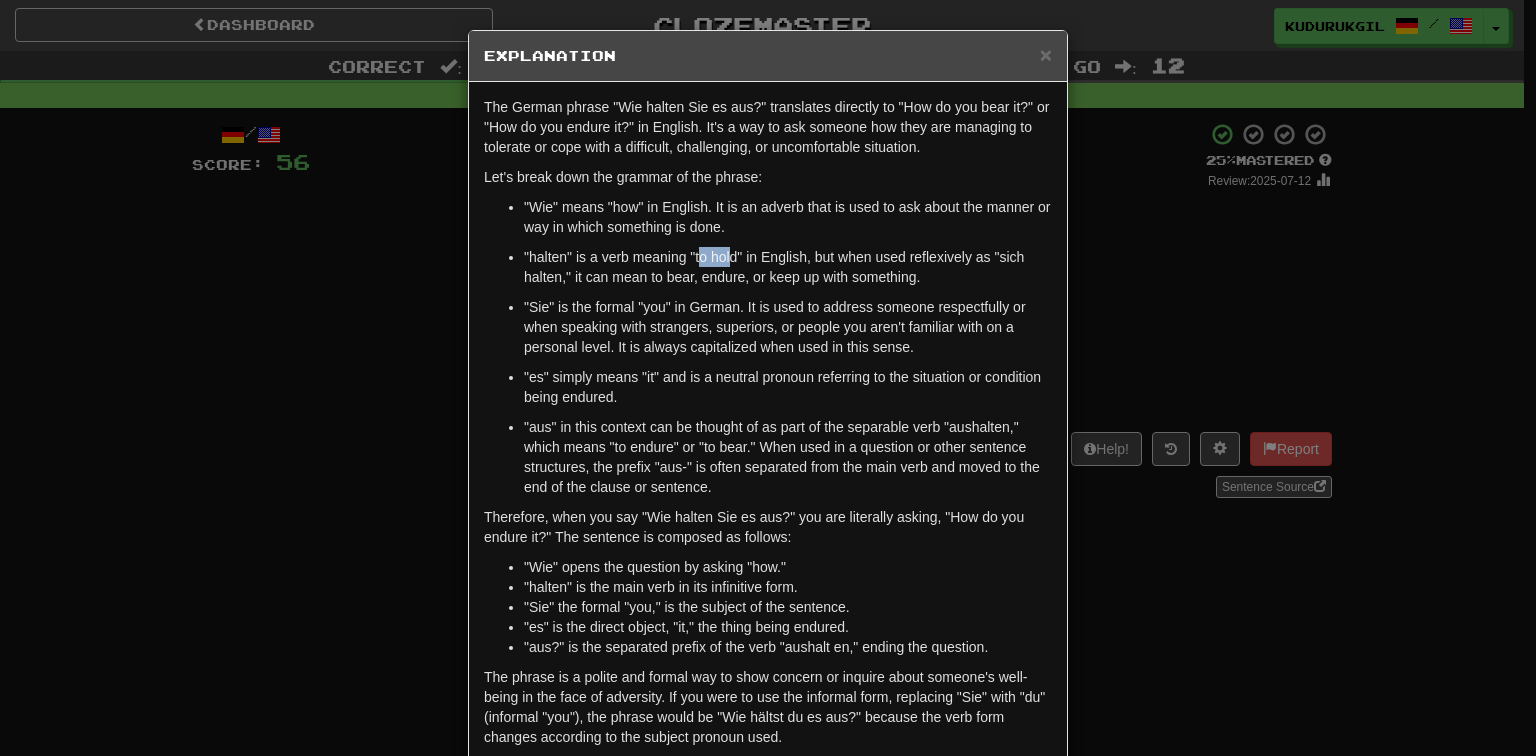 drag, startPoint x: 692, startPoint y: 255, endPoint x: 726, endPoint y: 255, distance: 34 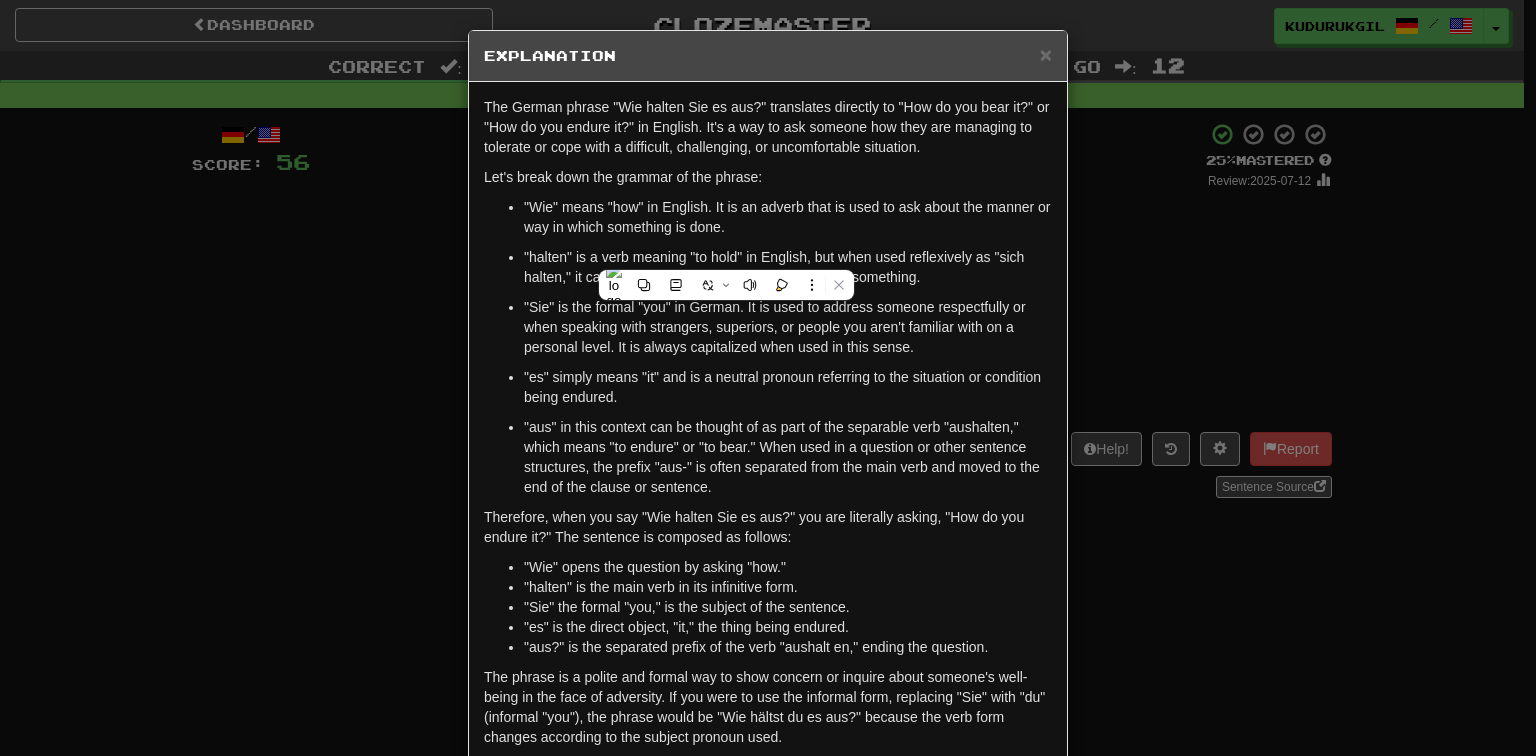 click on ""halten" is a verb meaning "to hold" in English, but when used reflexively as "sich halten," it can mean to bear, endure, or keep up with something." at bounding box center (788, 267) 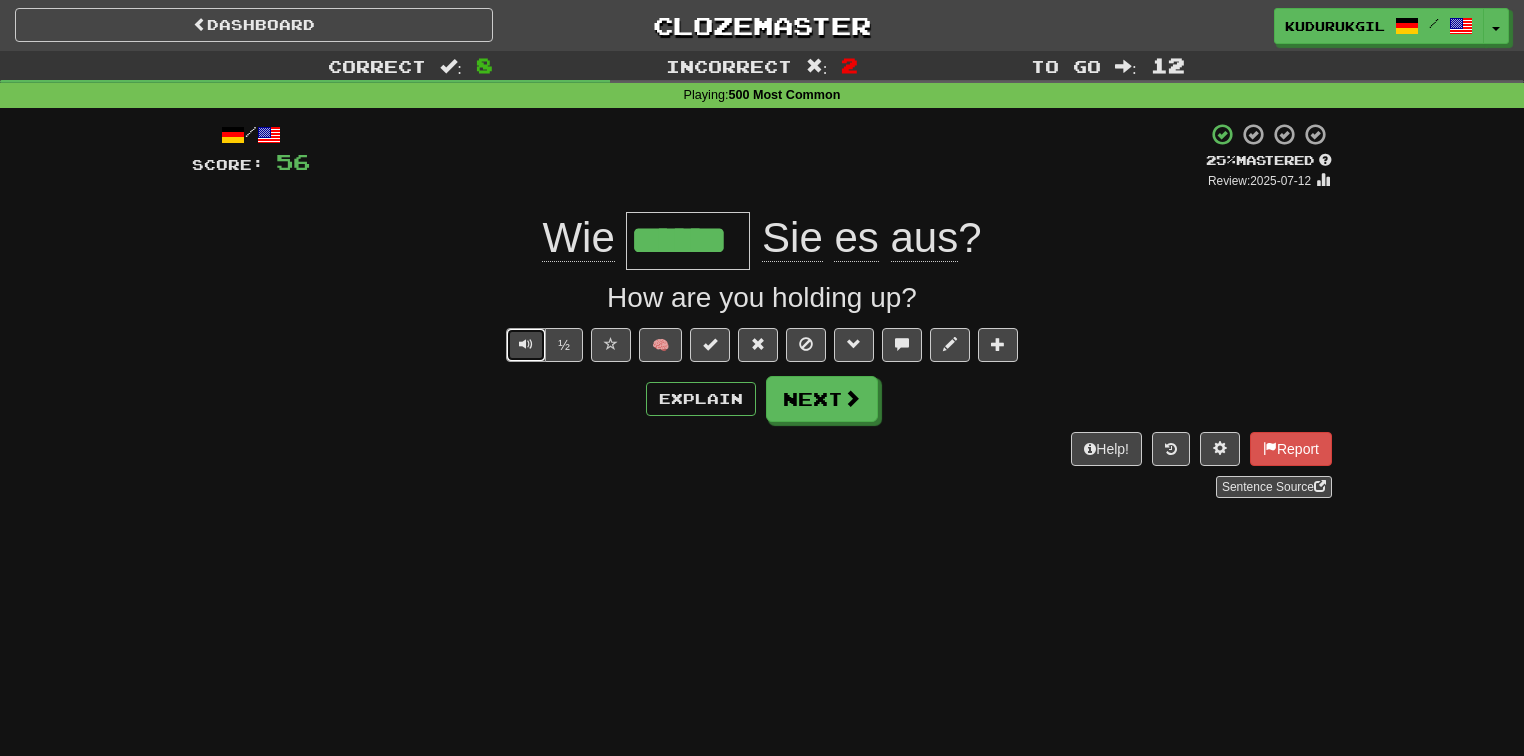 click at bounding box center (526, 344) 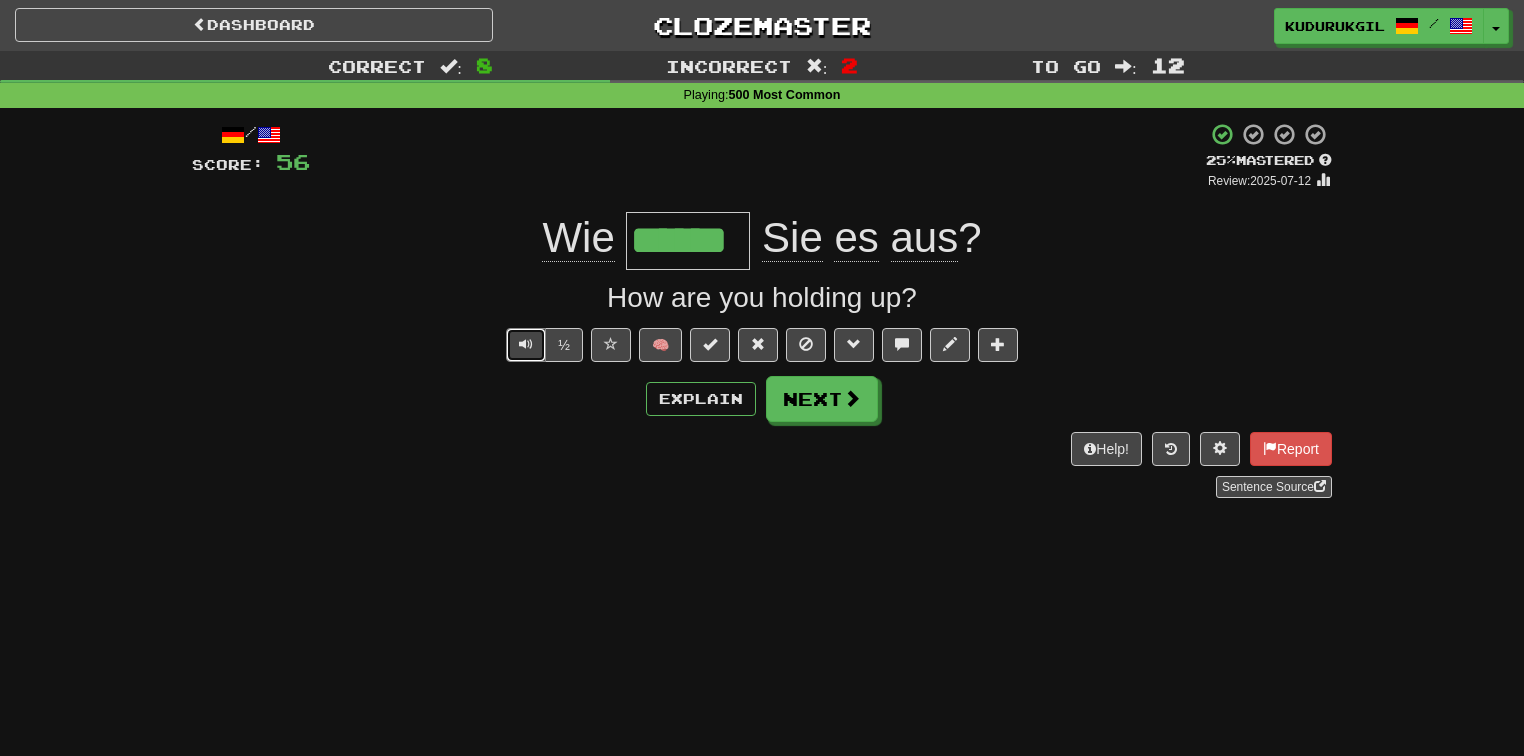 click at bounding box center (526, 345) 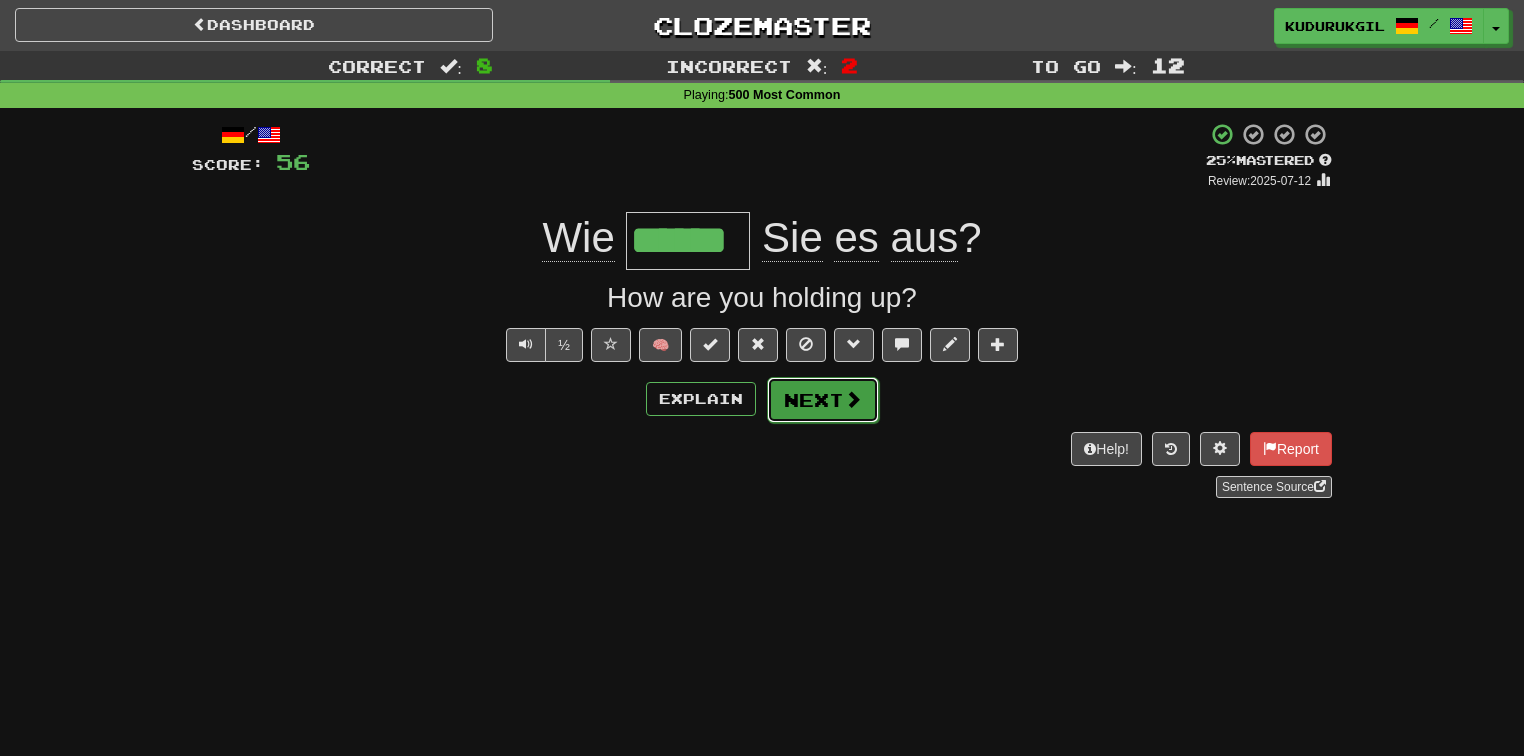 click on "Next" at bounding box center [823, 400] 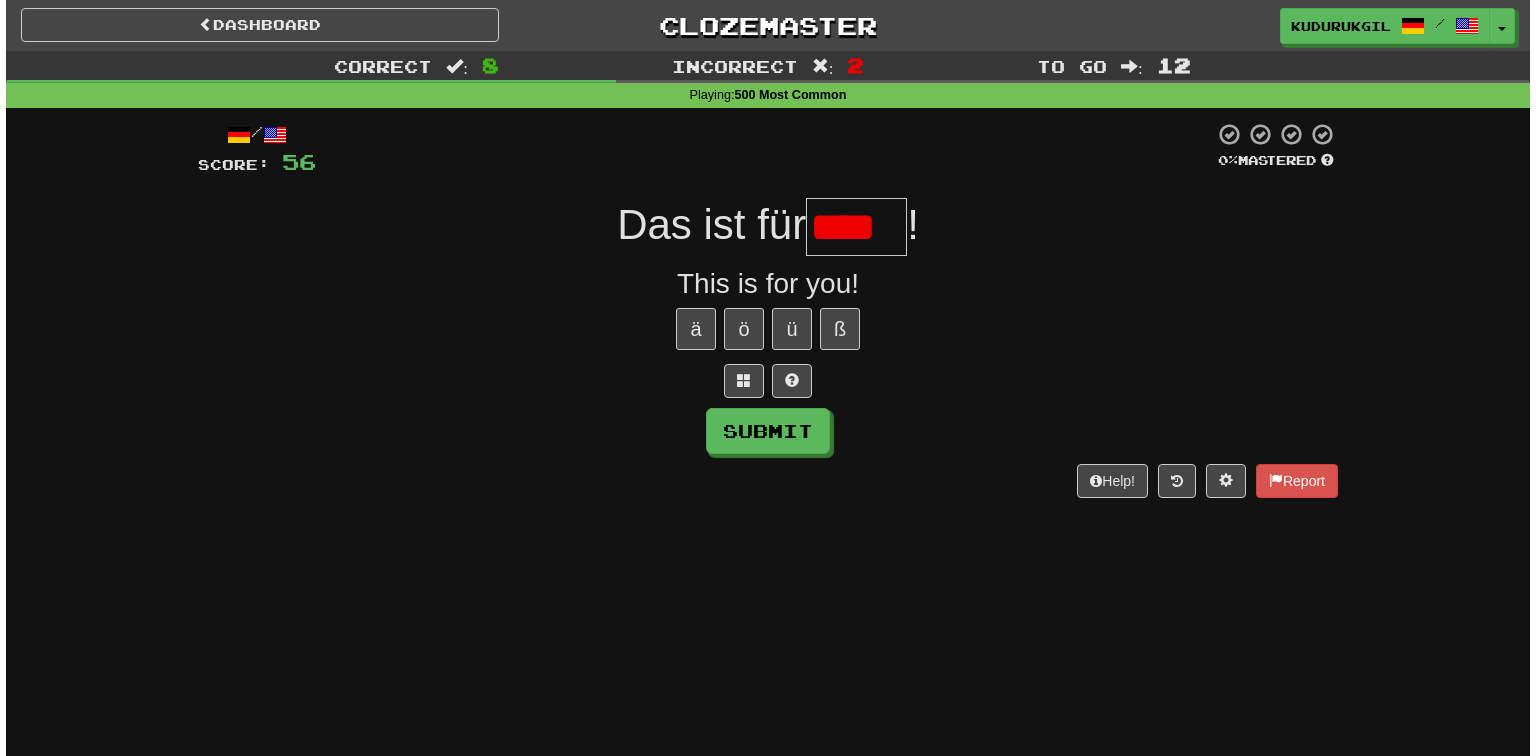 scroll, scrollTop: 0, scrollLeft: 0, axis: both 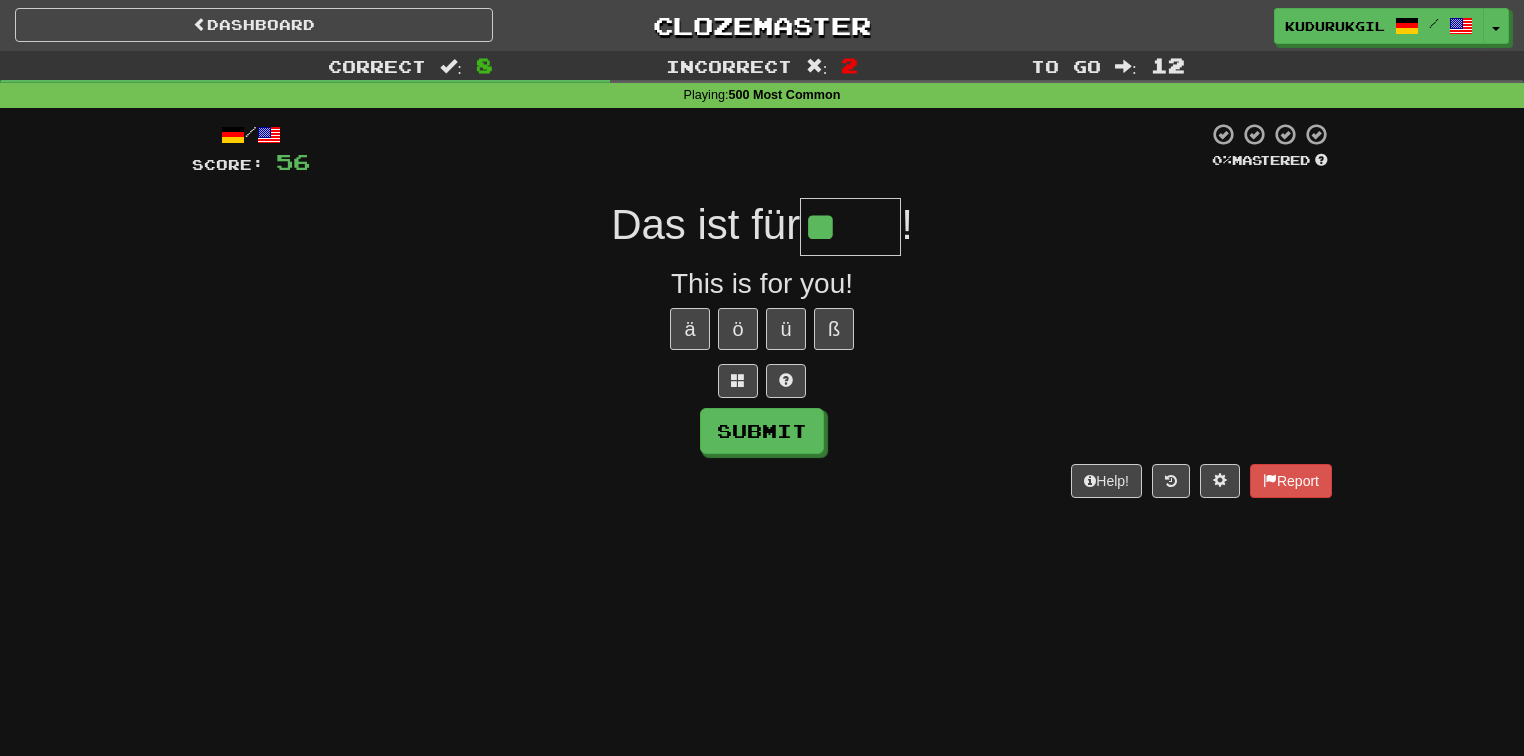 type on "*" 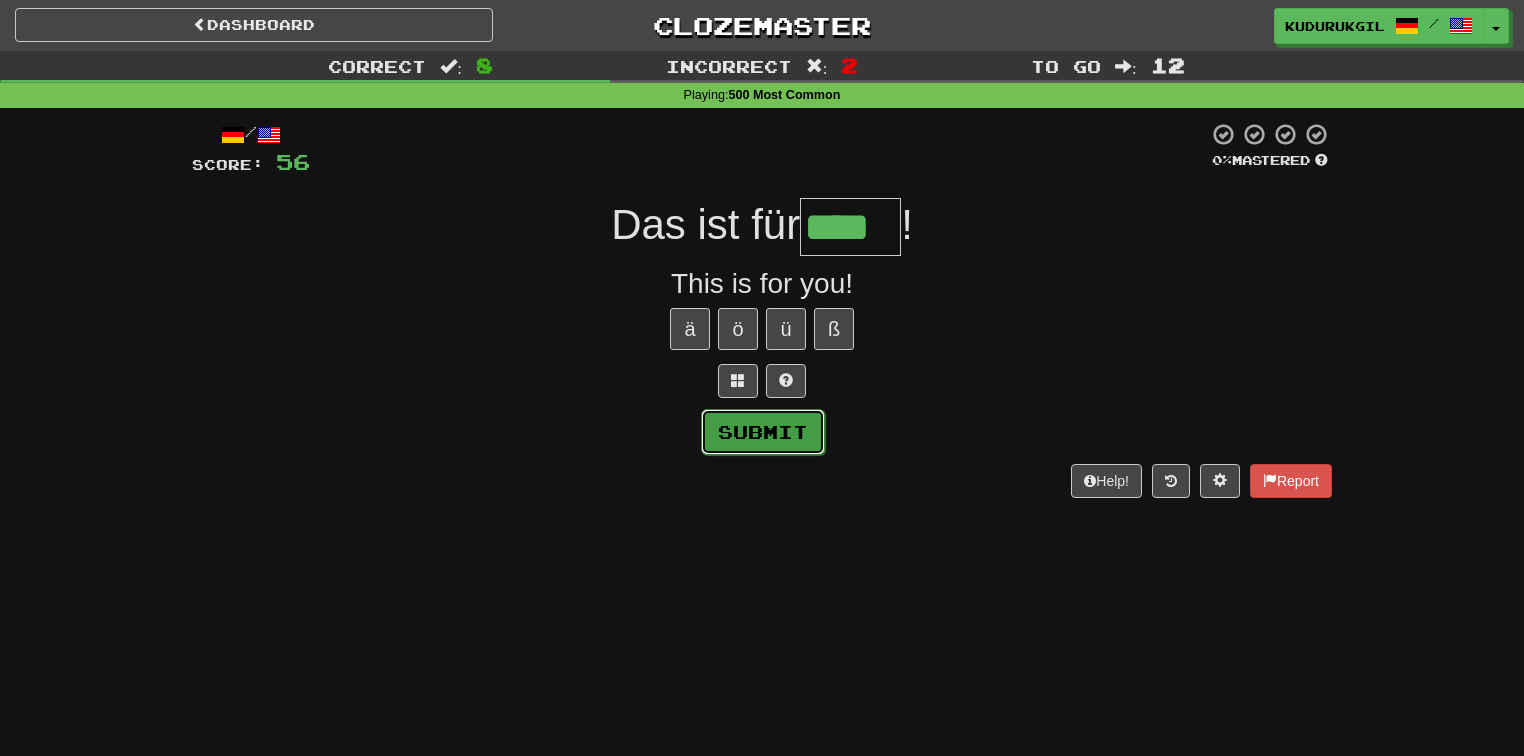 click on "Submit" at bounding box center [763, 432] 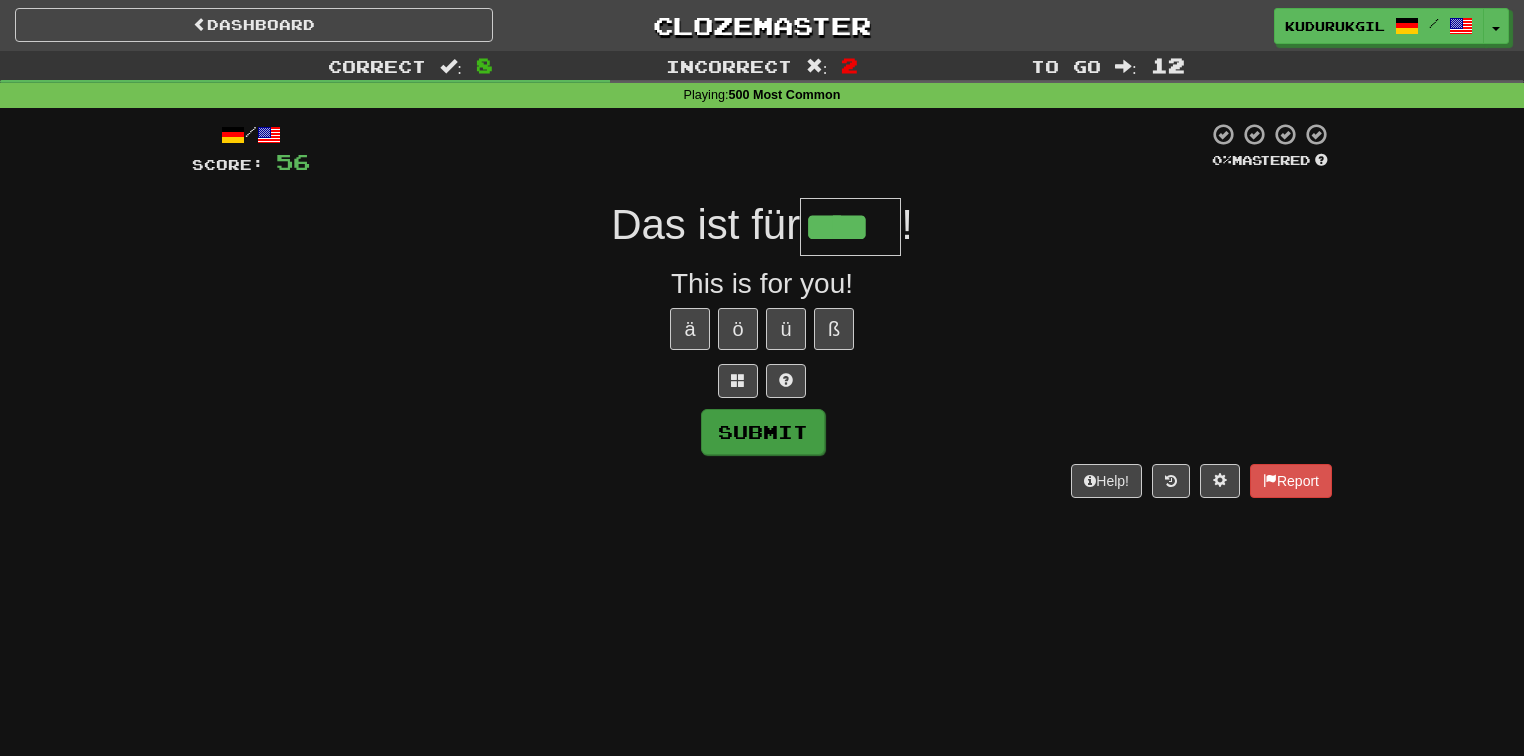 type on "****" 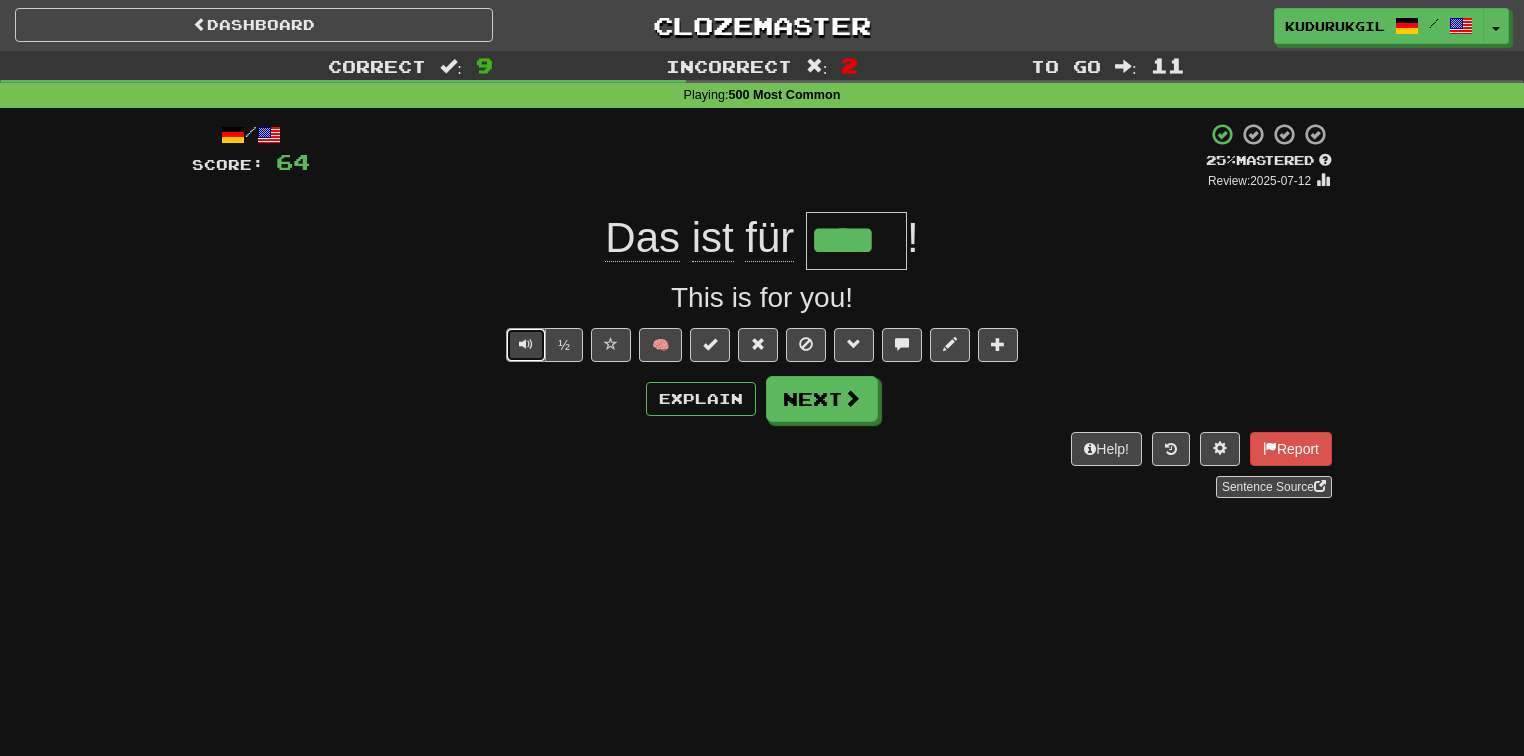 click at bounding box center [526, 344] 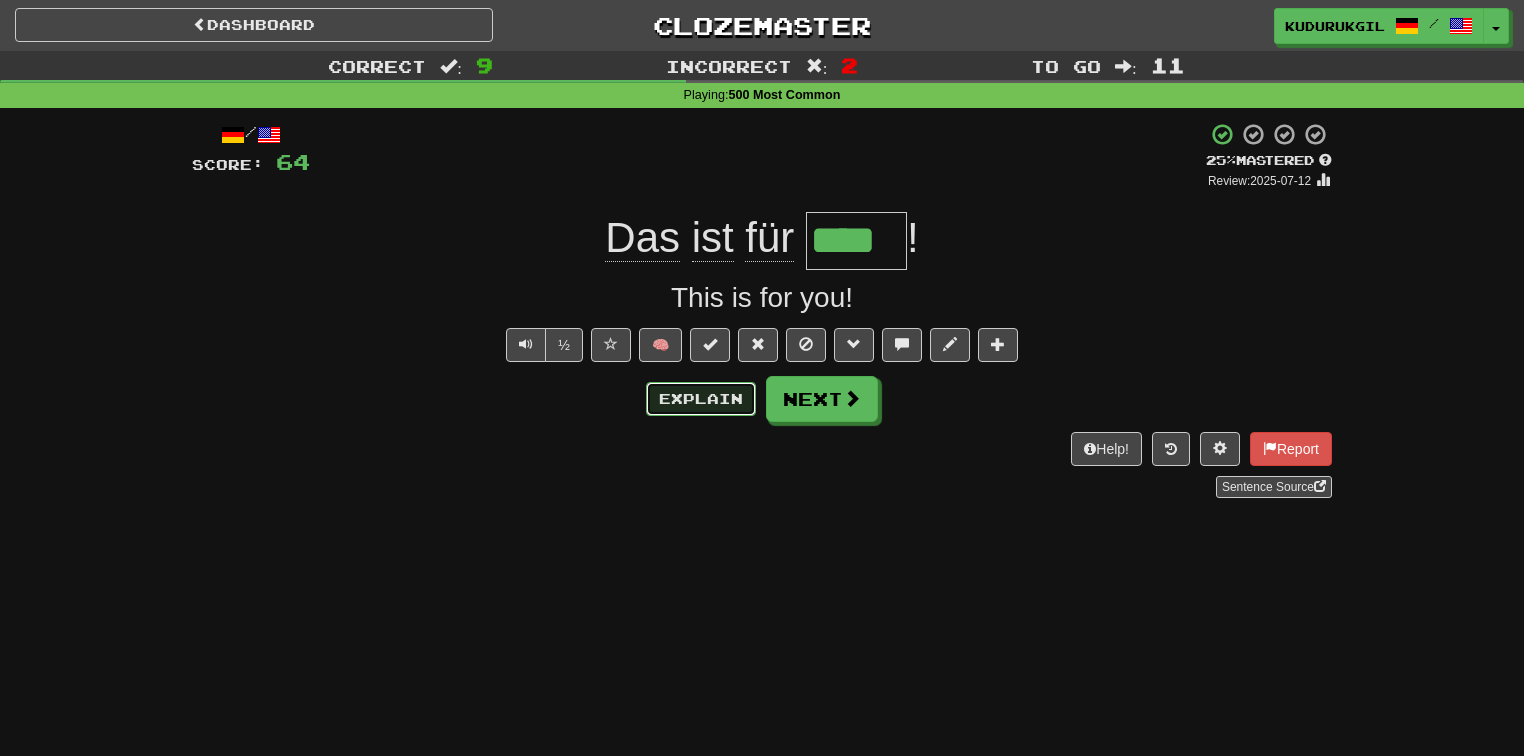 click on "Explain" at bounding box center [701, 399] 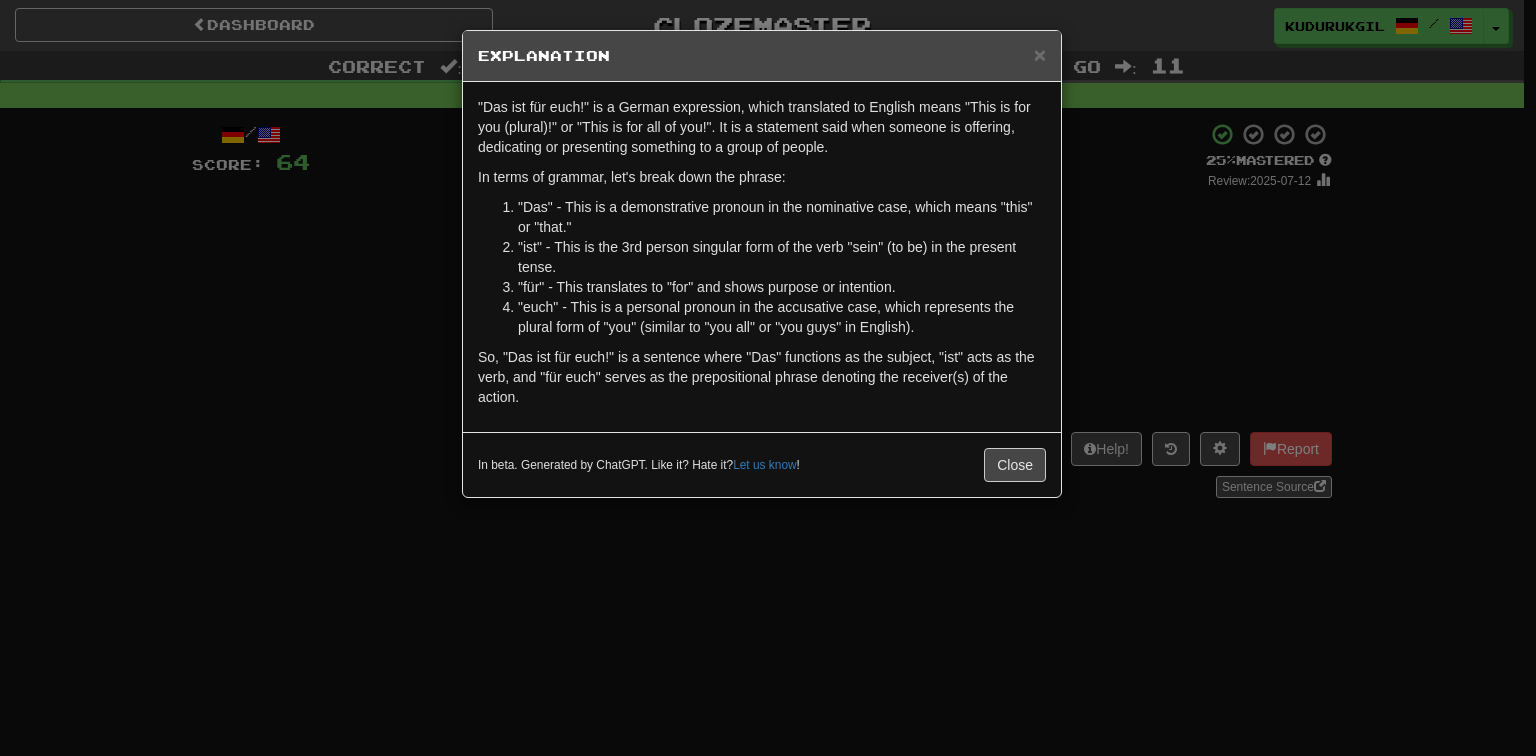 click on ""euch" - This is a personal pronoun in the accusative case, which represents the plural form of "you" (similar to "you all" or "you guys" in English)." at bounding box center [782, 317] 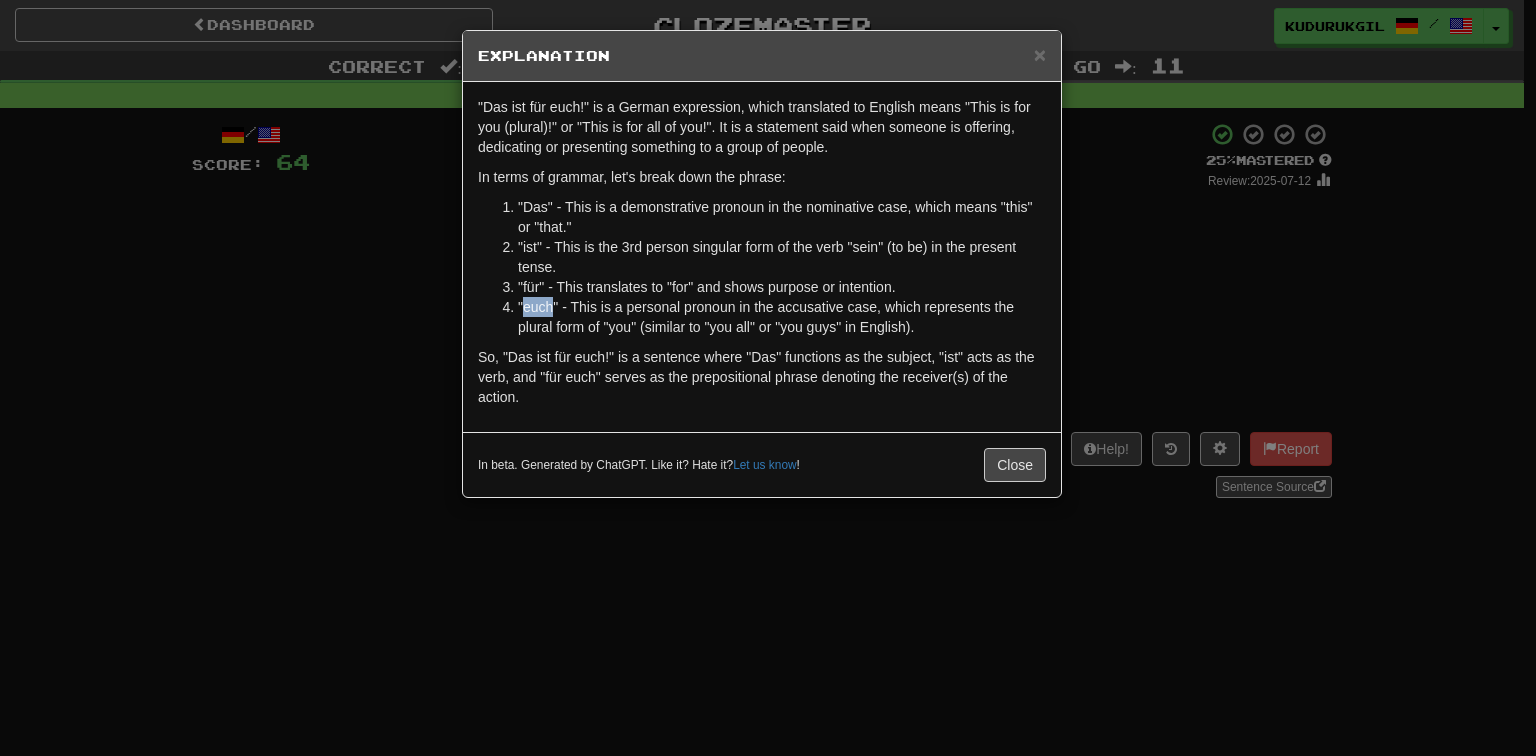 click on ""euch" - This is a personal pronoun in the accusative case, which represents the plural form of "you" (similar to "you all" or "you guys" in English)." at bounding box center [782, 317] 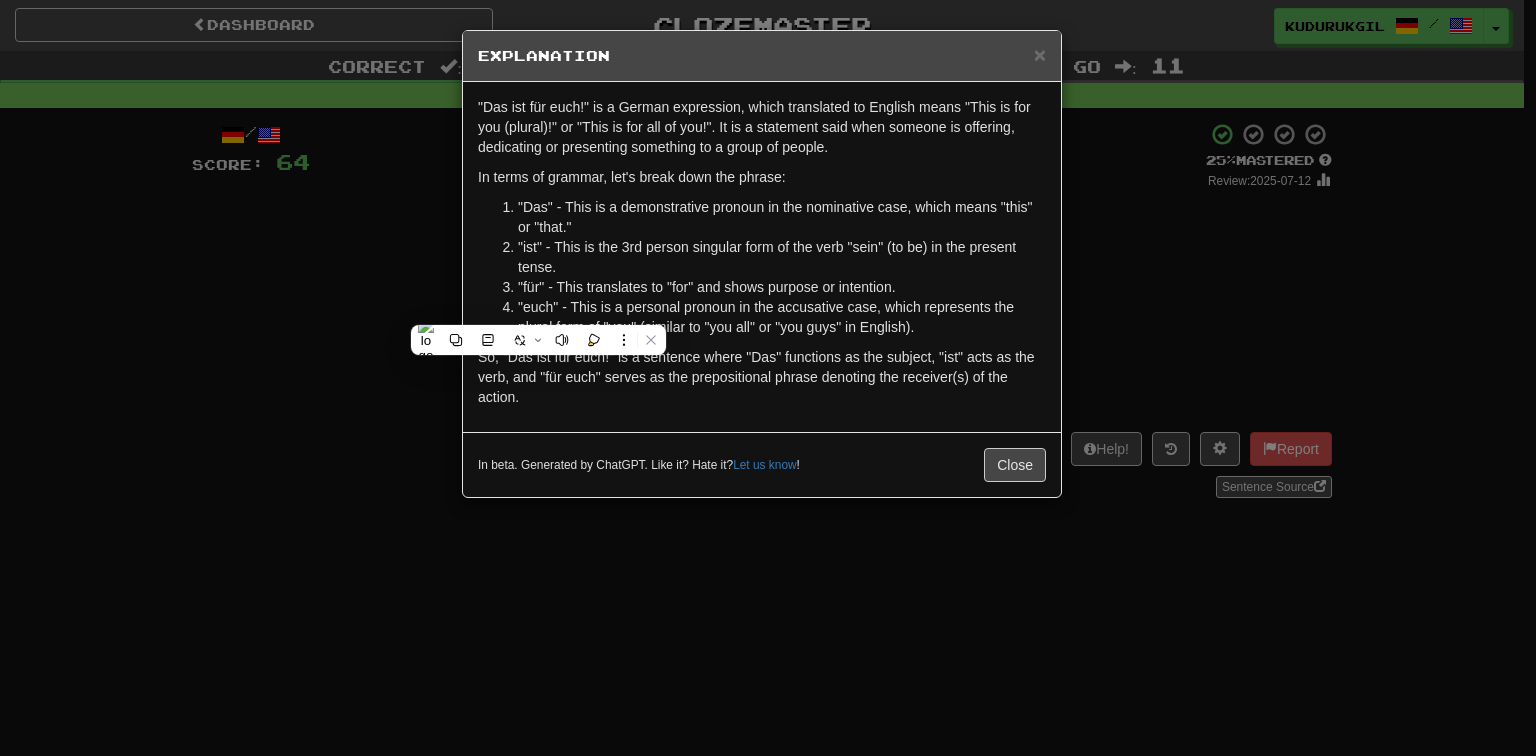 click on ""euch" - This is a personal pronoun in the accusative case, which represents the plural form of "you" (similar to "you all" or "you guys" in English)." at bounding box center (782, 317) 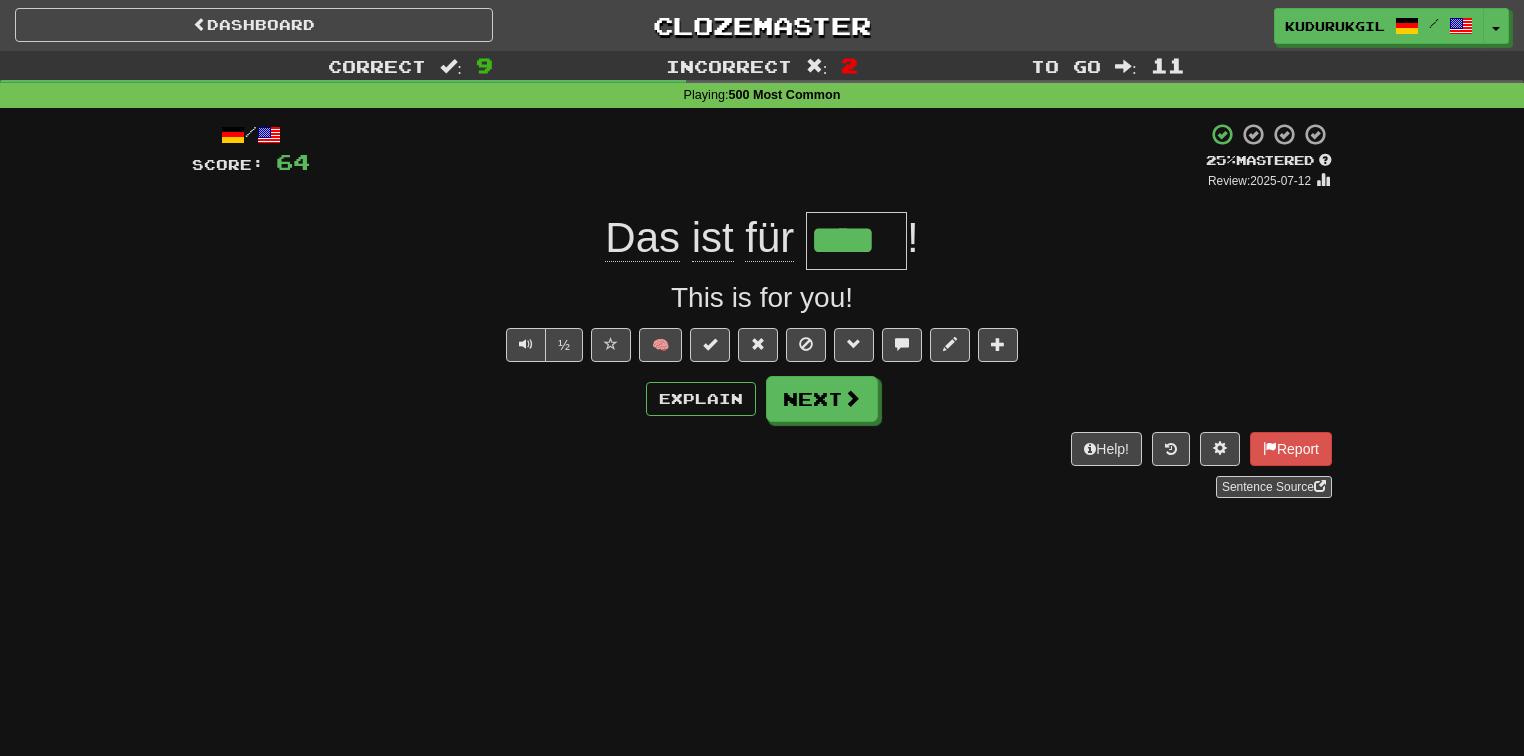 click on "This is for you!" at bounding box center [762, 298] 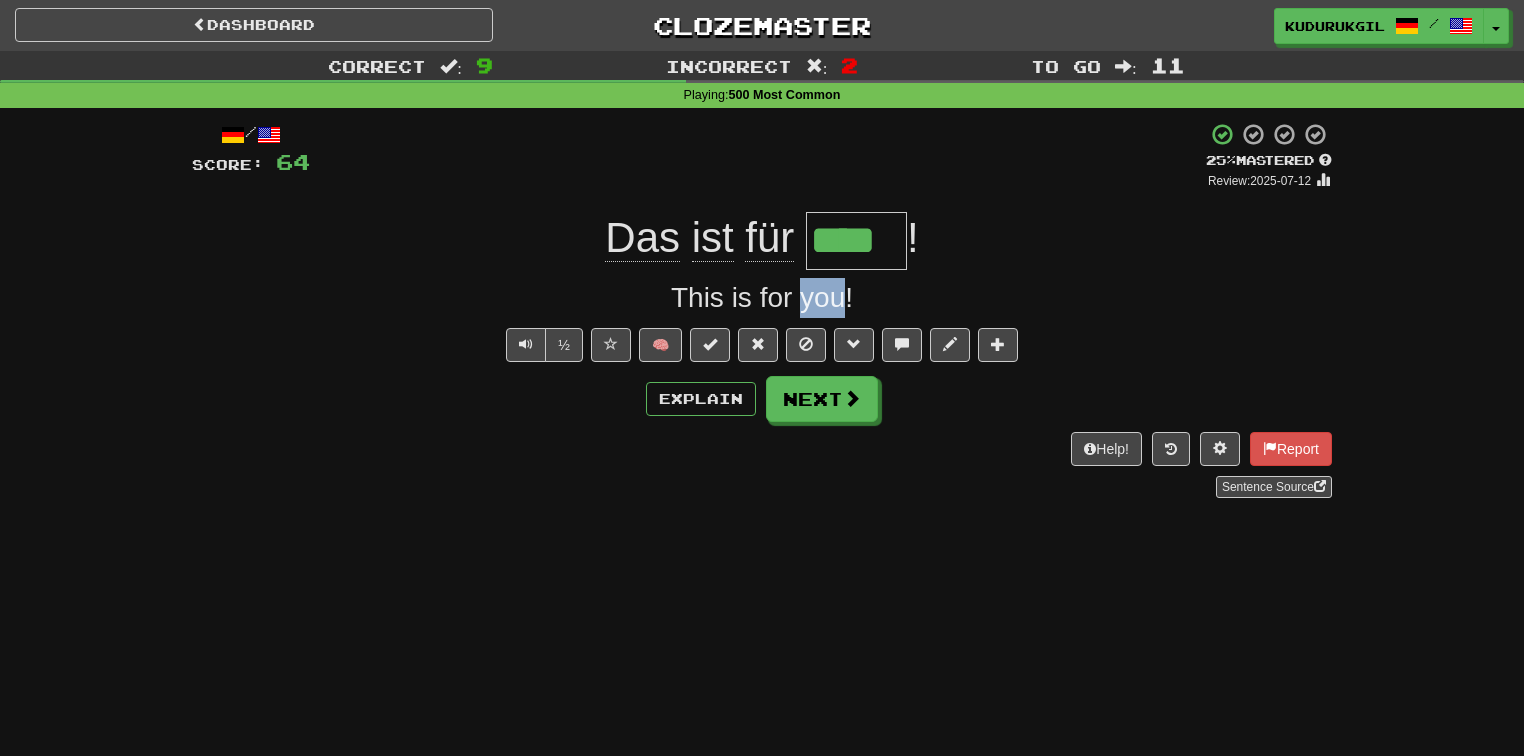 click on "This is for you!" at bounding box center (762, 298) 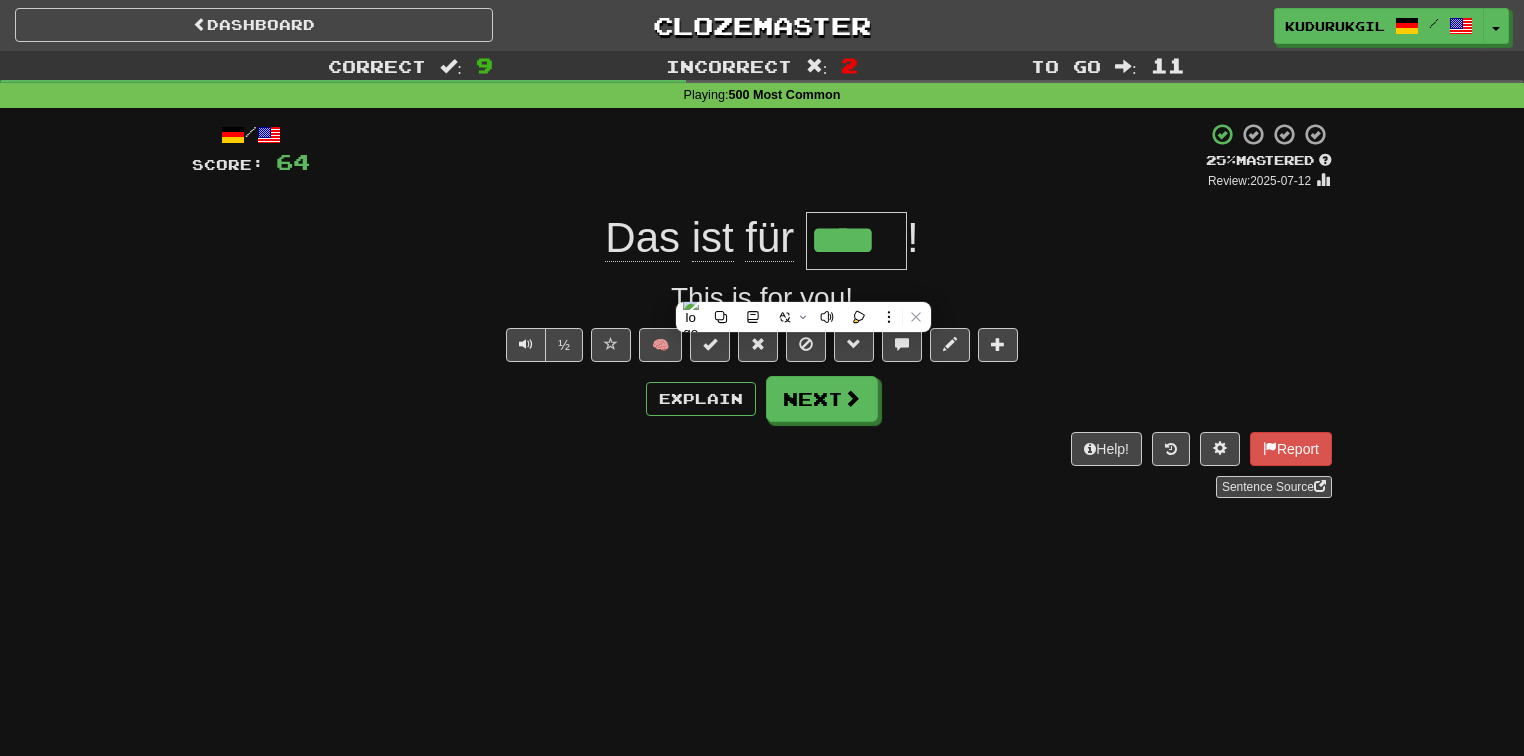 click on "This is for you!" at bounding box center [762, 298] 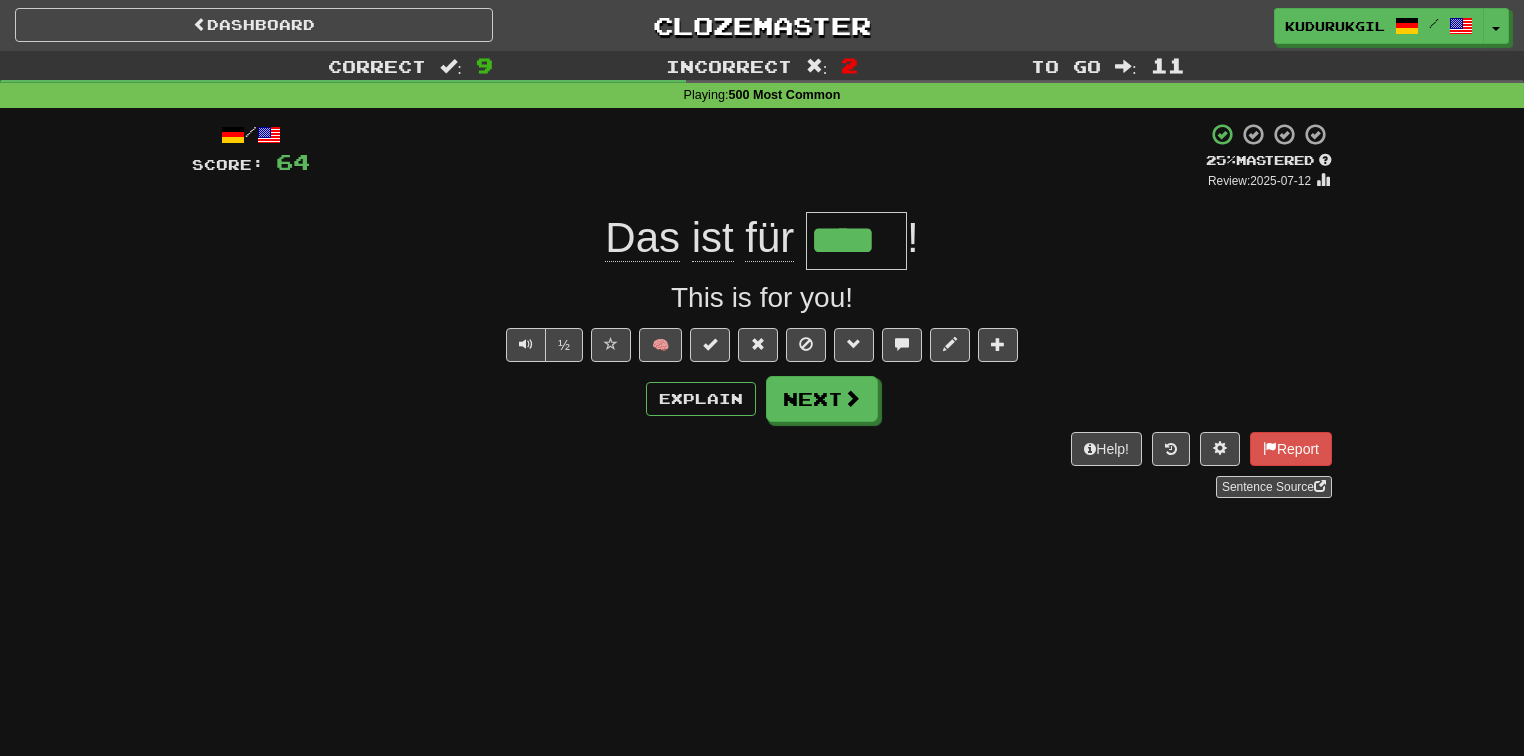click on "This is for you!" at bounding box center (762, 298) 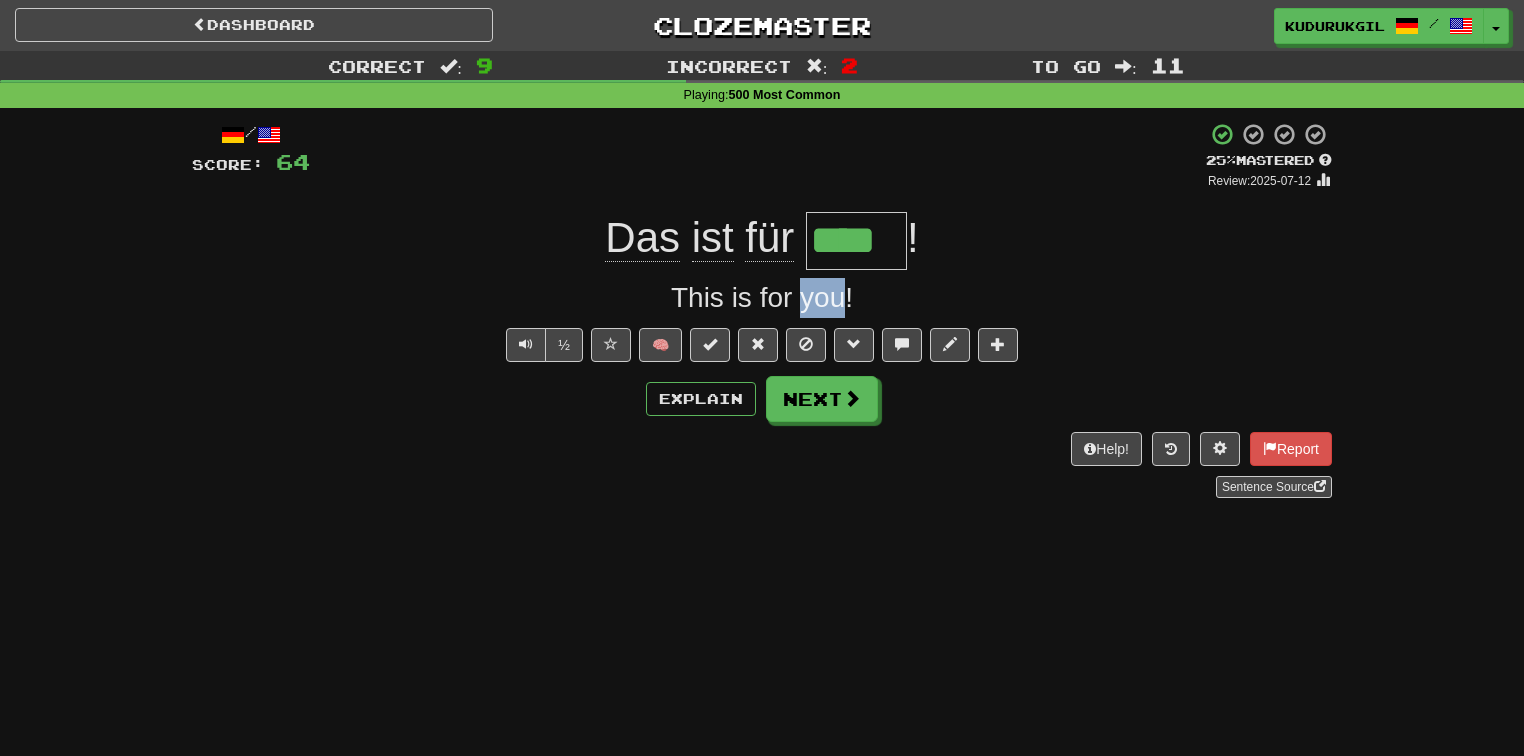 click on "This is for you!" at bounding box center [762, 298] 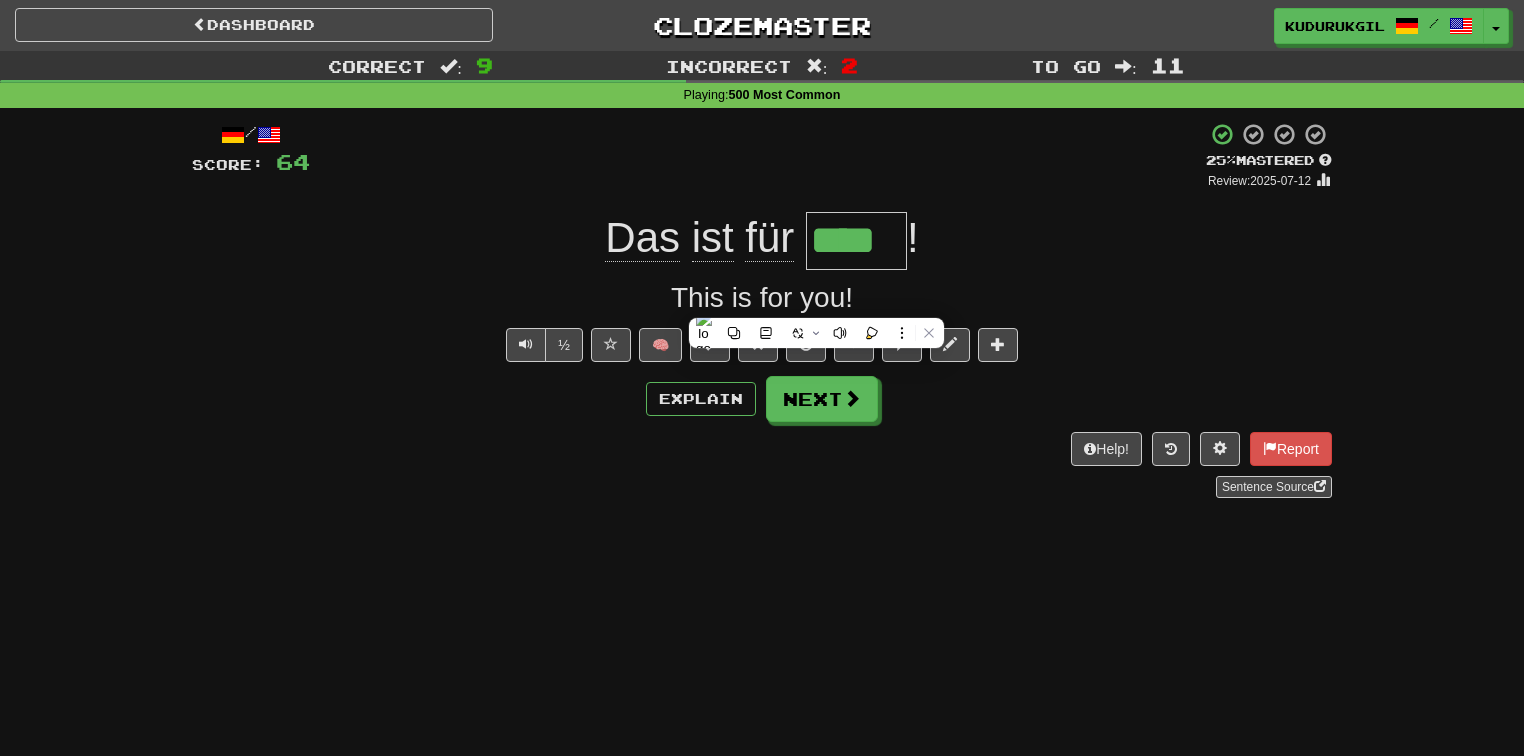 click on "This is for you!" at bounding box center [762, 298] 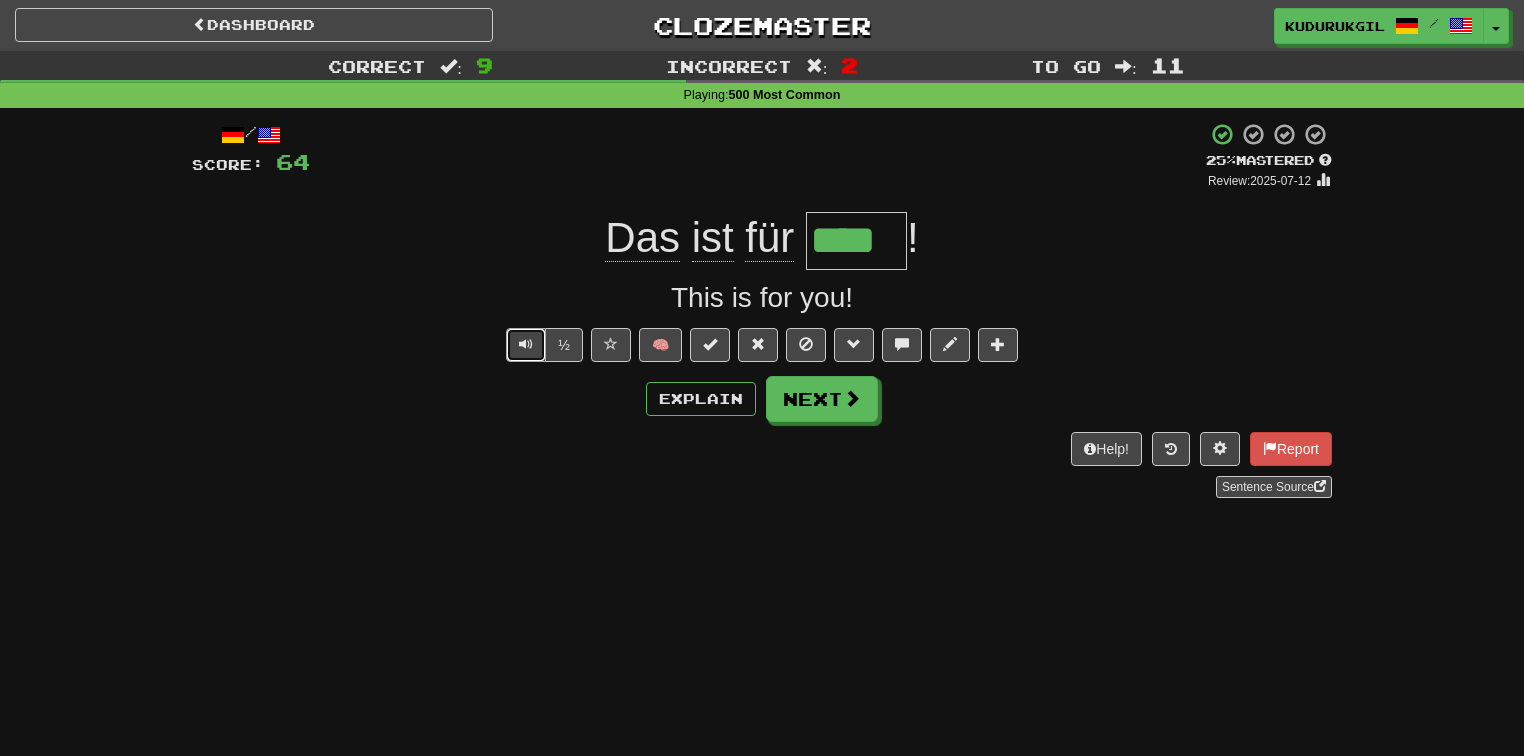 click at bounding box center (526, 344) 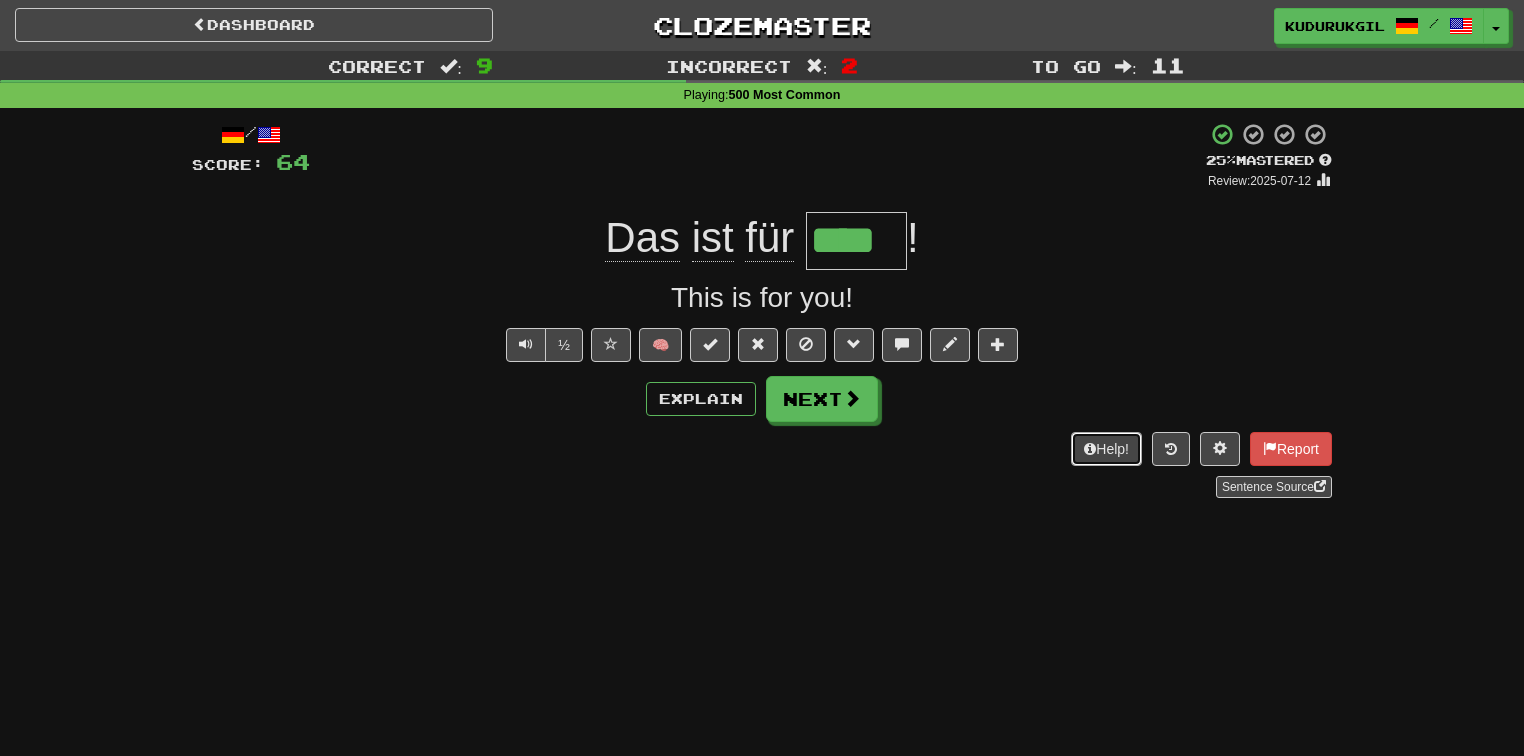 click on "Help!" at bounding box center (1106, 449) 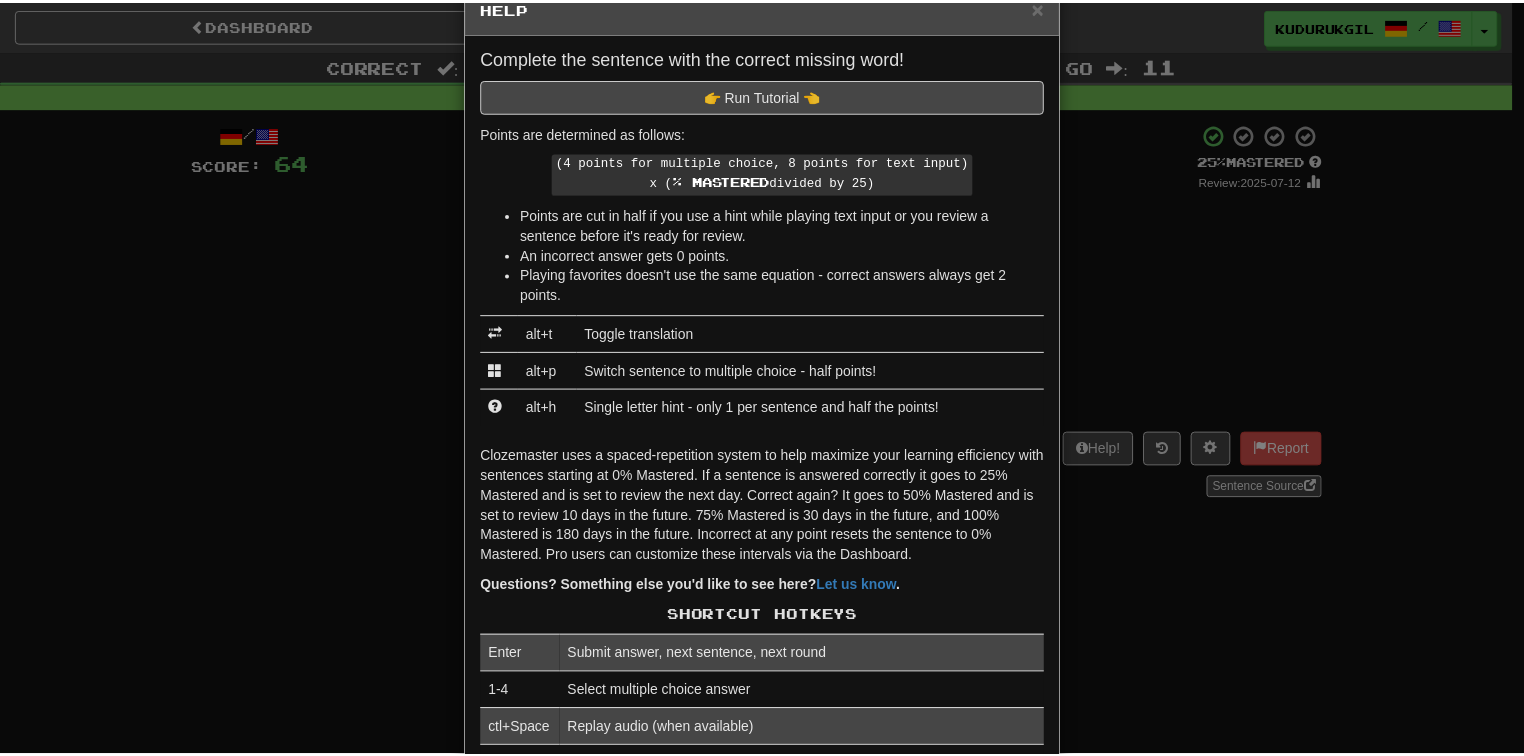 scroll, scrollTop: 53, scrollLeft: 0, axis: vertical 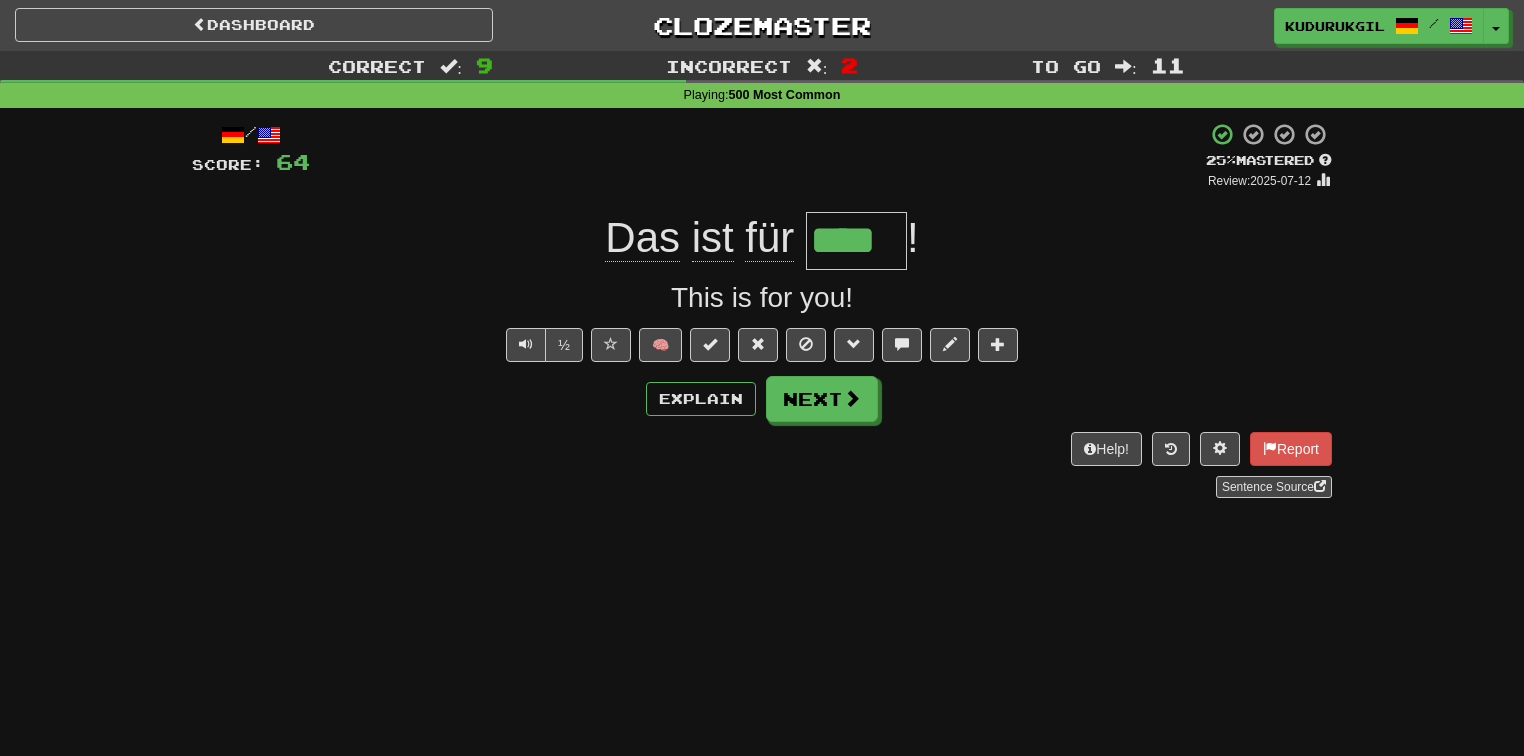click on "Das" 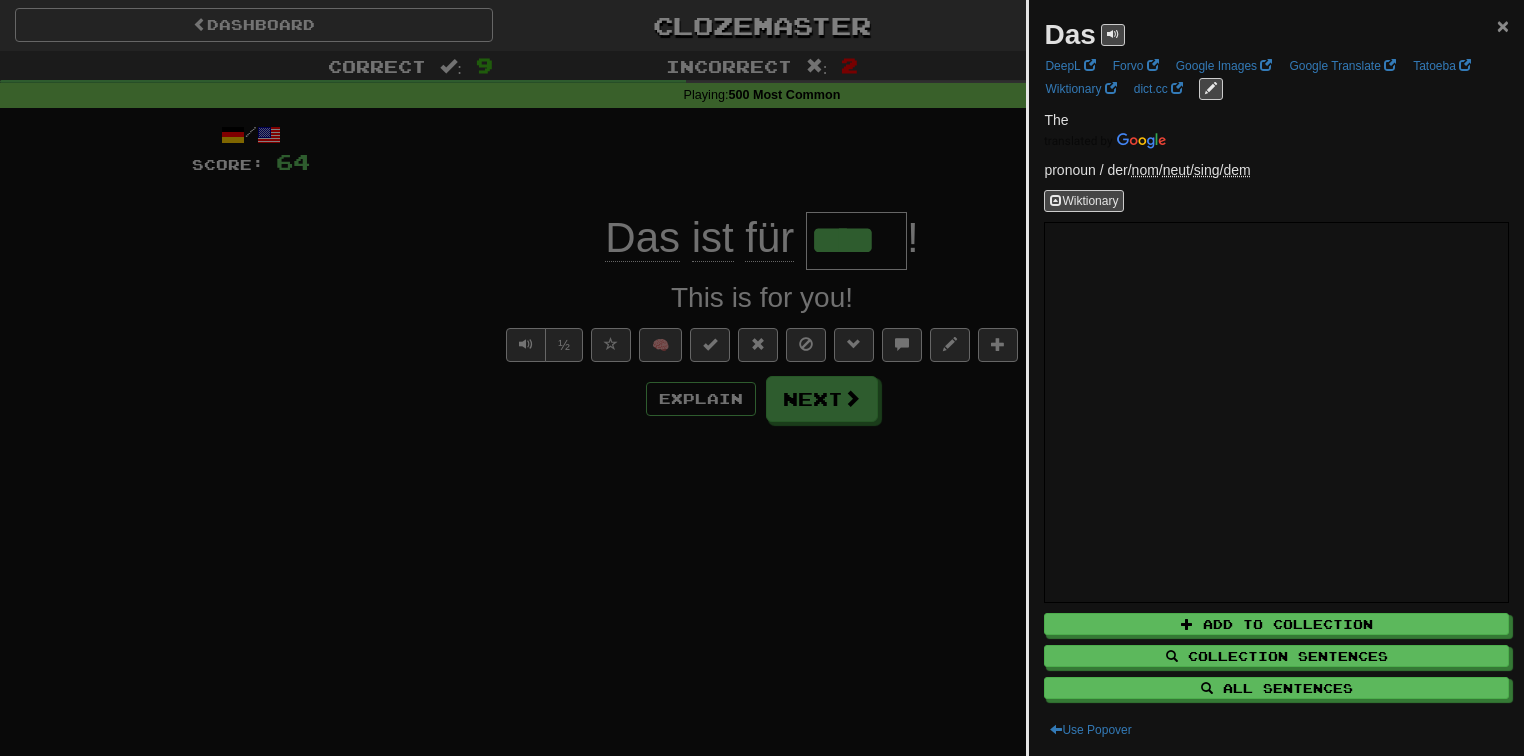 click on "×" at bounding box center (1503, 25) 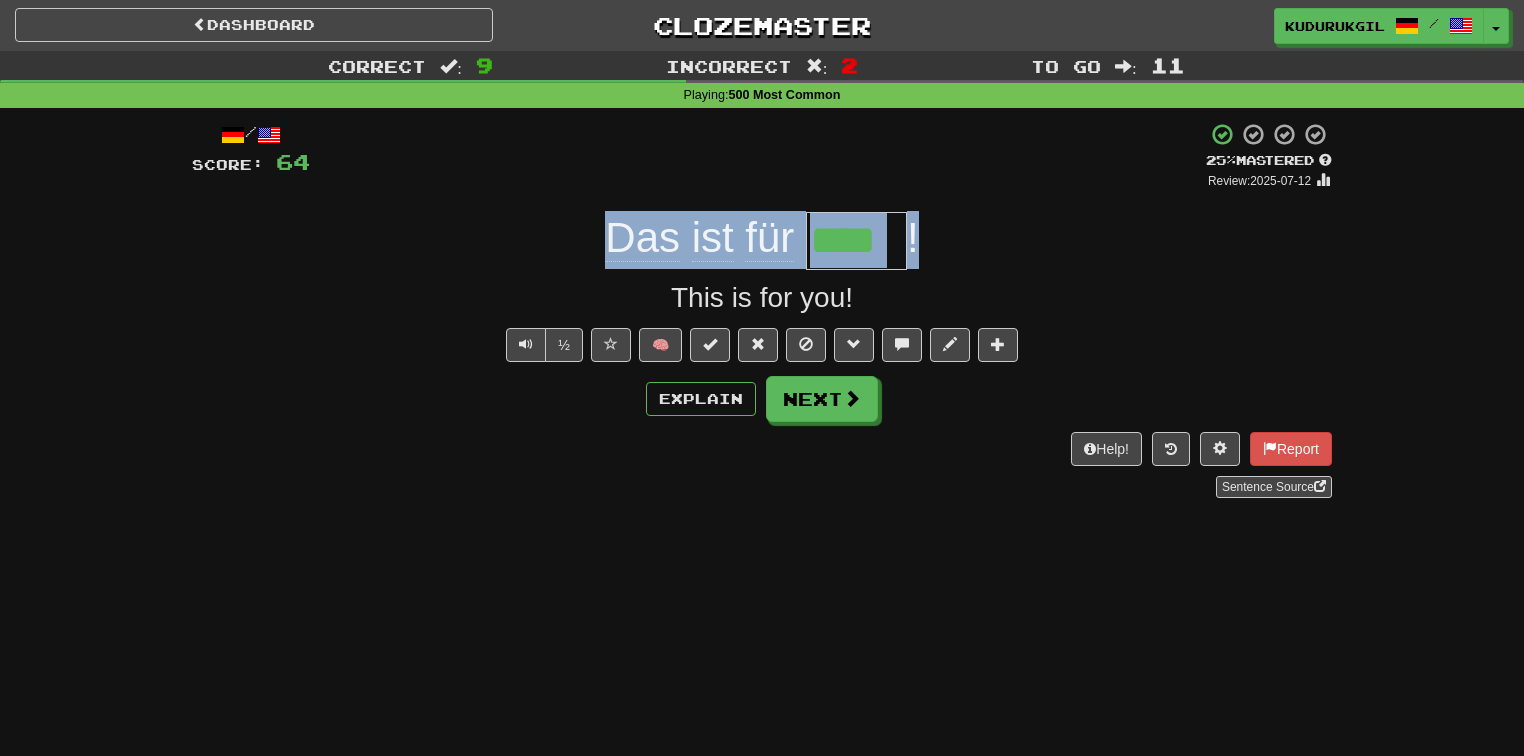 drag, startPoint x: 978, startPoint y: 249, endPoint x: 586, endPoint y: 247, distance: 392.0051 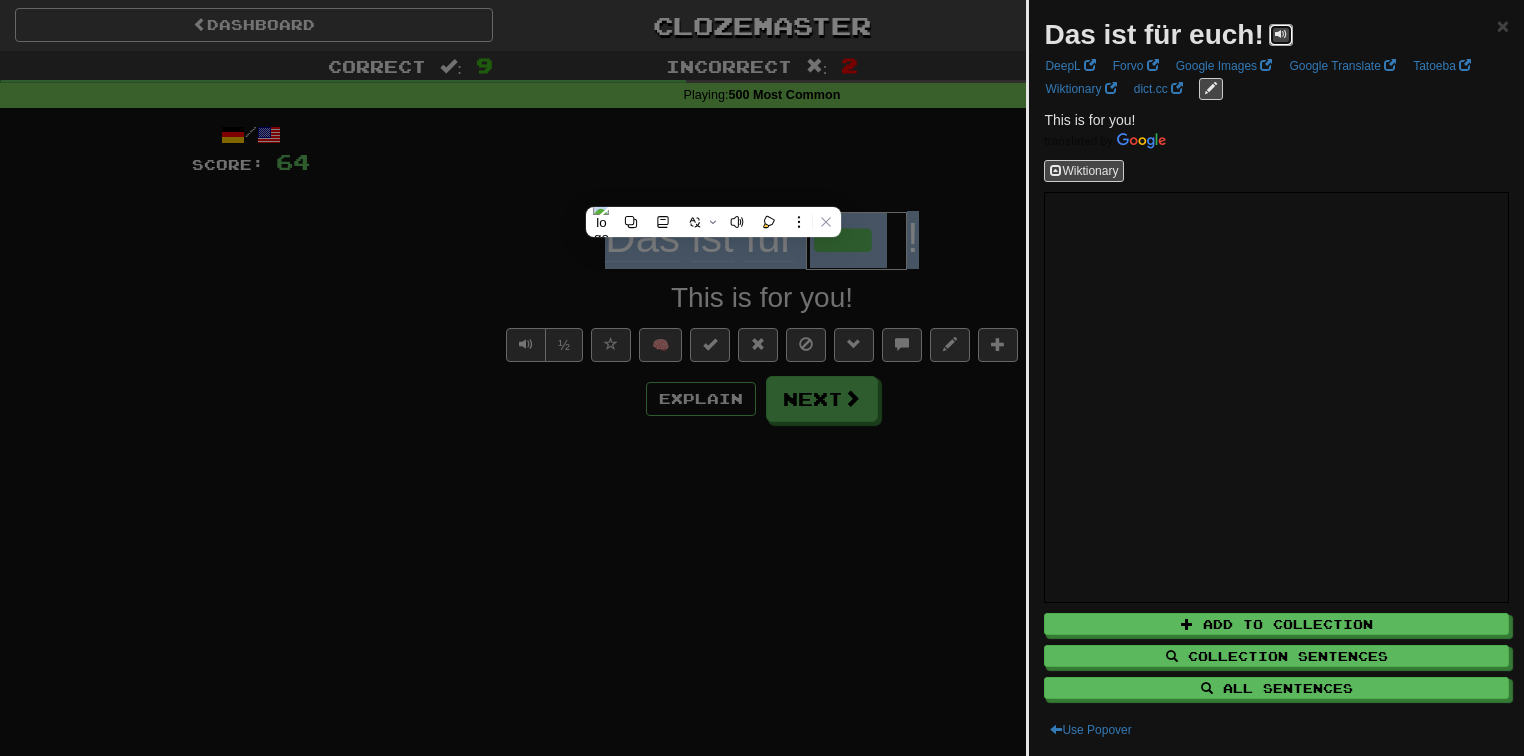 click at bounding box center [1281, 34] 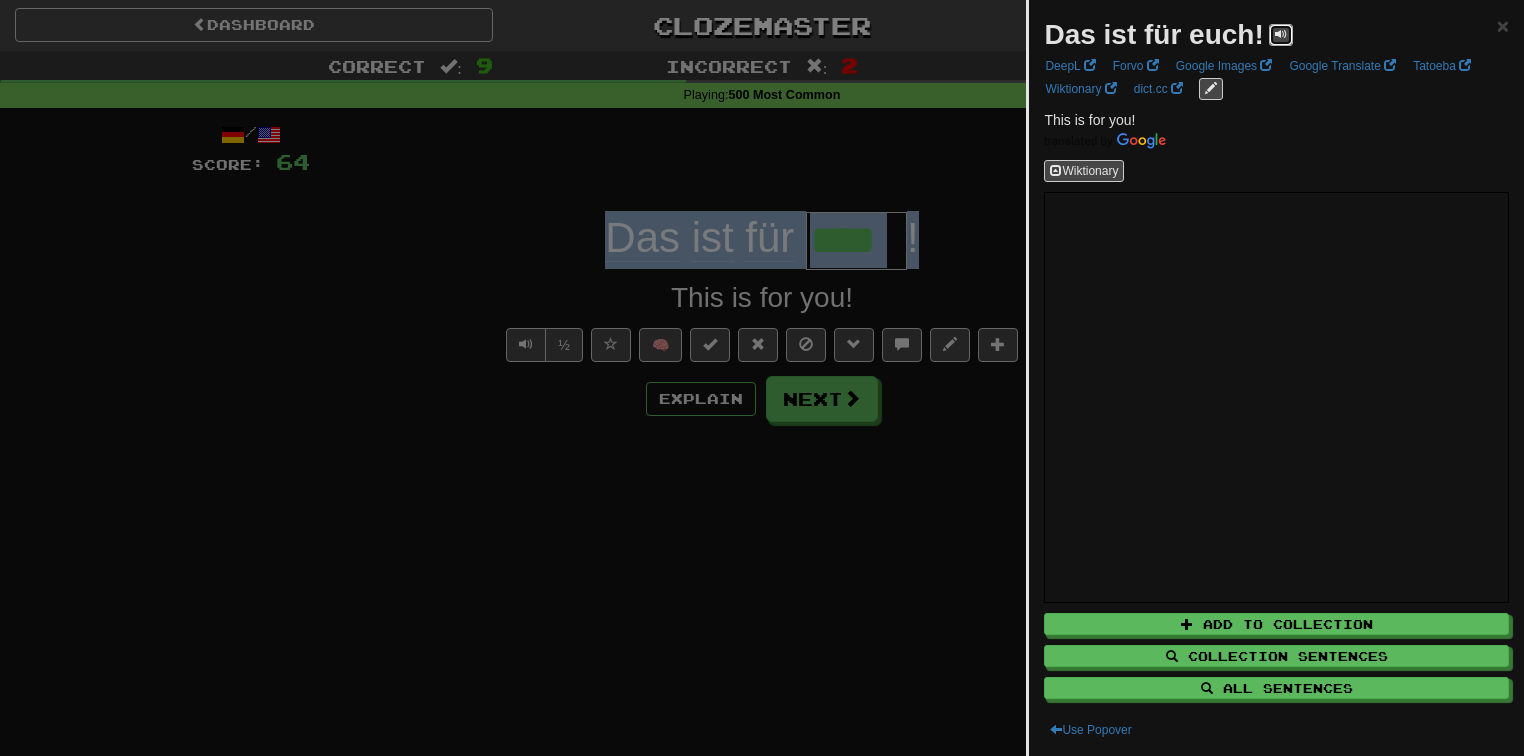 type 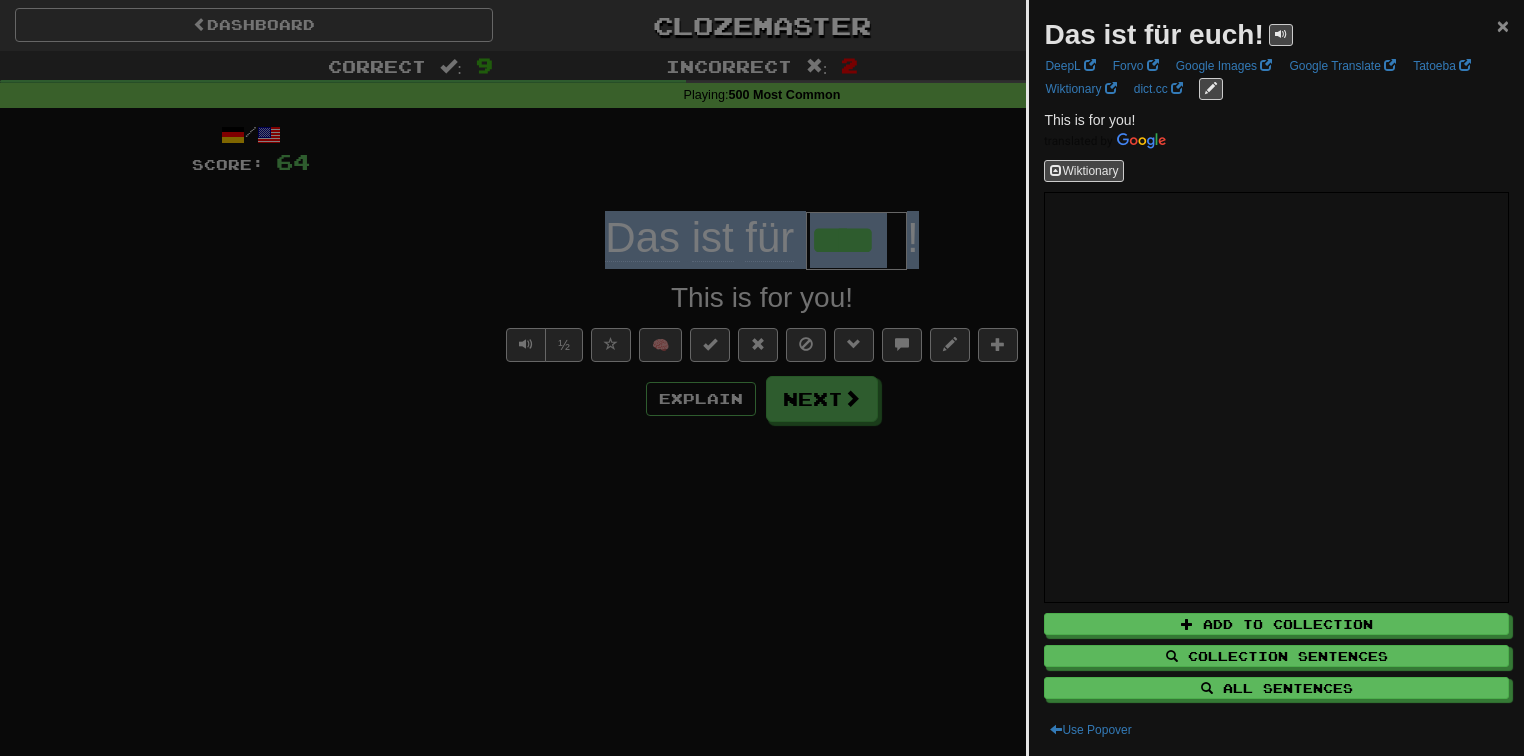 click on "×" at bounding box center [1503, 25] 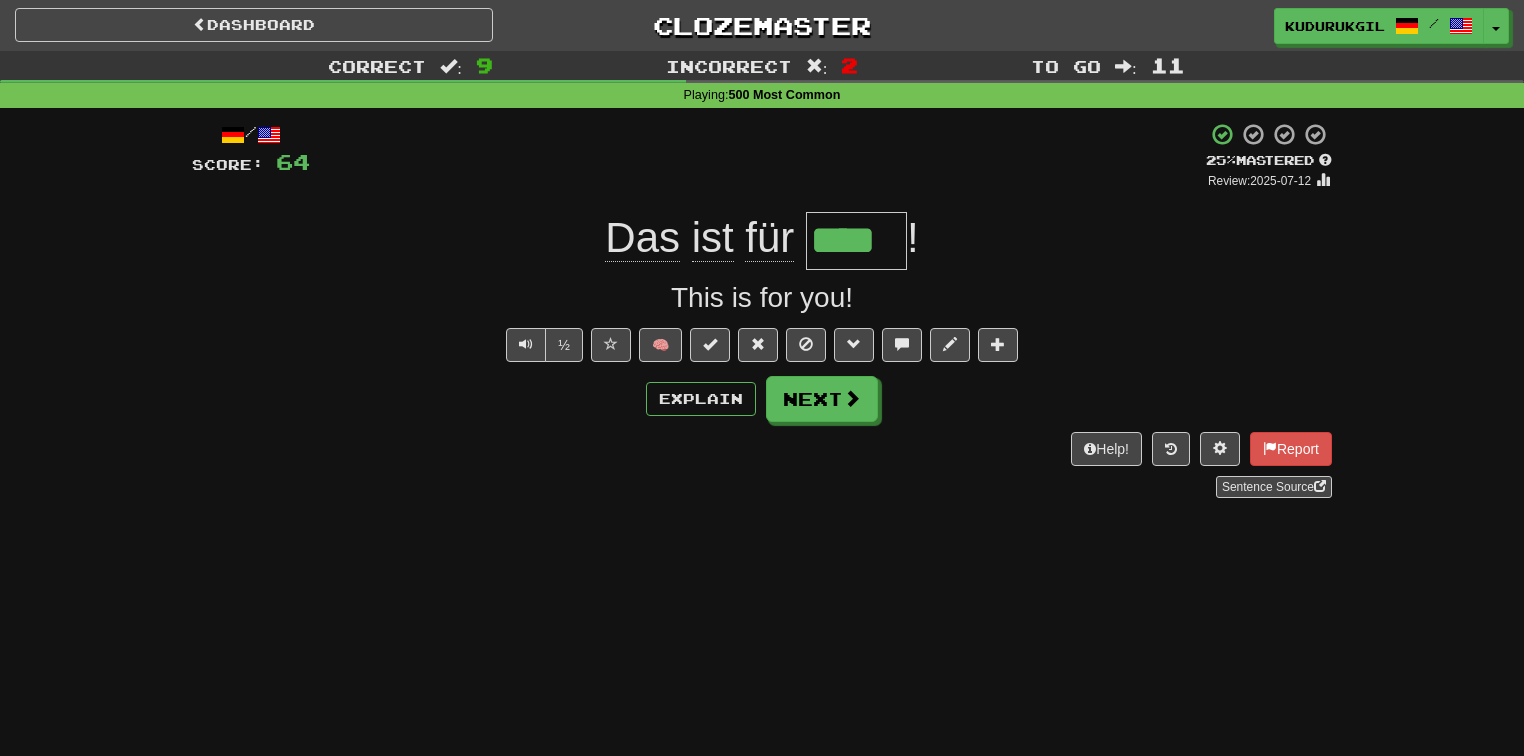 click on "/  Score:   64 + 8 25 %  Mastered Review:  2025-07-12 Das   ist   für   **** ! This is for you! ½ 🧠 Explain Next  Help!  Report Sentence Source" at bounding box center (762, 317) 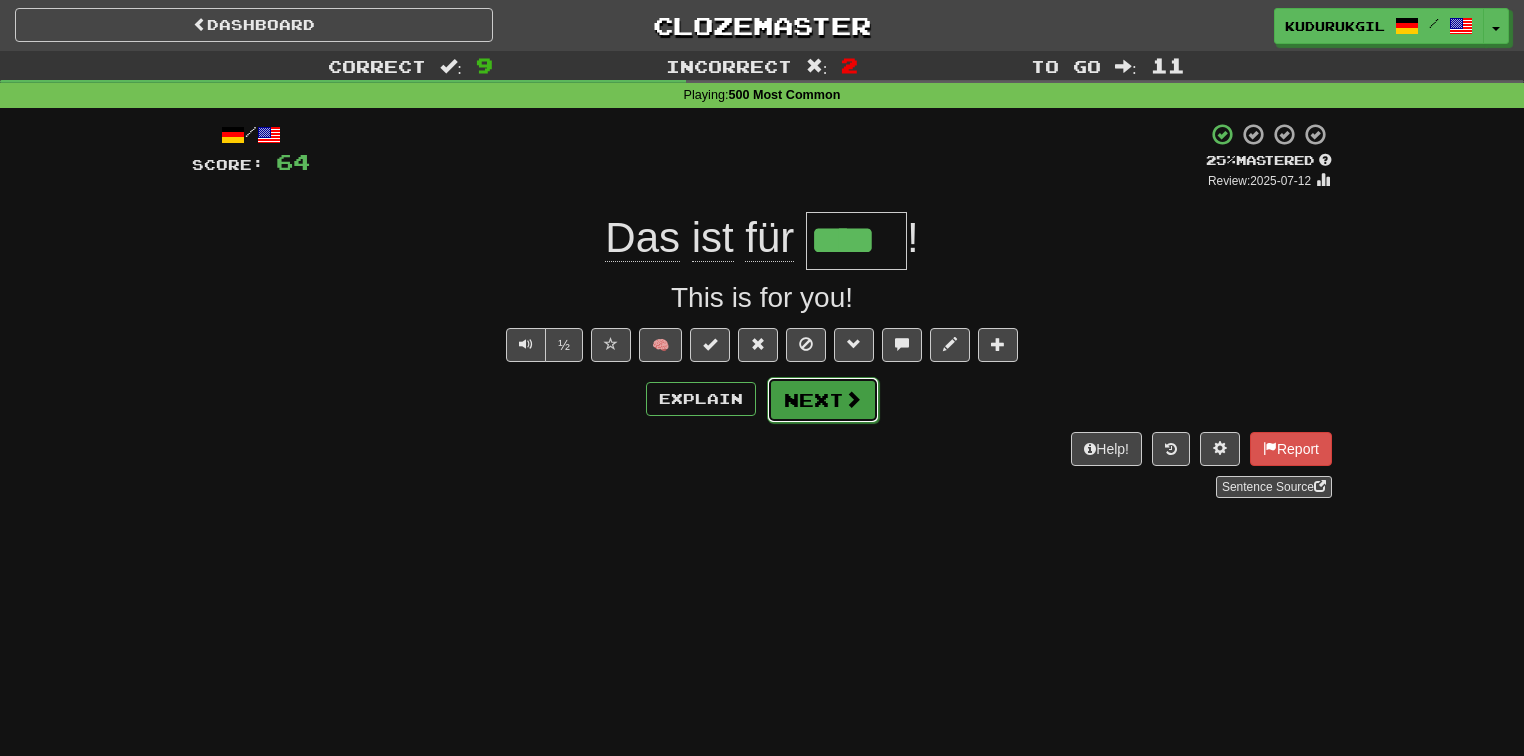 click on "Next" at bounding box center (823, 400) 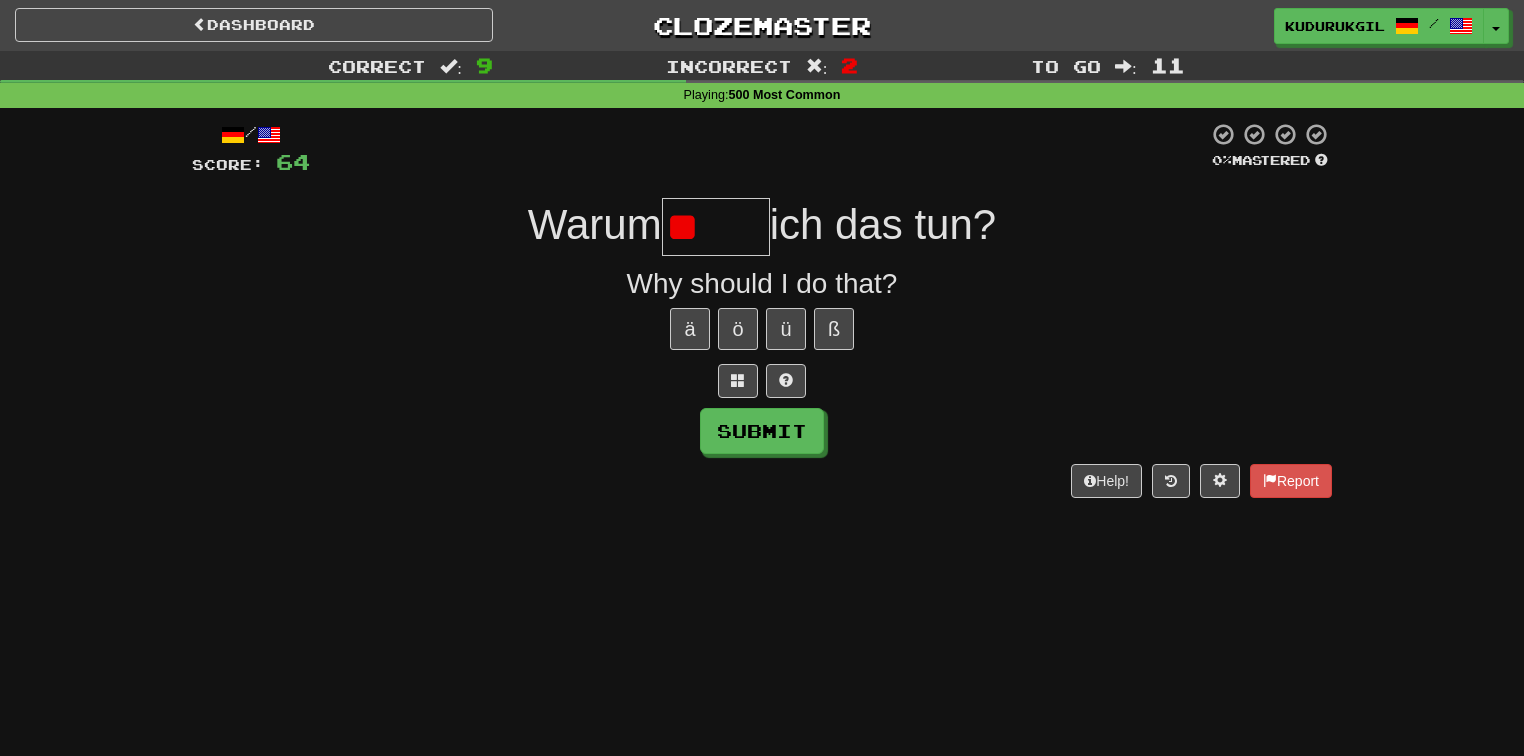 type on "*" 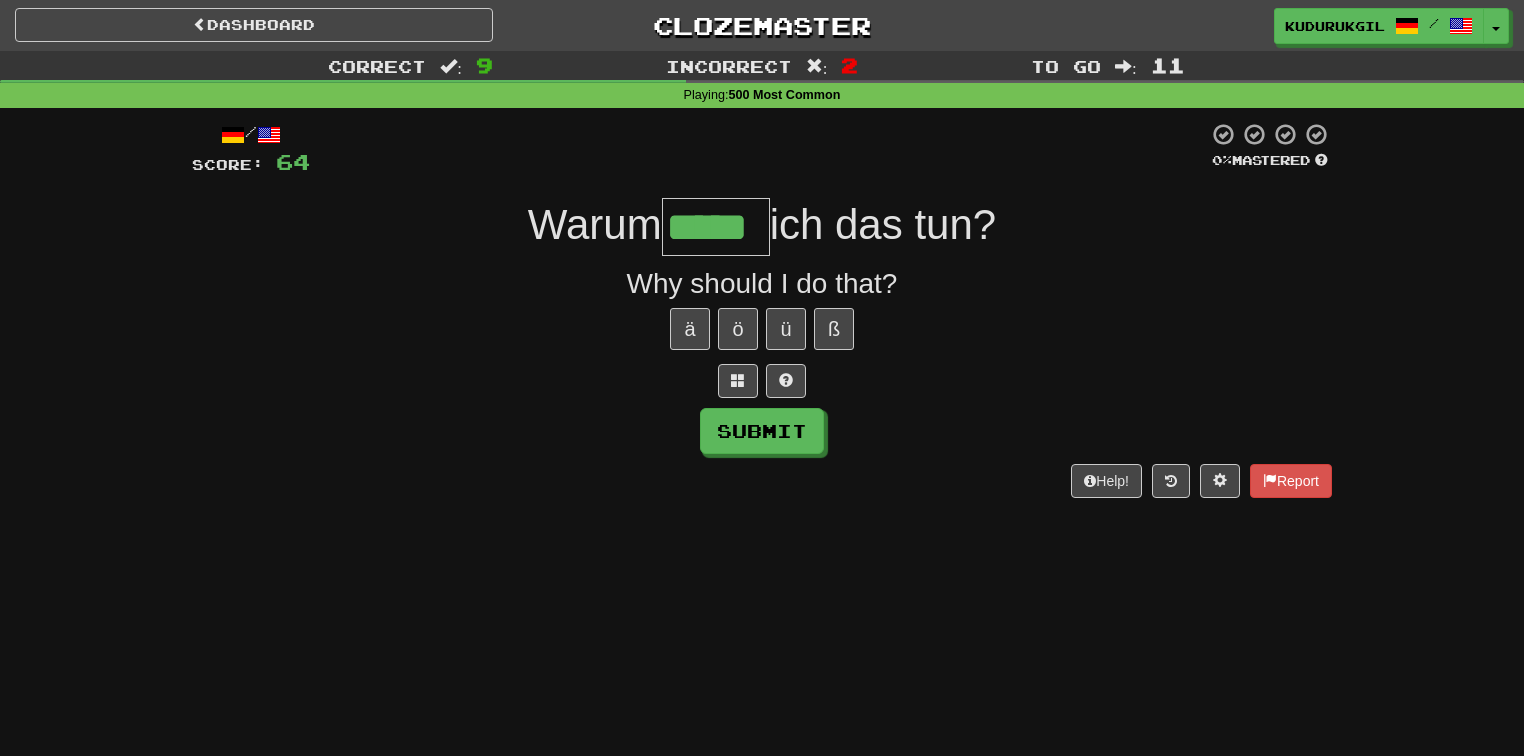 scroll, scrollTop: 0, scrollLeft: 0, axis: both 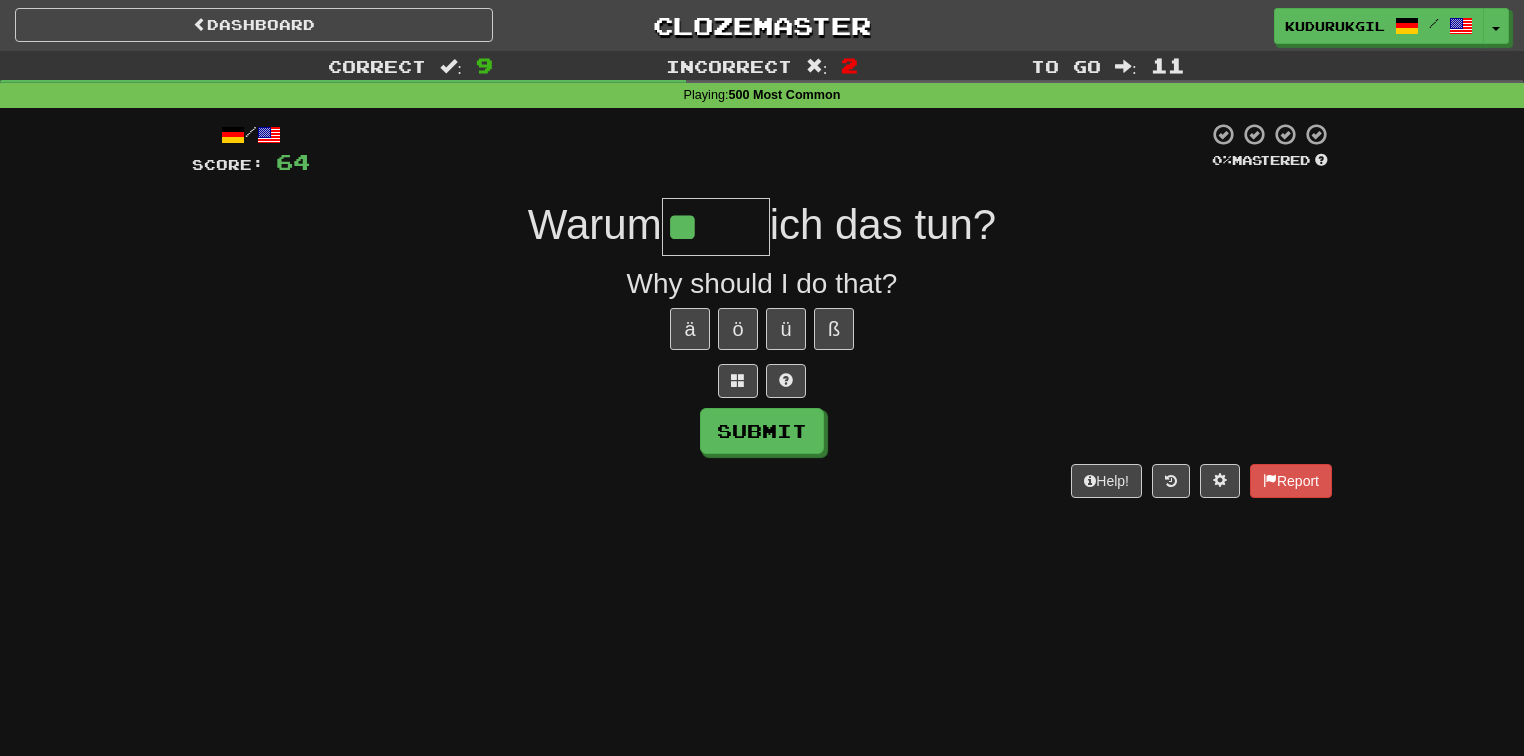 type on "*" 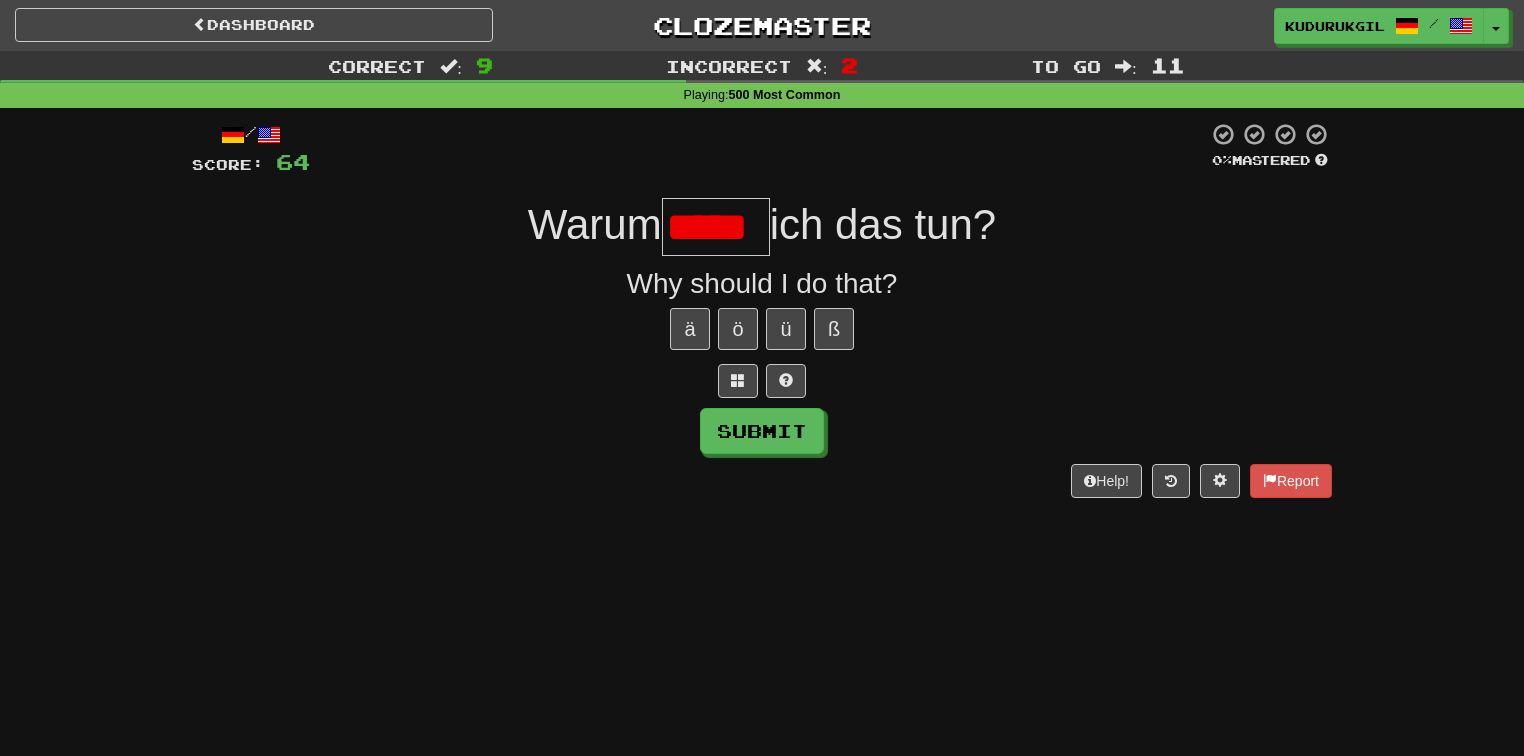 scroll, scrollTop: 0, scrollLeft: 0, axis: both 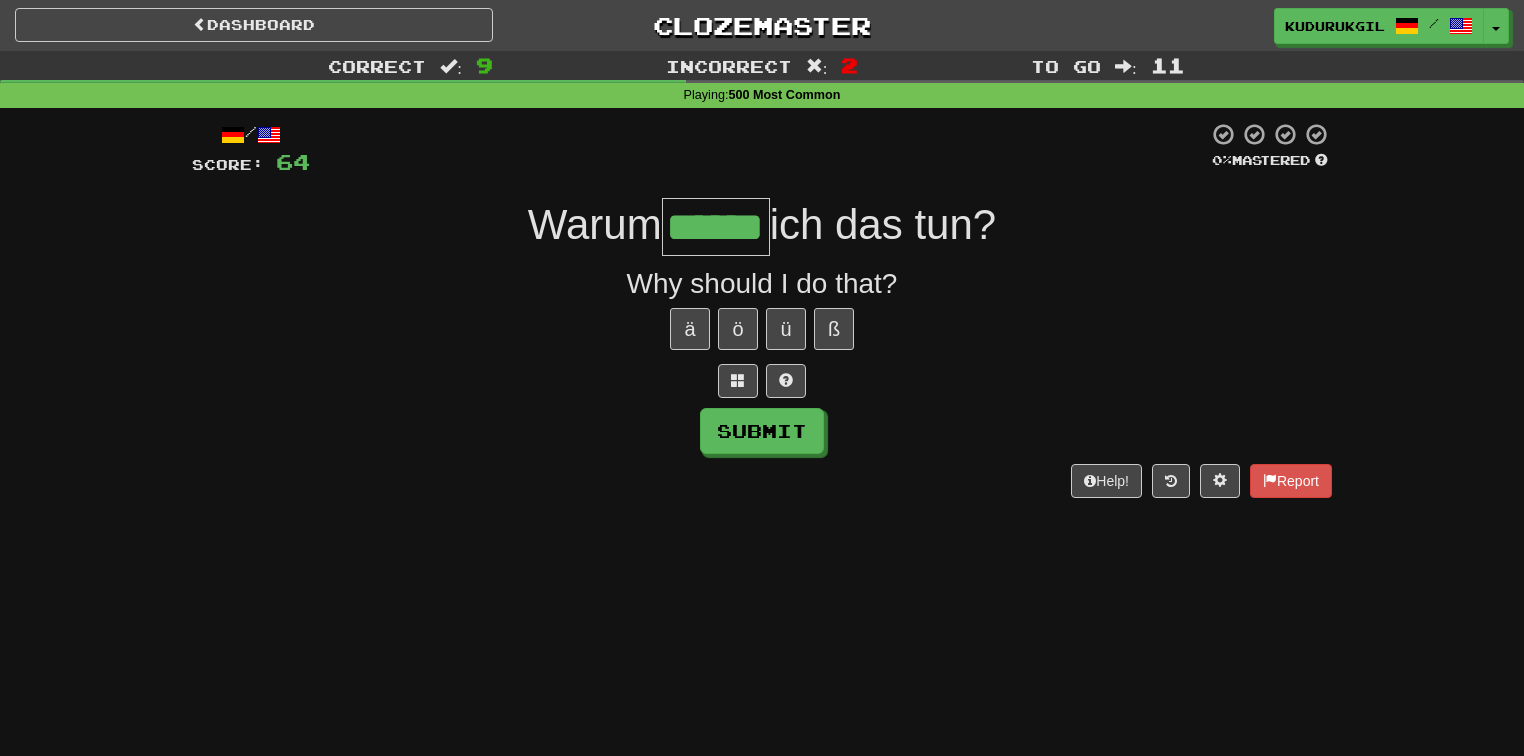 type on "******" 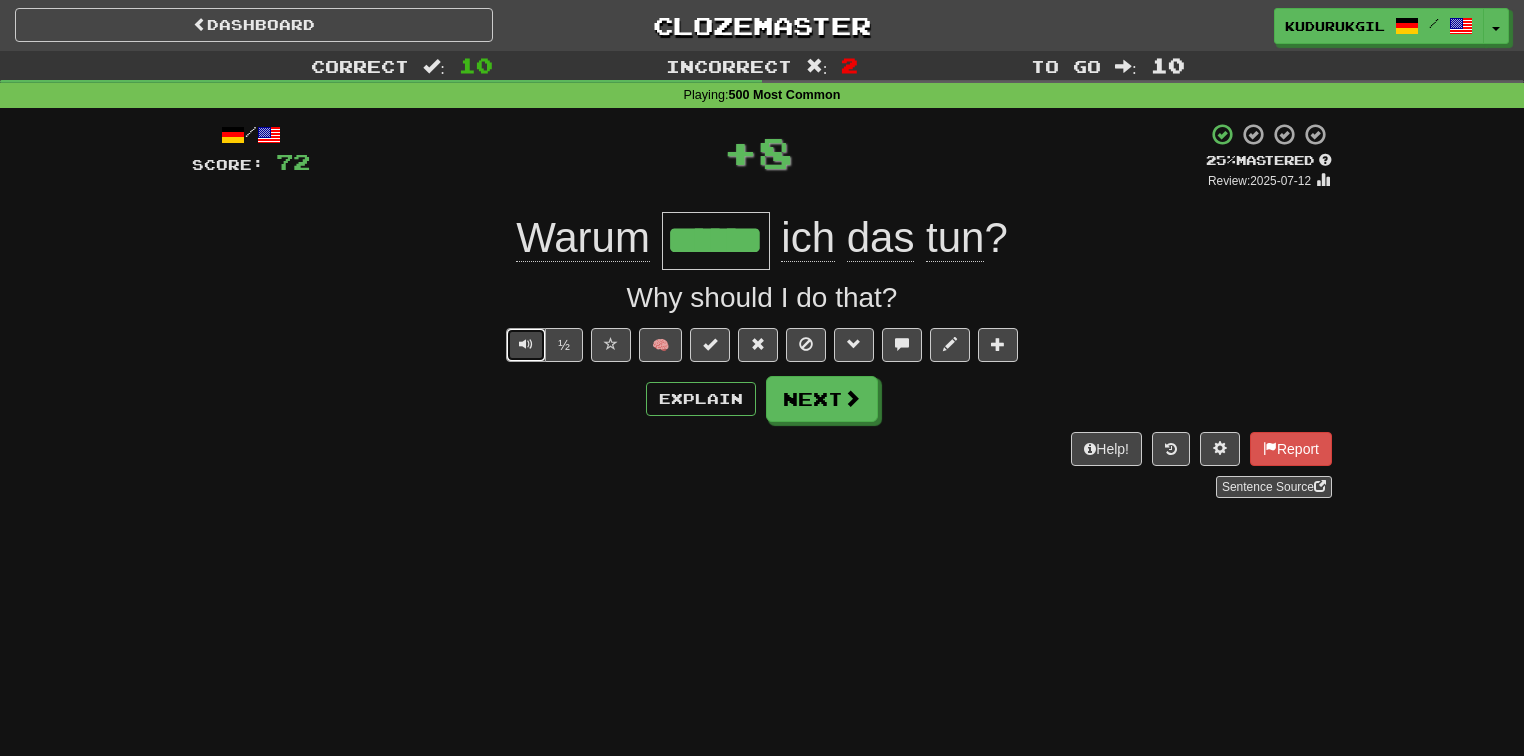 click at bounding box center (526, 345) 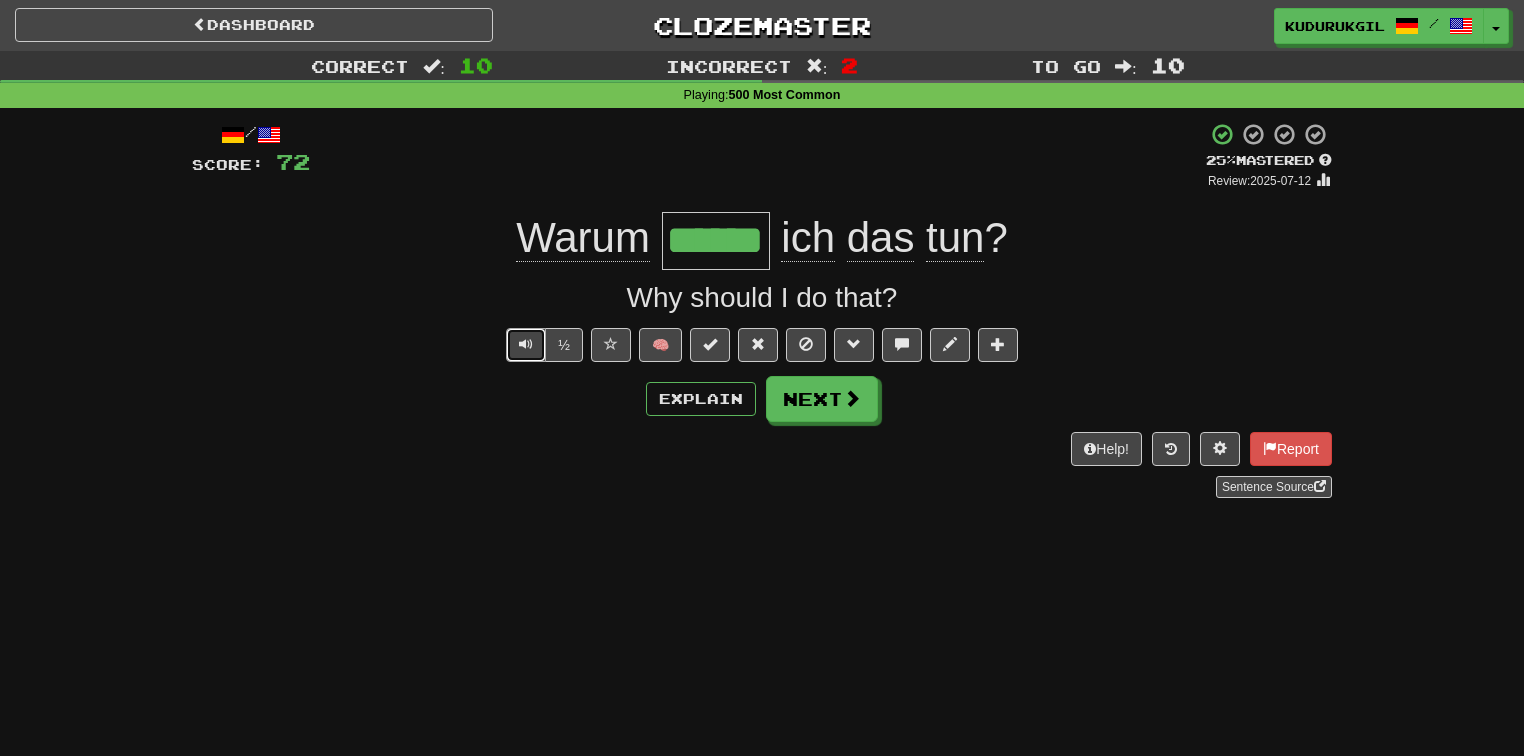 type 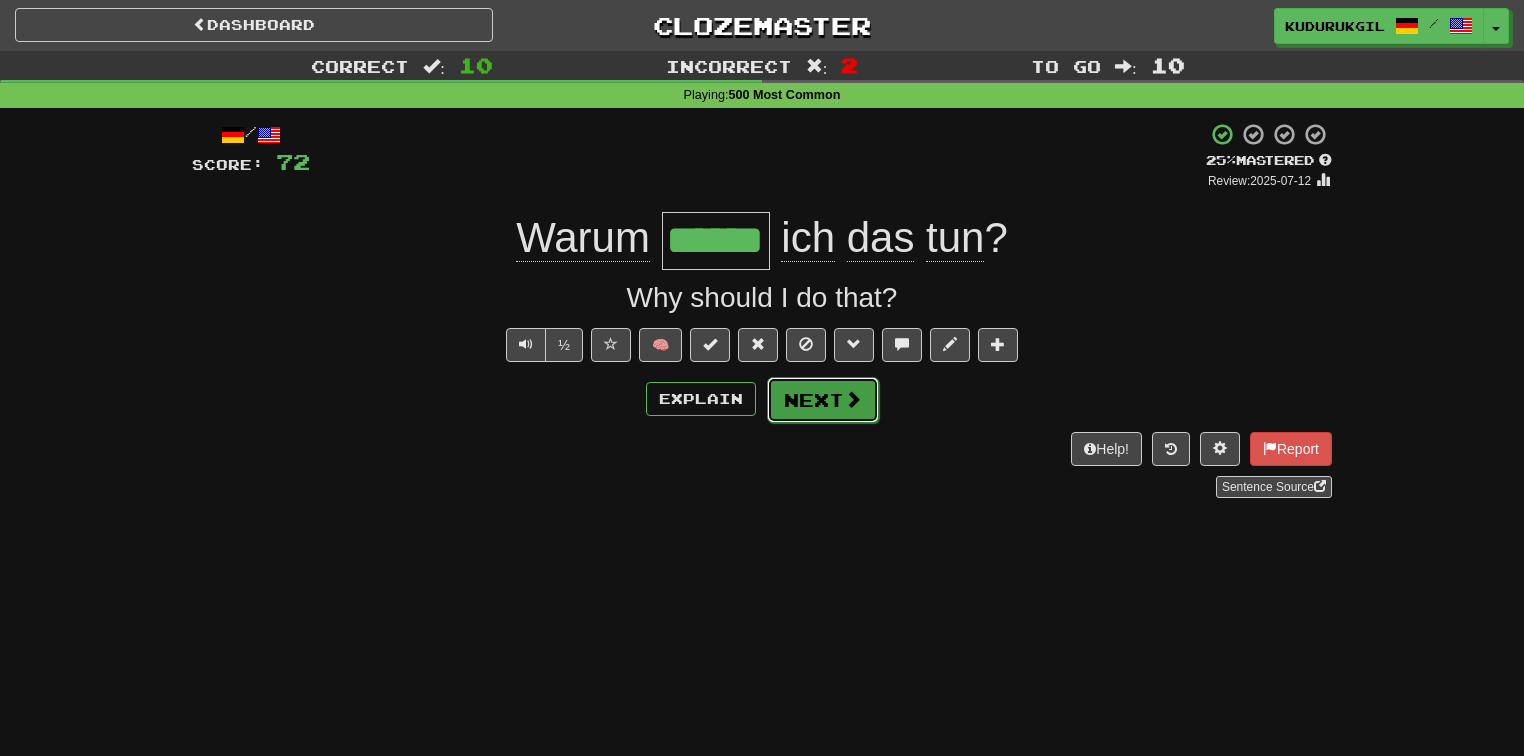 click on "Next" at bounding box center [823, 400] 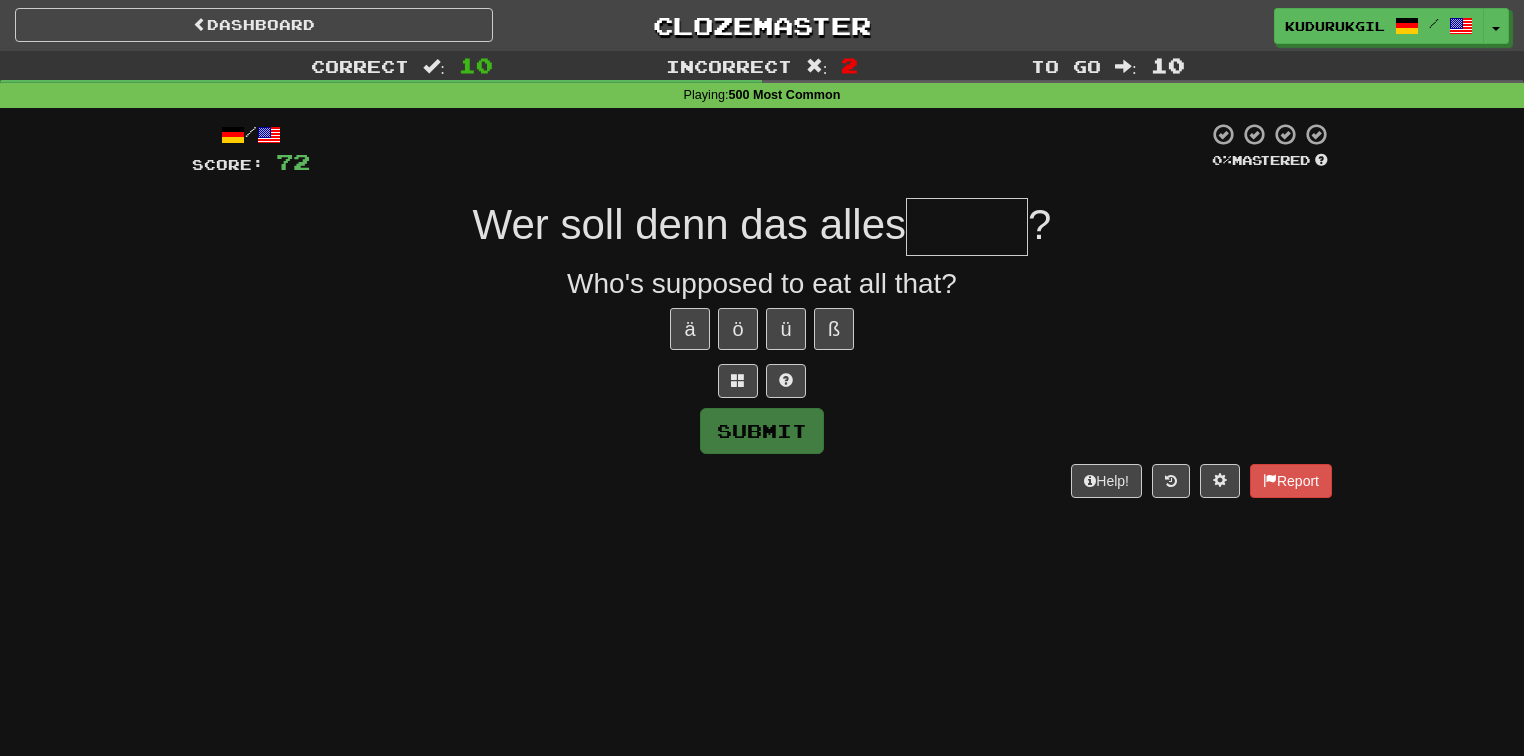 click at bounding box center [967, 227] 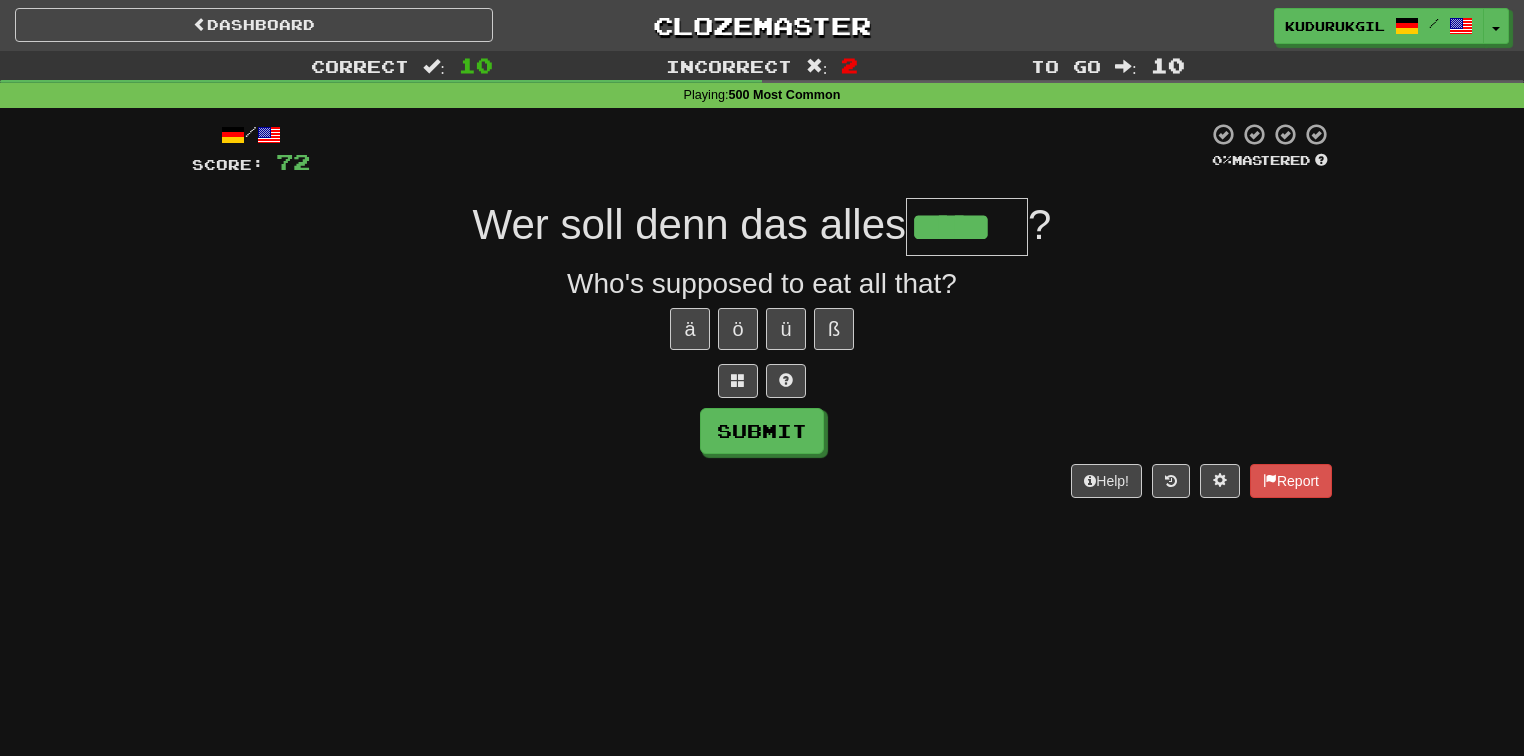 type on "*****" 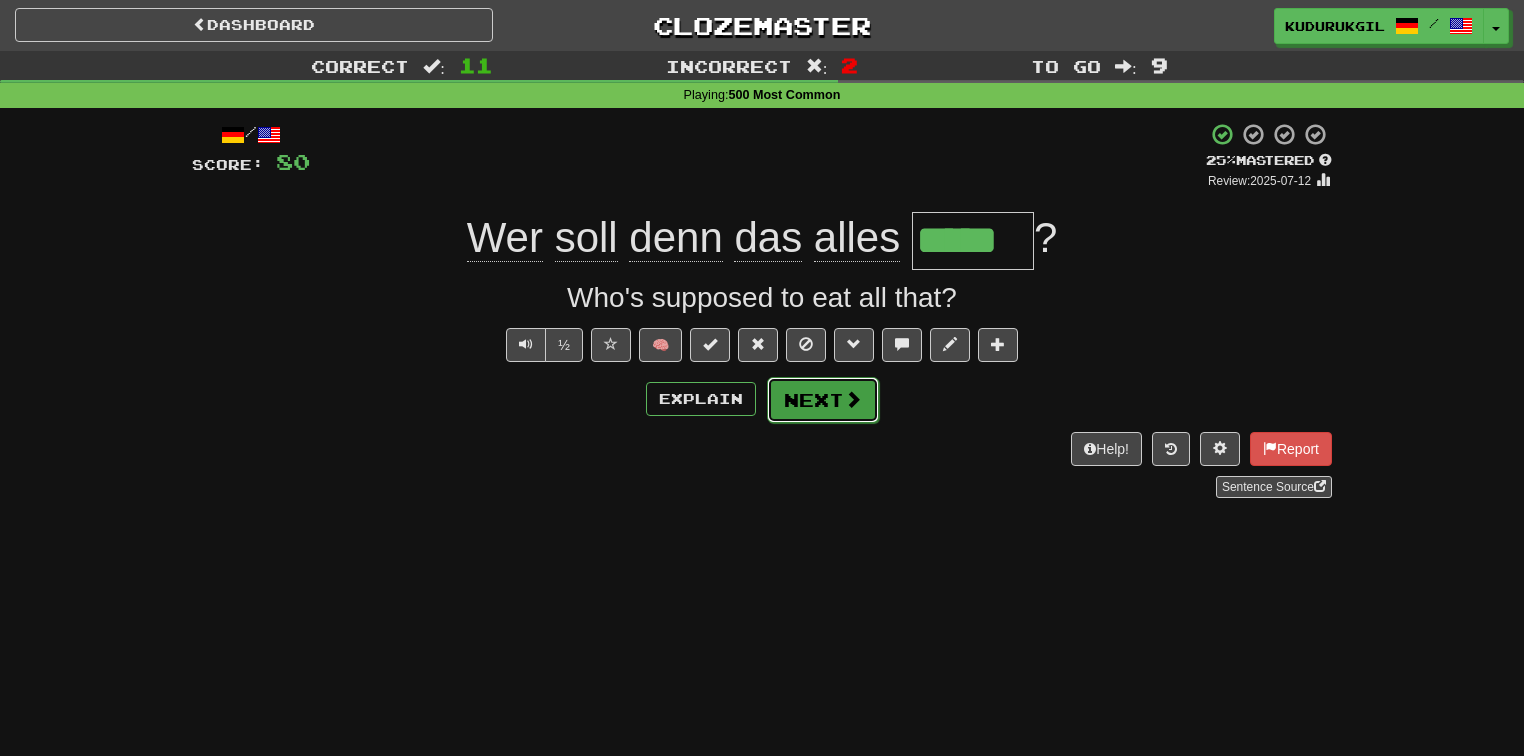 click on "Next" at bounding box center [823, 400] 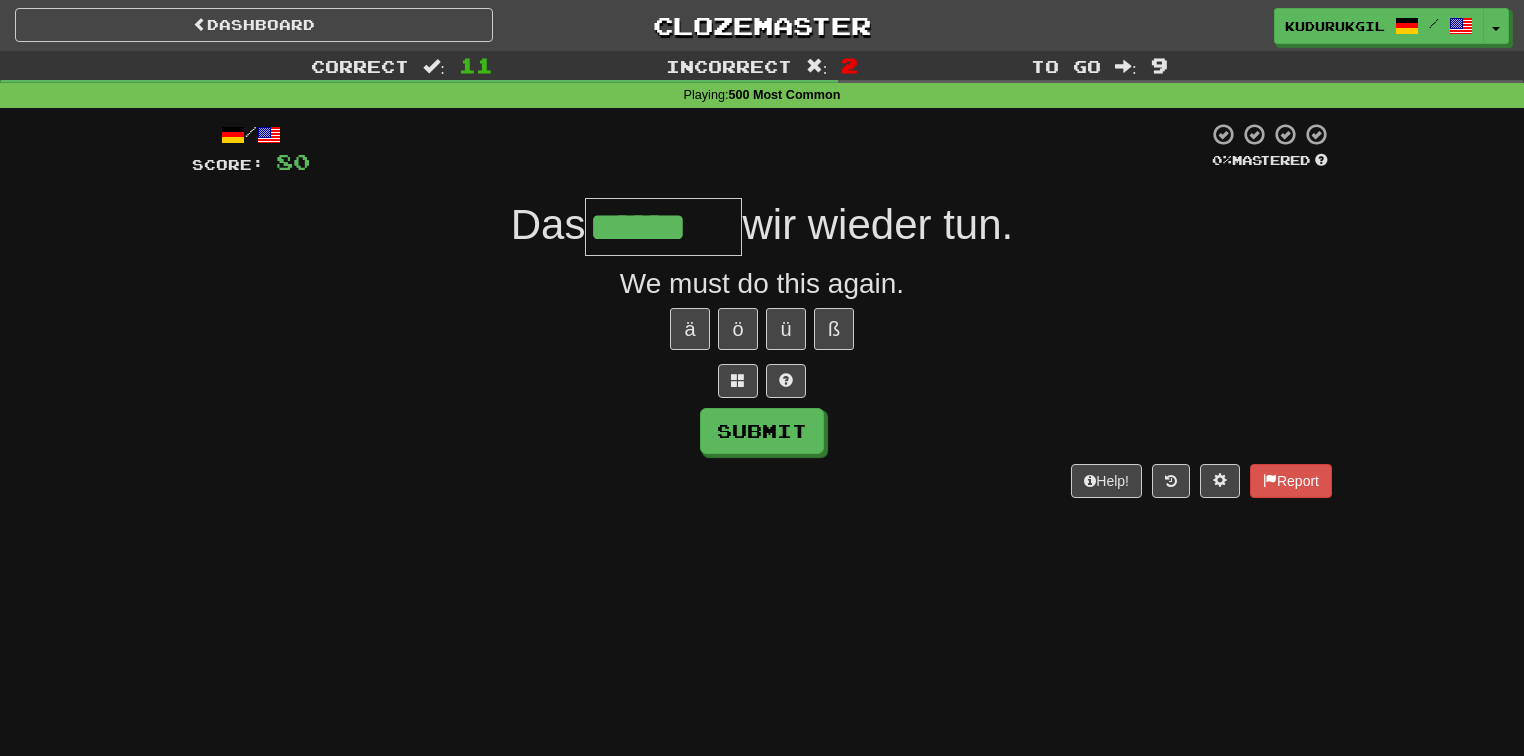 type on "******" 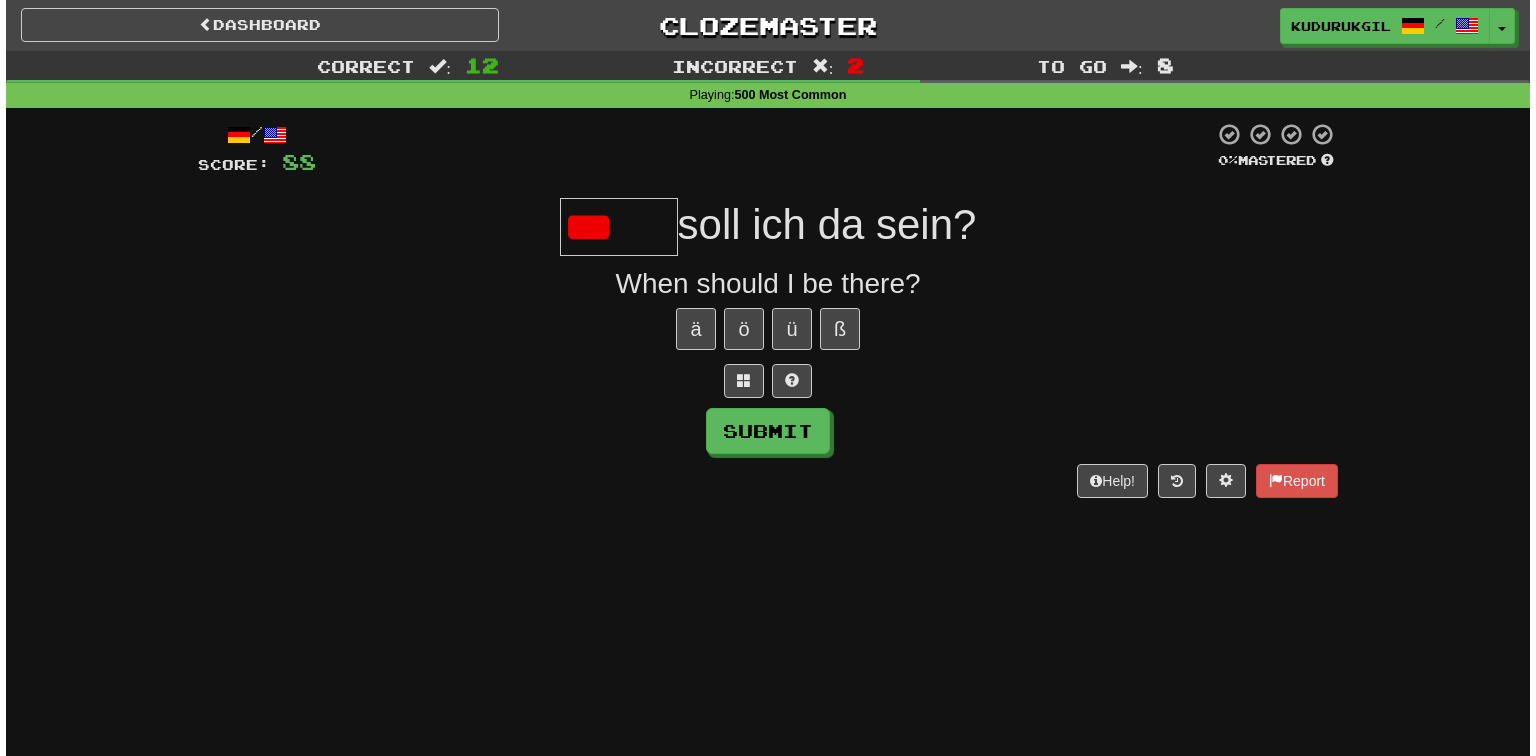scroll, scrollTop: 0, scrollLeft: 0, axis: both 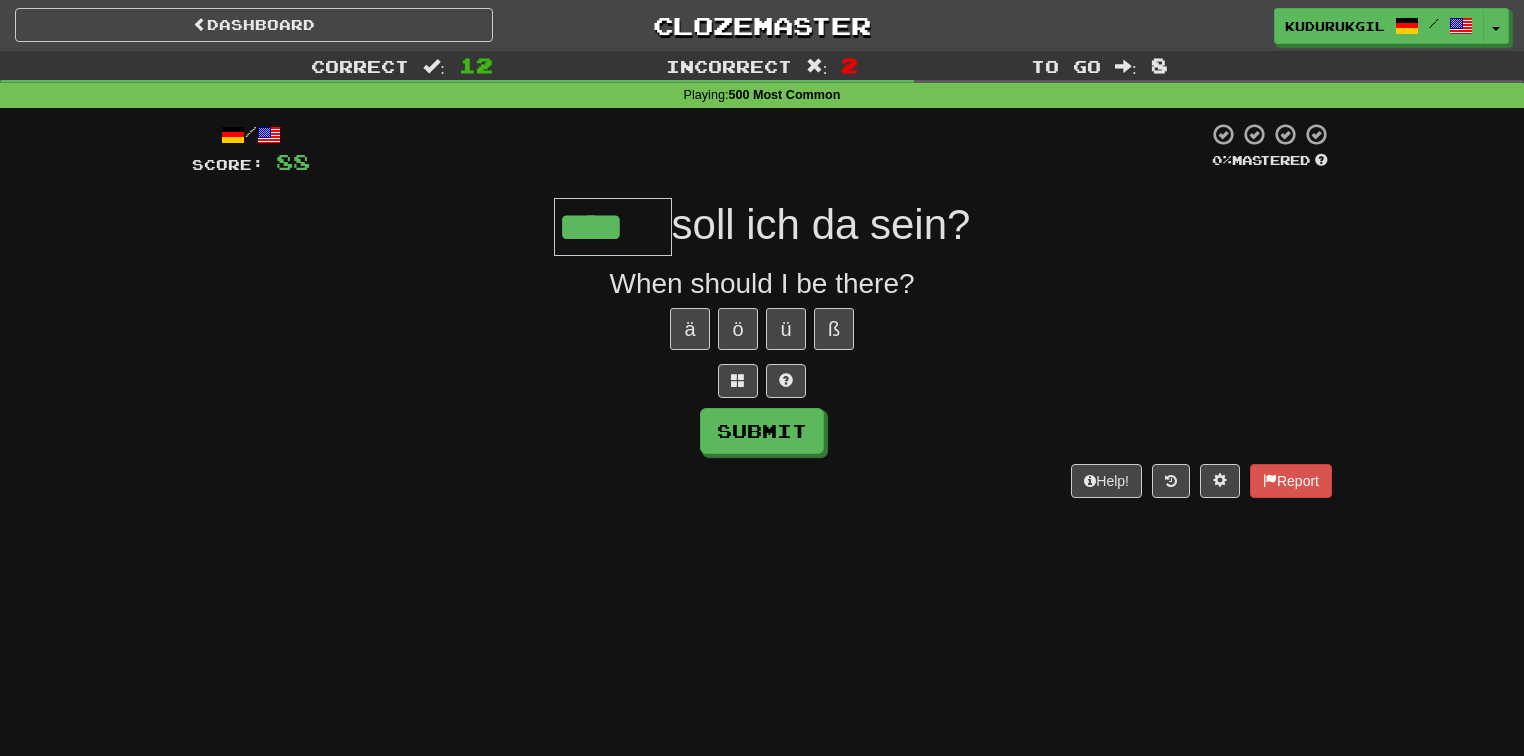 type on "****" 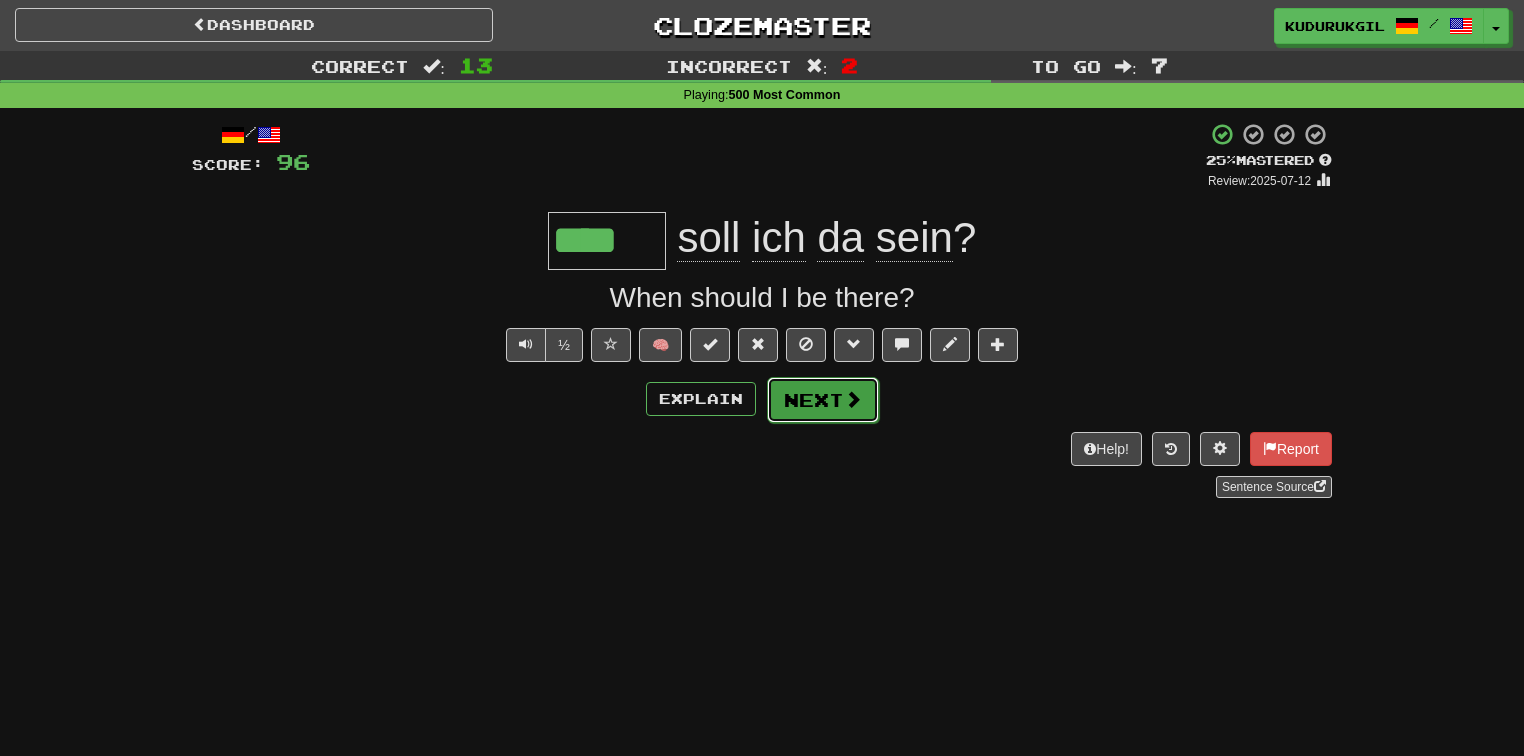 click on "Next" at bounding box center (823, 400) 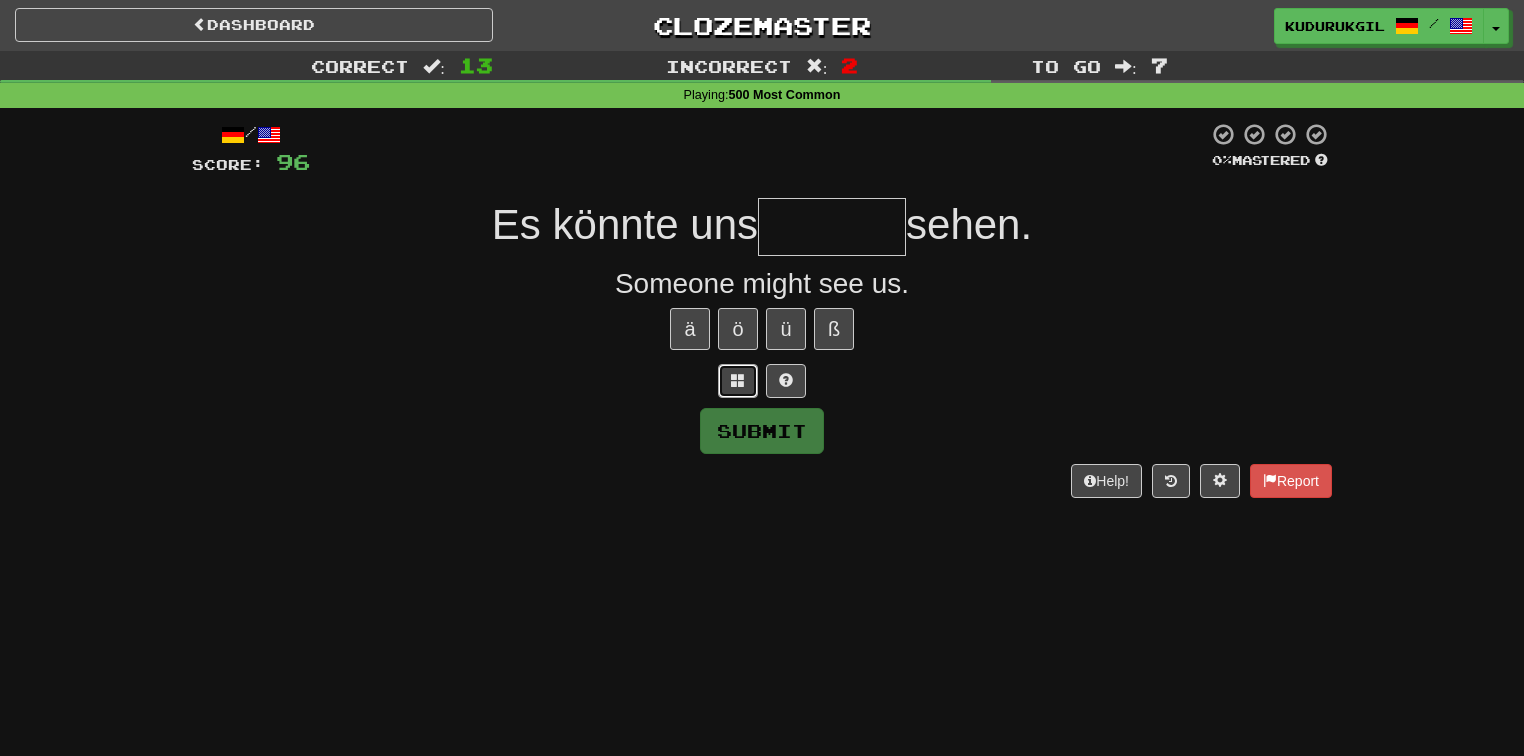 click at bounding box center (738, 381) 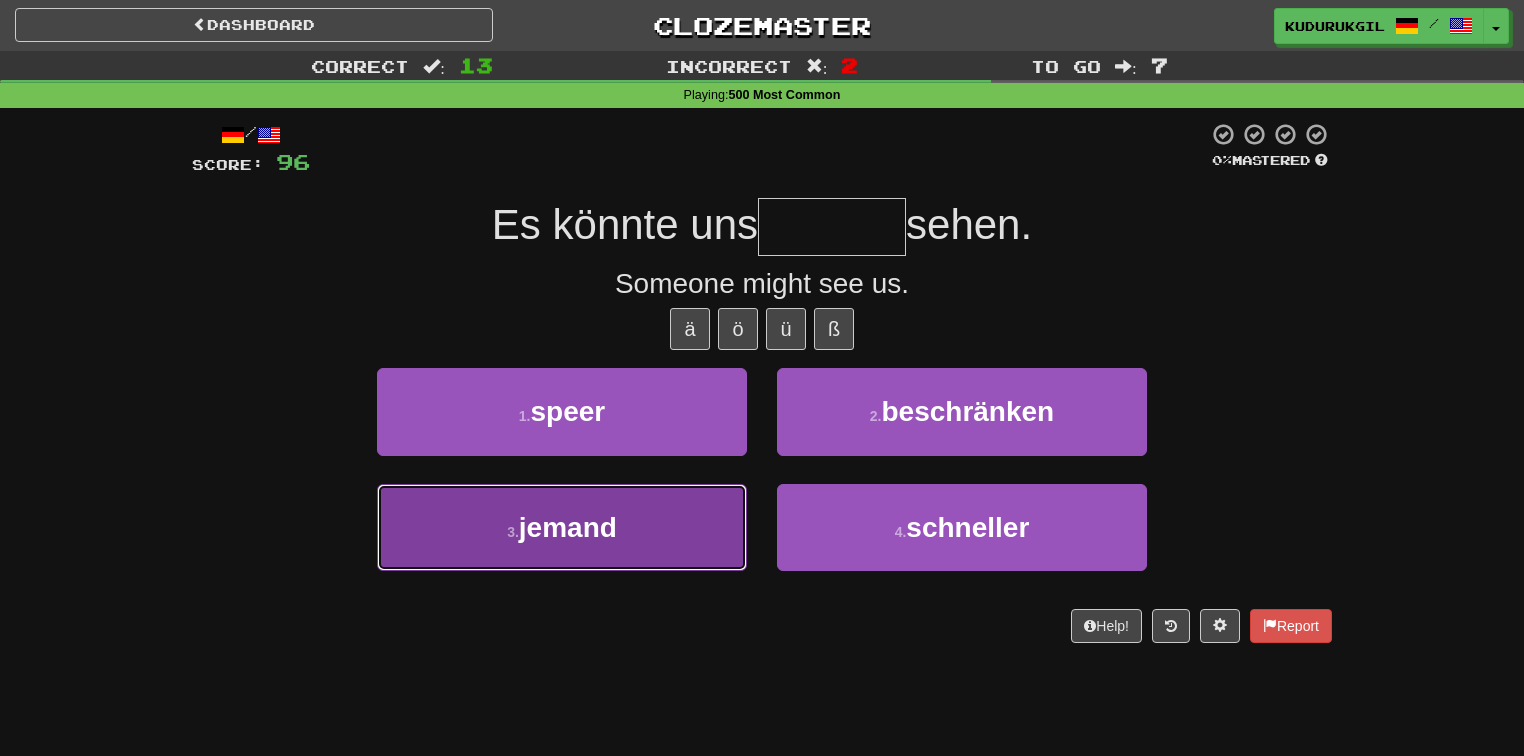 click on "3 .  jemand" at bounding box center [562, 527] 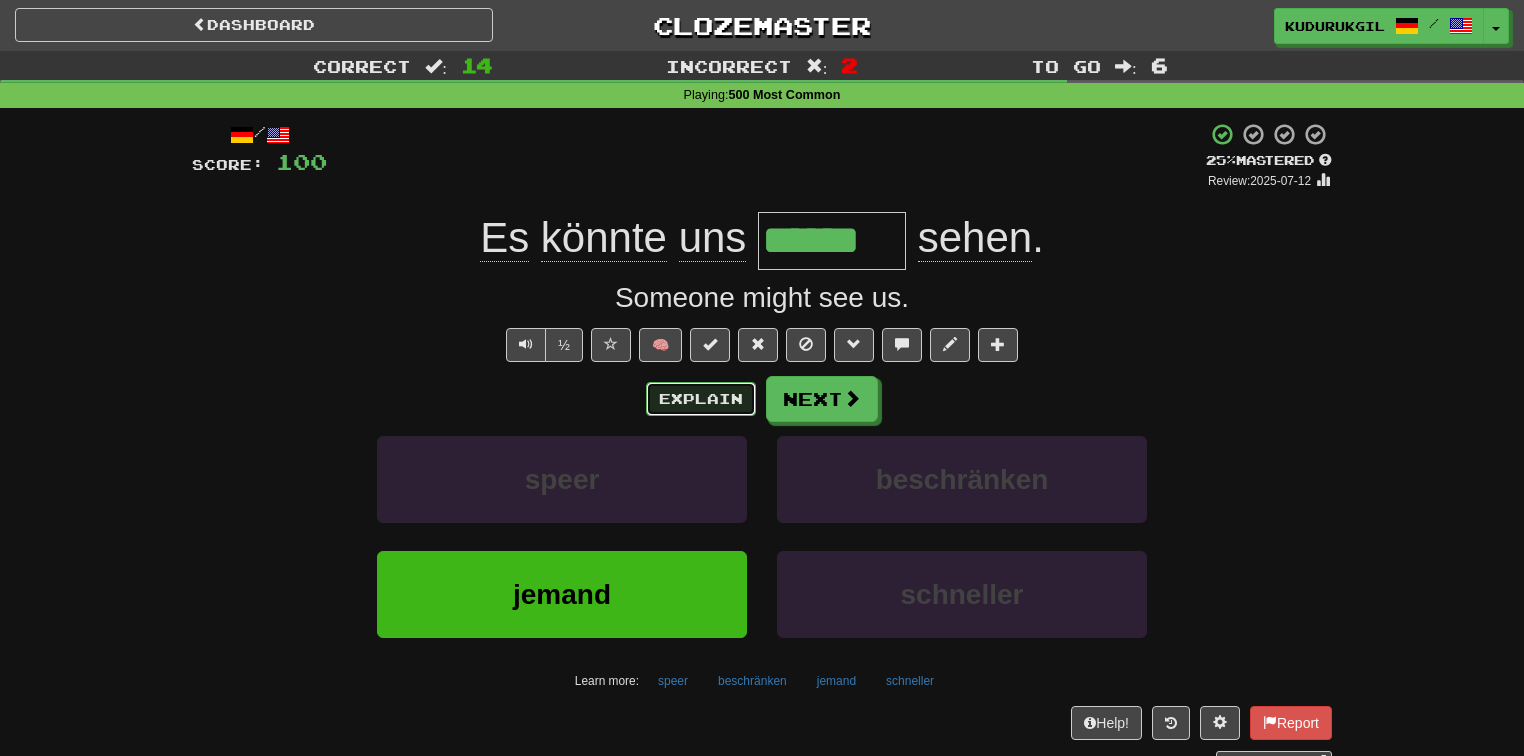 click on "Explain" at bounding box center [701, 399] 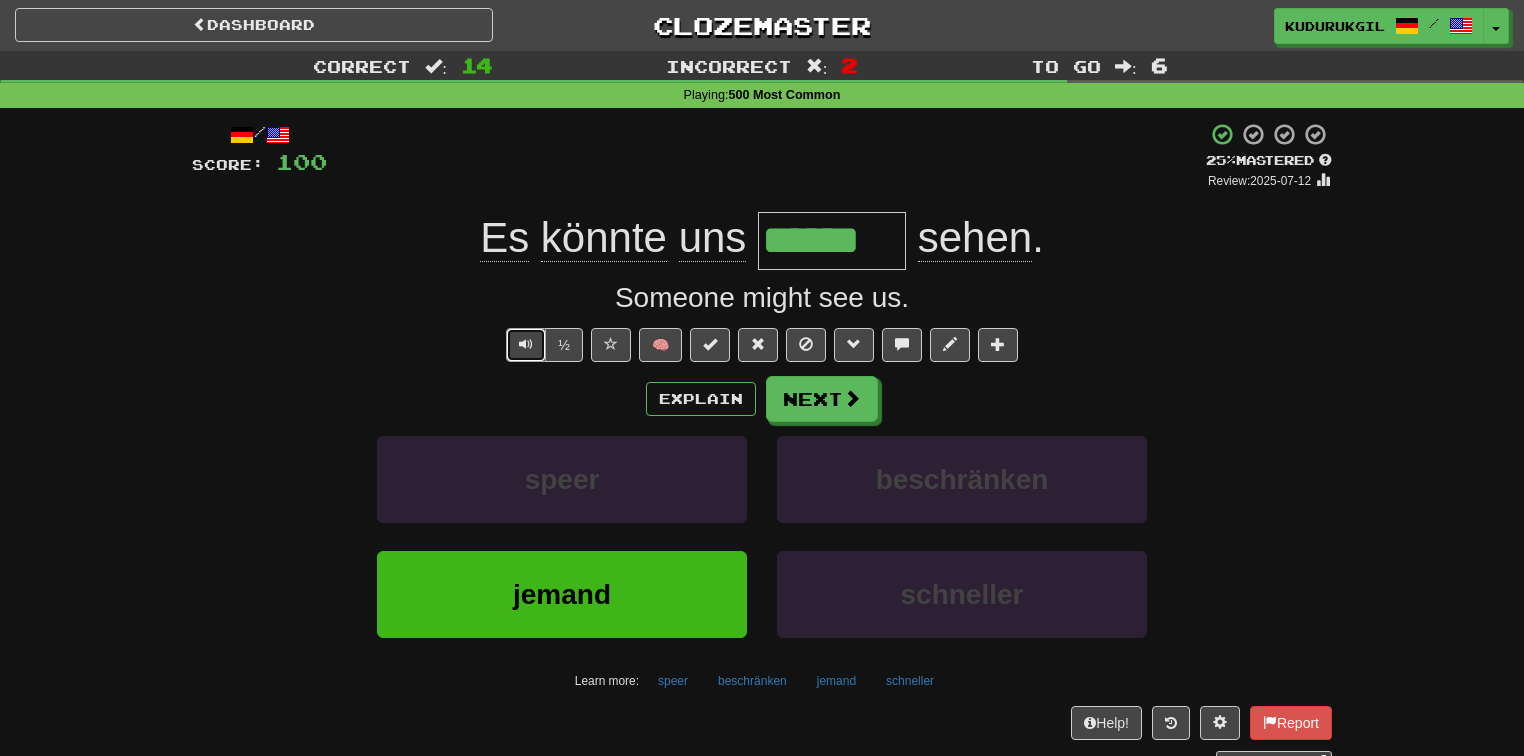 click at bounding box center [526, 344] 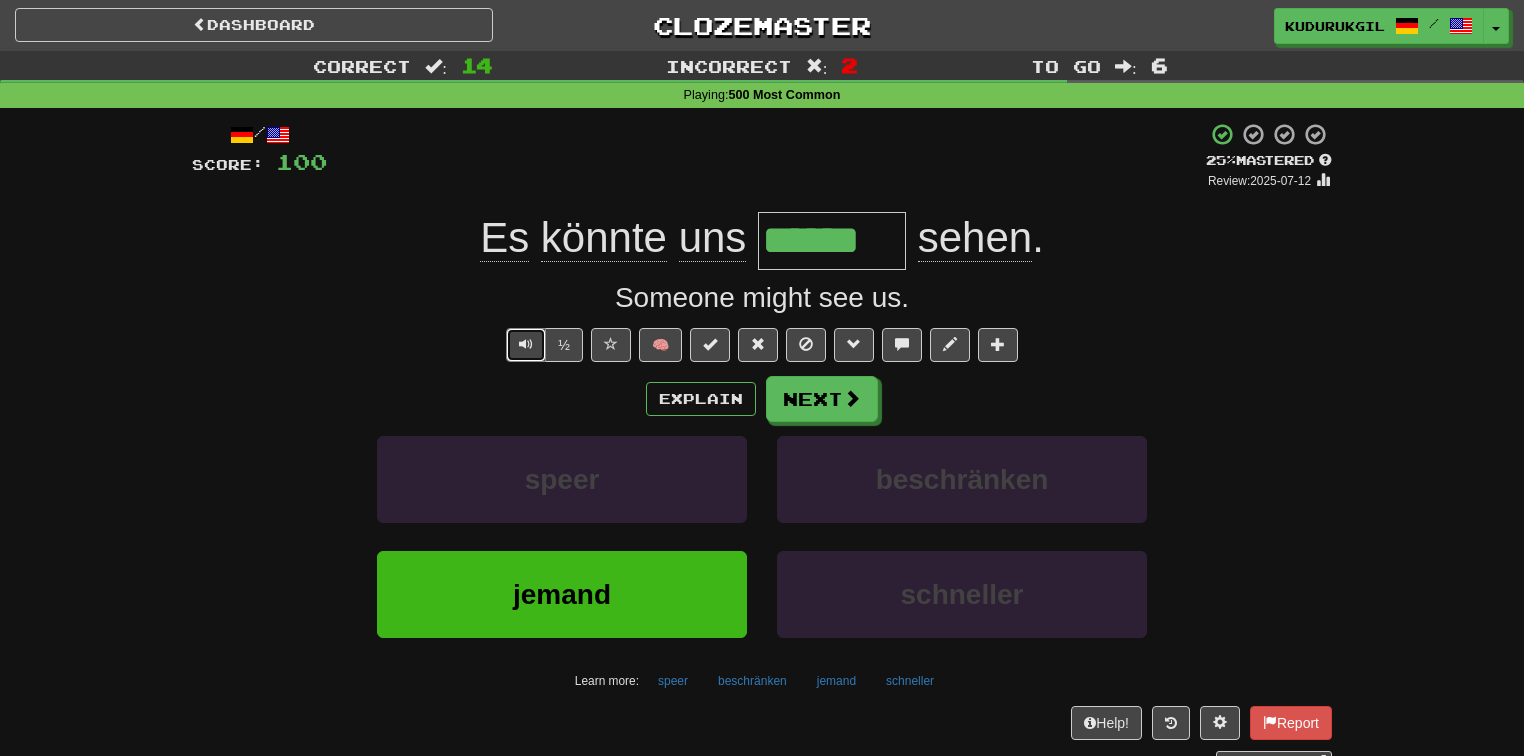 type 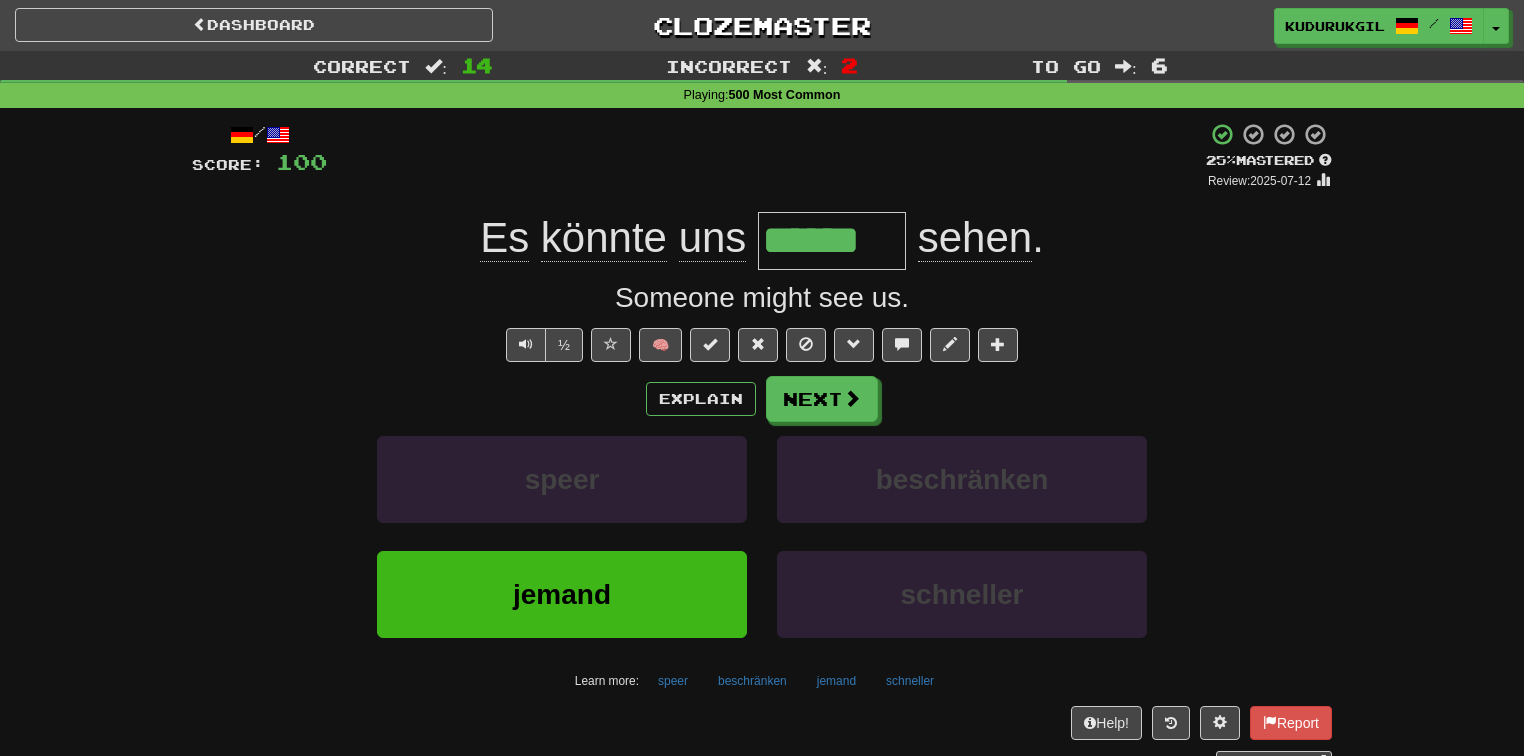 click on "sehen" at bounding box center [975, 238] 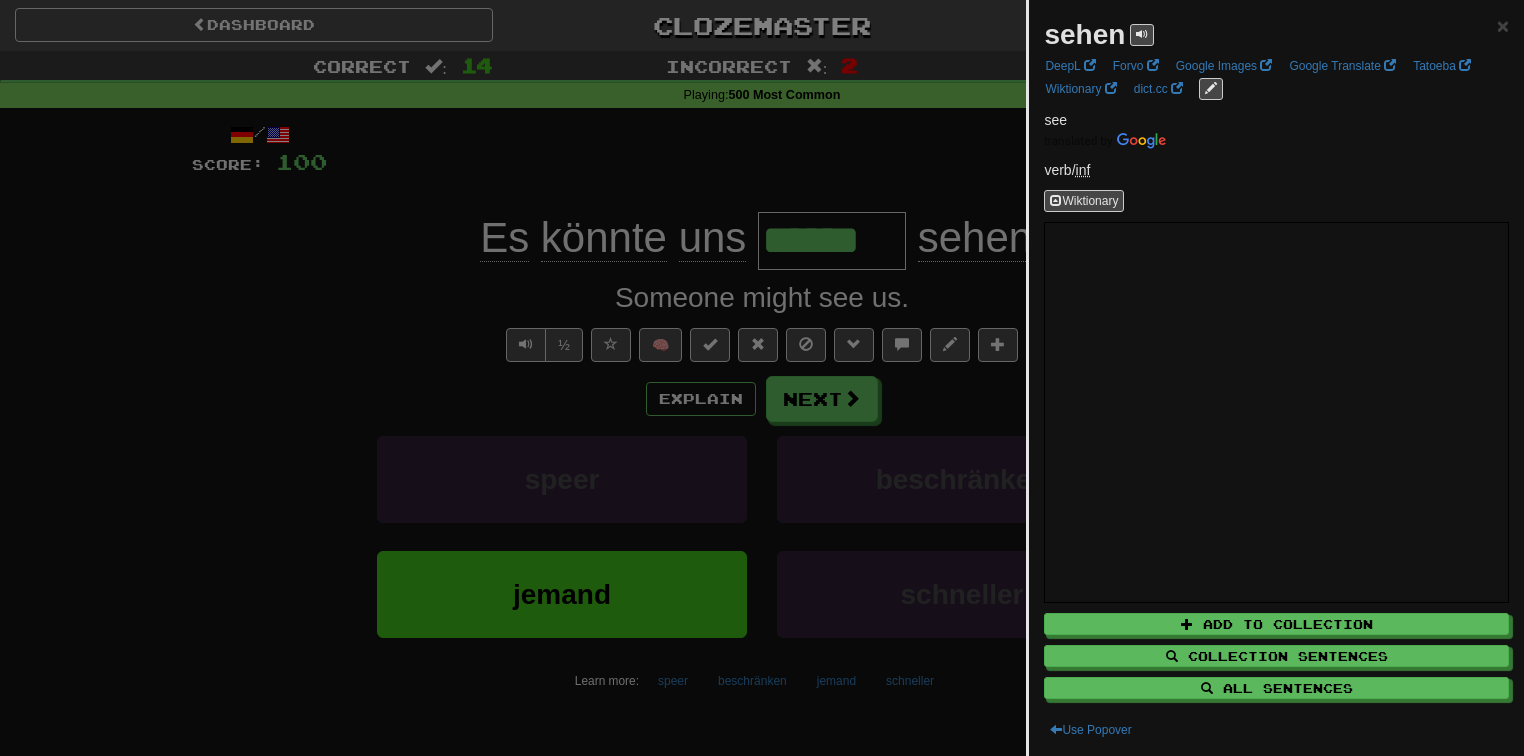 click at bounding box center (762, 378) 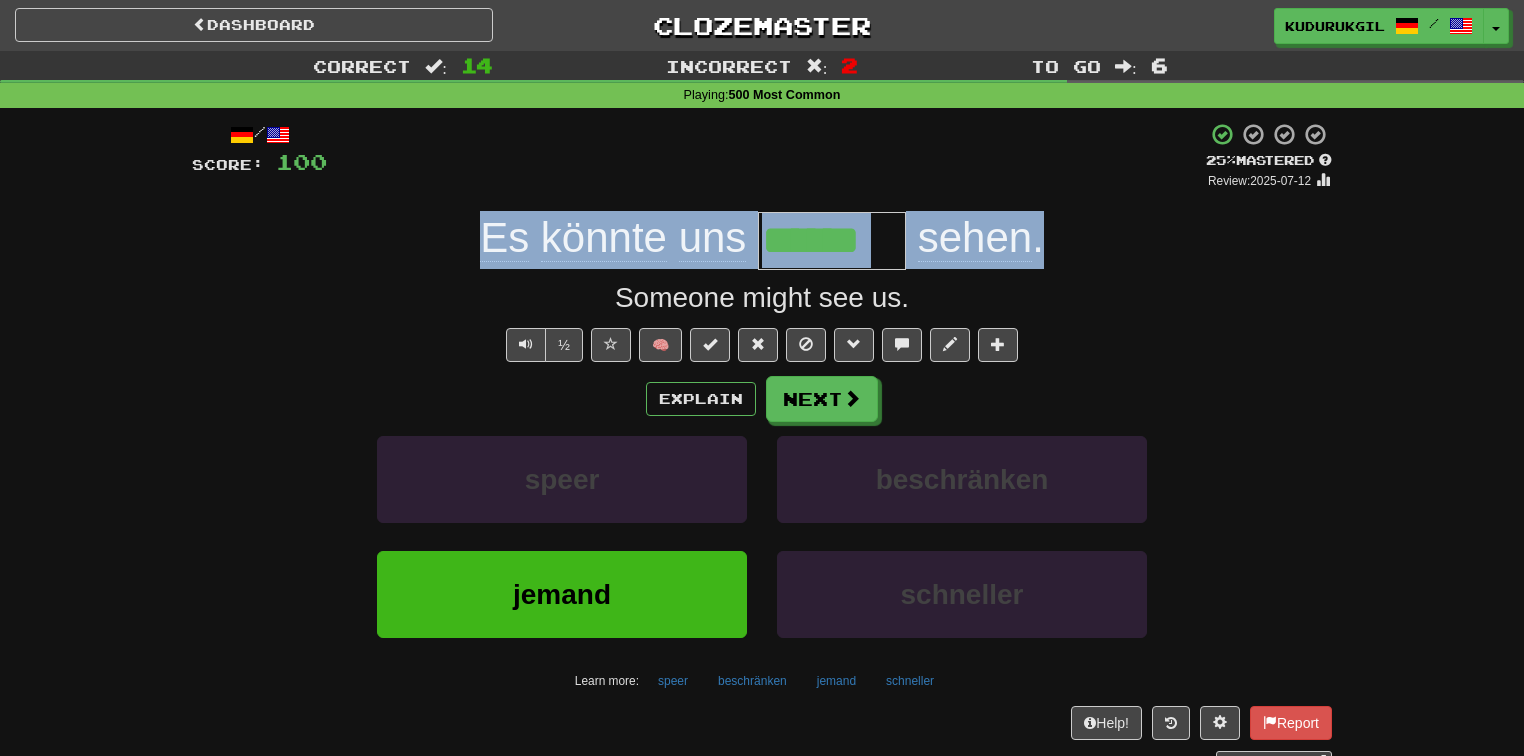 drag, startPoint x: 1067, startPoint y: 259, endPoint x: 440, endPoint y: 244, distance: 627.1794 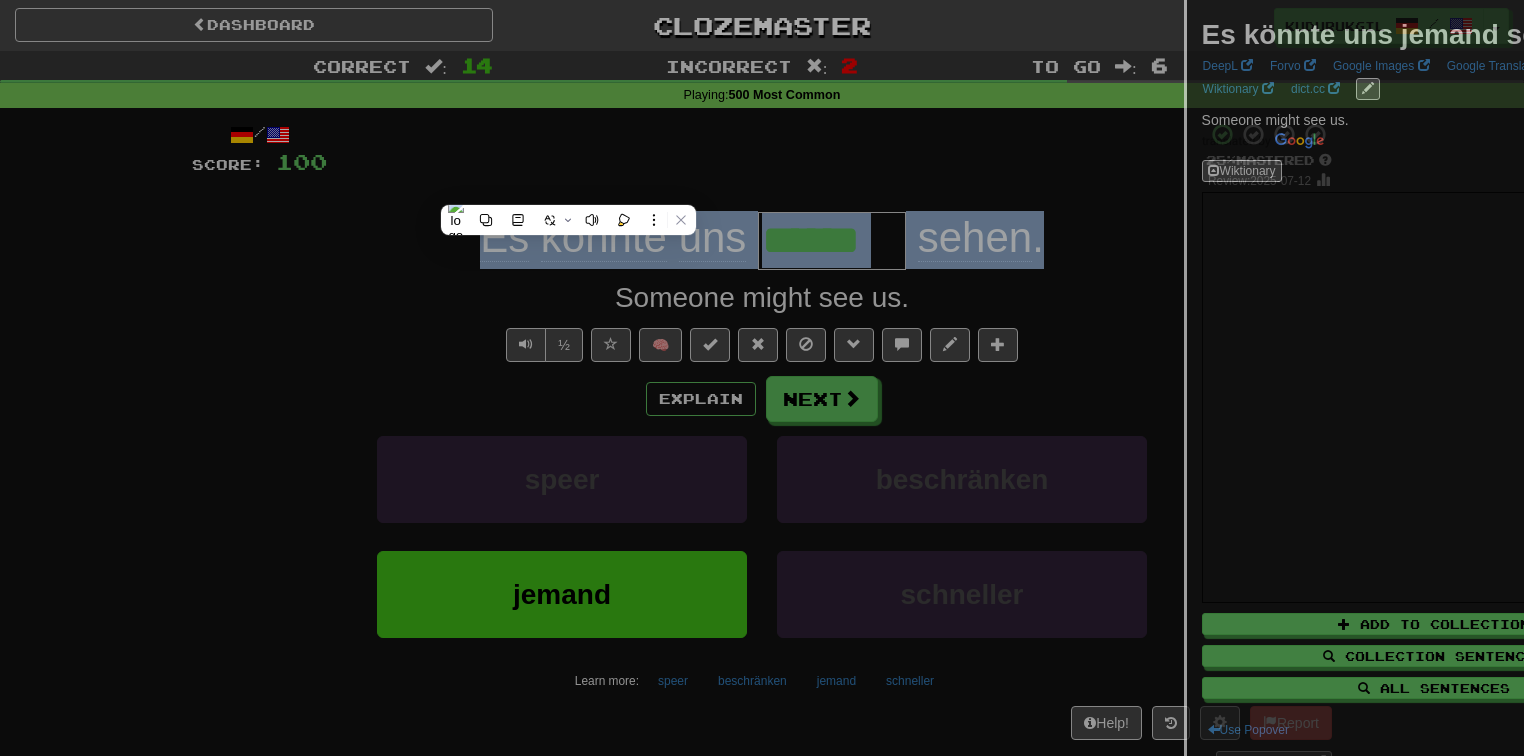 copy on "Es   könnte   uns     sehen ." 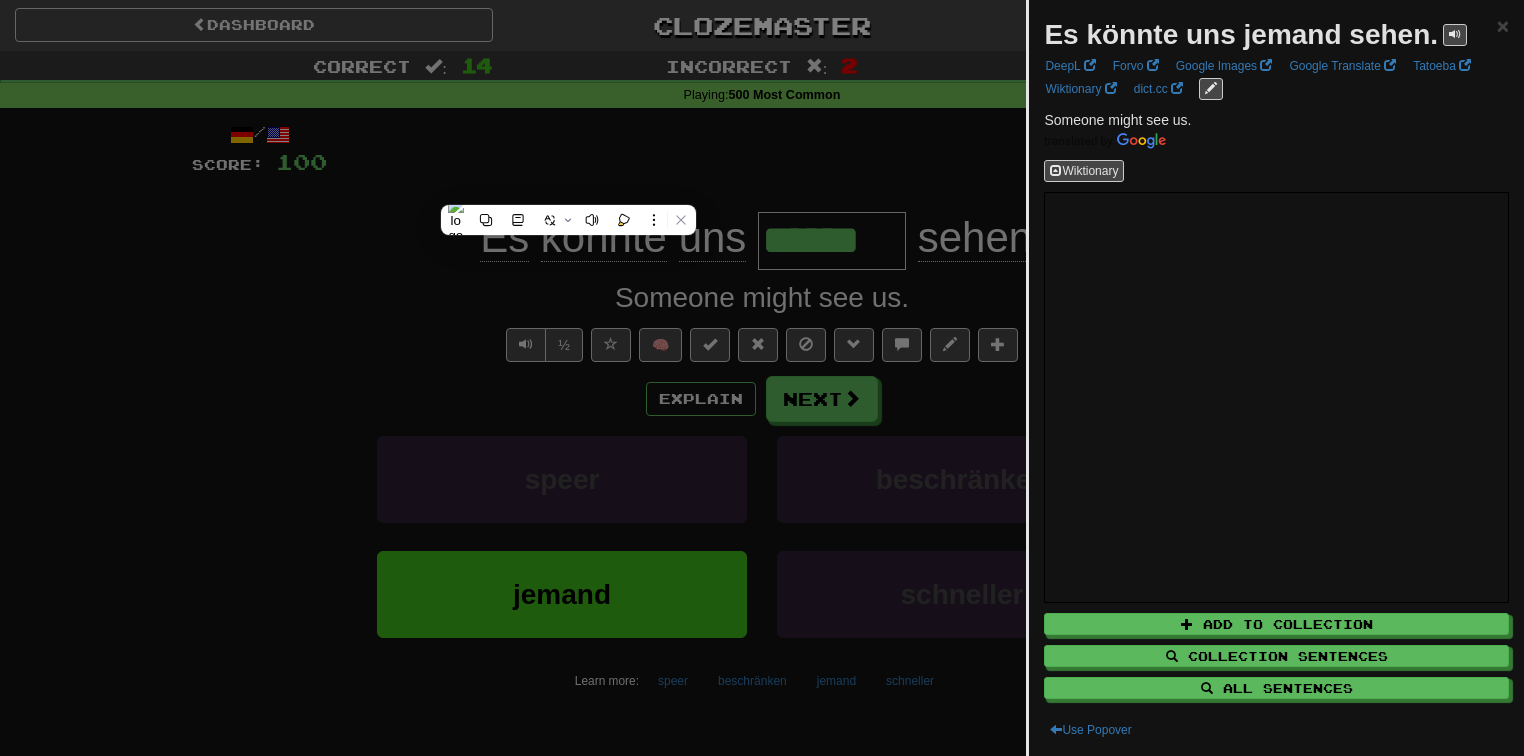 click at bounding box center [762, 378] 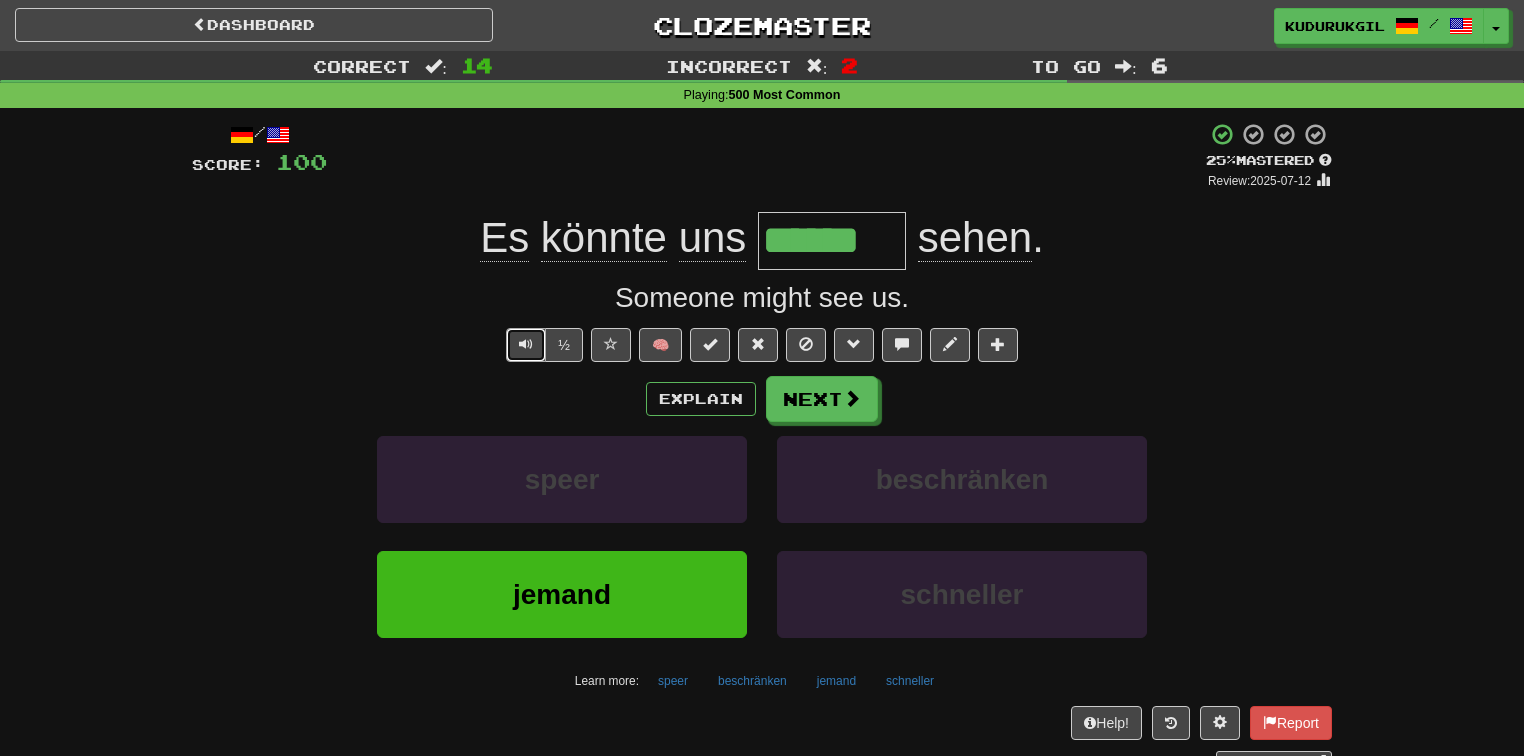 click at bounding box center (526, 345) 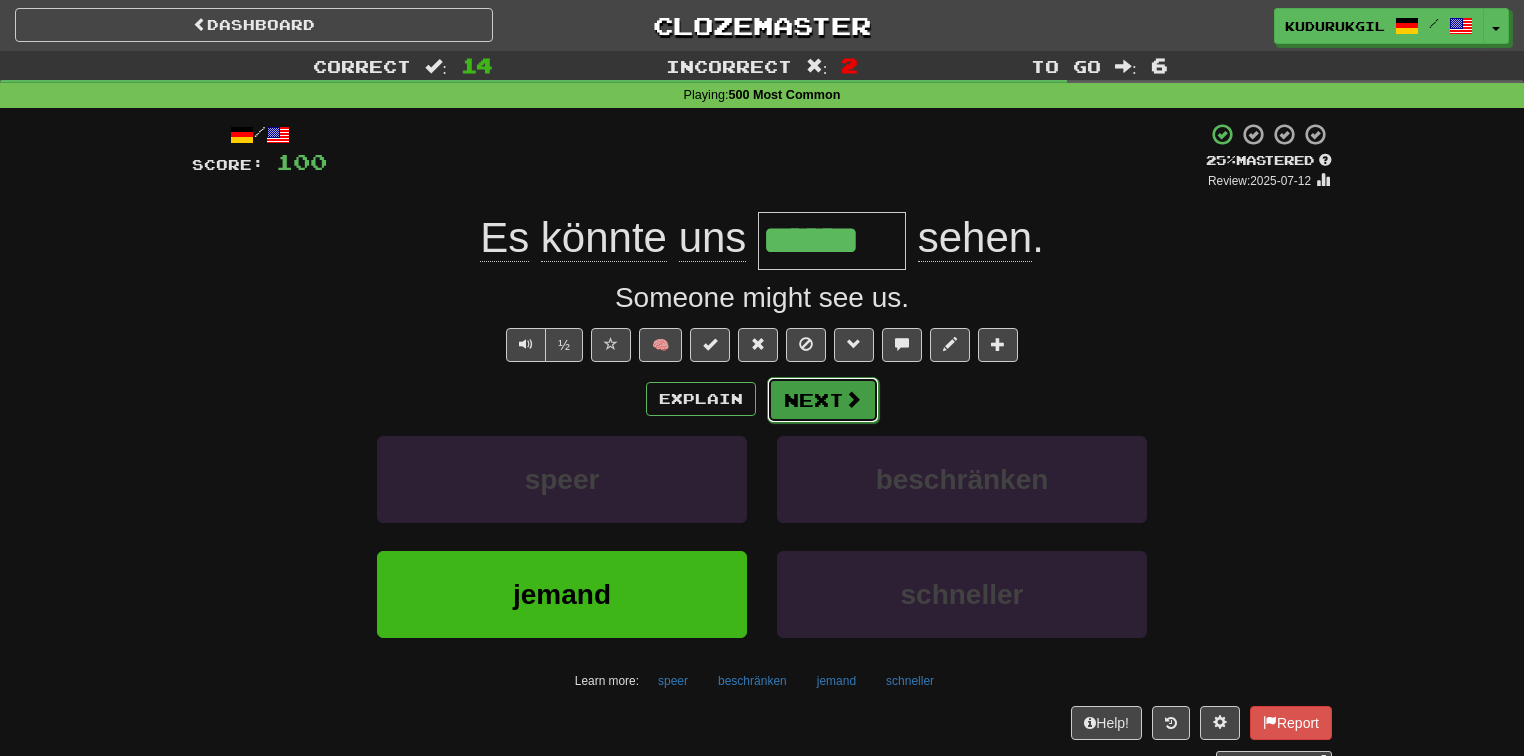 click on "Next" at bounding box center [823, 400] 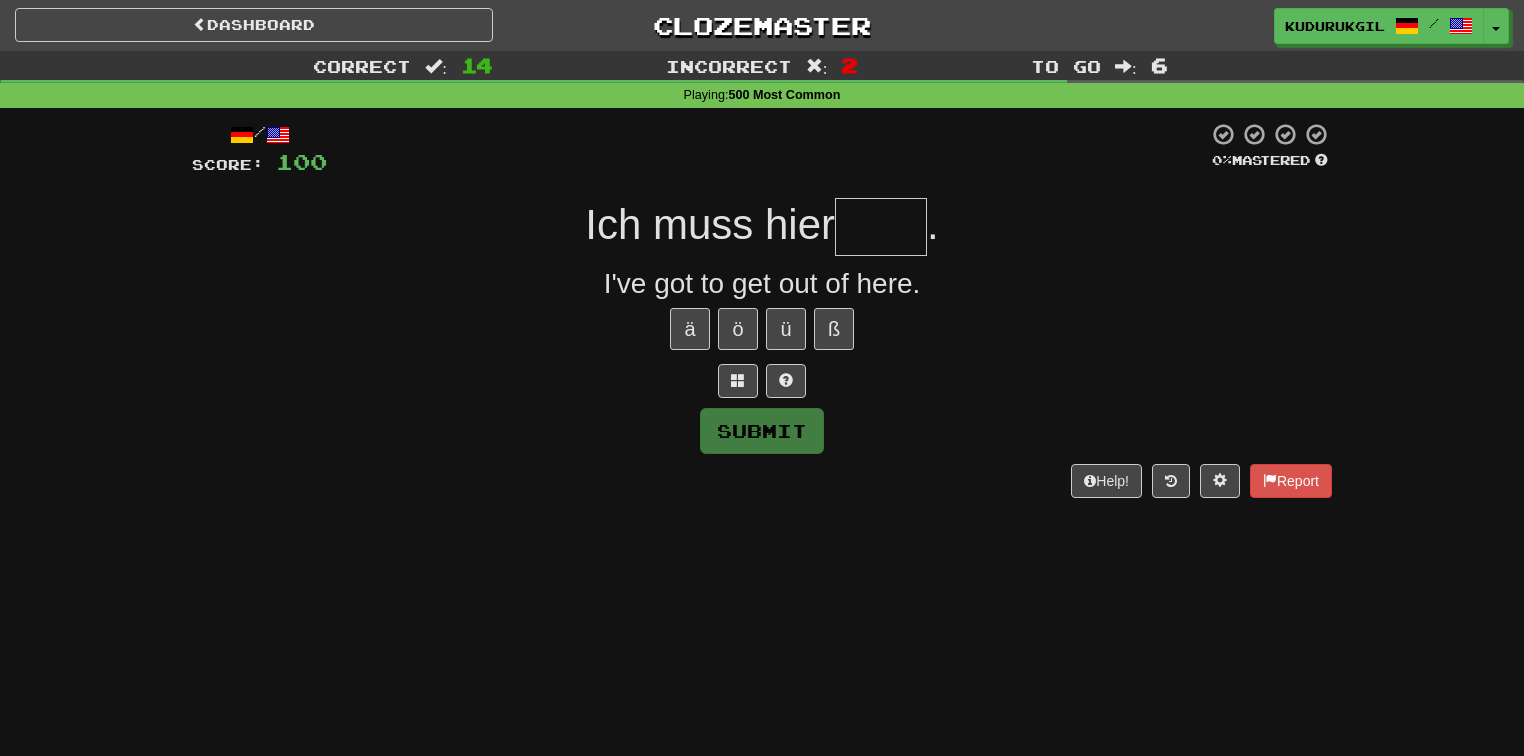 click at bounding box center [881, 227] 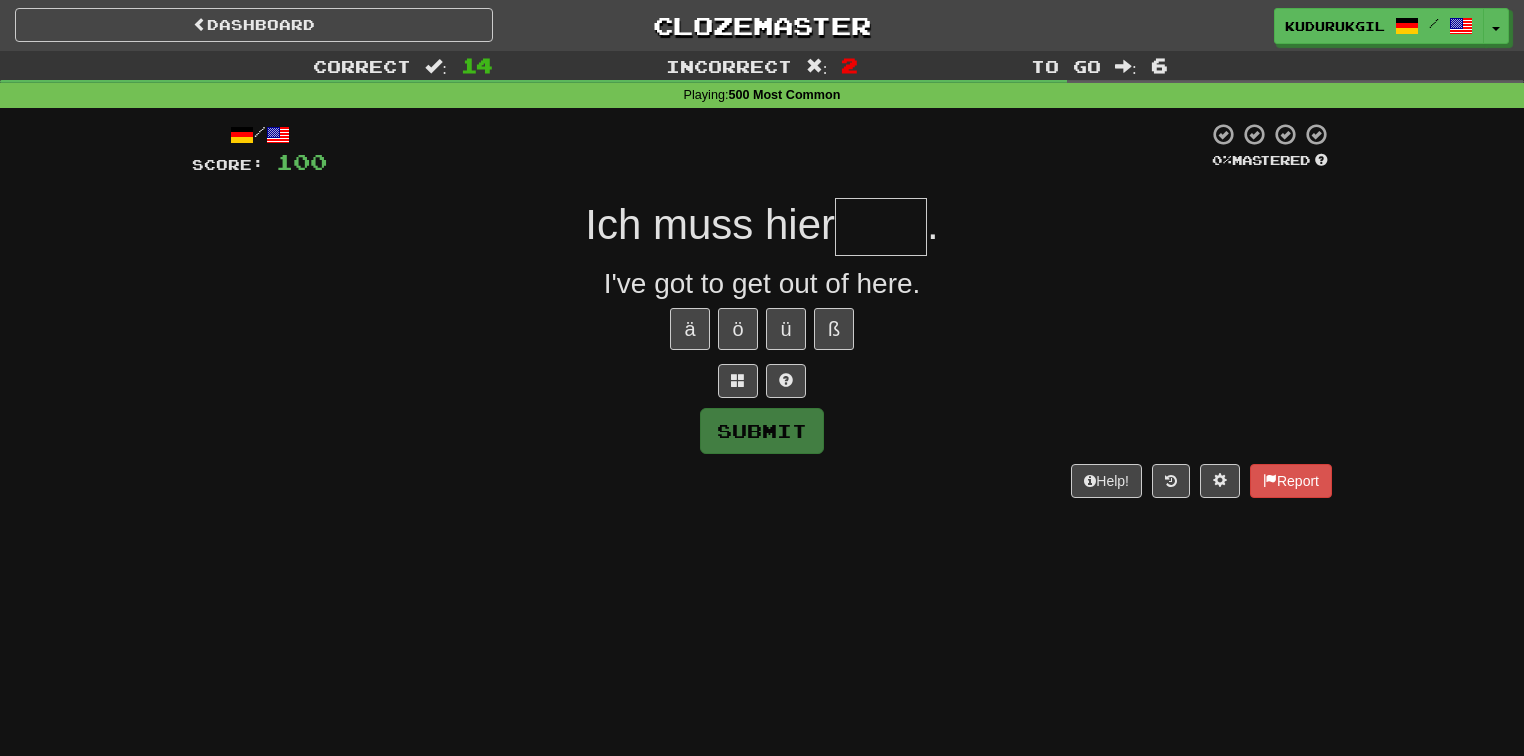 click on "Ich muss hier  ." at bounding box center (762, 227) 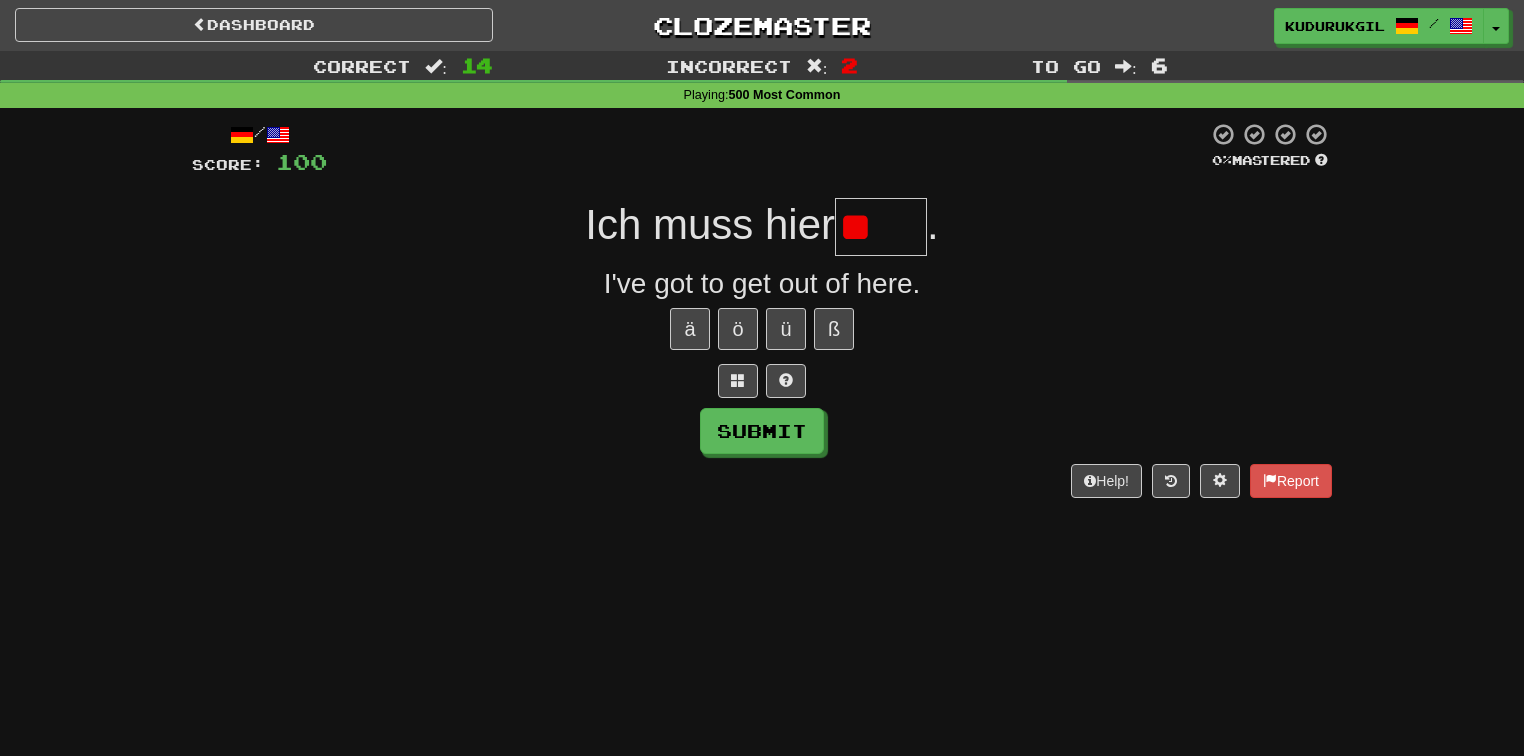 type on "*" 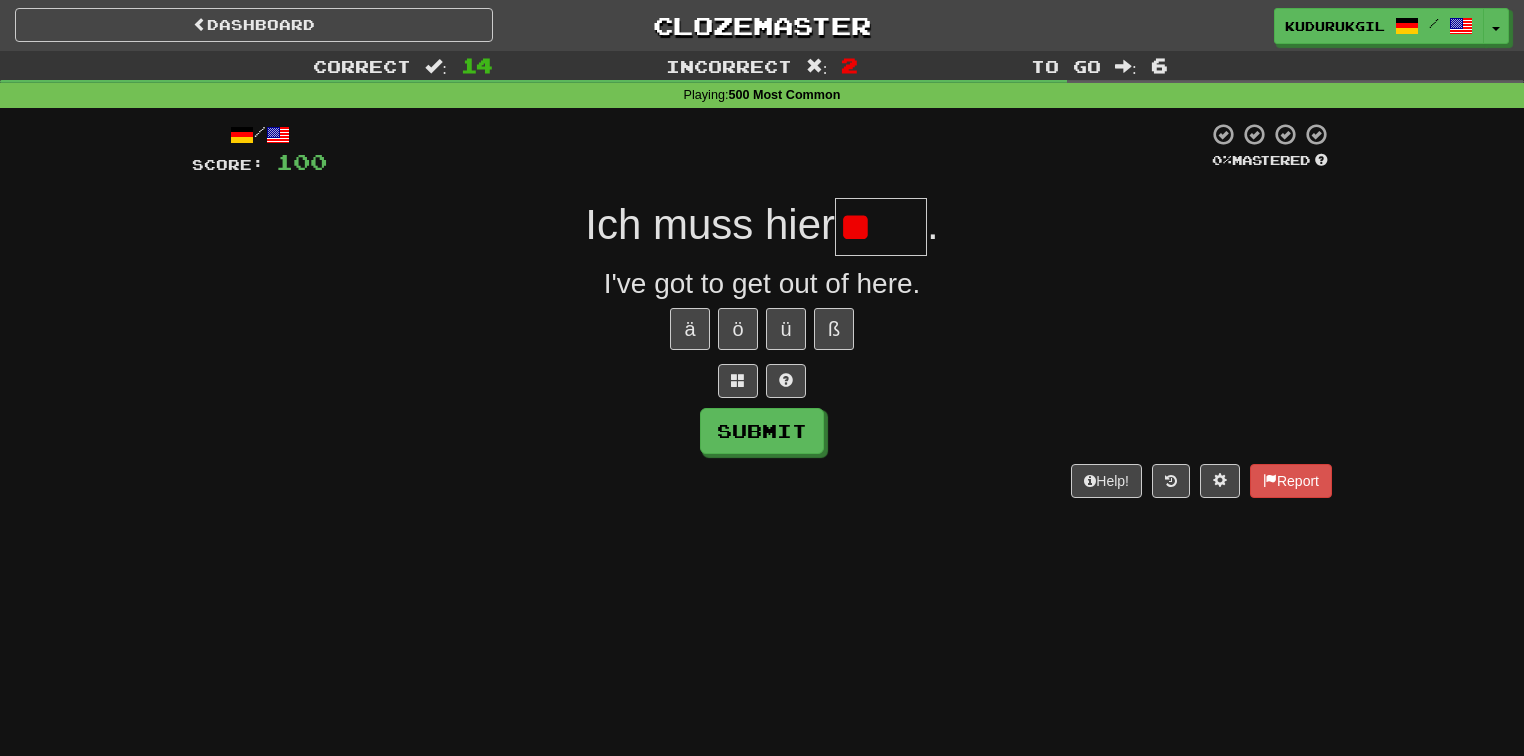 type on "*" 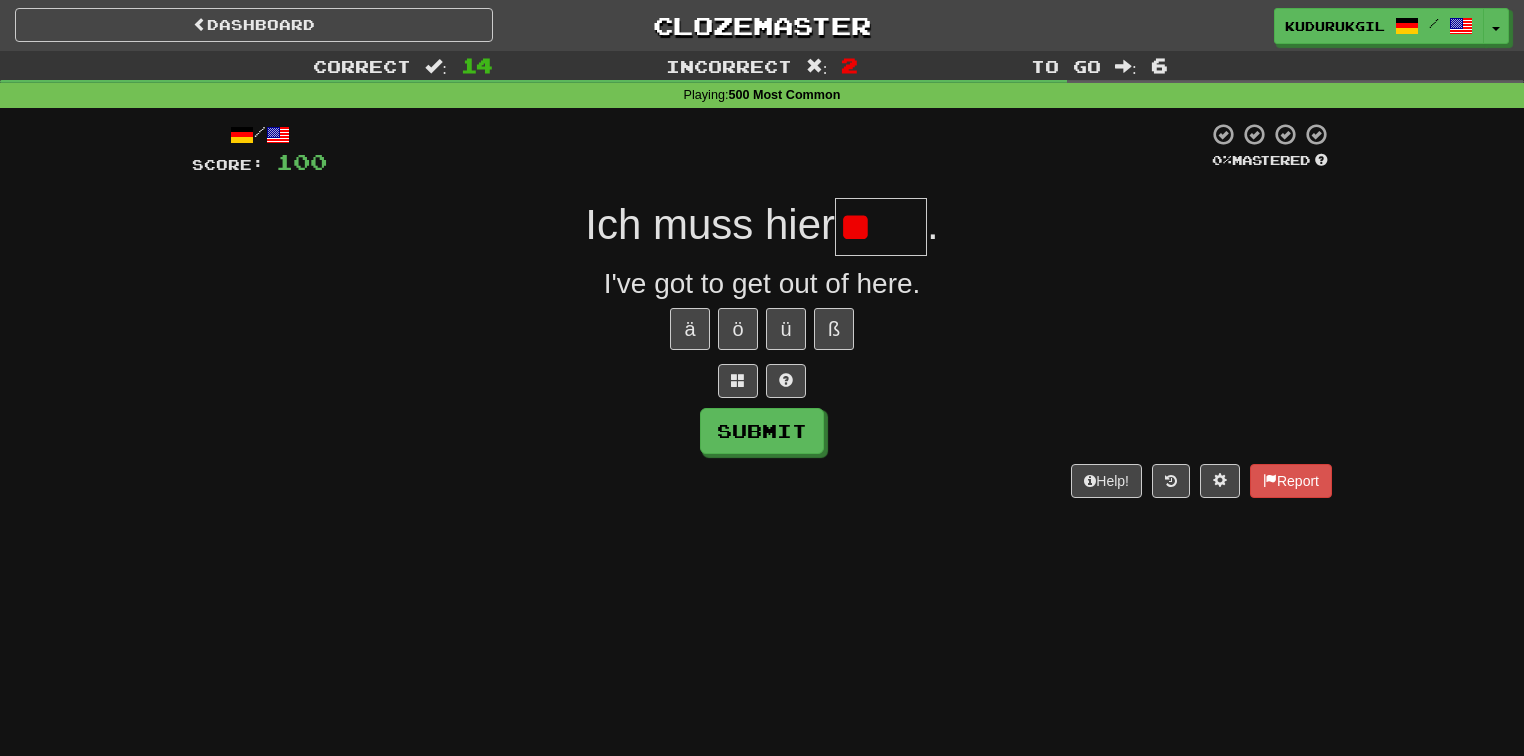 type on "*" 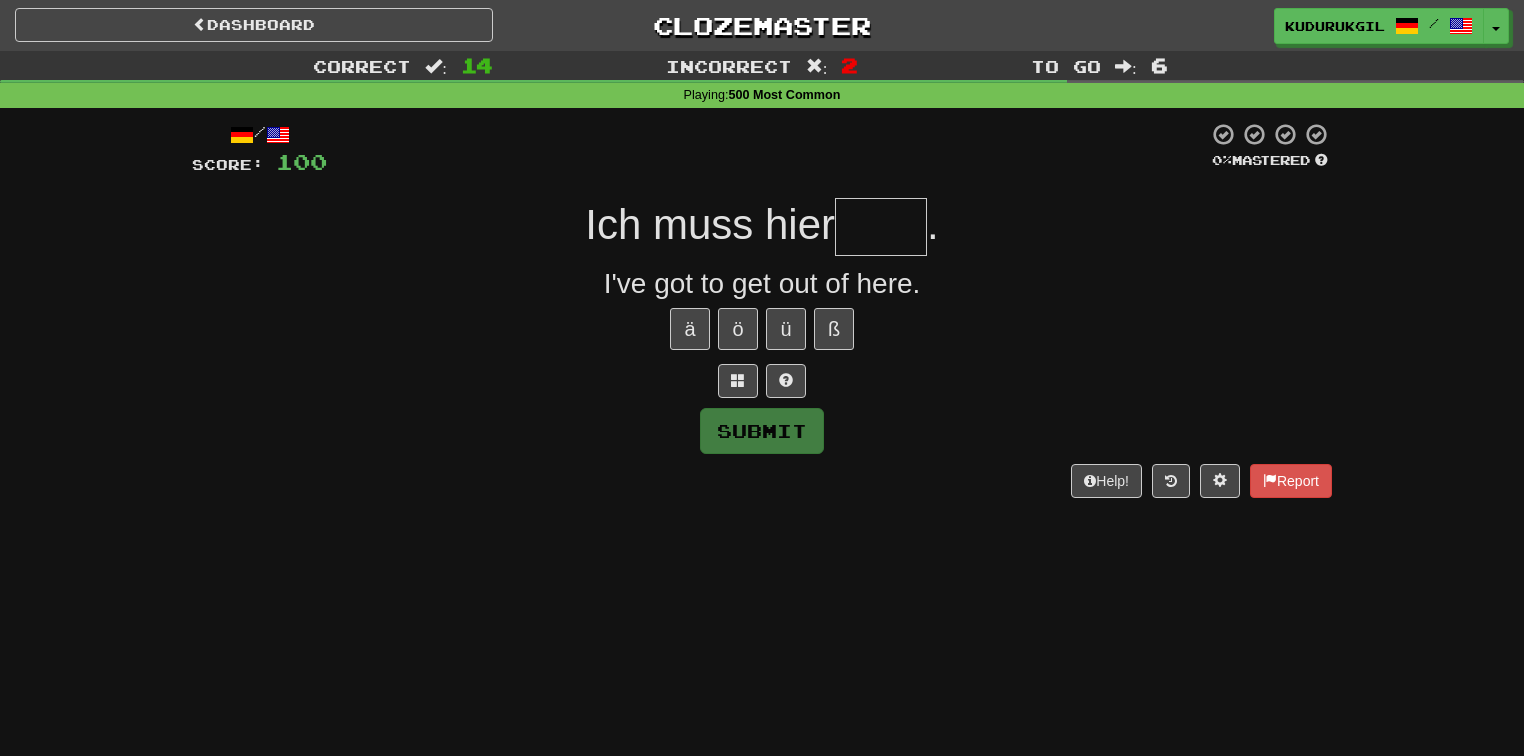 type on "*" 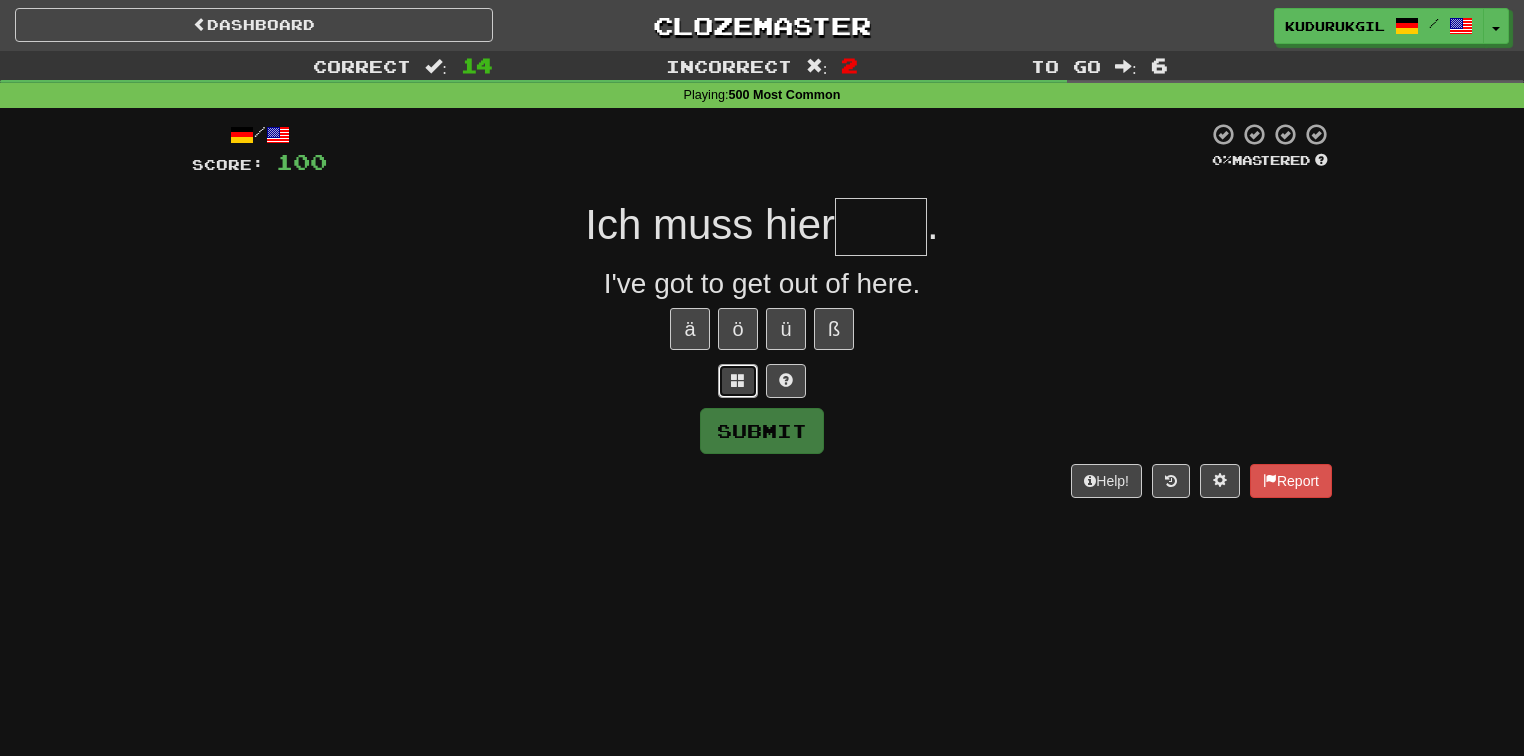 click at bounding box center (738, 380) 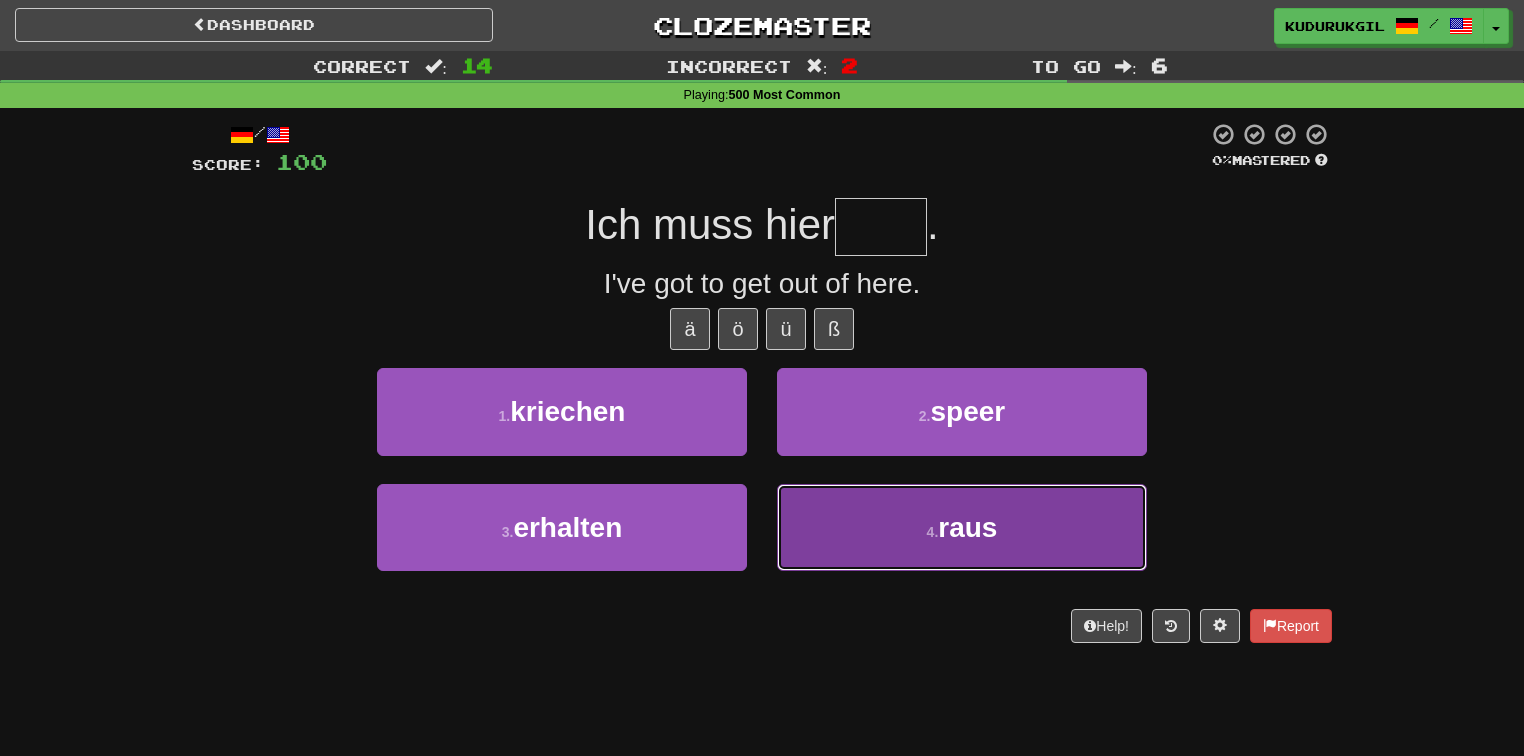 click on "4 .  raus" at bounding box center [962, 527] 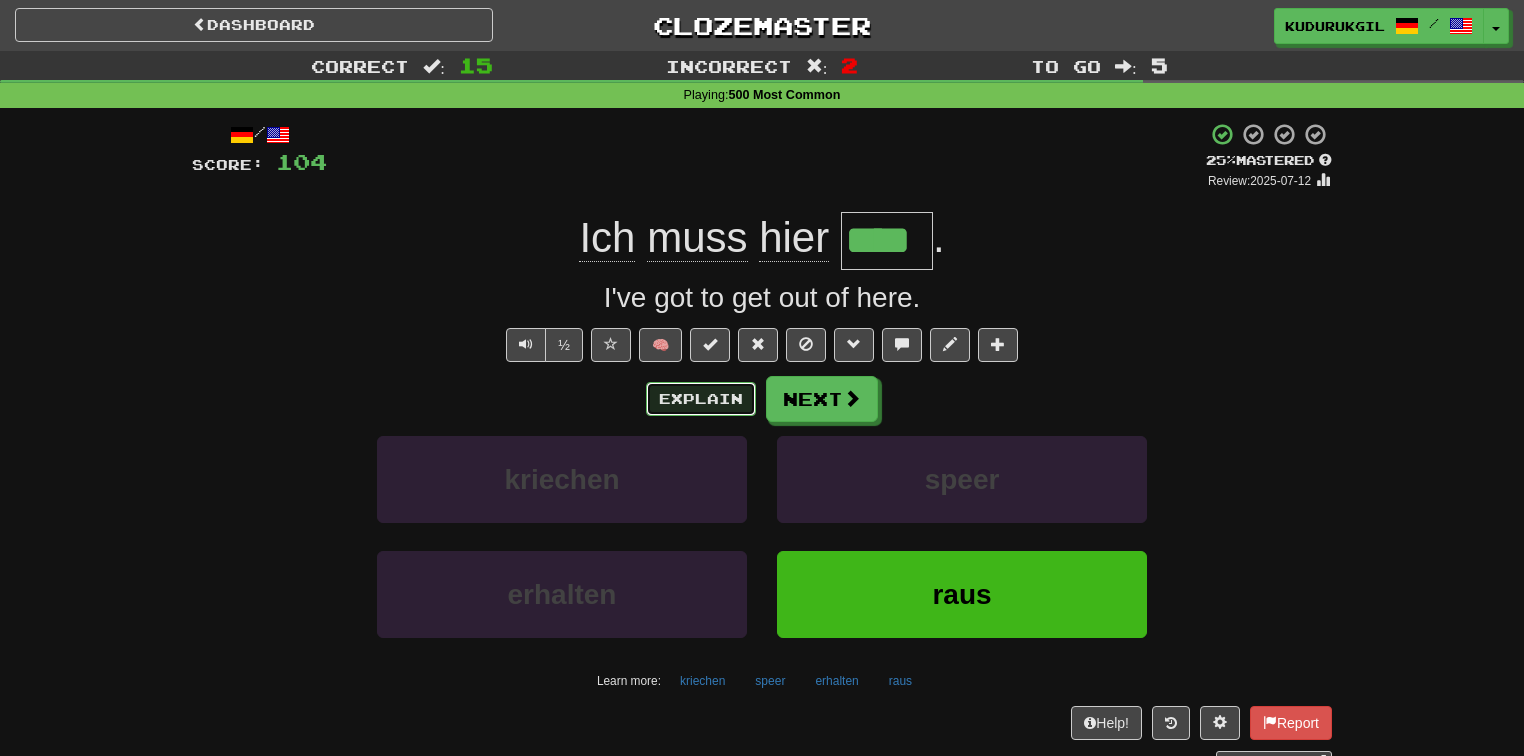 click on "Explain" at bounding box center (701, 399) 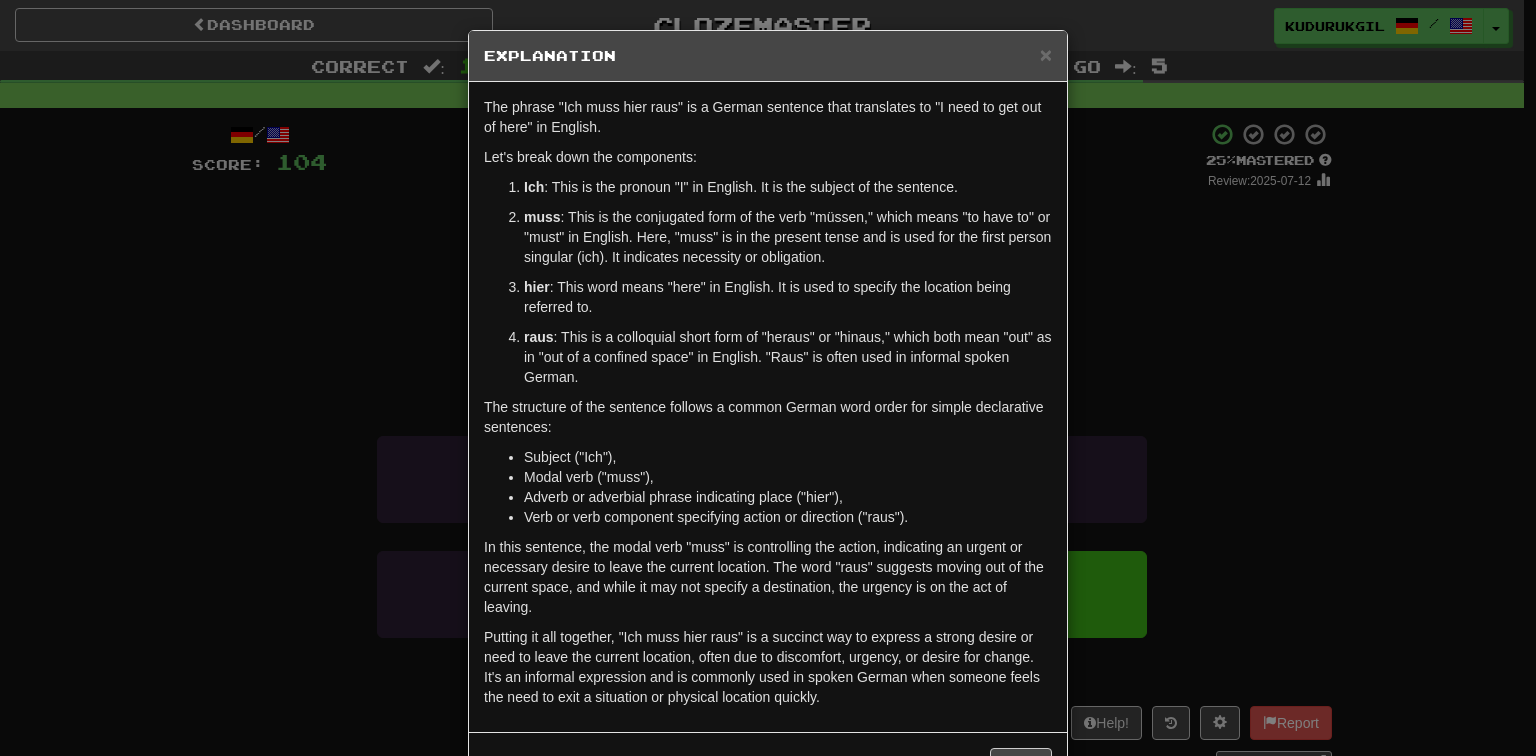 click on "× Explanation The phrase "Ich muss hier raus" is a German sentence that translates to "I need to get out of here" in English.
Let's break down the components:
Ich : This is the pronoun "I" in English. It is the subject of the sentence.
muss : This is the conjugated form of the verb "müssen," which means "to have to" or "must" in English. Here, "muss" is in the present tense and is used for the first person singular (ich). It indicates necessity or obligation.
hier : This word means "here" in English. It is used to specify the location being referred to.
raus : This is a colloquial short form of "heraus" or "hinaus," which both mean "out" as in "out of a confined space" in English. "Raus" is often used in informal spoken German.
The structure of the sentence follows a common German word order for simple declarative sentences:
Subject ("Ich"),
Modal verb ("muss"),
Adverb or adverbial phrase indicating place ("hier"),
Let us know ! Close" at bounding box center (768, 378) 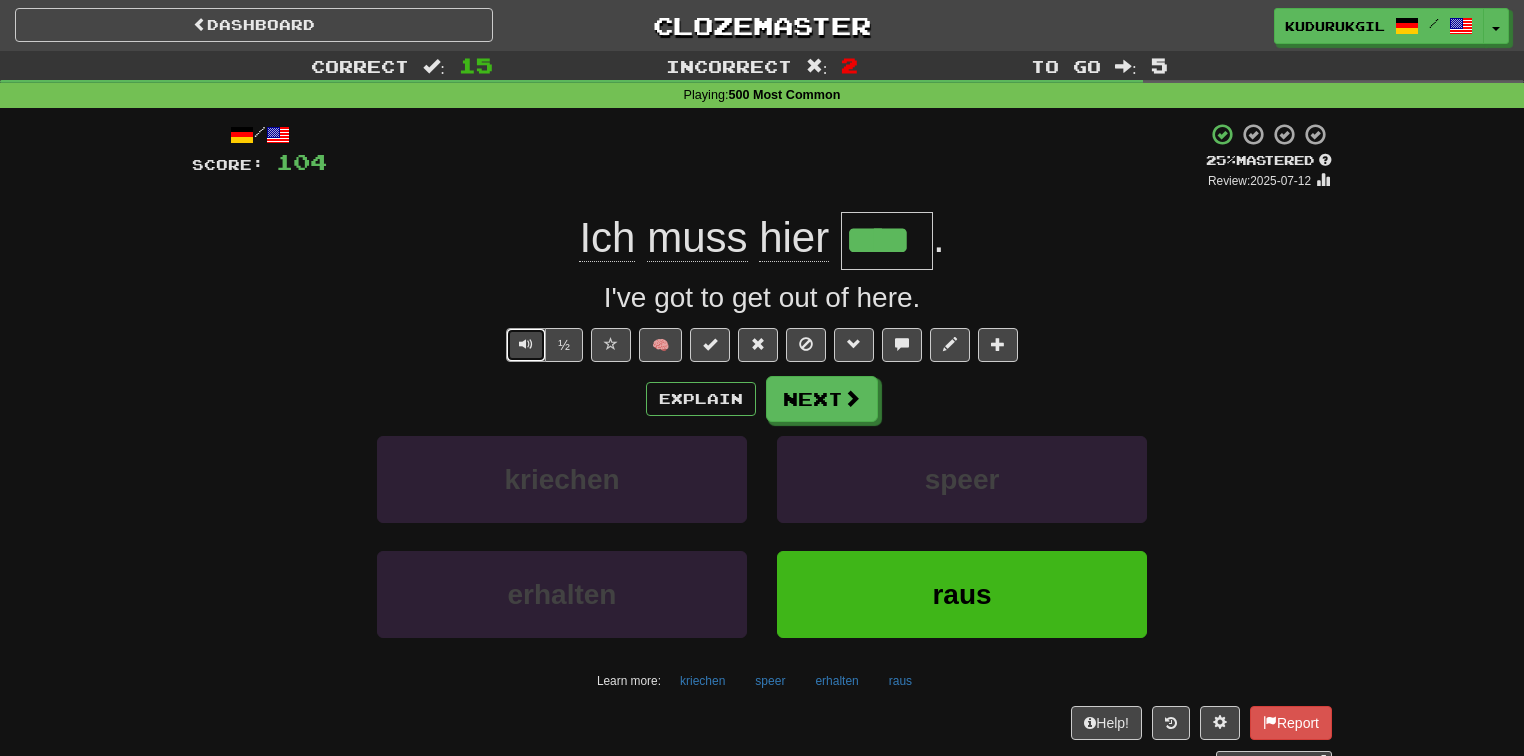 click at bounding box center (526, 345) 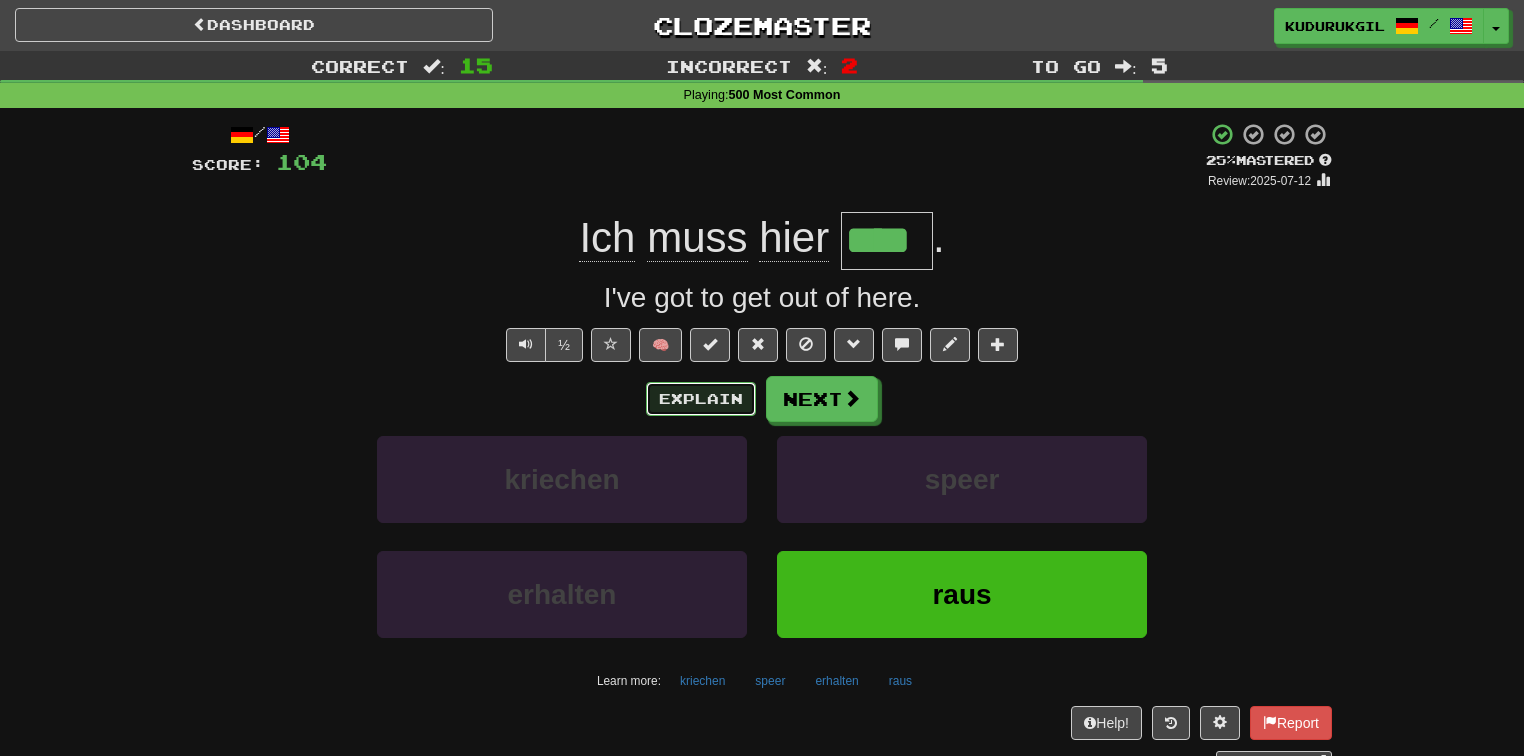 click on "Explain" at bounding box center [701, 399] 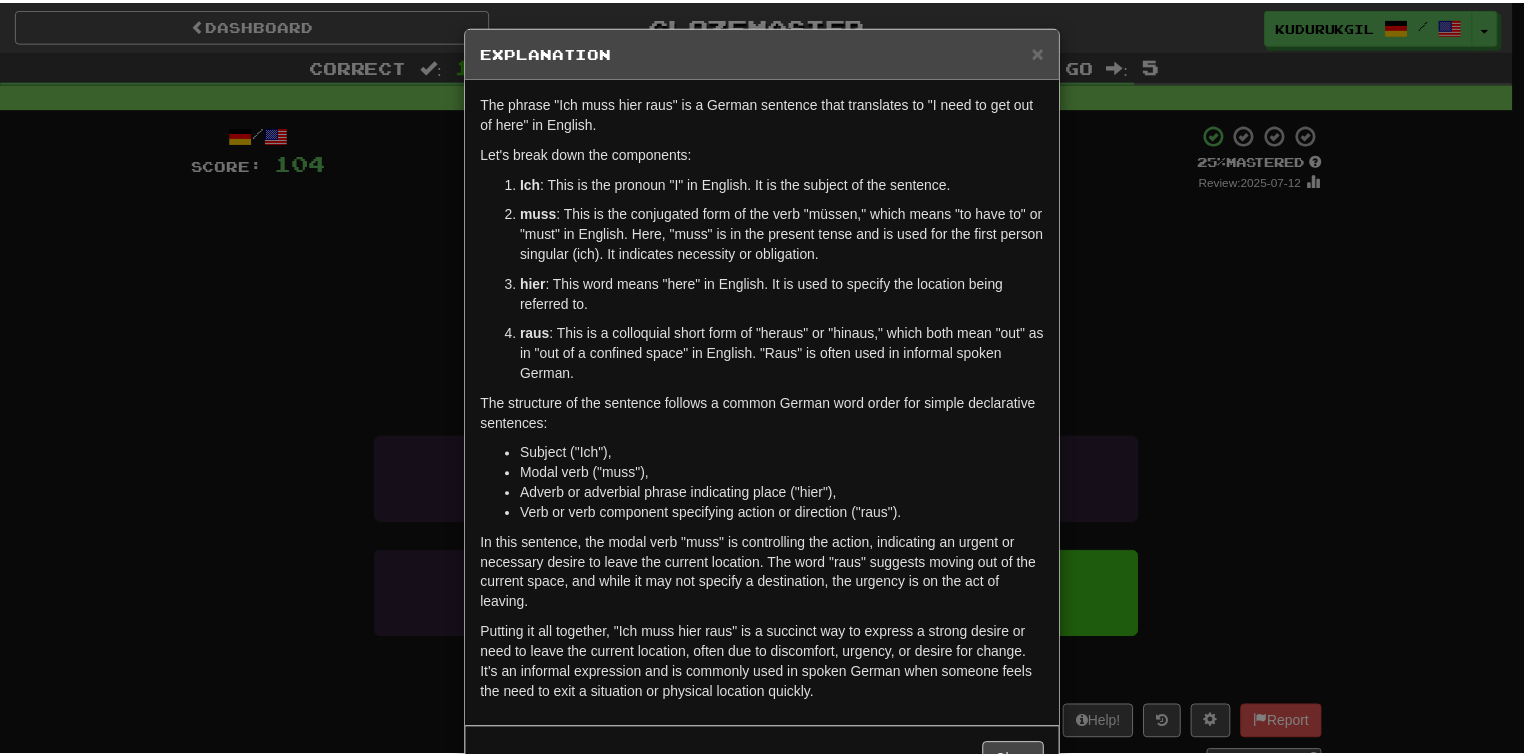 scroll, scrollTop: 0, scrollLeft: 0, axis: both 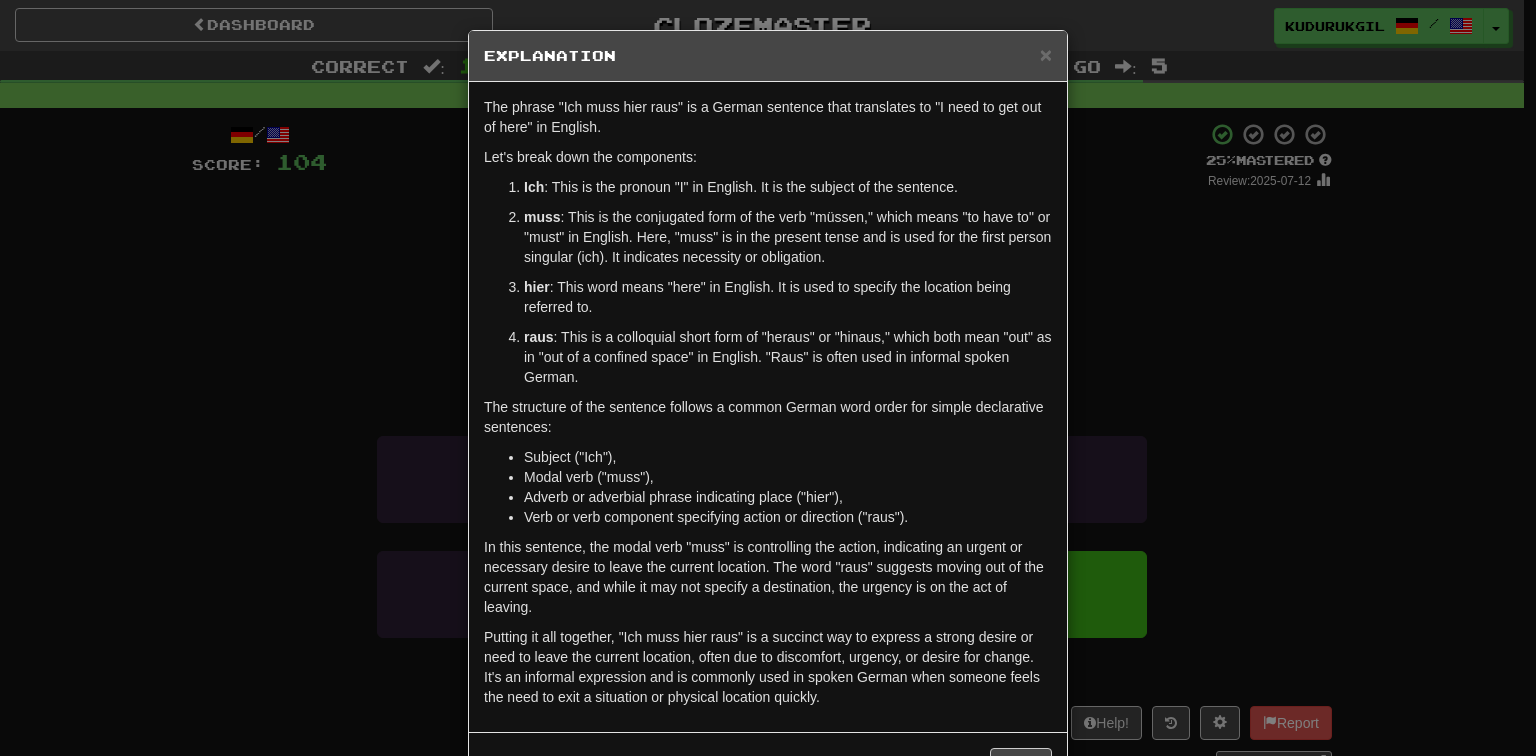 click on "× Explanation The phrase "Ich muss hier raus" is a German sentence that translates to "I need to get out of here" in English.
Let's break down the components:
Ich : This is the pronoun "I" in English. It is the subject of the sentence.
muss : This is the conjugated form of the verb "müssen," which means "to have to" or "must" in English. Here, "muss" is in the present tense and is used for the first person singular (ich). It indicates necessity or obligation.
hier : This word means "here" in English. It is used to specify the location being referred to.
raus : This is a colloquial short form of "heraus" or "hinaus," which both mean "out" as in "out of a confined space" in English. "Raus" is often used in informal spoken German.
The structure of the sentence follows a common German word order for simple declarative sentences:
Subject ("Ich"),
Modal verb ("muss"),
Adverb or adverbial phrase indicating place ("hier"),
Let us know ! Close" at bounding box center [768, 378] 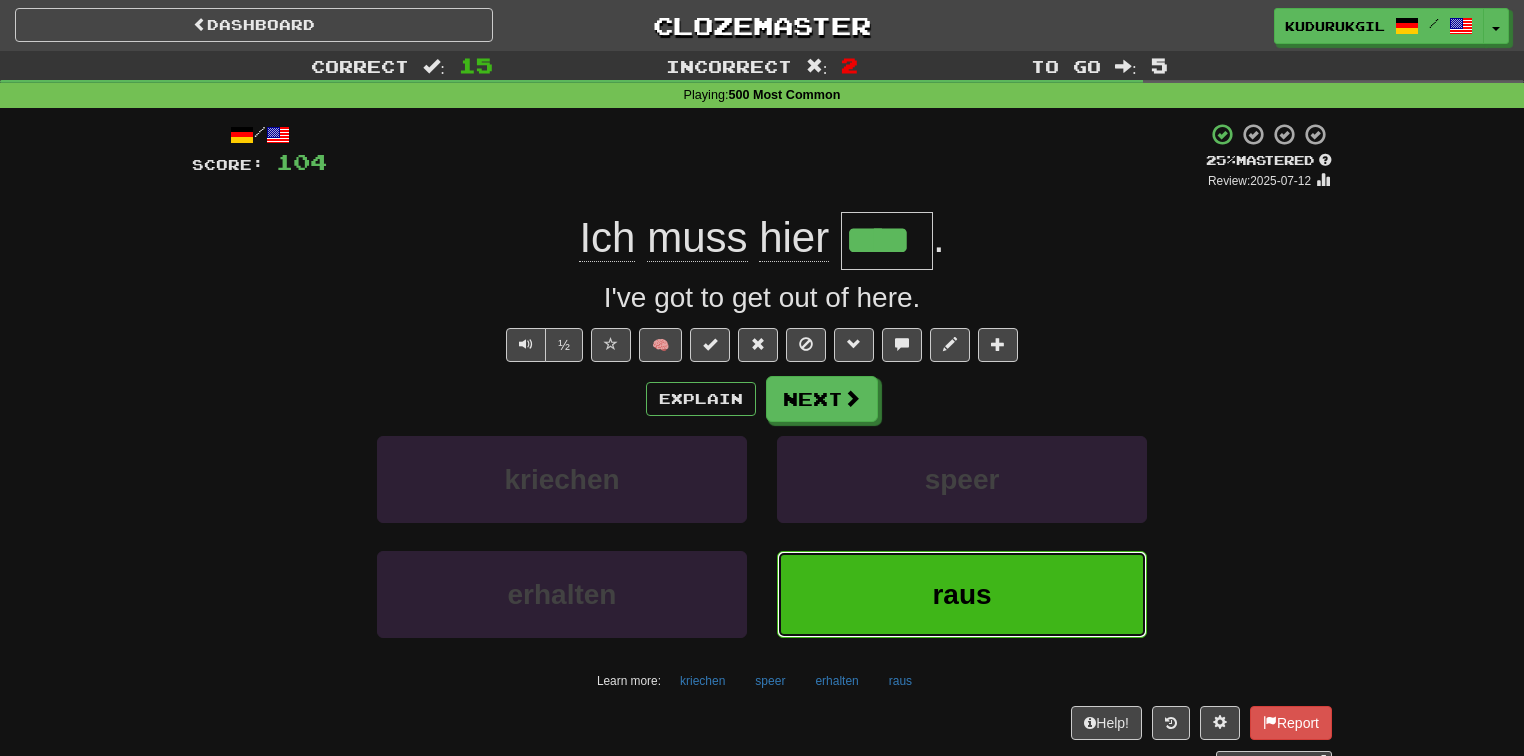 click on "raus" at bounding box center (962, 594) 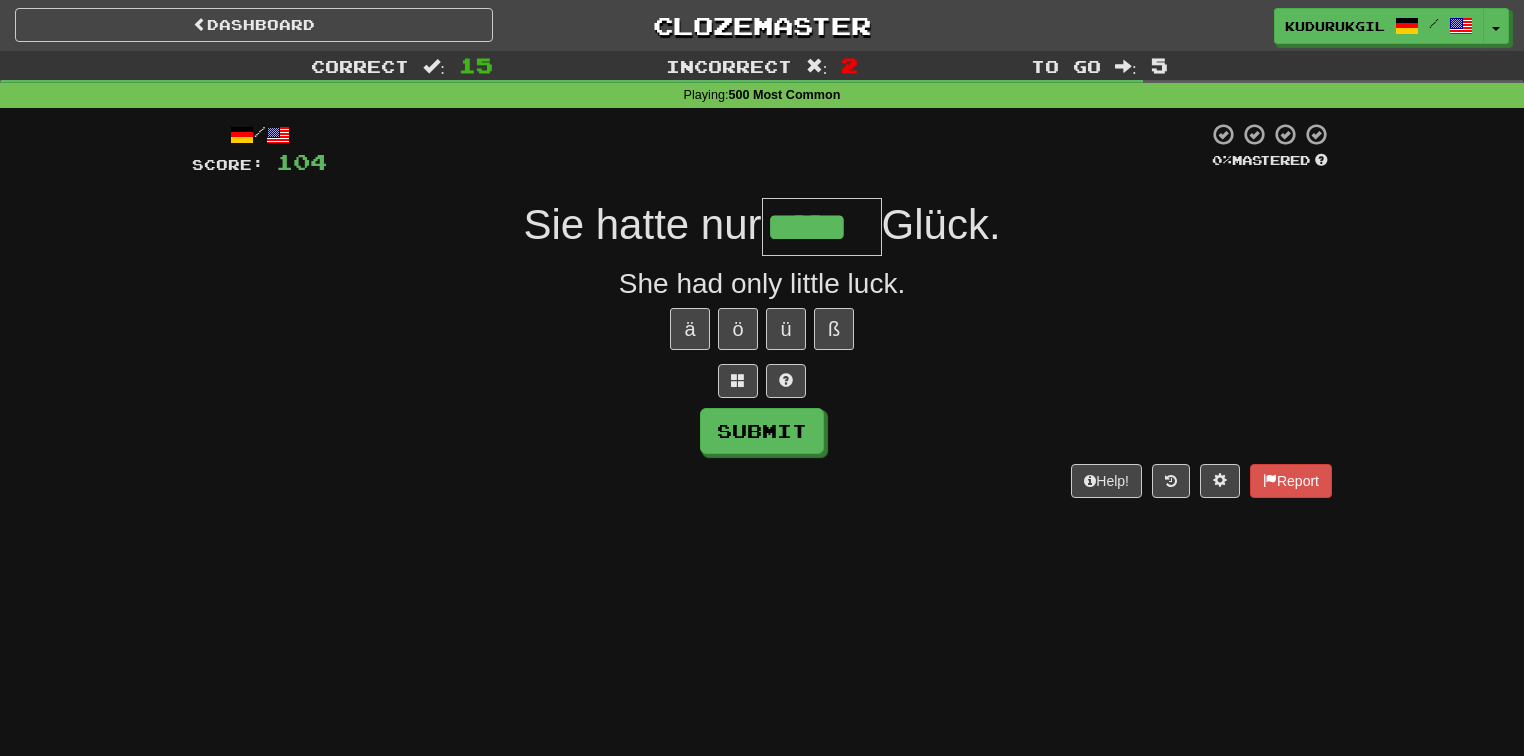 type on "*****" 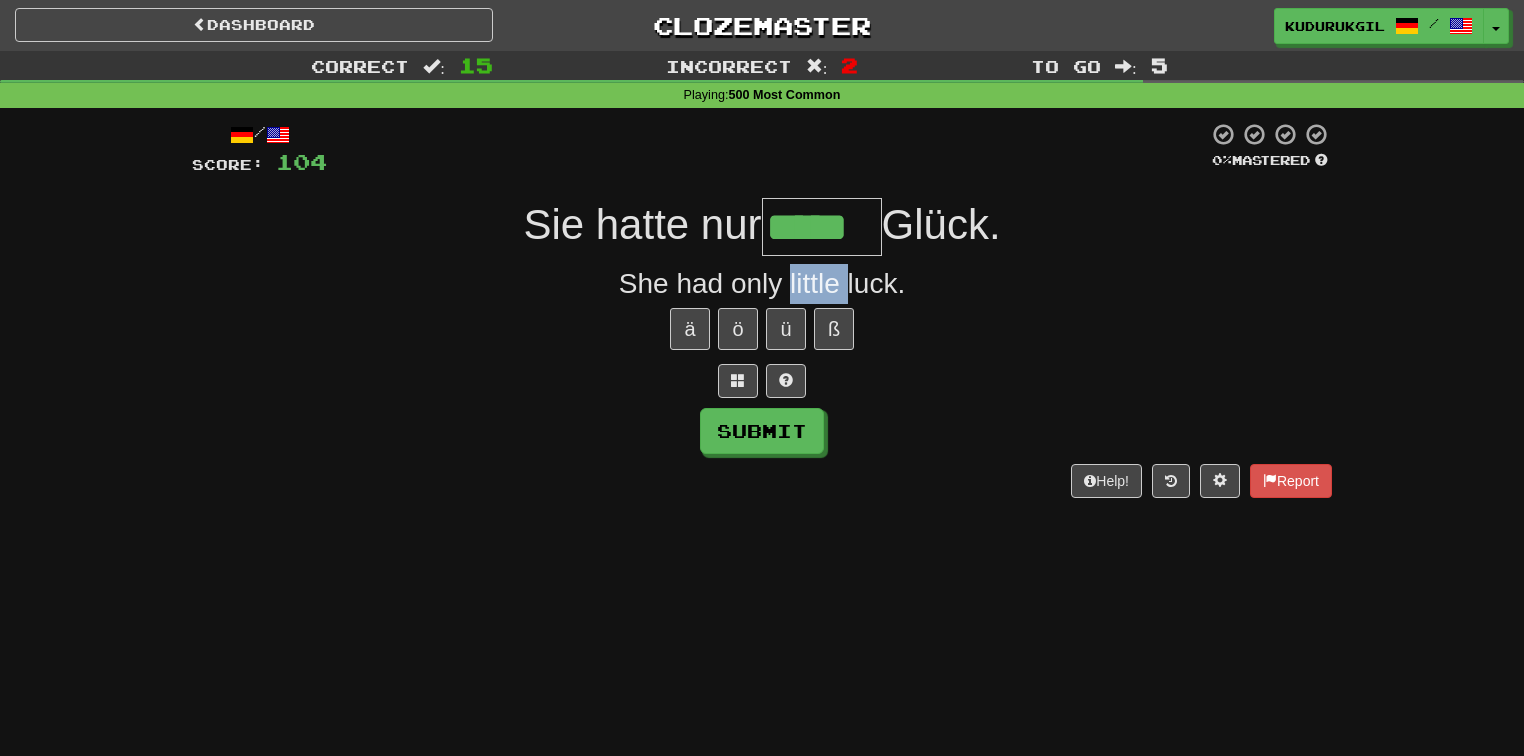 click on "She had only little luck." at bounding box center [762, 284] 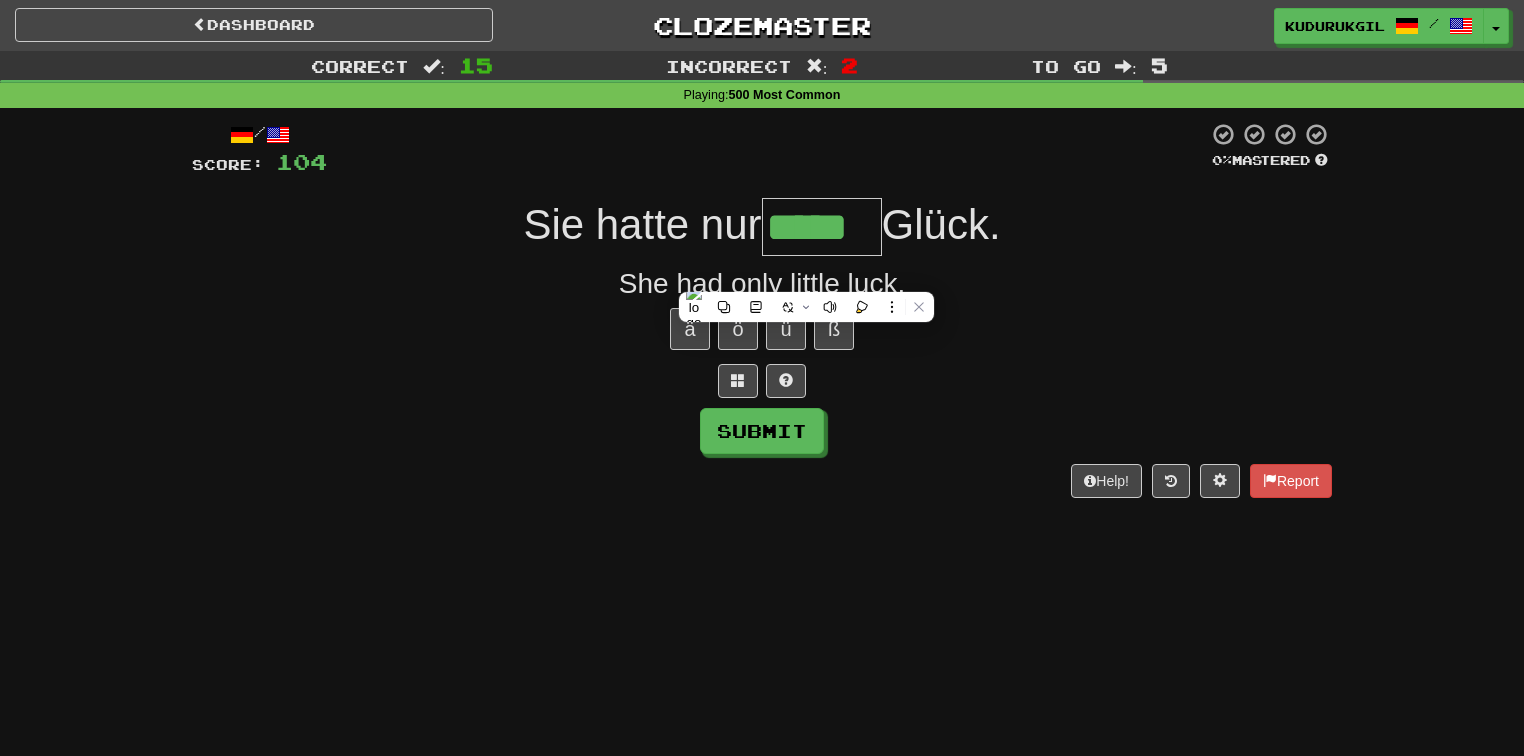 click on "She had only little luck." at bounding box center (762, 284) 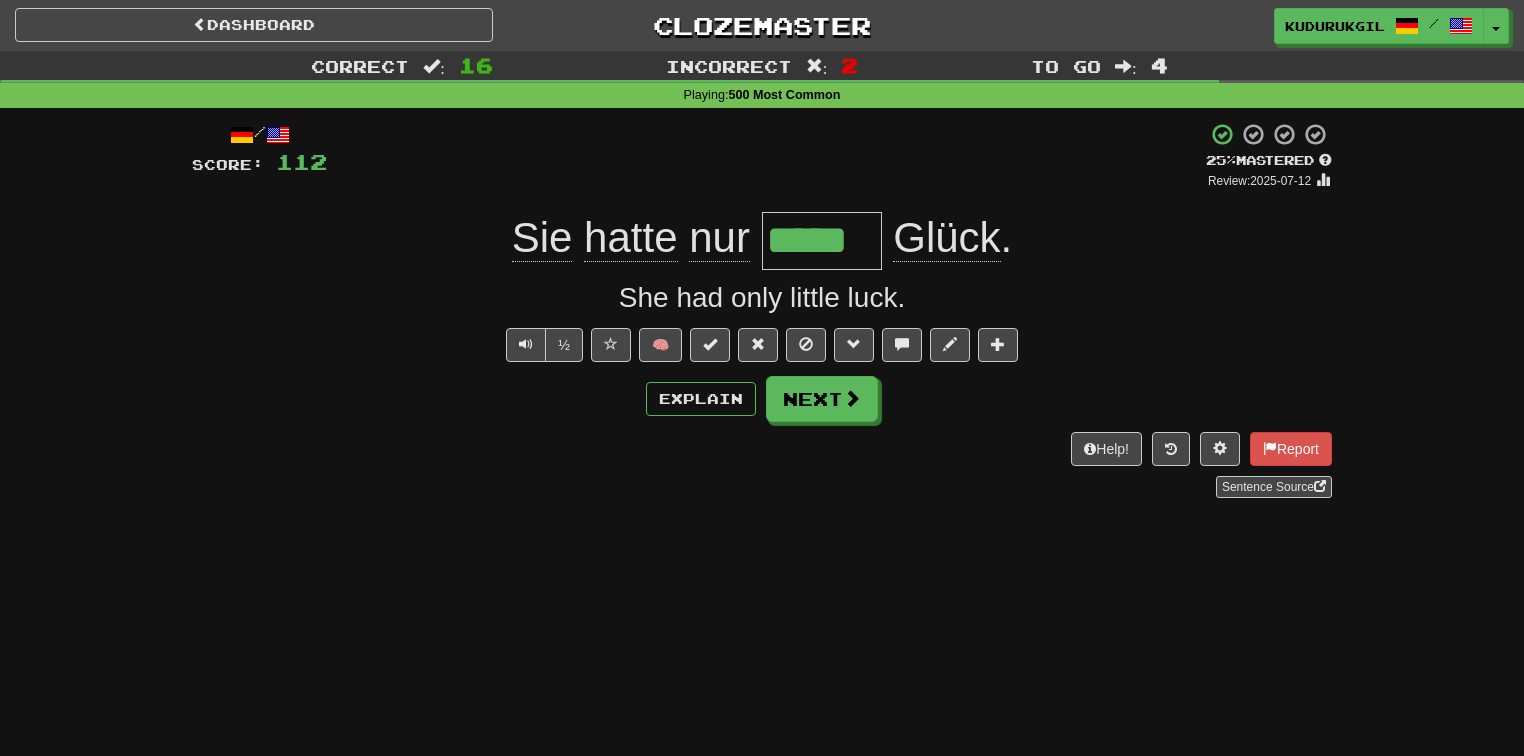 click on "nur" 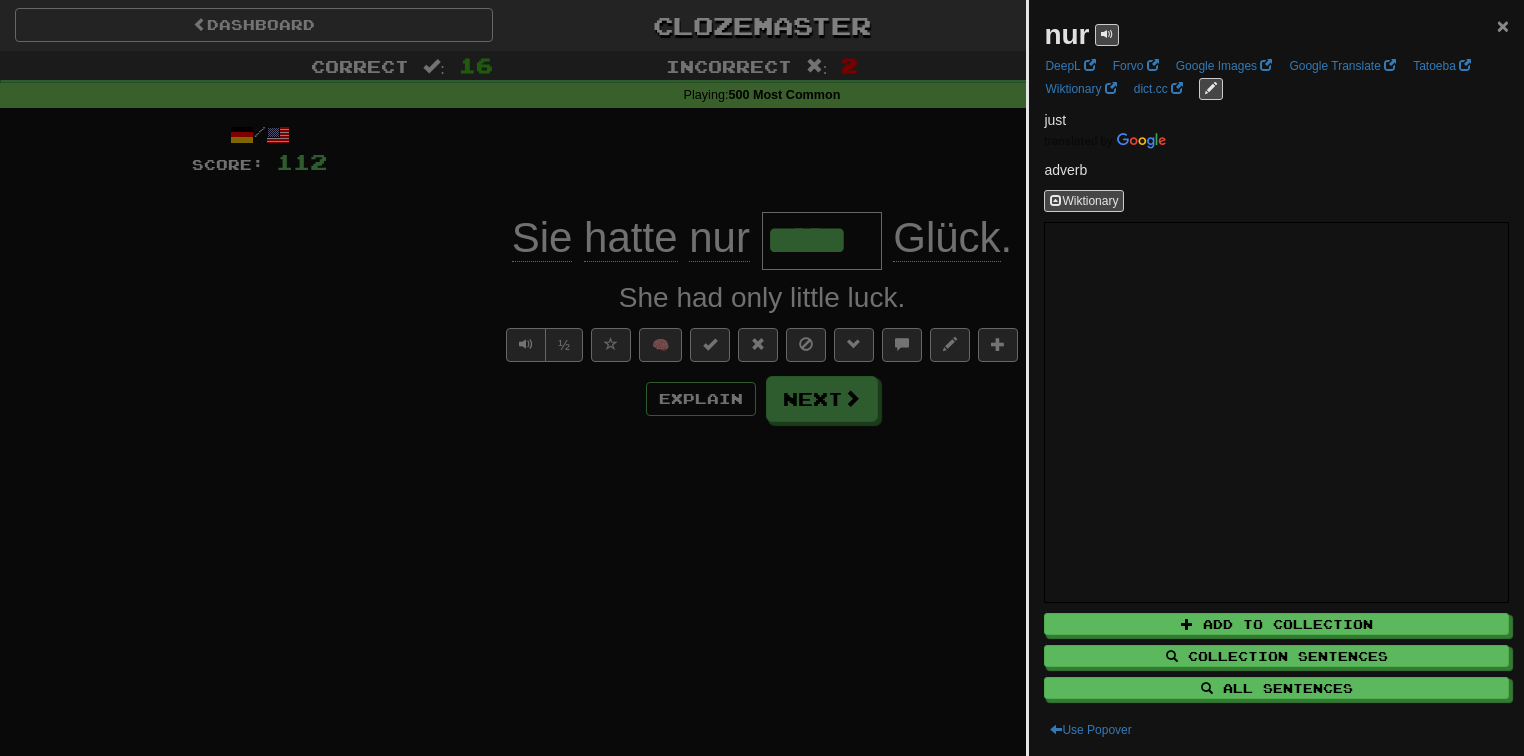 click on "×" at bounding box center [1503, 25] 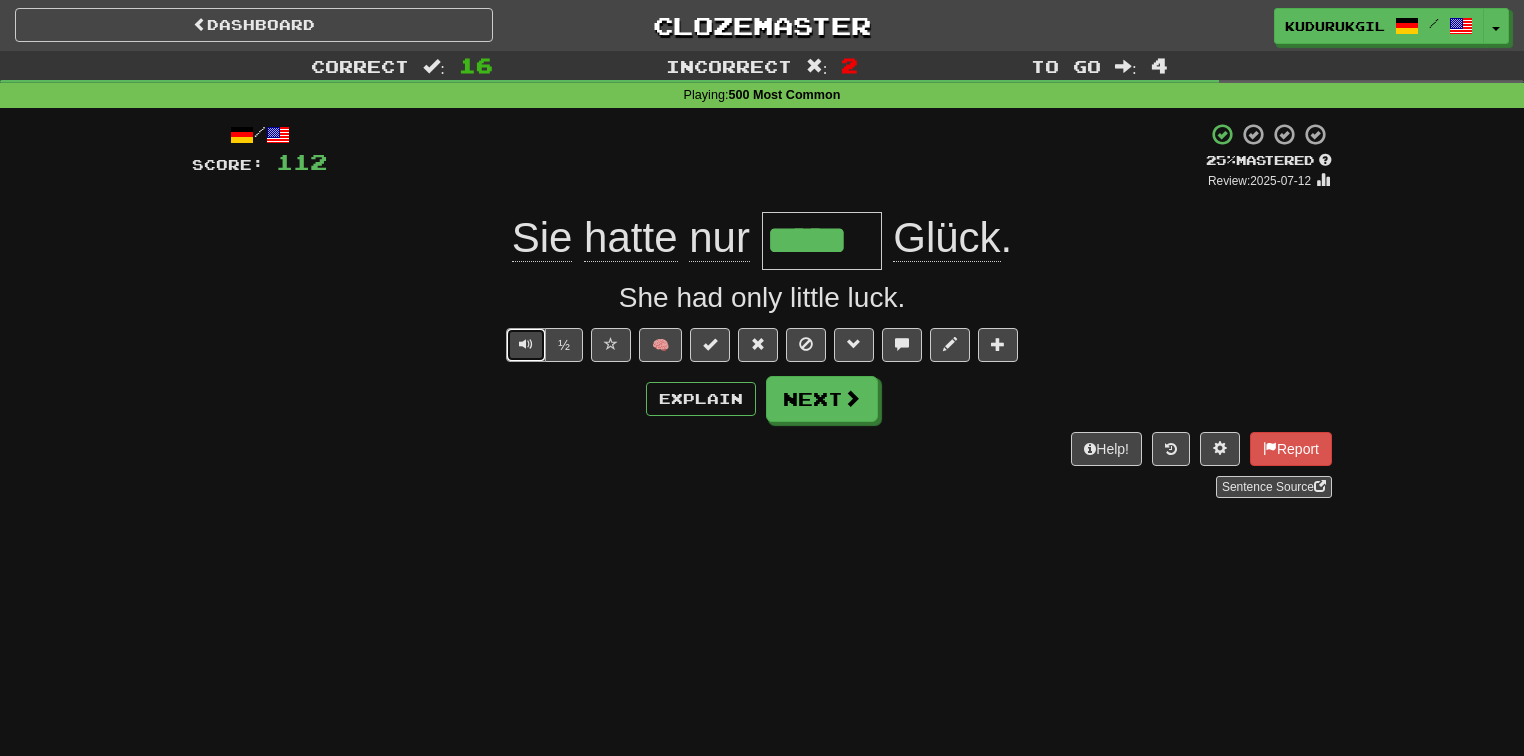 click at bounding box center [526, 345] 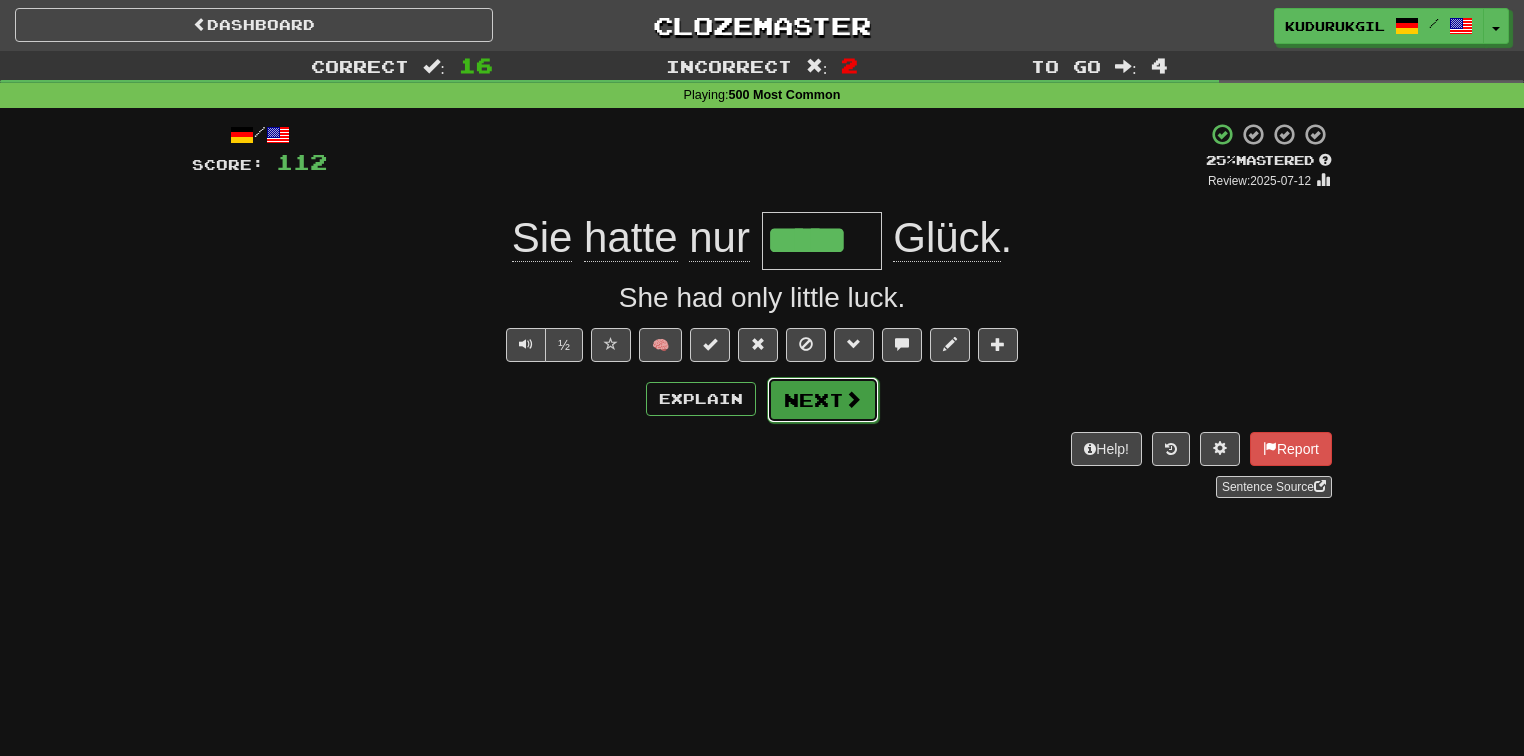 click at bounding box center (853, 399) 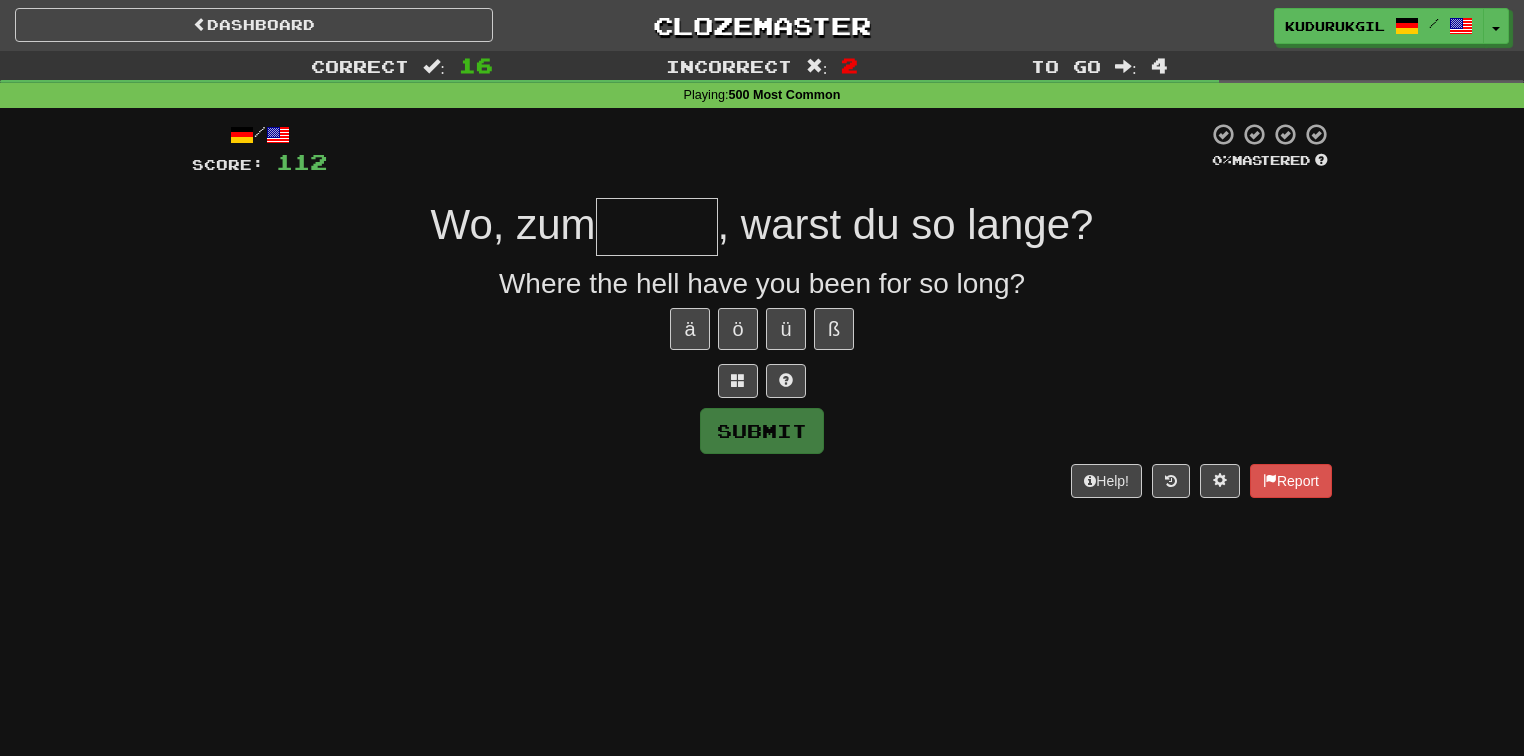 type on "*" 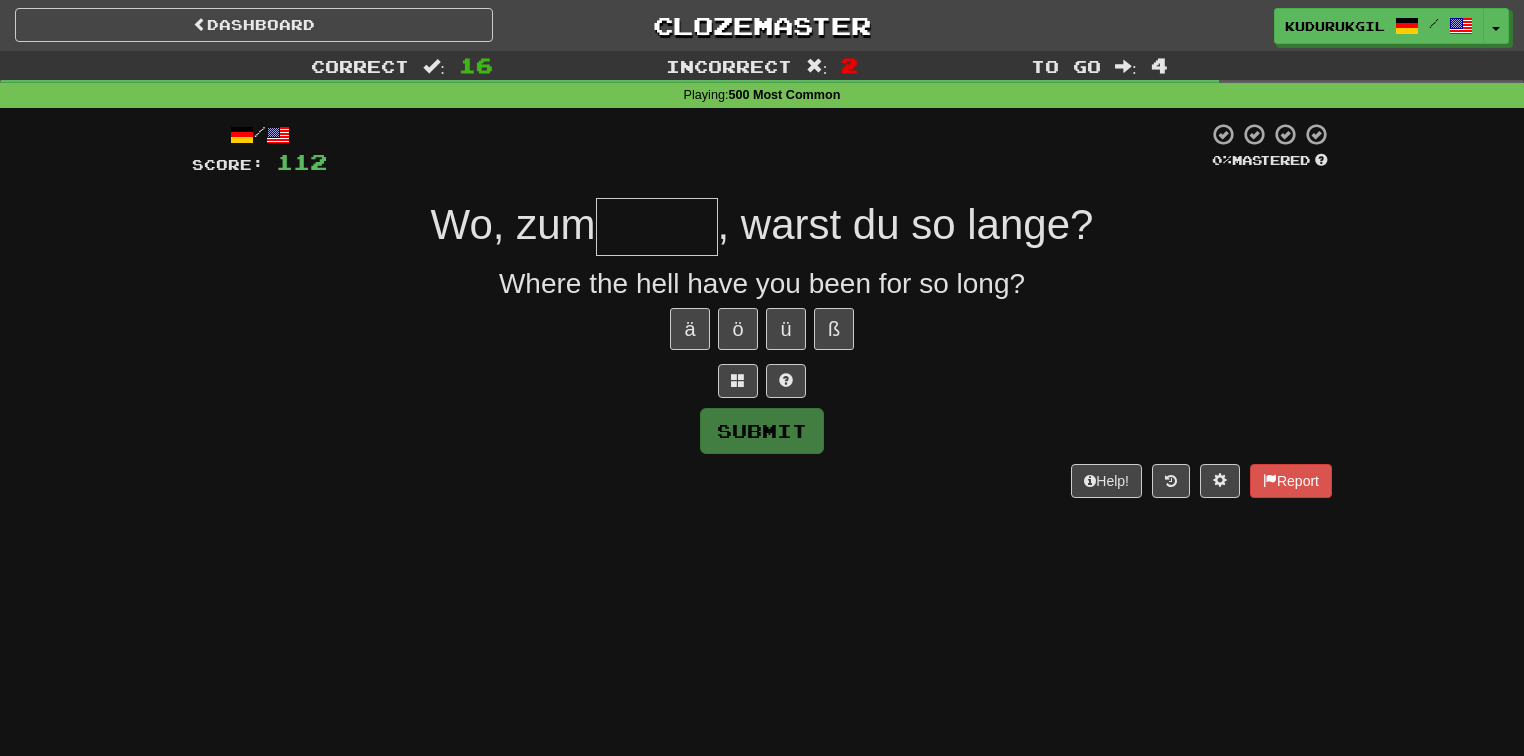 type on "*" 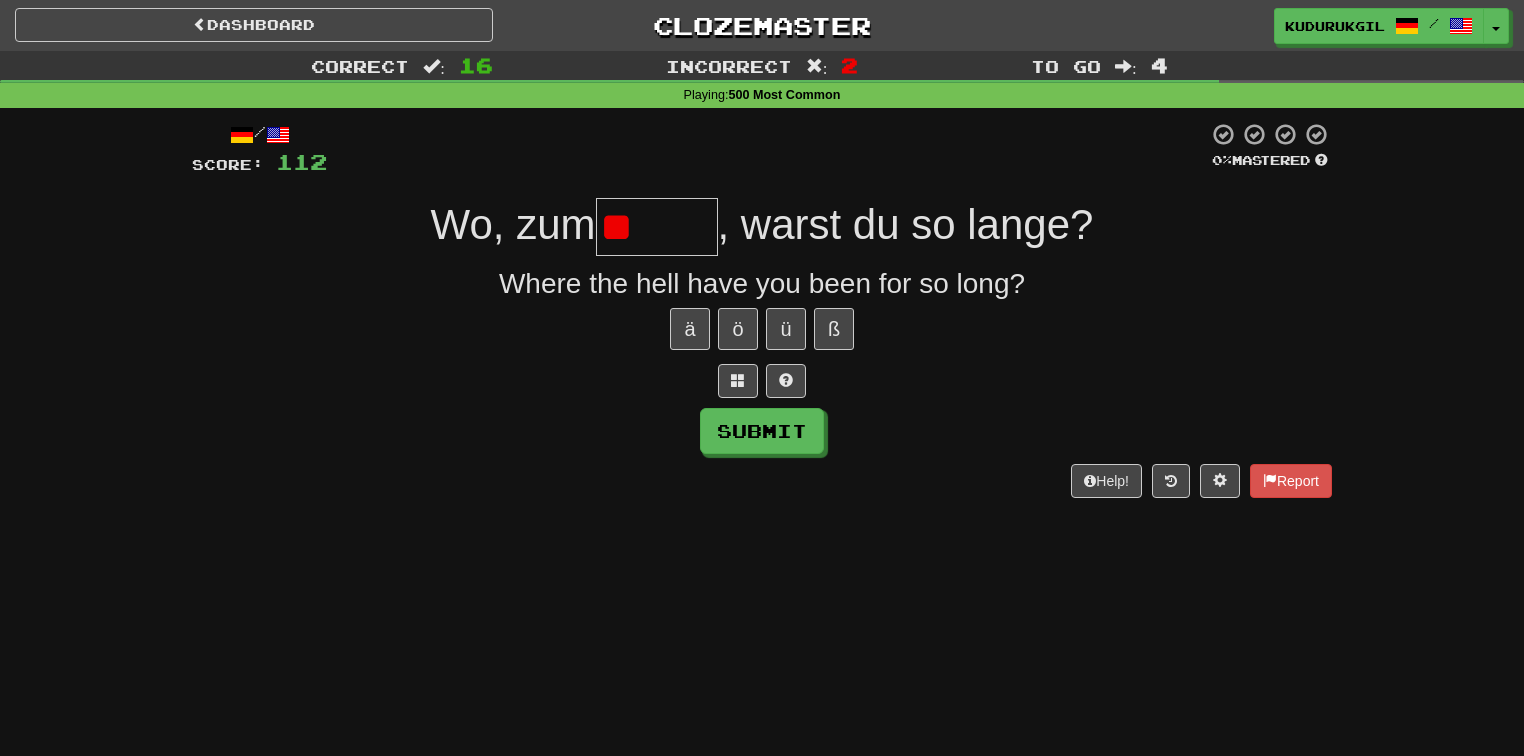 type on "*" 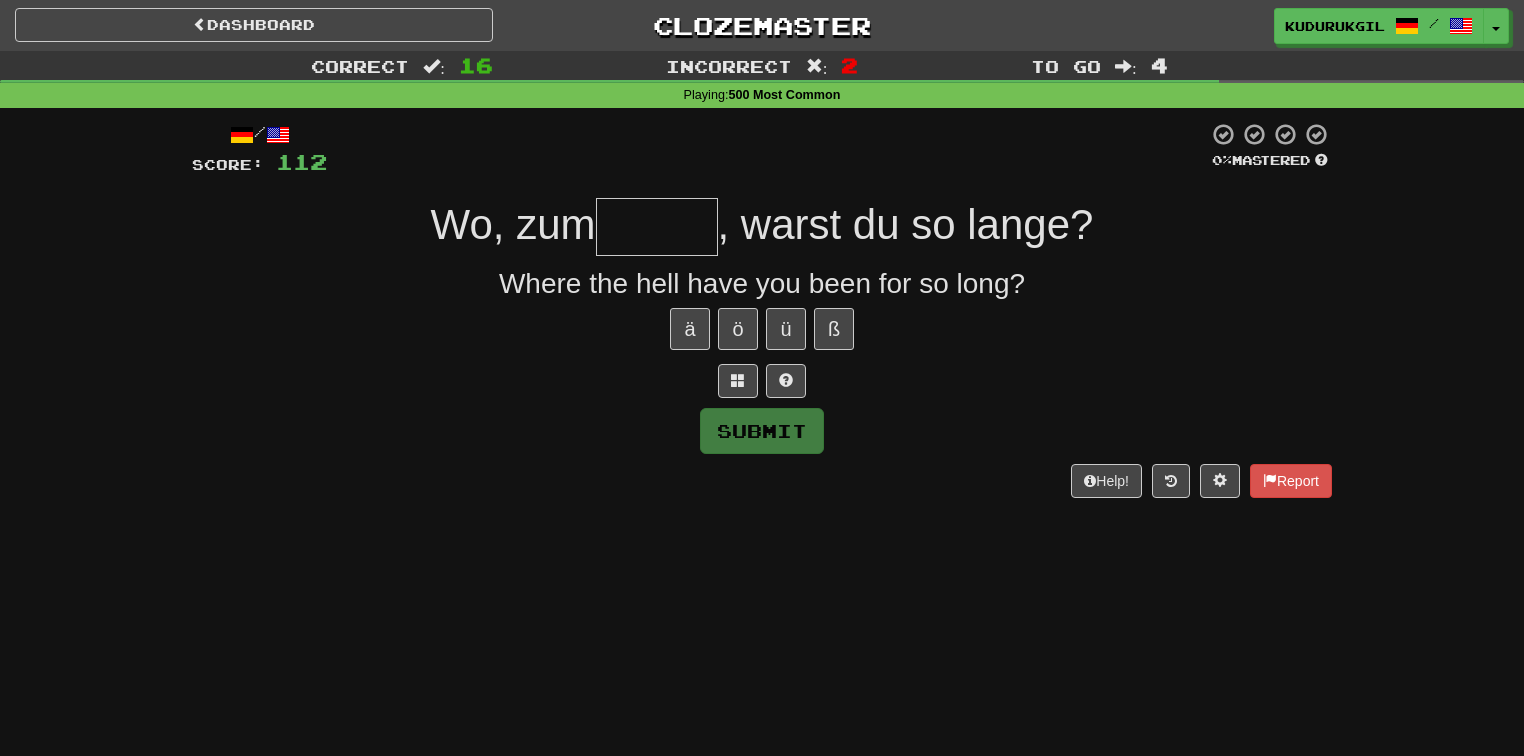 click on "Where the hell have you been for so long?" at bounding box center (762, 284) 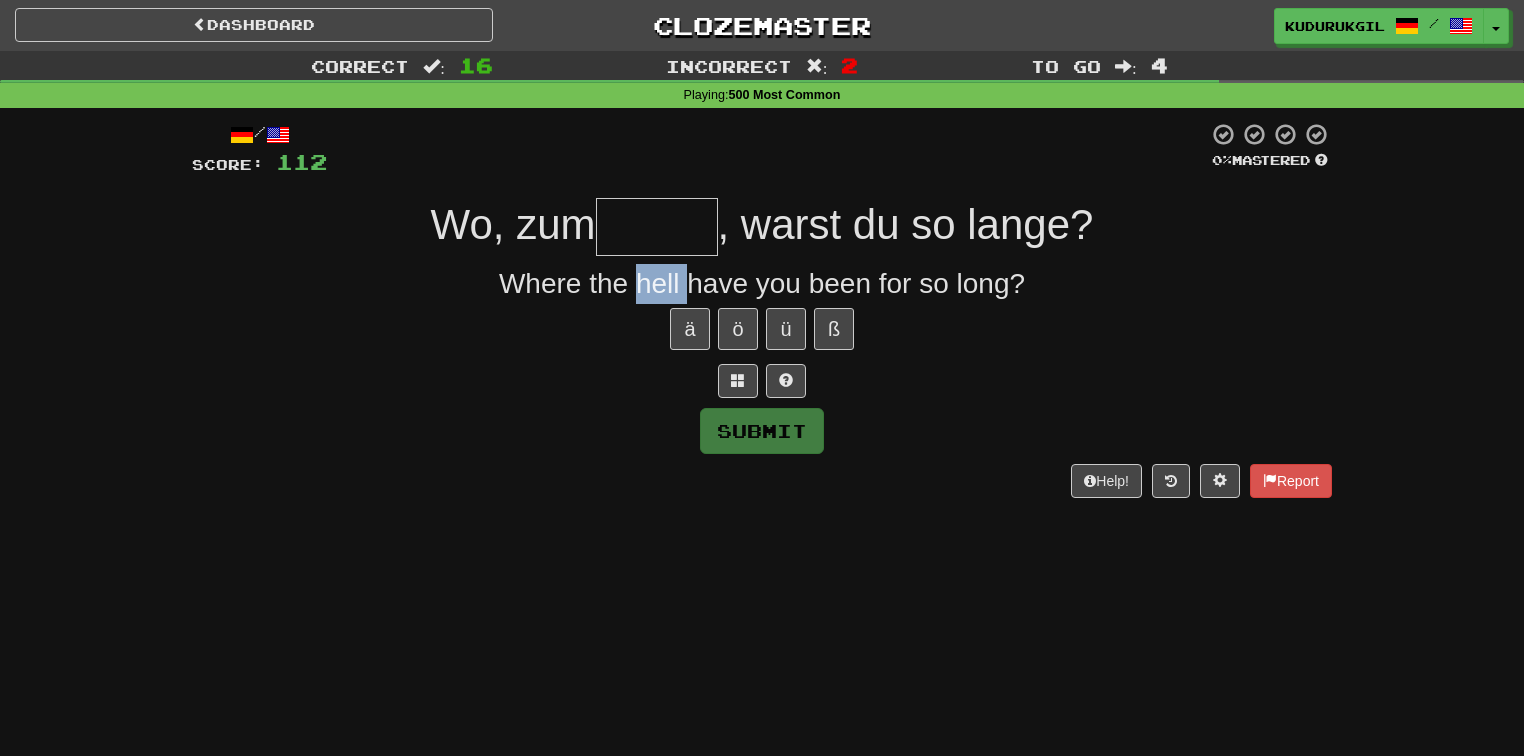 click on "Where the hell have you been for so long?" at bounding box center [762, 284] 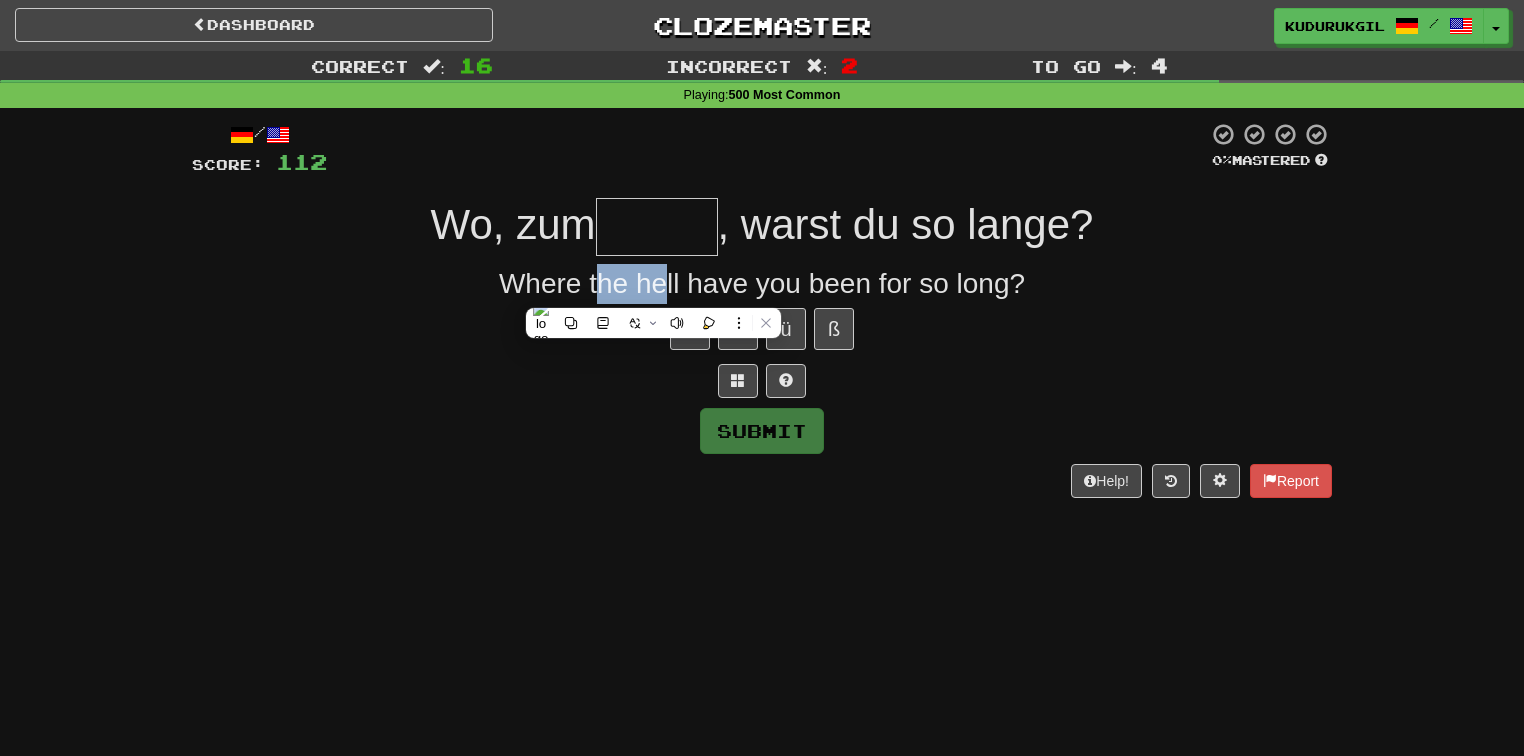 drag, startPoint x: 604, startPoint y: 296, endPoint x: 666, endPoint y: 299, distance: 62.072536 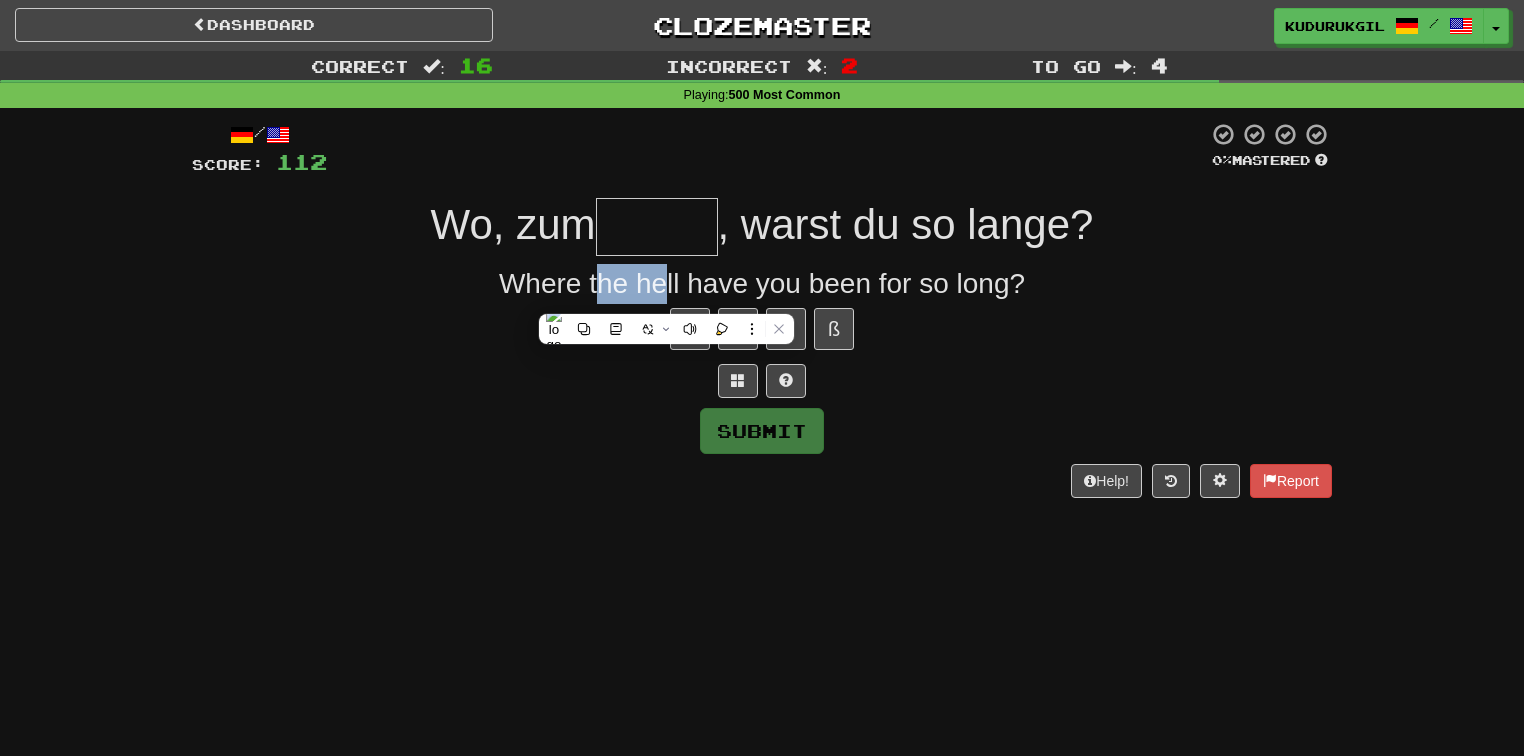click on "Where the hell have you been for so long?" at bounding box center [762, 284] 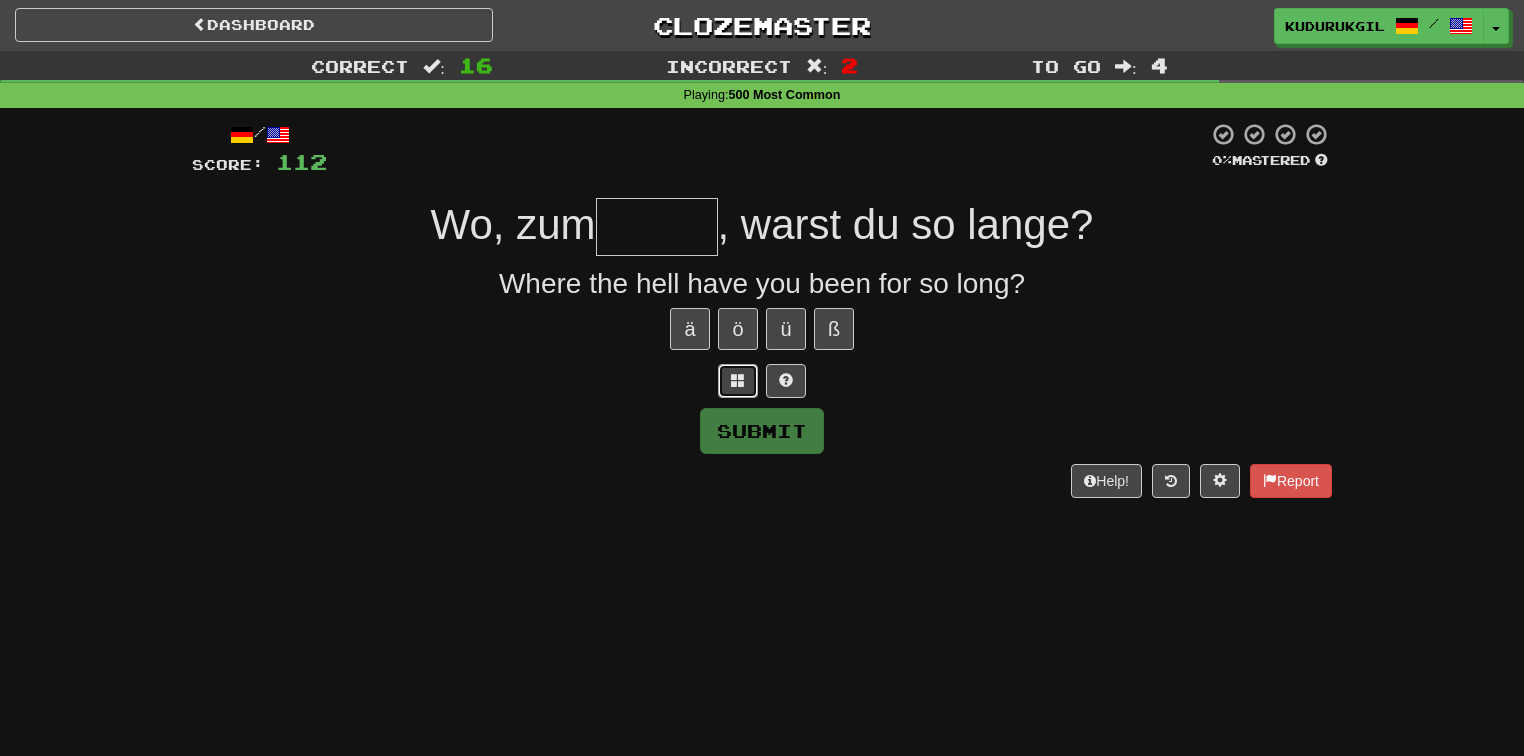 click at bounding box center [738, 380] 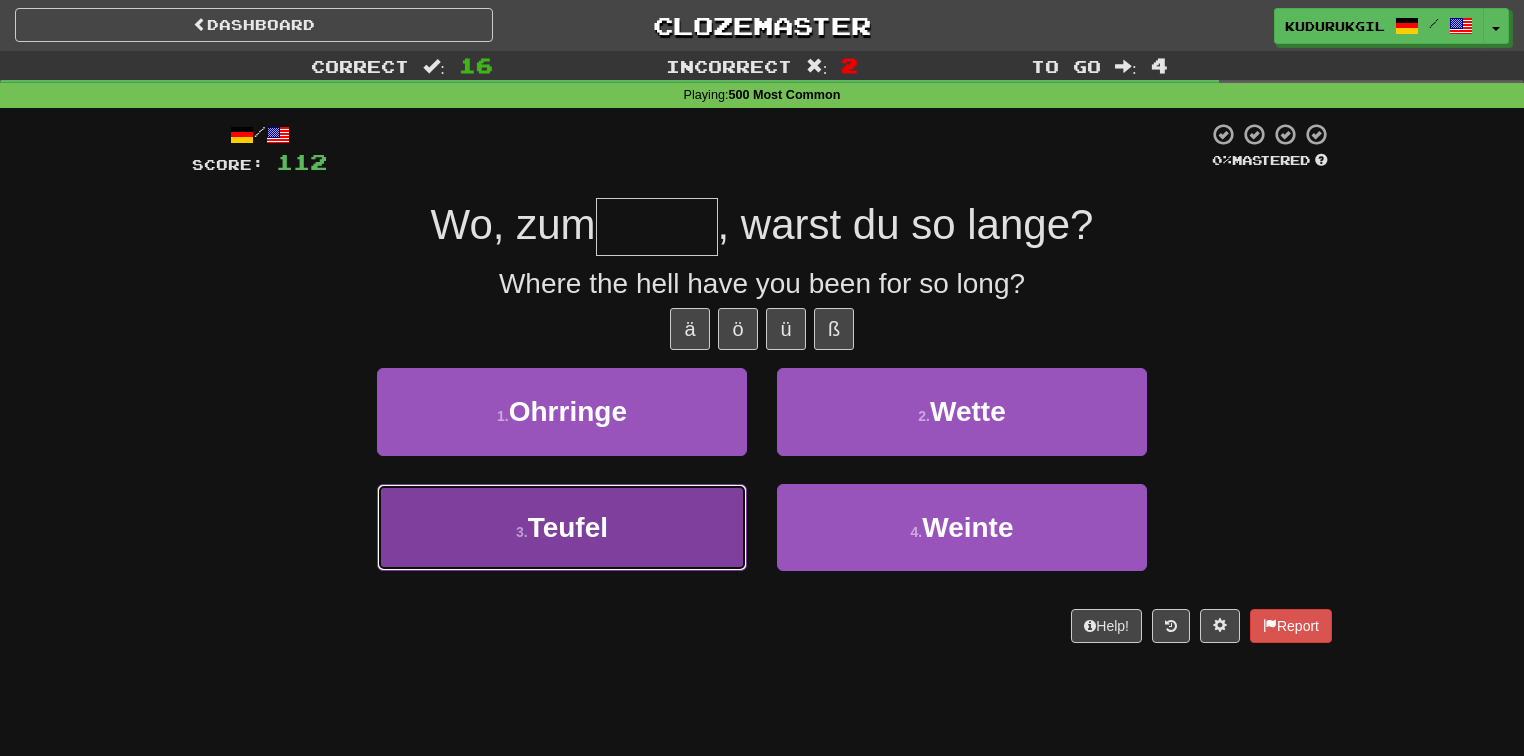 click on "3 .  Teufel" at bounding box center [562, 527] 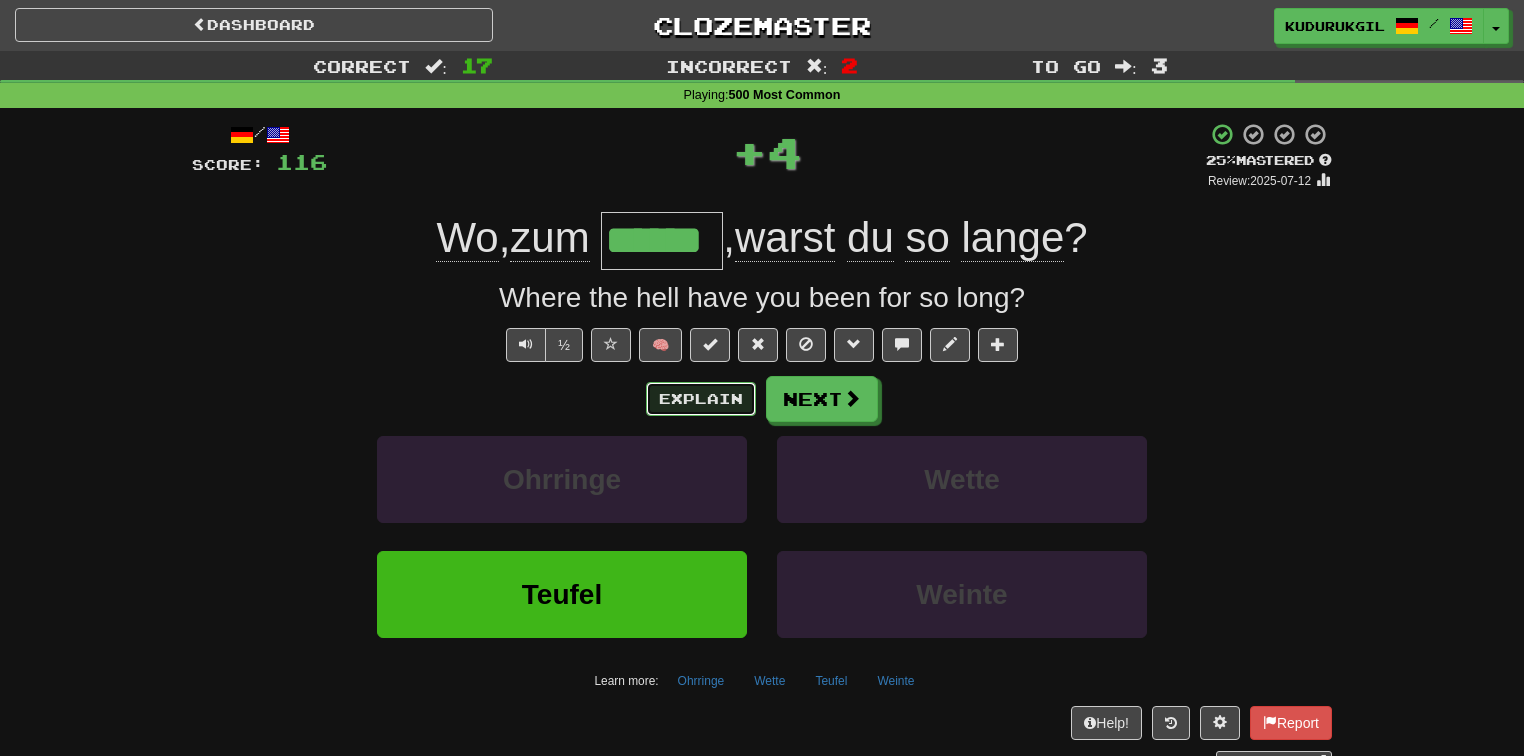 click on "Explain" at bounding box center (701, 399) 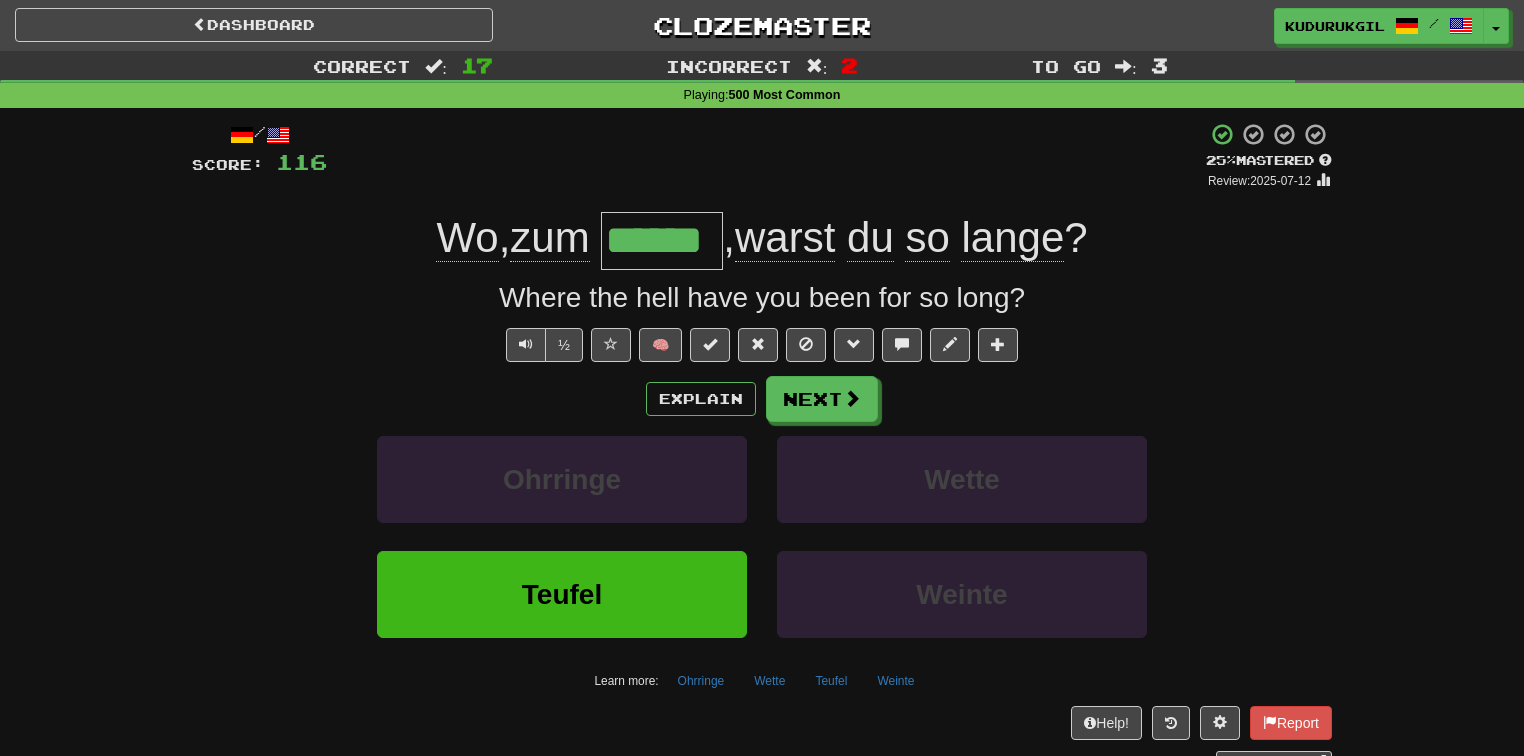 click on "Ohrringe Wette" at bounding box center [762, 493] 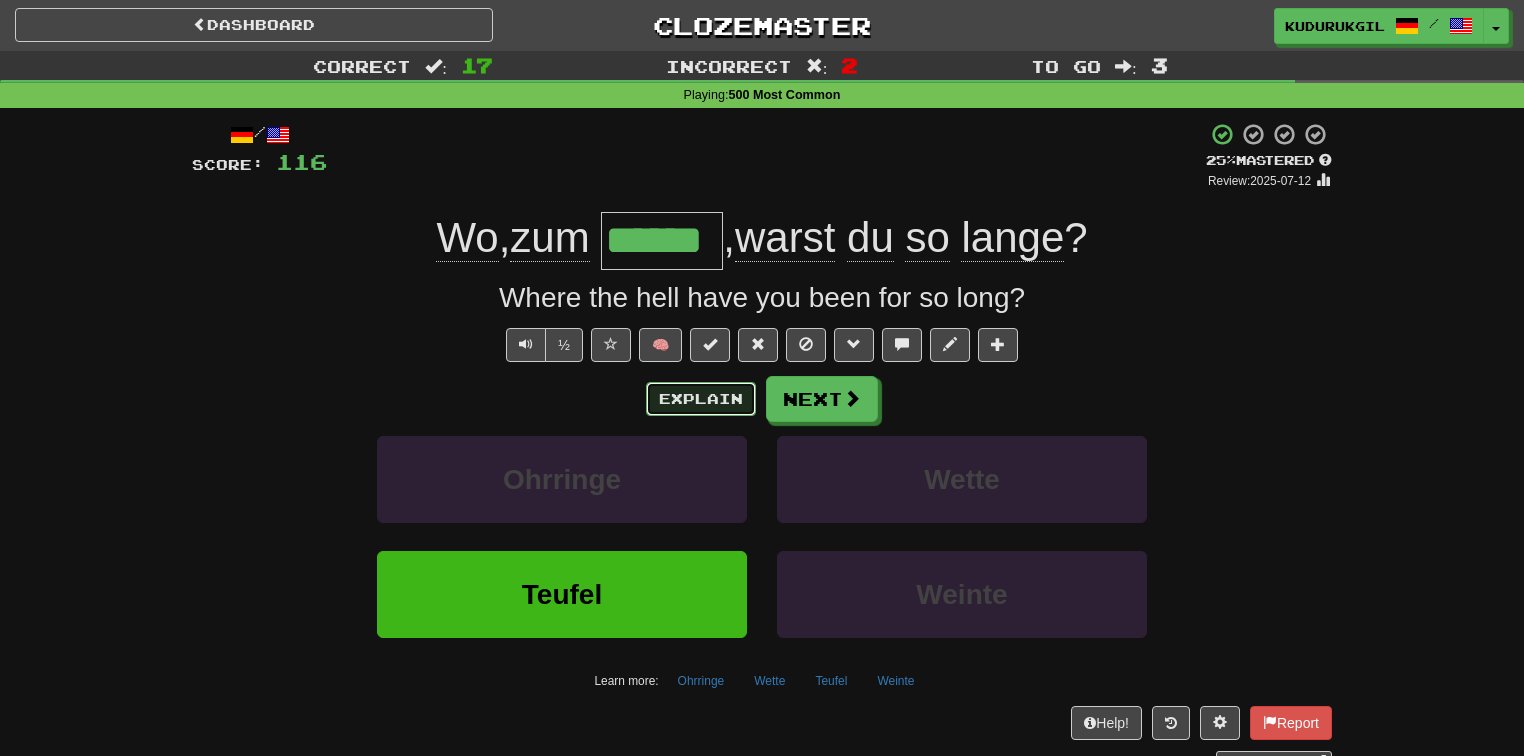 click on "Explain" at bounding box center (701, 399) 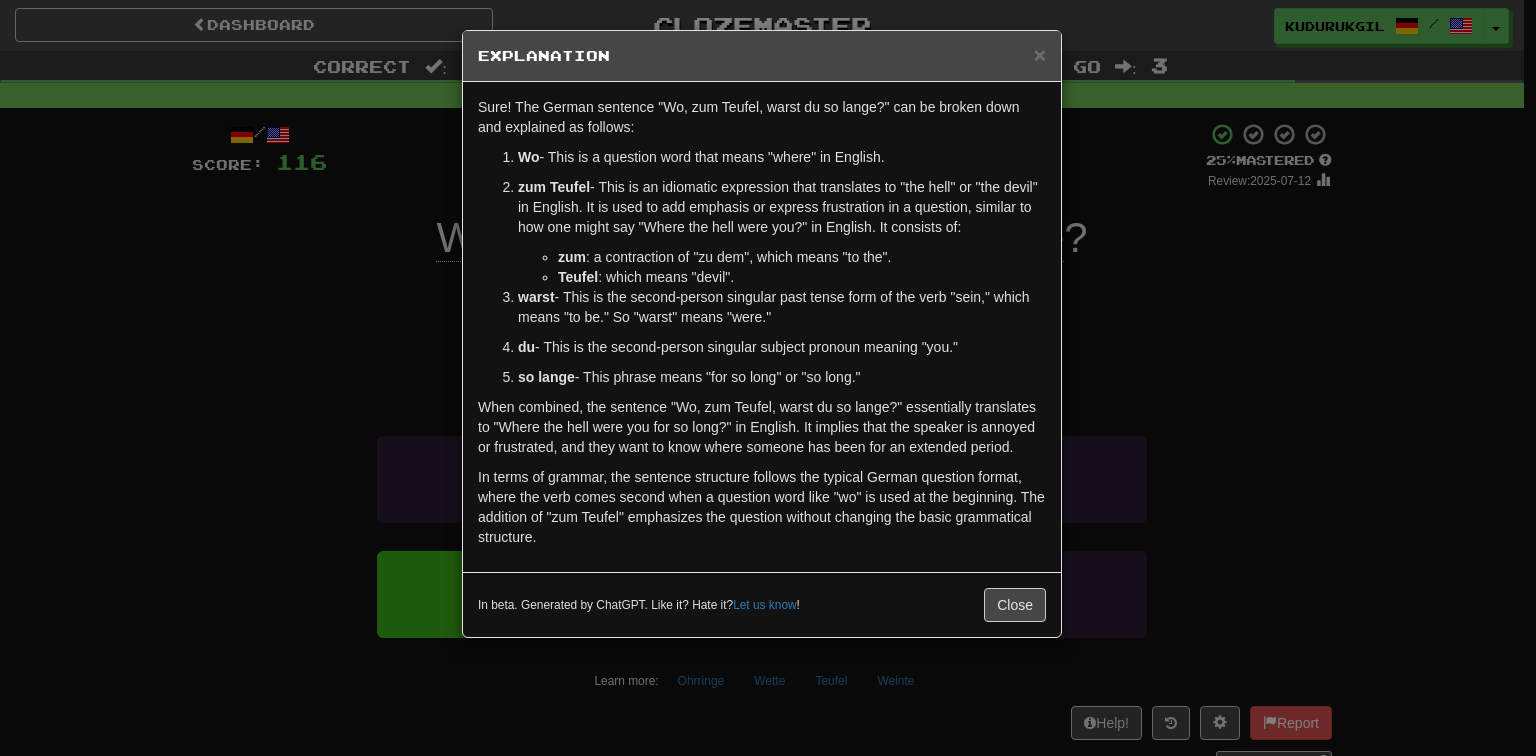click on "× Explanation Sure! The German sentence "Wo, zum Teufel, warst du so lange?" can be broken down and explained as follows:
Wo  - This is a question word that means "where" in English.
zum Teufel  - This is an idiomatic expression that translates to "the hell" or "the devil" in English. It is used to add emphasis or express frustration in a question, similar to how one might say "Where the hell were you?" in English. It consists of:
zum : a contraction of "zu dem", which means "to the".
Teufel : which means "devil".
warst  - This is the second-person singular past tense form of the verb "sein," which means "to be." So "warst" means "were."
du  - This is the second-person singular subject pronoun meaning "you."
so lange  - This phrase means "for so long" or "so long."
In beta. Generated by ChatGPT. Like it? Hate it?  Let us know ! Close" at bounding box center (768, 378) 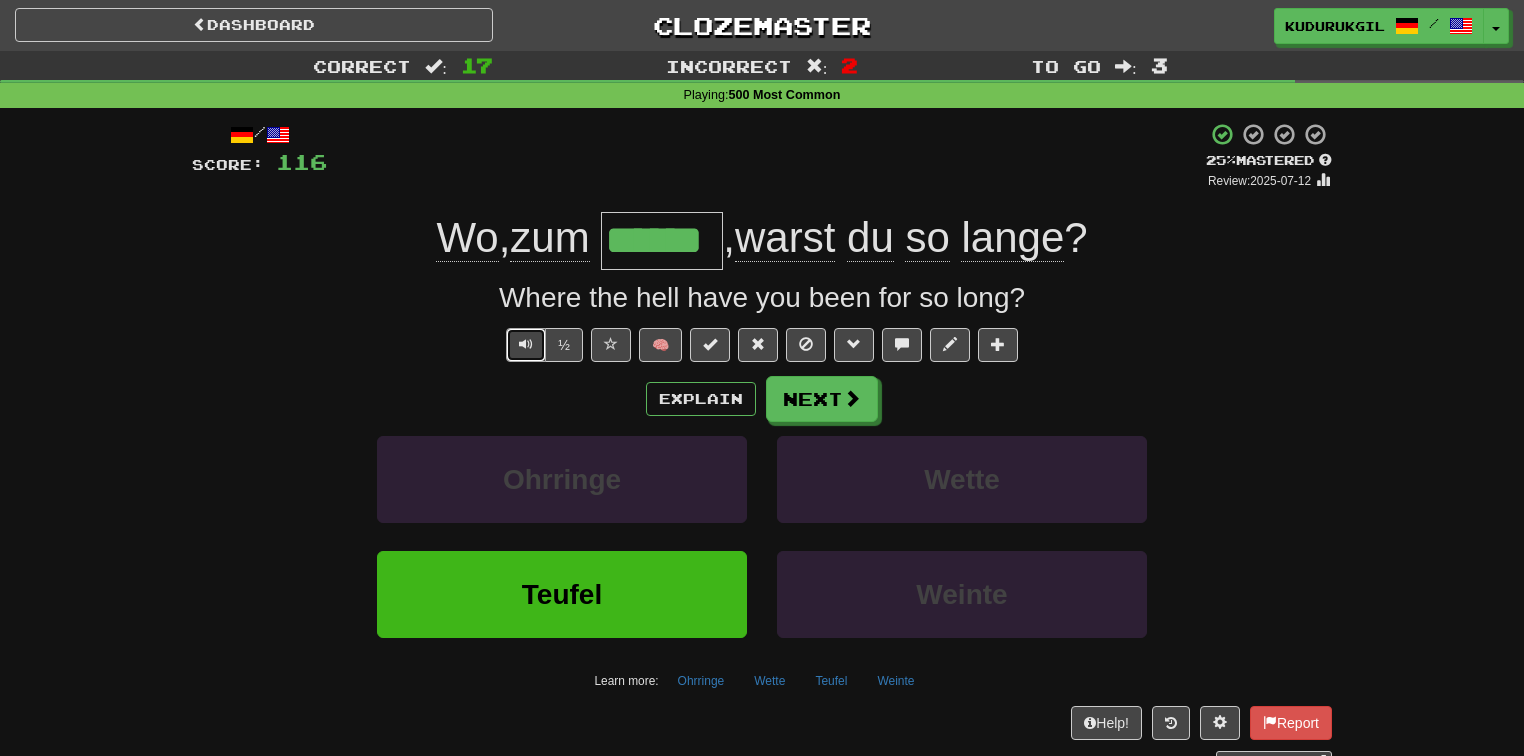 click at bounding box center (526, 344) 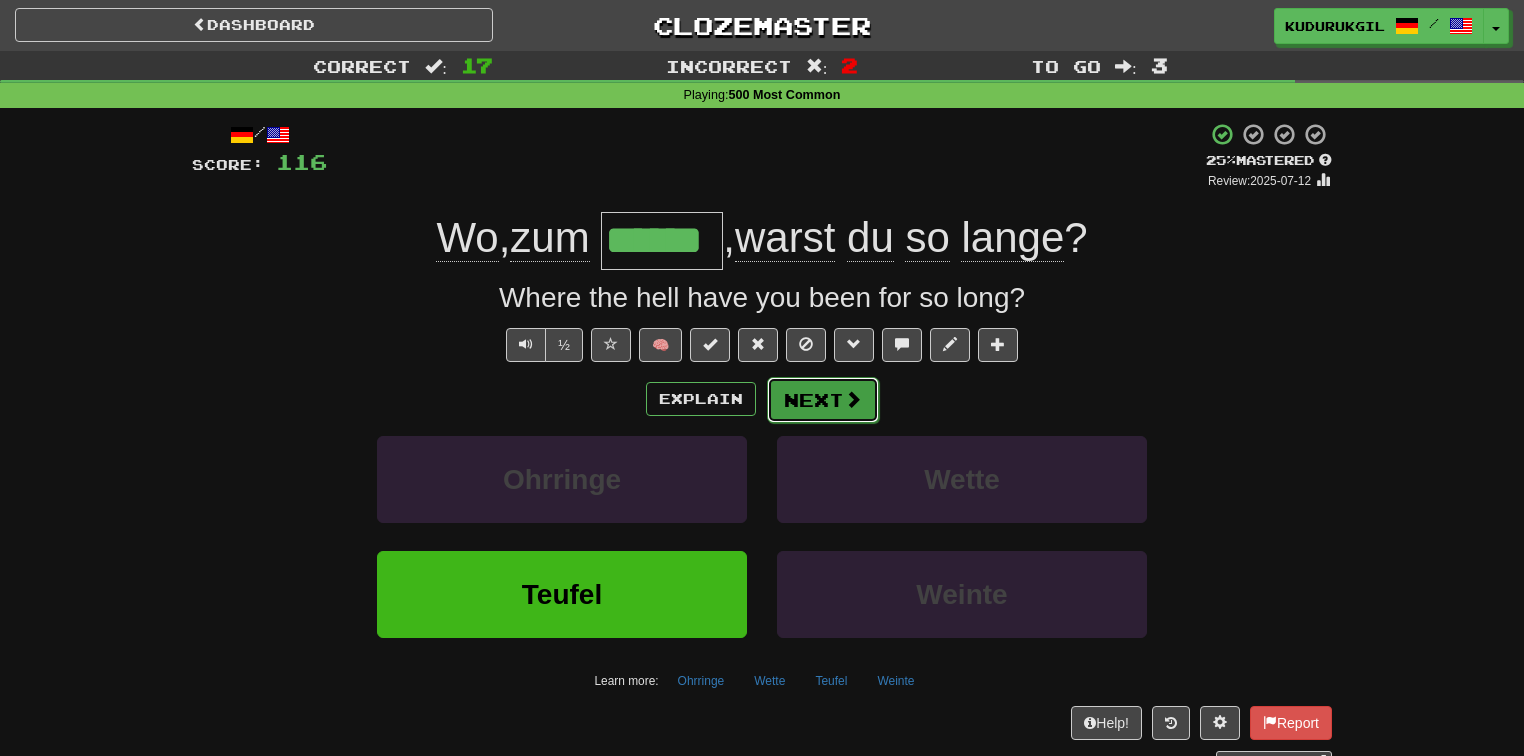 click on "Next" at bounding box center [823, 400] 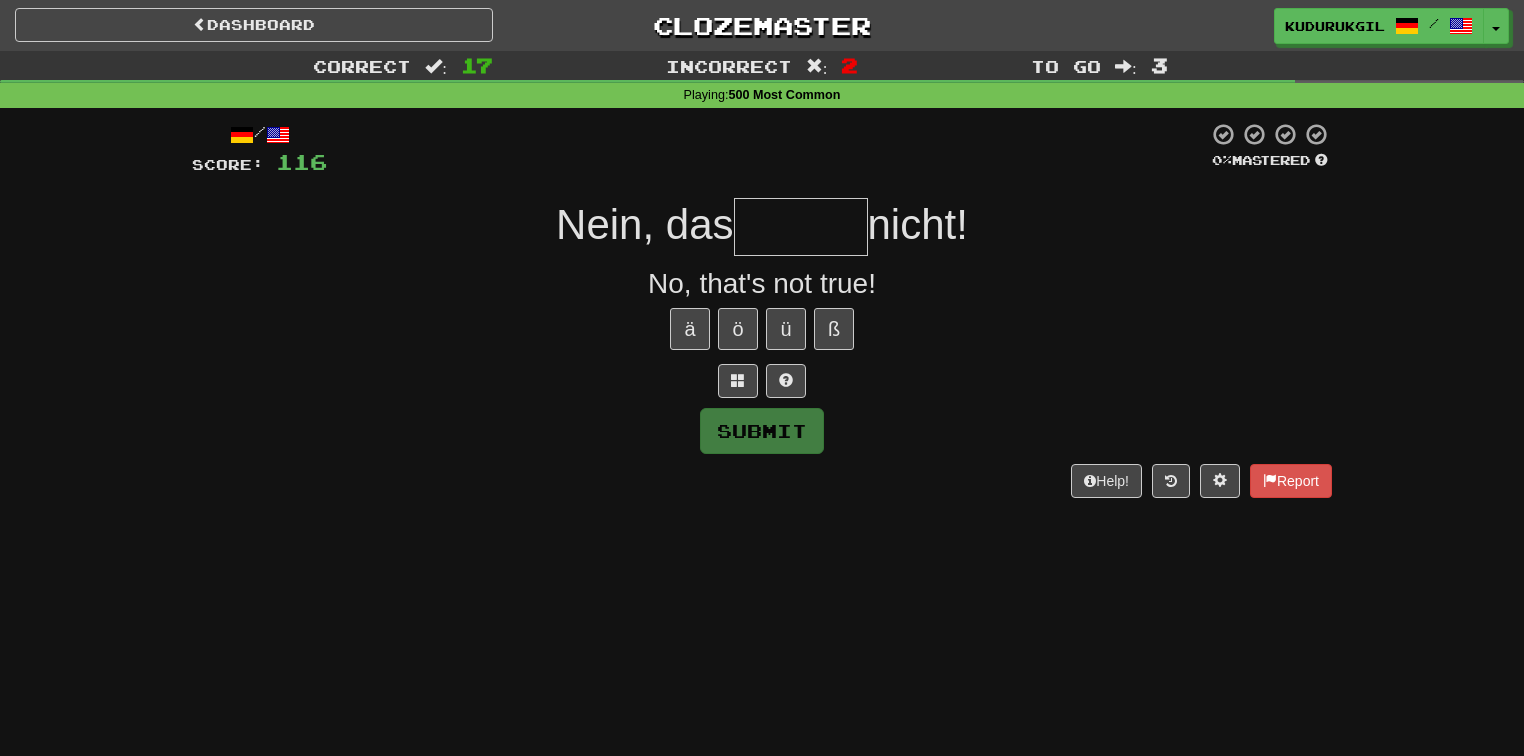 type on "*" 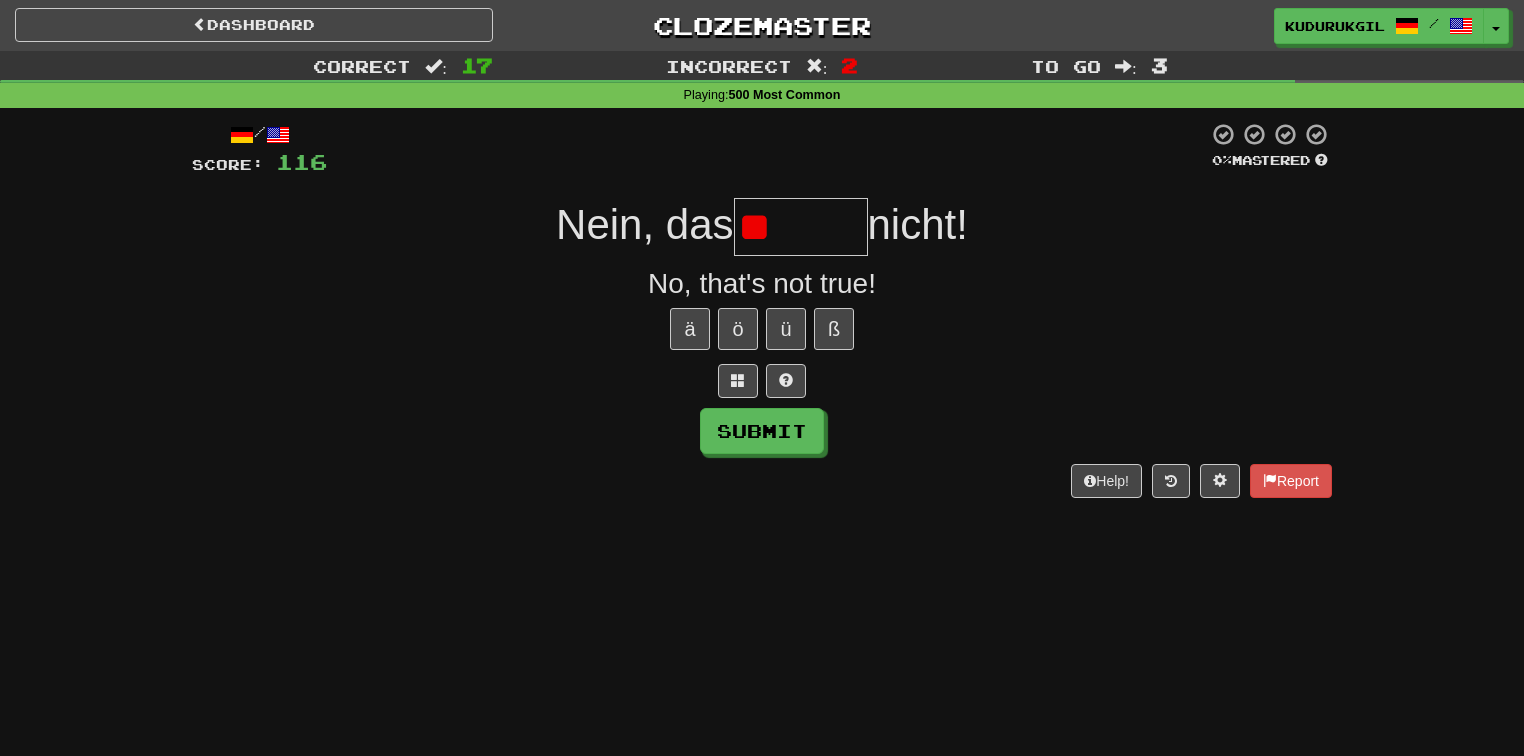 type on "*" 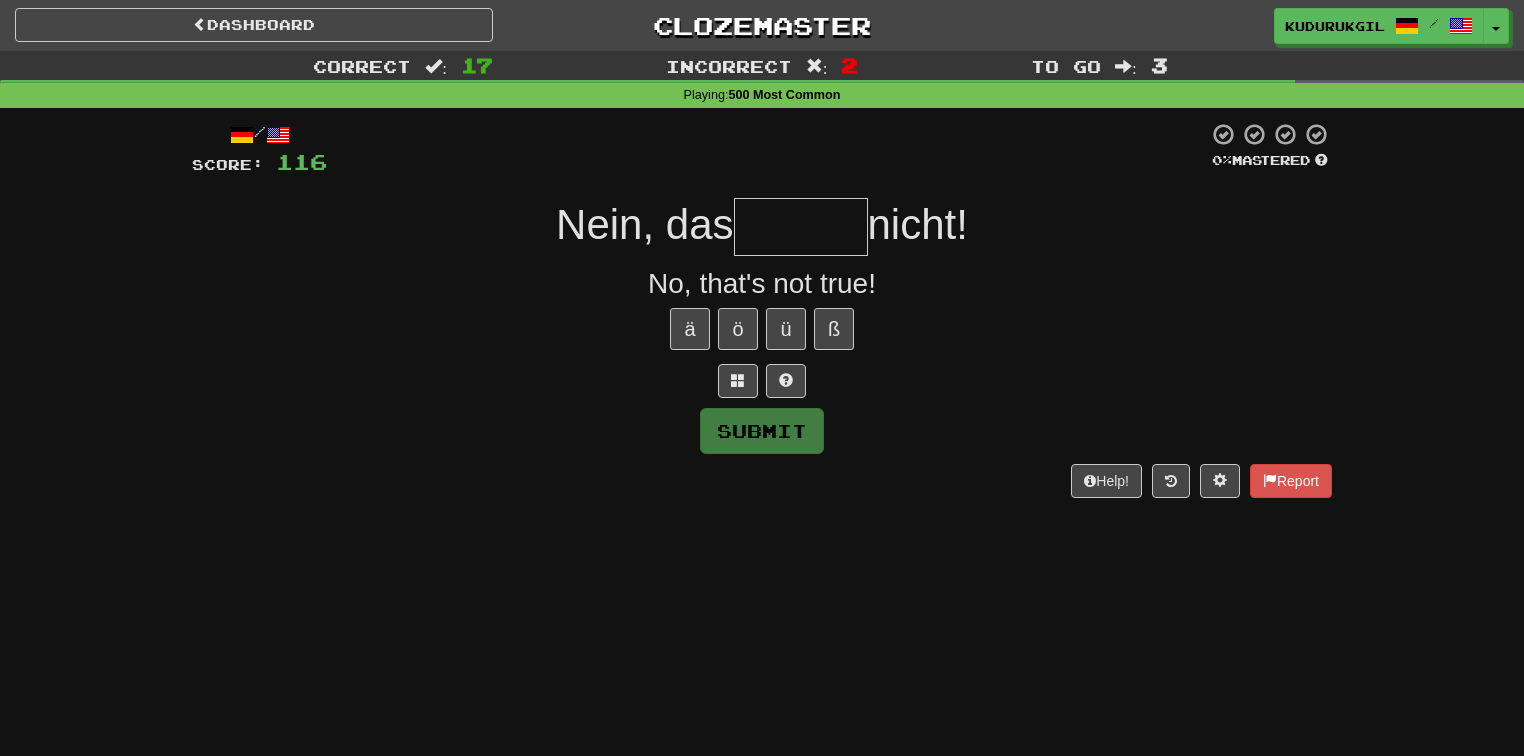 type on "*" 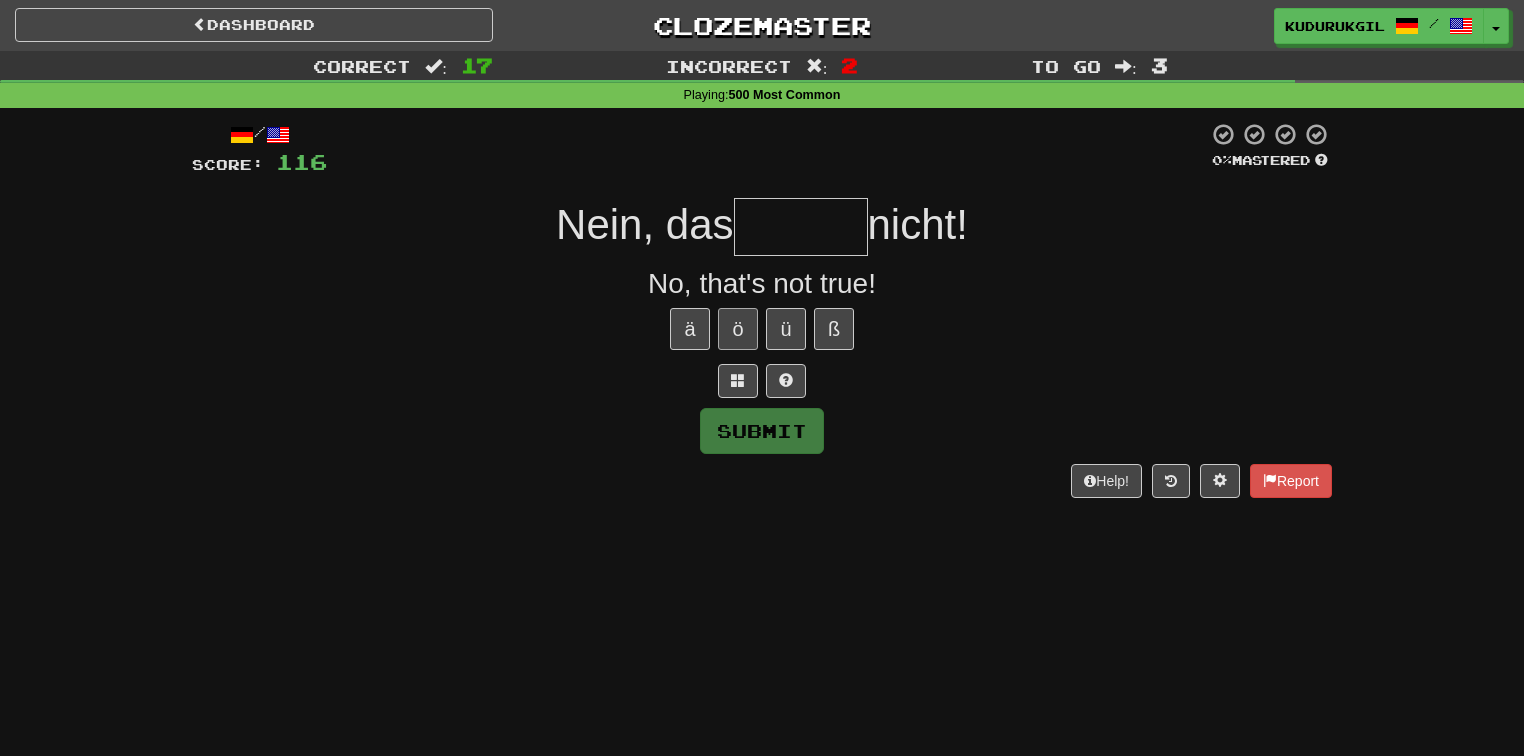 type on "*" 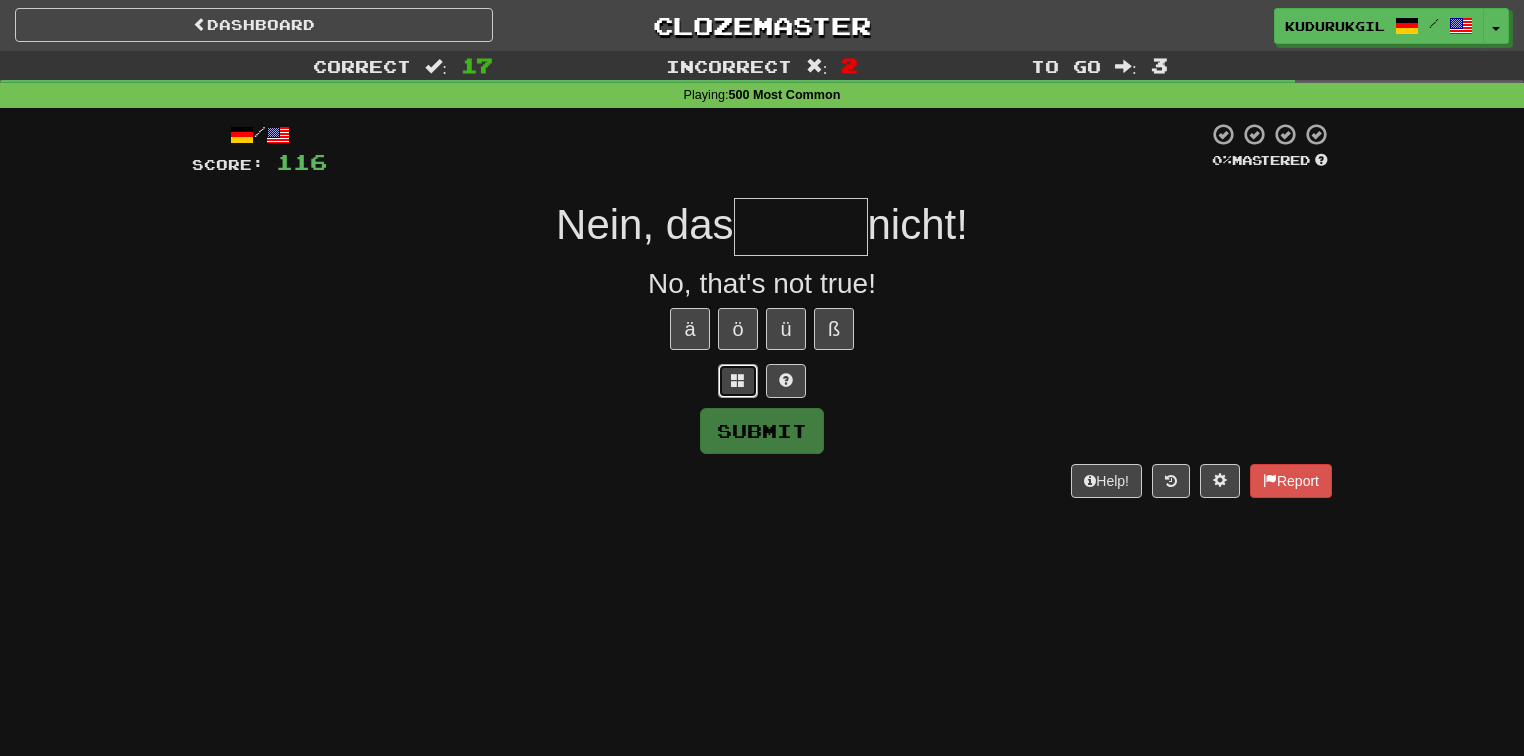 click at bounding box center (738, 380) 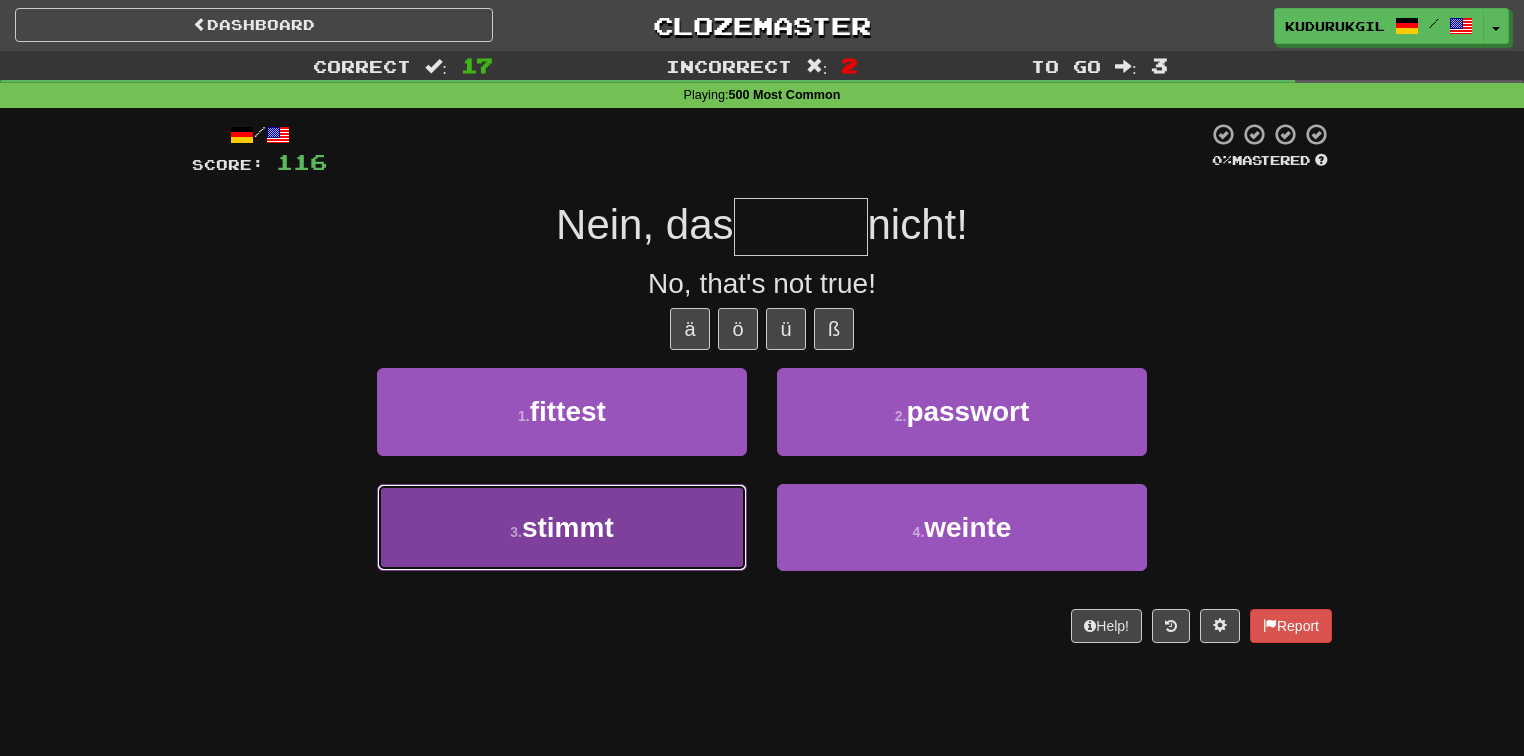 click on "3 .  stimmt" at bounding box center (562, 527) 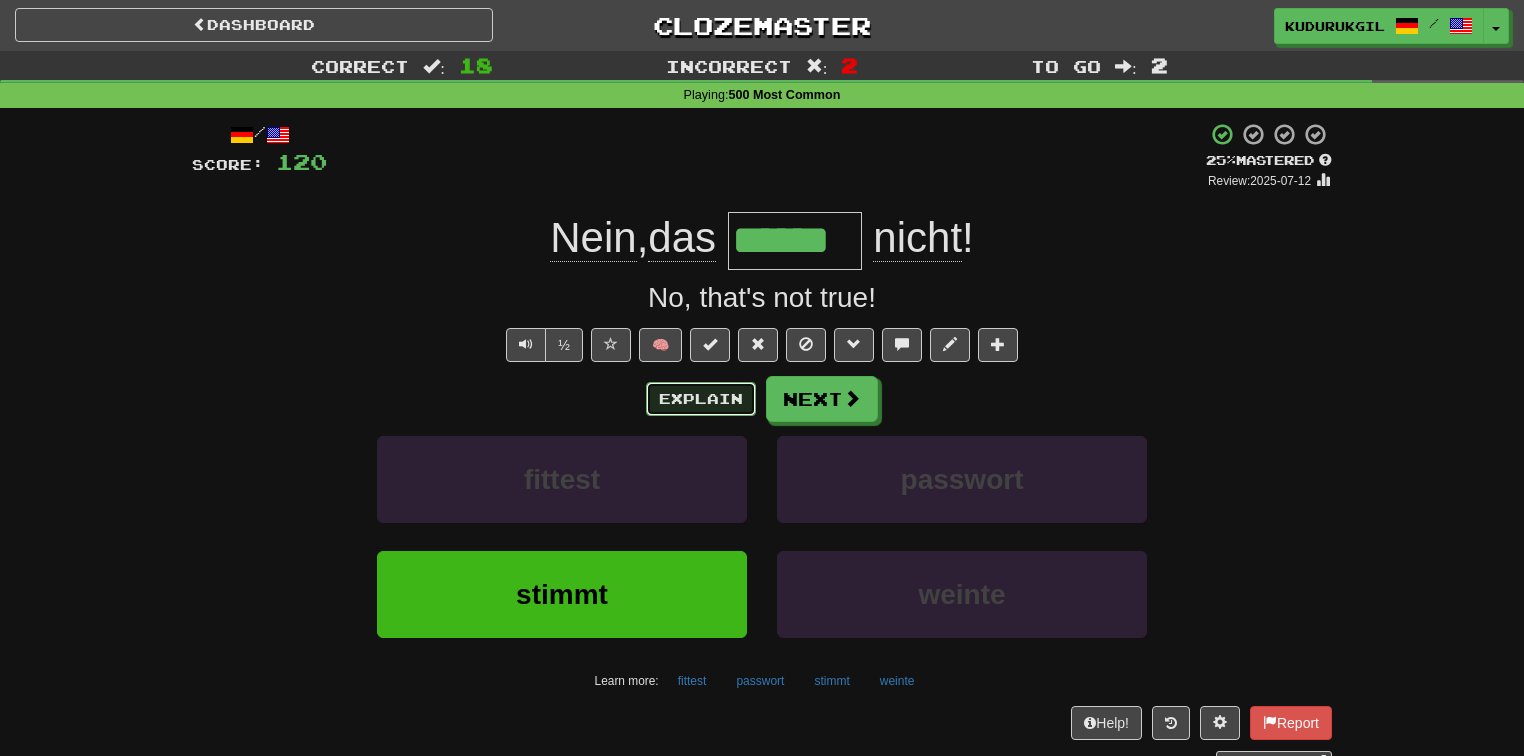 click on "Explain" at bounding box center (701, 399) 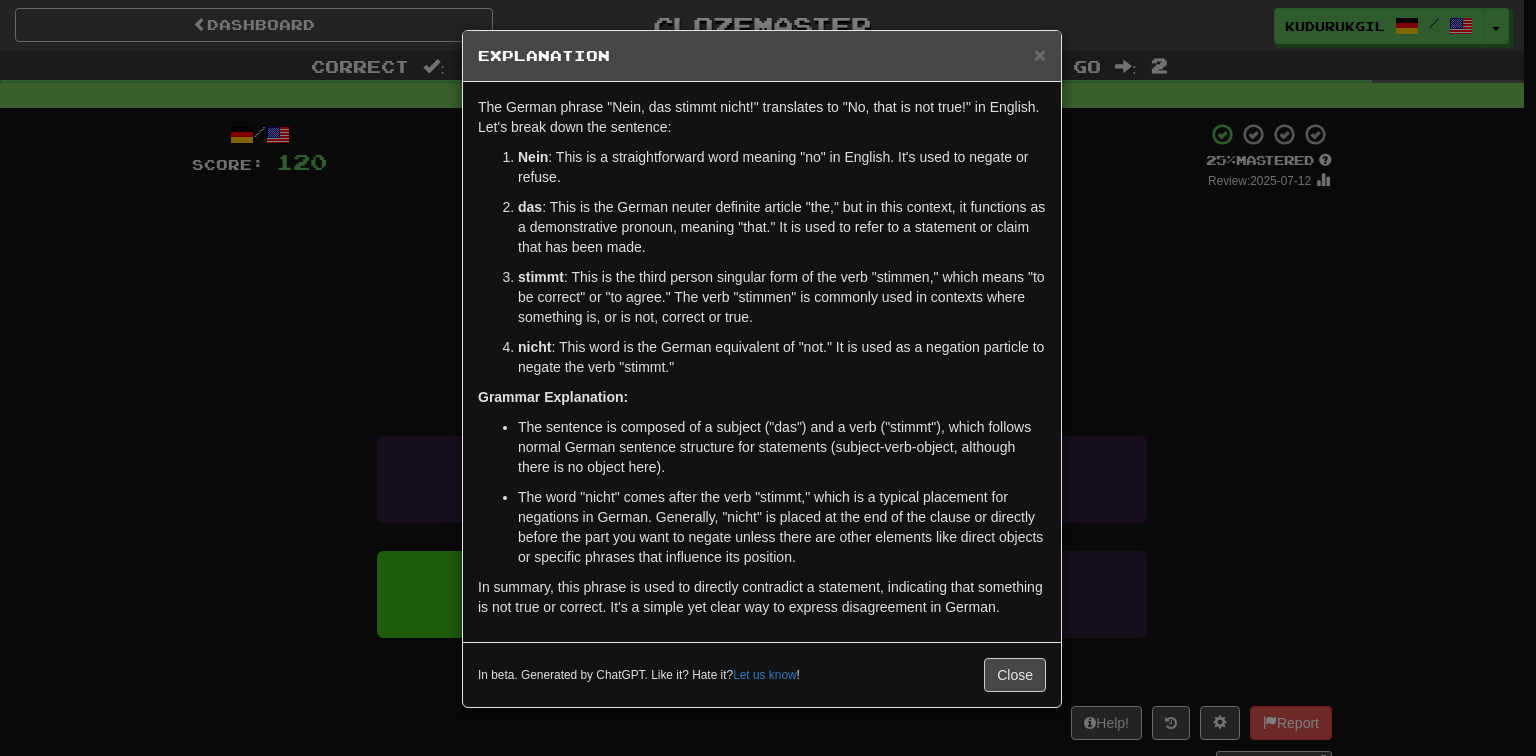 click on "stimmt : This is the third person singular form of the verb "stimmen," which means "to be correct" or "to agree." The verb "stimmen" is commonly used in contexts where something is, or is not, correct or true." at bounding box center (782, 297) 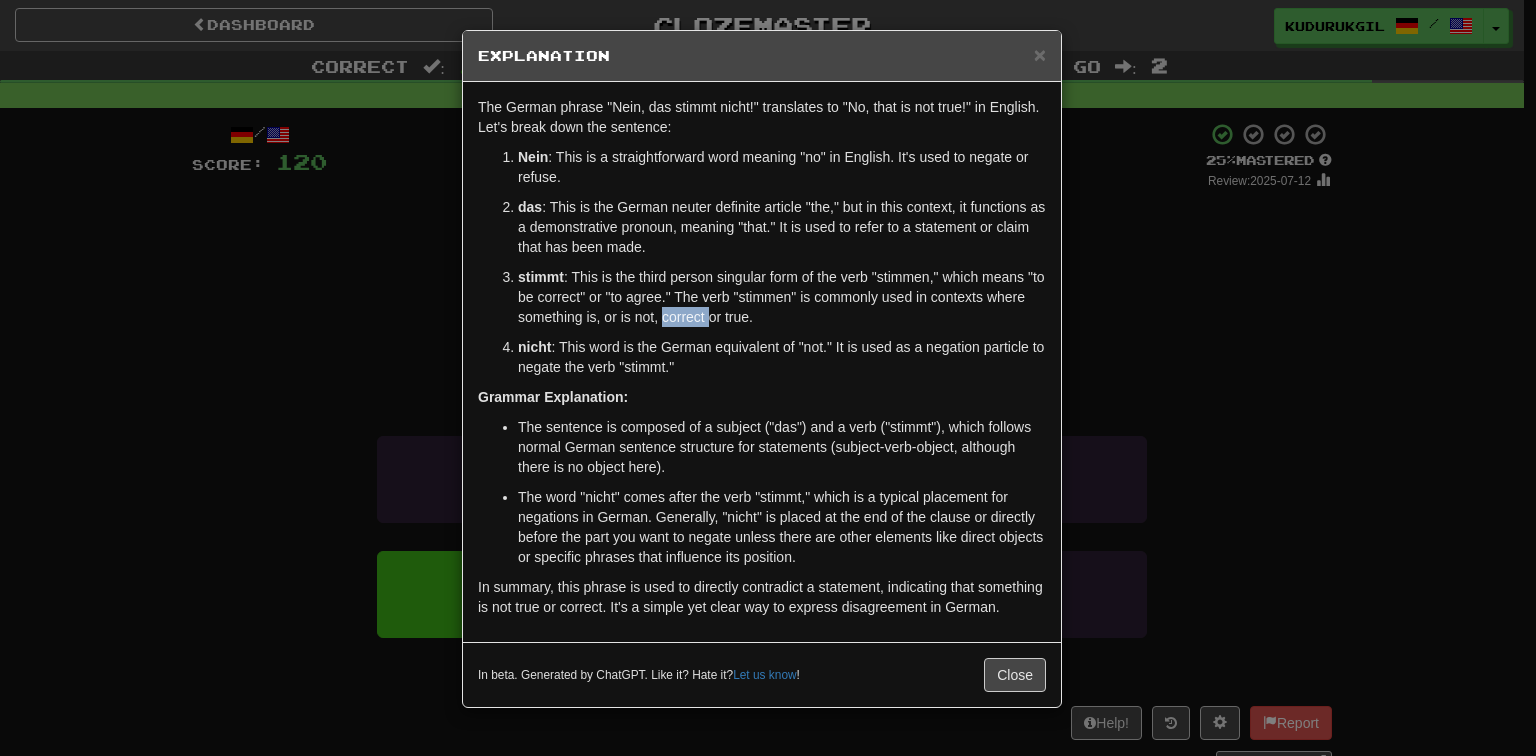 click on "stimmt : This is the third person singular form of the verb "stimmen," which means "to be correct" or "to agree." The verb "stimmen" is commonly used in contexts where something is, or is not, correct or true." at bounding box center (782, 297) 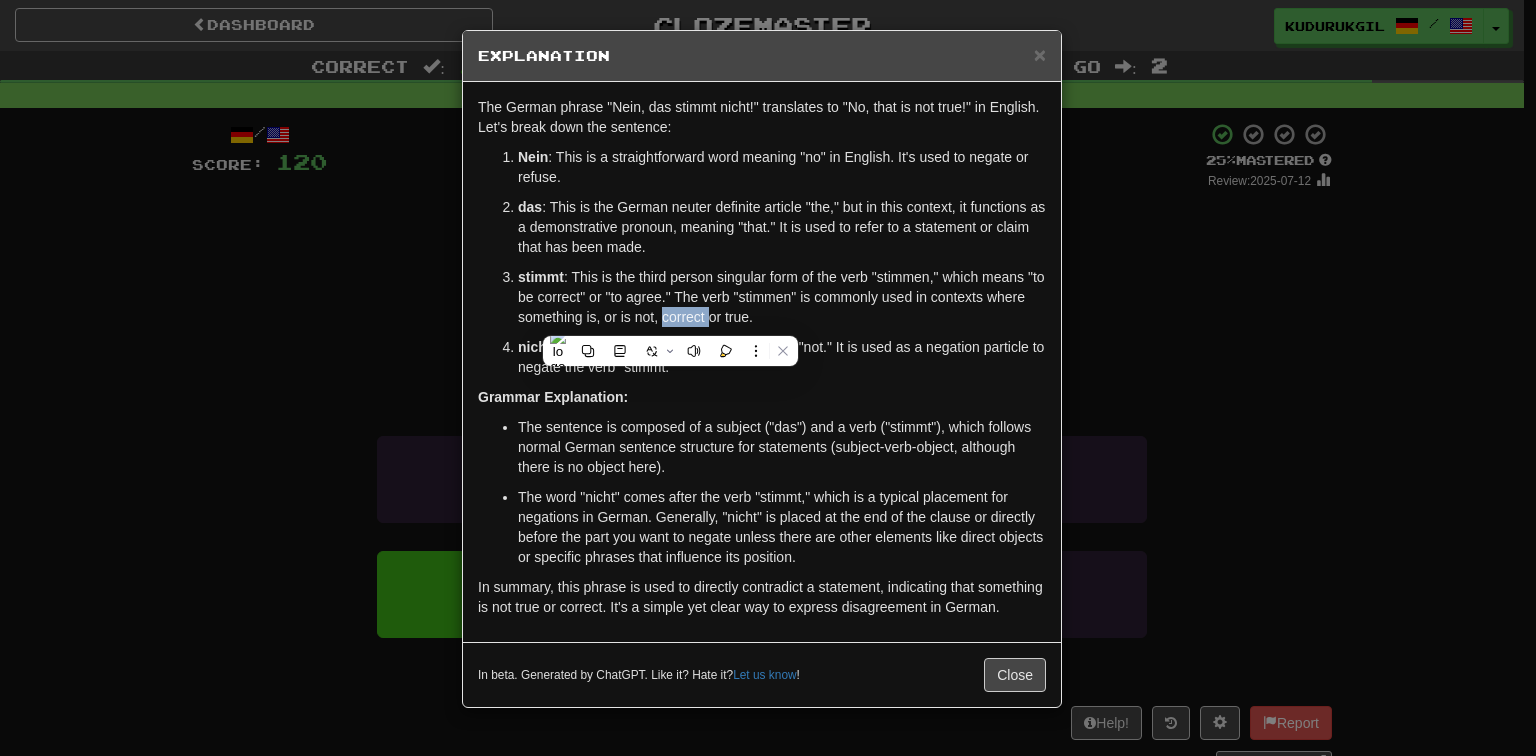 click on "stimmt : This is the third person singular form of the verb "stimmen," which means "to be correct" or "to agree." The verb "stimmen" is commonly used in contexts where something is, or is not, correct or true." at bounding box center [782, 297] 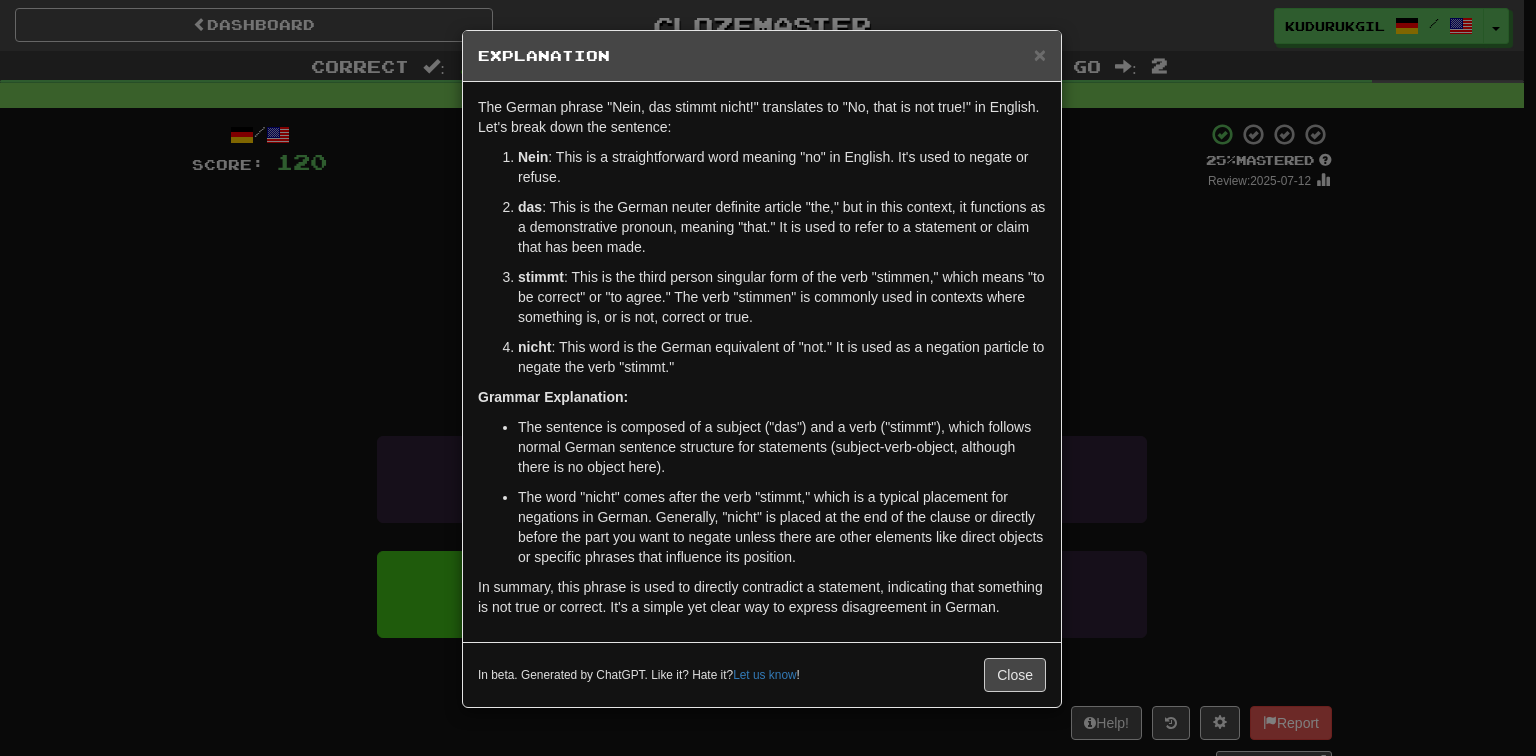 click on "× Explanation The German phrase "Nein, das stimmt nicht!" translates to "No, that is not true!" in English. Let's break down the sentence:
Nein : This is a straightforward word meaning "no" in English. It's used to negate or refuse.
das : This is the German neuter definite article "the," but in this context, it functions as a demonstrative pronoun, meaning "that." It is used to refer to a statement or claim that has been made.
stimmt : This is the third person singular form of the verb "stimmen," which means "to be correct" or "to agree." The verb "stimmen" is commonly used in contexts where something is, or is not, correct or true.
nicht : This word is the German equivalent of "not." It is used as a negation particle to negate the verb "stimmt."
Grammar Explanation:
The sentence is composed of a subject ("das") and a verb ("stimmt"), which follows normal German sentence structure for statements (subject-verb-object, although there is no object here).
! Close" at bounding box center [768, 378] 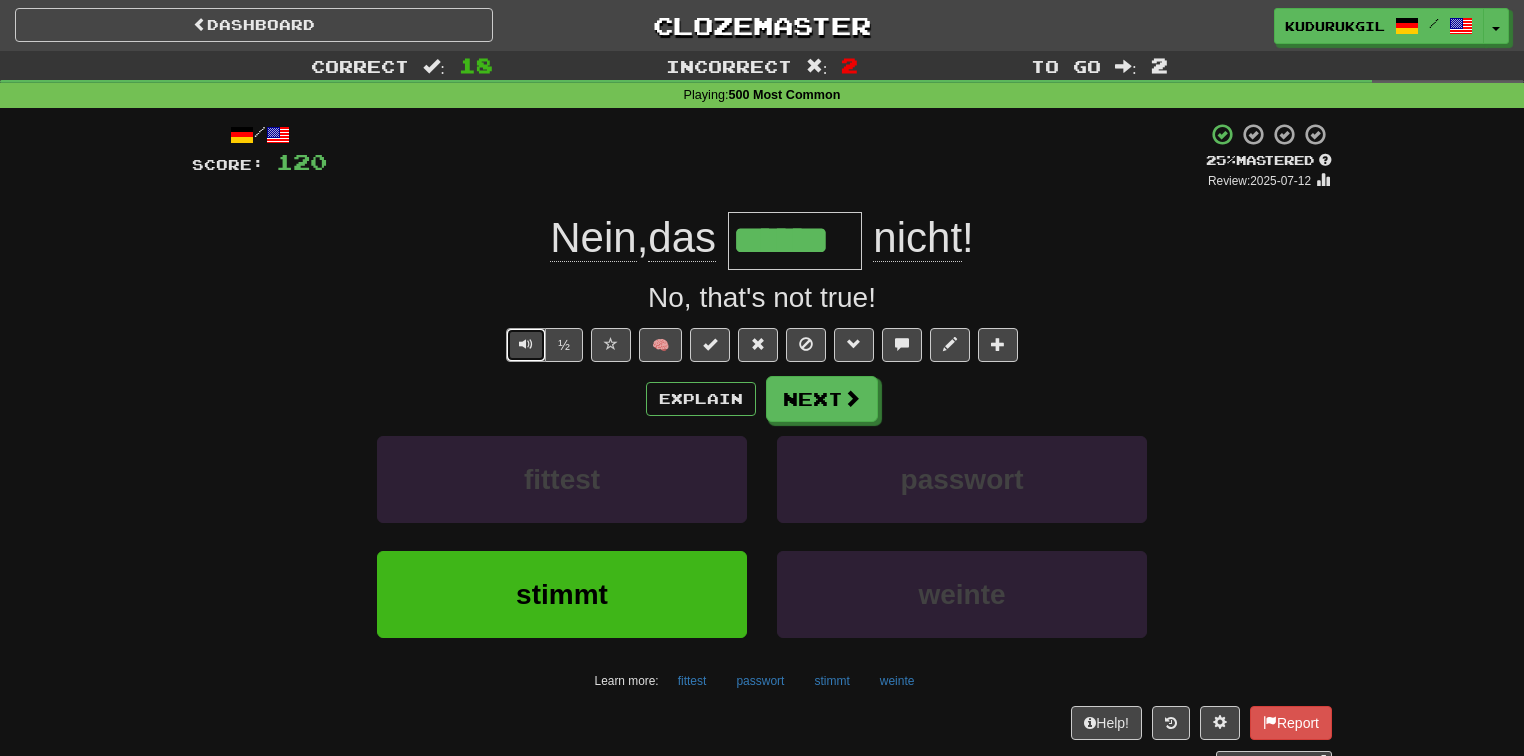 click at bounding box center (526, 344) 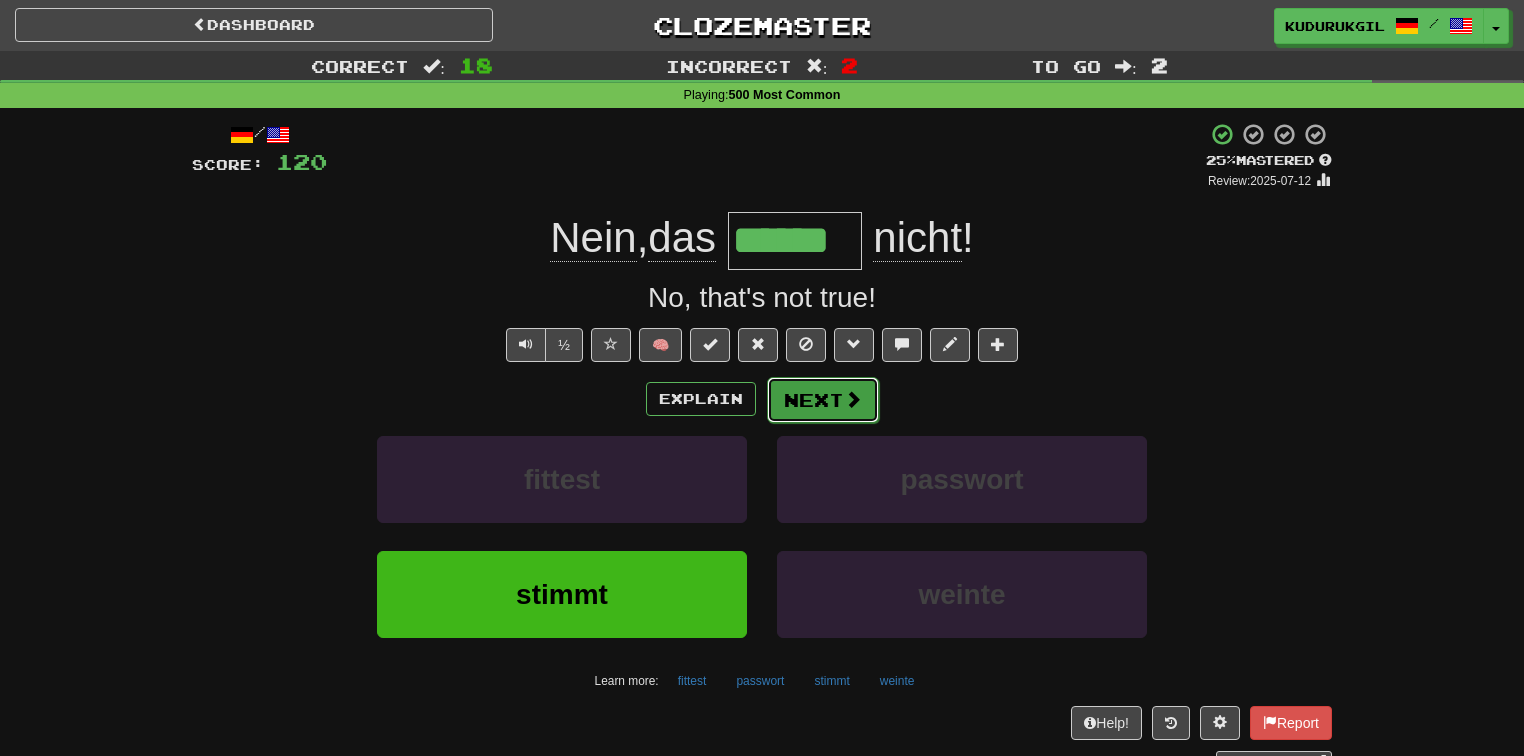 click on "Next" at bounding box center [823, 400] 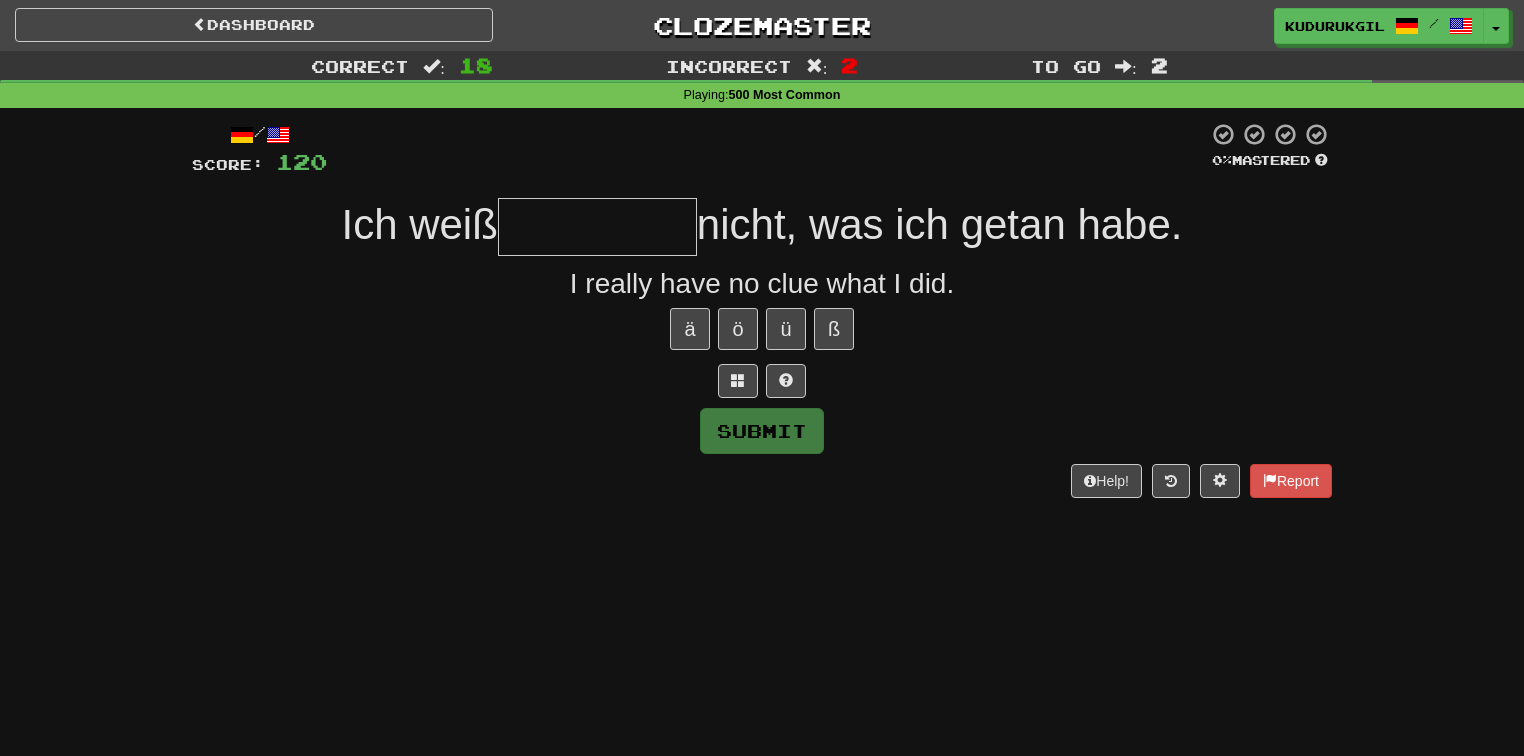 click at bounding box center [597, 227] 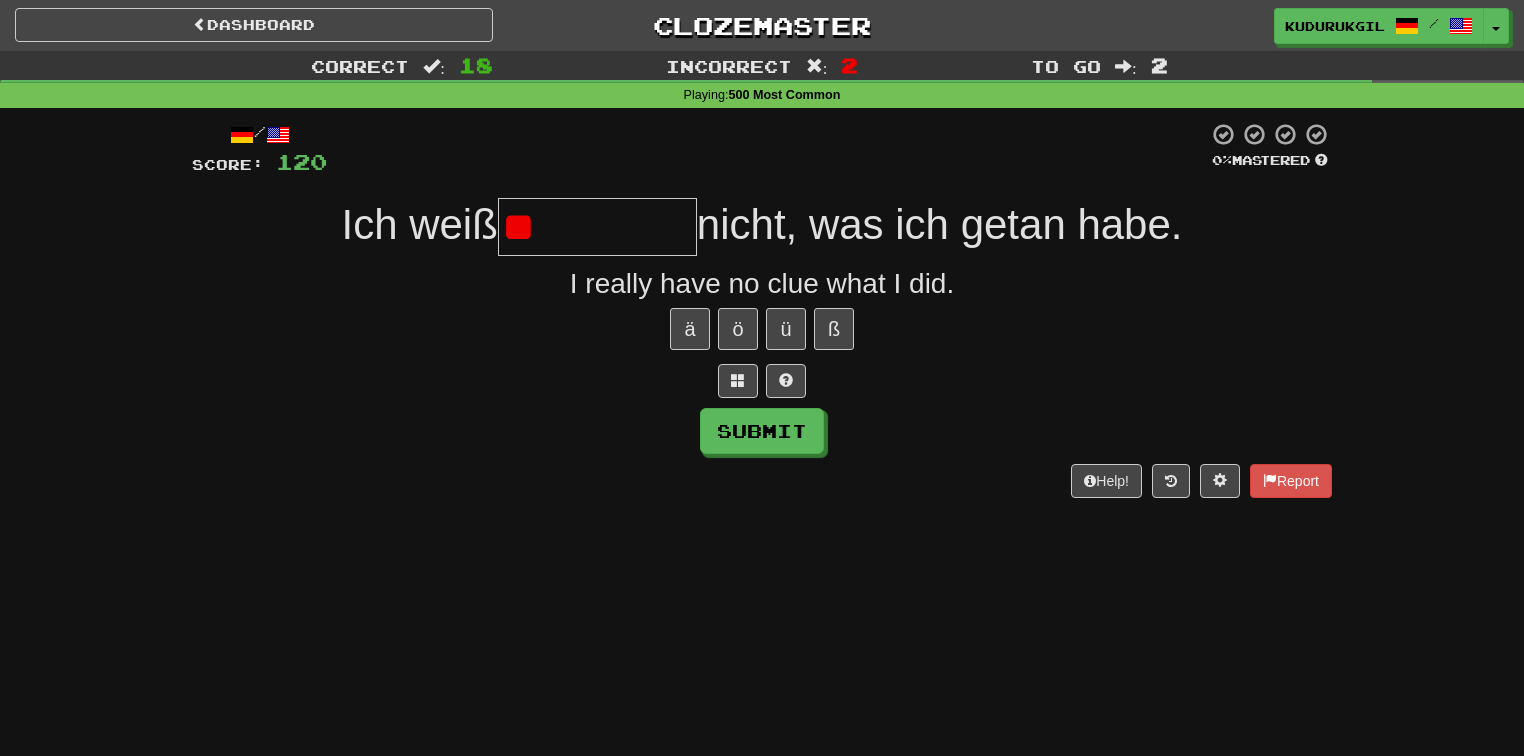 type on "*" 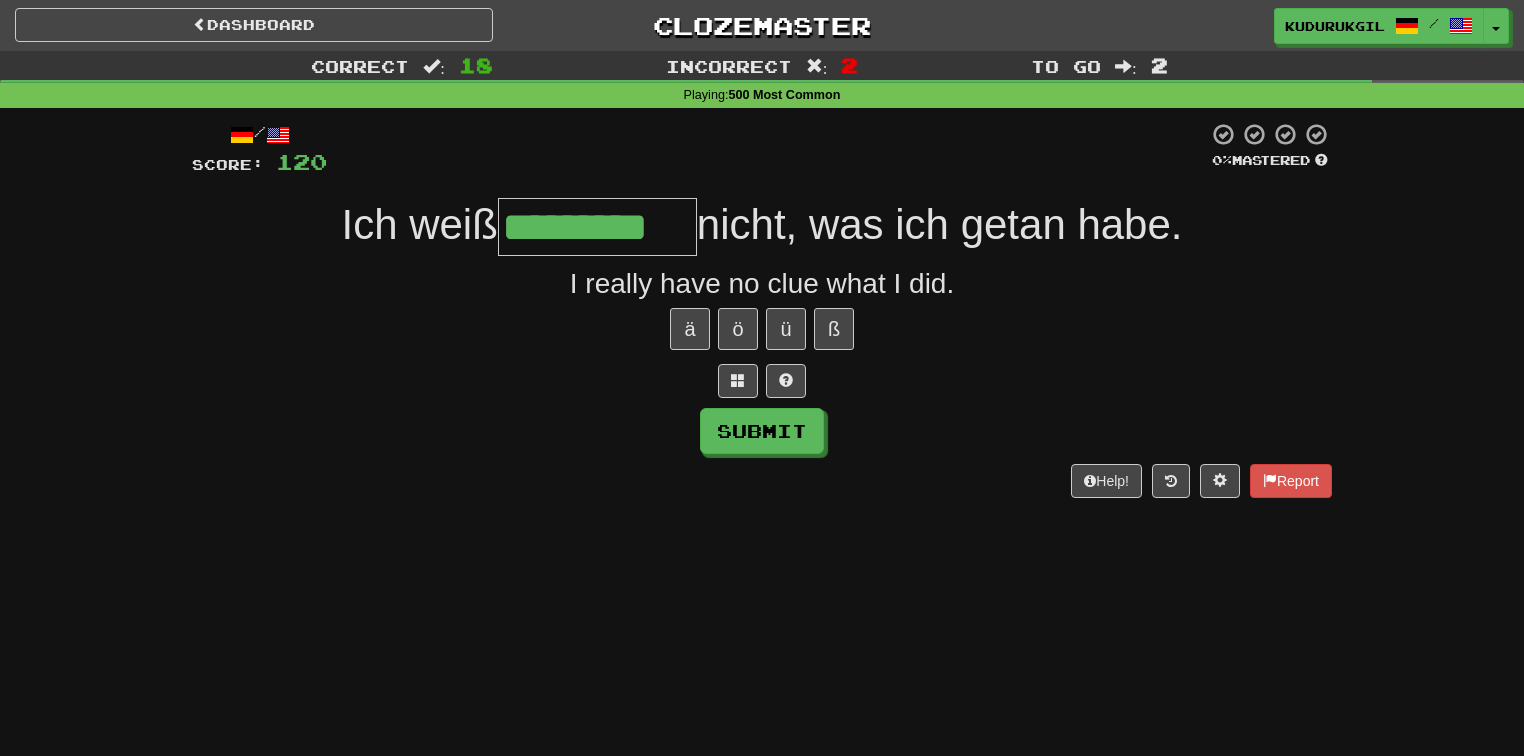 scroll, scrollTop: 0, scrollLeft: 0, axis: both 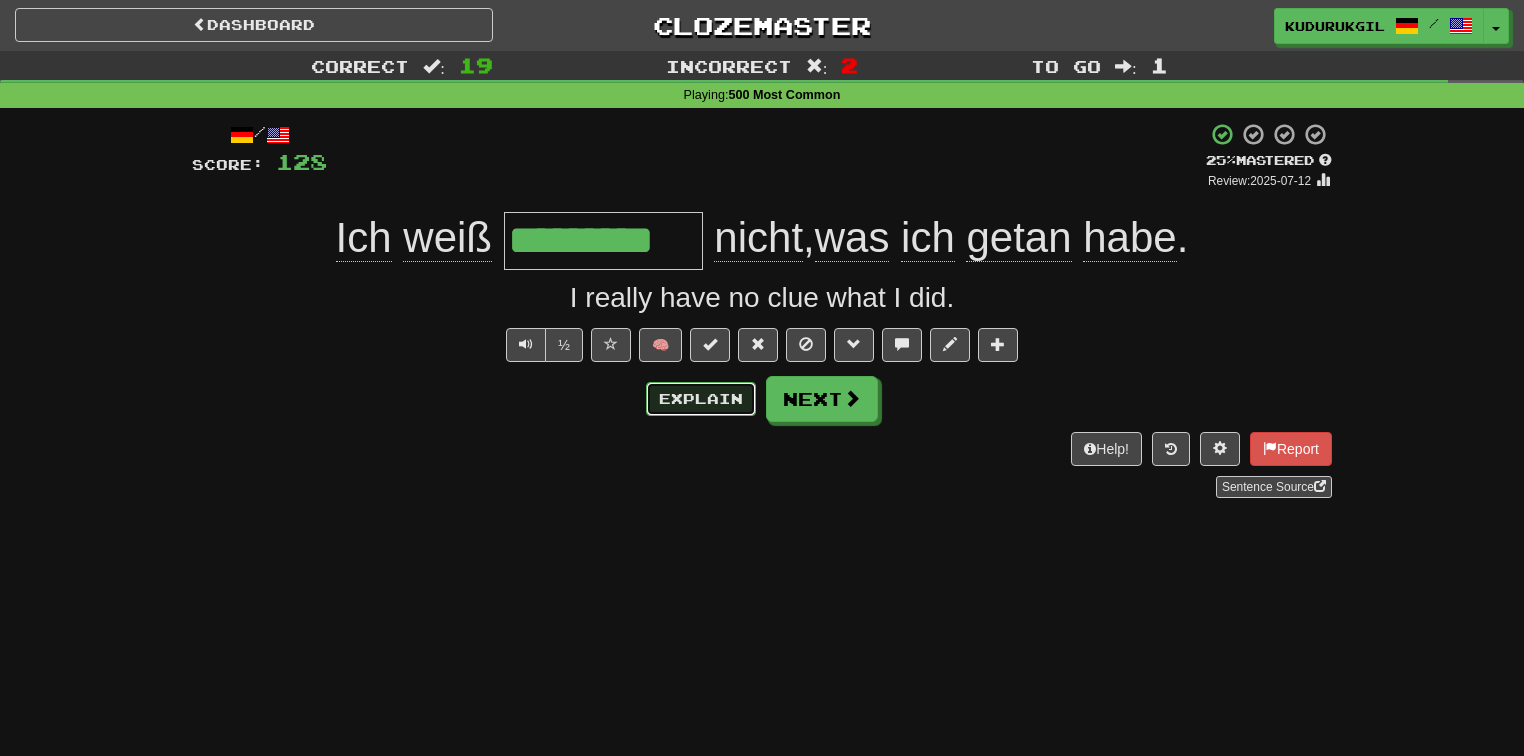 click on "Explain" at bounding box center [701, 399] 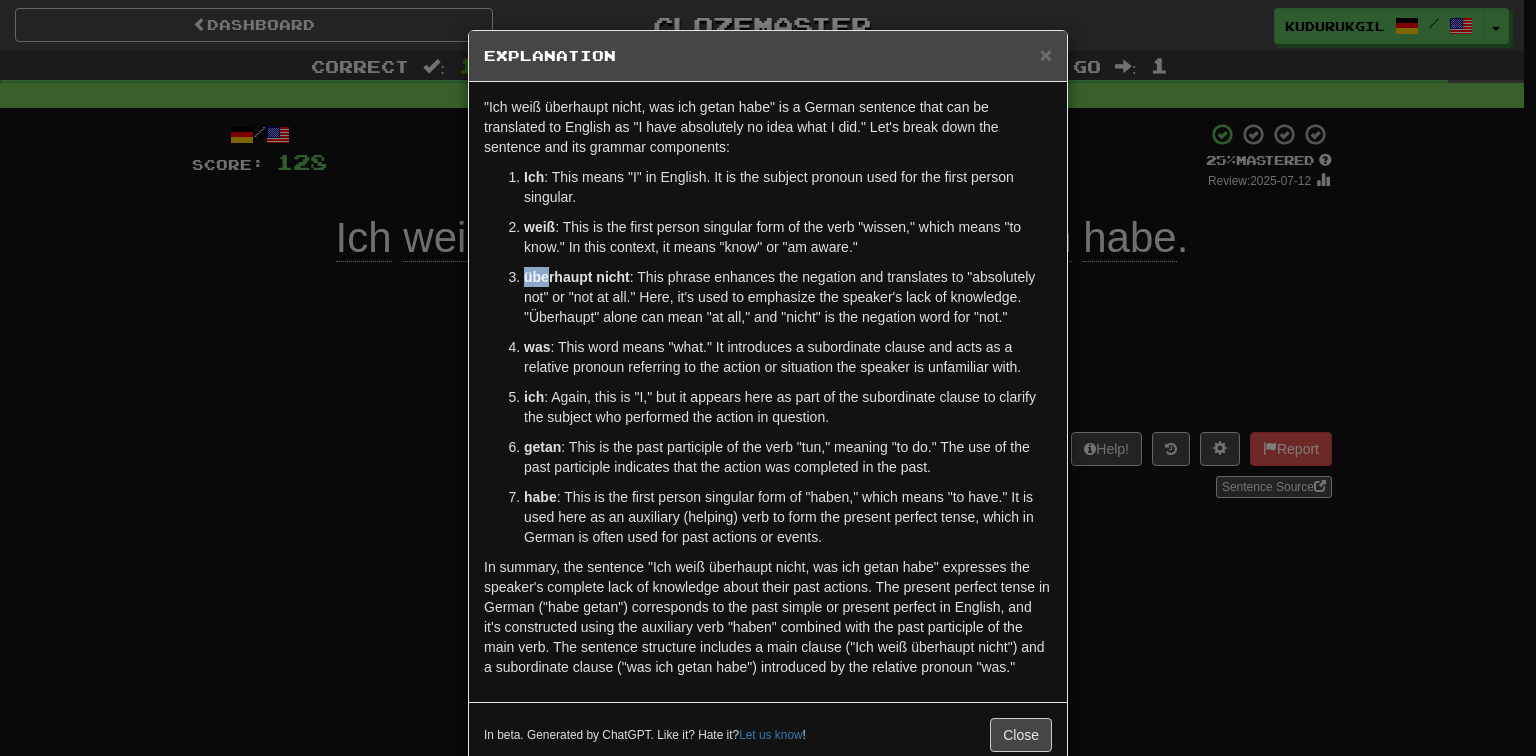 drag, startPoint x: 512, startPoint y: 272, endPoint x: 544, endPoint y: 272, distance: 32 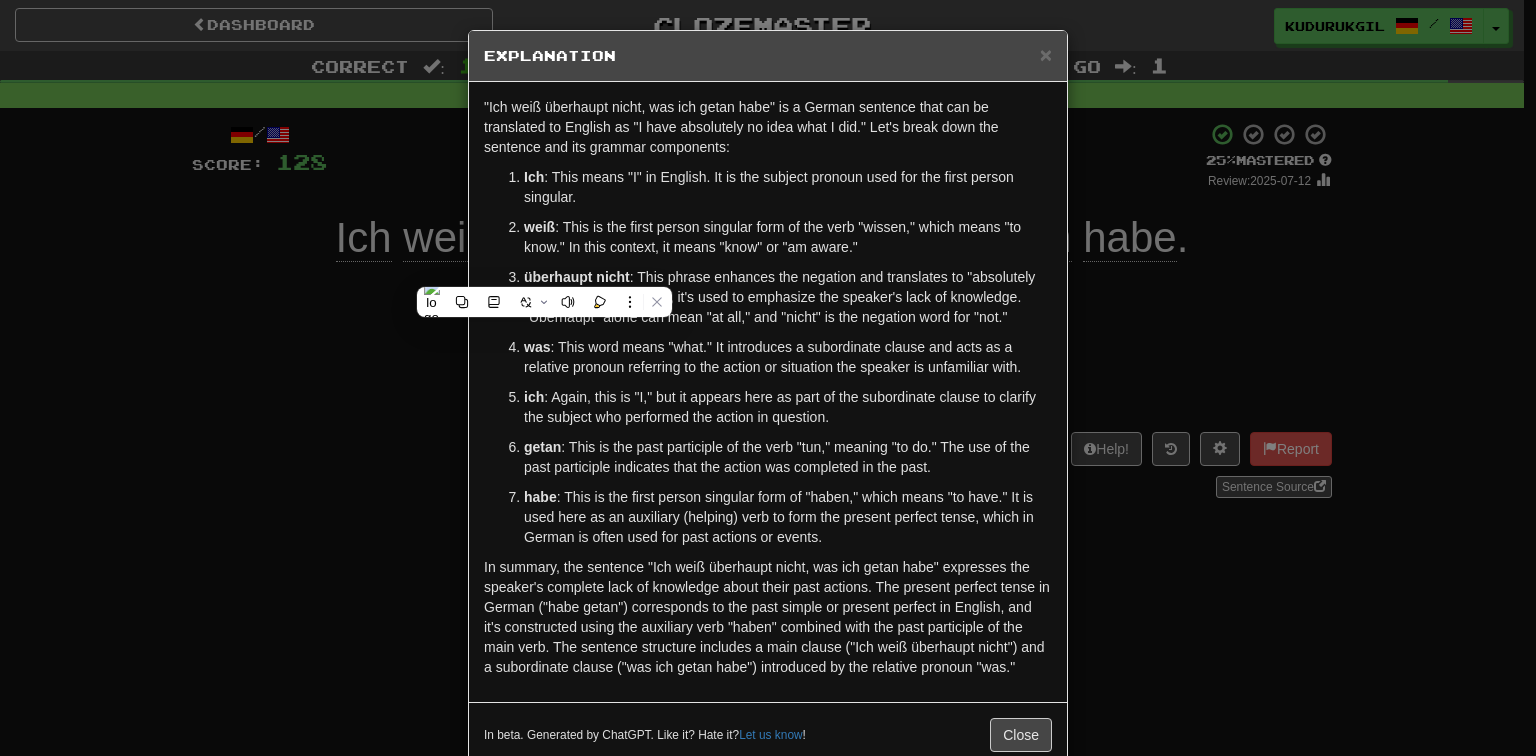 click on "Ich : This means "I" in English. It is the subject pronoun used for the first person singular.
weiß : This is the first person singular form of the verb "wissen," which means "to know." In this context, it means "know" or "am aware."
überhaupt nicht : This phrase enhances the negation and translates to "absolutely not" or "not at all." Here, it's used to emphasize the speaker's lack of knowledge. "Überhaupt" alone can mean "at all," and "nicht" is the negation word for "not."
was : This word means "what." It introduces a subordinate clause and acts as a relative pronoun referring to the action or situation the speaker is unfamiliar with.
ich : Again, this is "I," but it appears here as part of the subordinate clause to clarify the subject who performed the action in question.
getan : This is the past participle of the verb "tun," meaning "to do." The use of the past participle indicates that the action was completed in the past.
habe" at bounding box center [768, 357] 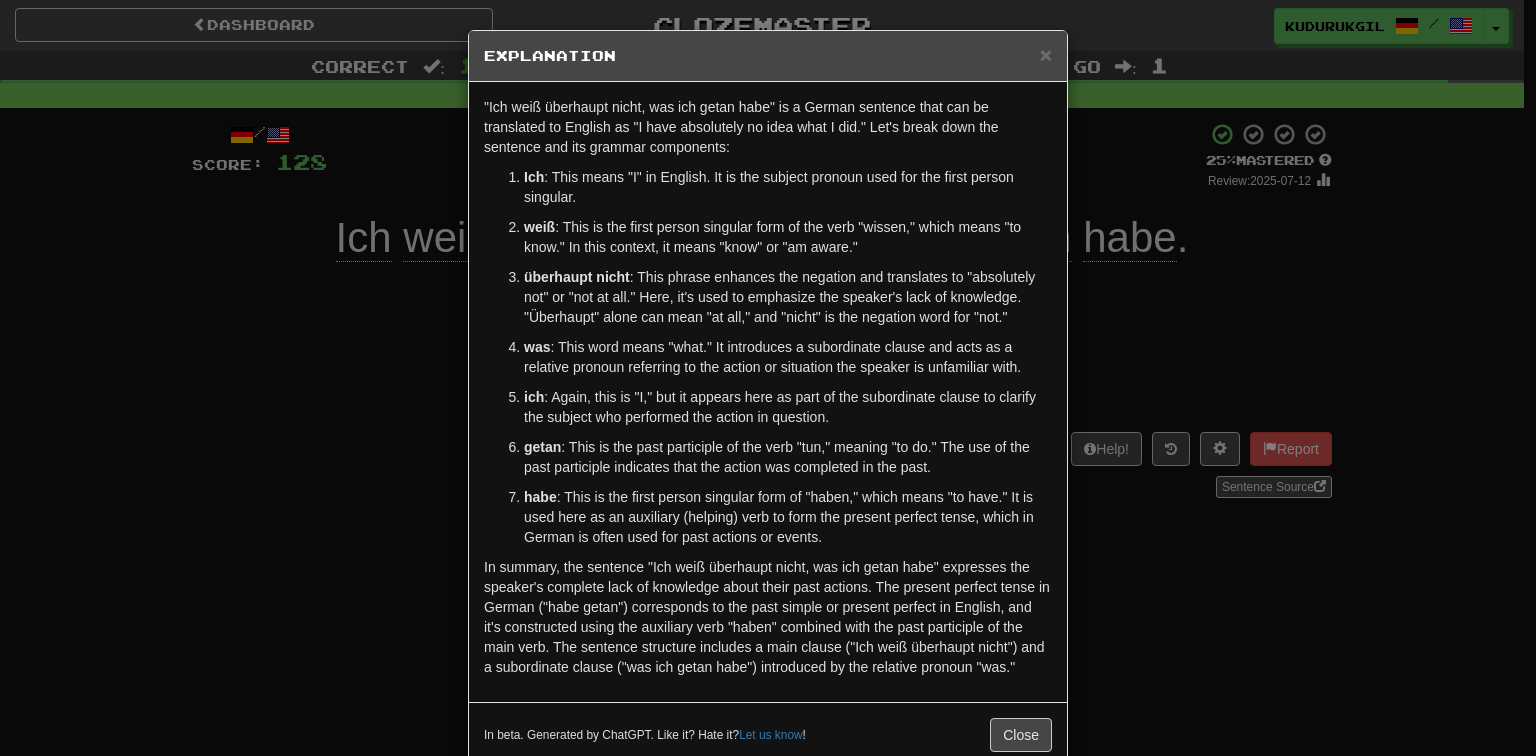 click on "× Explanation "Ich weiß überhaupt nicht, was ich getan habe" is a German sentence that can be translated to English as "I have absolutely no idea what I did." Let's break down the sentence and its grammar components:
Ich : This means "I" in English. It is the subject pronoun used for the first person singular.
weiß : This is the first person singular form of the verb "wissen," which means "to know." In this context, it means "know" or "am aware."
überhaupt nicht : This phrase enhances the negation and translates to "absolutely not" or "not at all." Here, it's used to emphasize the speaker's lack of knowledge. "Überhaupt" alone can mean "at all," and "nicht" is the negation word for "not."
was : This word means "what." It introduces a subordinate clause and acts as a relative pronoun referring to the action or situation the speaker is unfamiliar with.
ich
getan
habe
In beta. Generated by ChatGPT. Like it? Hate it?  Let us know ! Close" at bounding box center (768, 378) 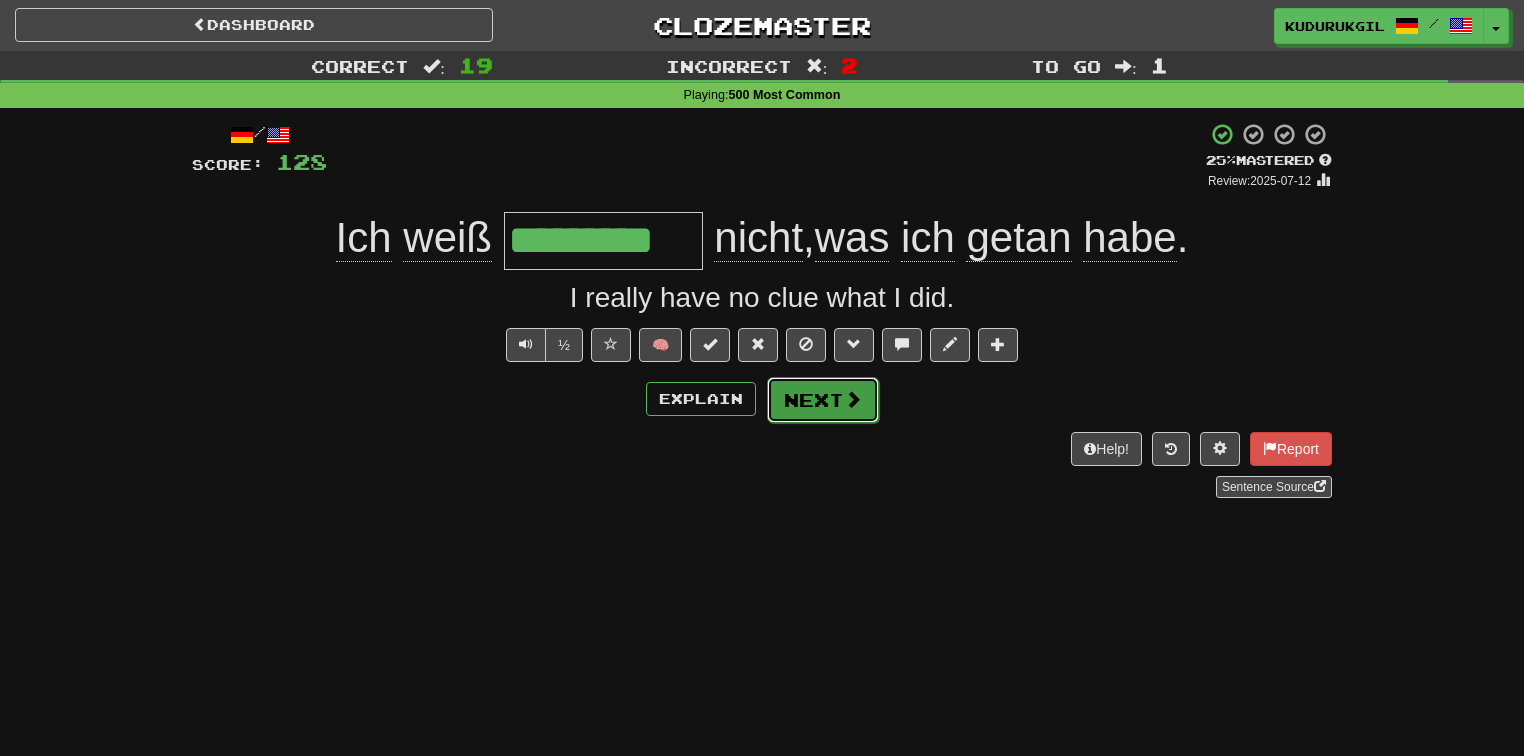 click on "Next" at bounding box center [823, 400] 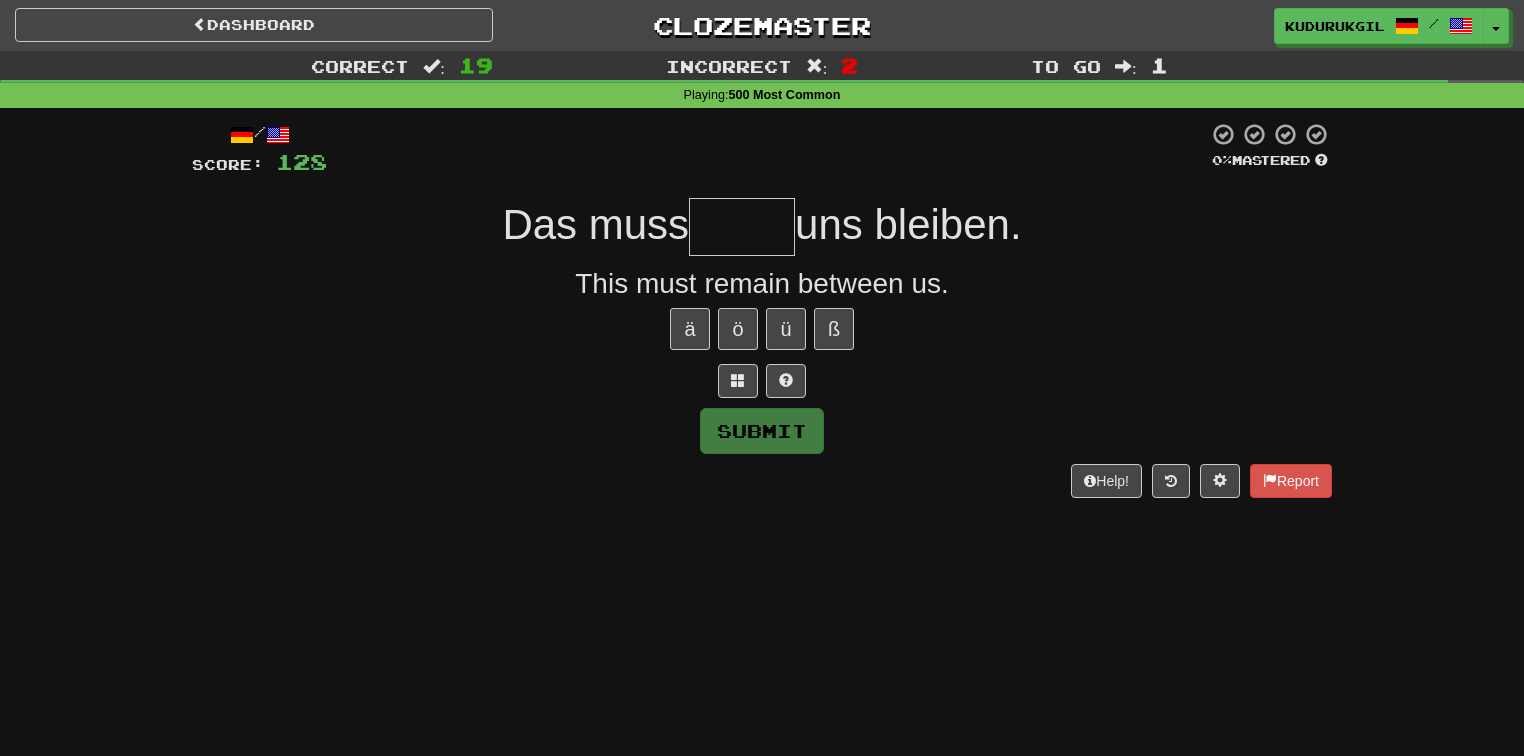 click at bounding box center [742, 227] 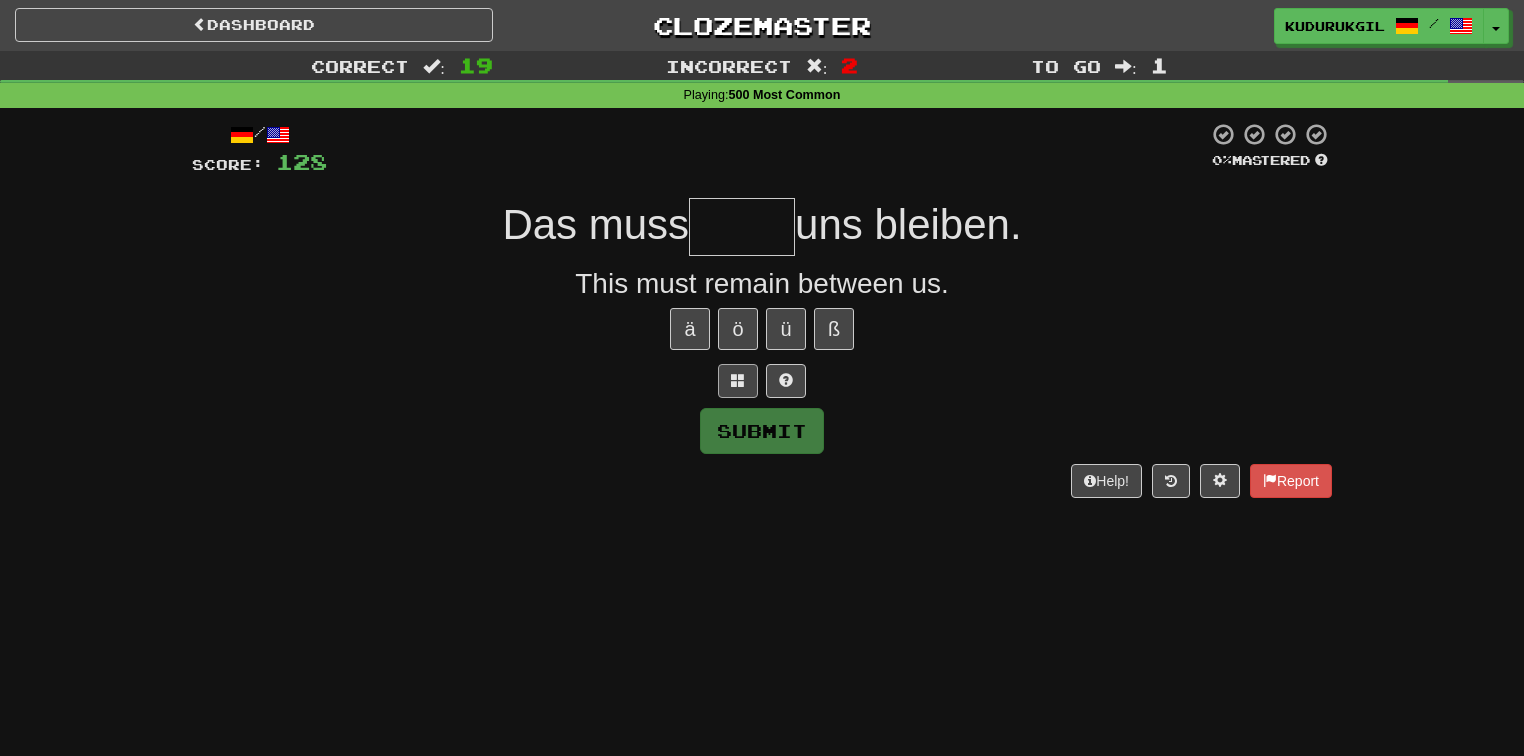 type on "*" 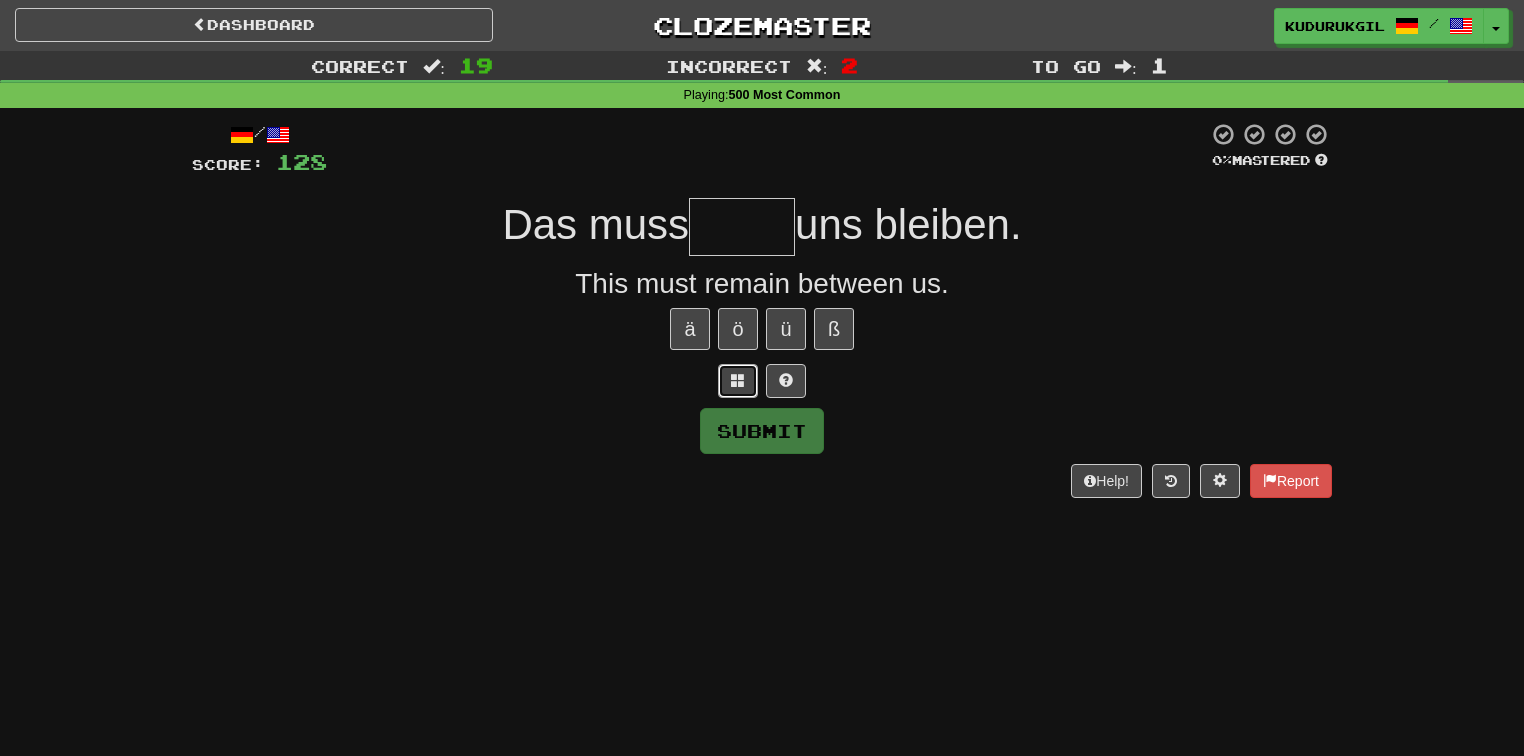 click at bounding box center [738, 380] 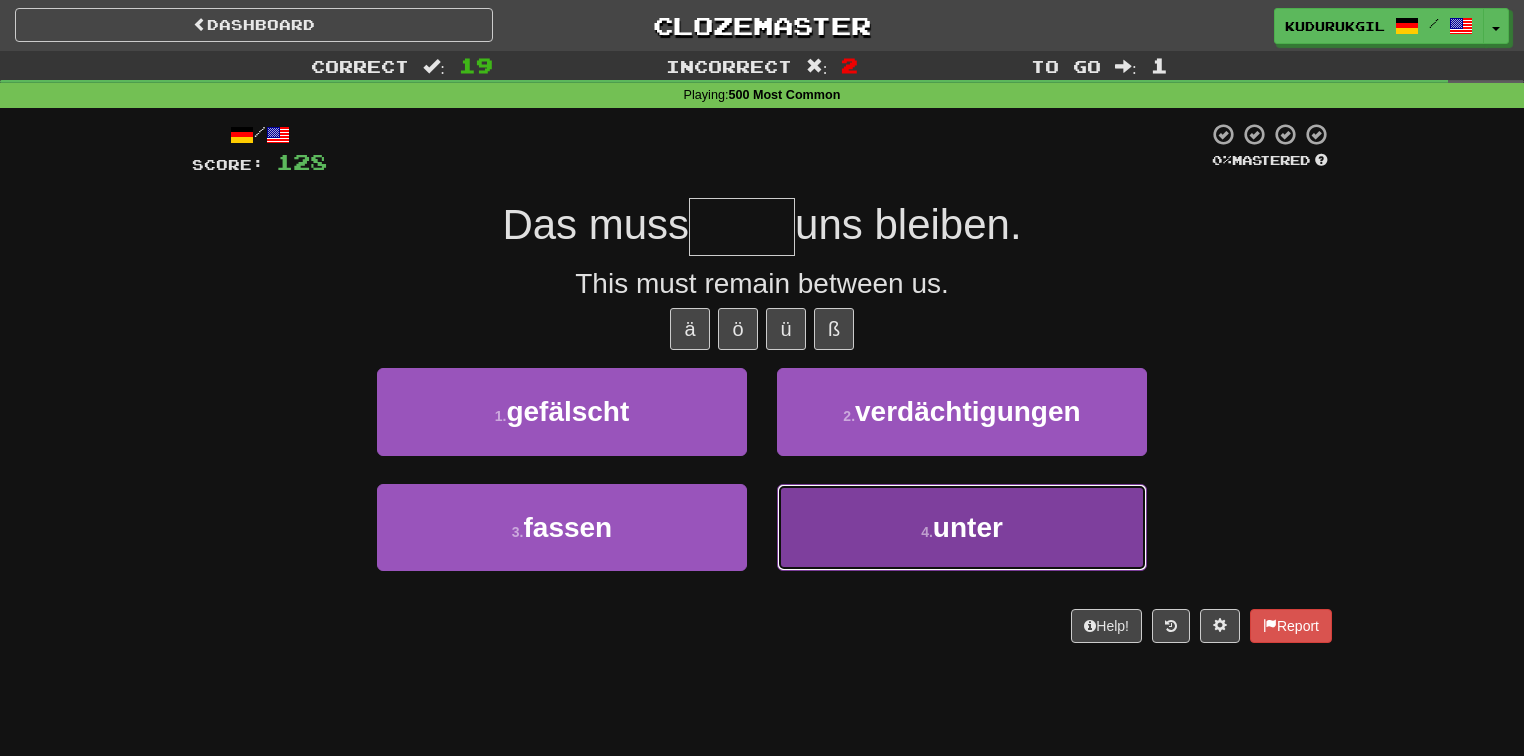 click on "4 .  unter" at bounding box center [962, 527] 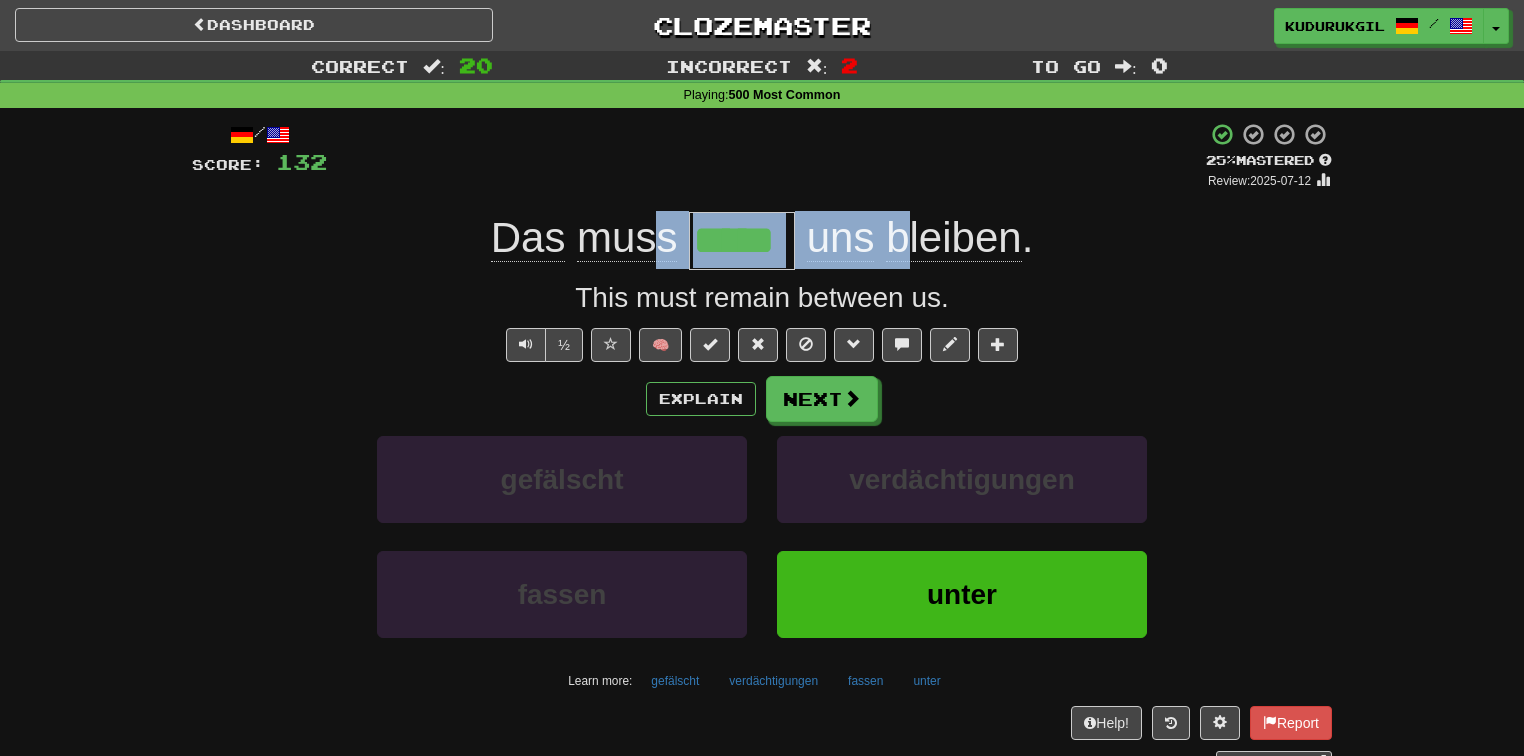 drag, startPoint x: 784, startPoint y: 255, endPoint x: 904, endPoint y: 261, distance: 120.14991 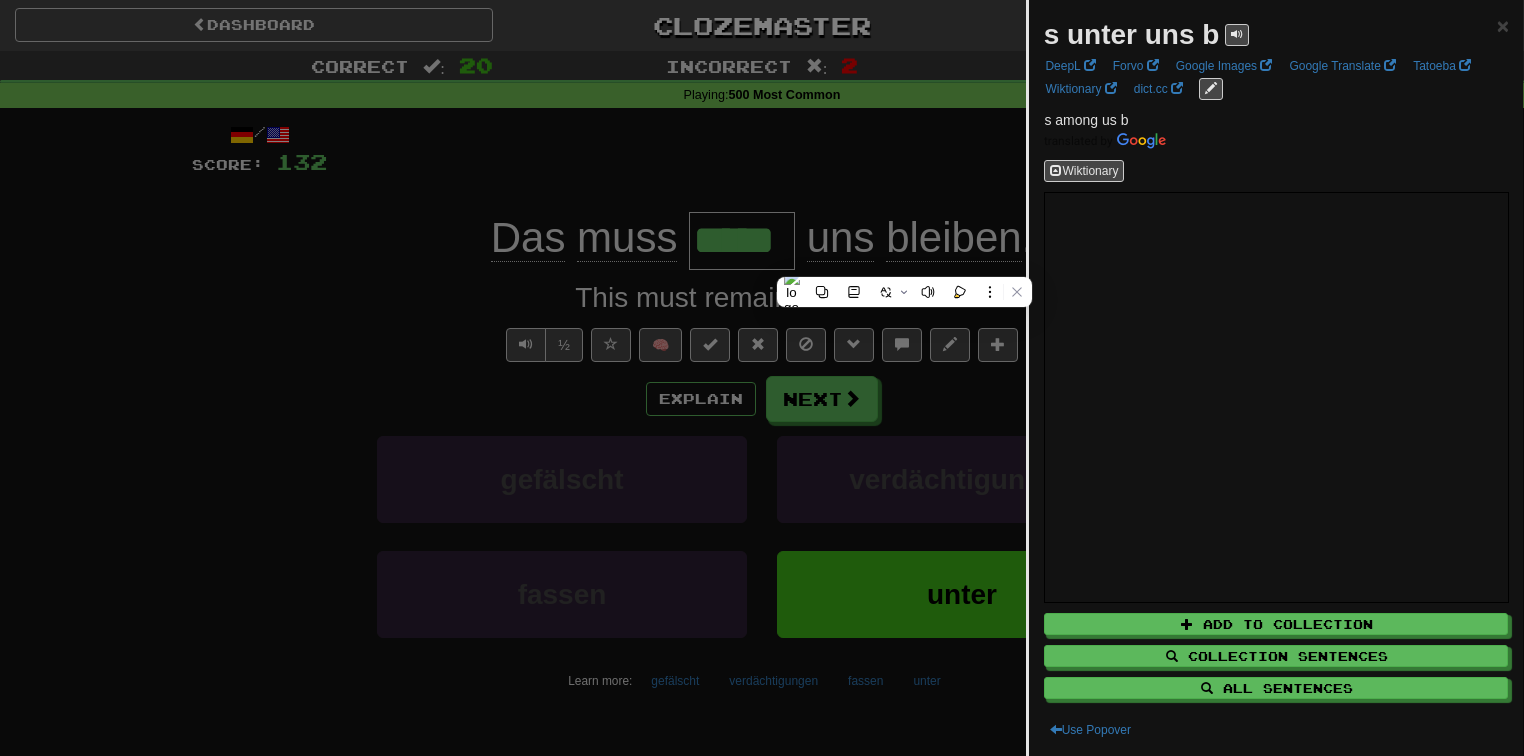 click at bounding box center (762, 378) 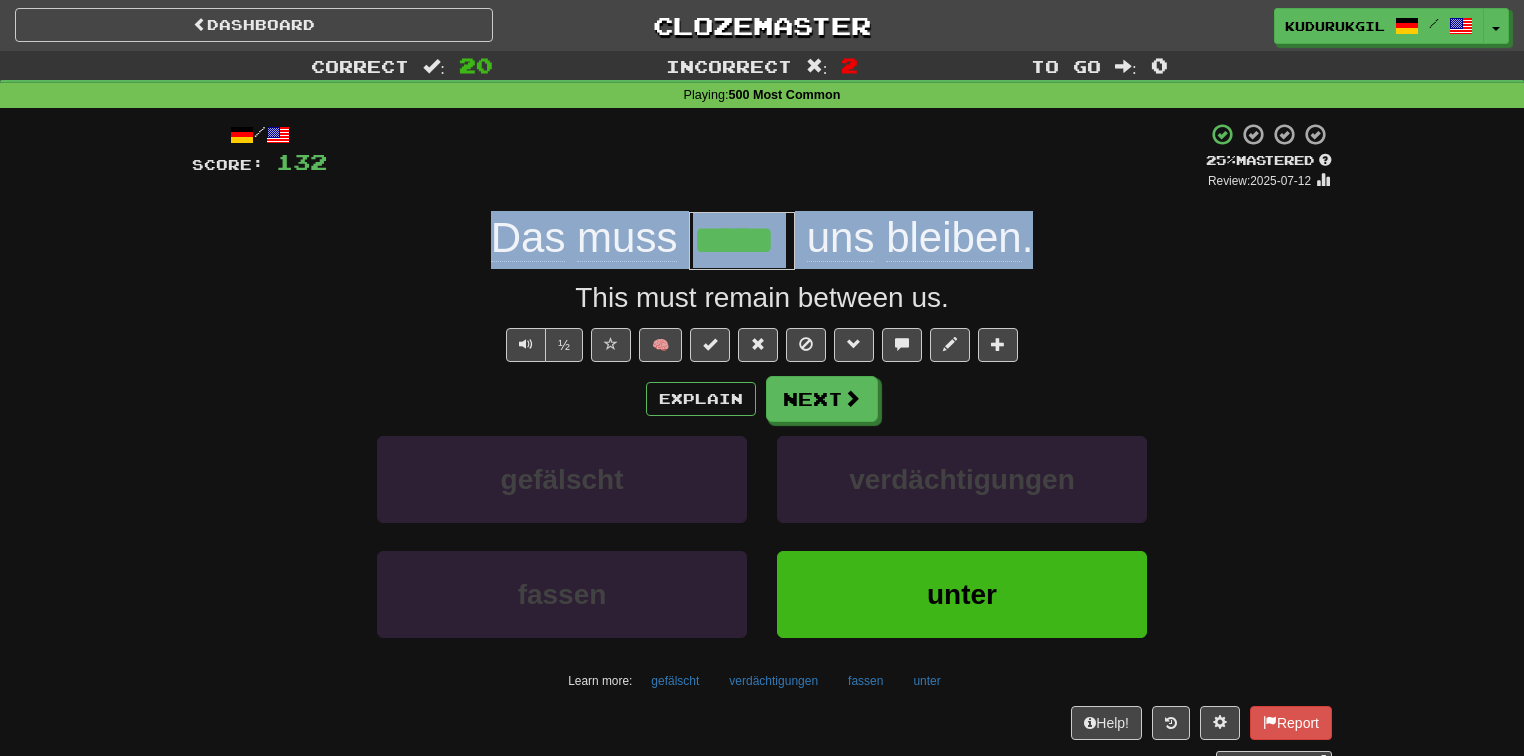 drag, startPoint x: 1077, startPoint y: 244, endPoint x: 395, endPoint y: 223, distance: 682.32324 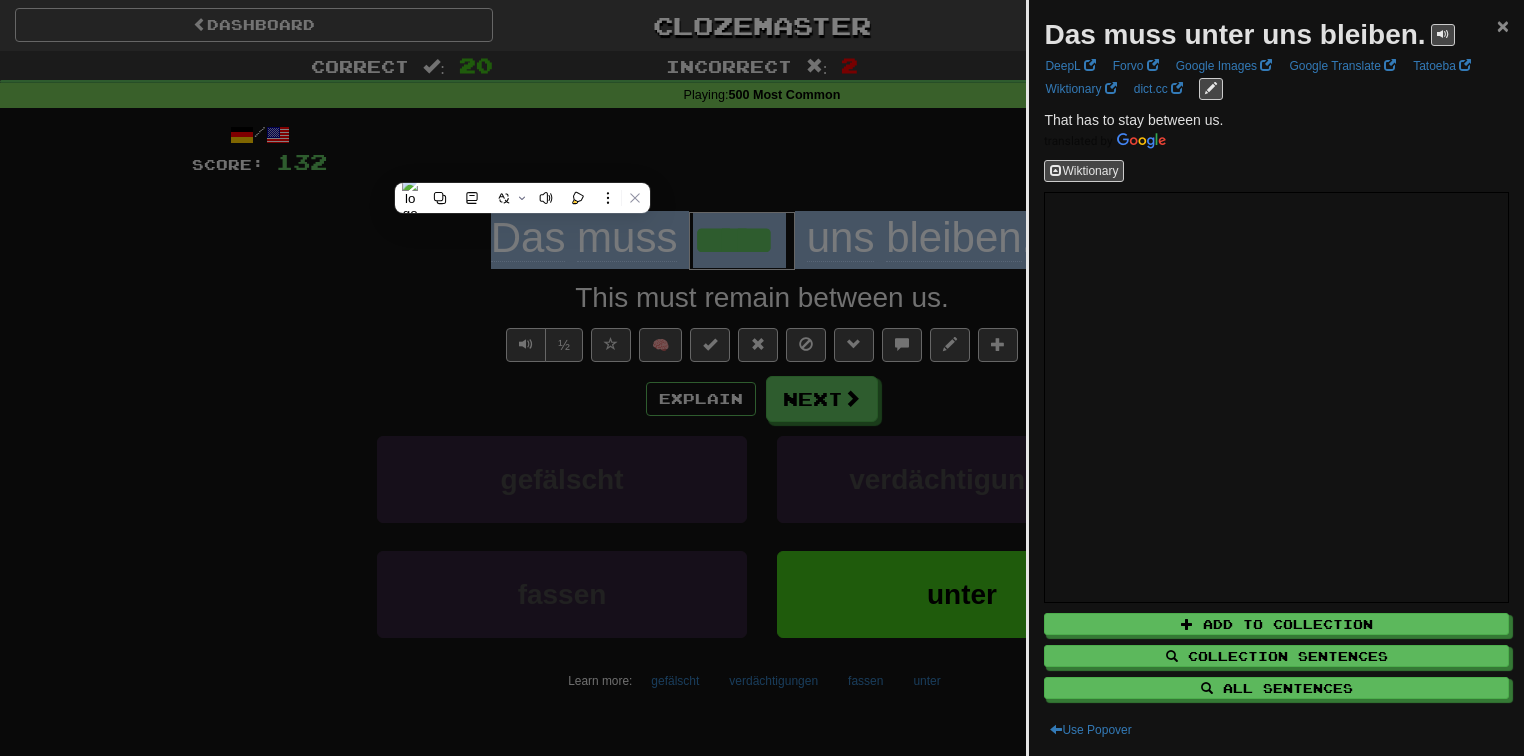 click on "×" at bounding box center [1503, 25] 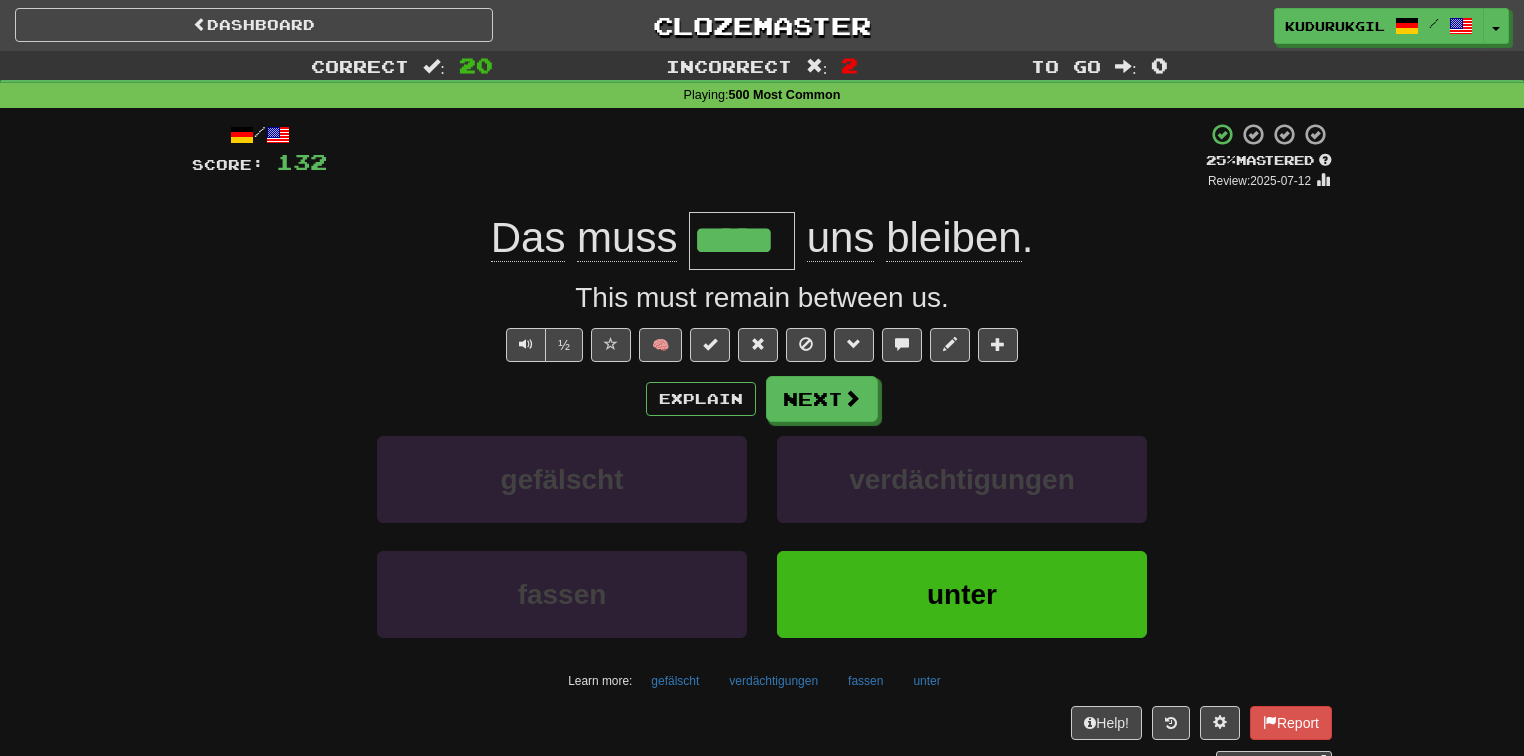 click on "Explain Next" at bounding box center [762, 399] 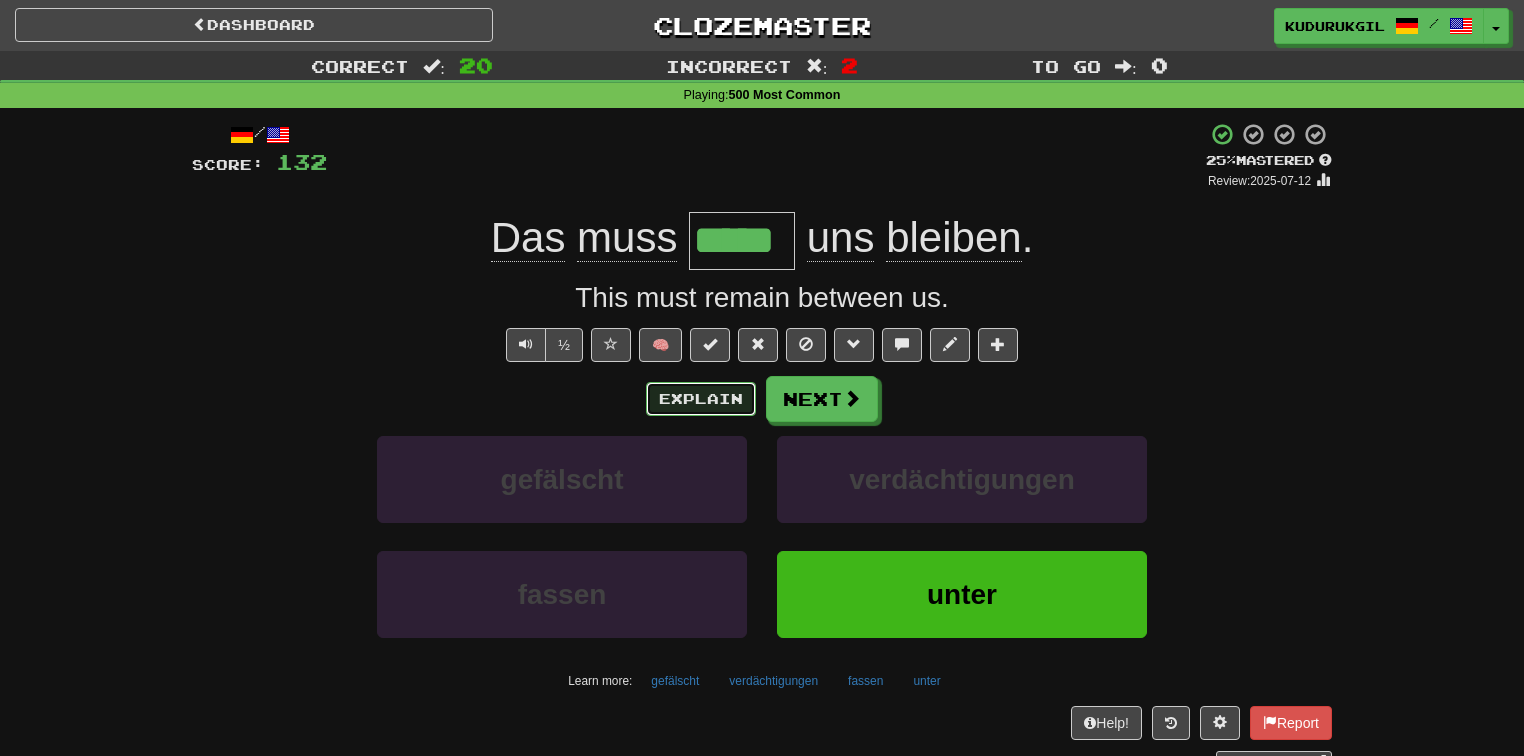 click on "Explain" at bounding box center (701, 399) 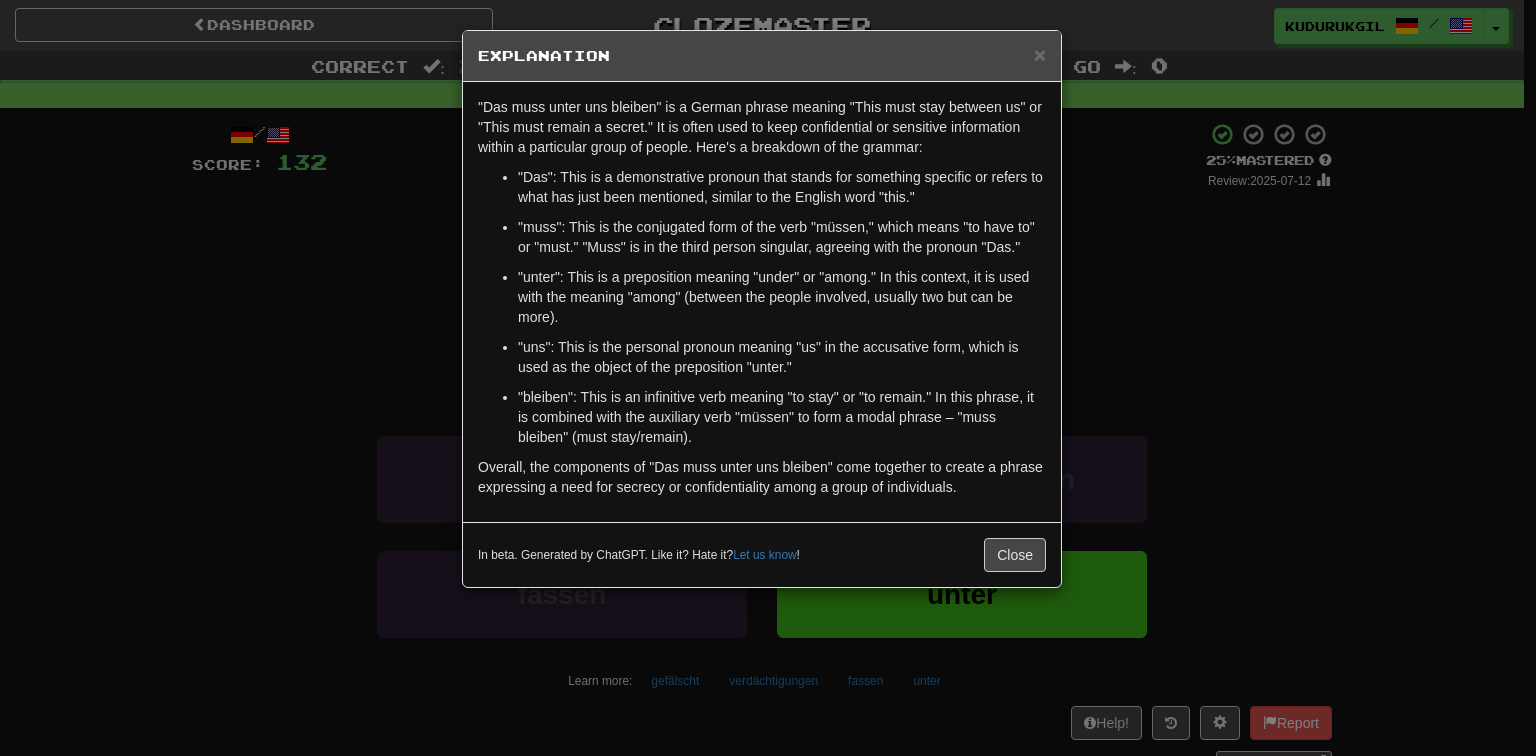 click on ""unter": This is a preposition meaning "under" or "among." In this context, it is used with the meaning "among" (between the people involved, usually two but can be more)." at bounding box center (782, 297) 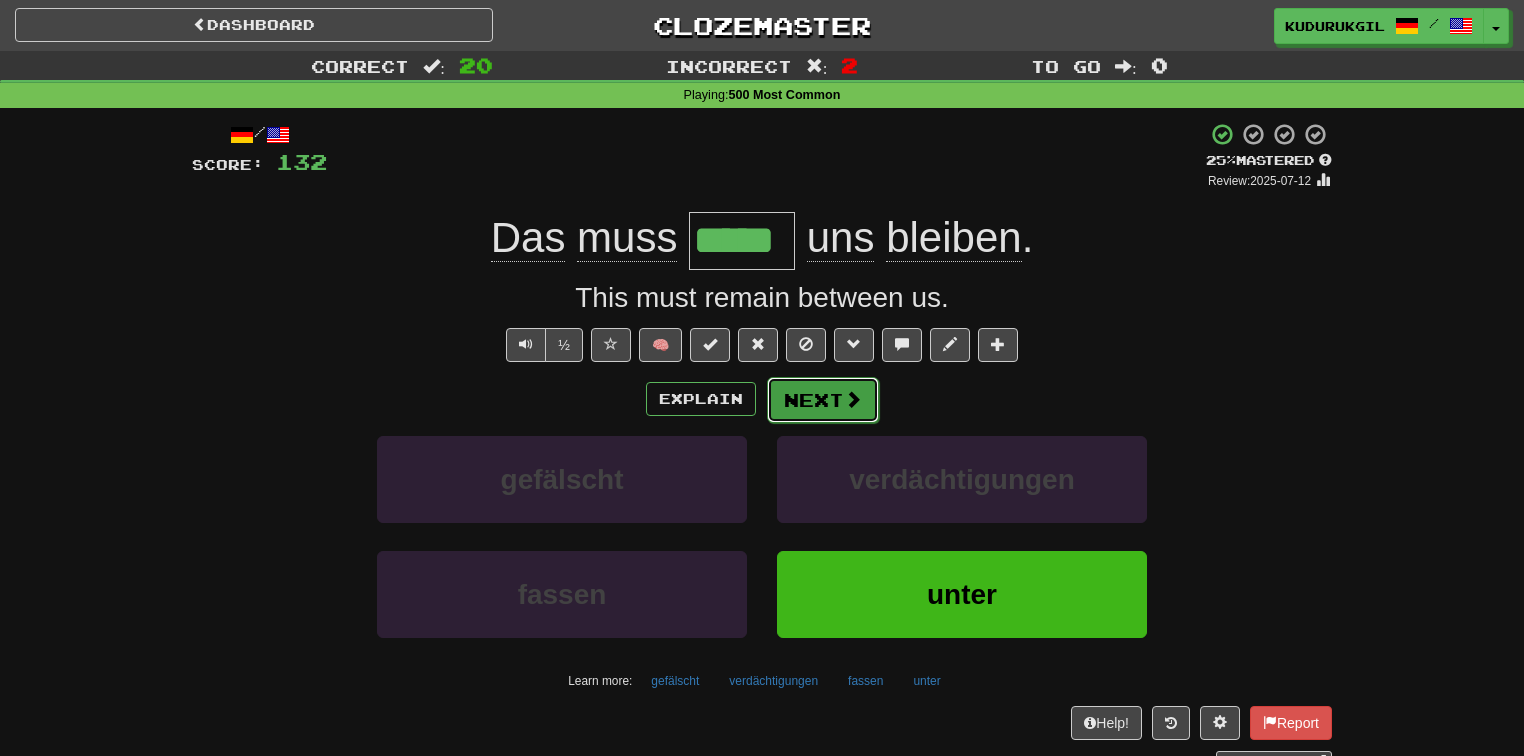 click on "Next" at bounding box center [823, 400] 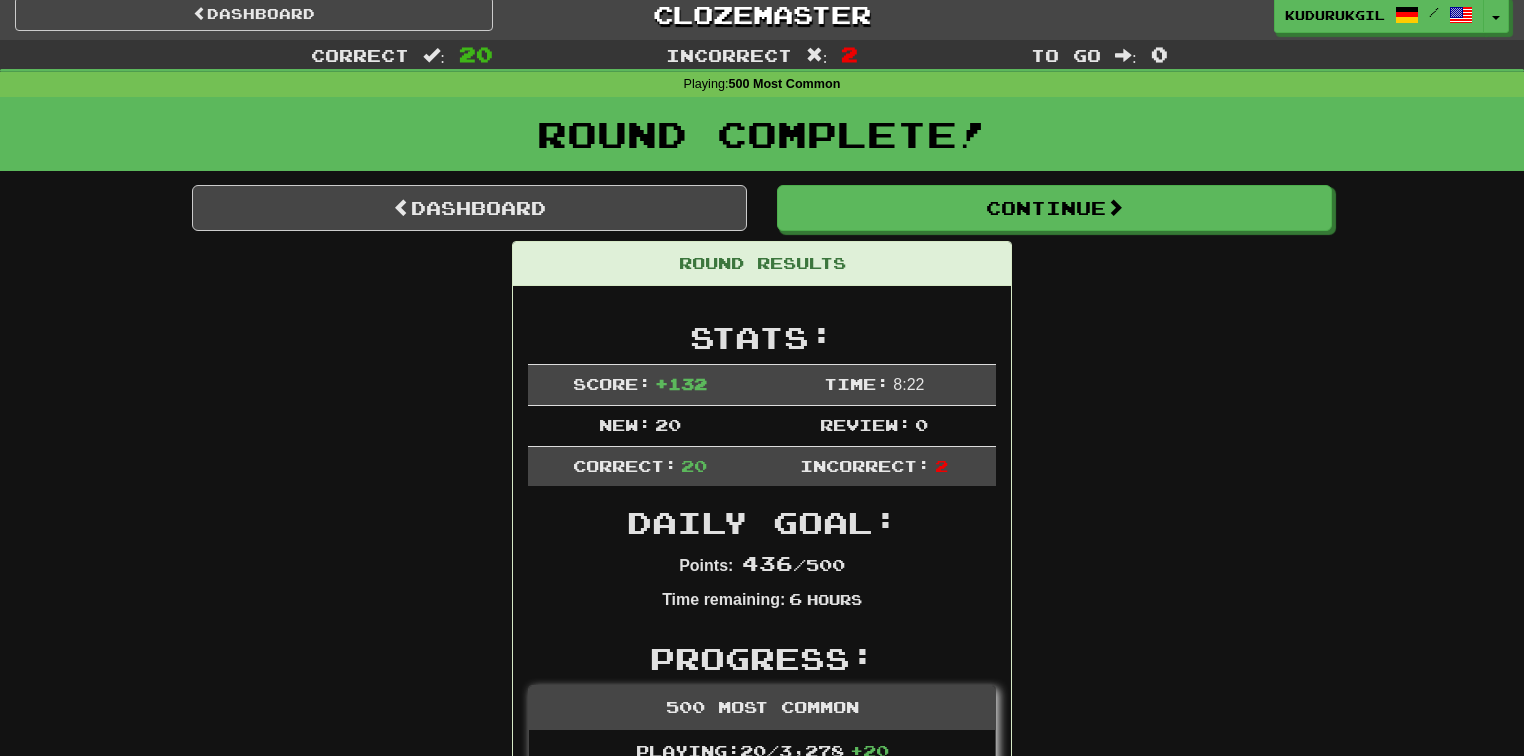 scroll, scrollTop: 0, scrollLeft: 0, axis: both 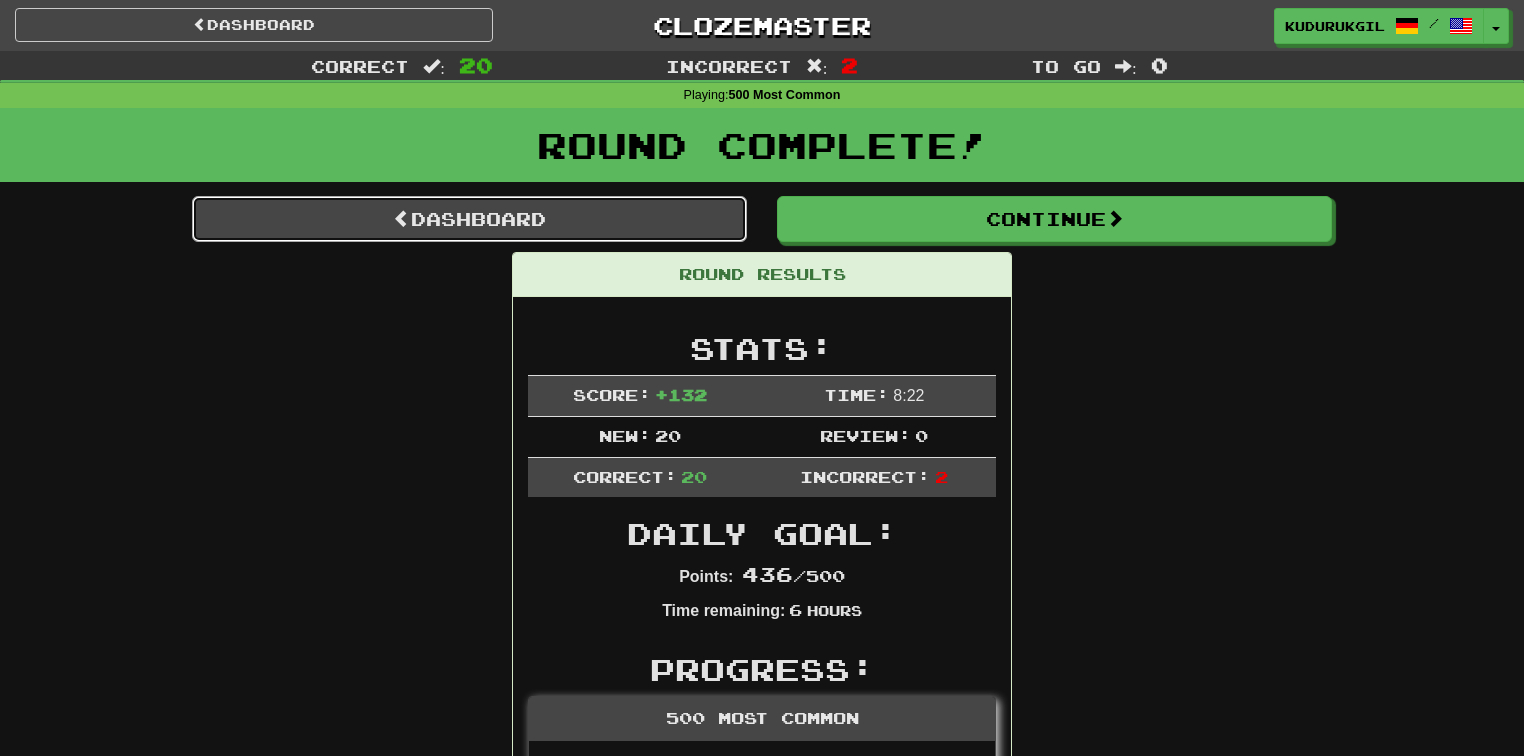 click on "Dashboard" at bounding box center (469, 219) 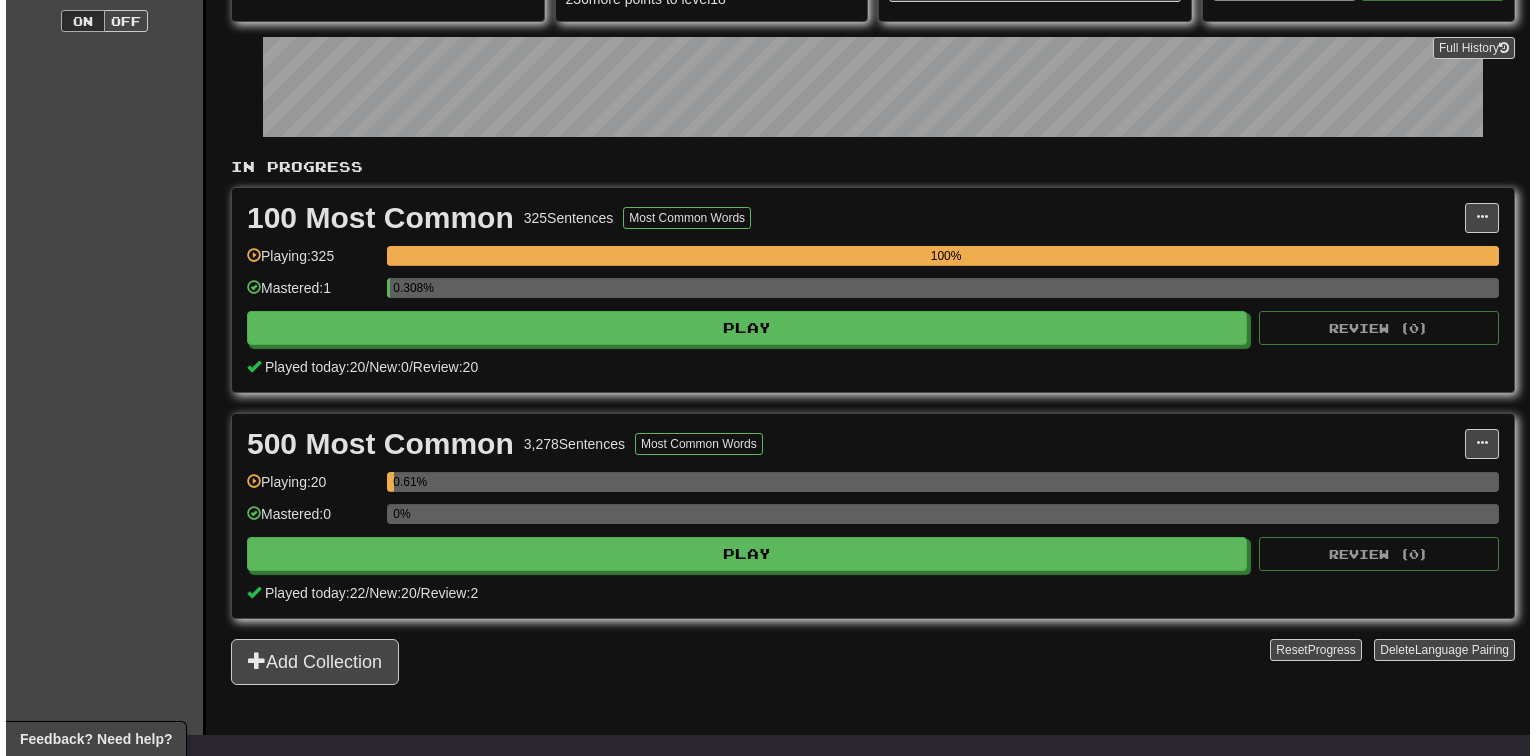 scroll, scrollTop: 240, scrollLeft: 0, axis: vertical 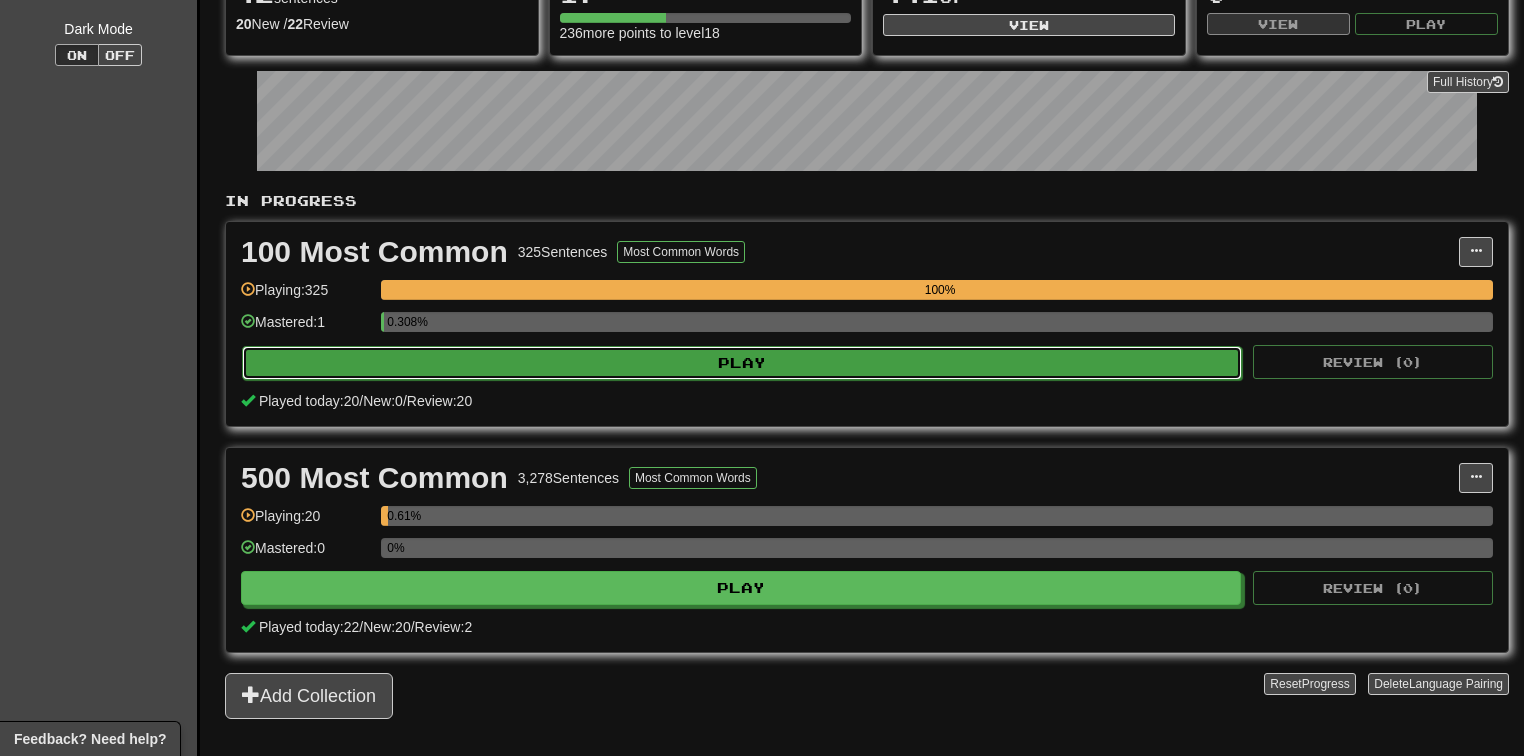 click on "Play" at bounding box center (742, 363) 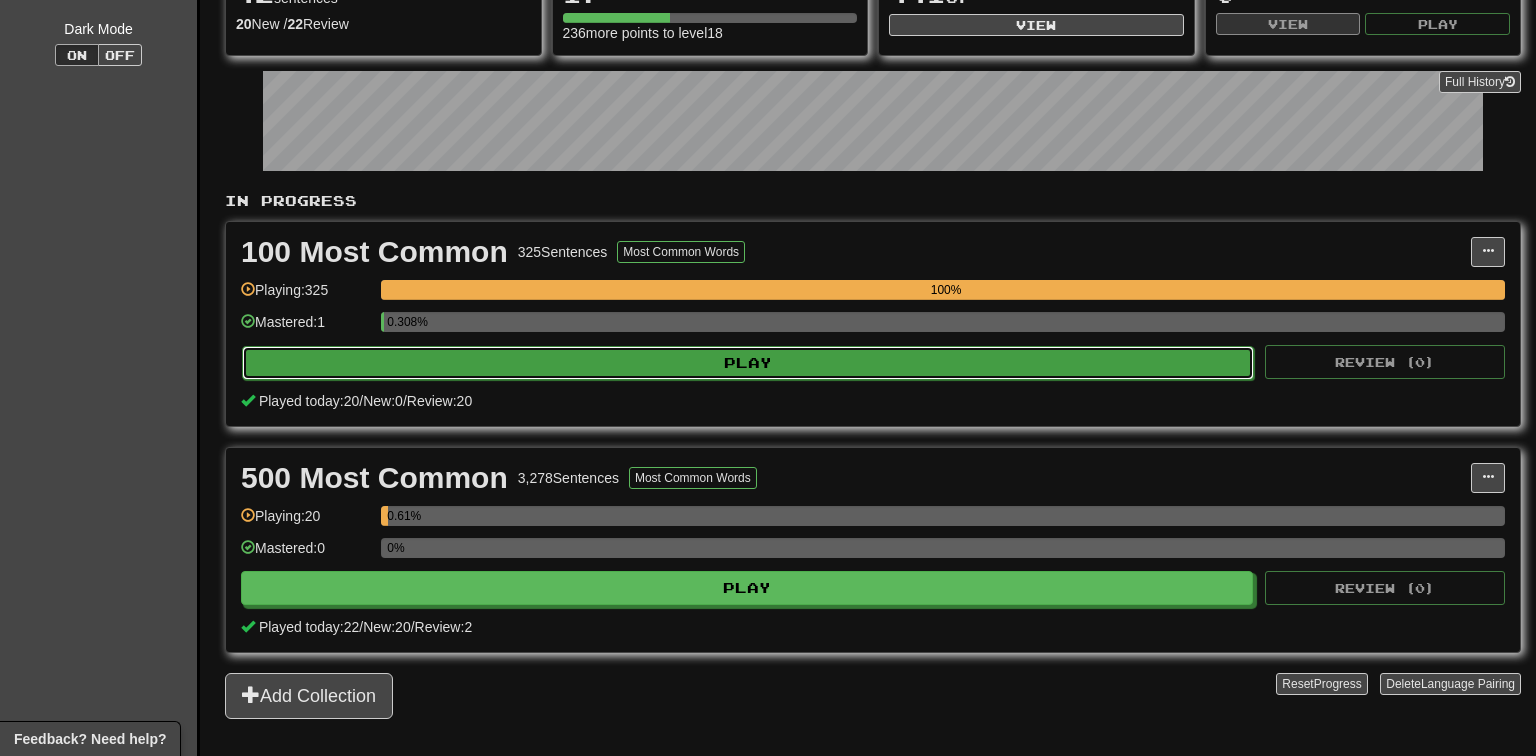 select on "**" 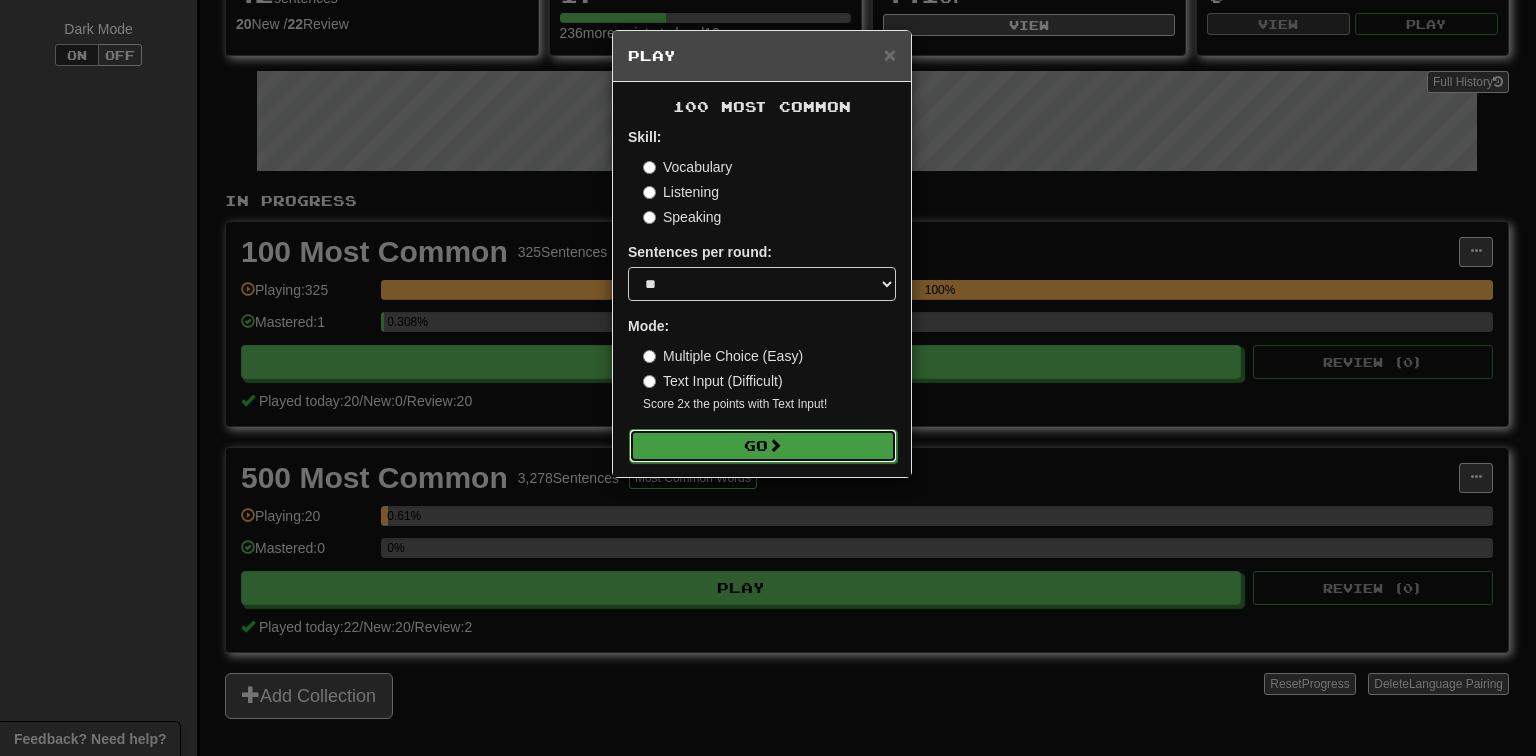 click on "Go" at bounding box center (763, 446) 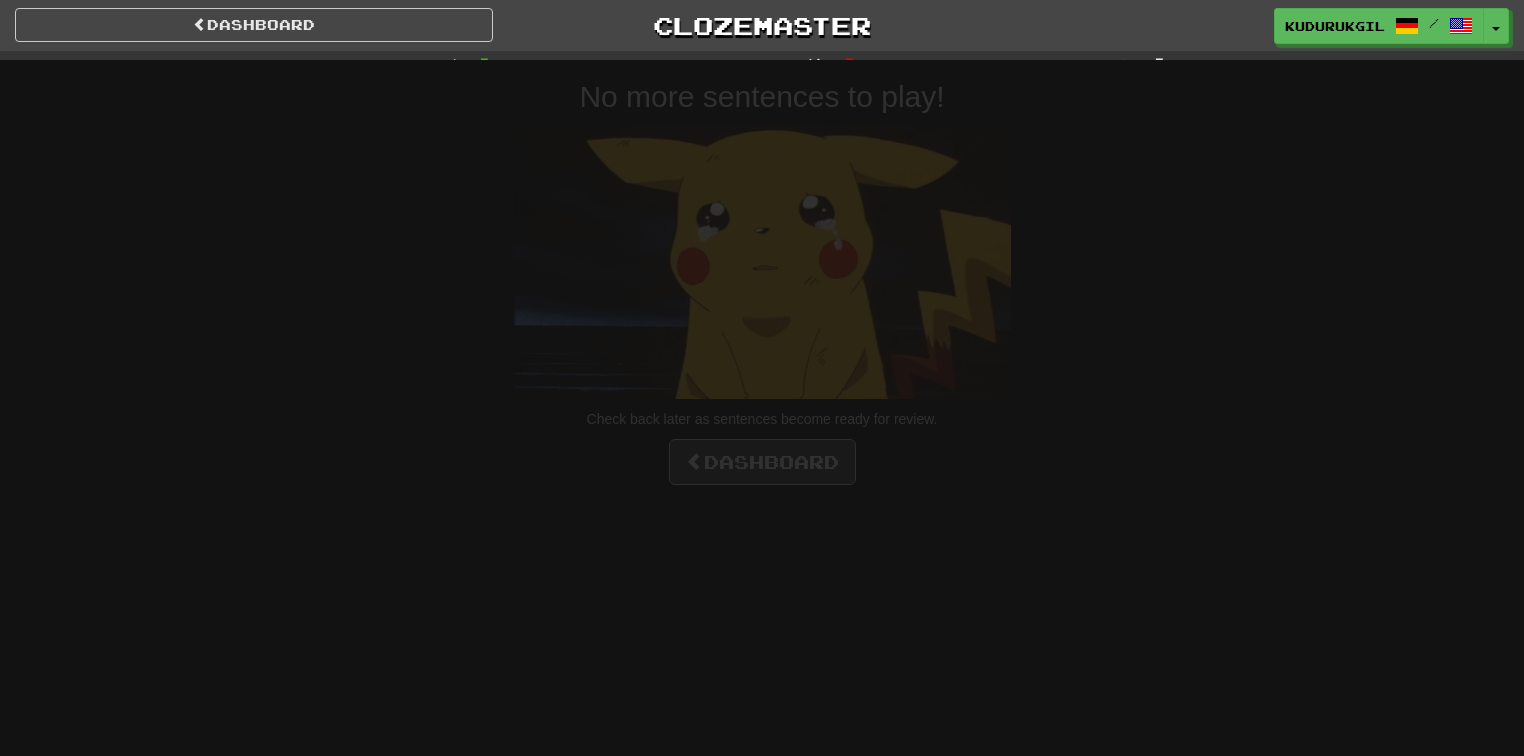 scroll, scrollTop: 0, scrollLeft: 0, axis: both 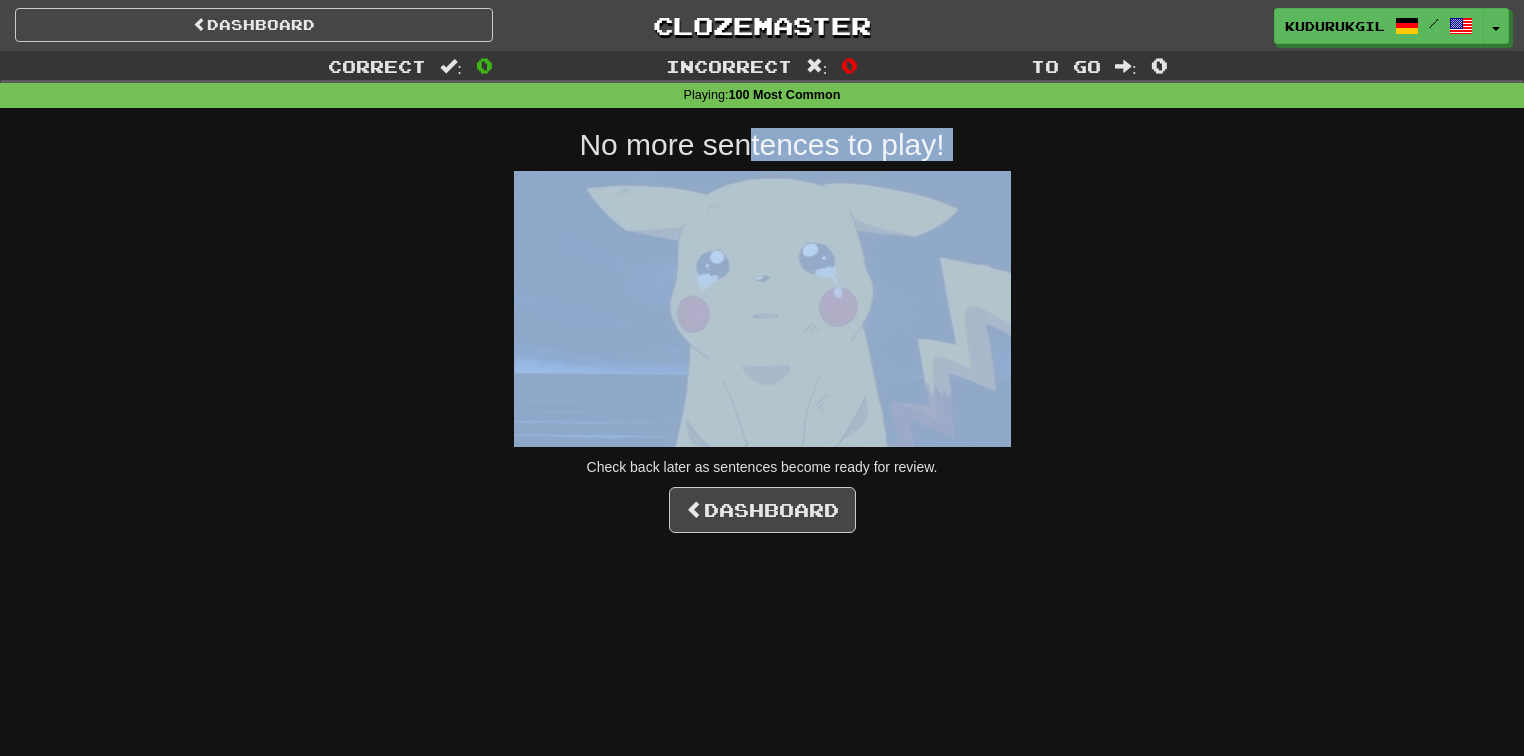 drag, startPoint x: 748, startPoint y: 156, endPoint x: 880, endPoint y: 179, distance: 133.9888 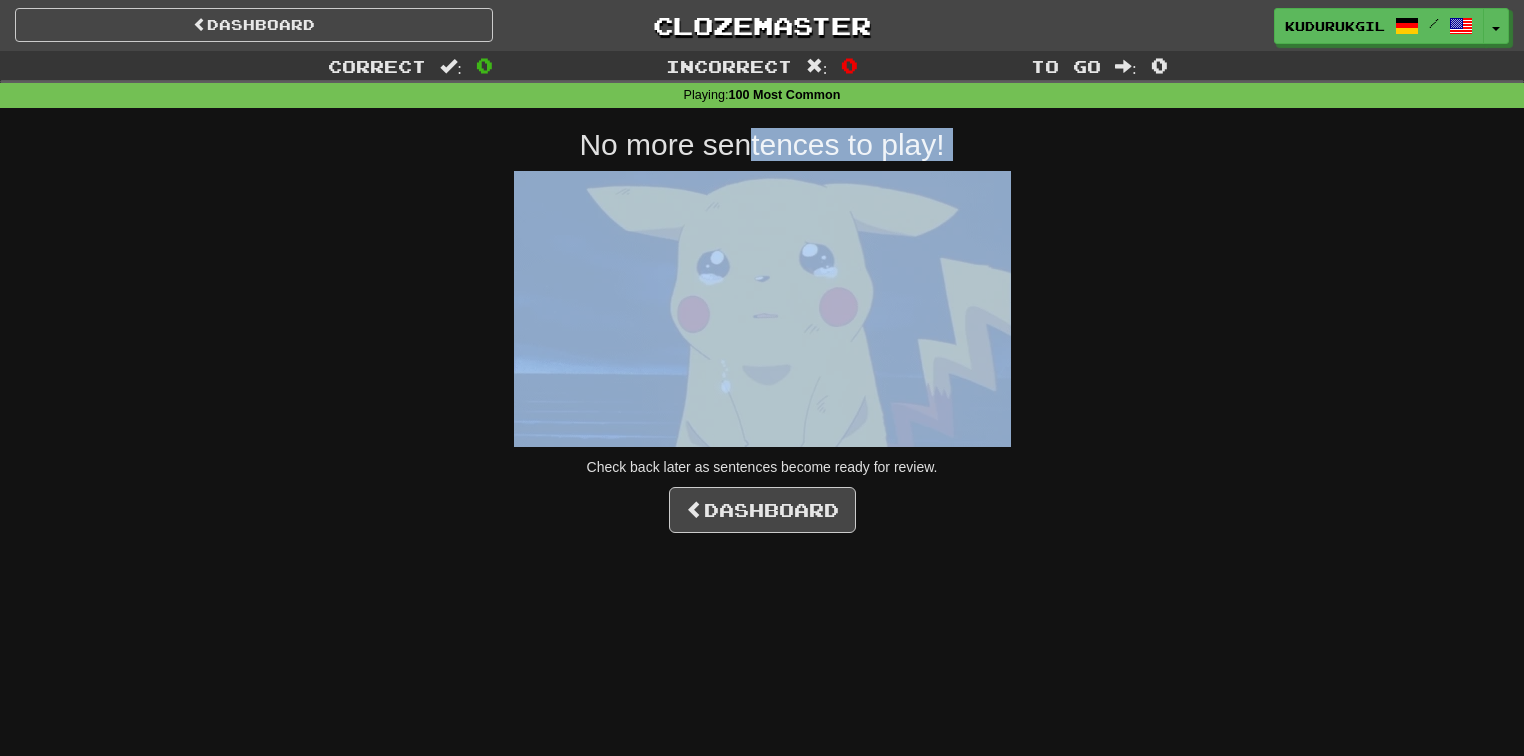 click on "No more sentences to play! Check back later as sentences become ready for review.  Dashboard" at bounding box center [762, 330] 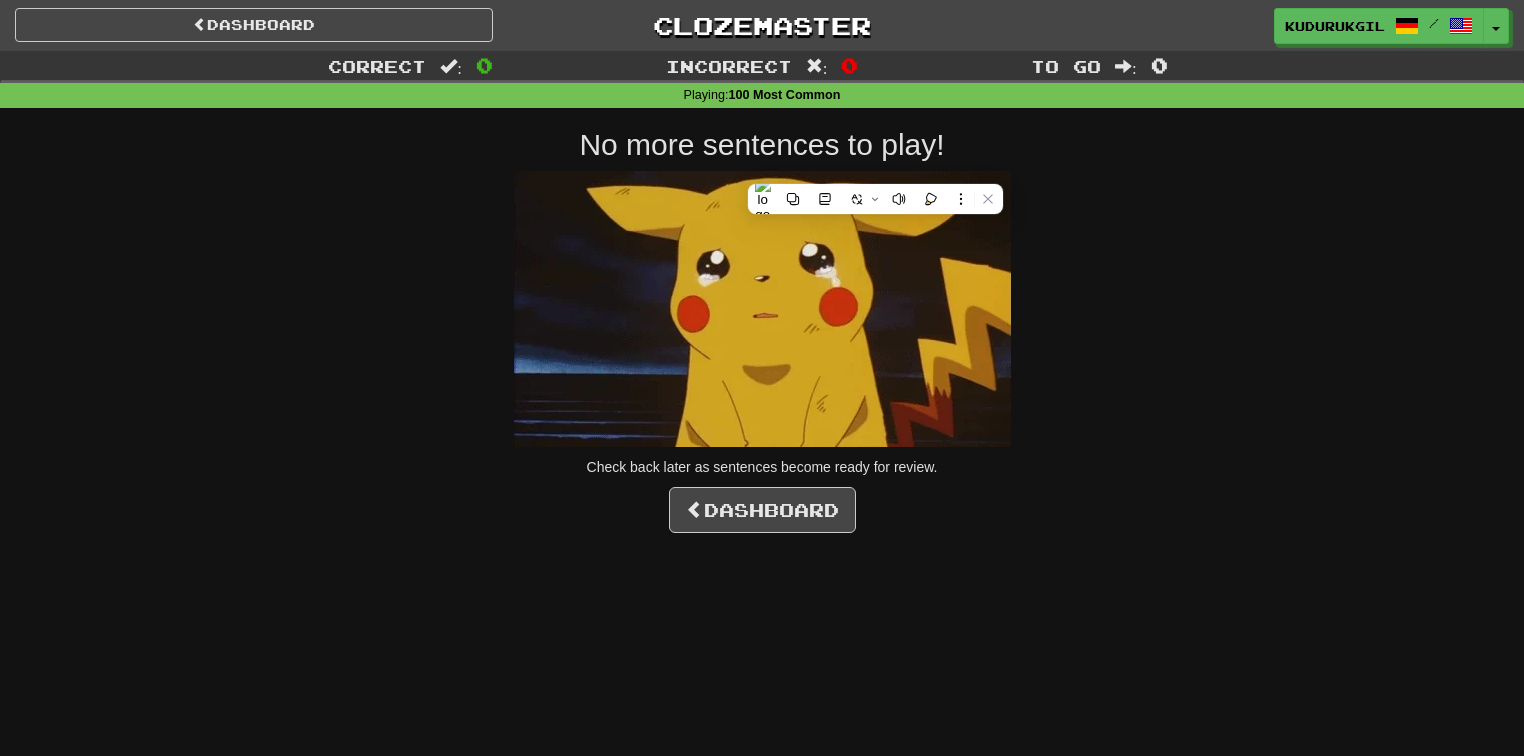 click on "No more sentences to play! Check back later as sentences become ready for review.  Dashboard" at bounding box center [762, 330] 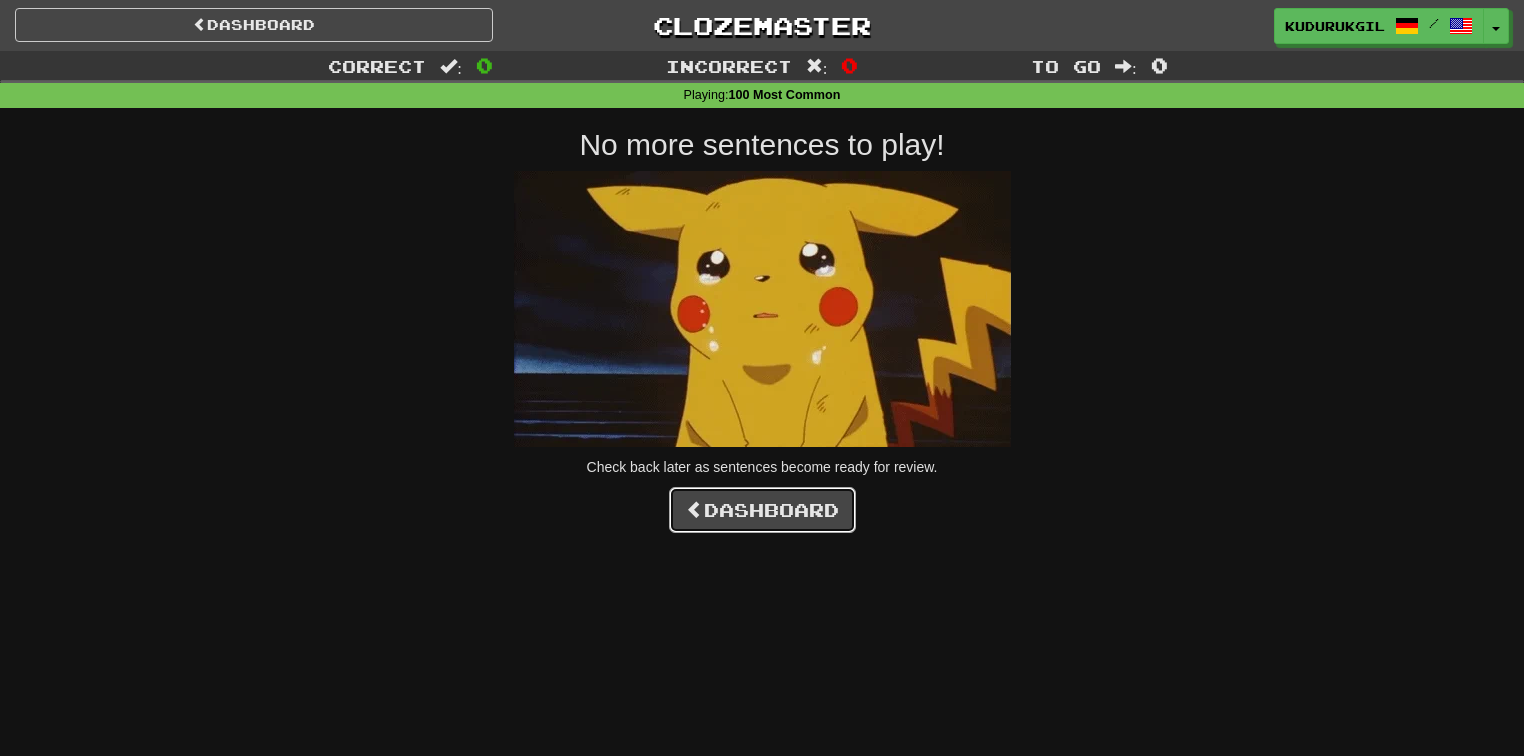 click on "Dashboard" at bounding box center (762, 510) 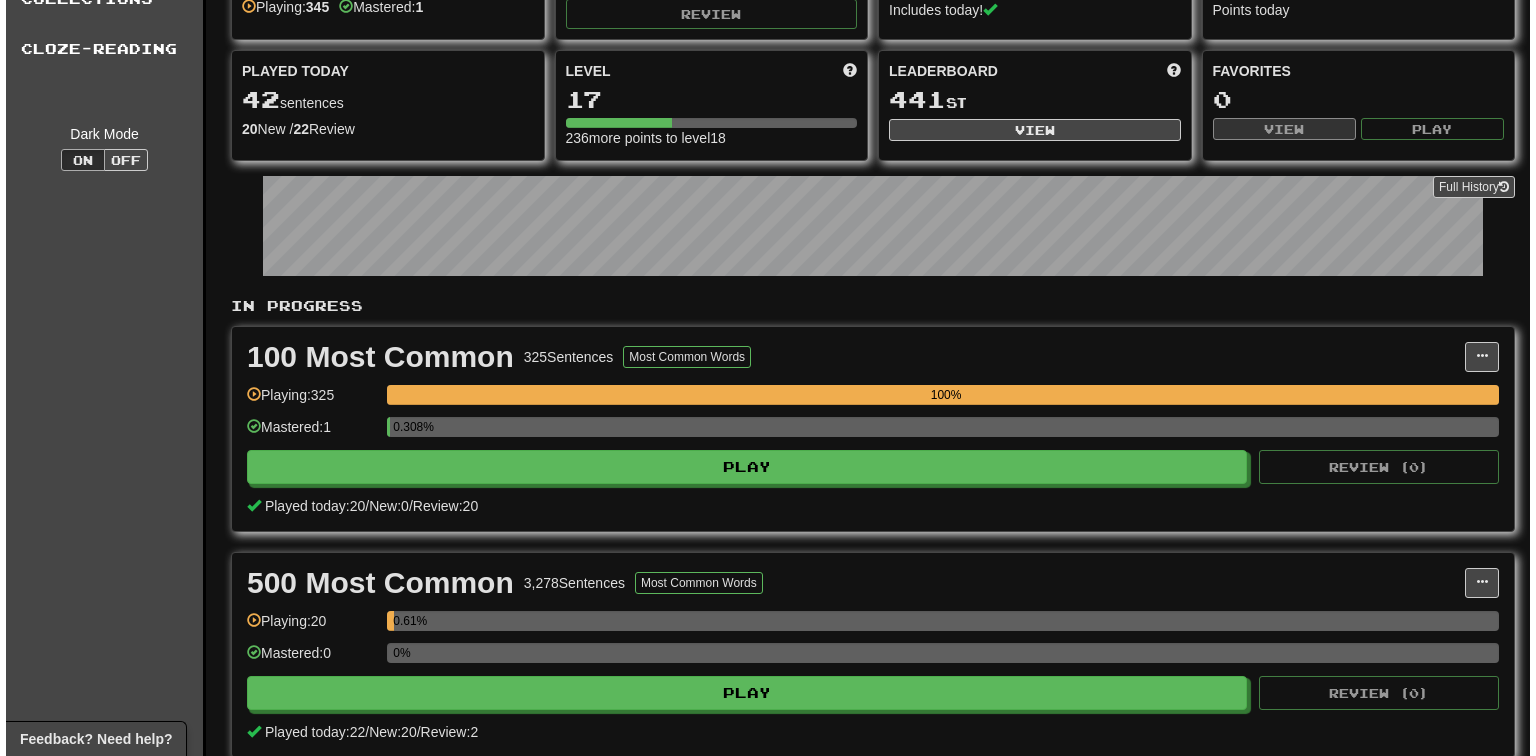 scroll, scrollTop: 160, scrollLeft: 0, axis: vertical 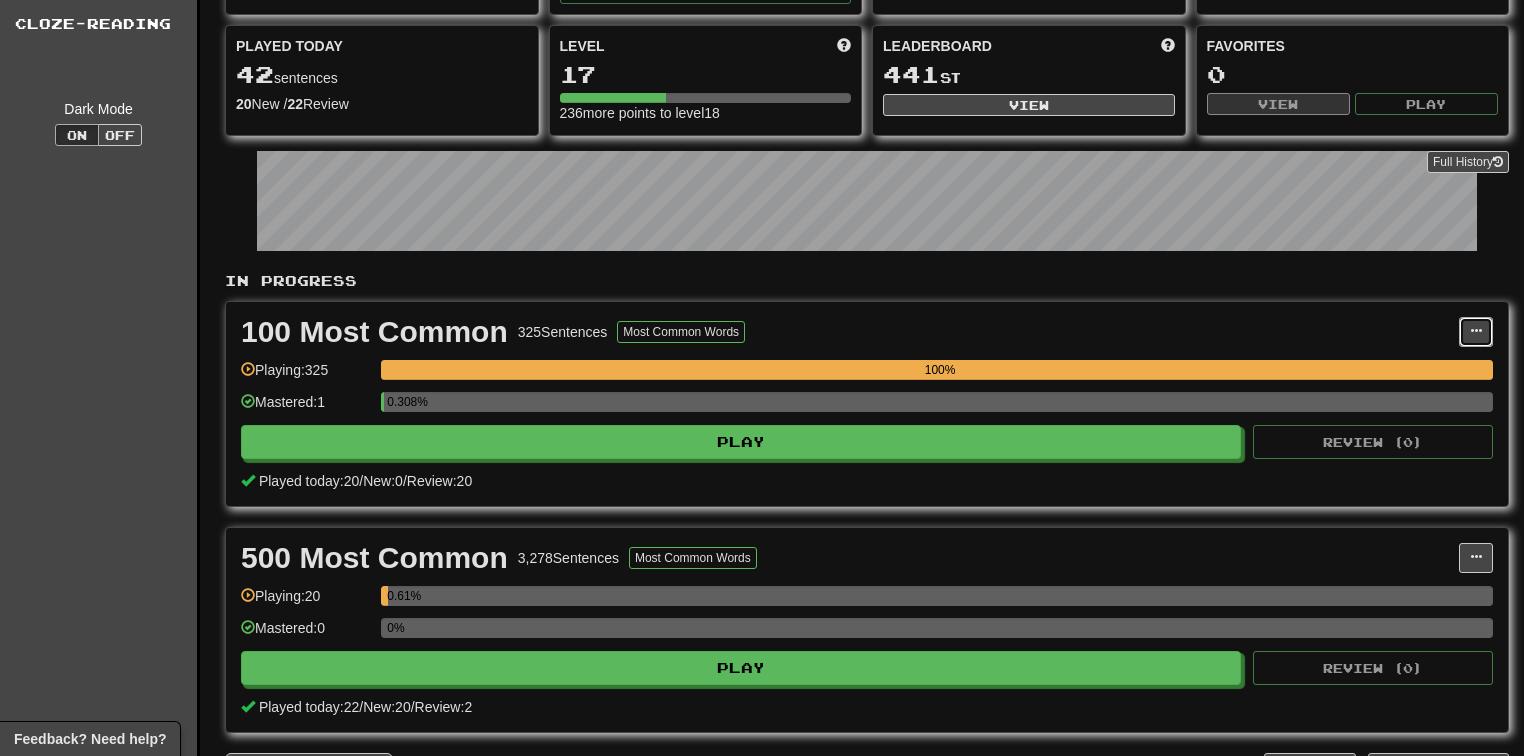 click at bounding box center (1476, 332) 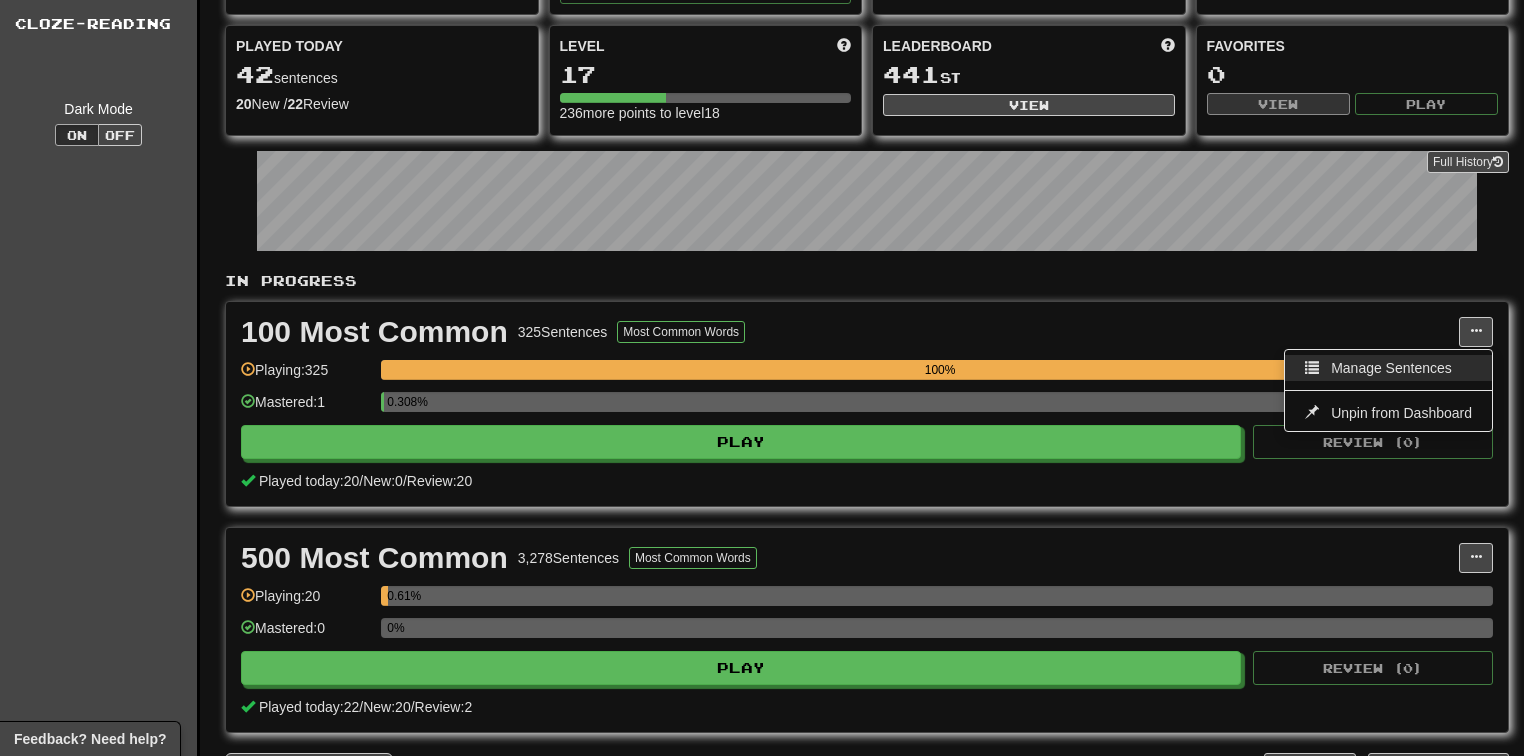 click on "Manage Sentences" at bounding box center [1391, 368] 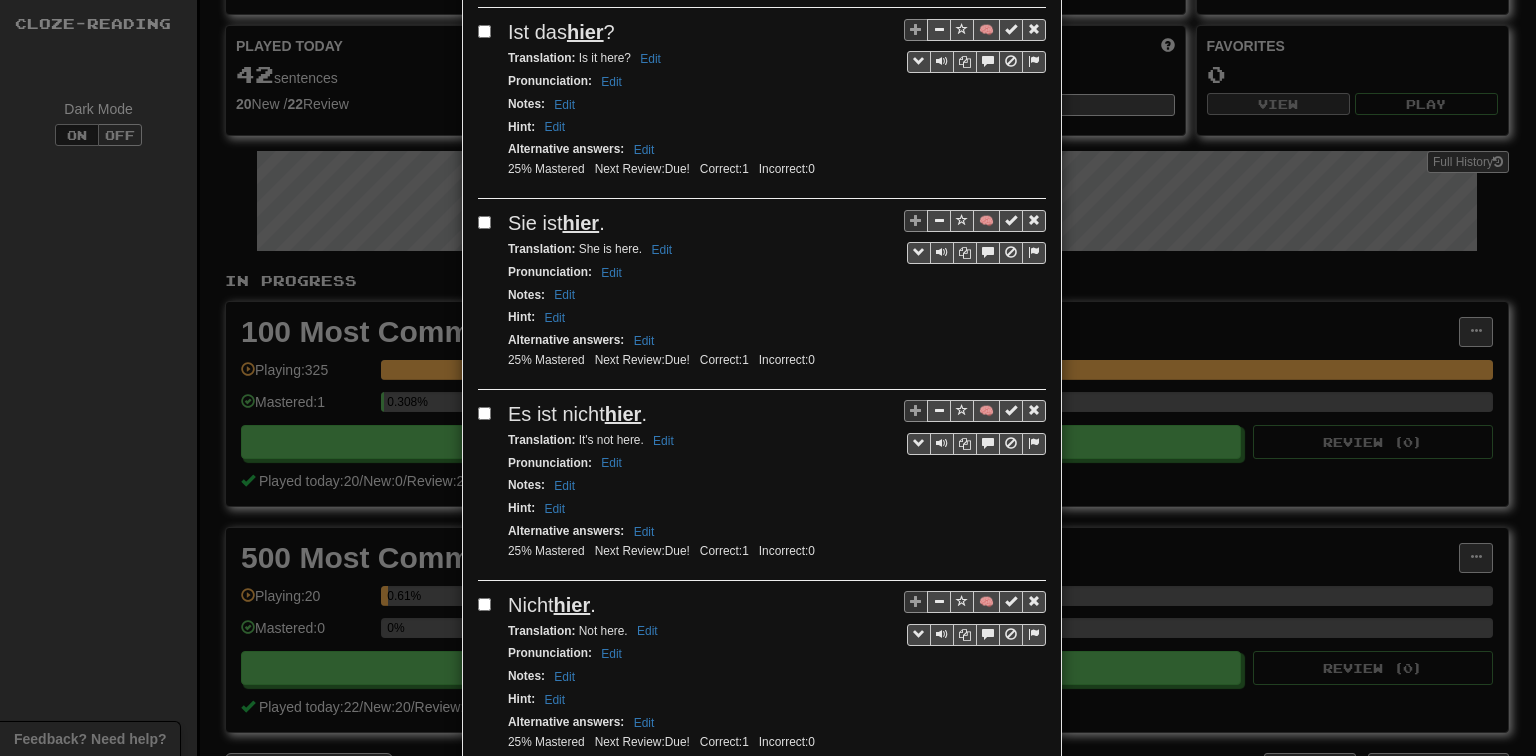 scroll, scrollTop: 2800, scrollLeft: 0, axis: vertical 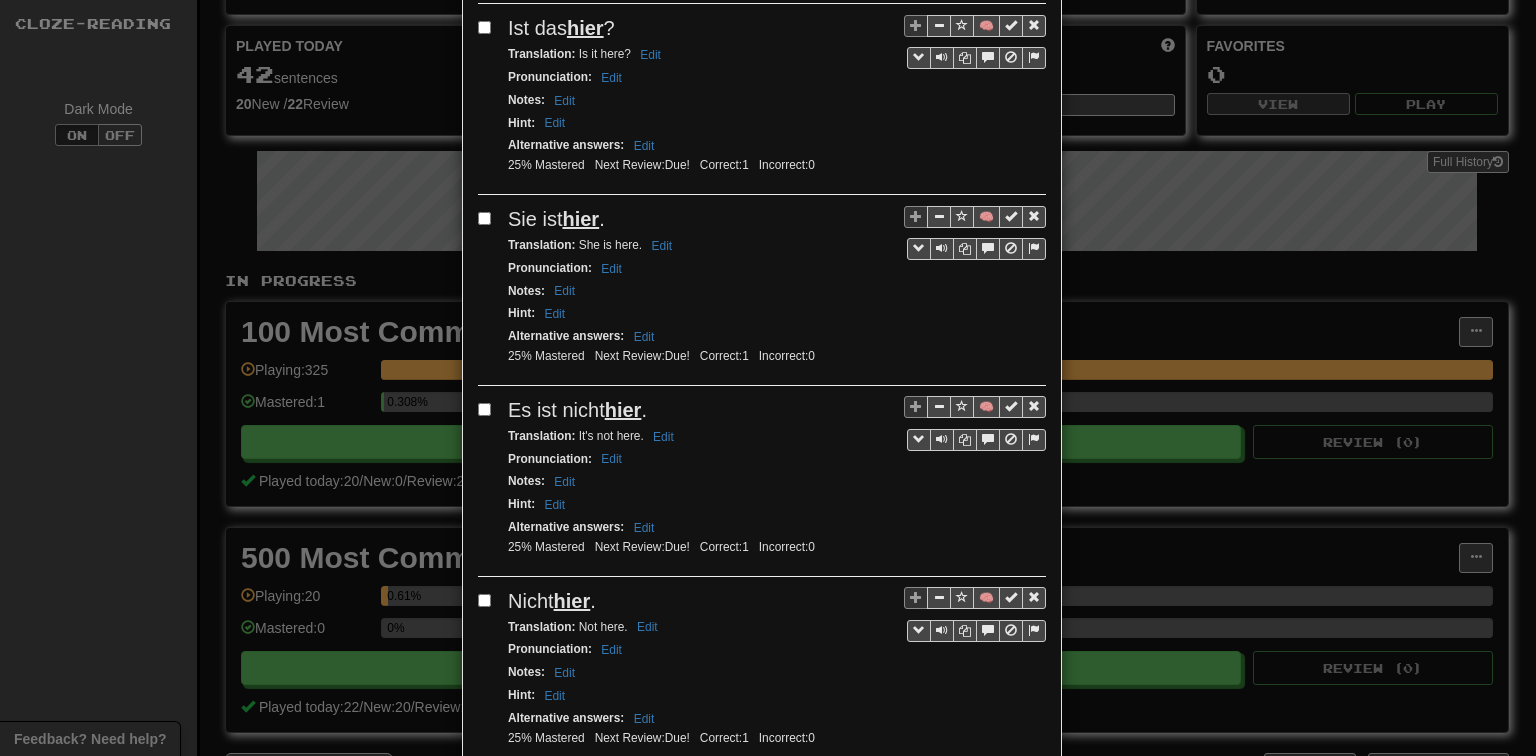 click at bounding box center [1535, 378] 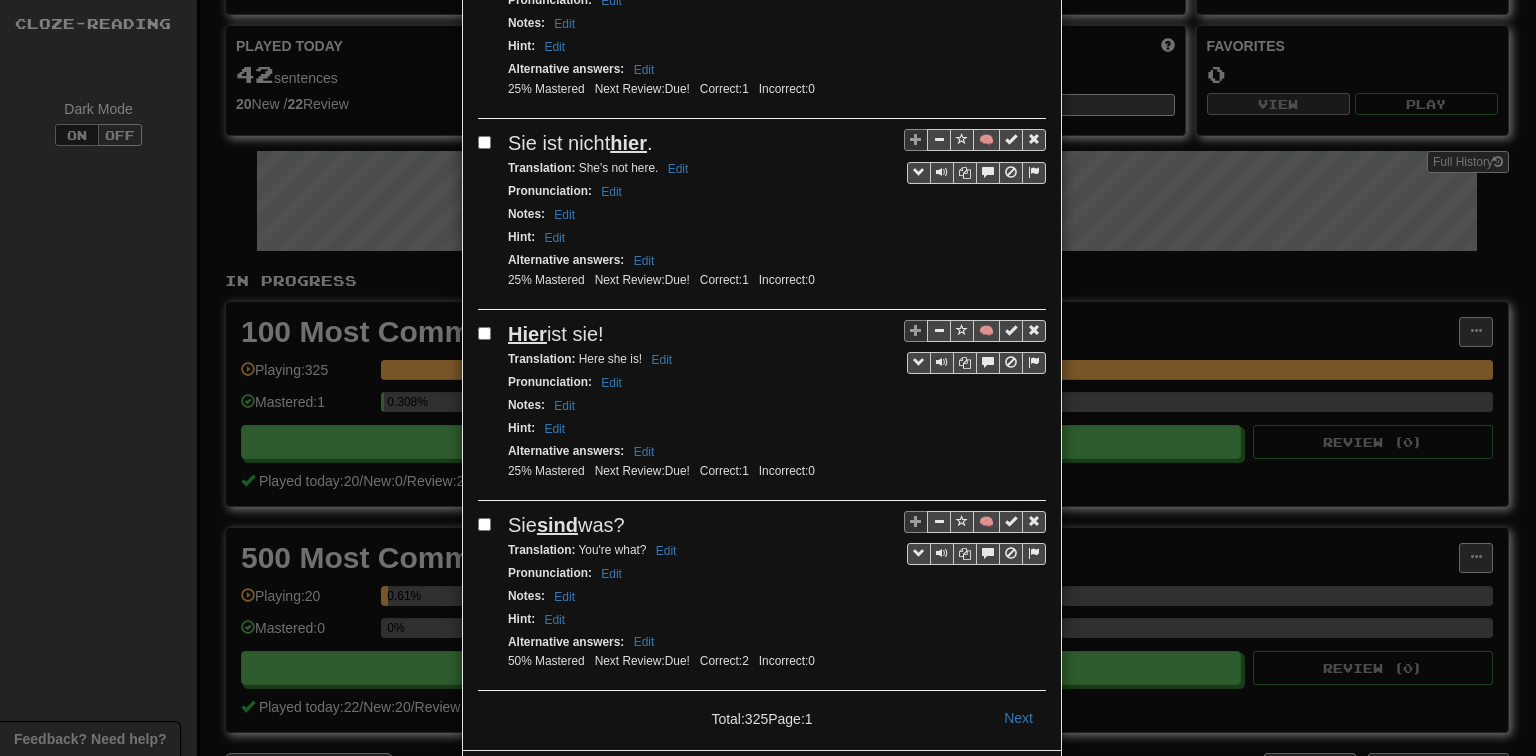 scroll, scrollTop: 3463, scrollLeft: 0, axis: vertical 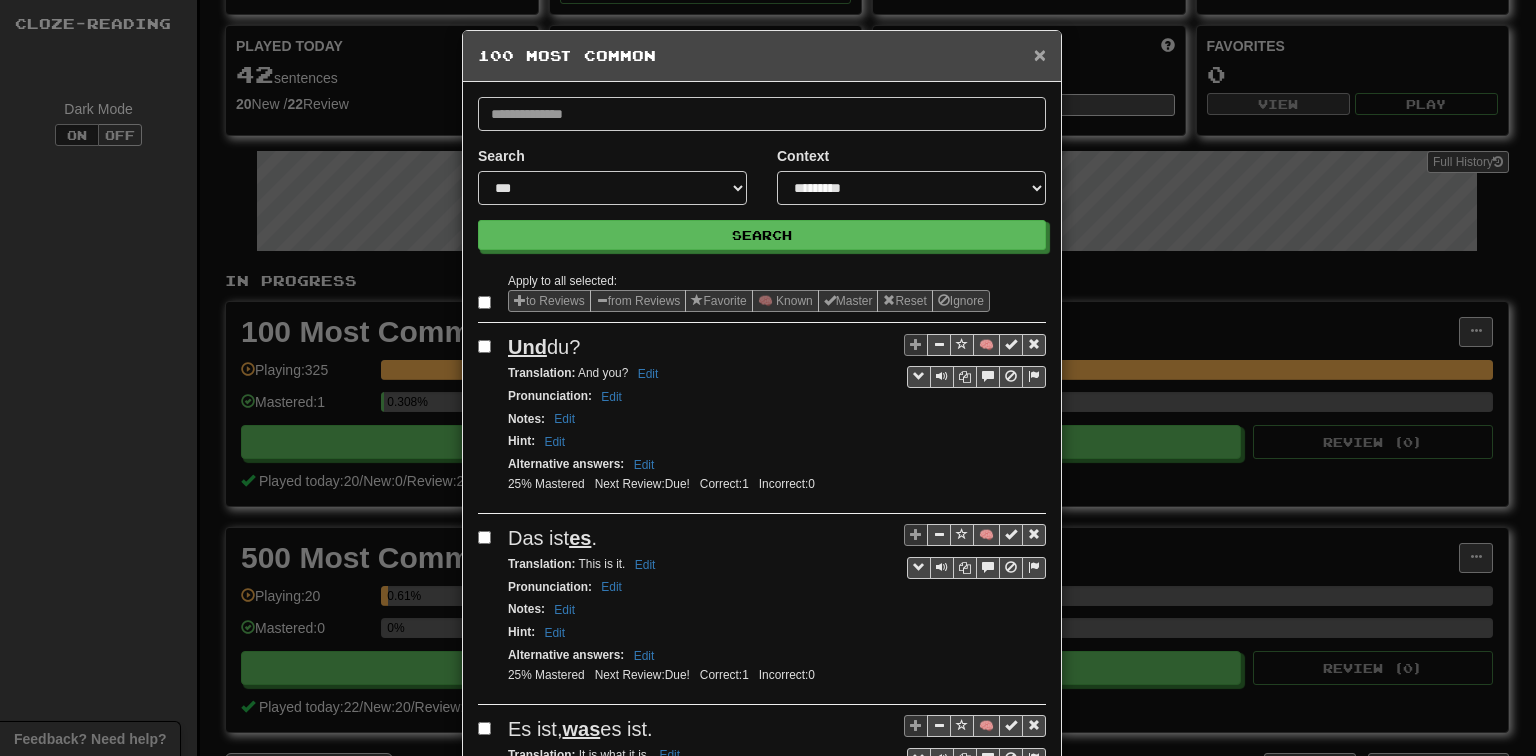 click on "×" at bounding box center (1040, 54) 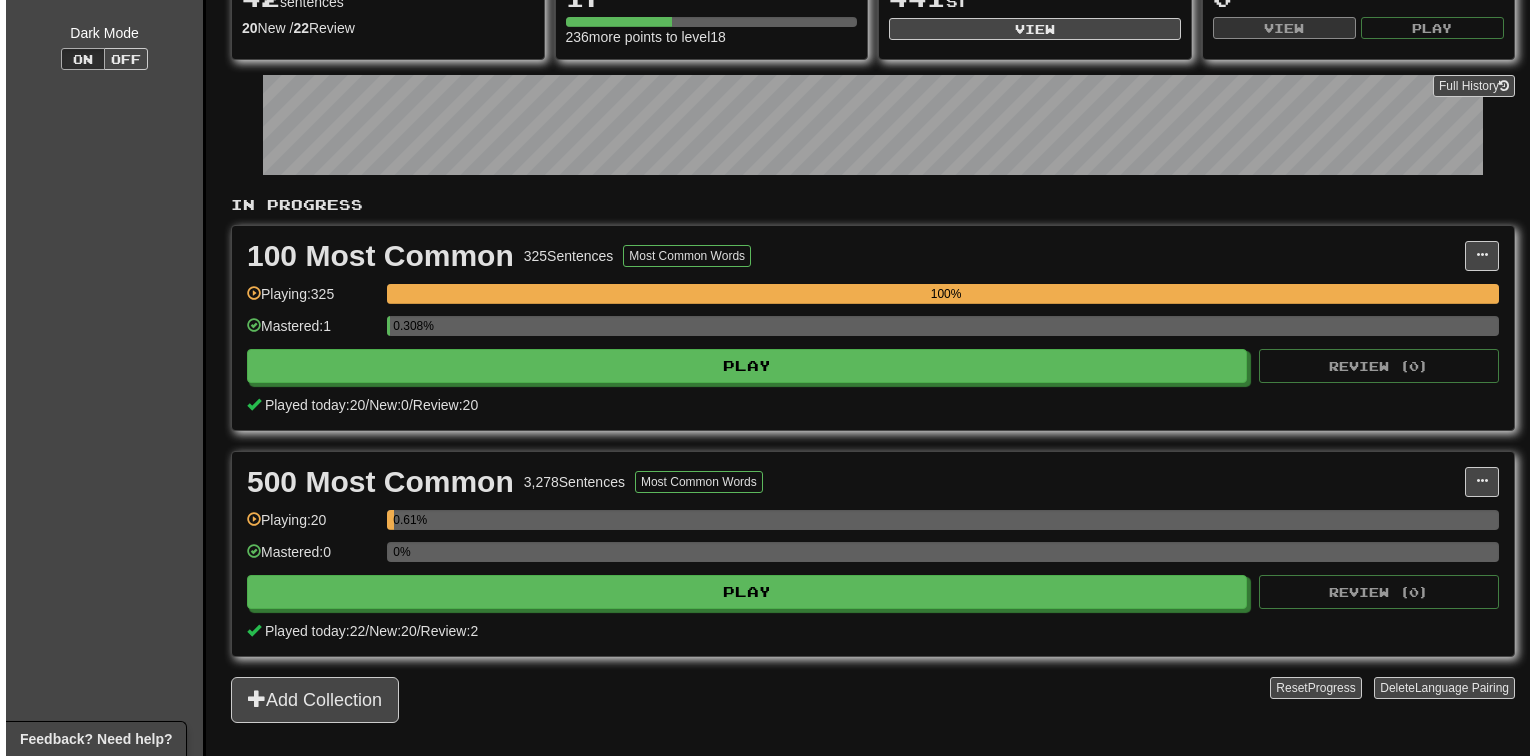 scroll, scrollTop: 240, scrollLeft: 0, axis: vertical 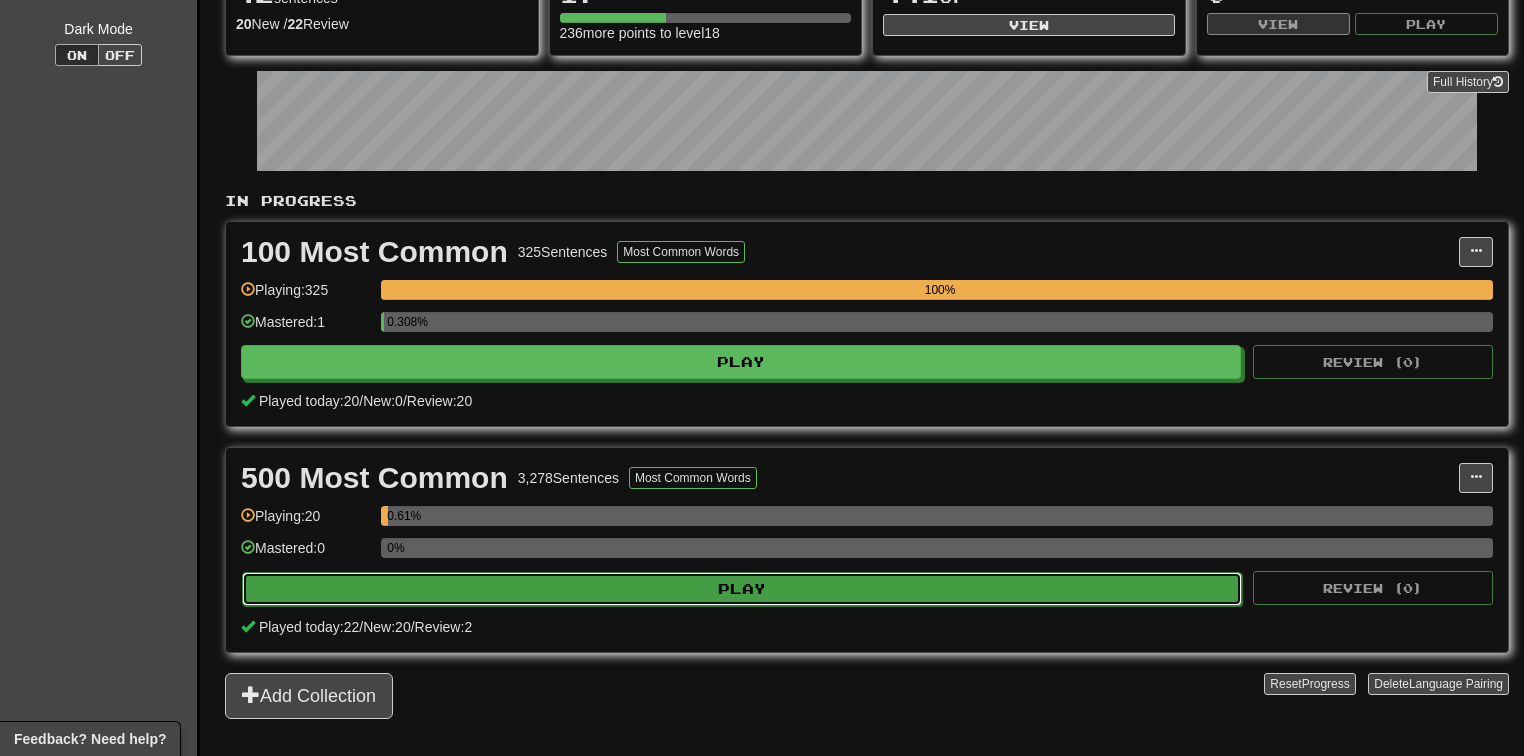 click on "Play" at bounding box center (742, 589) 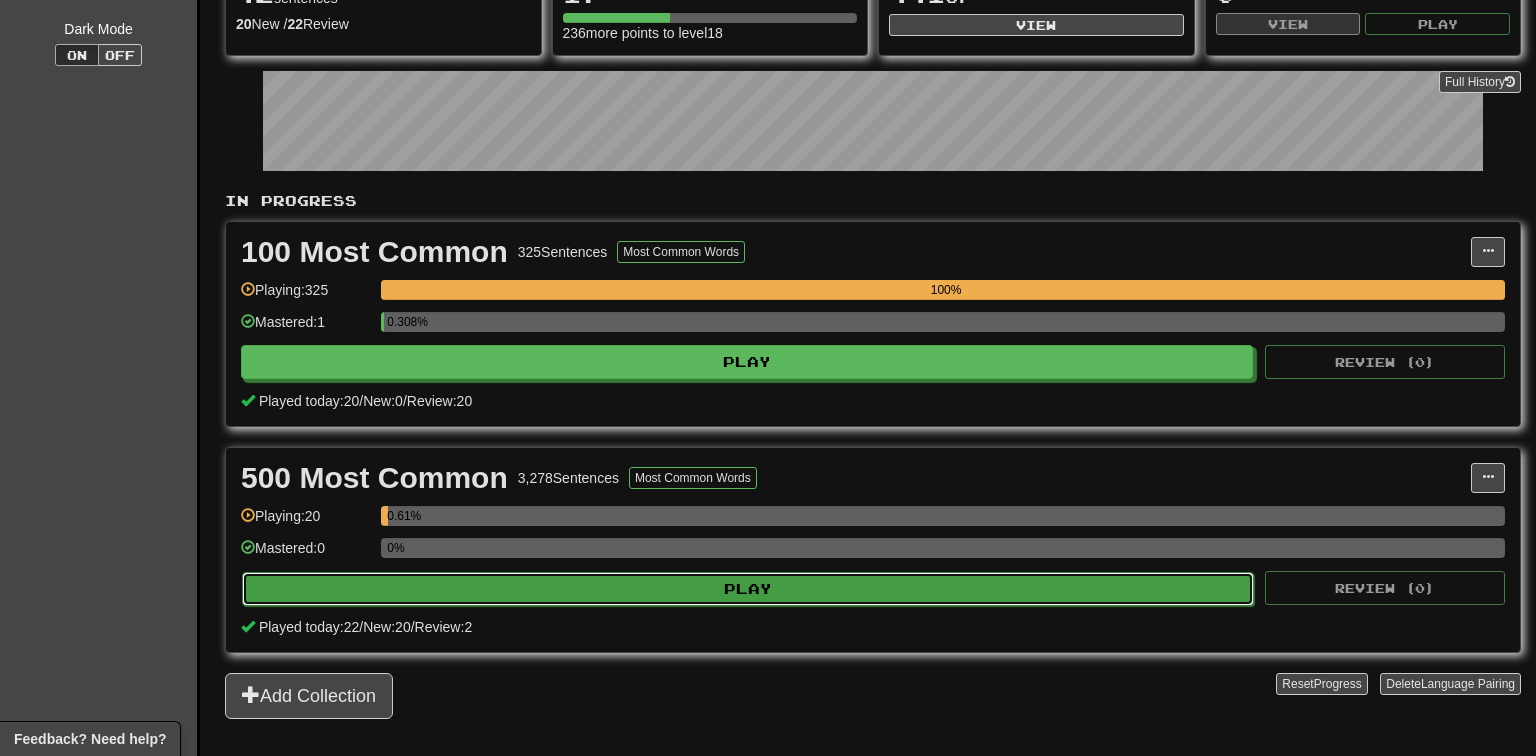 select on "**" 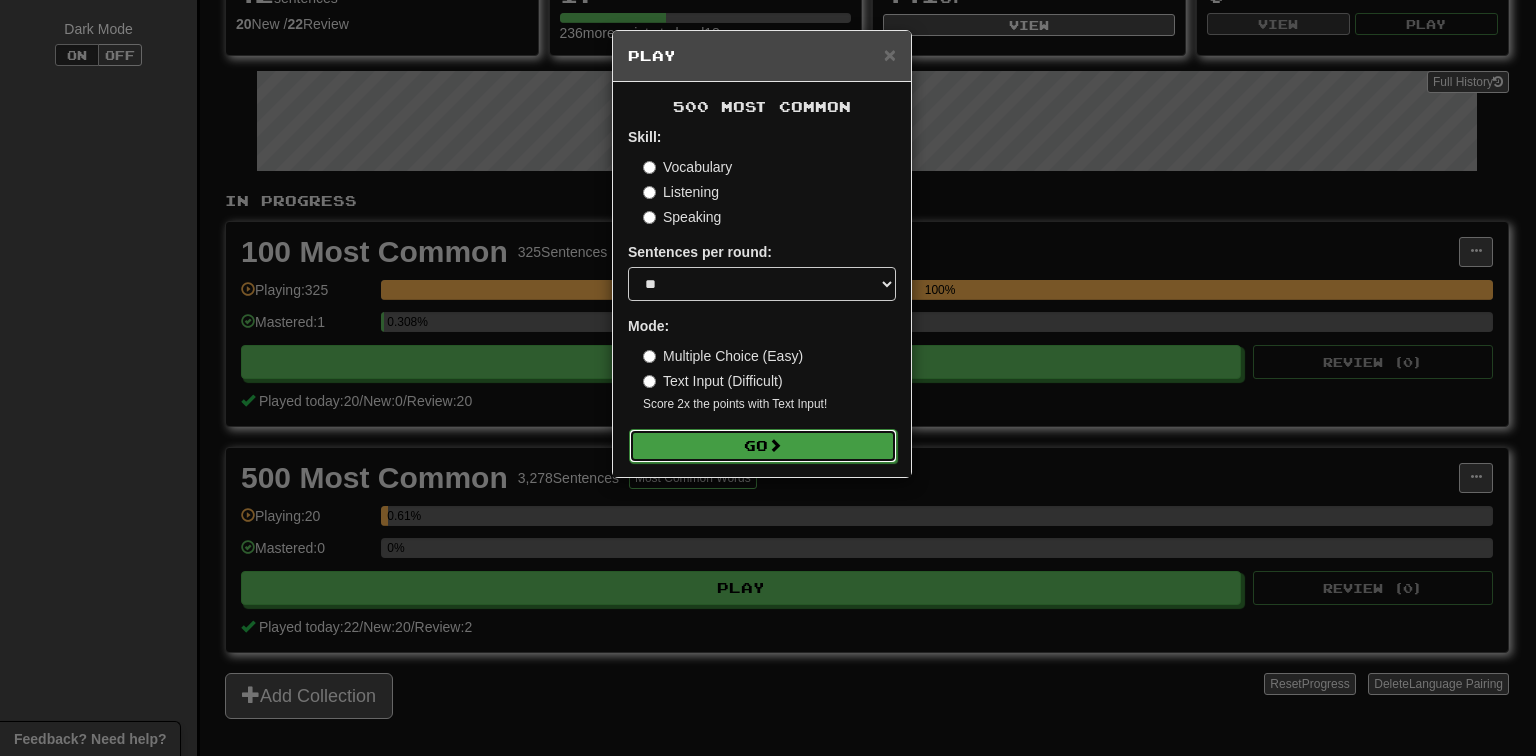 click on "Go" at bounding box center [763, 446] 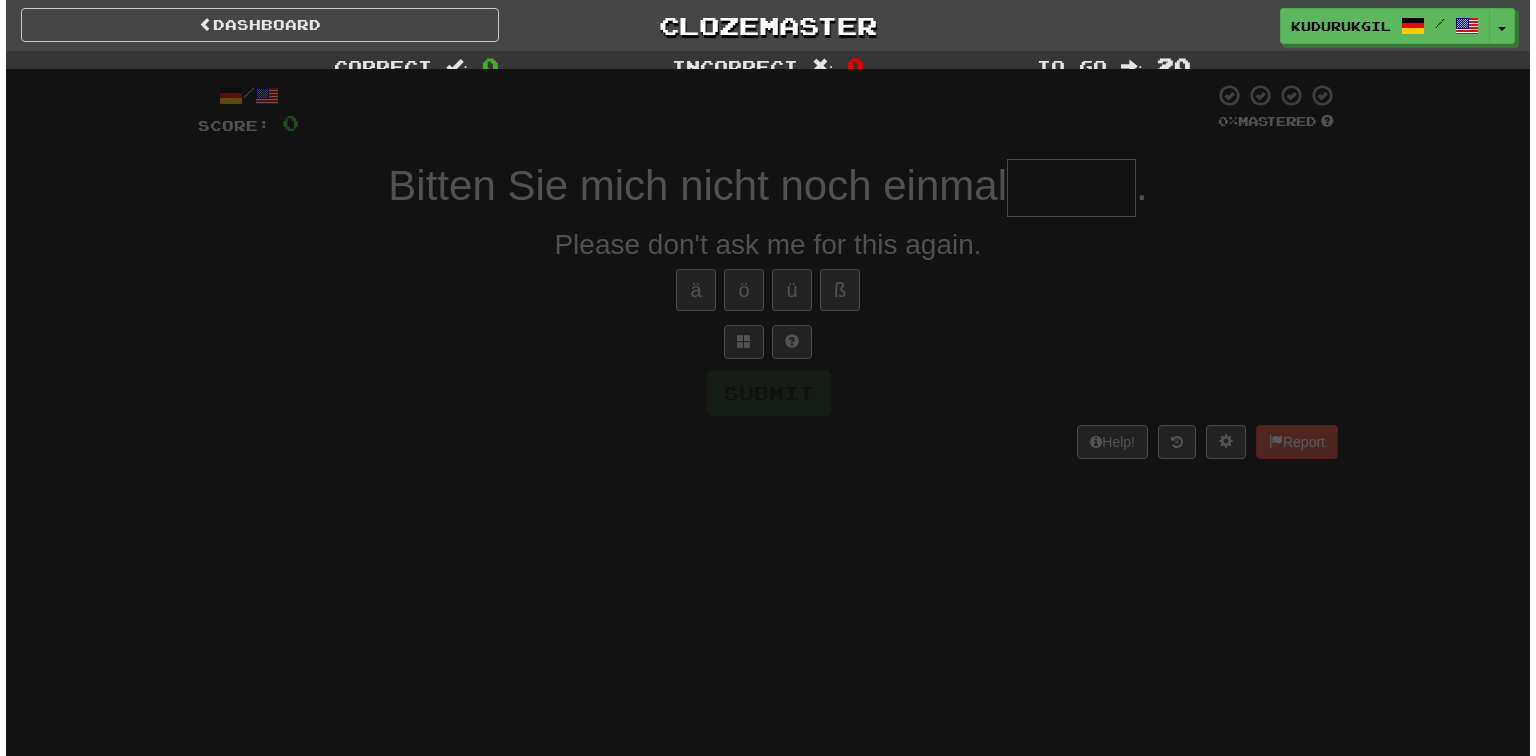 scroll, scrollTop: 0, scrollLeft: 0, axis: both 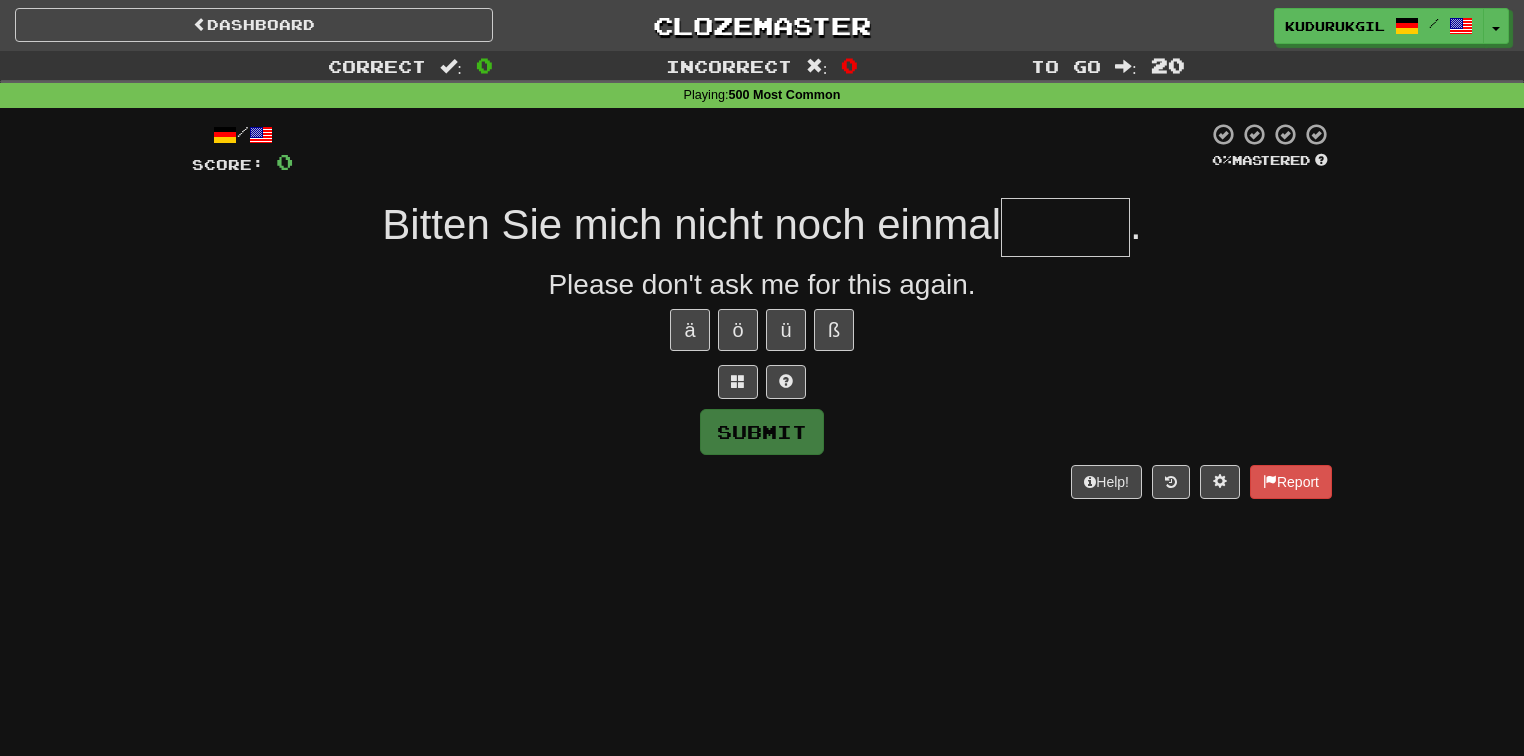 click at bounding box center [1065, 227] 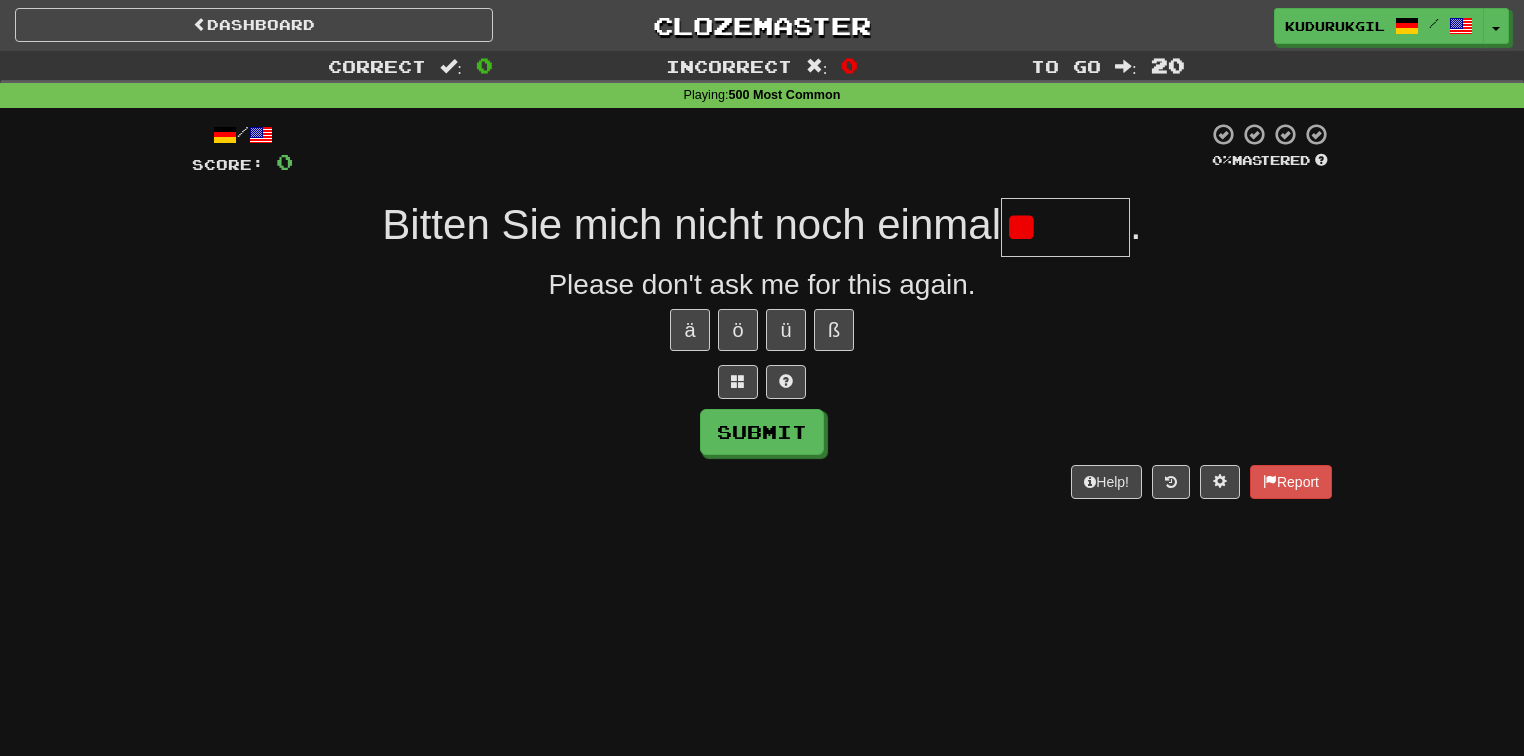type on "*" 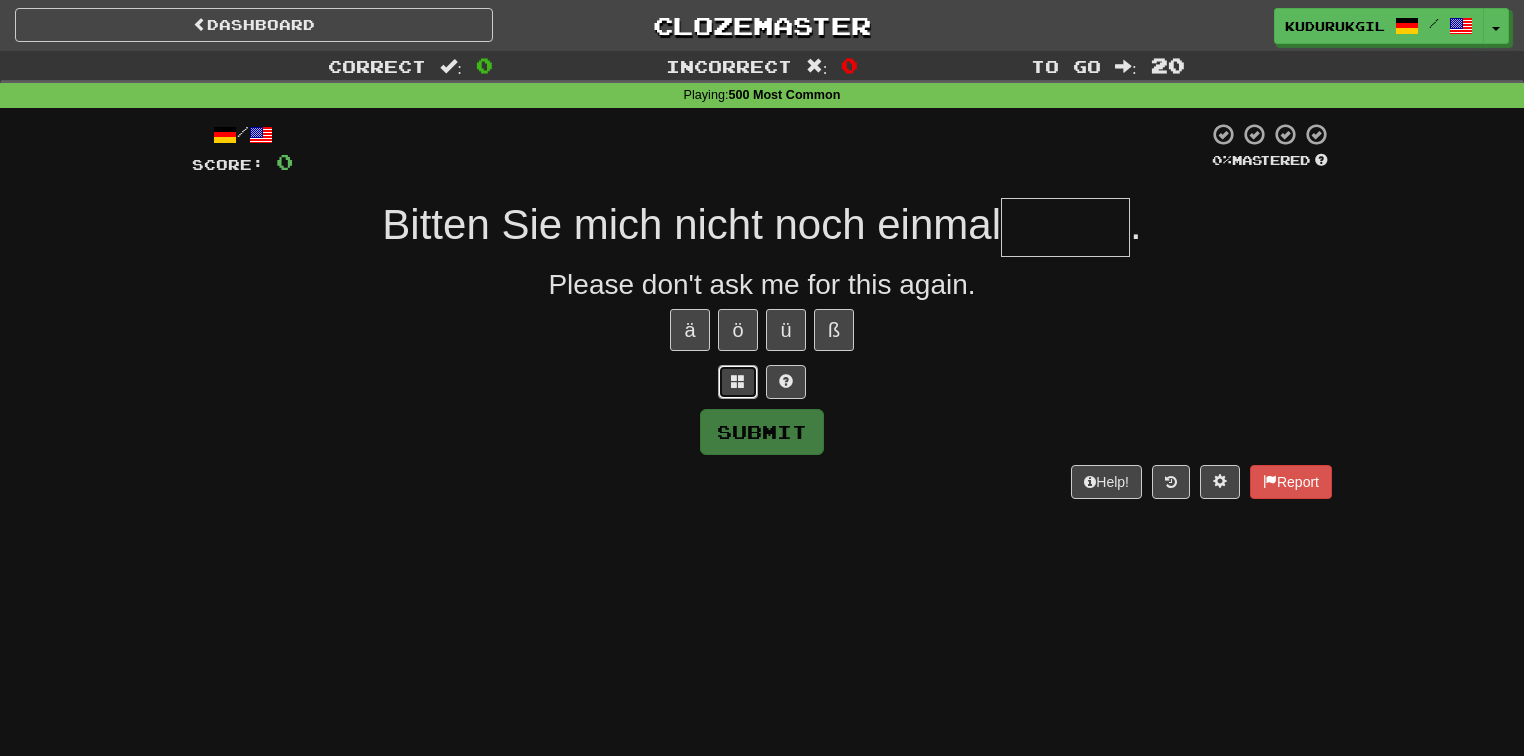 click at bounding box center (738, 381) 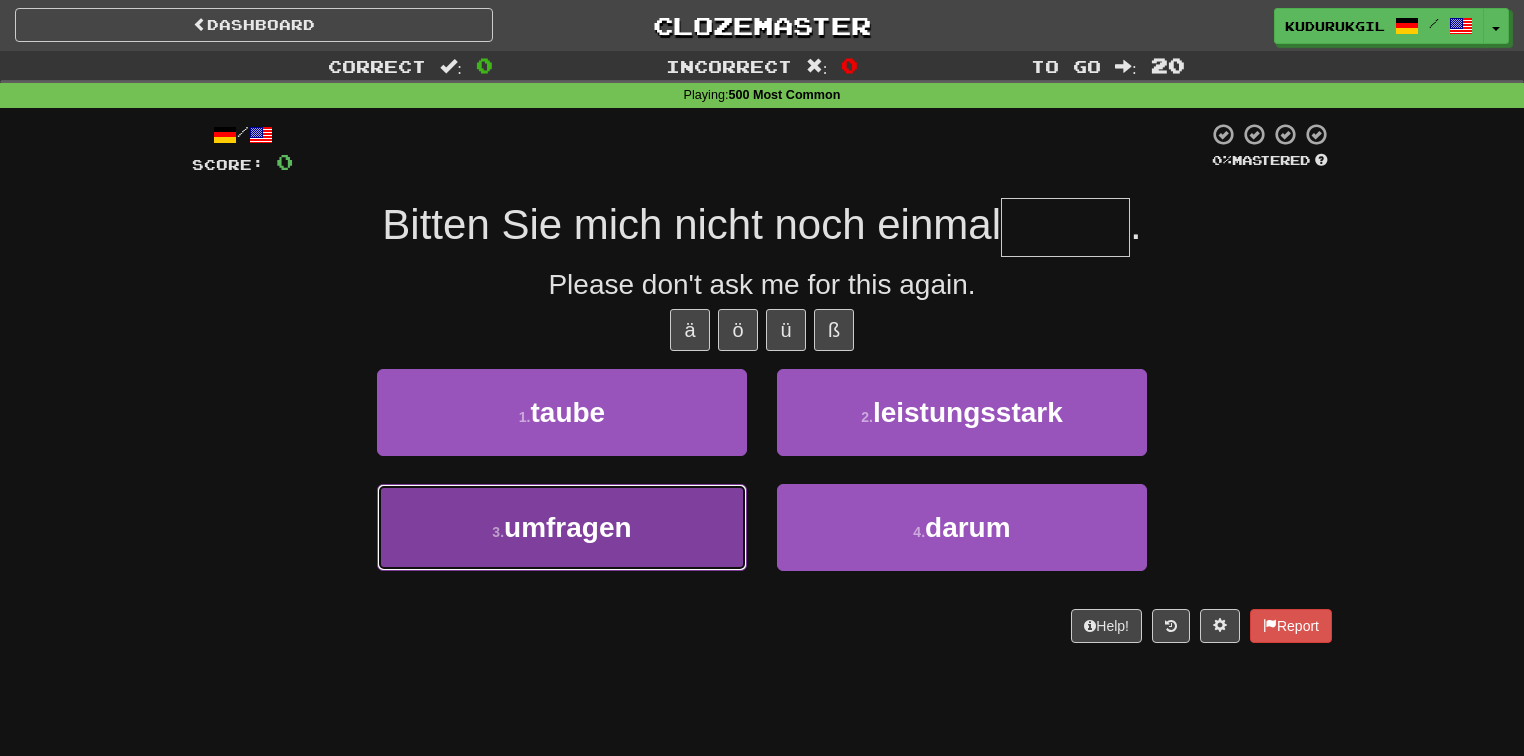 click on "3 .  umfragen" at bounding box center (562, 527) 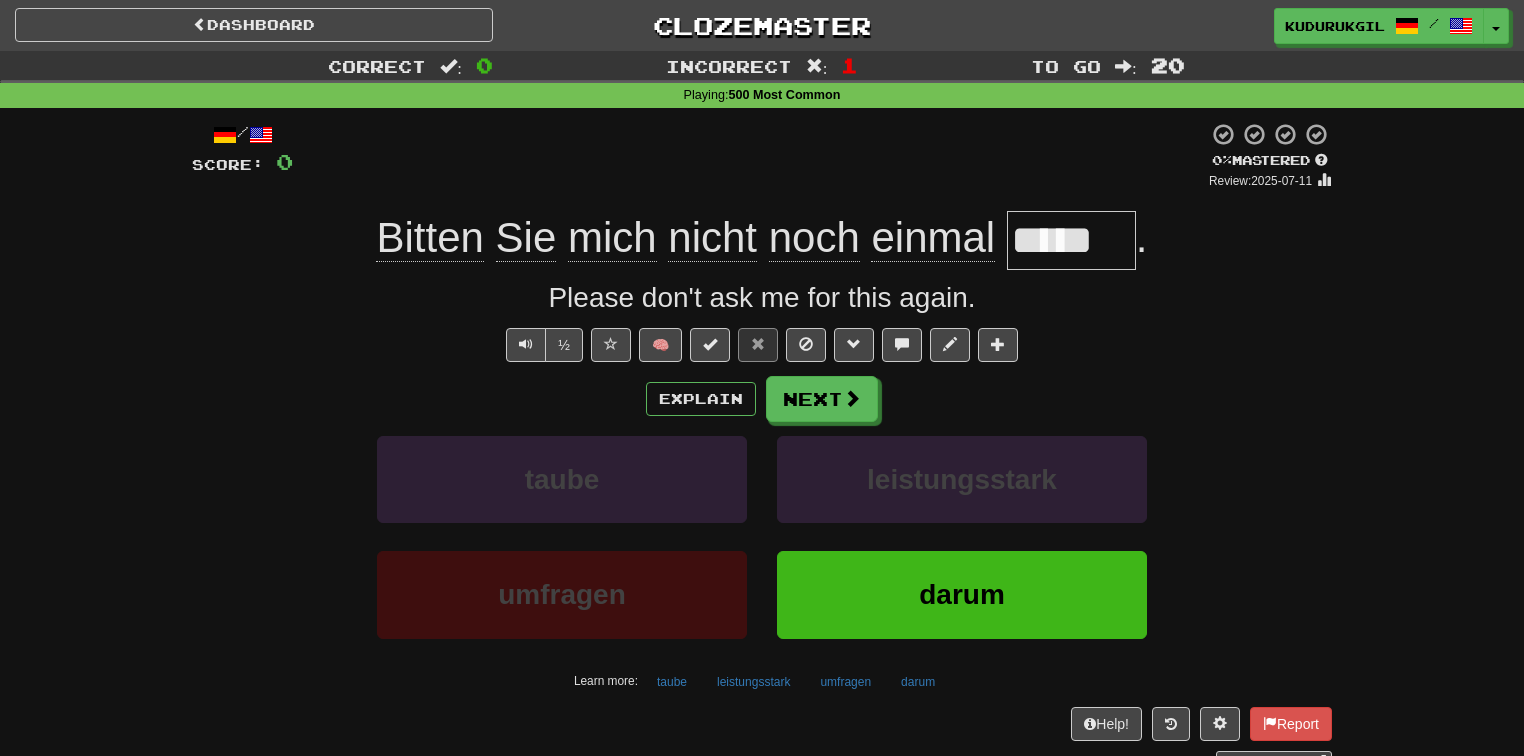 click on "*****" at bounding box center (1071, 240) 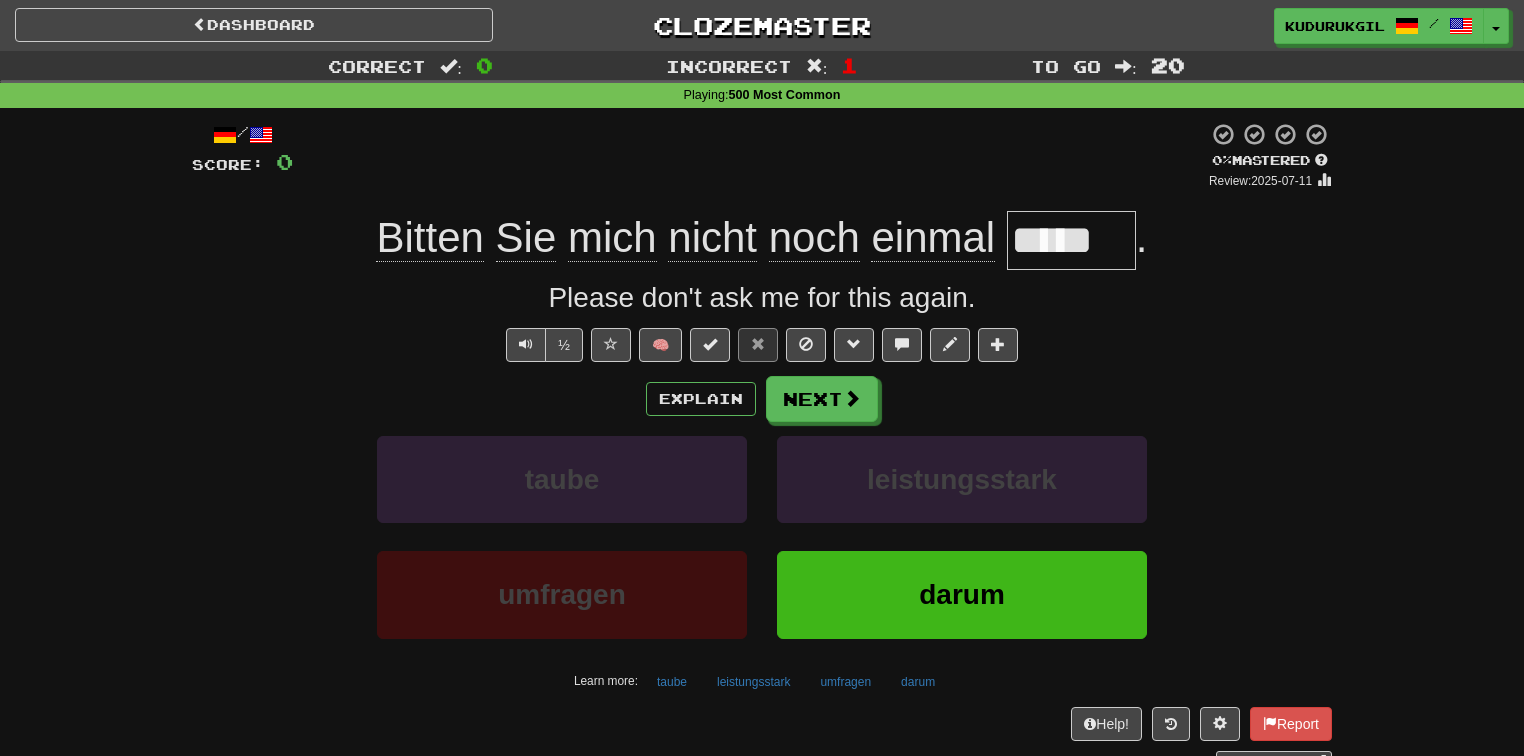 click on "Please don't ask me for this again." at bounding box center (762, 298) 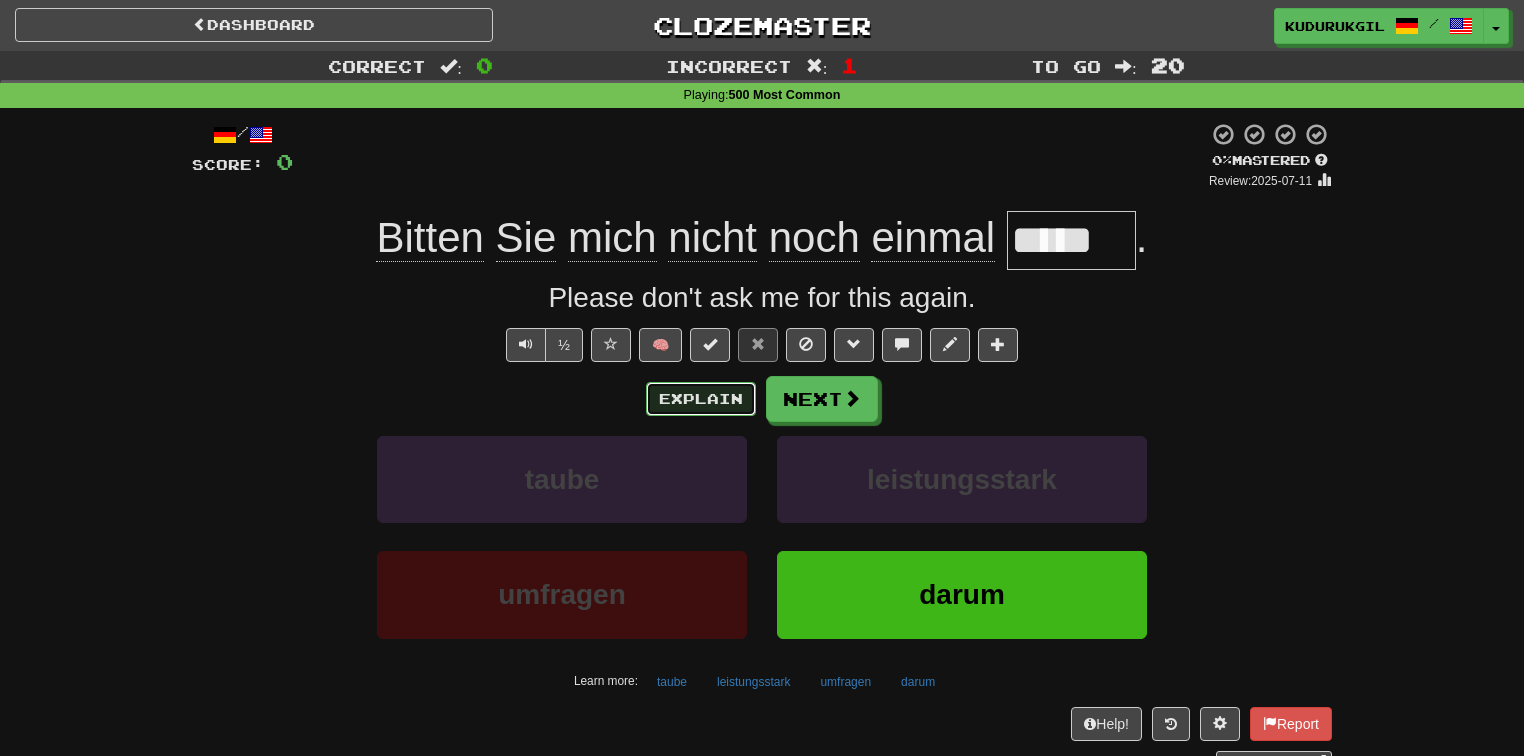 click on "Explain" at bounding box center [701, 399] 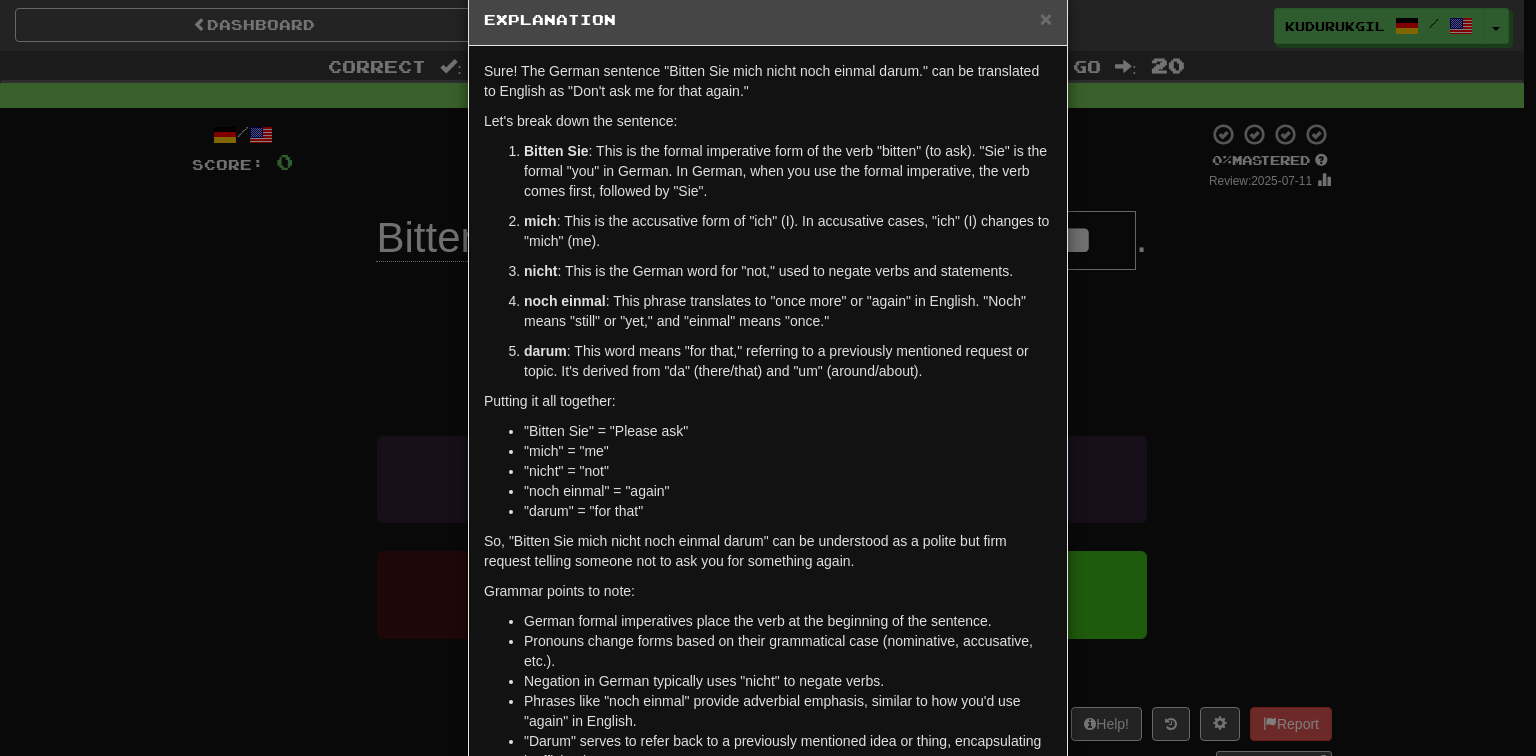 scroll, scrollTop: 0, scrollLeft: 0, axis: both 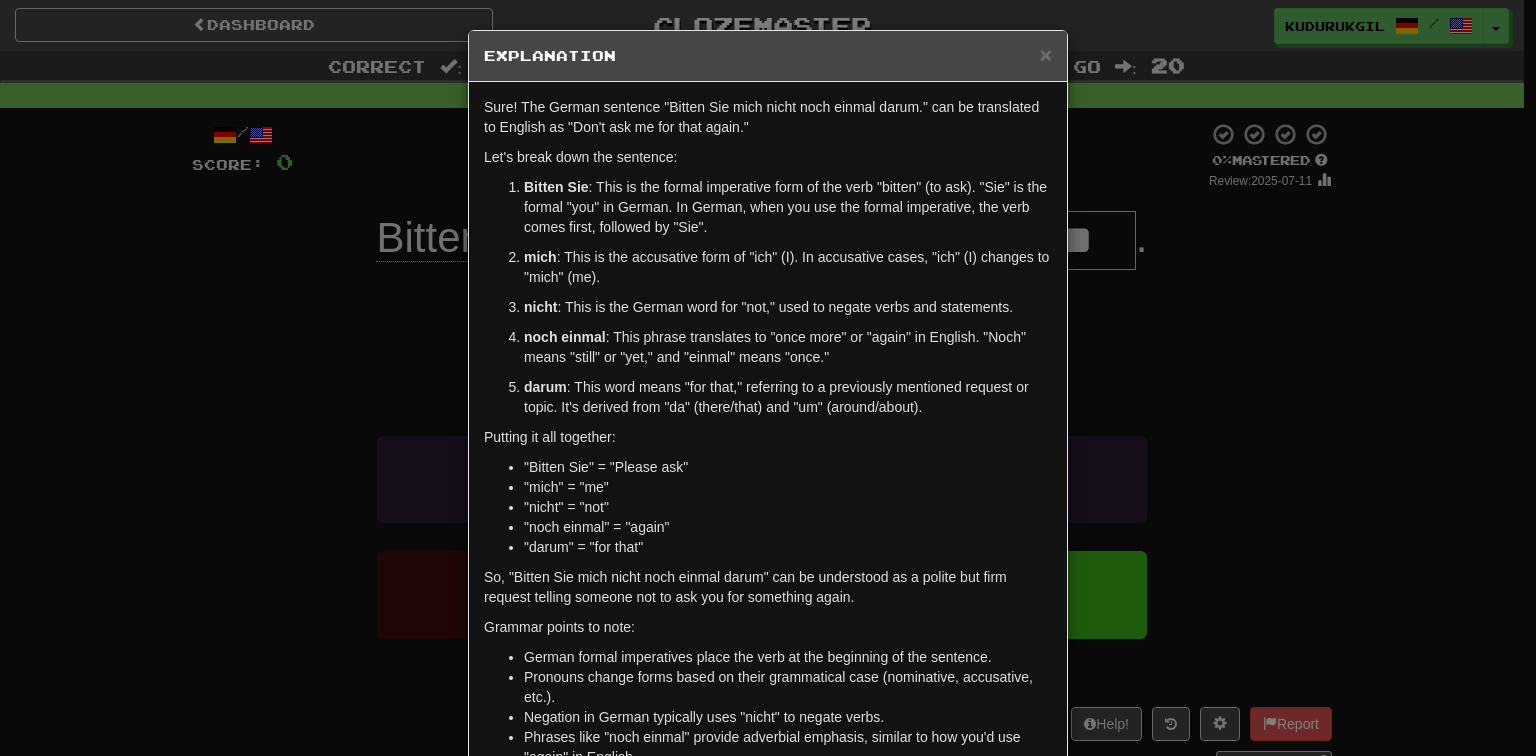 click on "Bitten Sie" at bounding box center [556, 187] 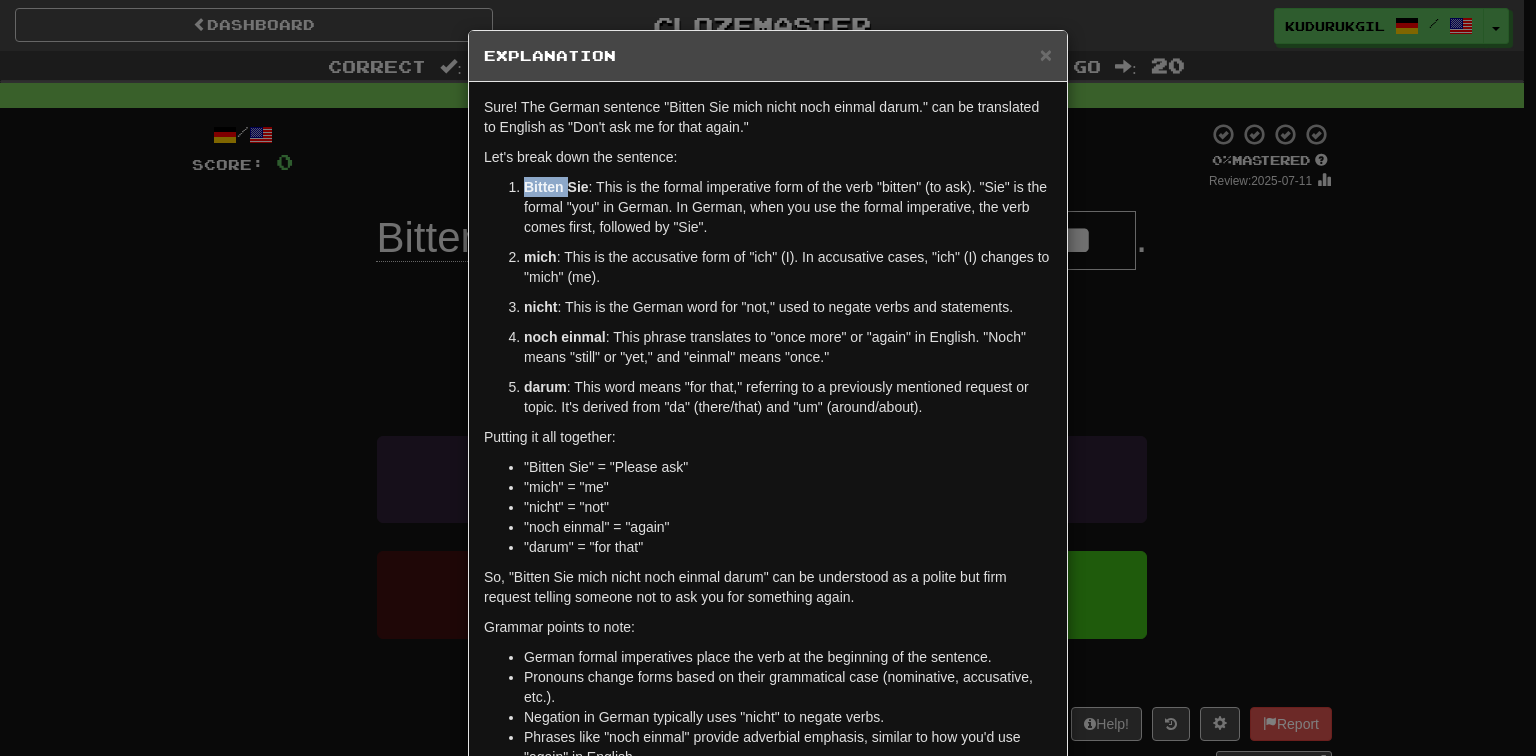 click on "Bitten Sie" at bounding box center (556, 187) 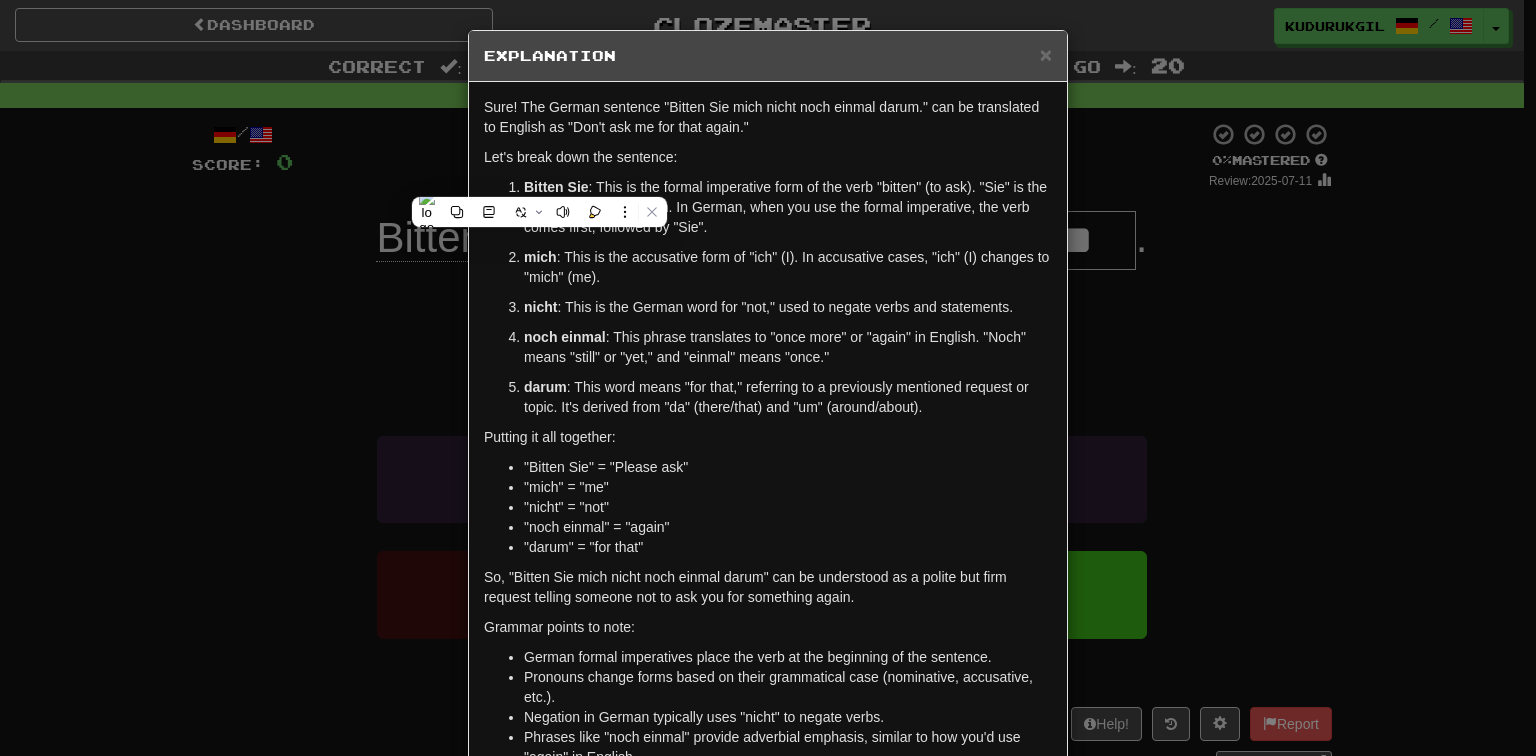 click on "Bitten Sie : This is the formal imperative form of the verb "bitten" (to ask). "Sie" is the formal "you" in German. In German, when you use the formal imperative, the verb comes first, followed by "Sie".
mich : This is the accusative form of "ich" (I). In accusative cases, "ich" (I) changes to "mich" (me).
nicht : This is the German word for "not," used to negate verbs and statements.
noch einmal : This phrase translates to "once more" or "again" in English. "Noch" means "still" or "yet," and "einmal" means "once."
darum : This word means "for that," referring to a previously mentioned request or topic. It's derived from "da" (there/that) and "um" (around/about)." at bounding box center (768, 297) 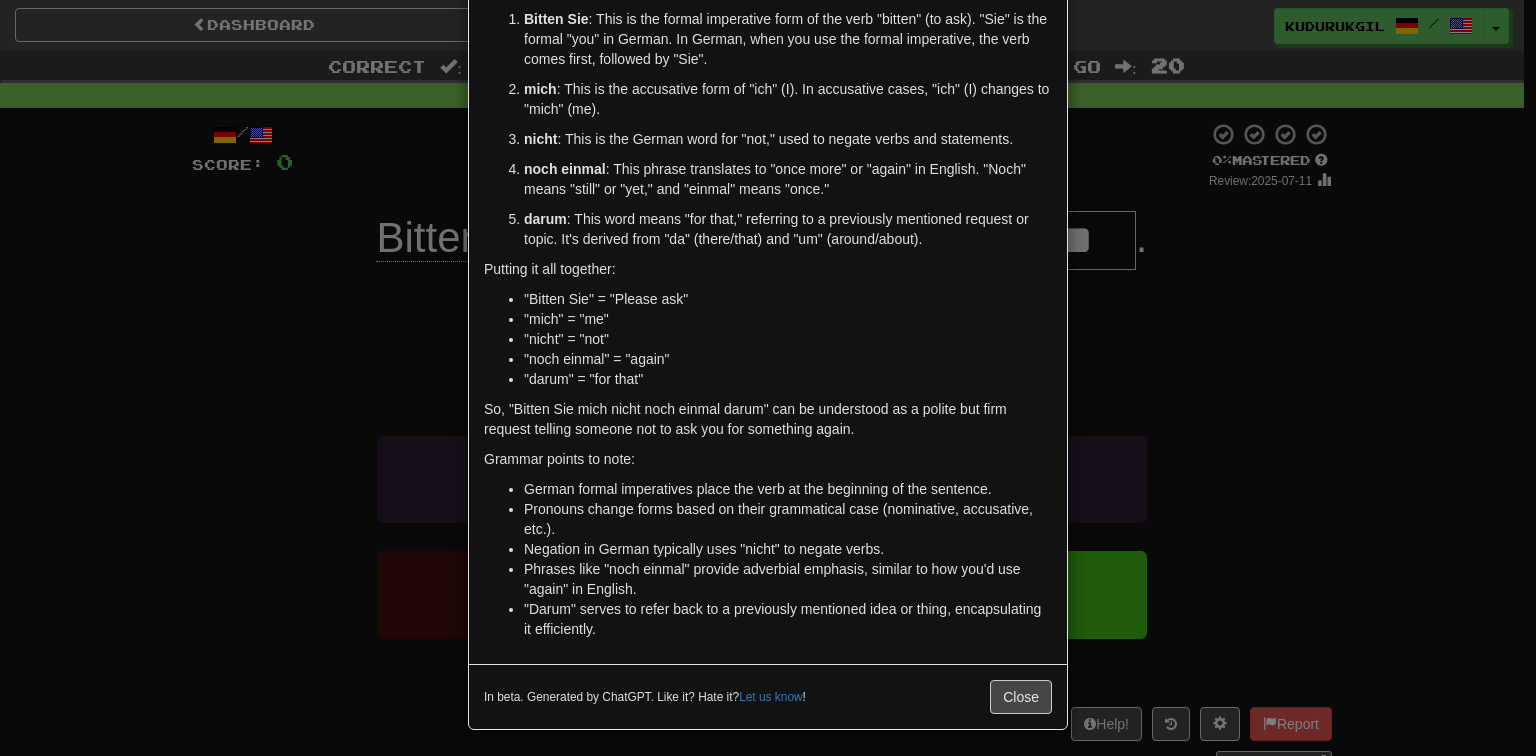 scroll, scrollTop: 171, scrollLeft: 0, axis: vertical 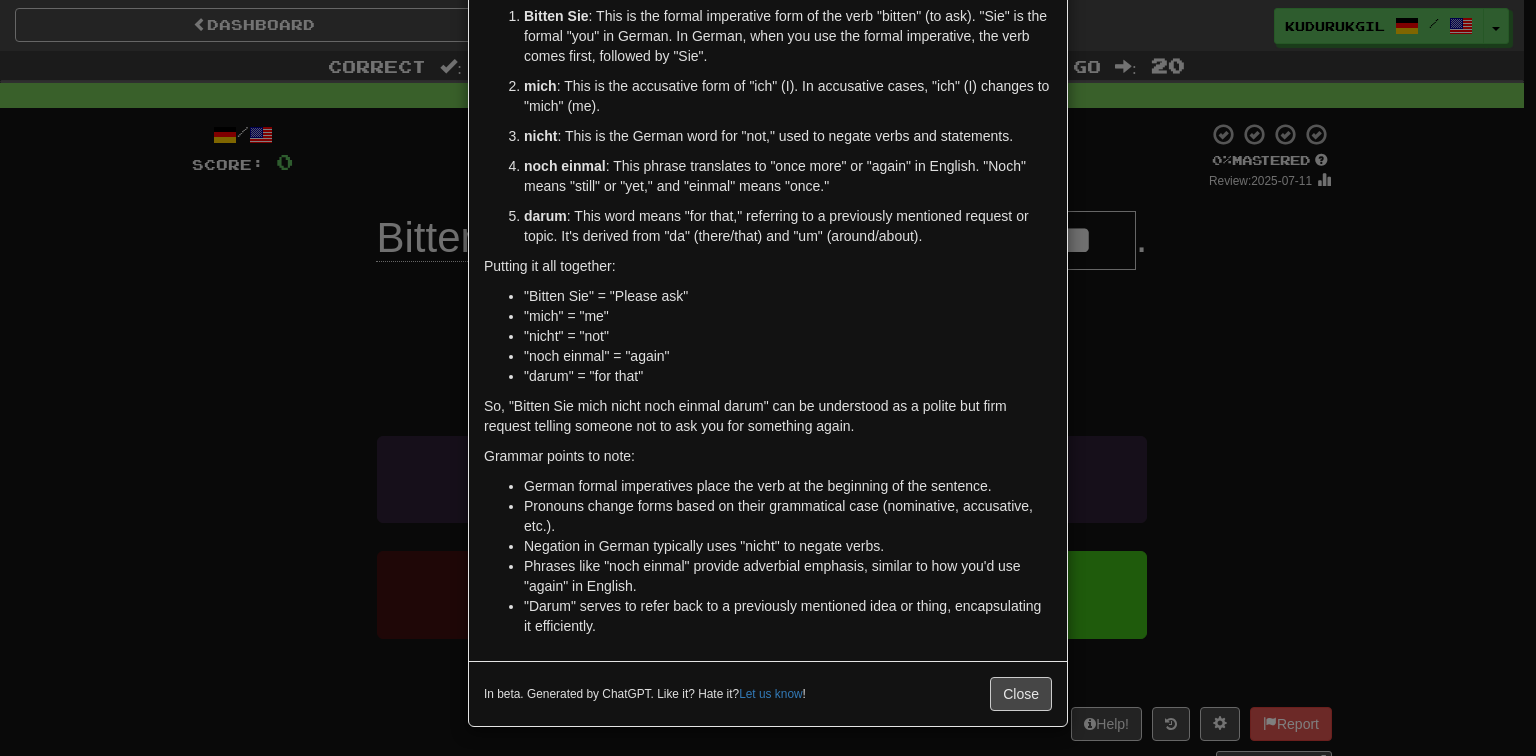 click on "German formal imperatives place the verb at the beginning of the sentence." at bounding box center [788, 486] 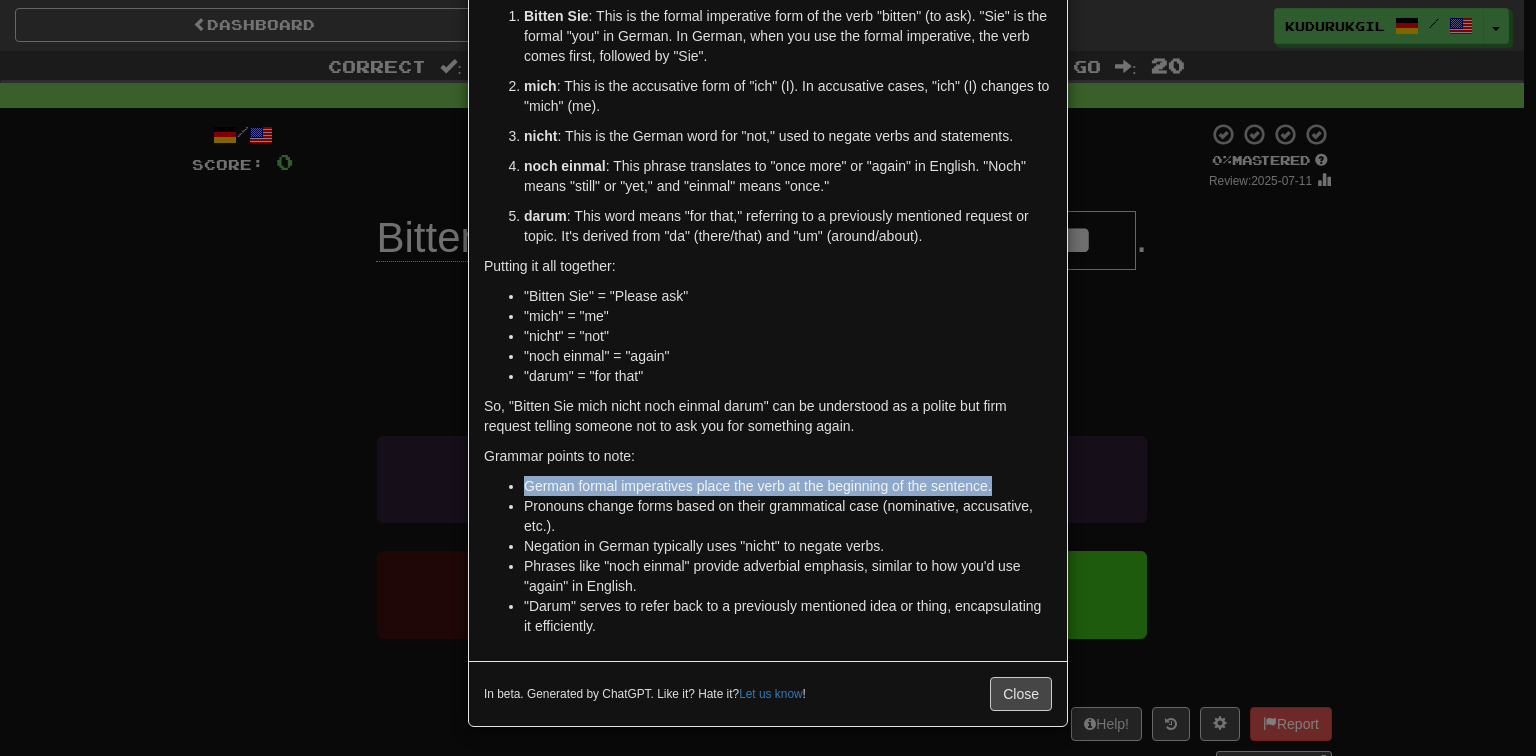 drag, startPoint x: 517, startPoint y: 476, endPoint x: 1011, endPoint y: 478, distance: 494.00406 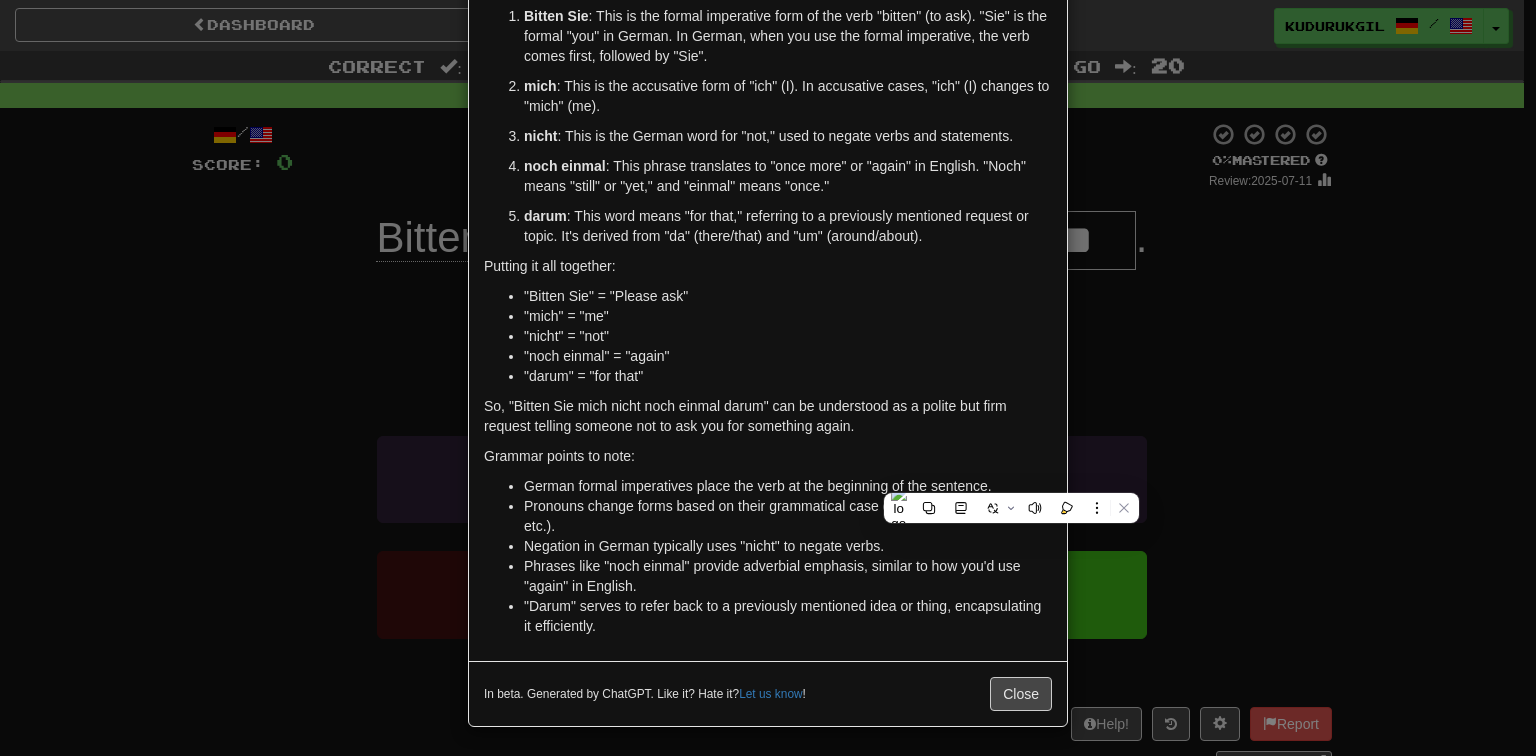 click on "Phrases like "noch einmal" provide adverbial emphasis, similar to how you'd use "again" in English." at bounding box center [788, 576] 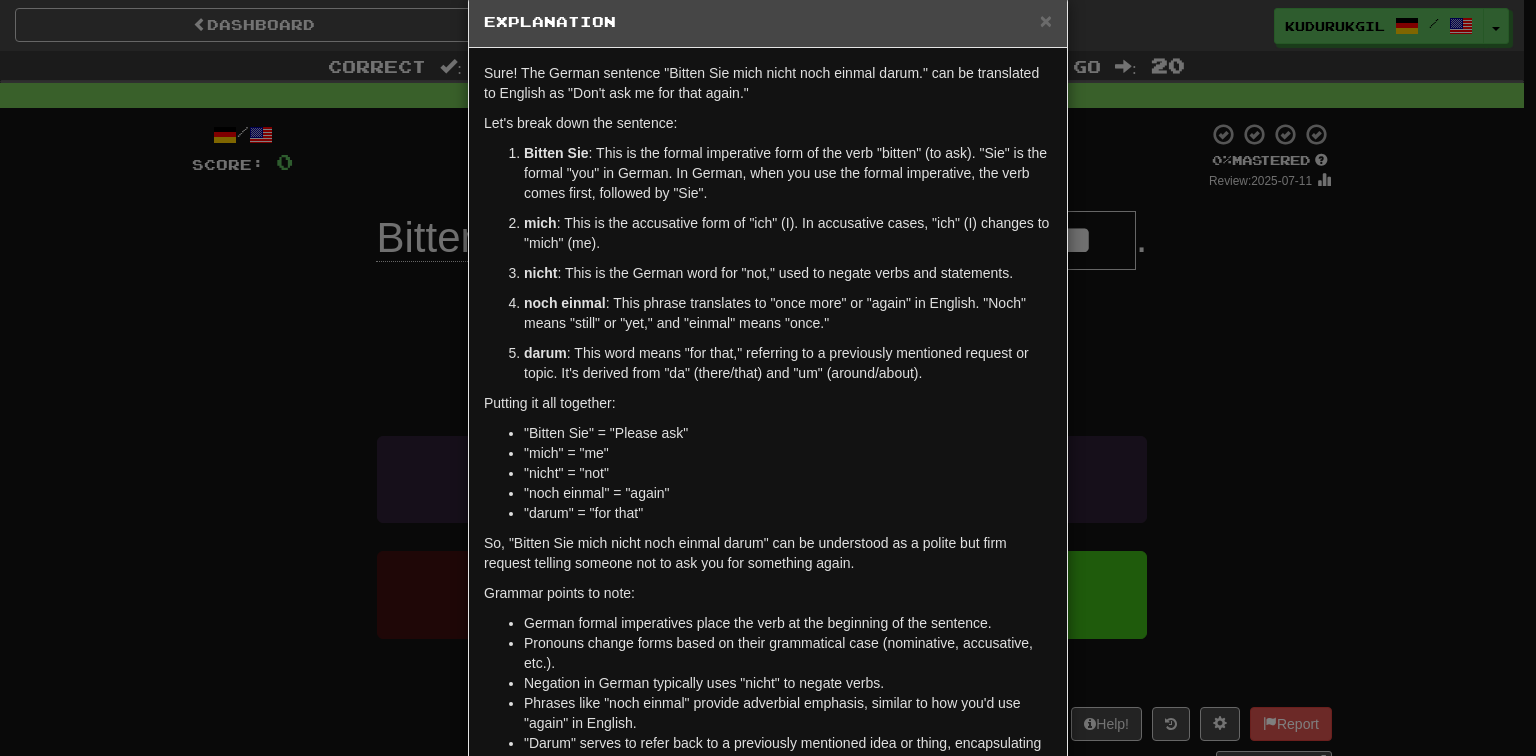 scroll, scrollTop: 0, scrollLeft: 0, axis: both 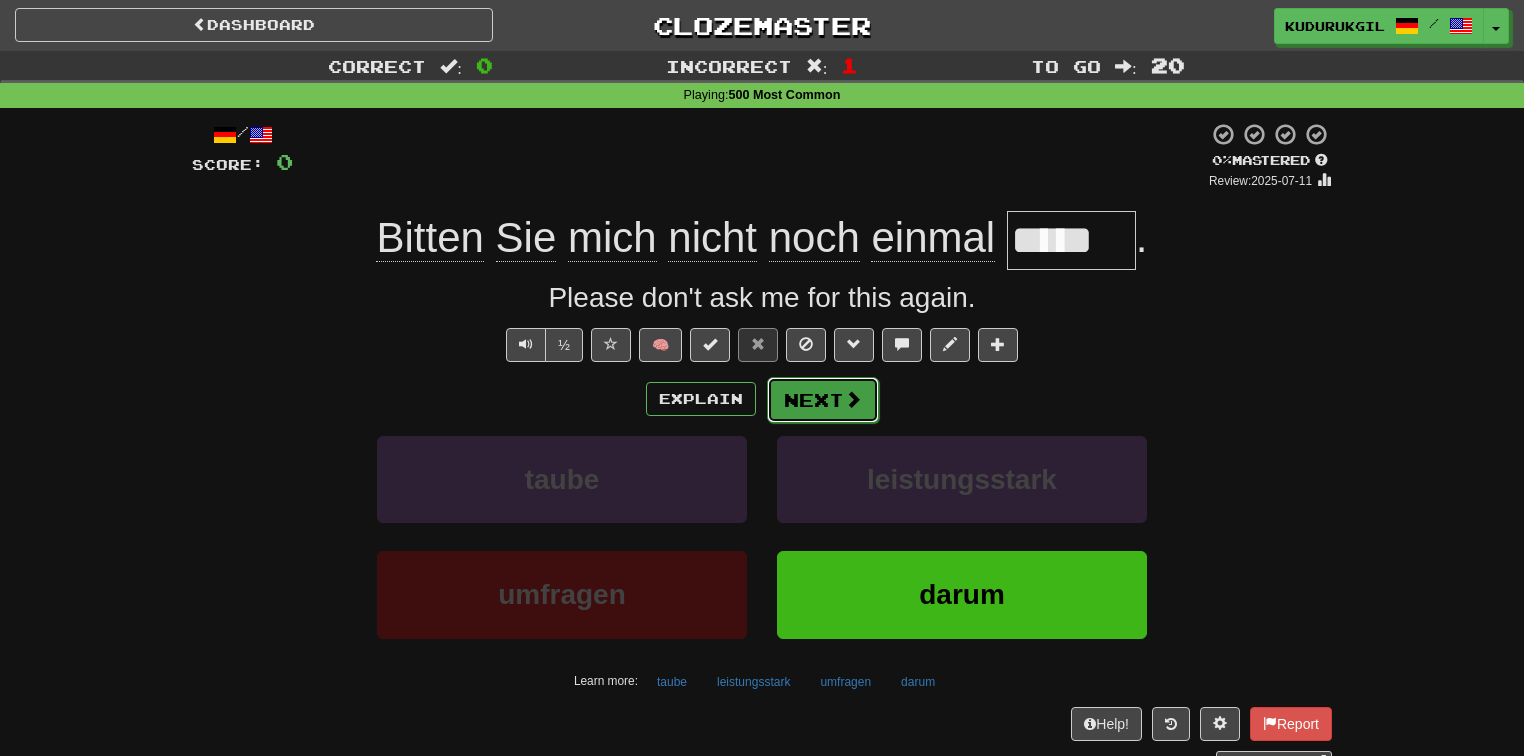 click on "Next" at bounding box center [823, 400] 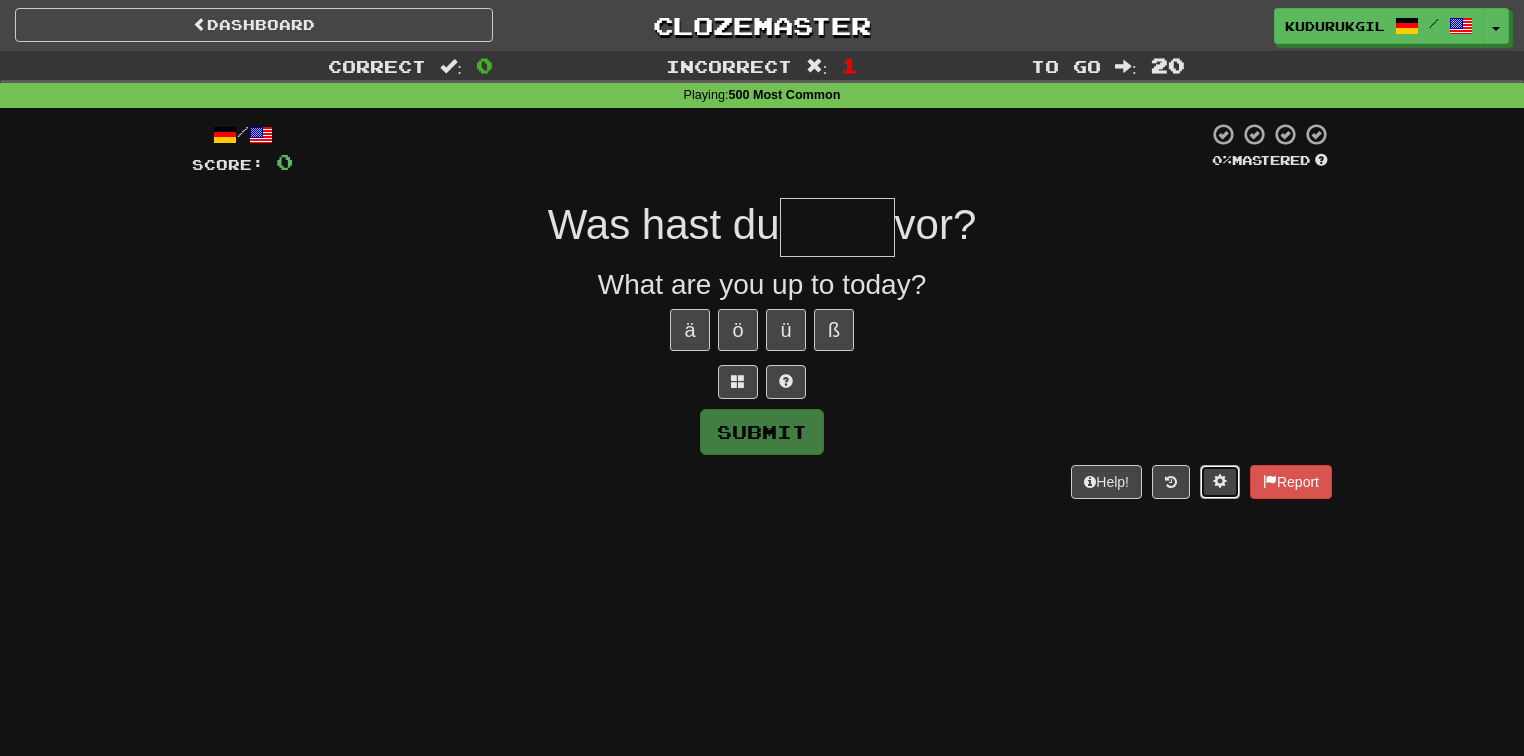 click at bounding box center [1220, 482] 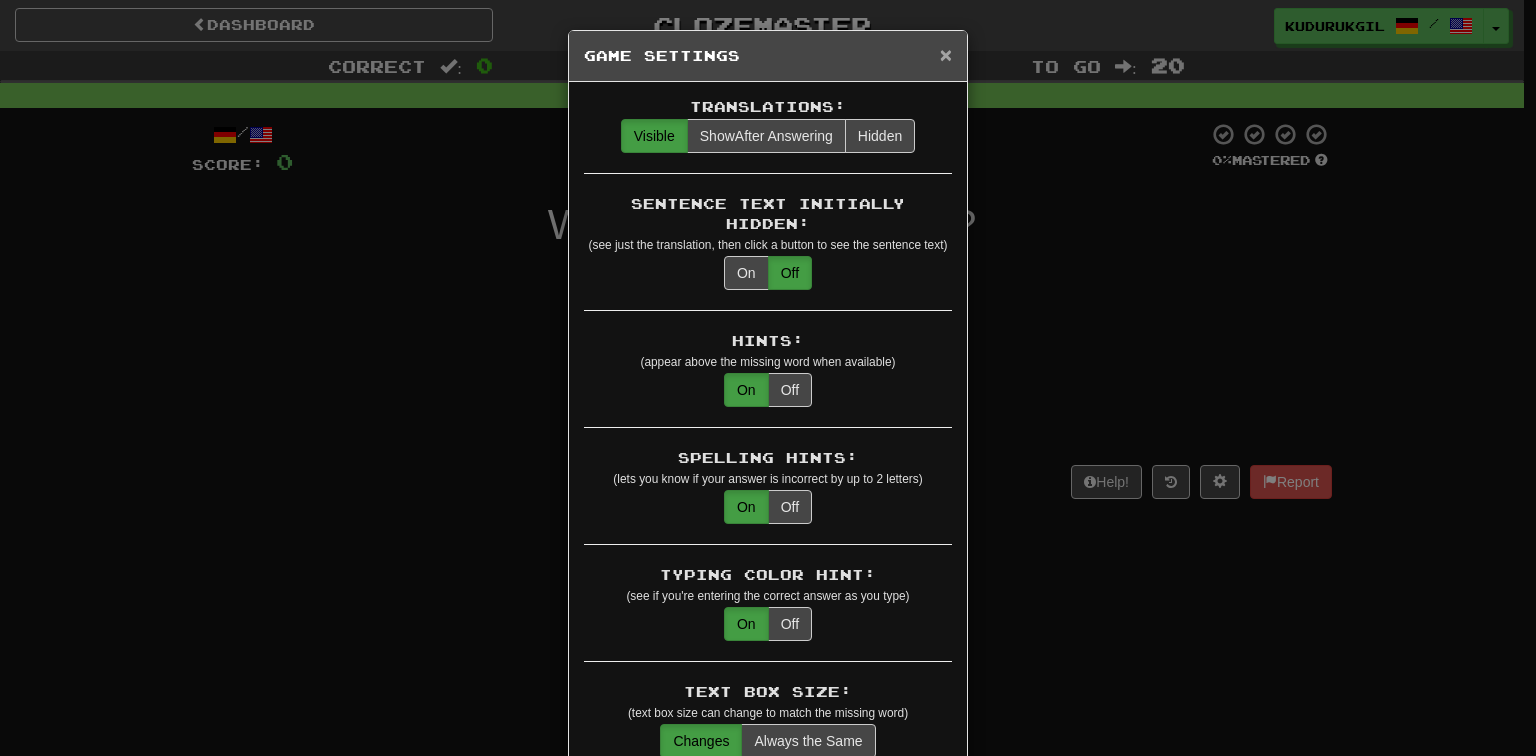 click on "×" at bounding box center [946, 54] 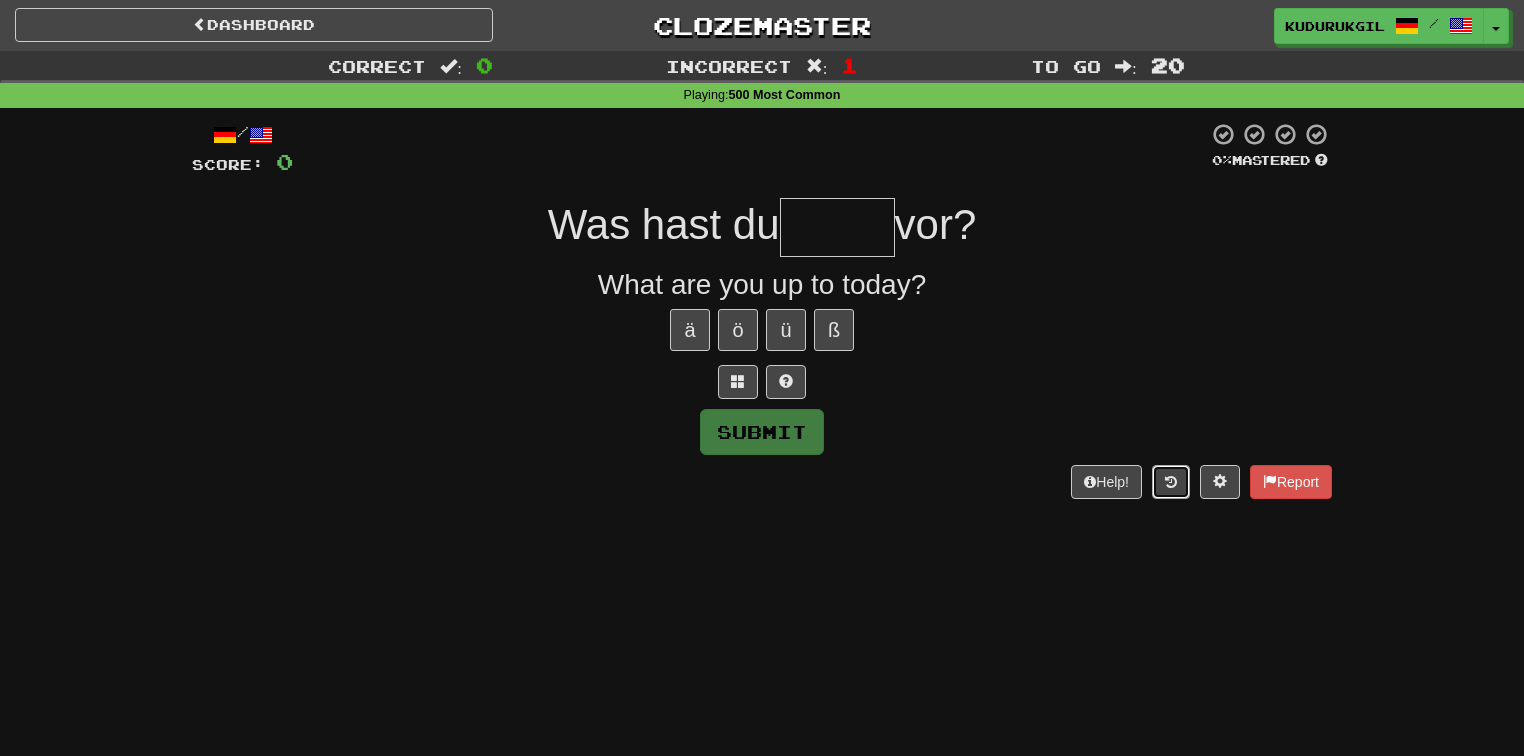click at bounding box center (1171, 482) 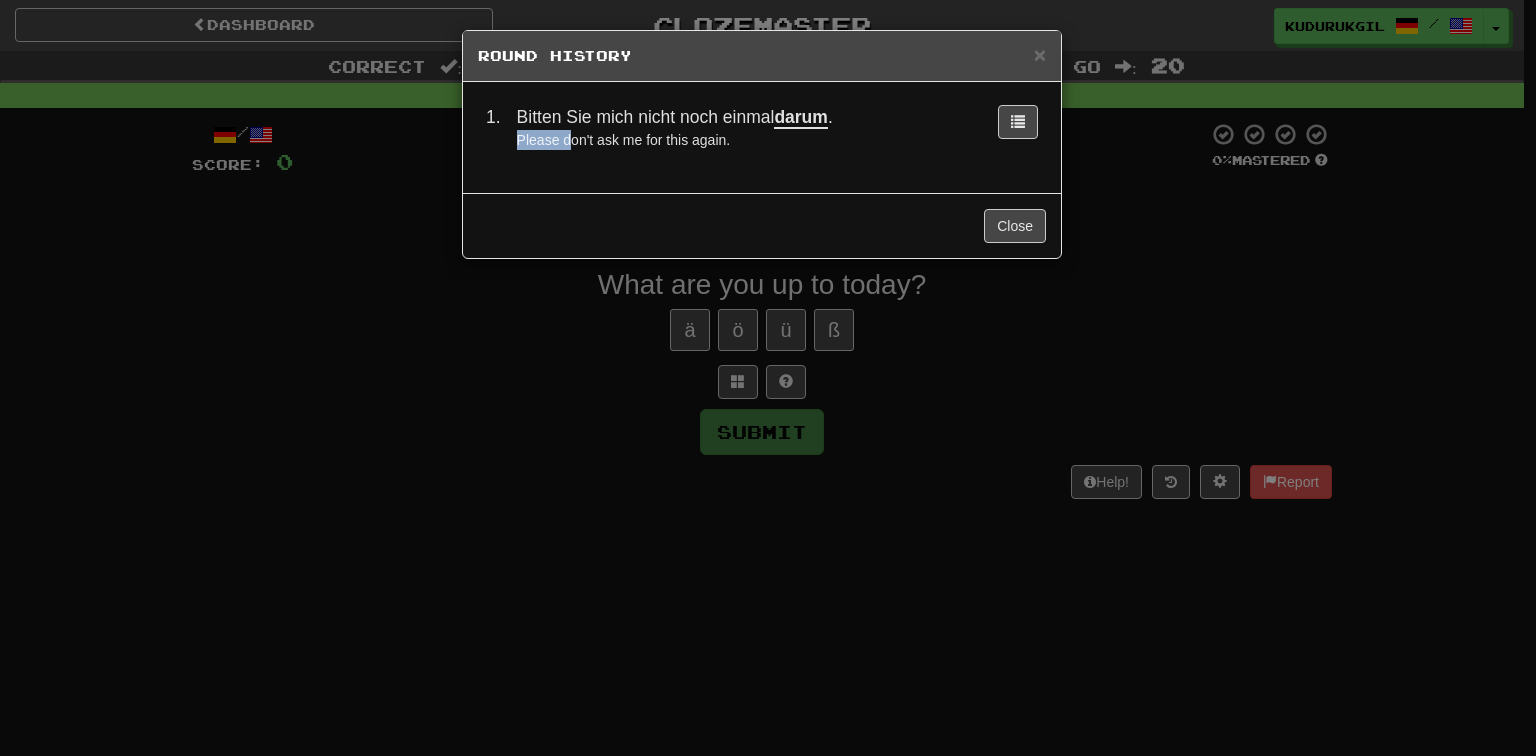 drag, startPoint x: 888, startPoint y: 112, endPoint x: 572, endPoint y: 140, distance: 317.23807 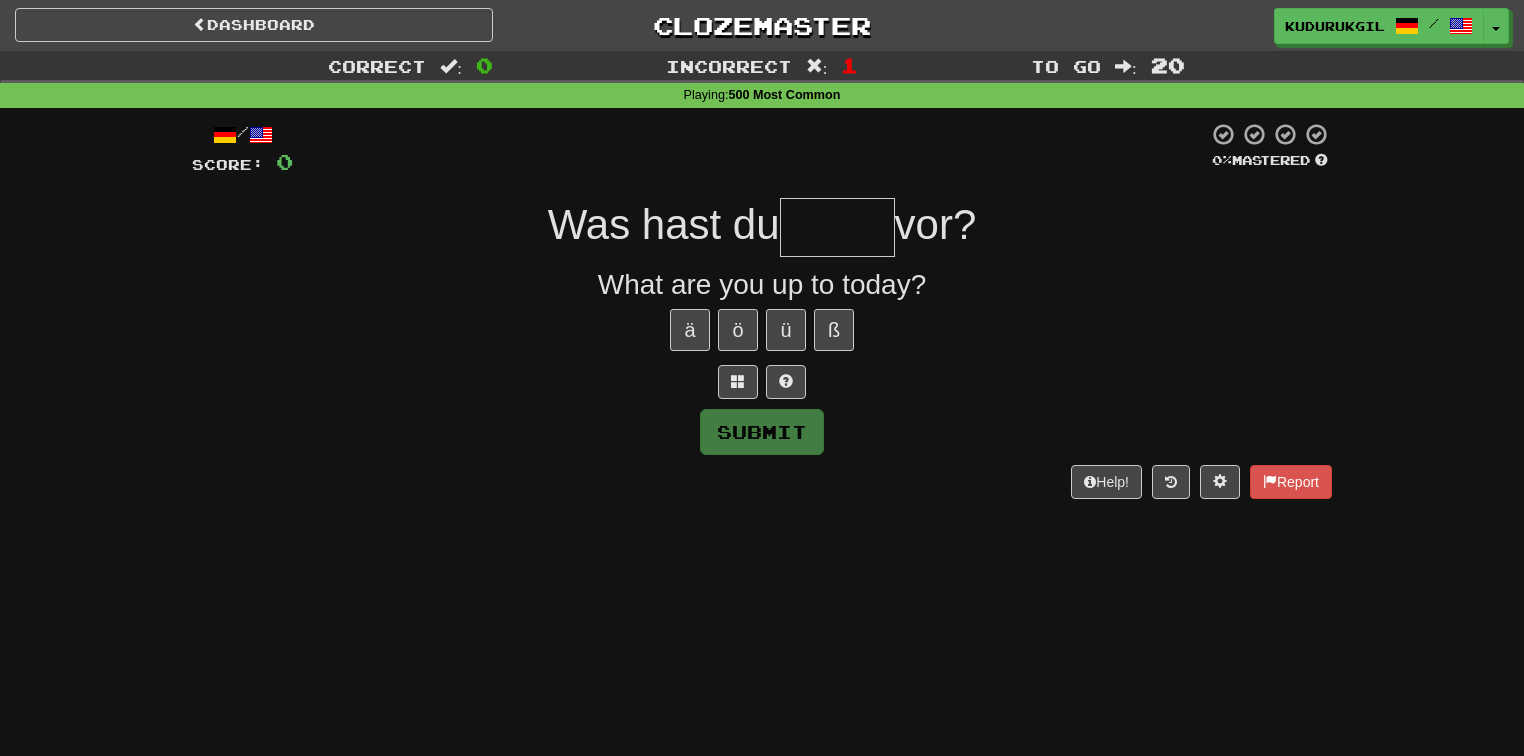 click at bounding box center [837, 227] 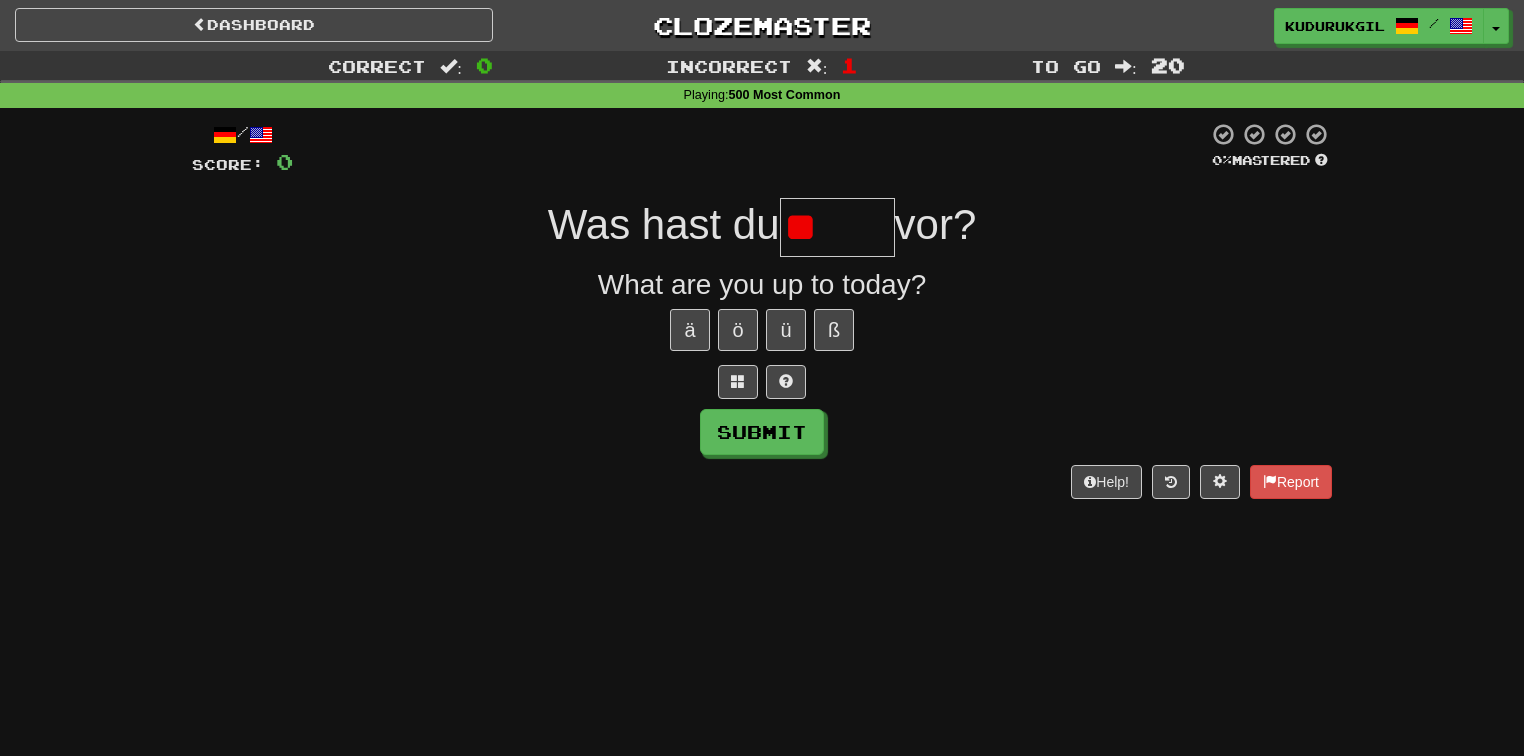 type on "*" 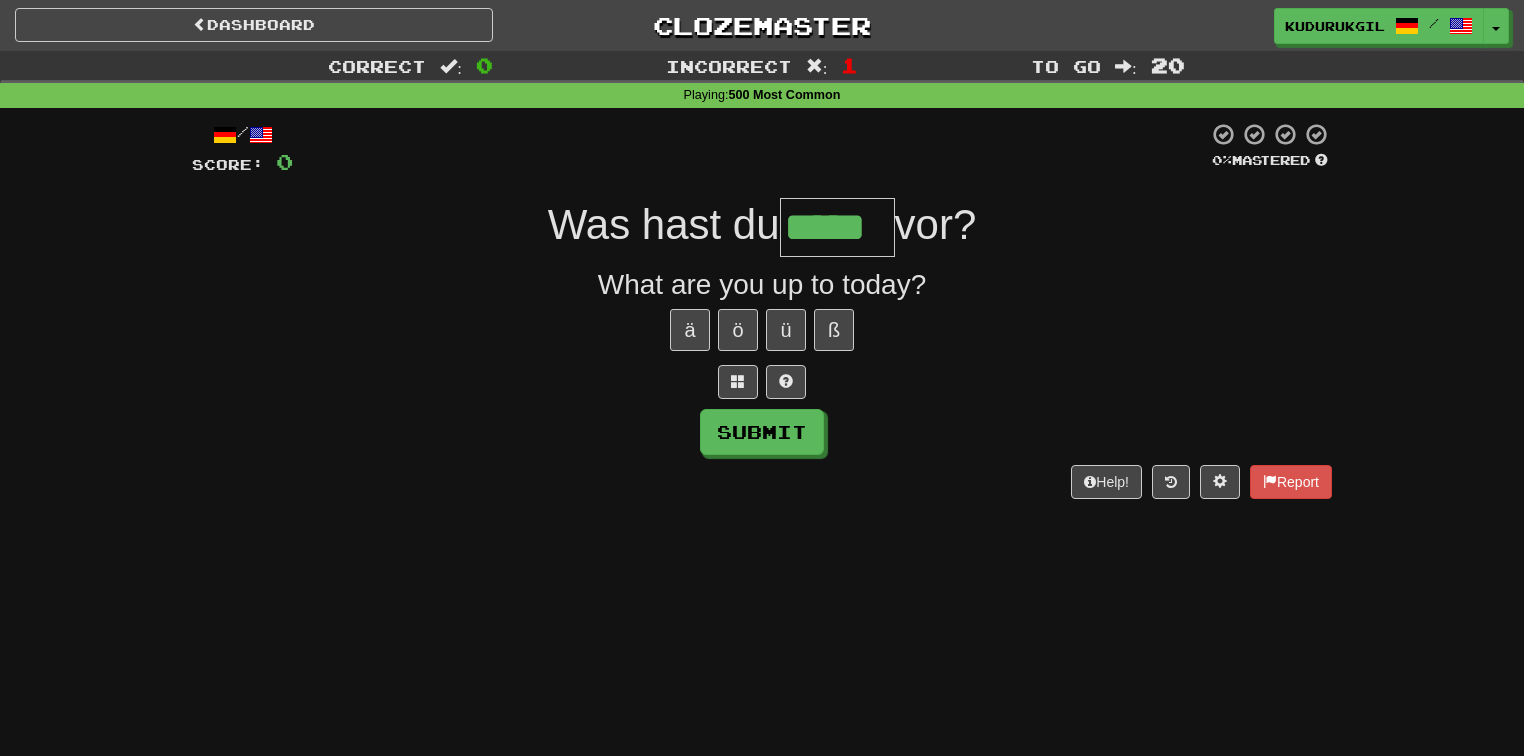 type on "*****" 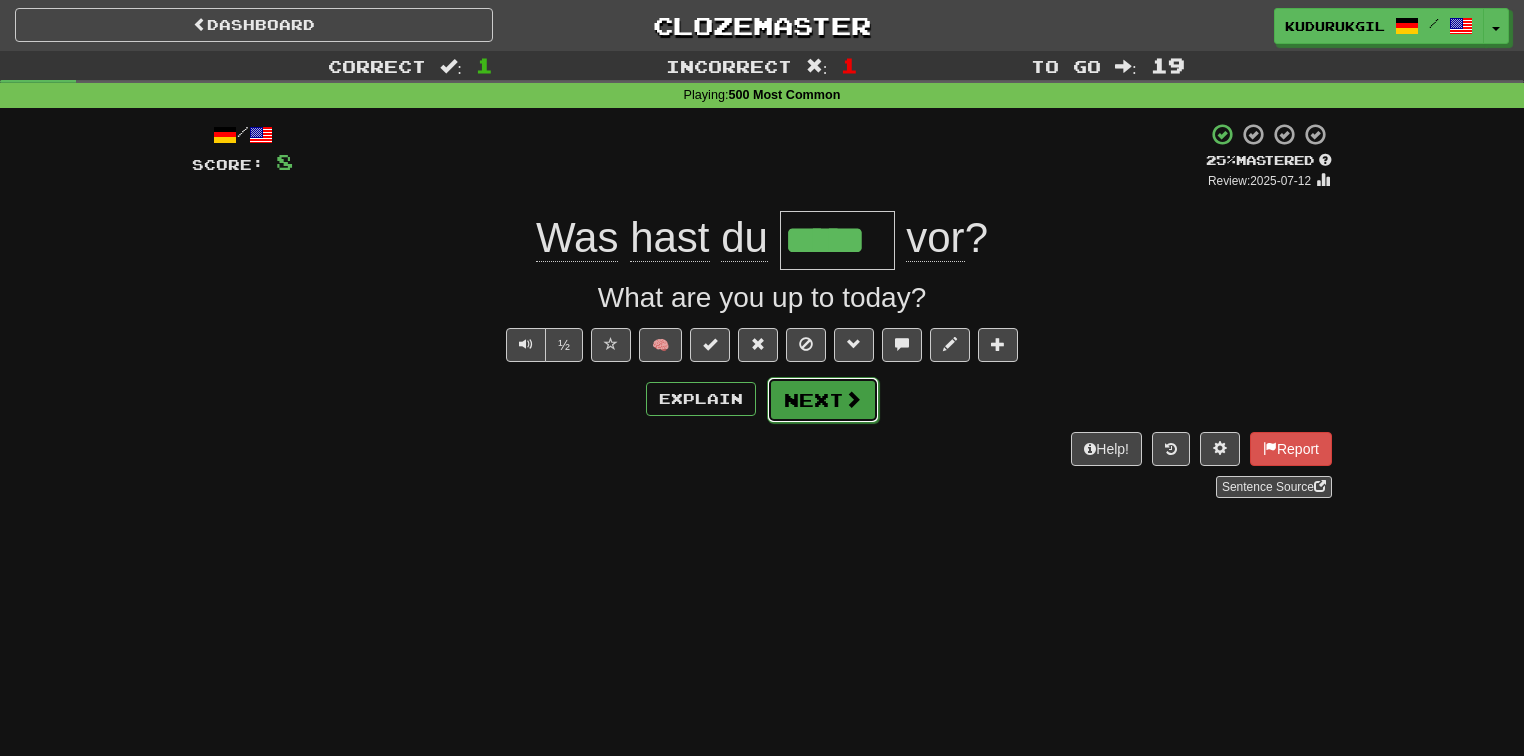 click on "Next" at bounding box center [823, 400] 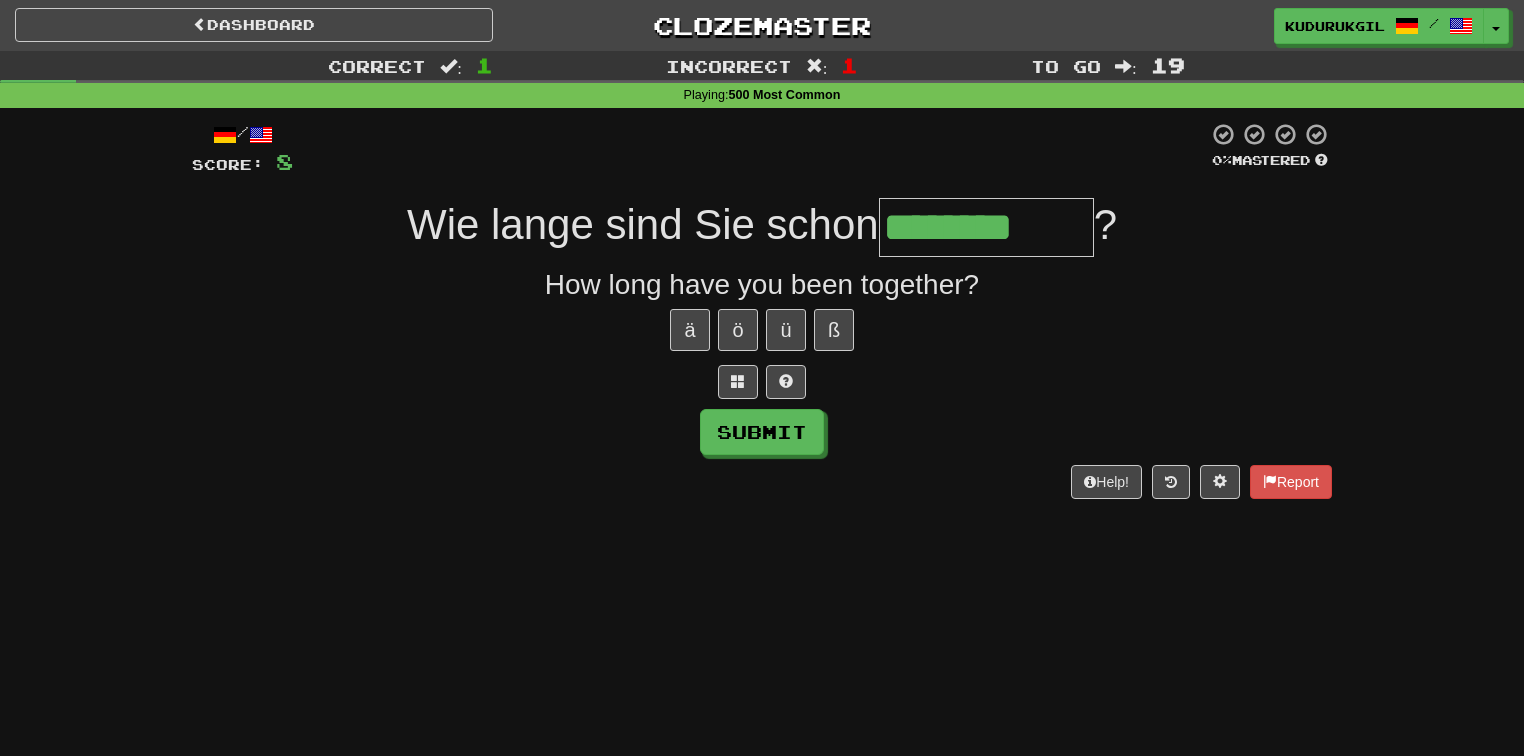 type on "********" 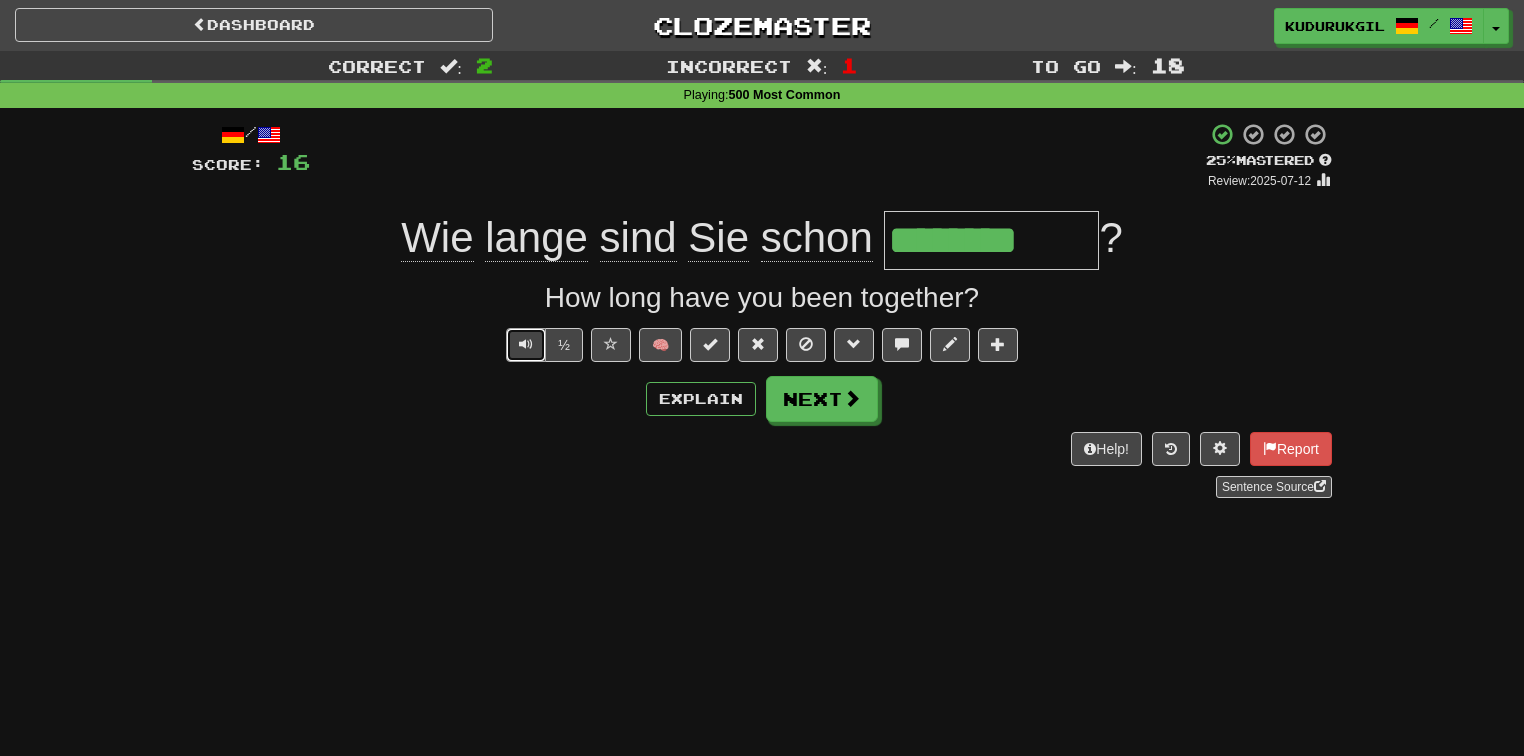 click at bounding box center [526, 345] 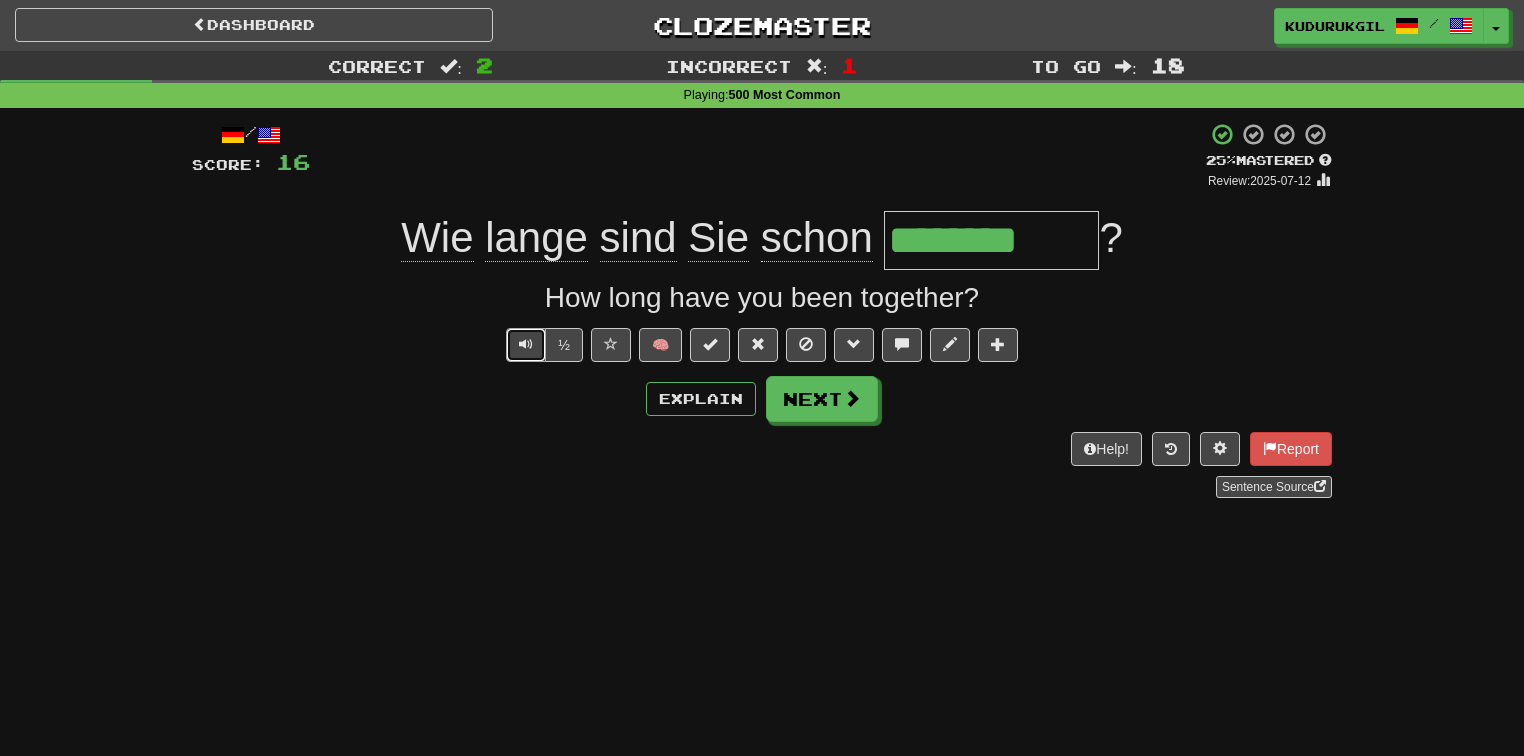 click at bounding box center (526, 345) 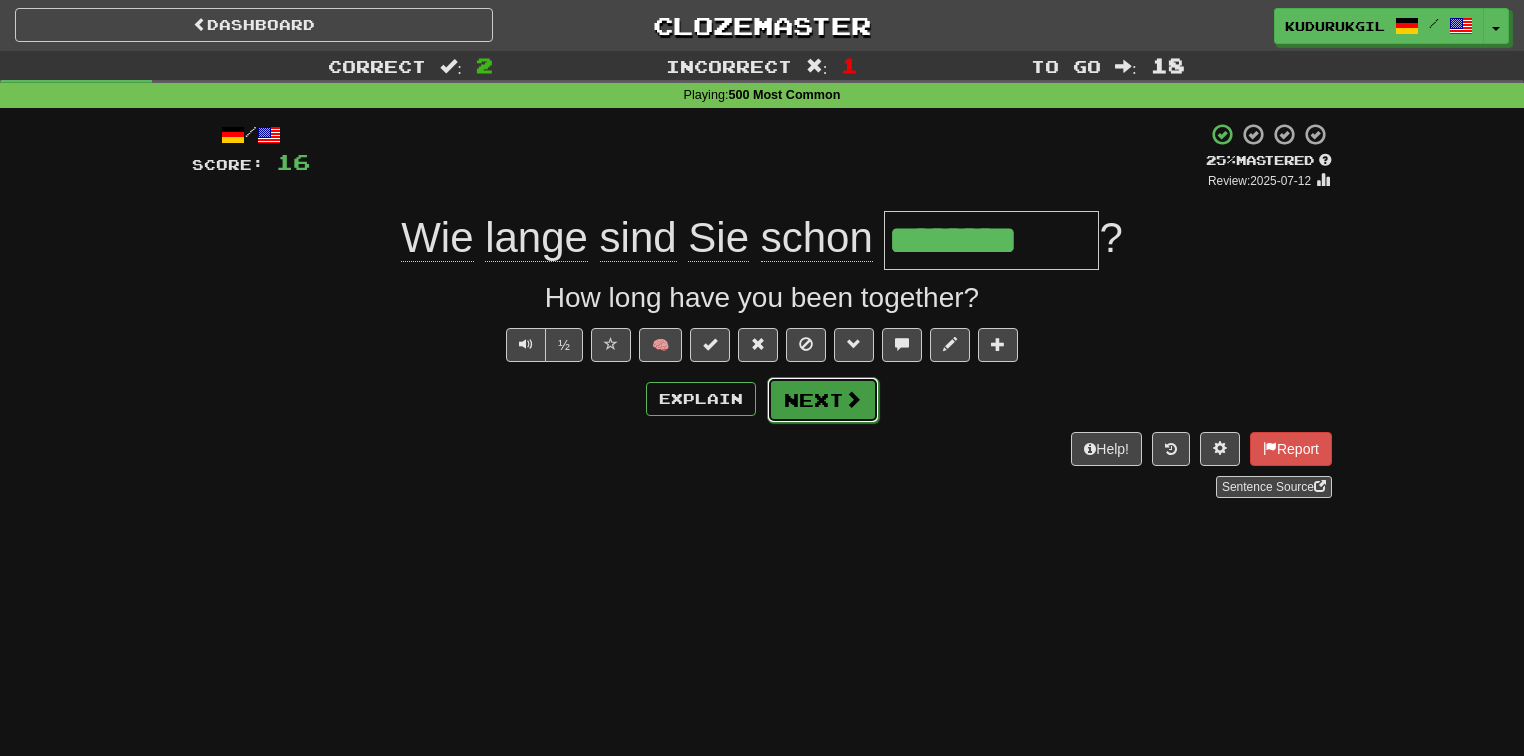 click at bounding box center (853, 399) 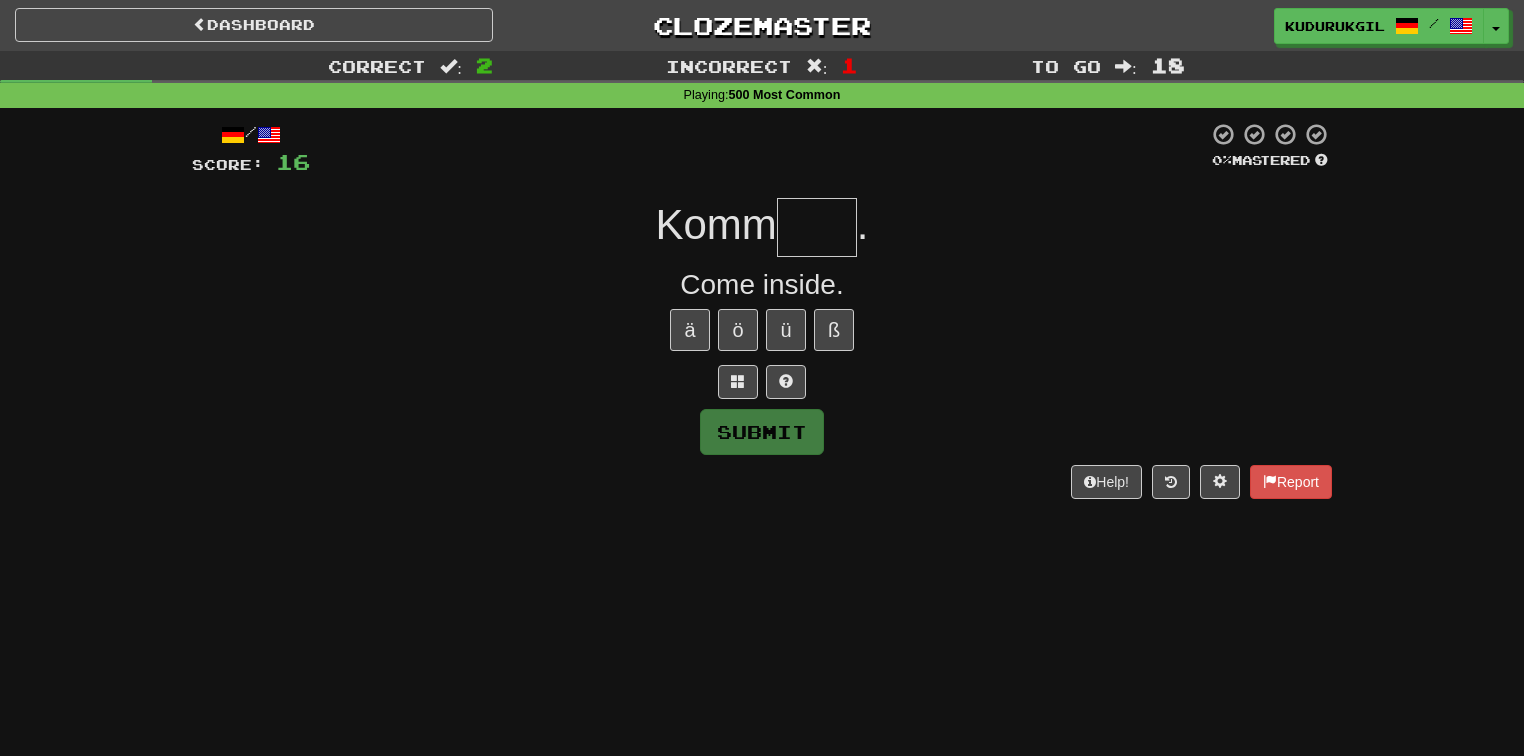 type on "*" 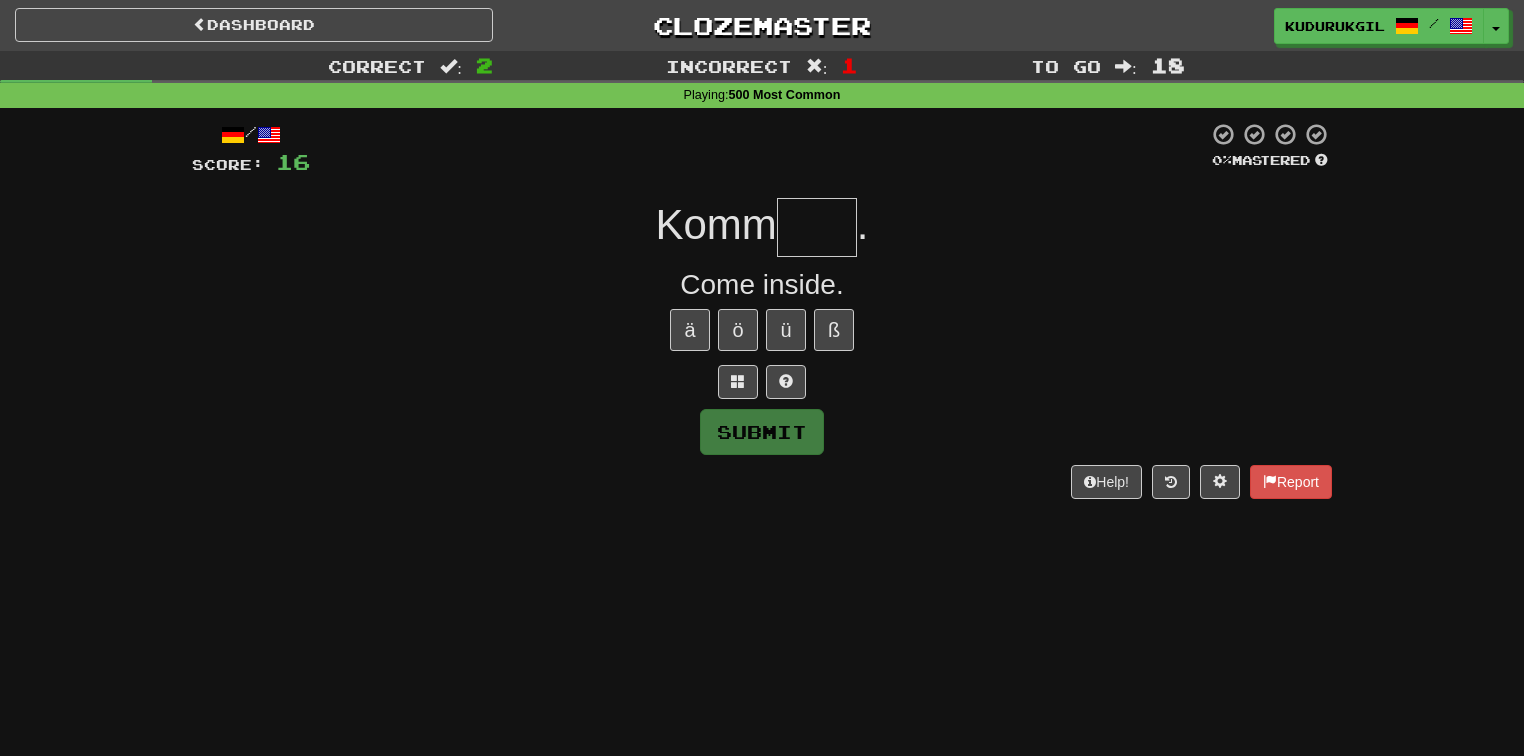 type on "*" 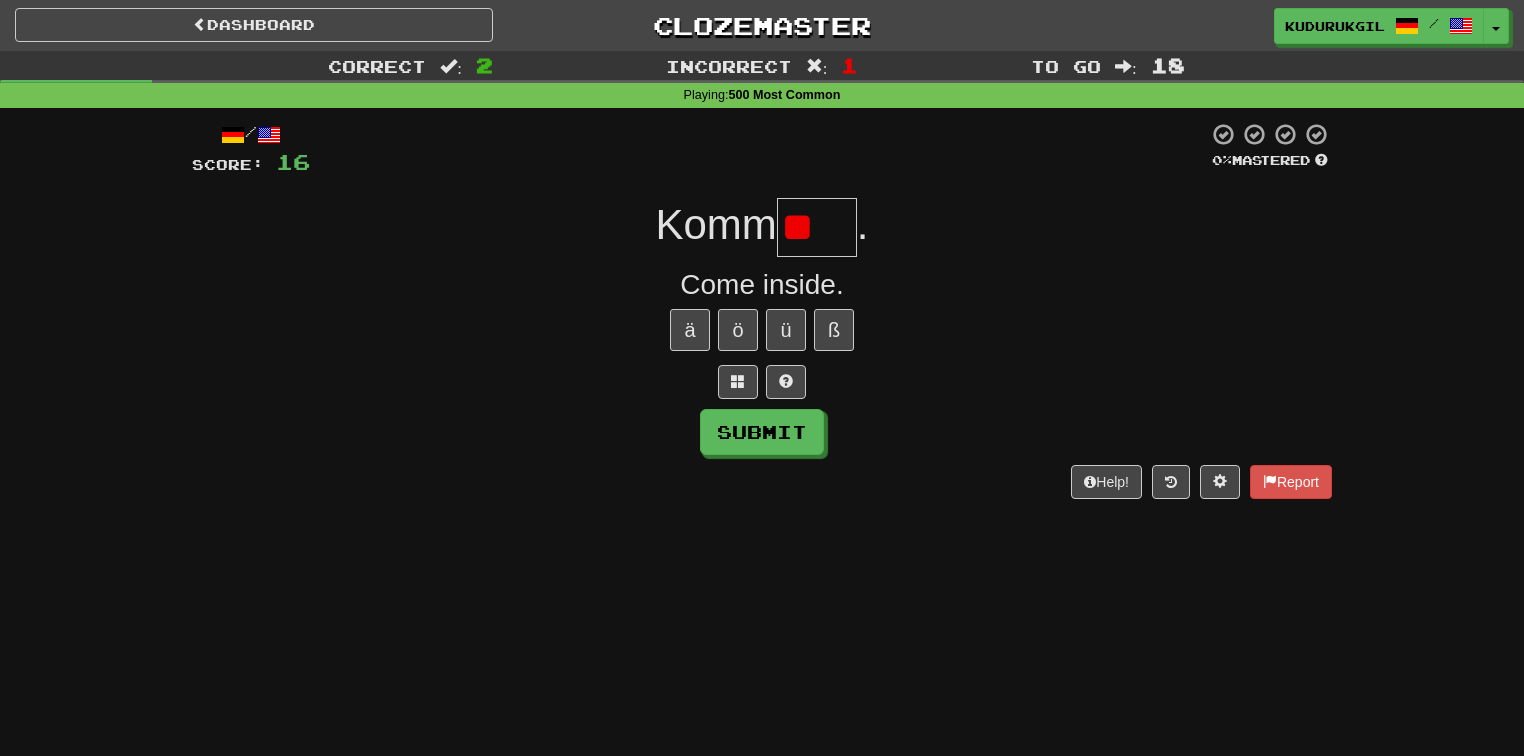 type on "*" 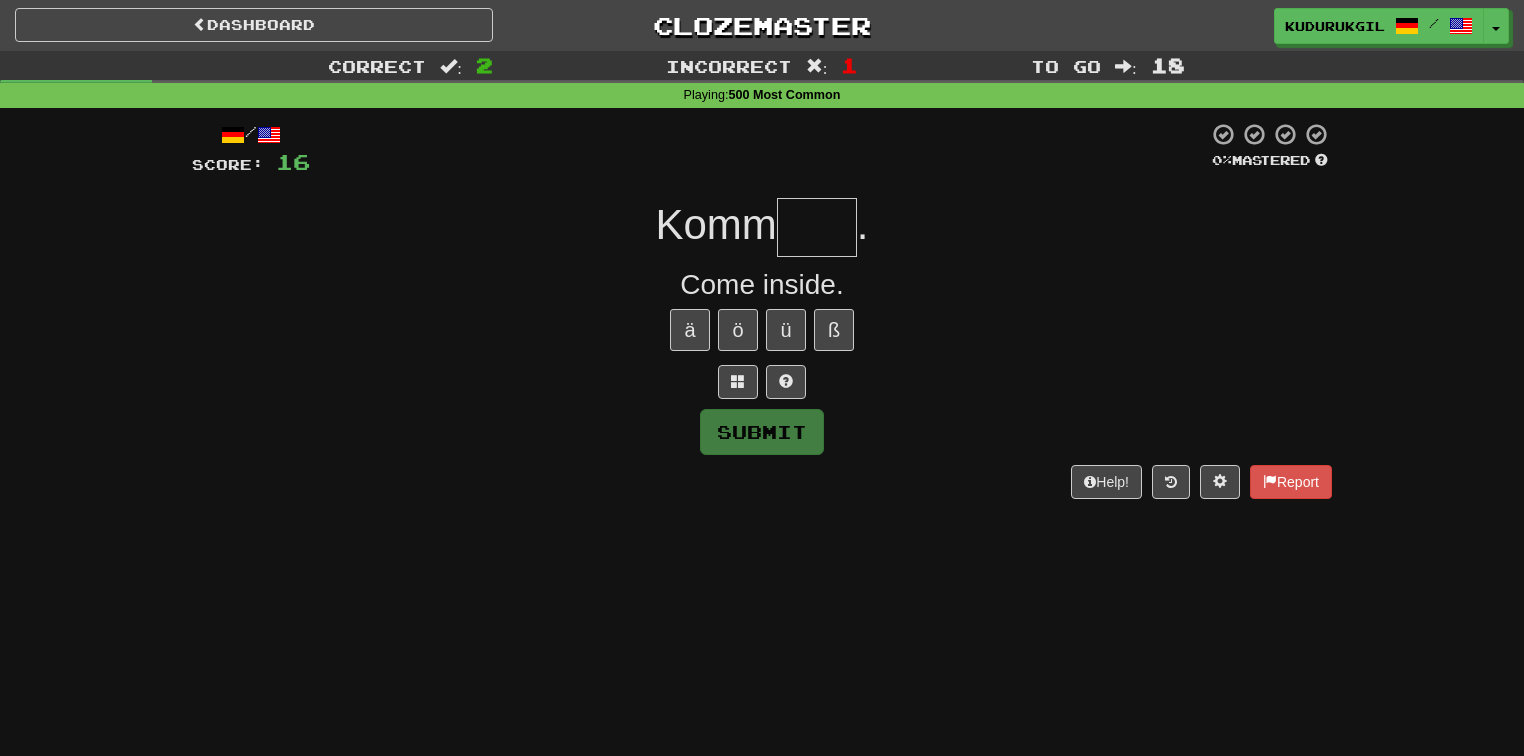 type on "*" 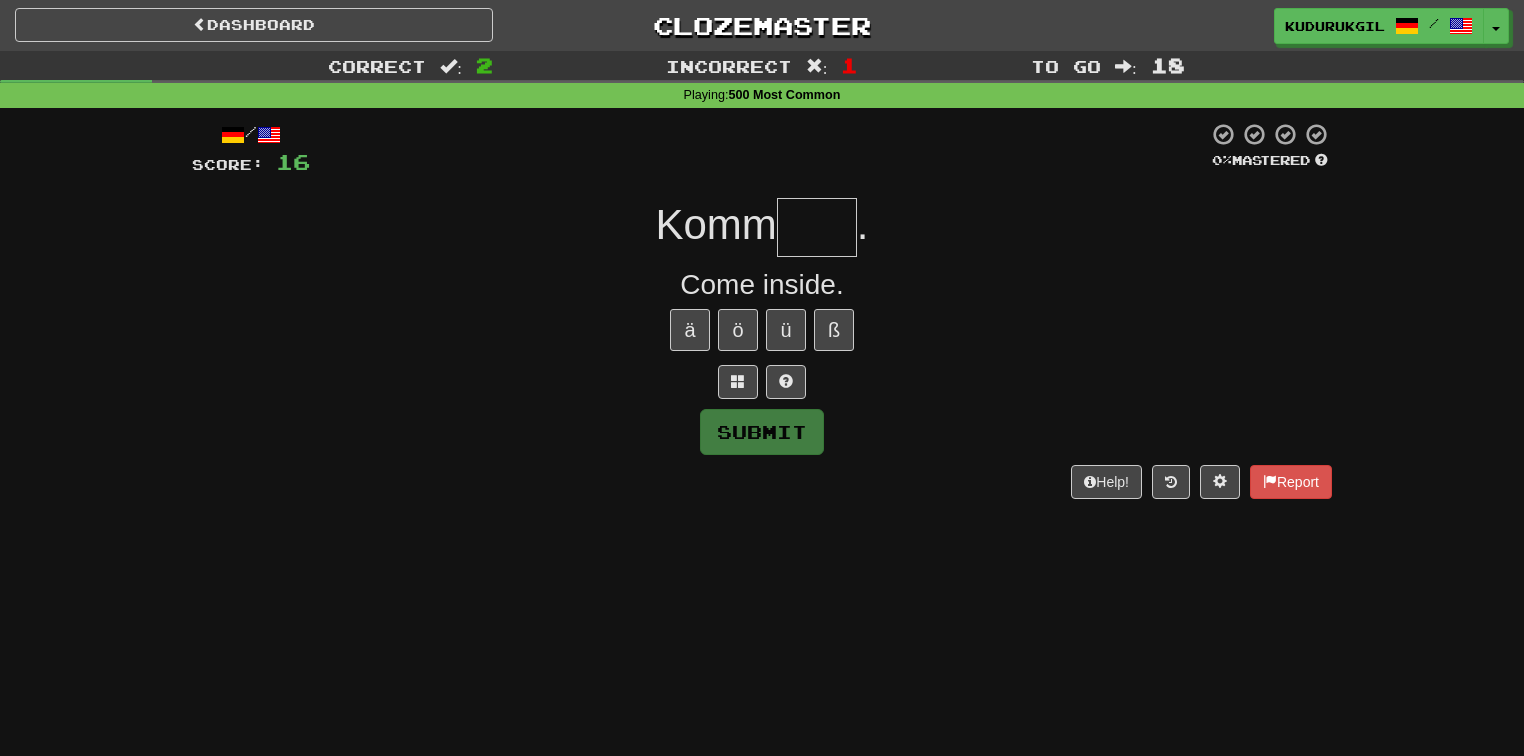 type on "*" 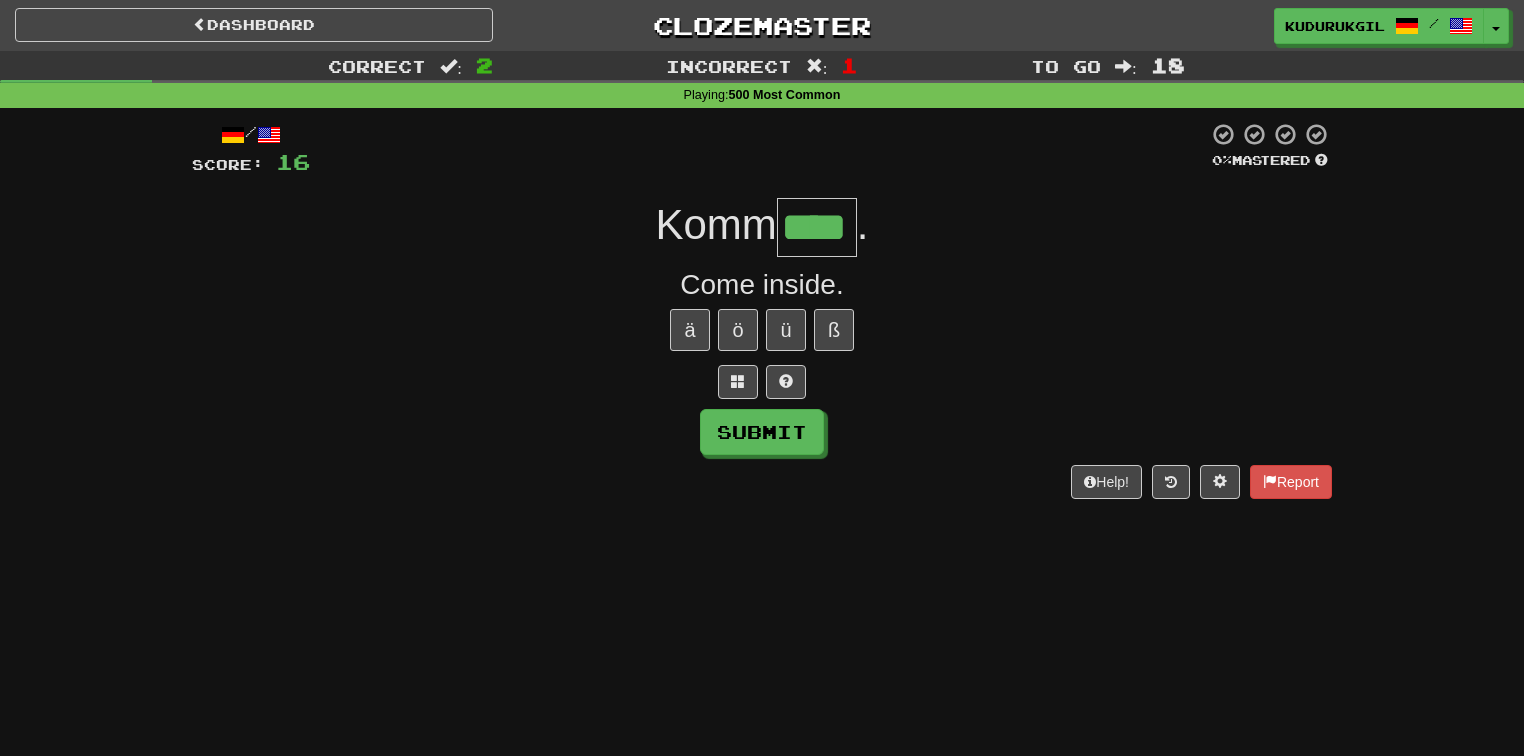 type on "****" 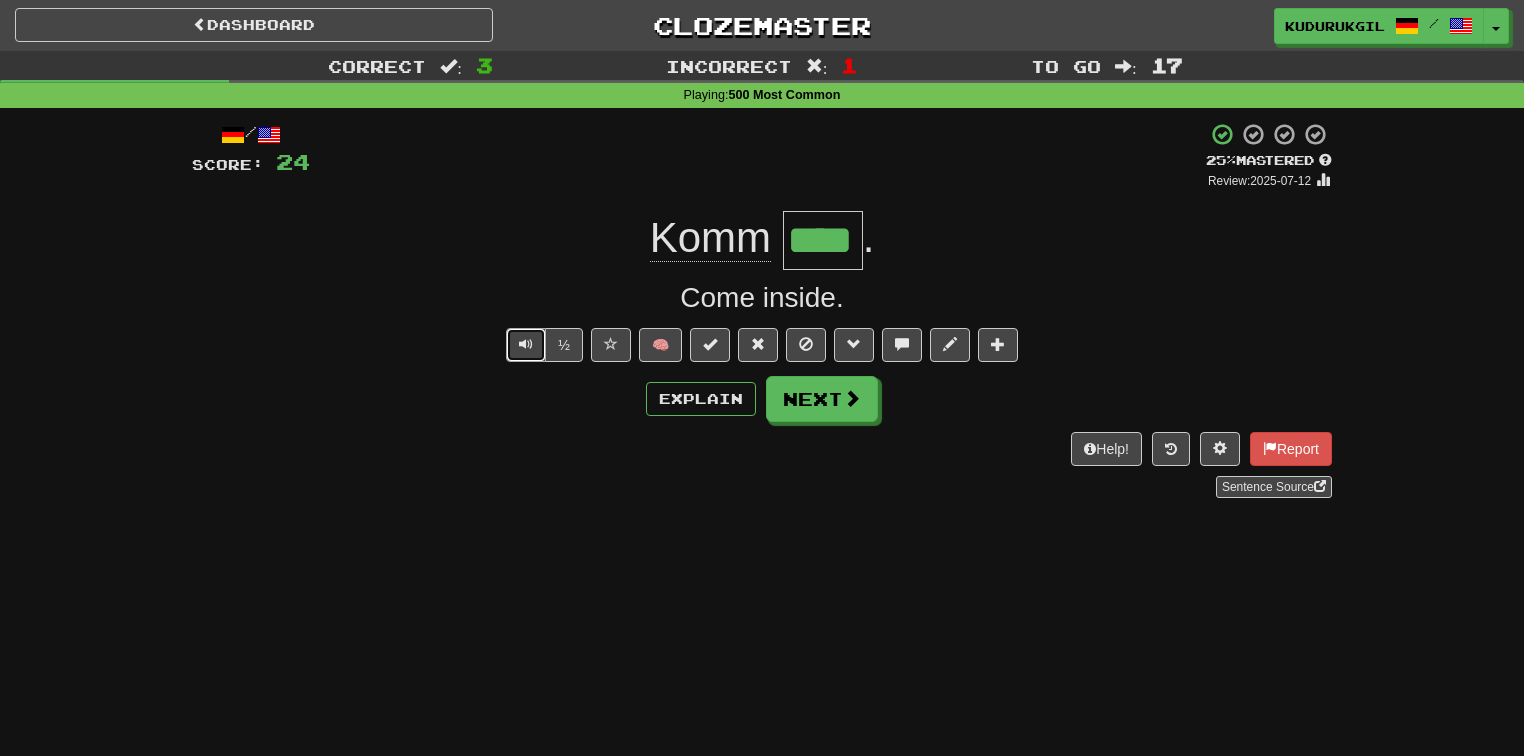 click at bounding box center (526, 345) 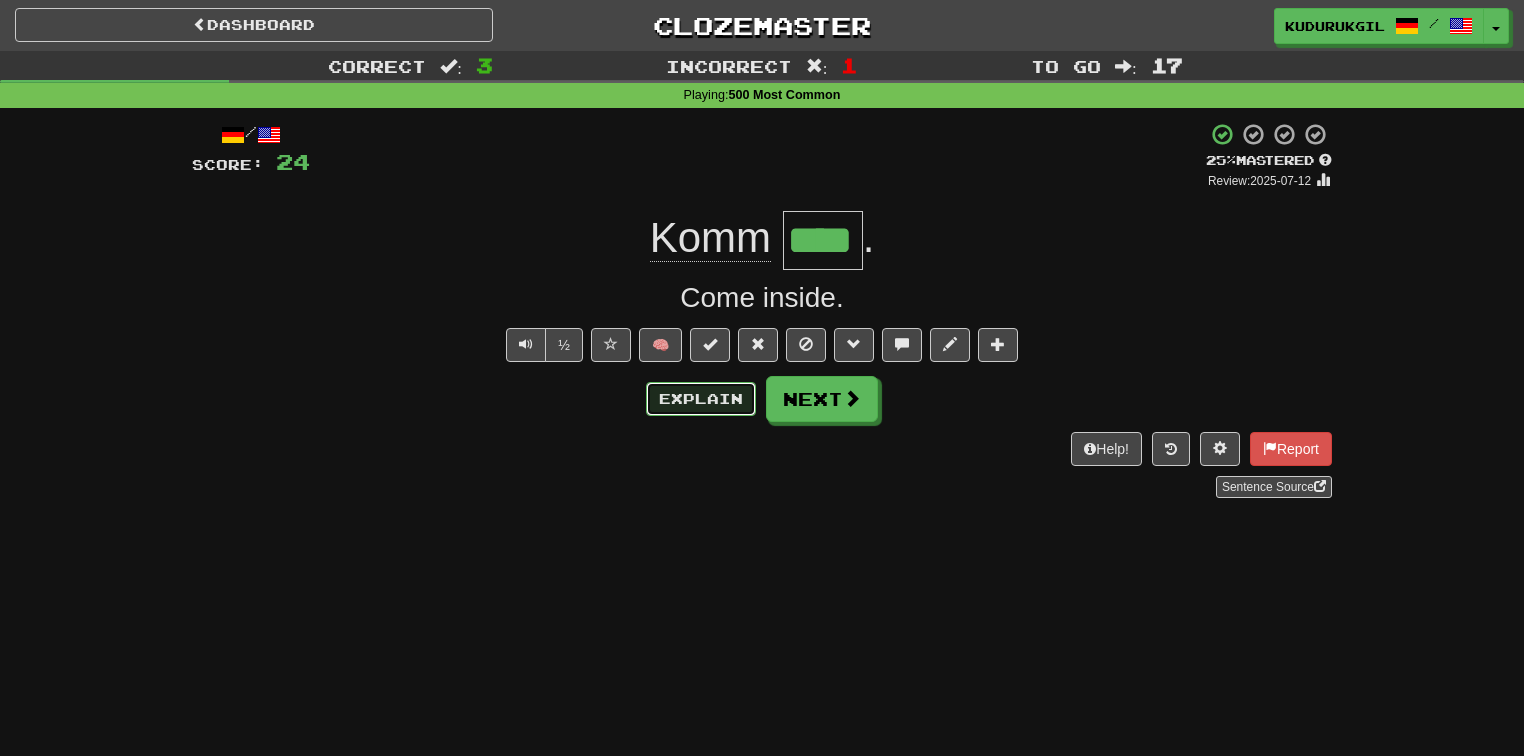 click on "Explain" at bounding box center [701, 399] 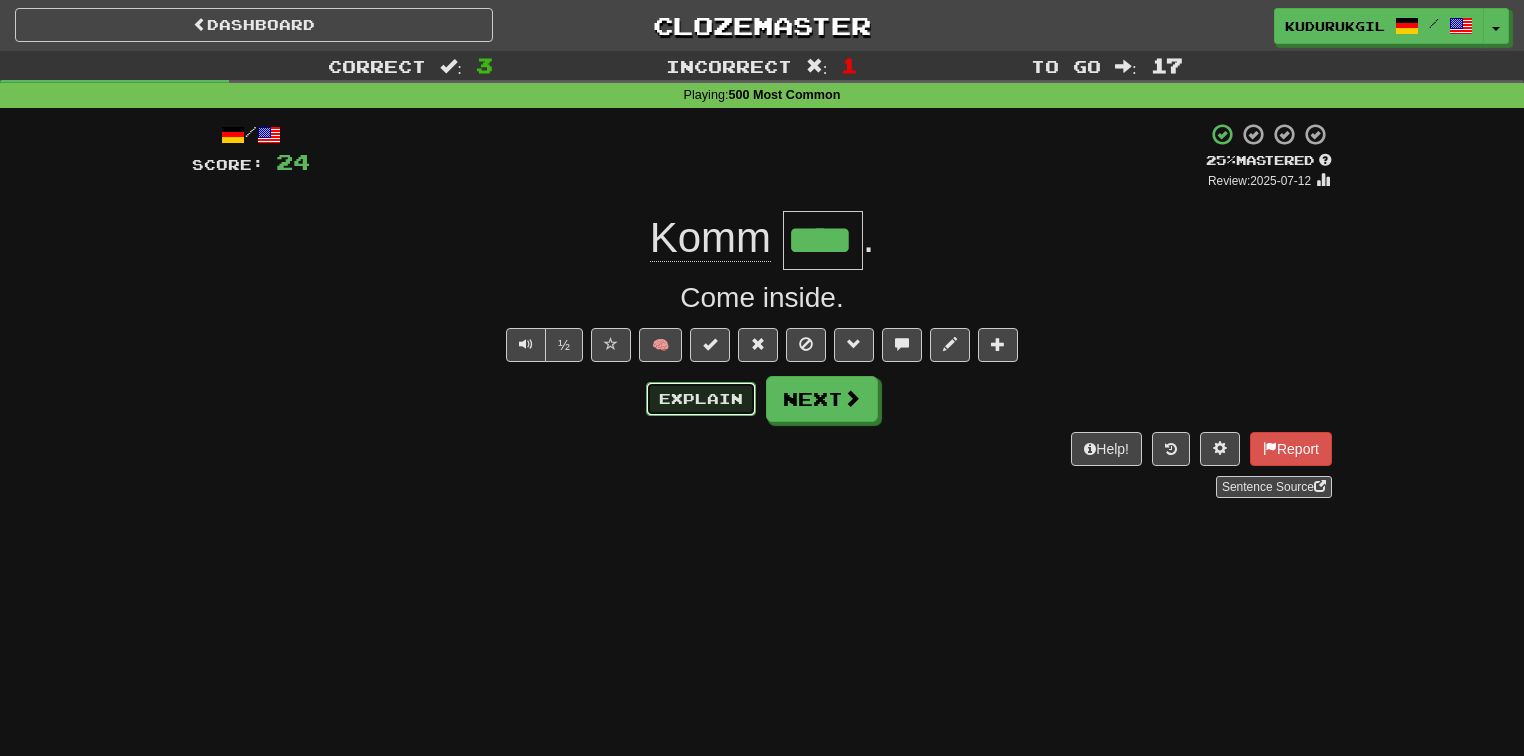 click on "Explain" at bounding box center (701, 399) 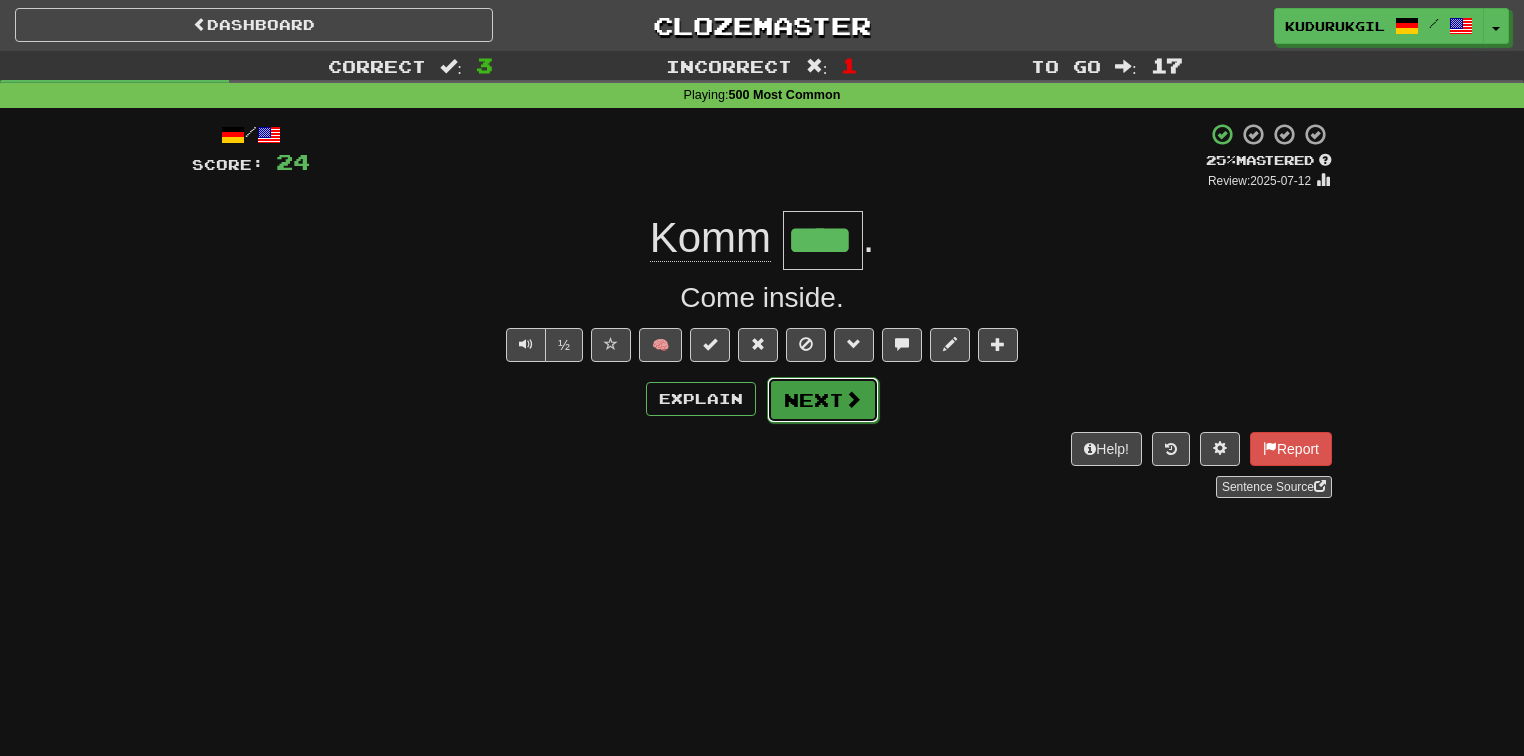 click on "Next" at bounding box center (823, 400) 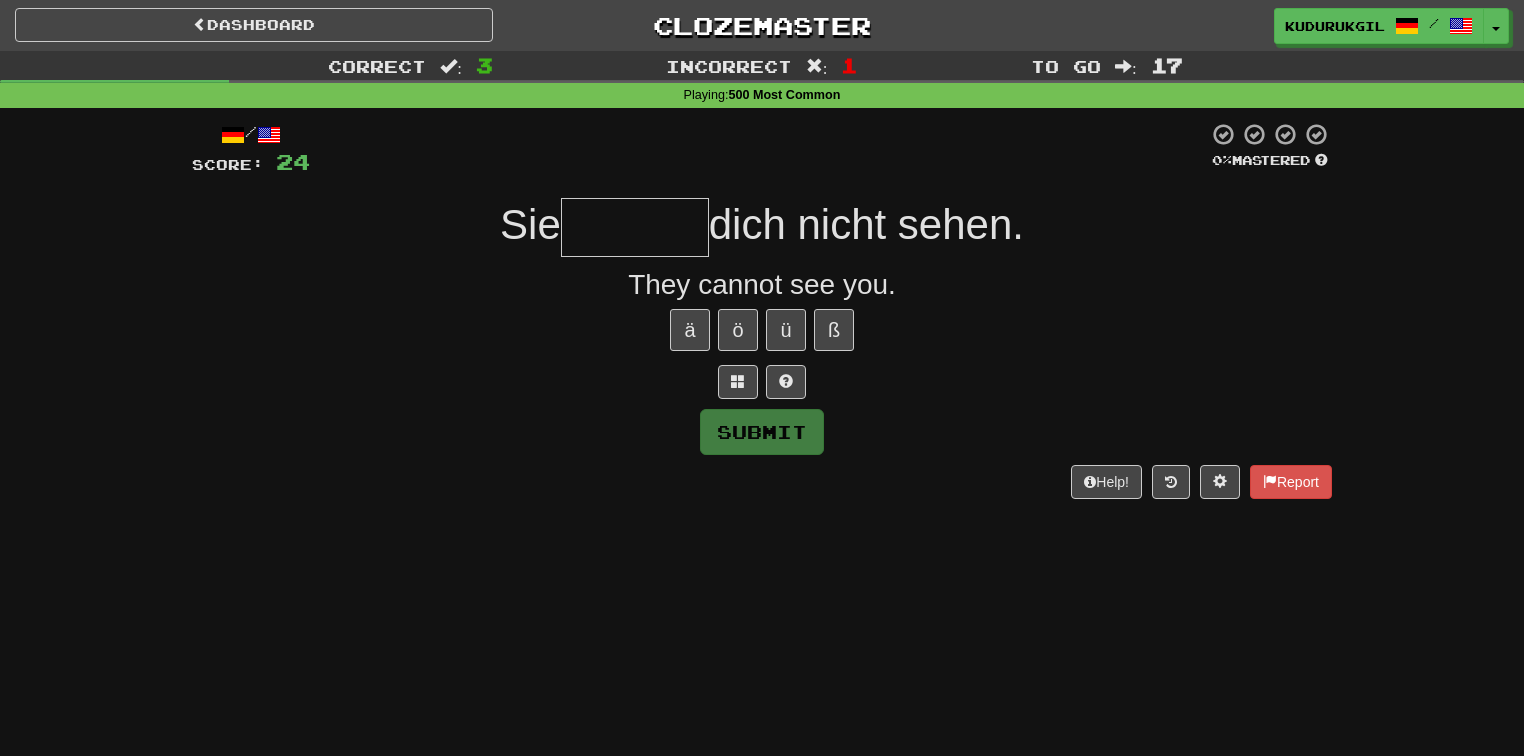 click at bounding box center (635, 227) 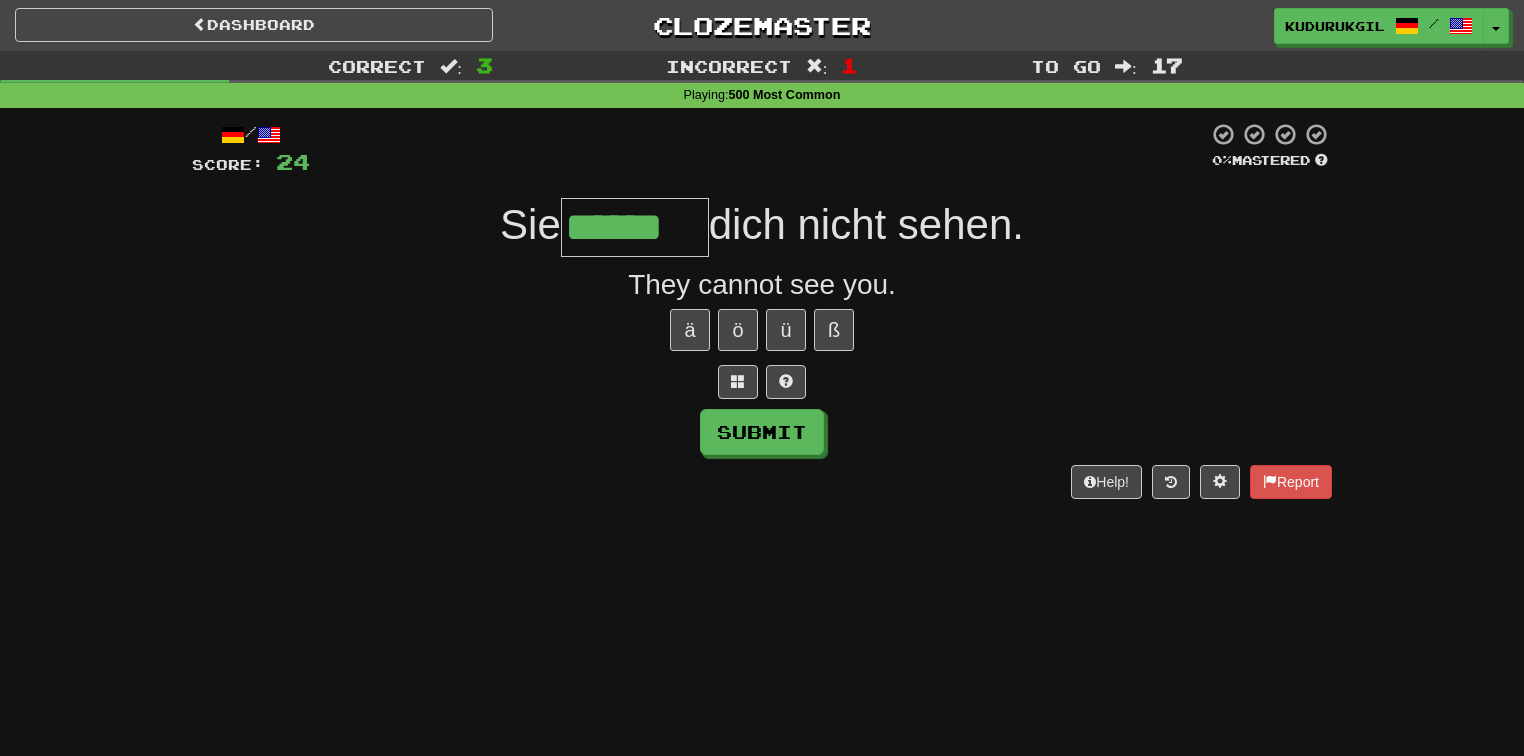 type on "******" 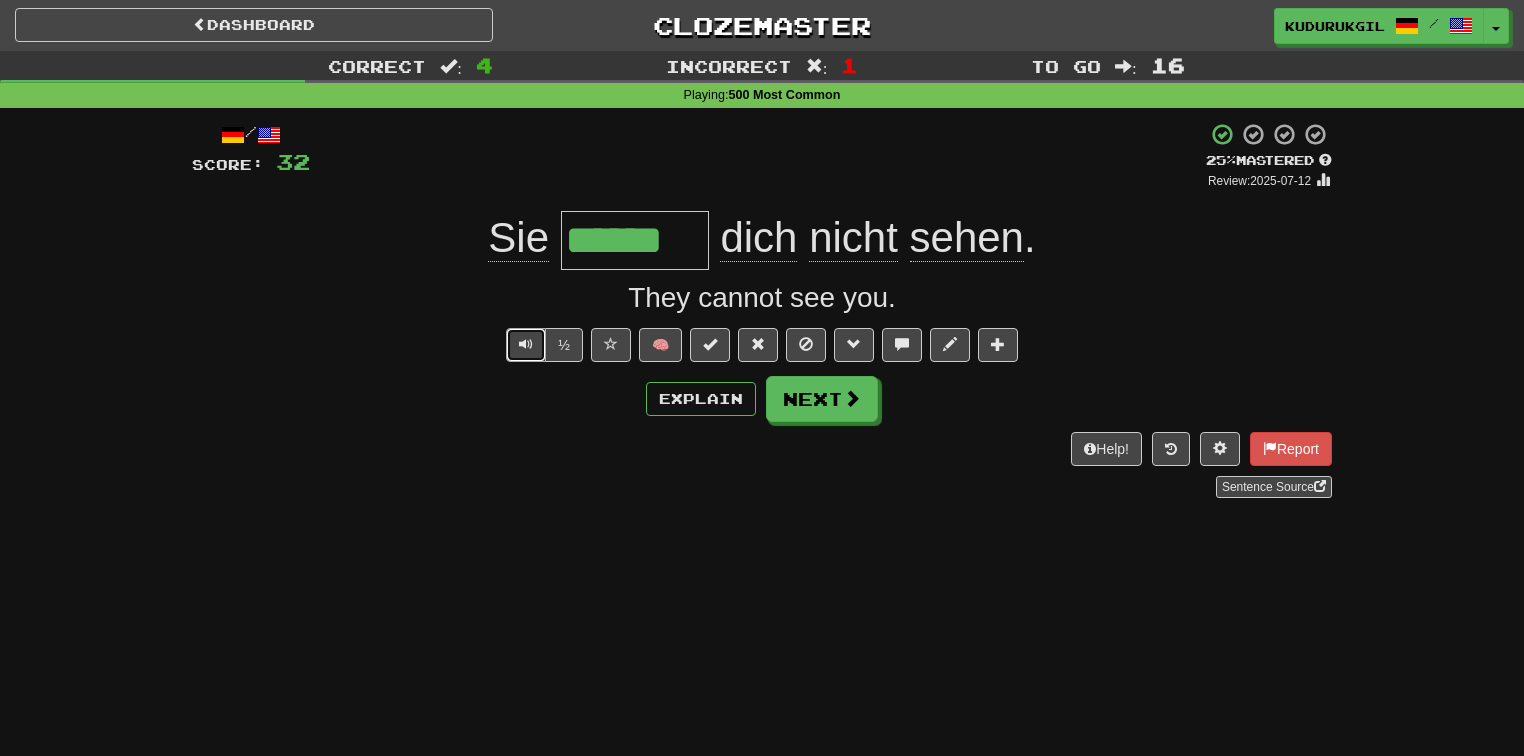 click at bounding box center [526, 344] 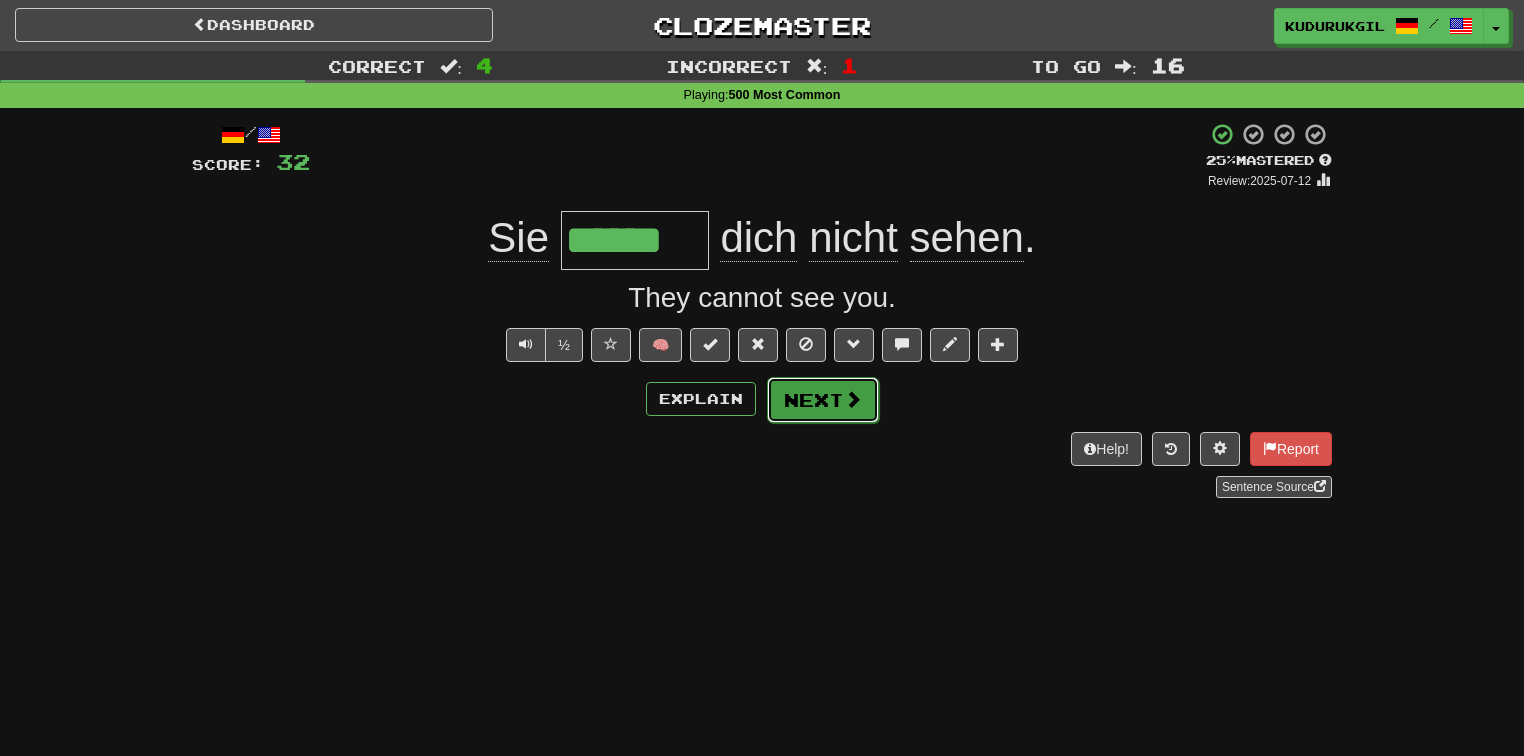 click on "Next" at bounding box center [823, 400] 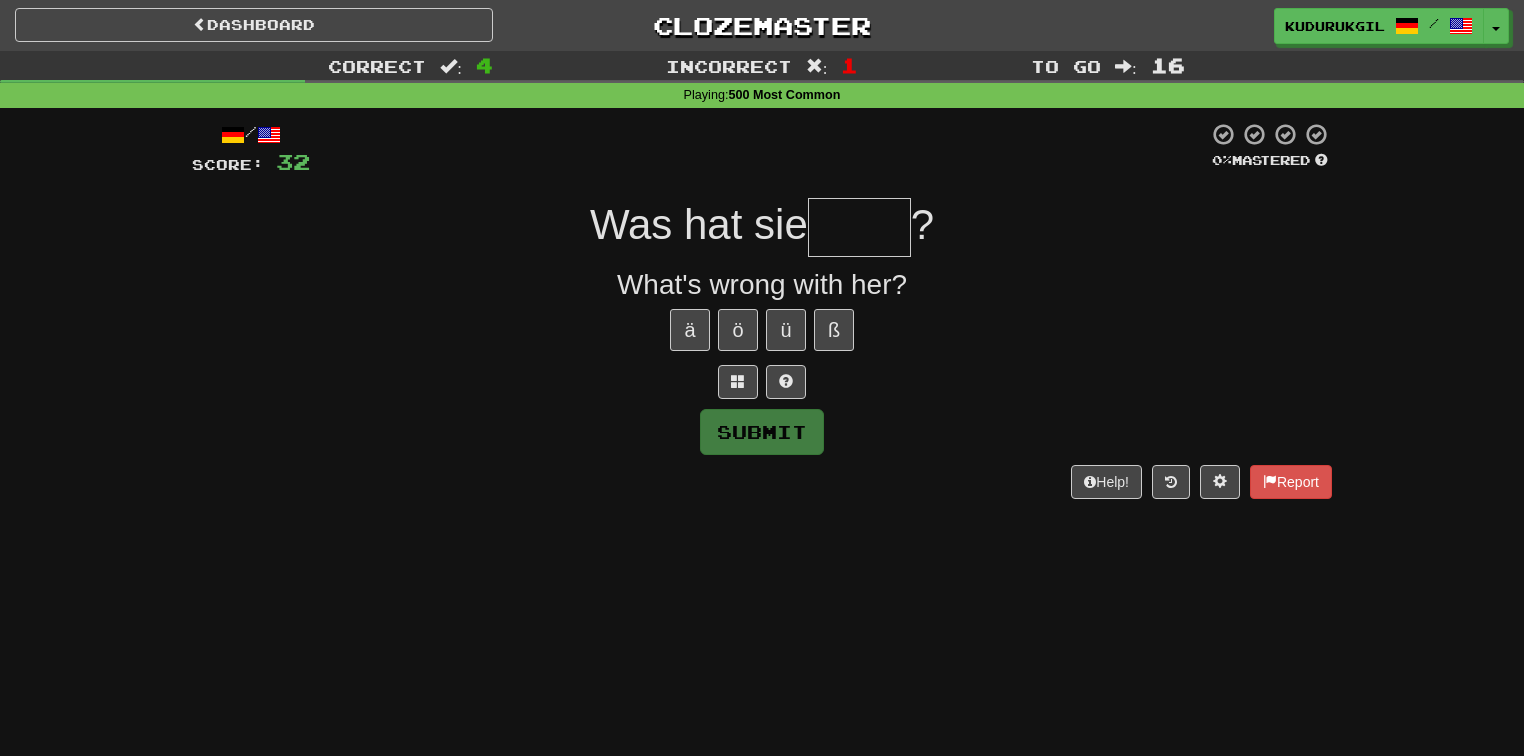 click at bounding box center (859, 227) 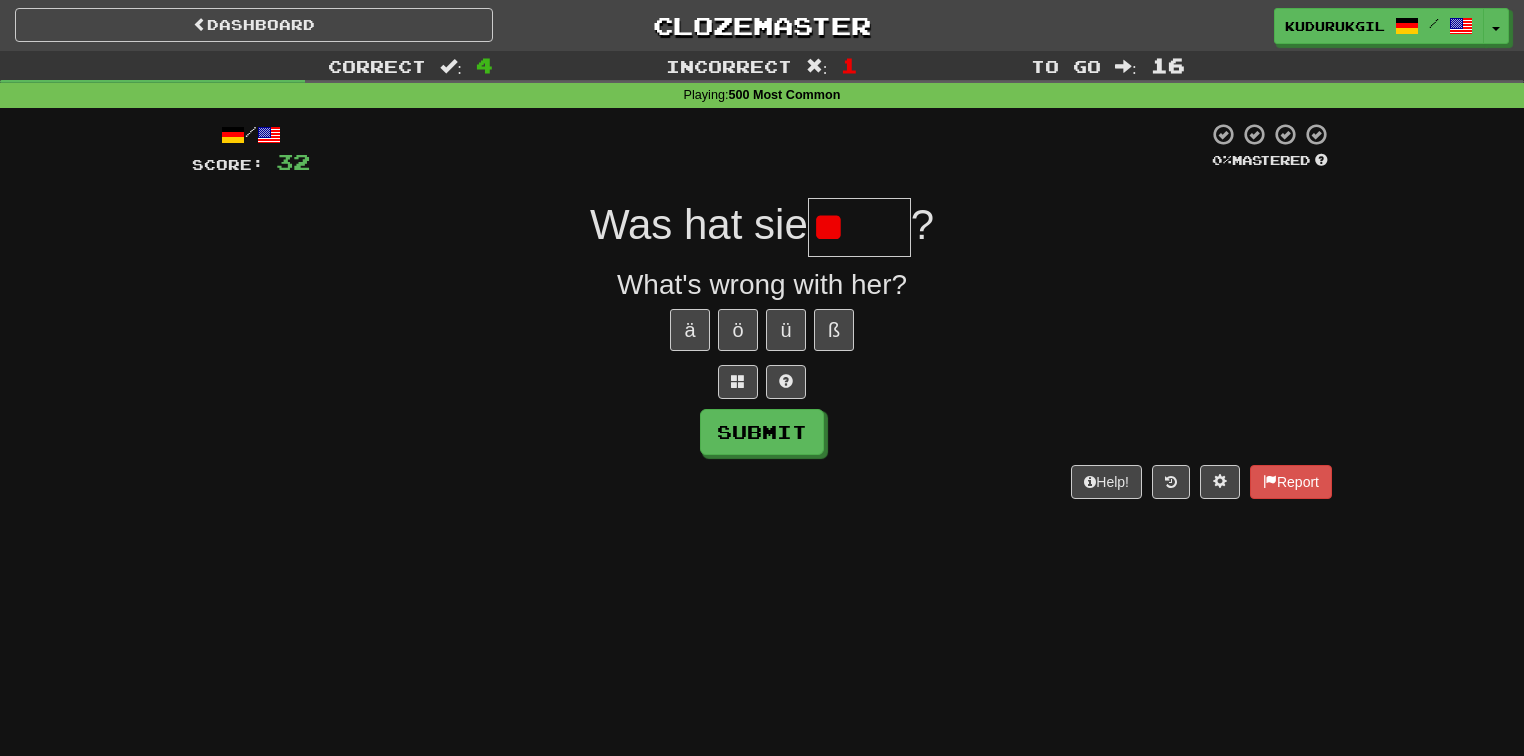 type on "*" 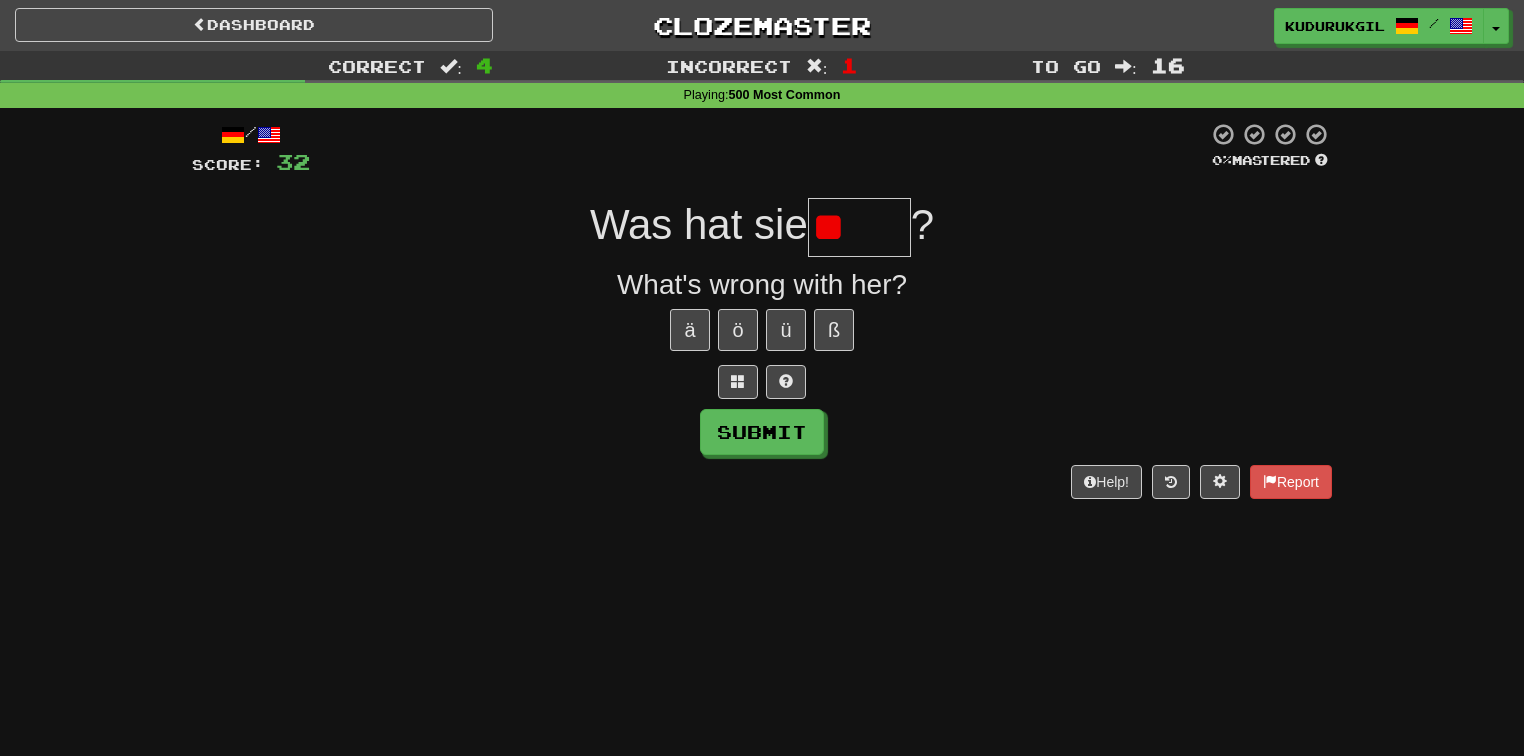 type on "*" 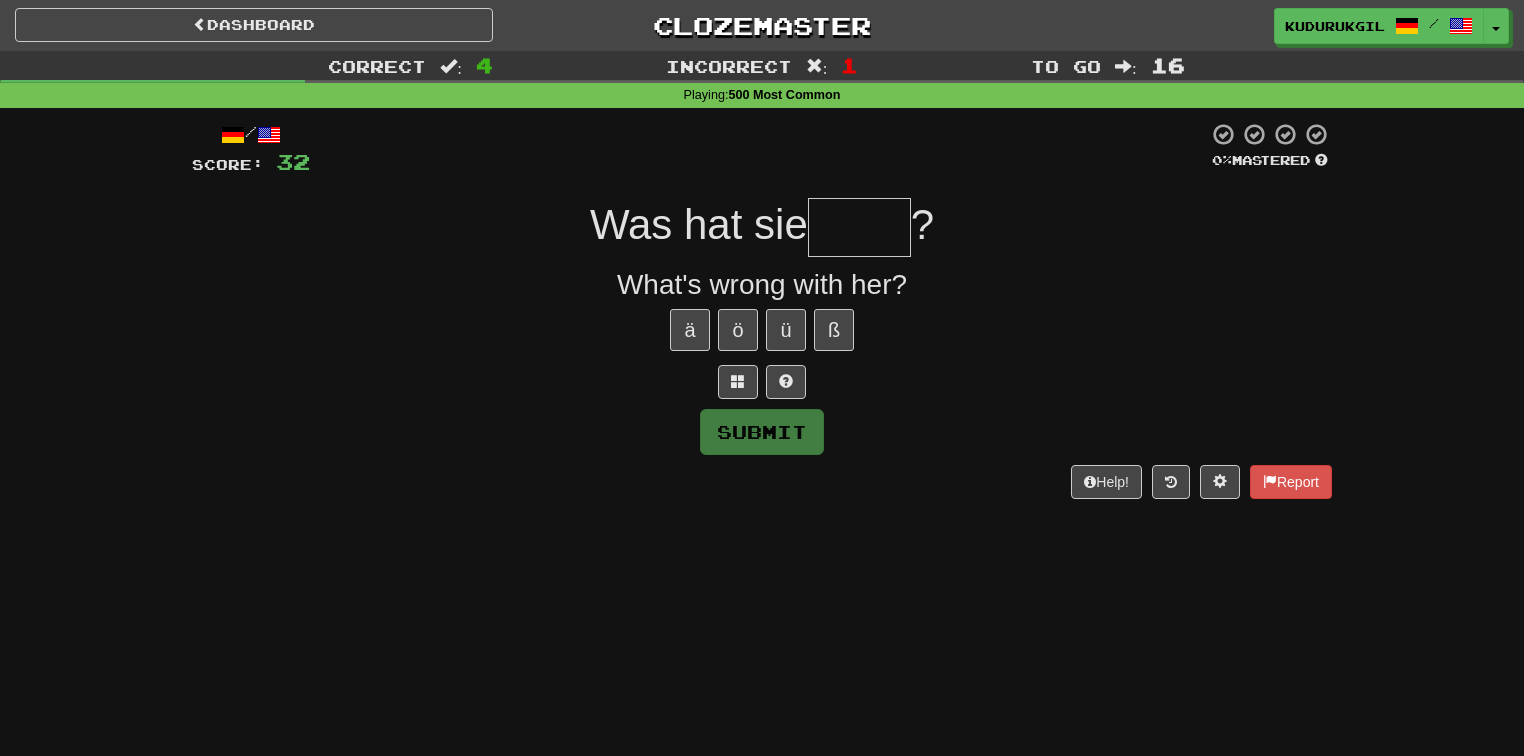 type on "*" 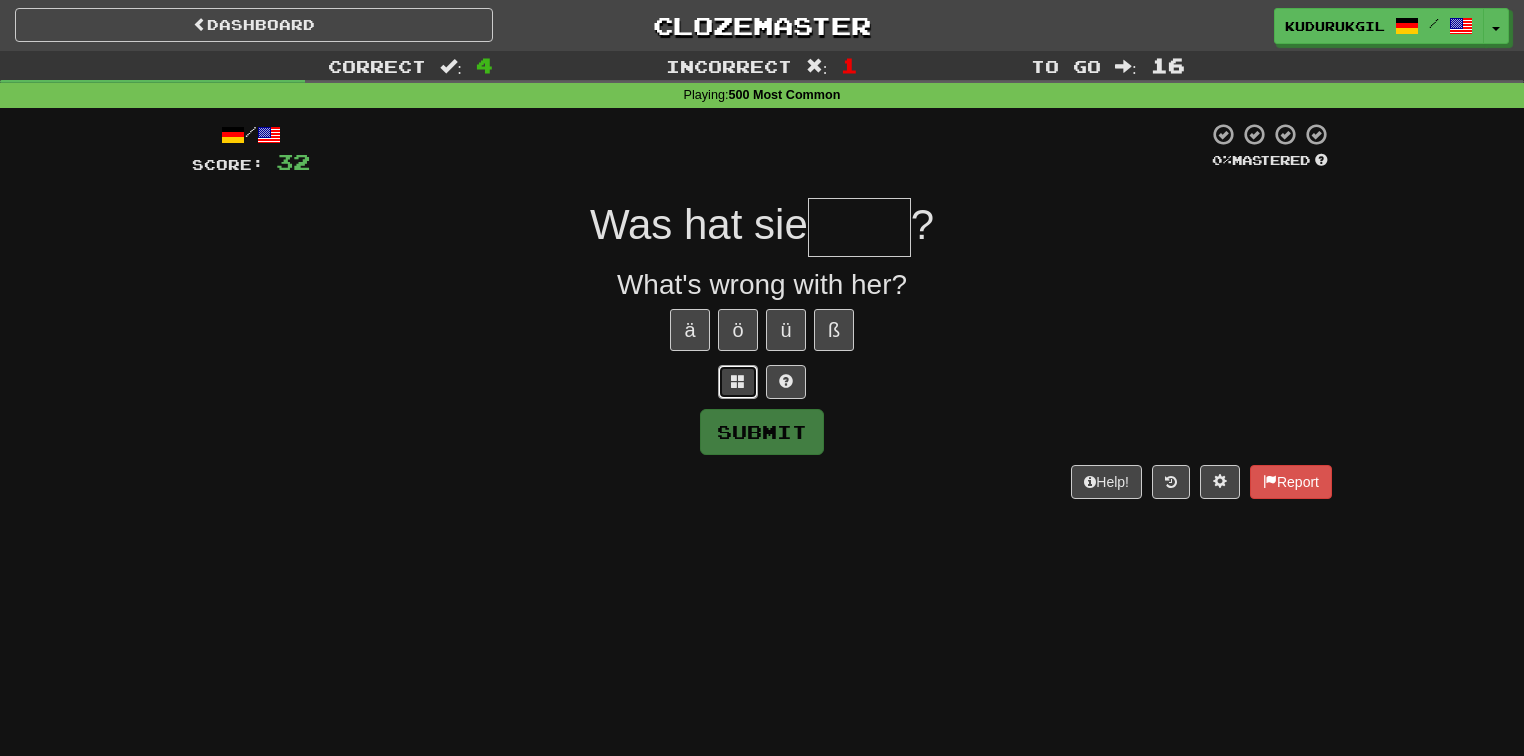 click at bounding box center [738, 382] 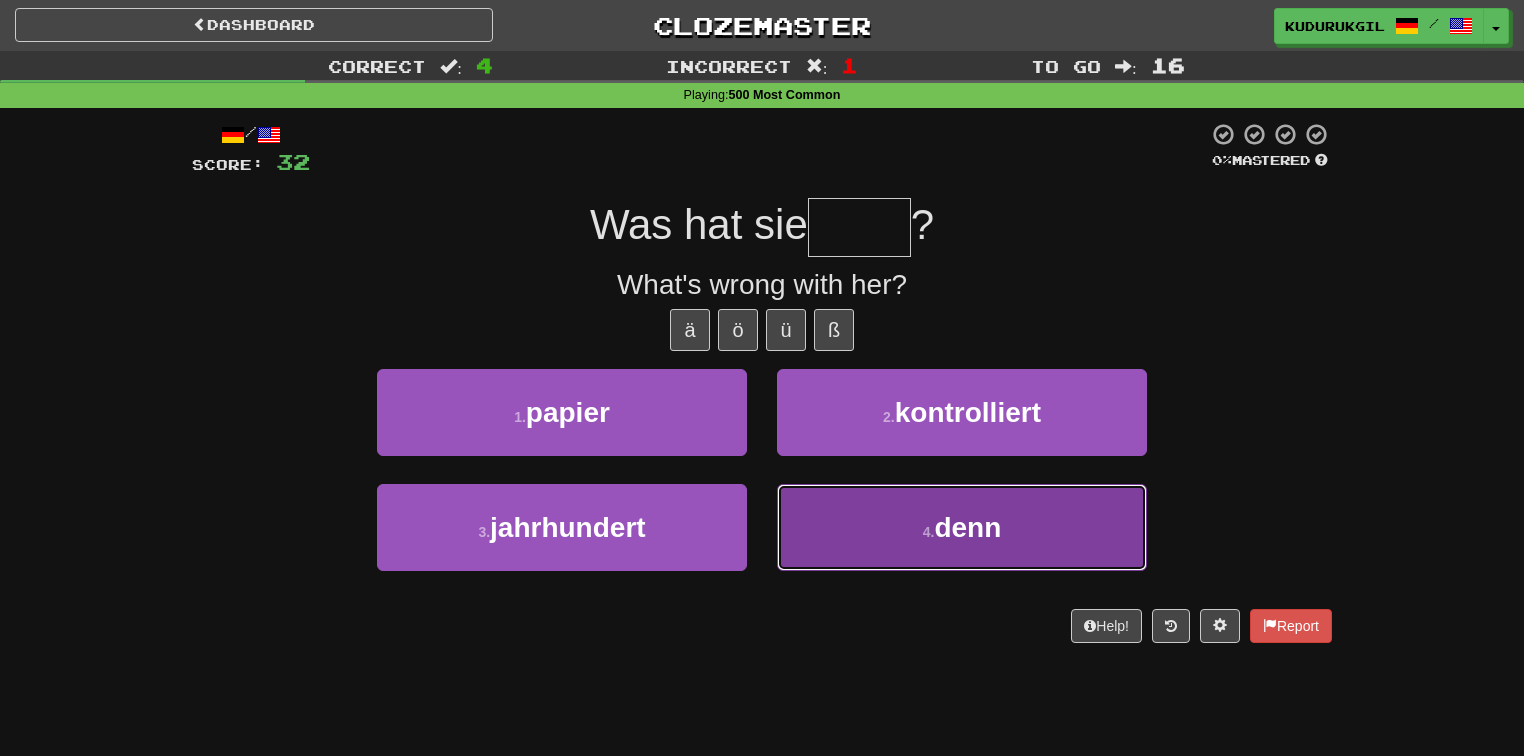 click on "4 .  denn" at bounding box center (962, 527) 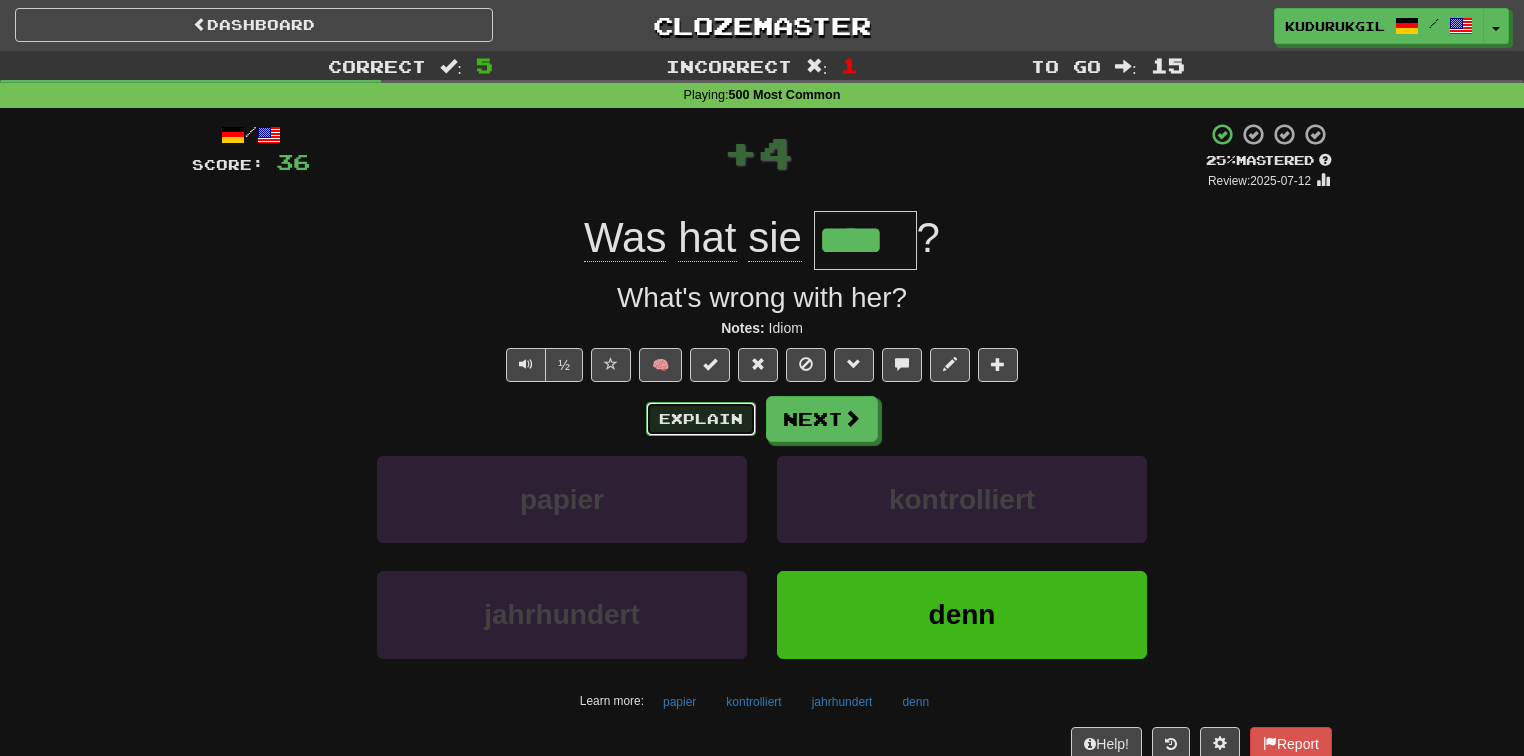 click on "Explain" at bounding box center (701, 419) 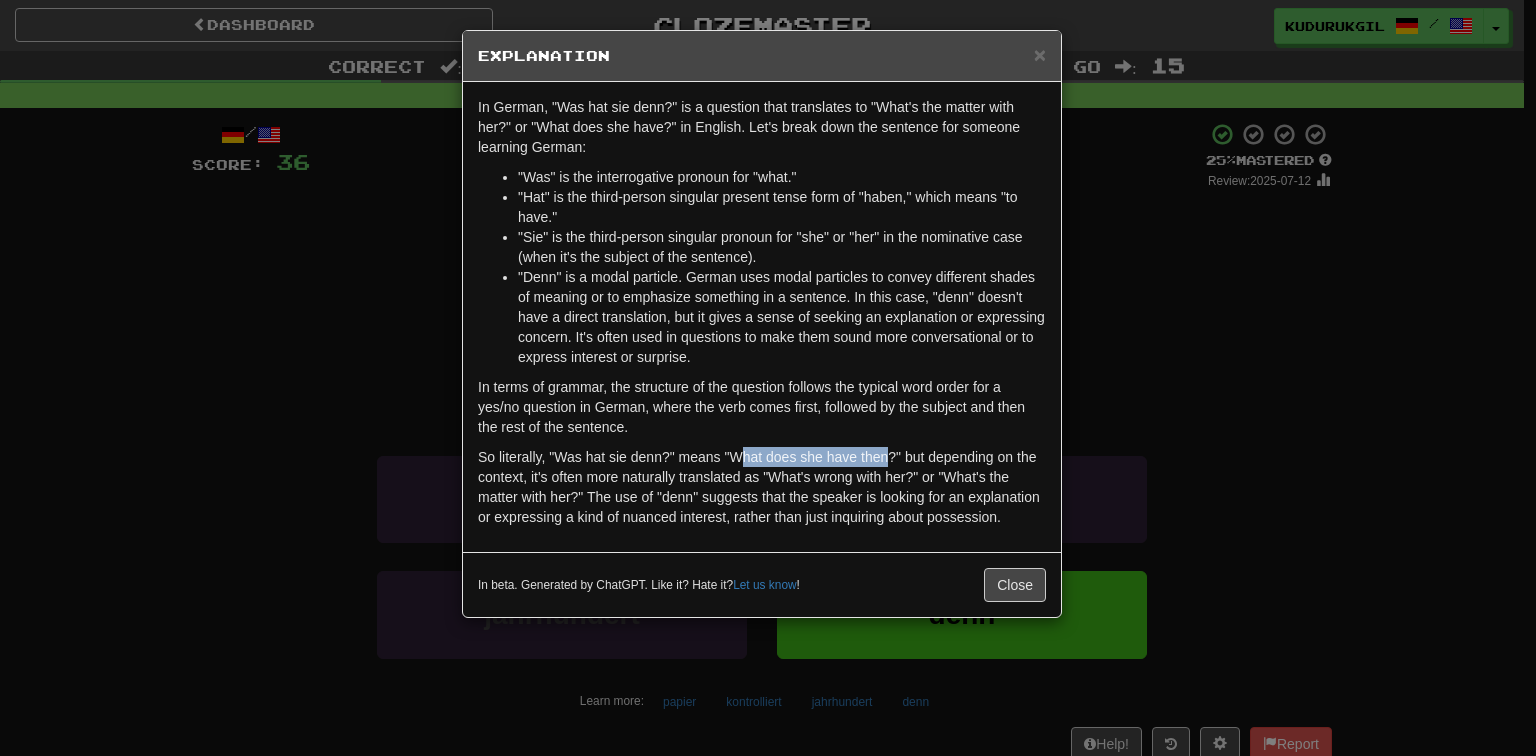 drag, startPoint x: 738, startPoint y: 452, endPoint x: 888, endPoint y: 455, distance: 150.03 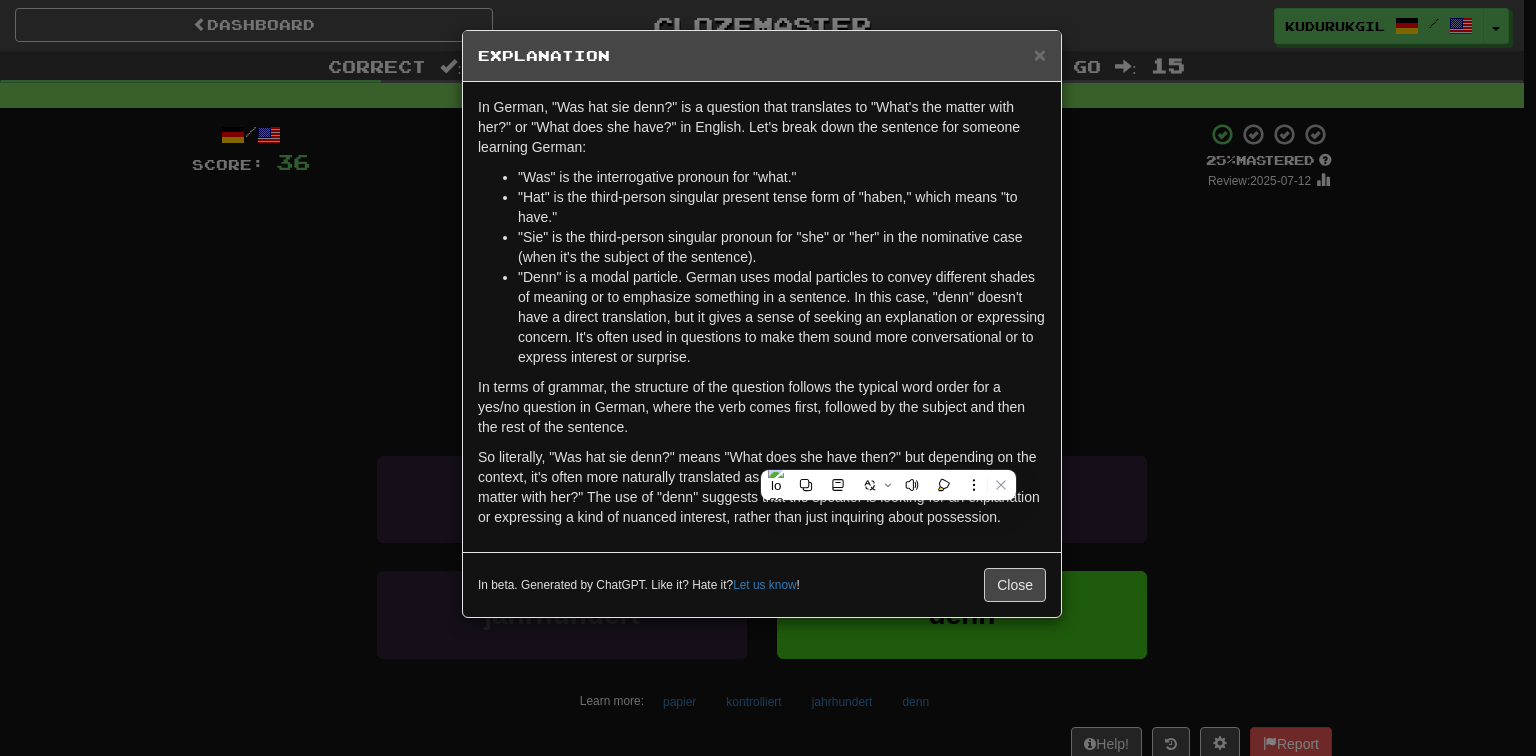 click on "In German, "Was hat sie denn?" is a question that translates to "What's the matter with her?" or "What does she have?" in English. Let's break down the sentence for someone learning German:
"Was" is the interrogative pronoun for "what."
"Hat" is the third-person singular present tense form of "haben," which means "to have."
"Sie" is the third-person singular pronoun for "she" or "her" in the nominative case (when it's the subject of the sentence).
"Denn" is a modal particle. German uses modal particles to convey different shades of meaning or to emphasize something in a sentence. In this case, "denn" doesn't have a direct translation, but it gives a sense of seeking an explanation or expressing concern. It's often used in questions to make them sound more conversational or to express interest or surprise." at bounding box center [762, 317] 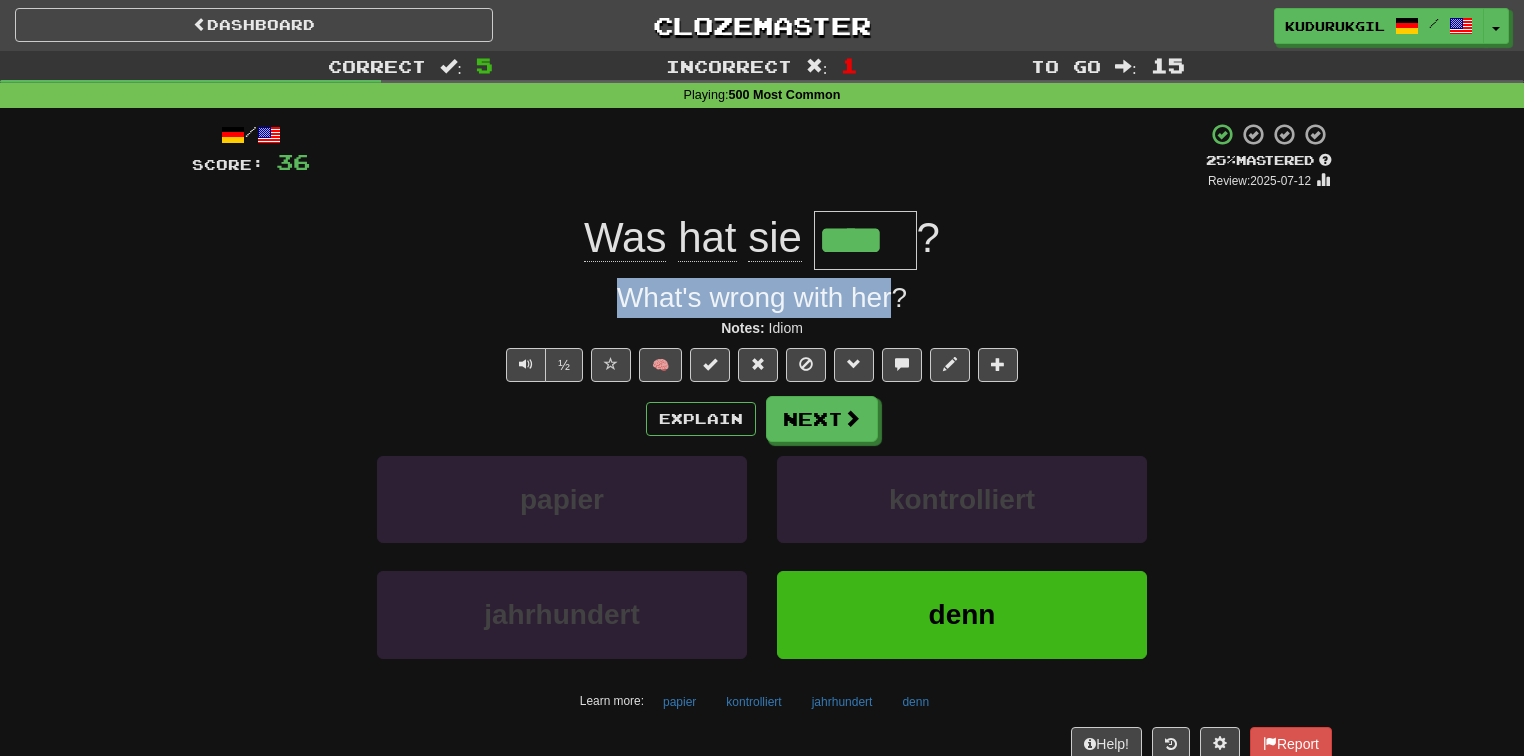 drag, startPoint x: 625, startPoint y: 295, endPoint x: 892, endPoint y: 307, distance: 267.26953 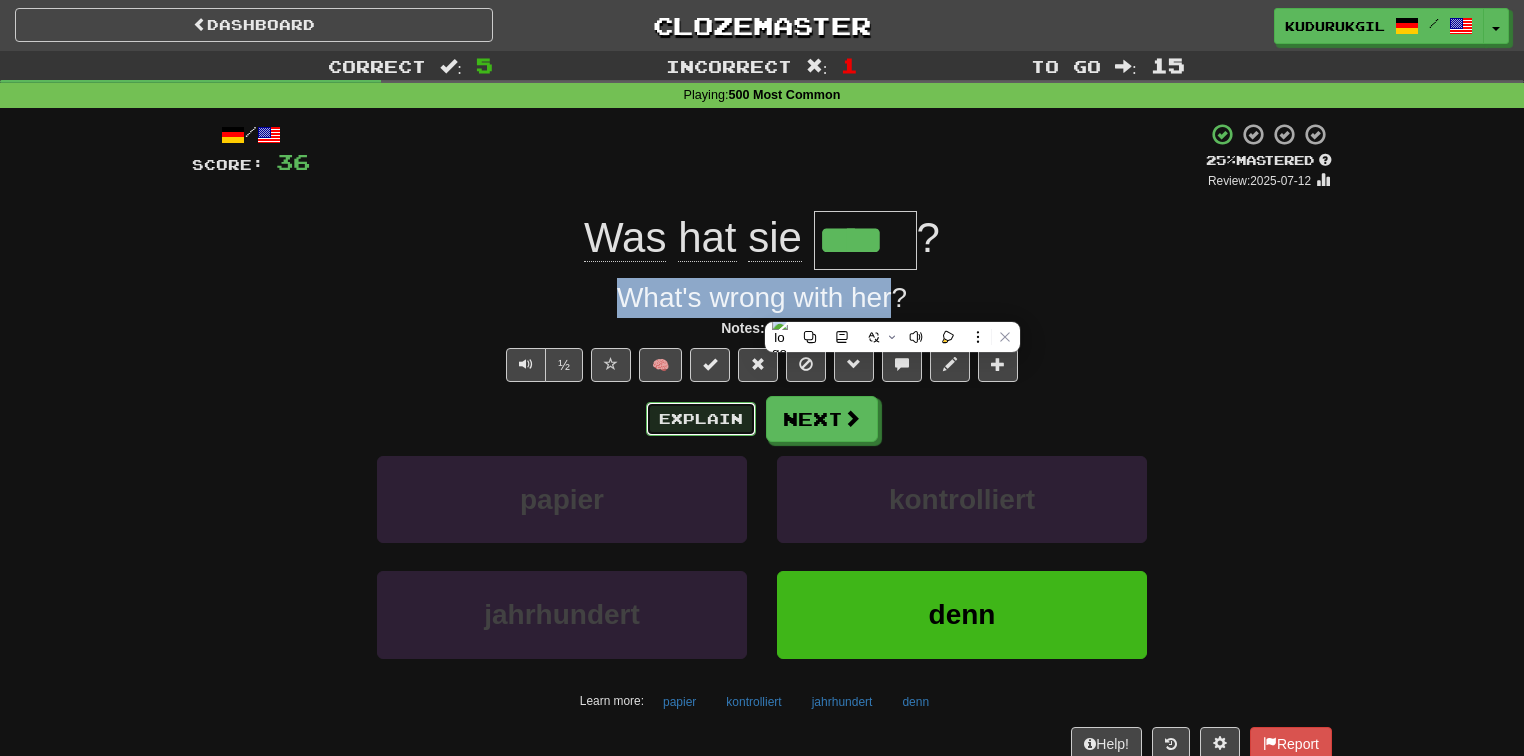 click on "Explain" at bounding box center [701, 419] 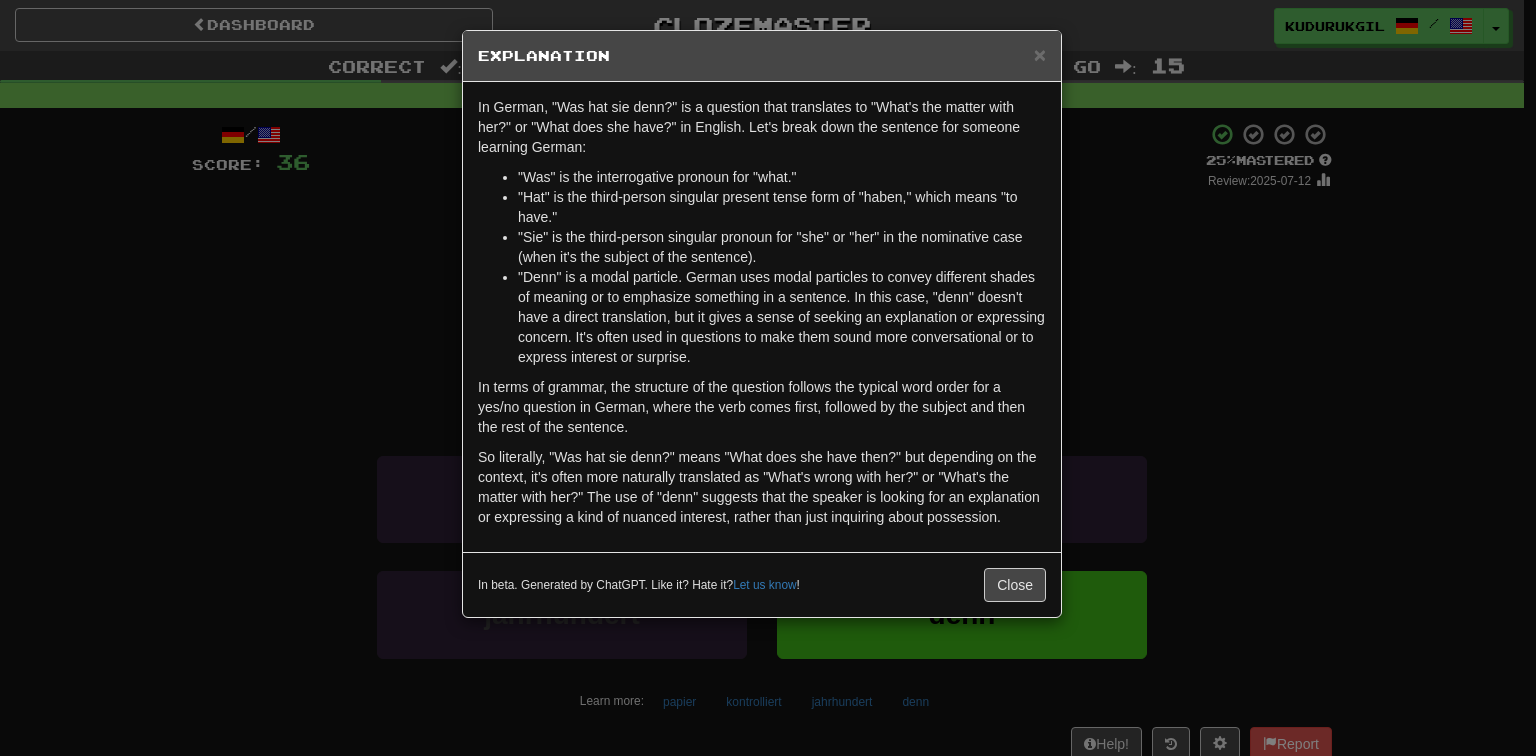 click on "× Explanation In German, "Was hat sie denn?" is a question that translates to "What's the matter with her?" or "What does she have?" in English. Let's break down the sentence for someone learning German:
"Was" is the interrogative pronoun for "what."
"Hat" is the third-person singular present tense form of "haben," which means "to have."
"Sie" is the third-person singular pronoun for "she" or "her" in the nominative case (when it's the subject of the sentence).
"Denn" is a modal particle. German uses modal particles to convey different shades of meaning or to emphasize something in a sentence. In this case, "denn" doesn't have a direct translation, but it gives a sense of seeking an explanation or expressing concern. It's often used in questions to make them sound more conversational or to express interest or surprise.
In beta. Generated by ChatGPT. Like it? Hate it?  Let us know ! Close" at bounding box center (768, 378) 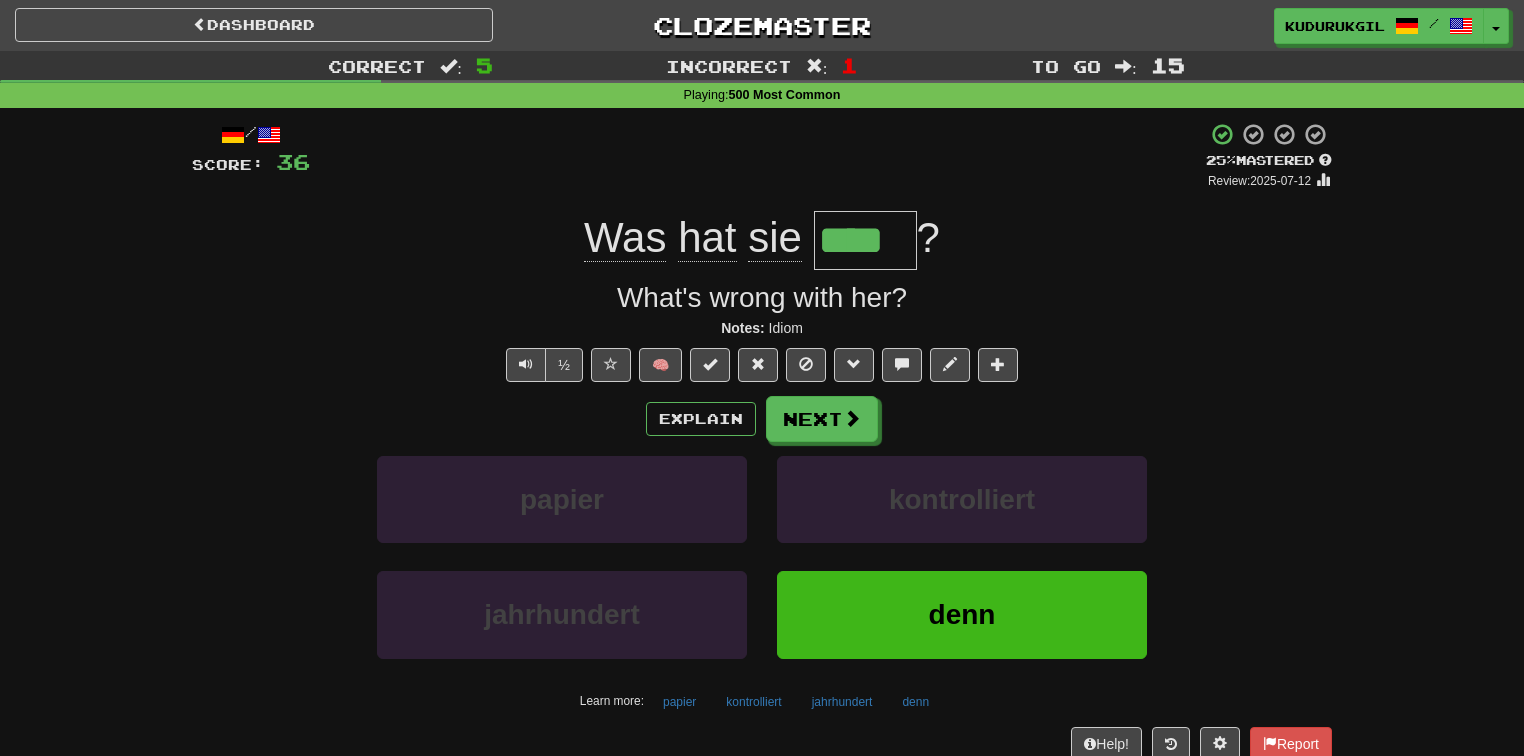 click on "Was   hat   sie   **** ?" at bounding box center [762, 240] 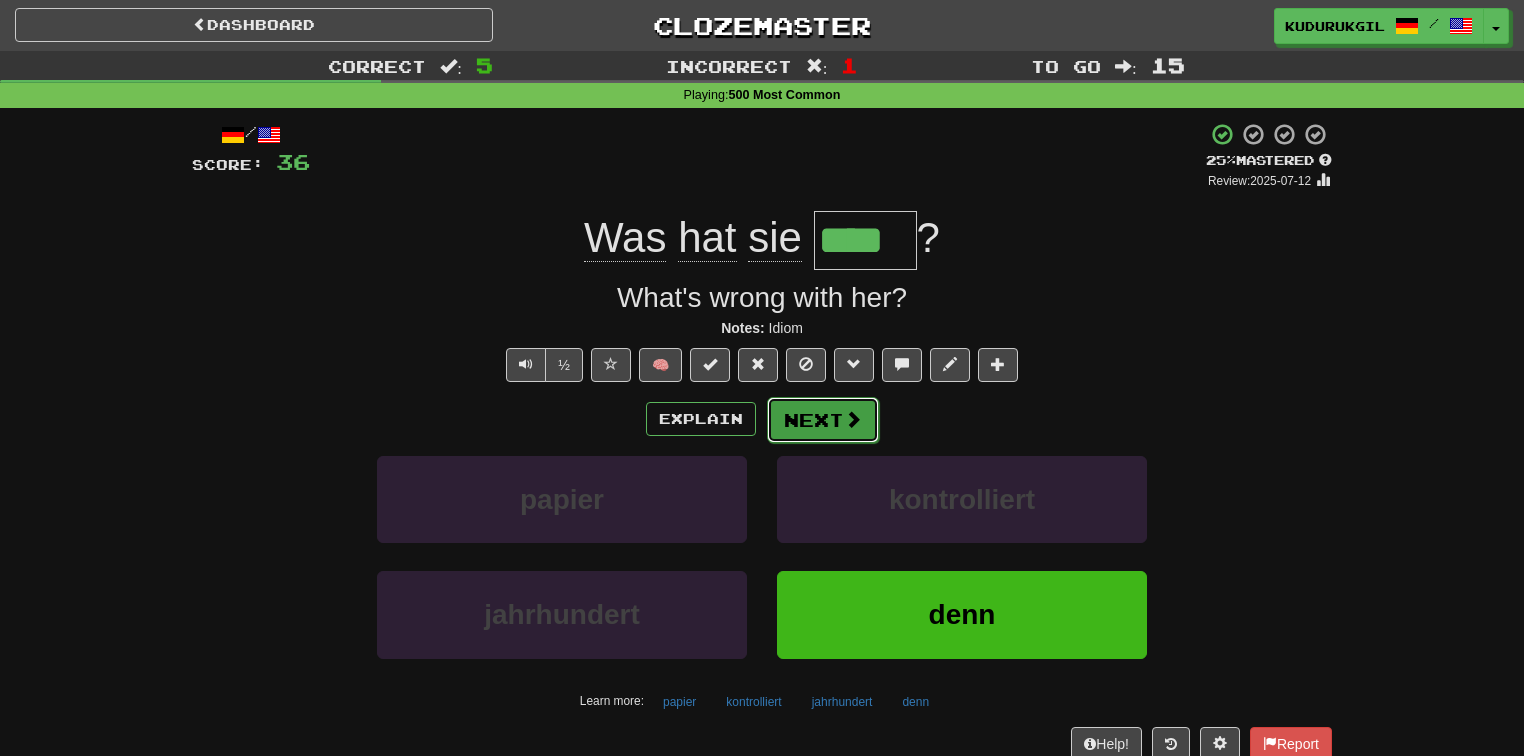 click on "Next" at bounding box center (823, 420) 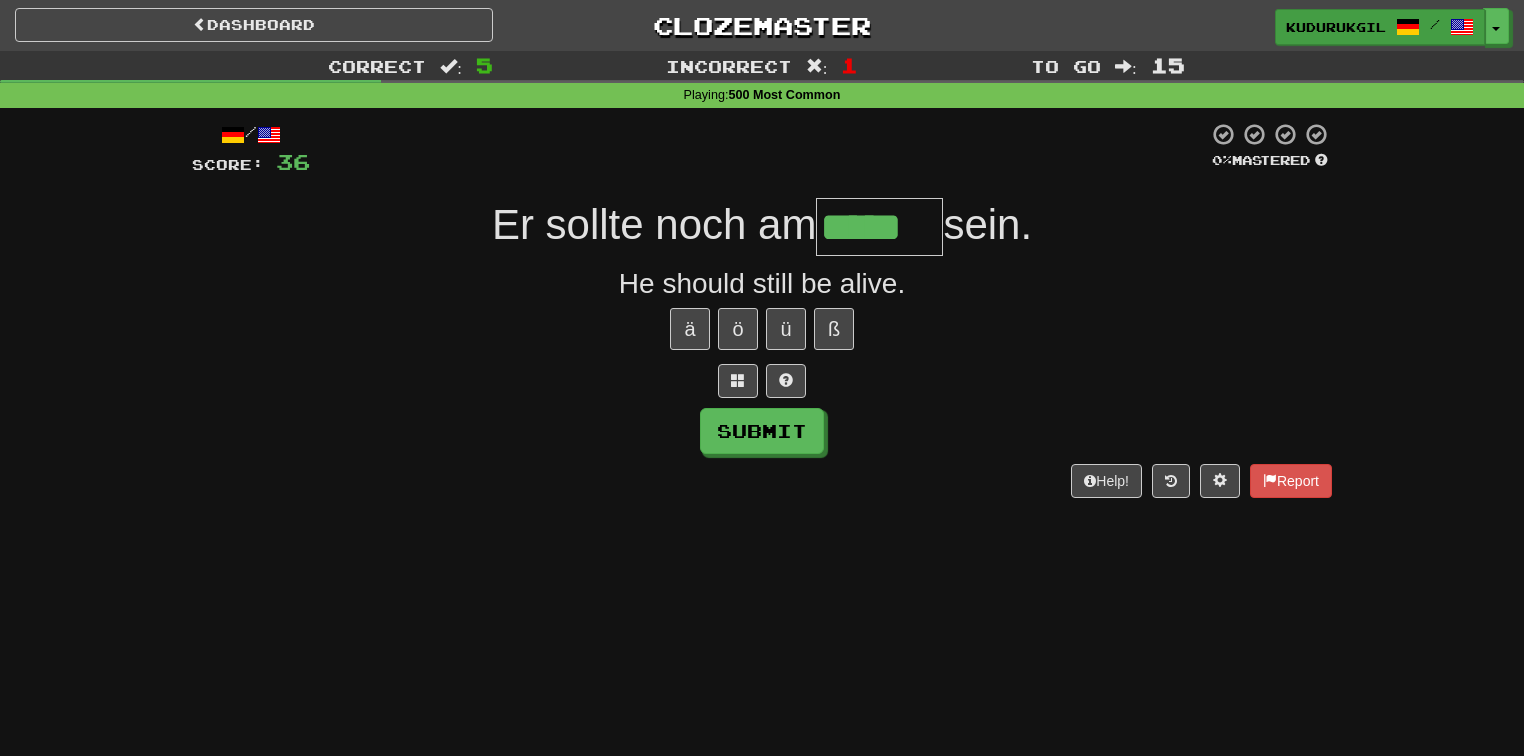 scroll, scrollTop: 0, scrollLeft: 0, axis: both 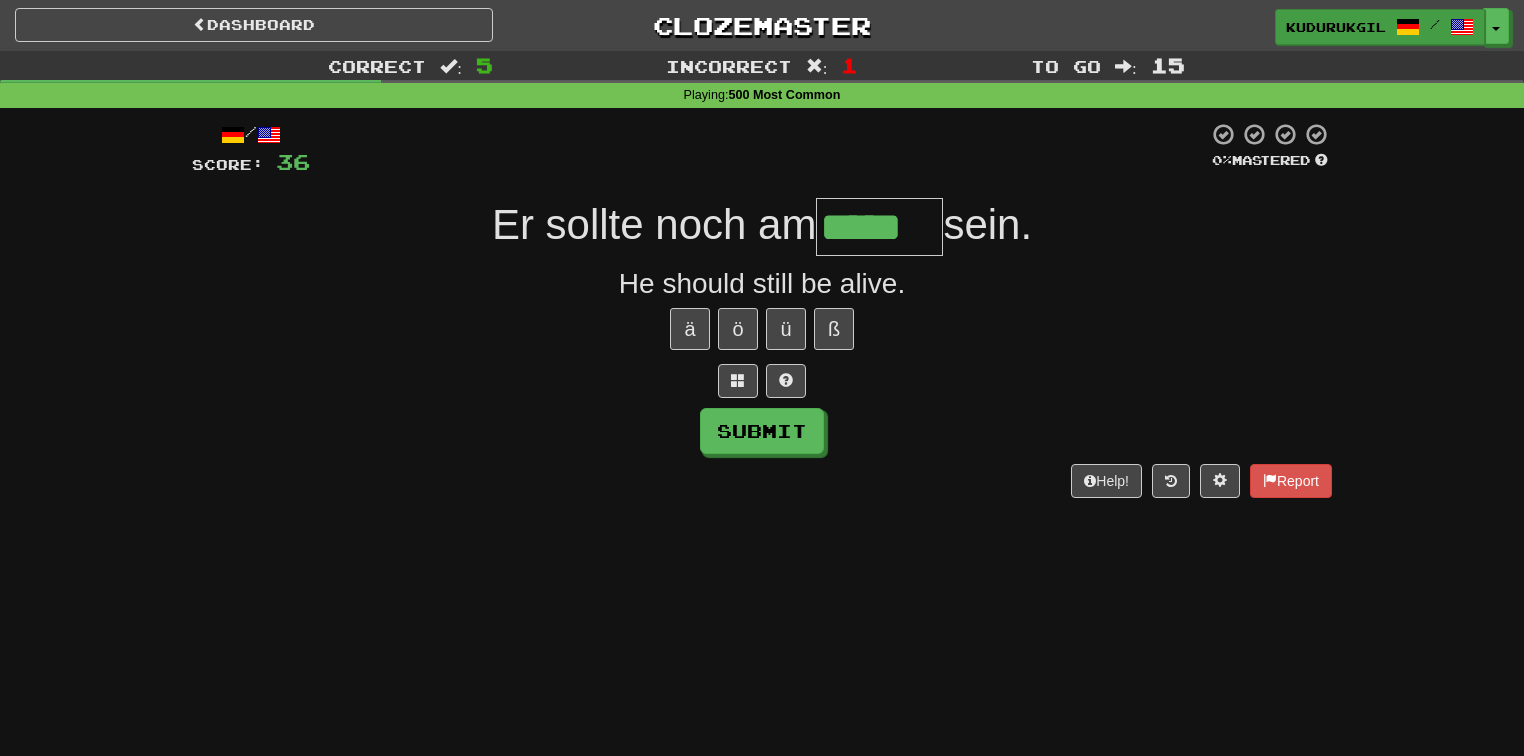 type on "*****" 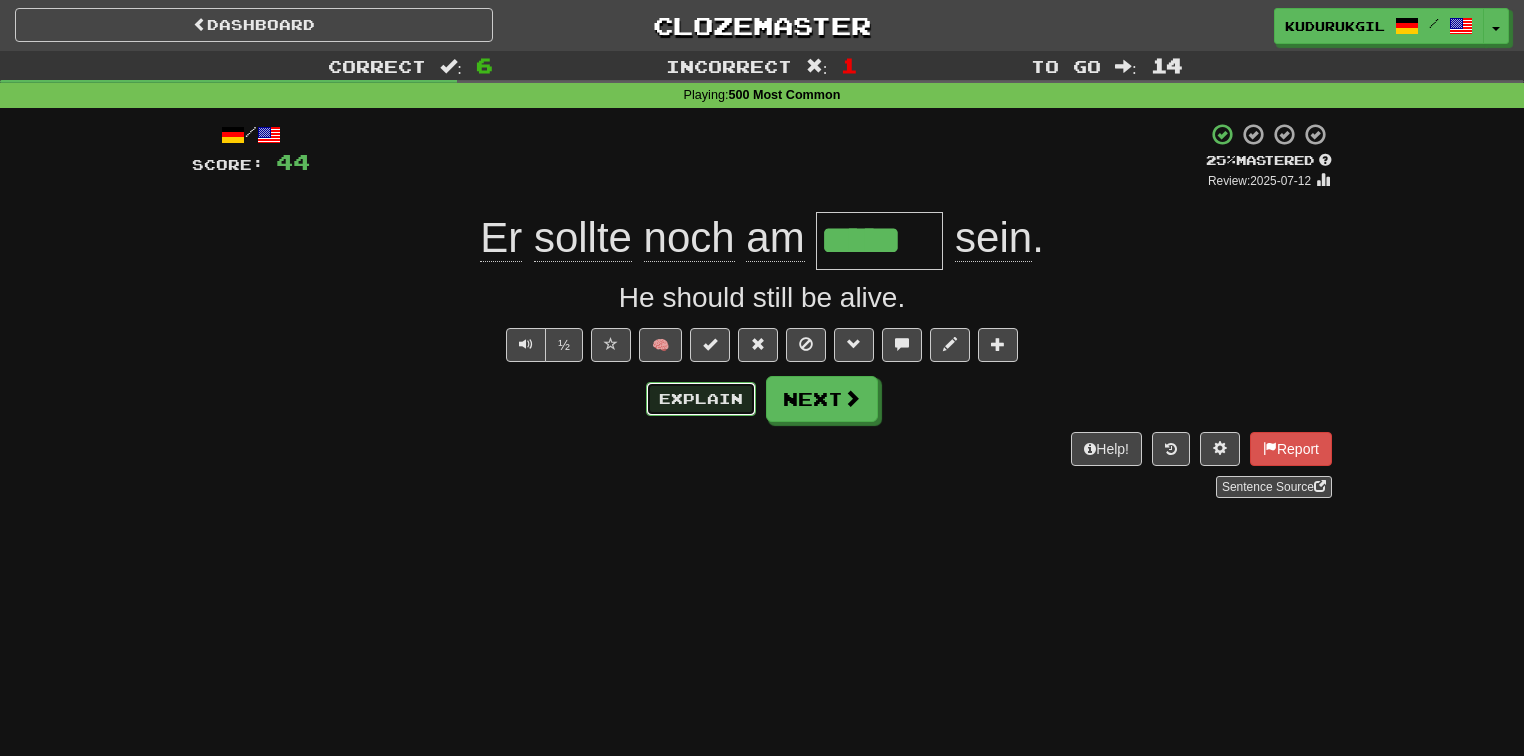 click on "Explain" at bounding box center [701, 399] 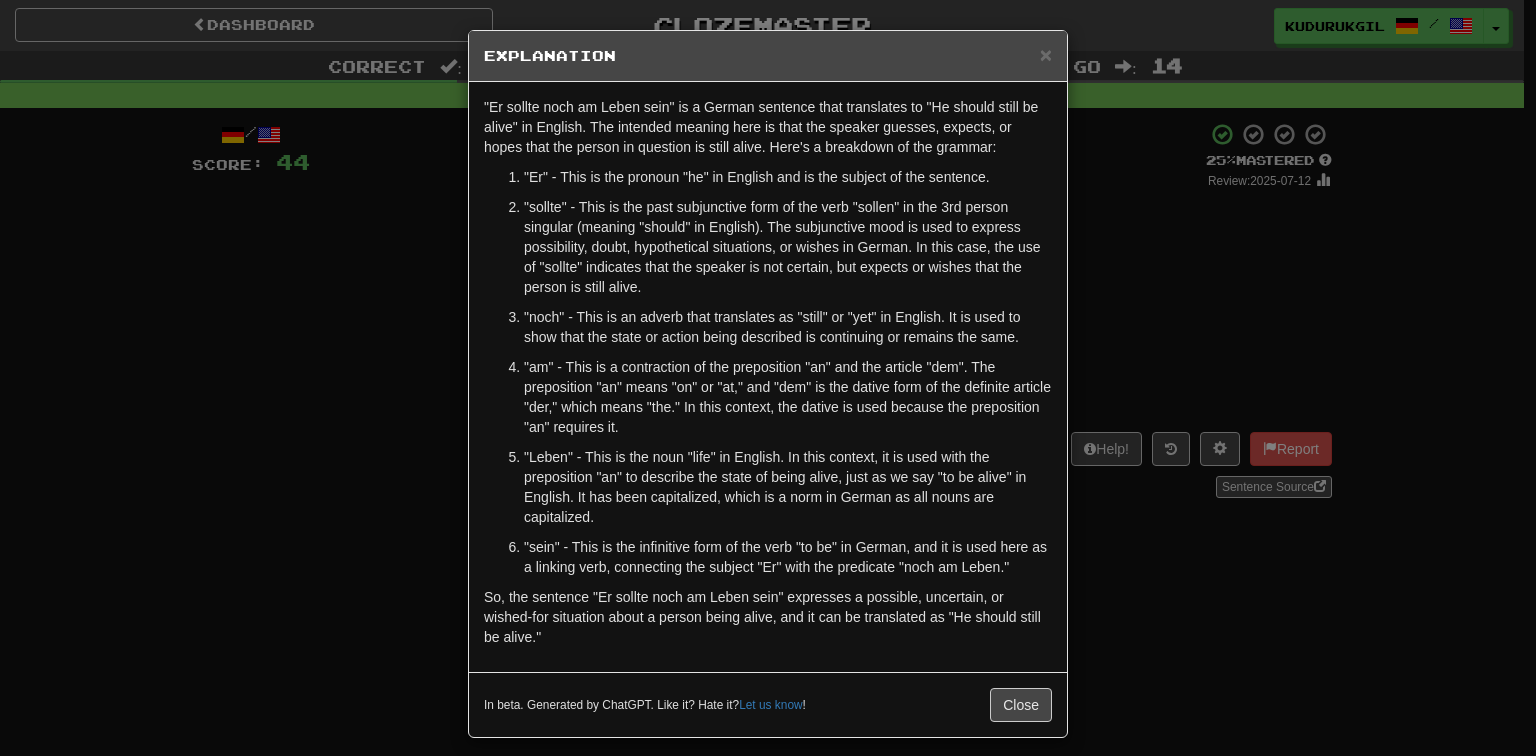 click on ""am" - This is a contraction of the preposition "an" and the article "dem". The preposition "an" means "on" or "at," and "dem" is the dative form of the definite article "der," which means "the." In this context, the dative is used because the preposition "an" requires it." at bounding box center (788, 397) 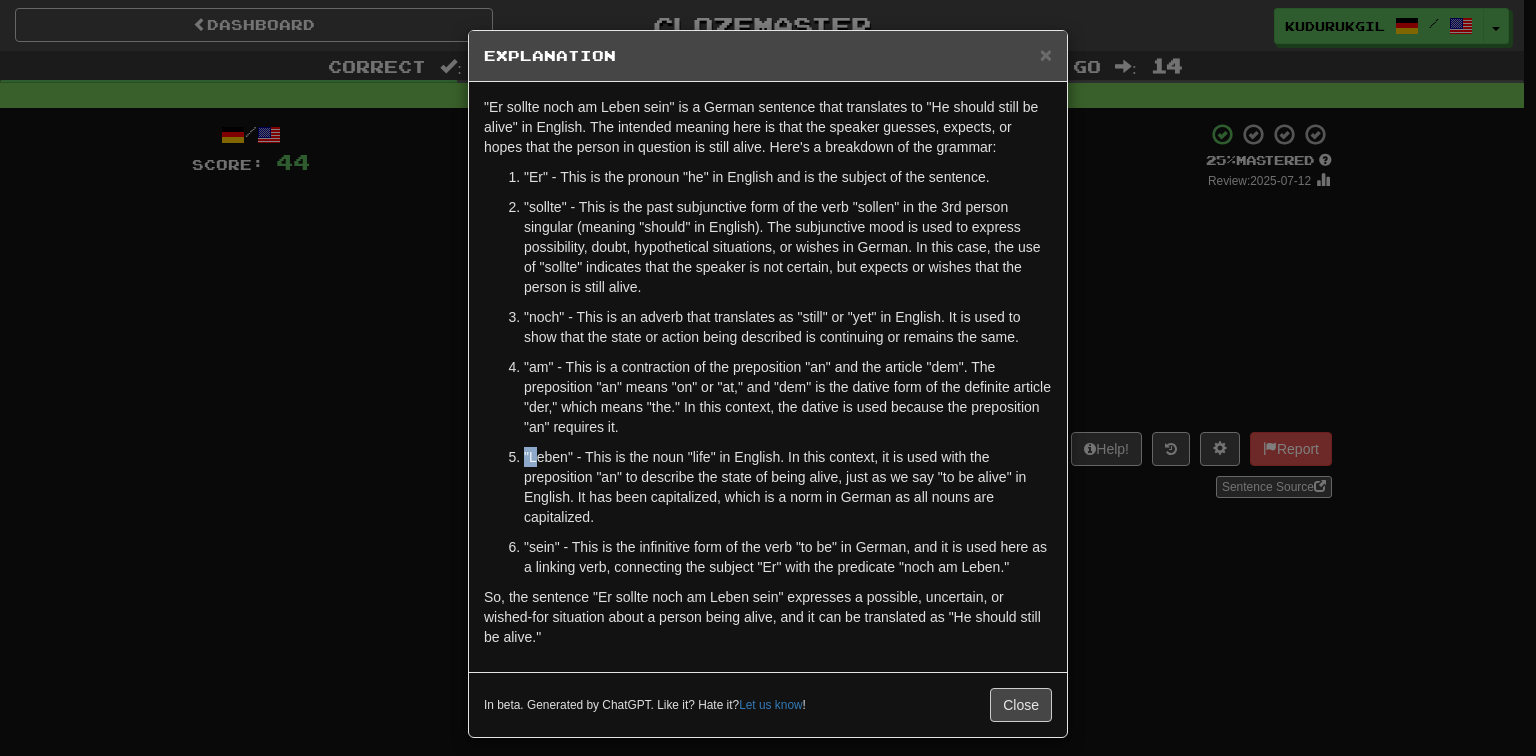 click on ""Leben" - This is the noun "life" in English. In this context, it is used with the preposition "an" to describe the state of being alive, just as we say "to be alive" in English. It has been capitalized, which is a norm in German as all nouns are capitalized." at bounding box center (788, 487) 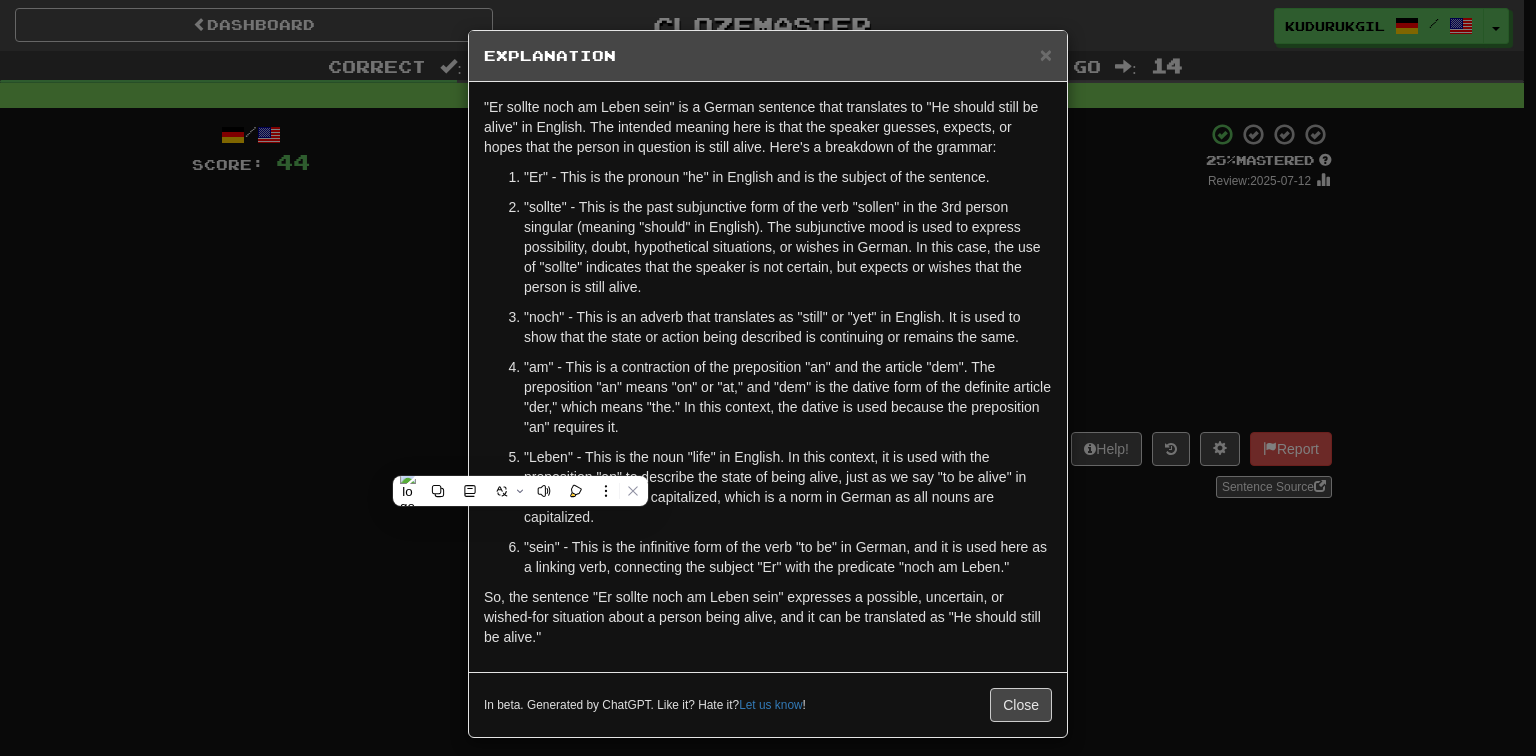 click on ""Leben" - This is the noun "life" in English. In this context, it is used with the preposition "an" to describe the state of being alive, just as we say "to be alive" in English. It has been capitalized, which is a norm in German as all nouns are capitalized." at bounding box center [788, 487] 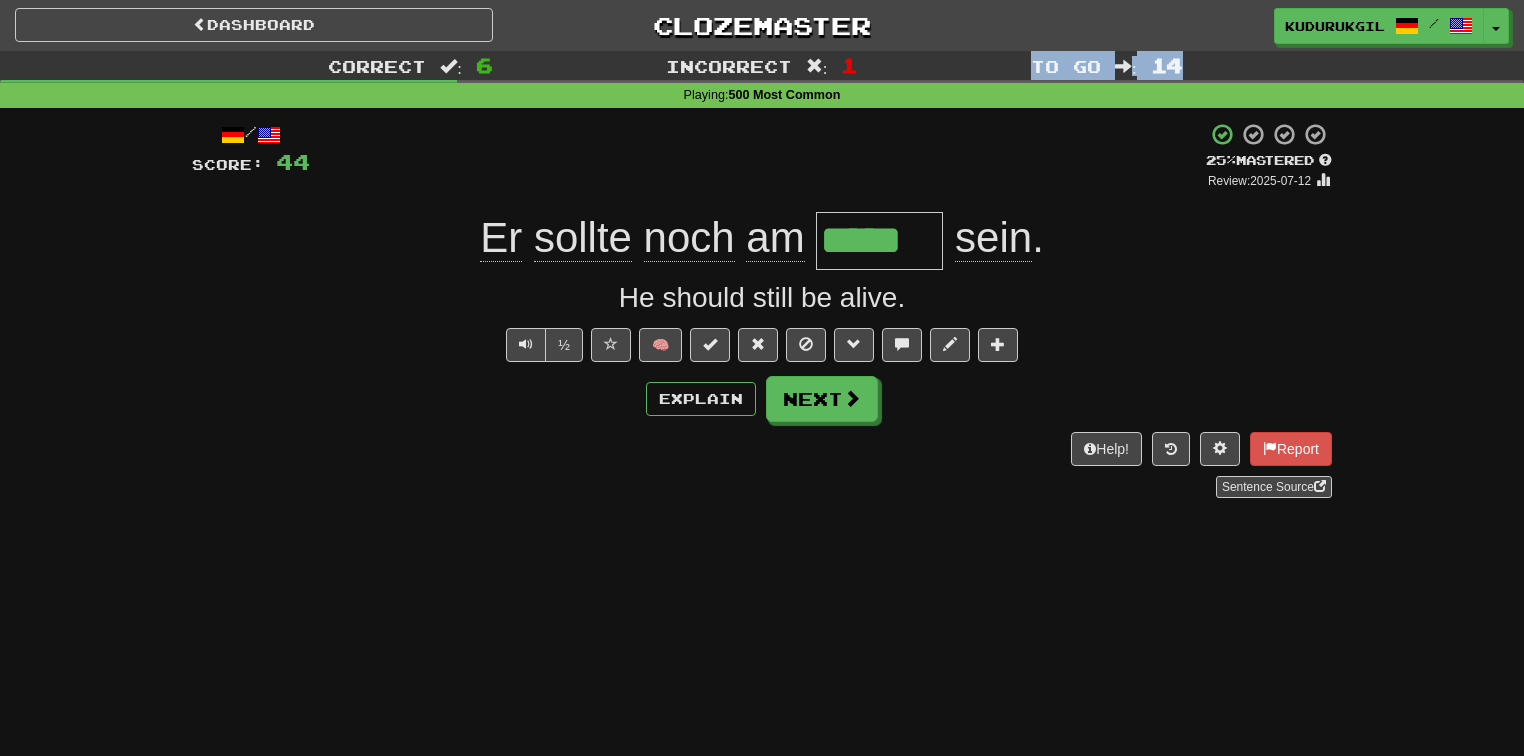 drag, startPoint x: 1031, startPoint y: 72, endPoint x: 1192, endPoint y: 67, distance: 161.07762 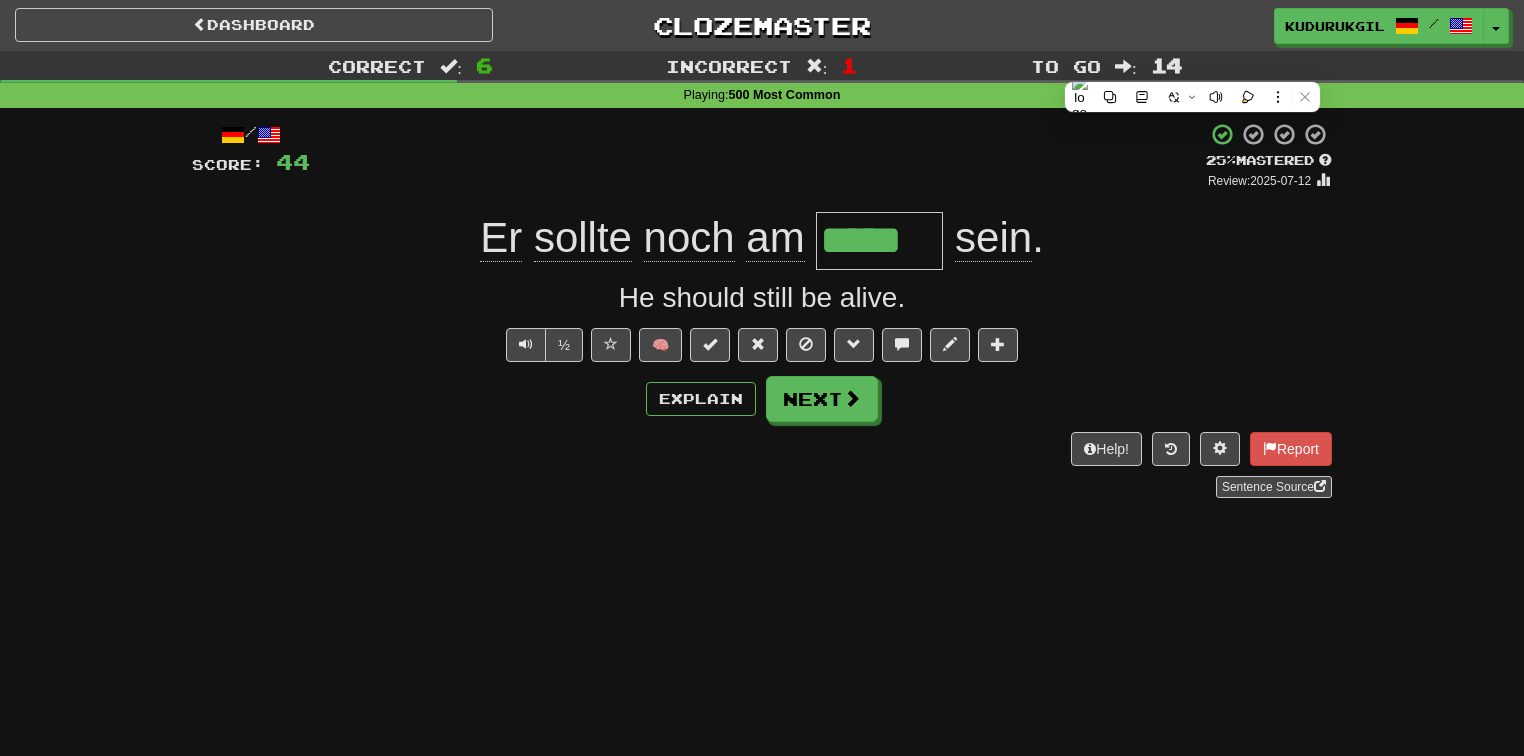 click on "+ 8" at bounding box center (758, 156) 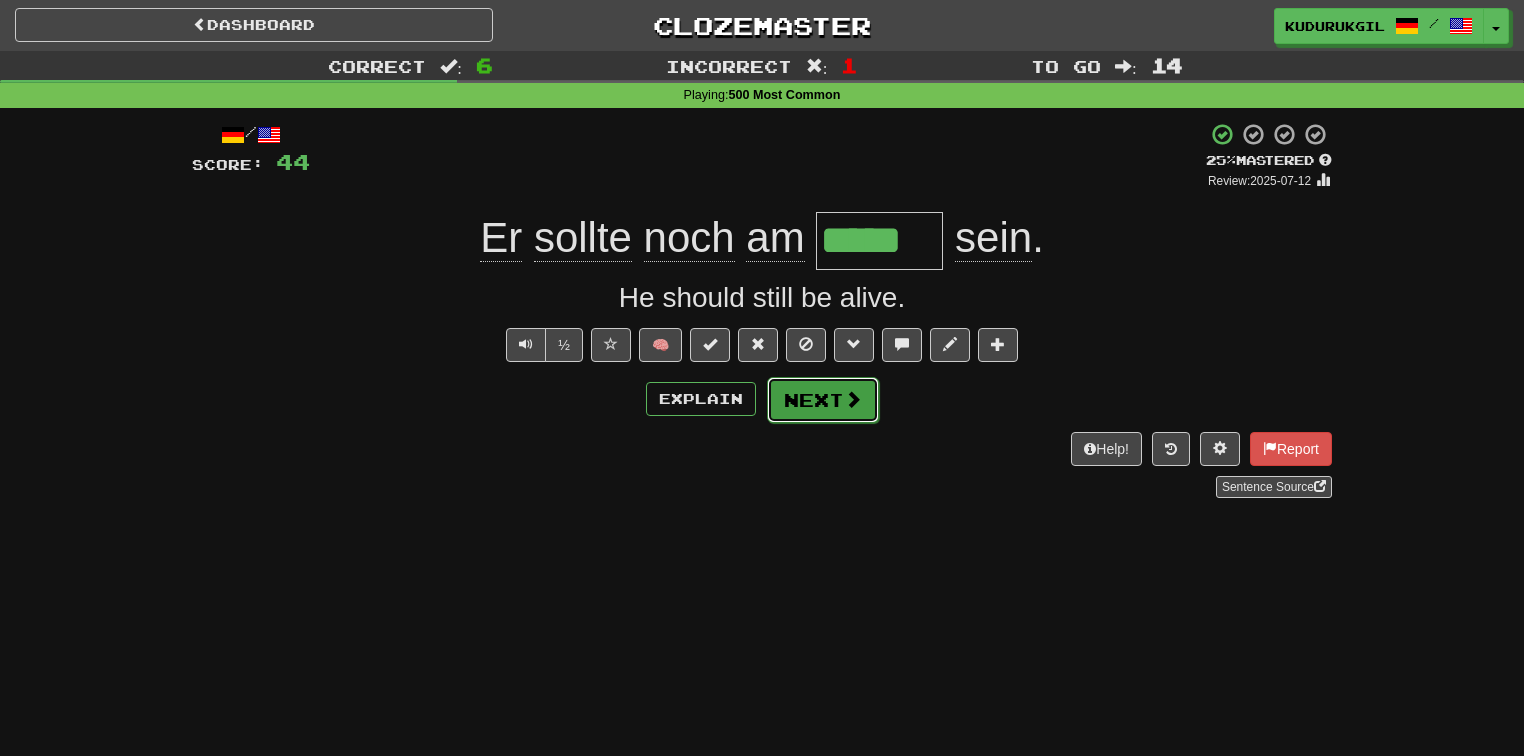 click at bounding box center [853, 399] 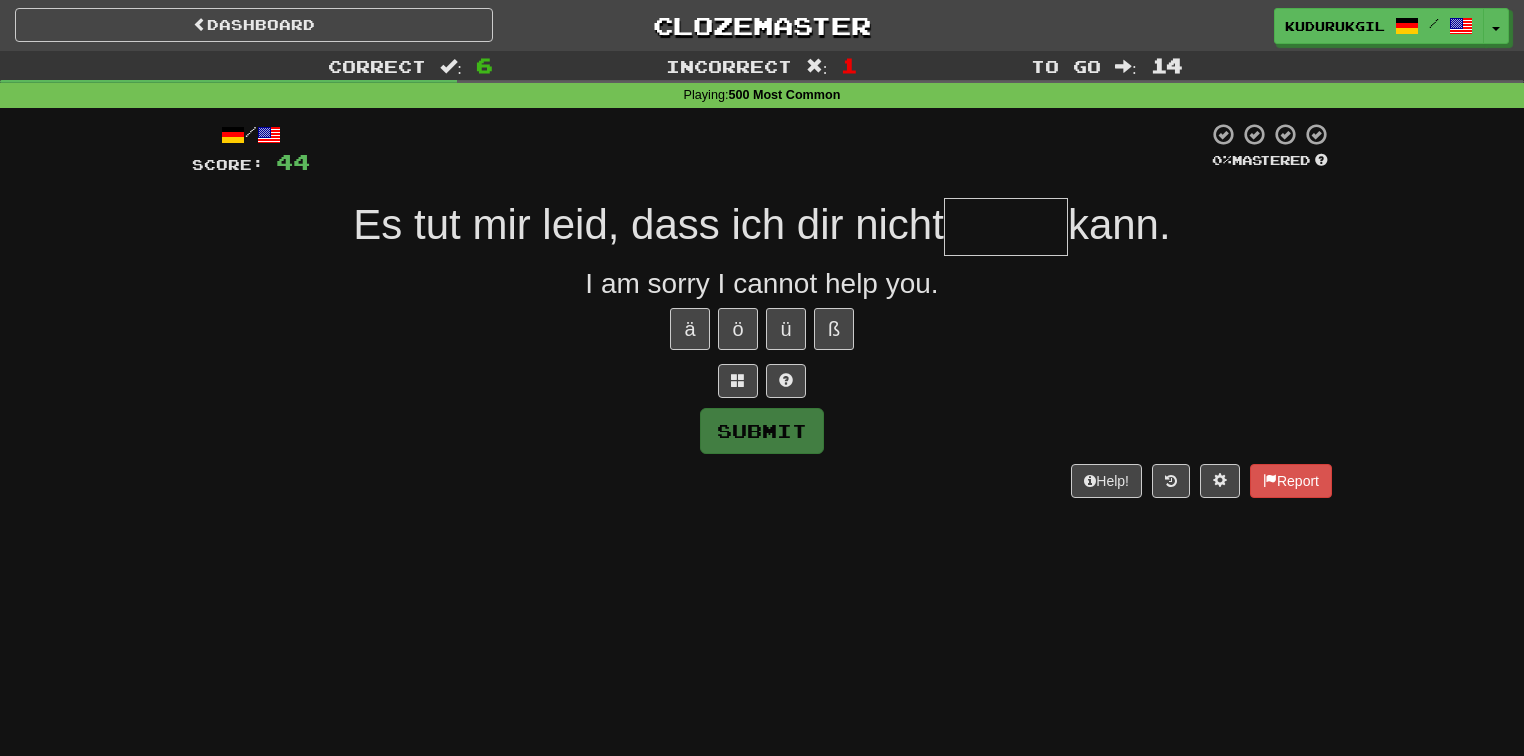 click at bounding box center [1006, 227] 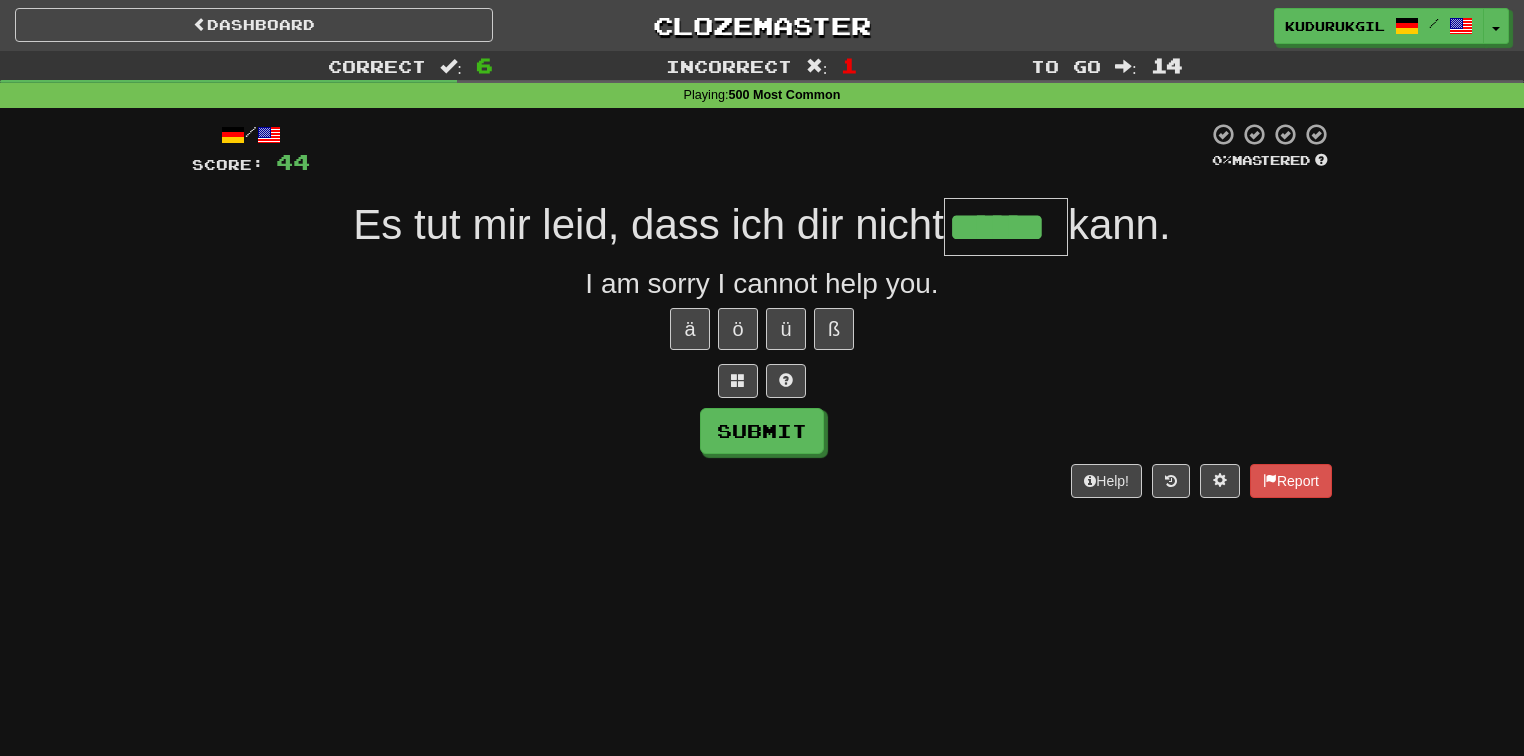 type on "******" 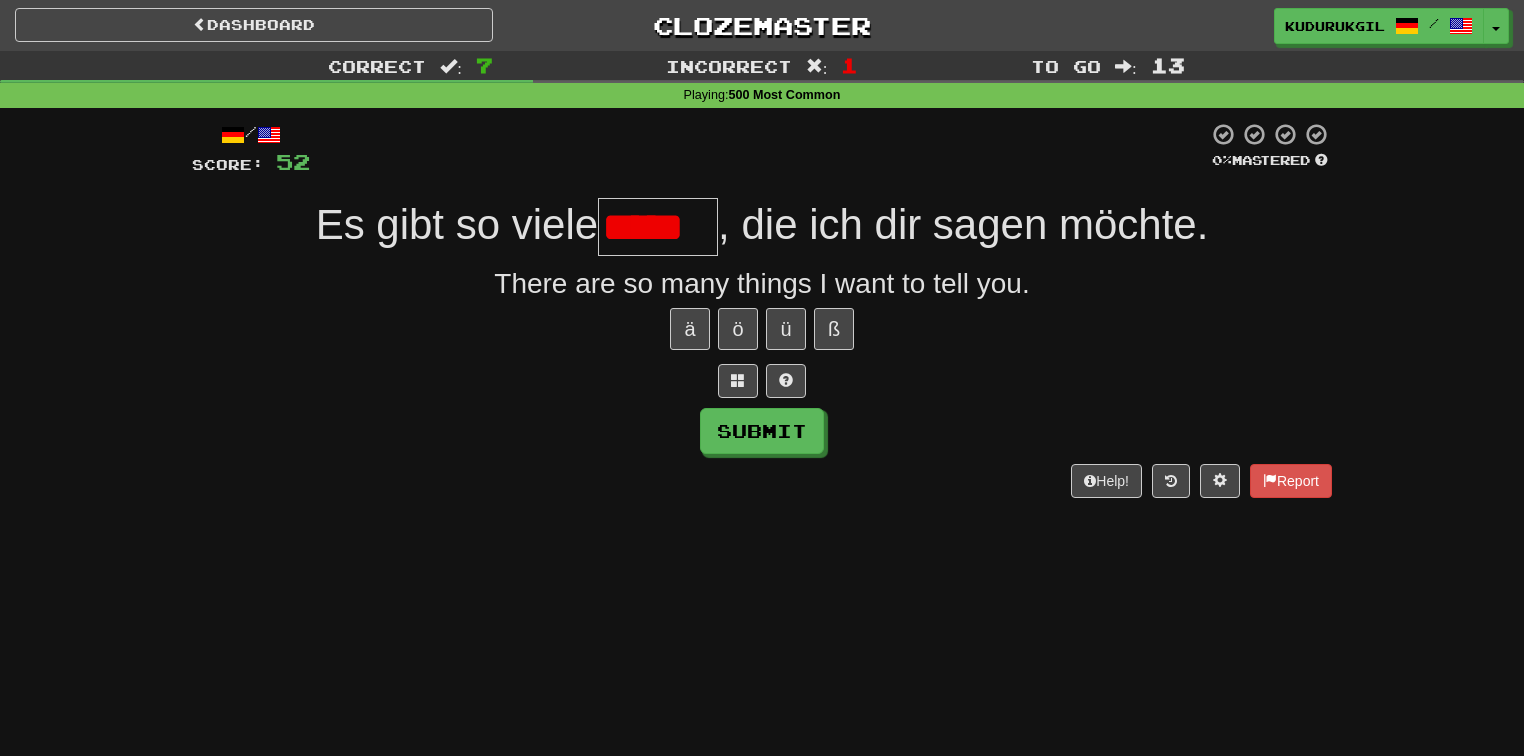 scroll, scrollTop: 0, scrollLeft: 0, axis: both 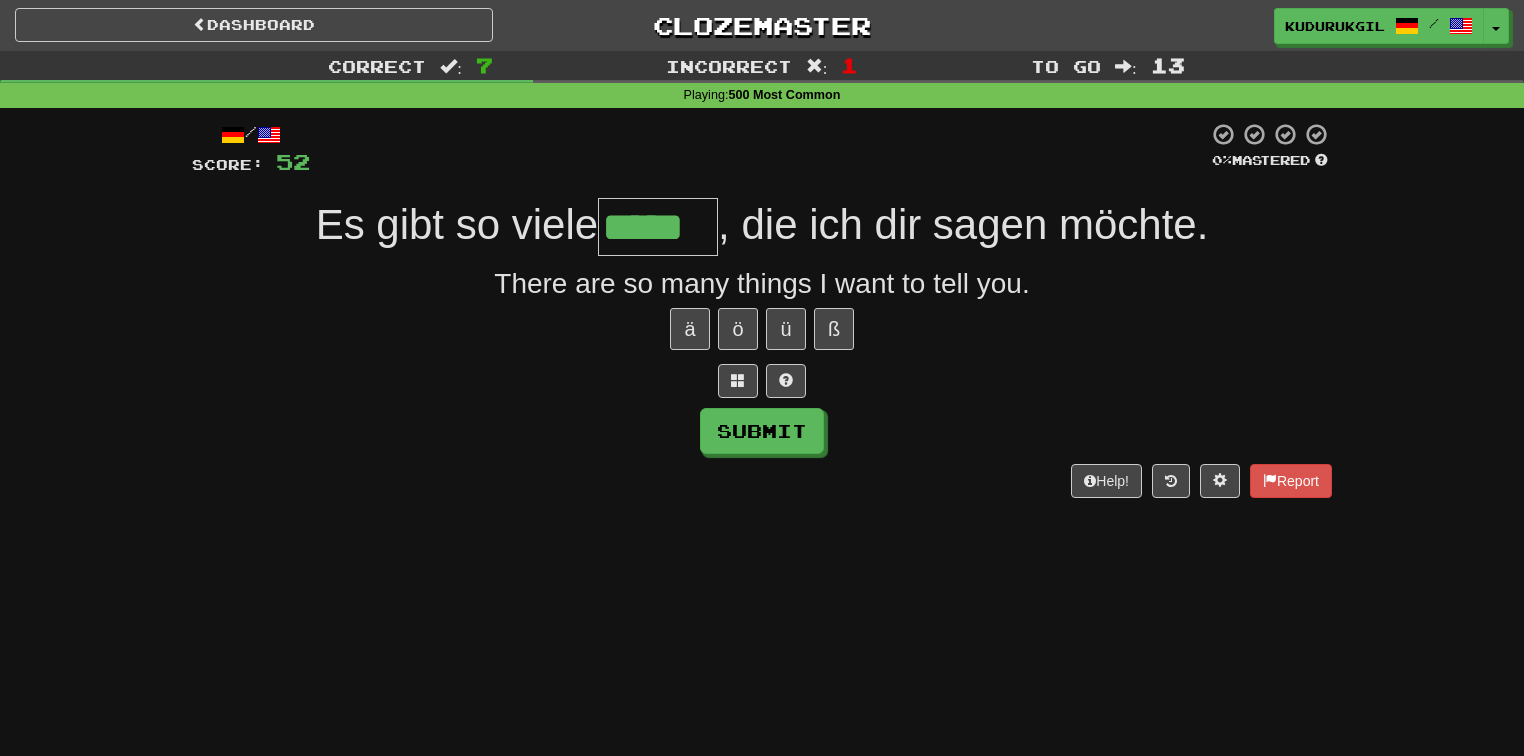 type on "*****" 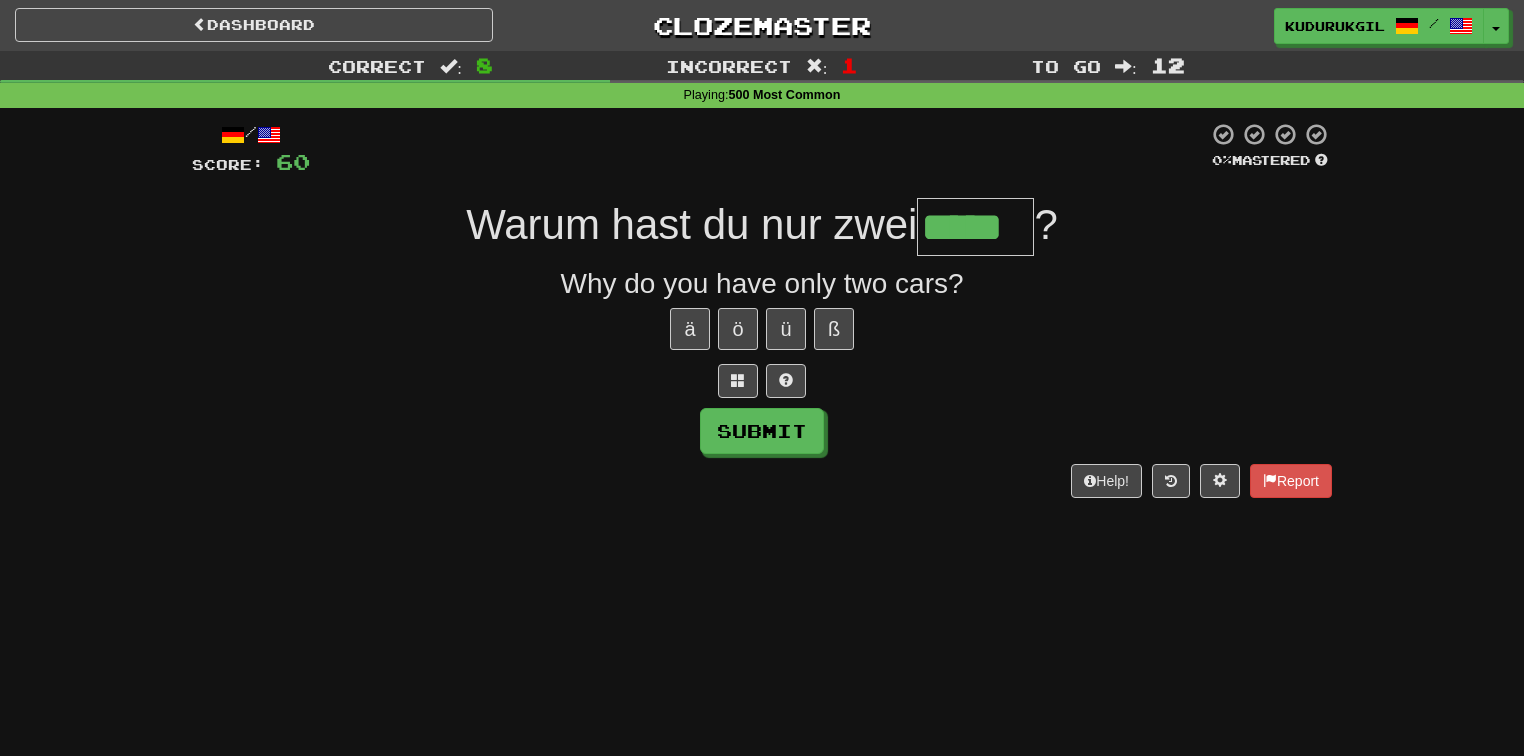 type on "*****" 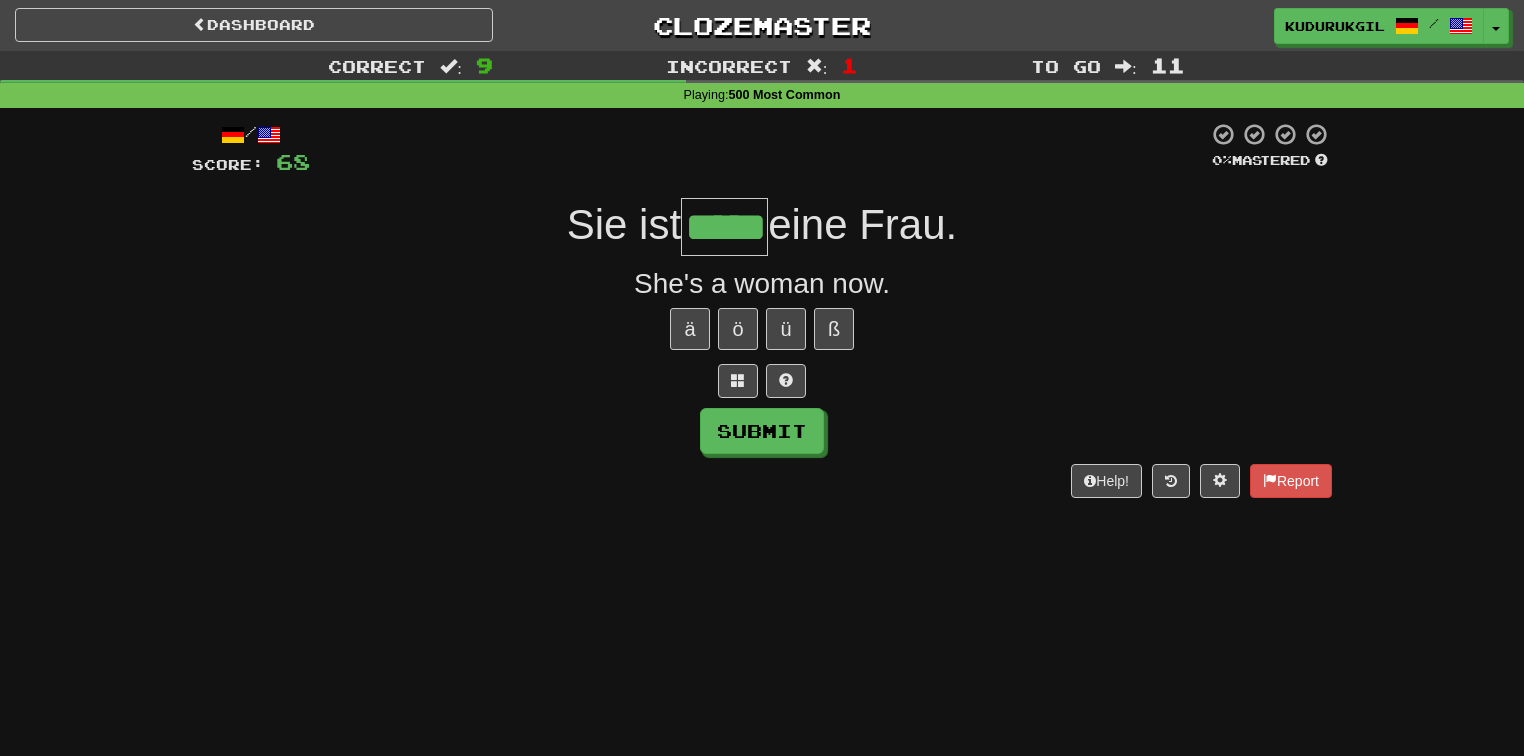 type on "*****" 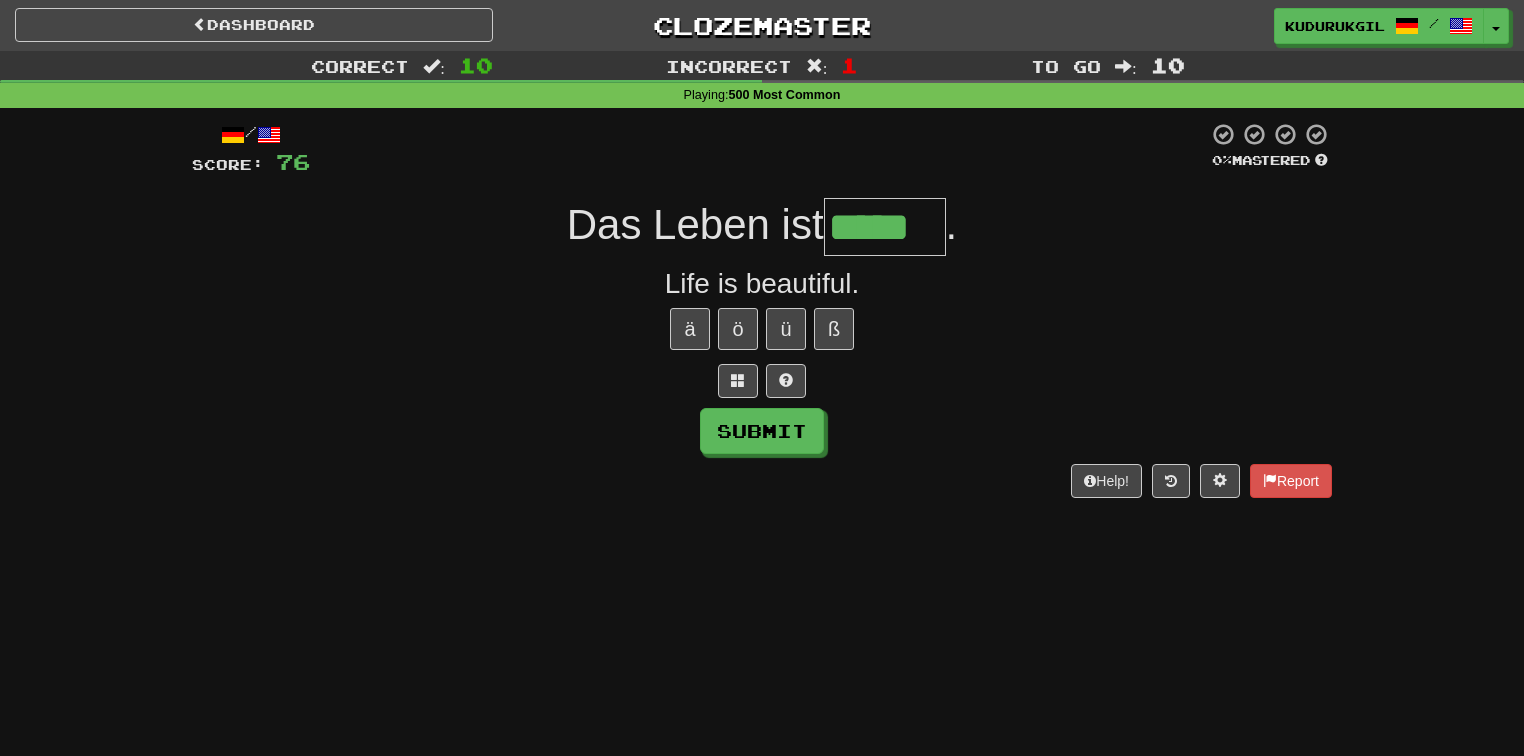type on "*****" 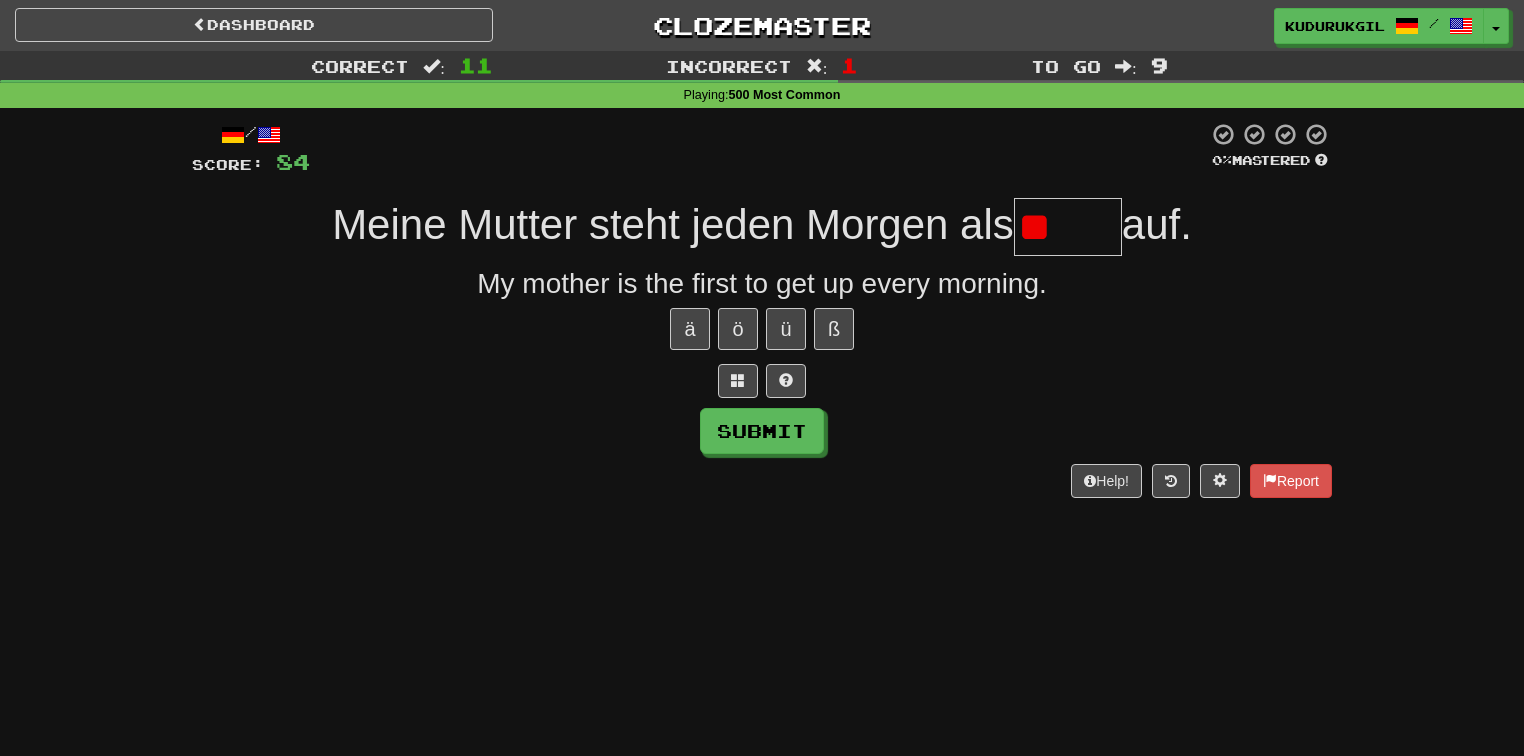 type on "*" 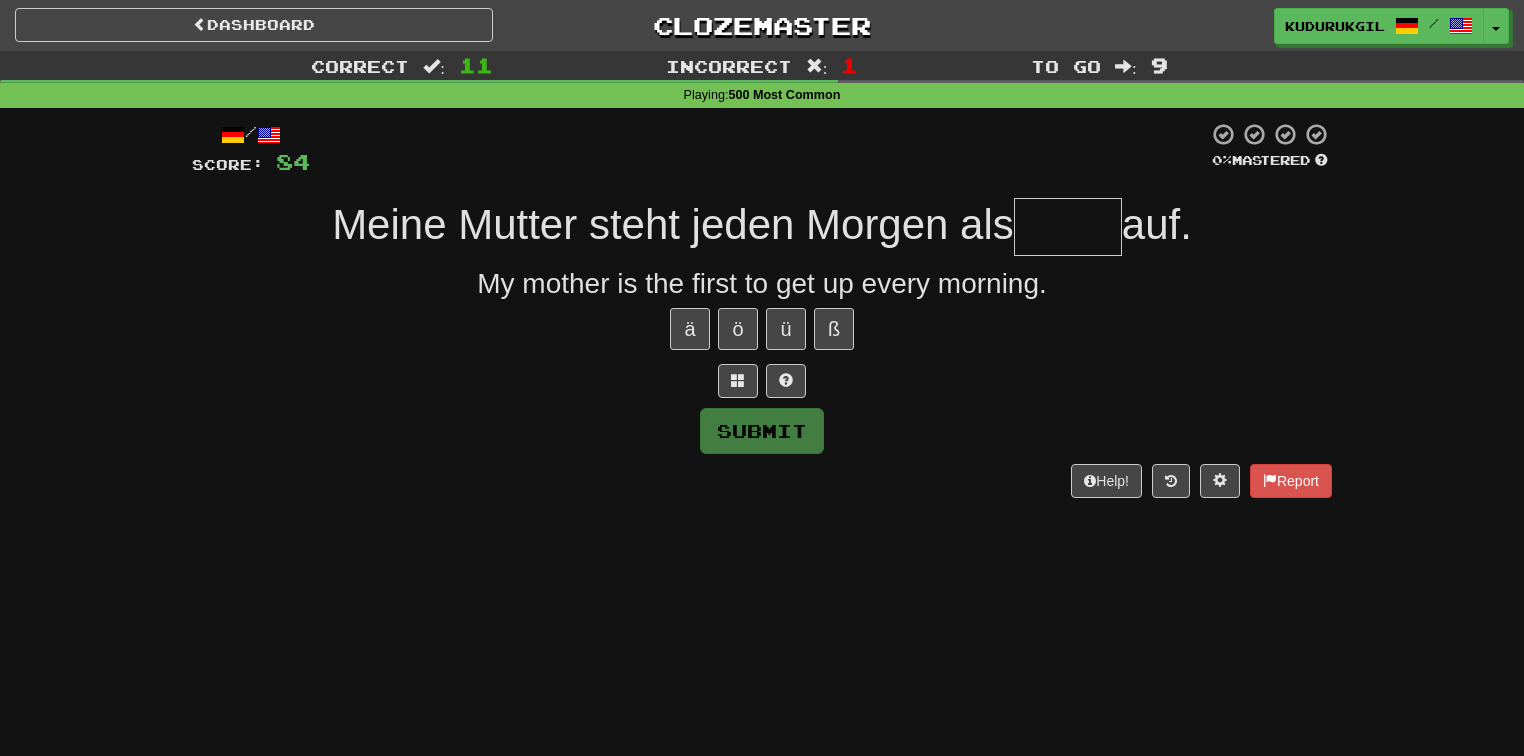 type on "*" 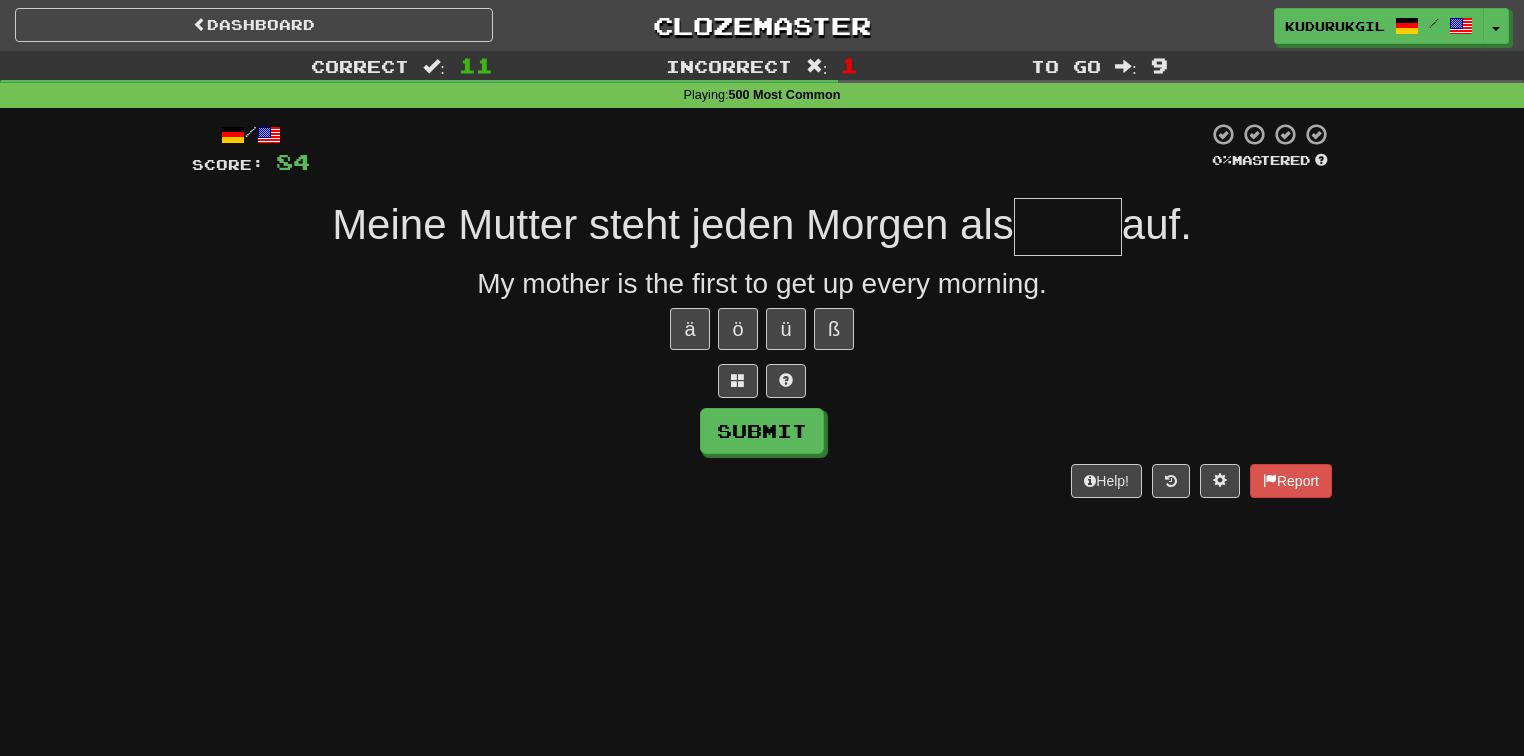 type on "*" 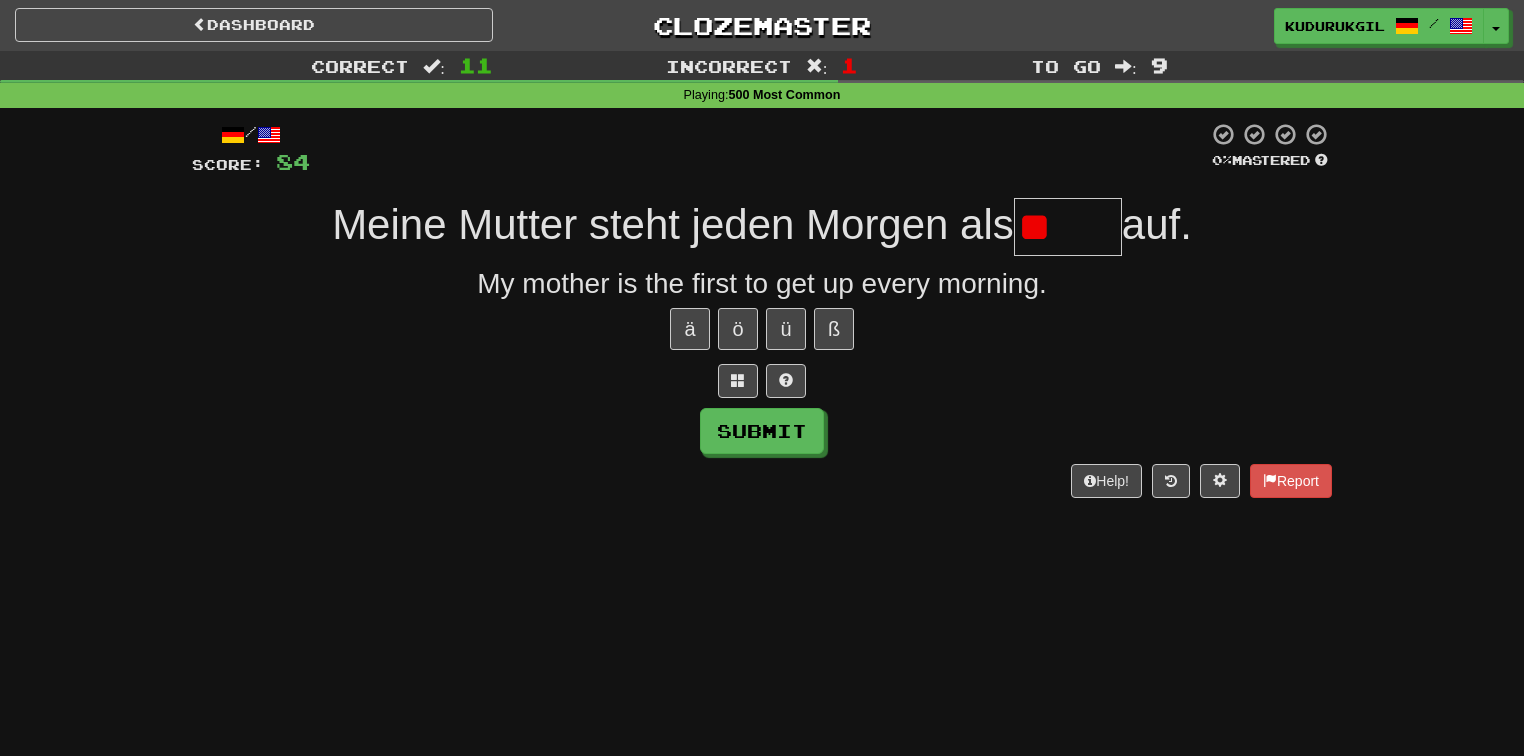 type on "*" 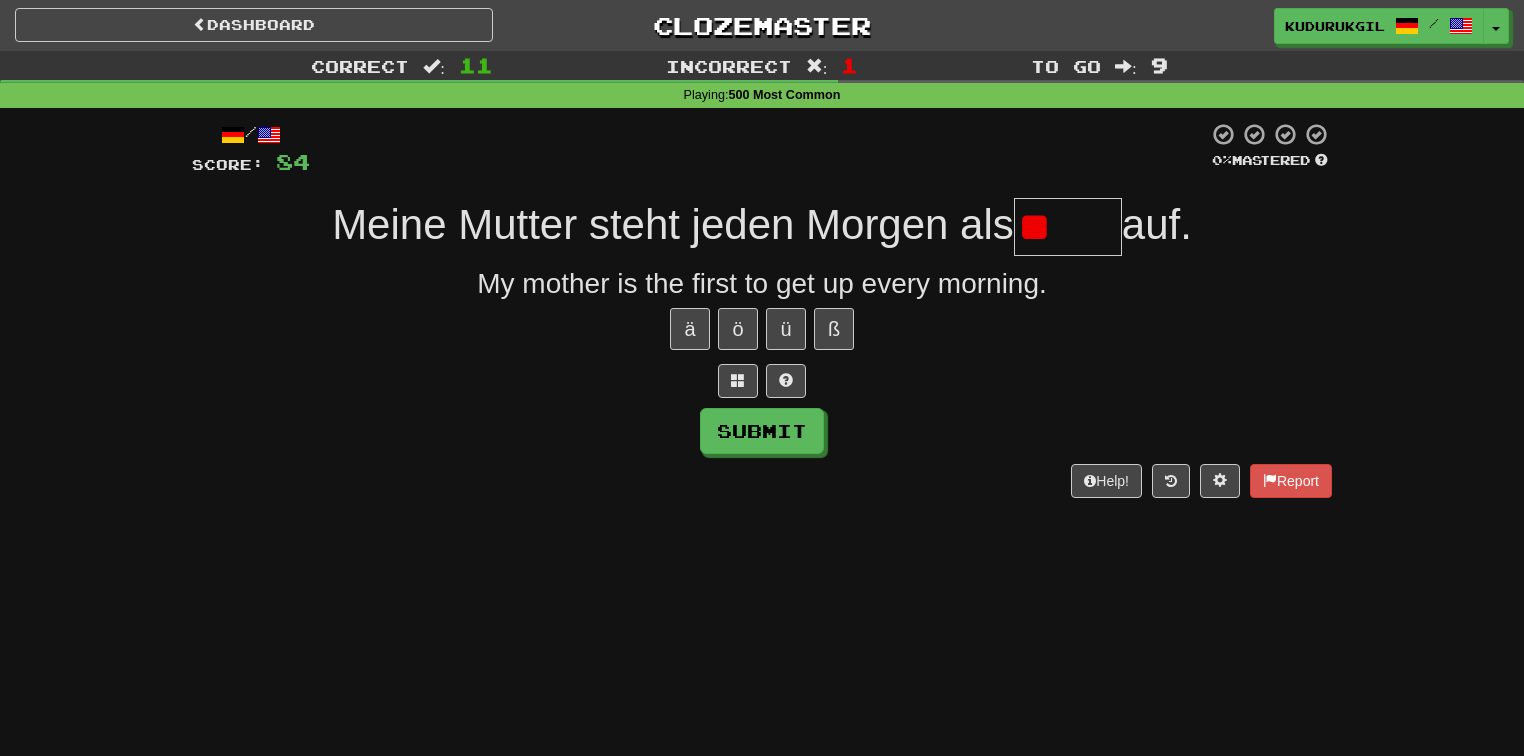 type on "*" 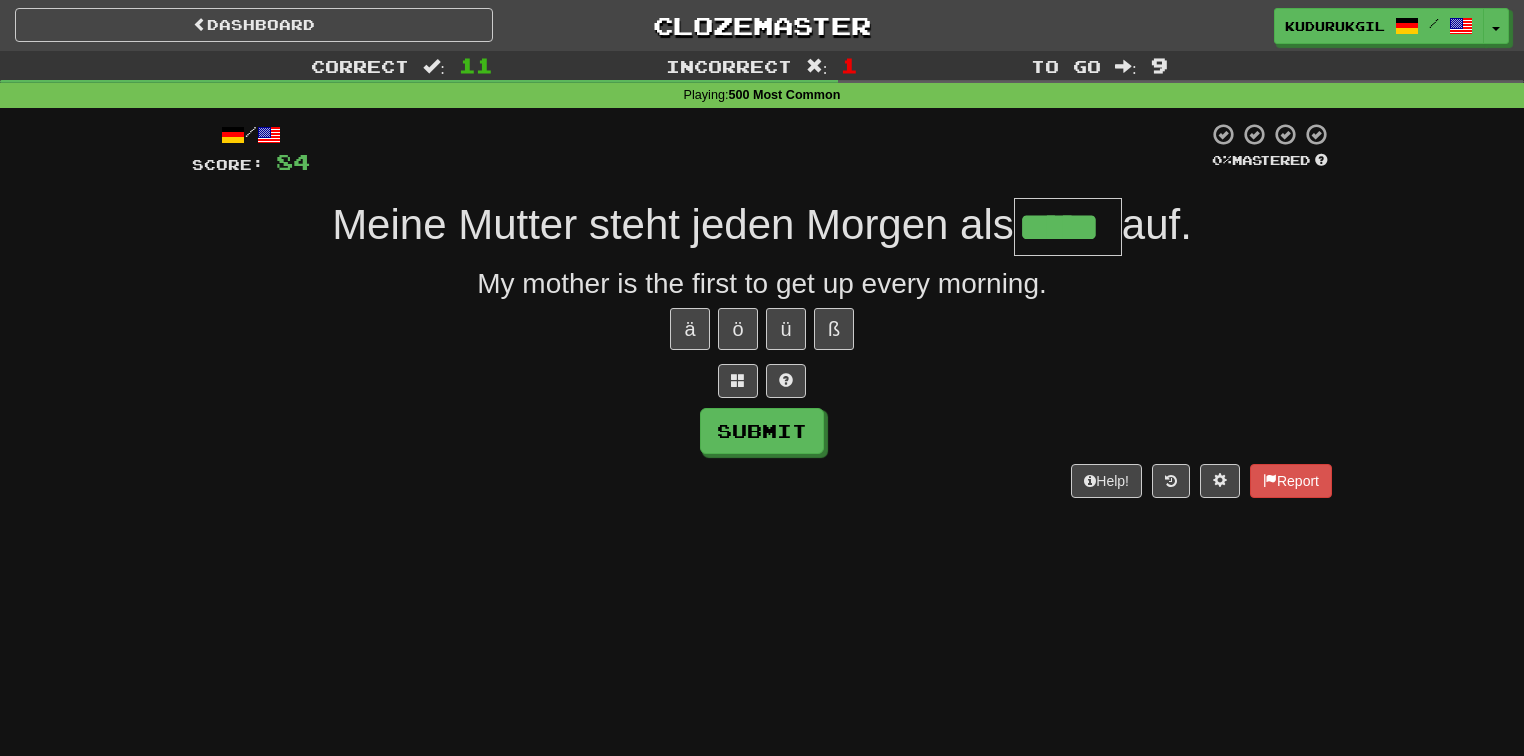 click on "My mother is the first to get up every morning." at bounding box center [762, 284] 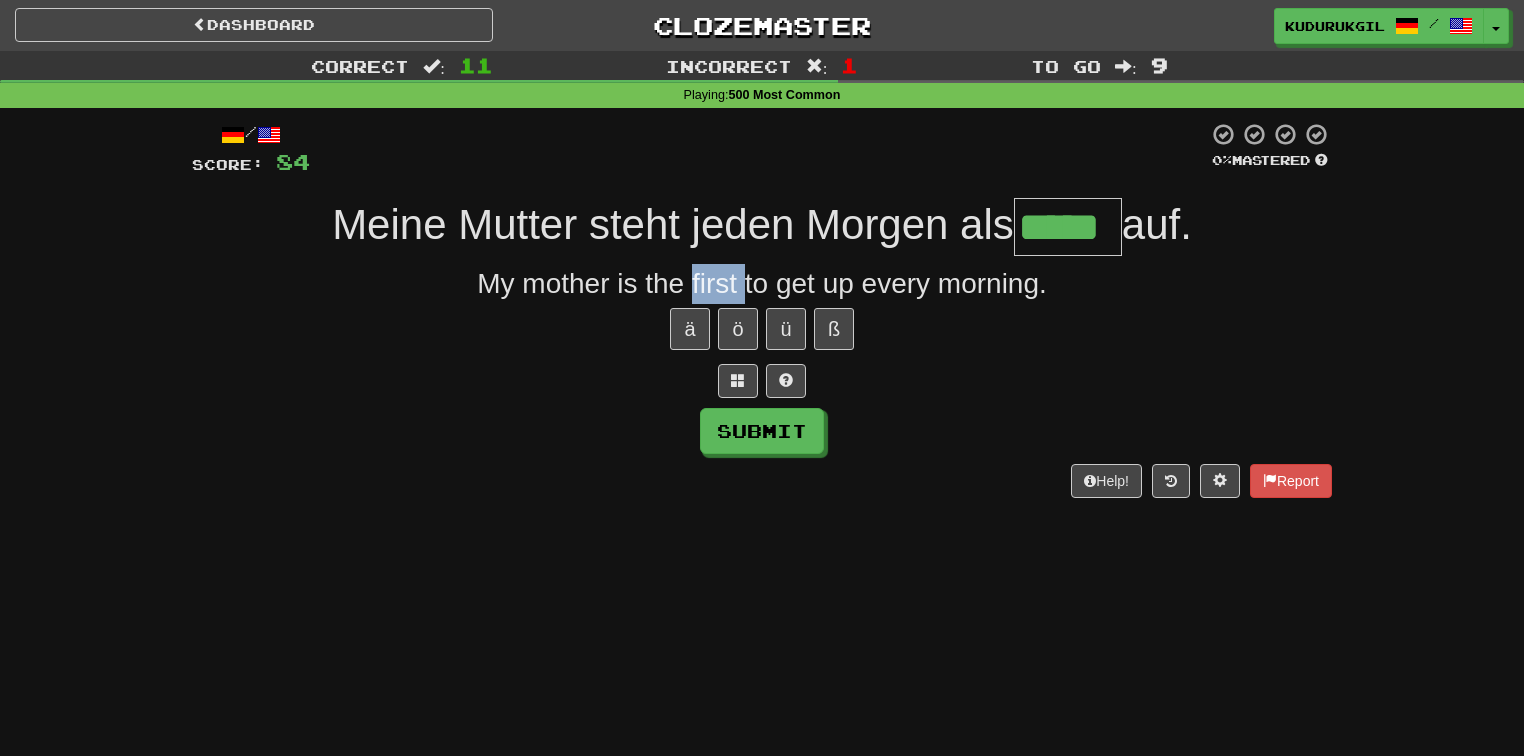 click on "My mother is the first to get up every morning." at bounding box center (762, 284) 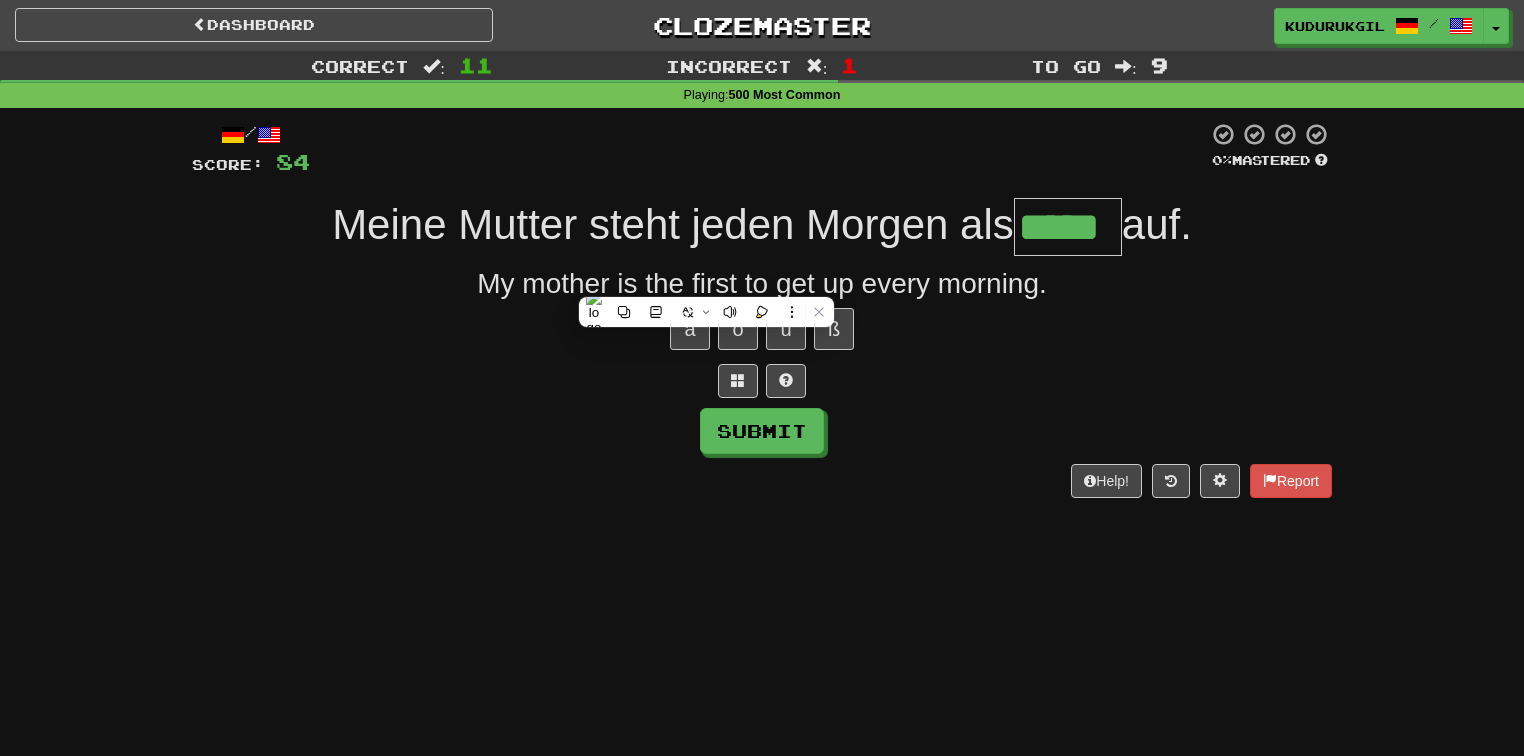 click on "My mother is the first to get up every morning." at bounding box center (762, 284) 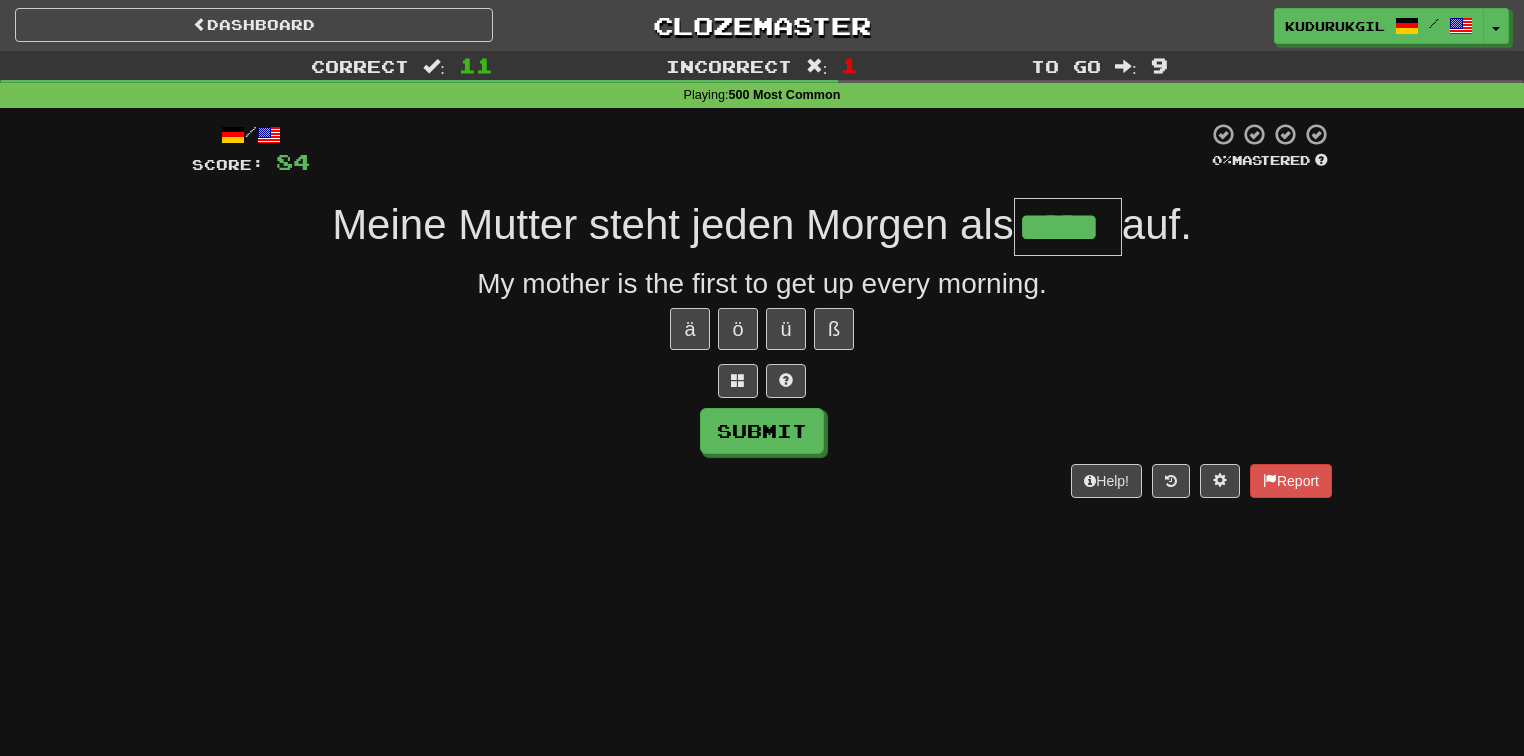 click on "*****" at bounding box center [1068, 227] 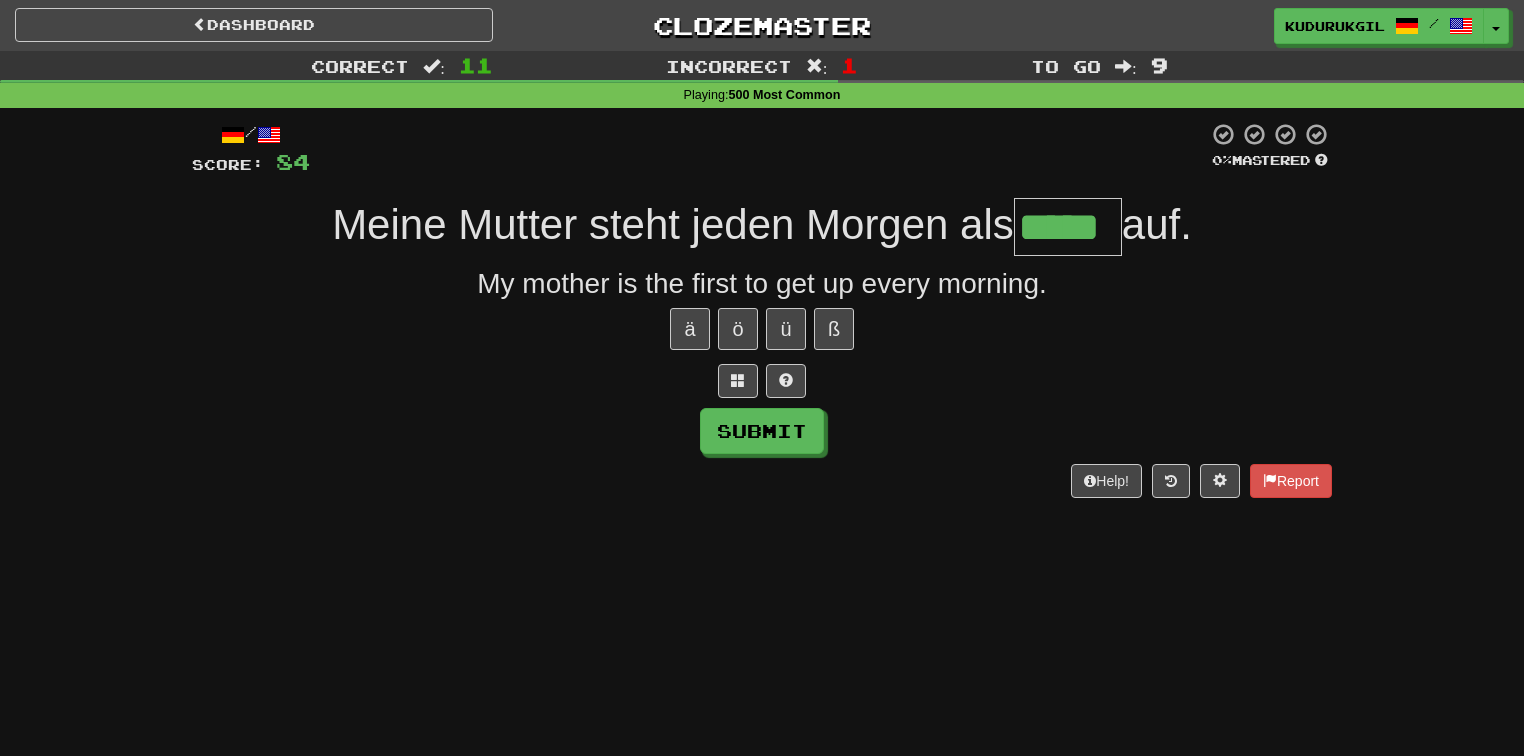 type on "*****" 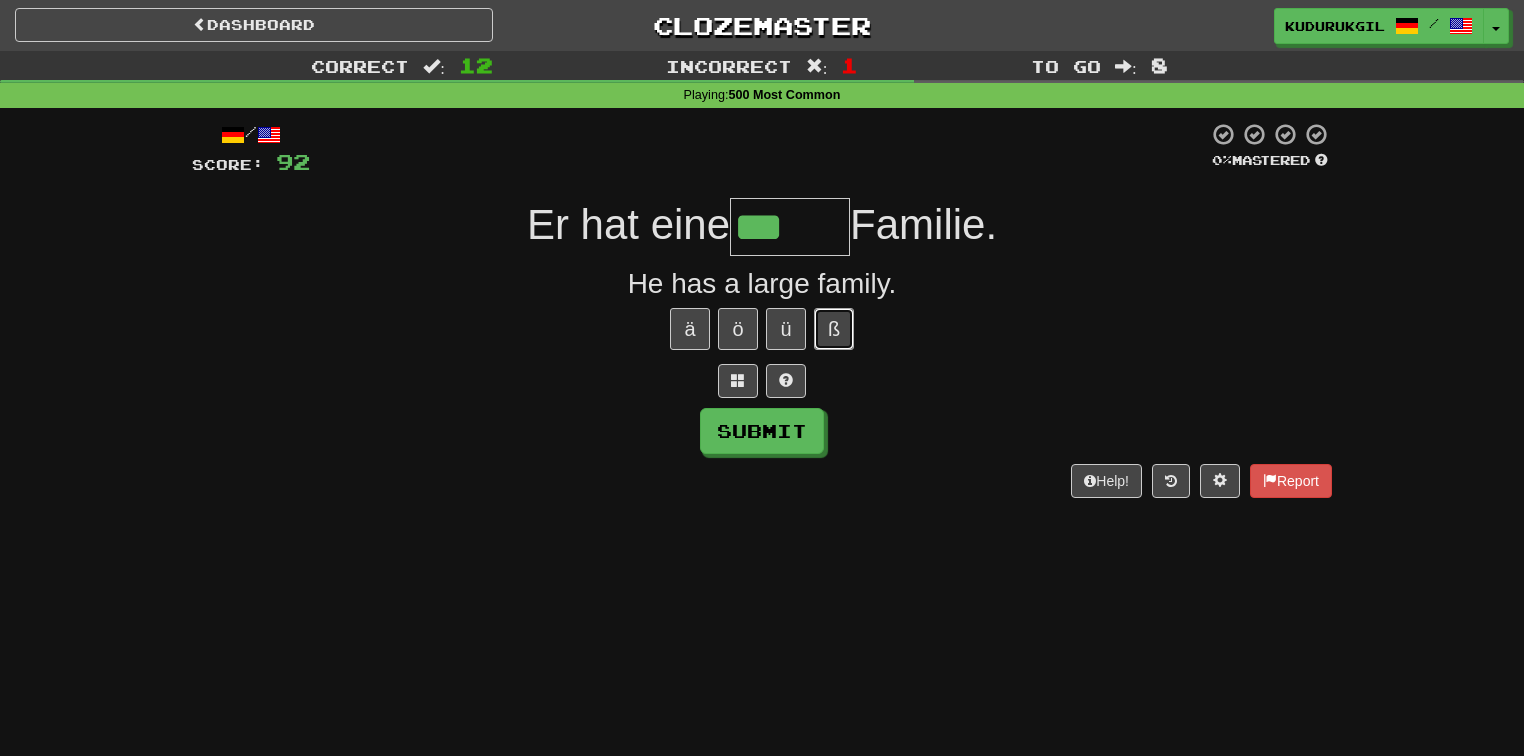 click on "ß" at bounding box center [834, 329] 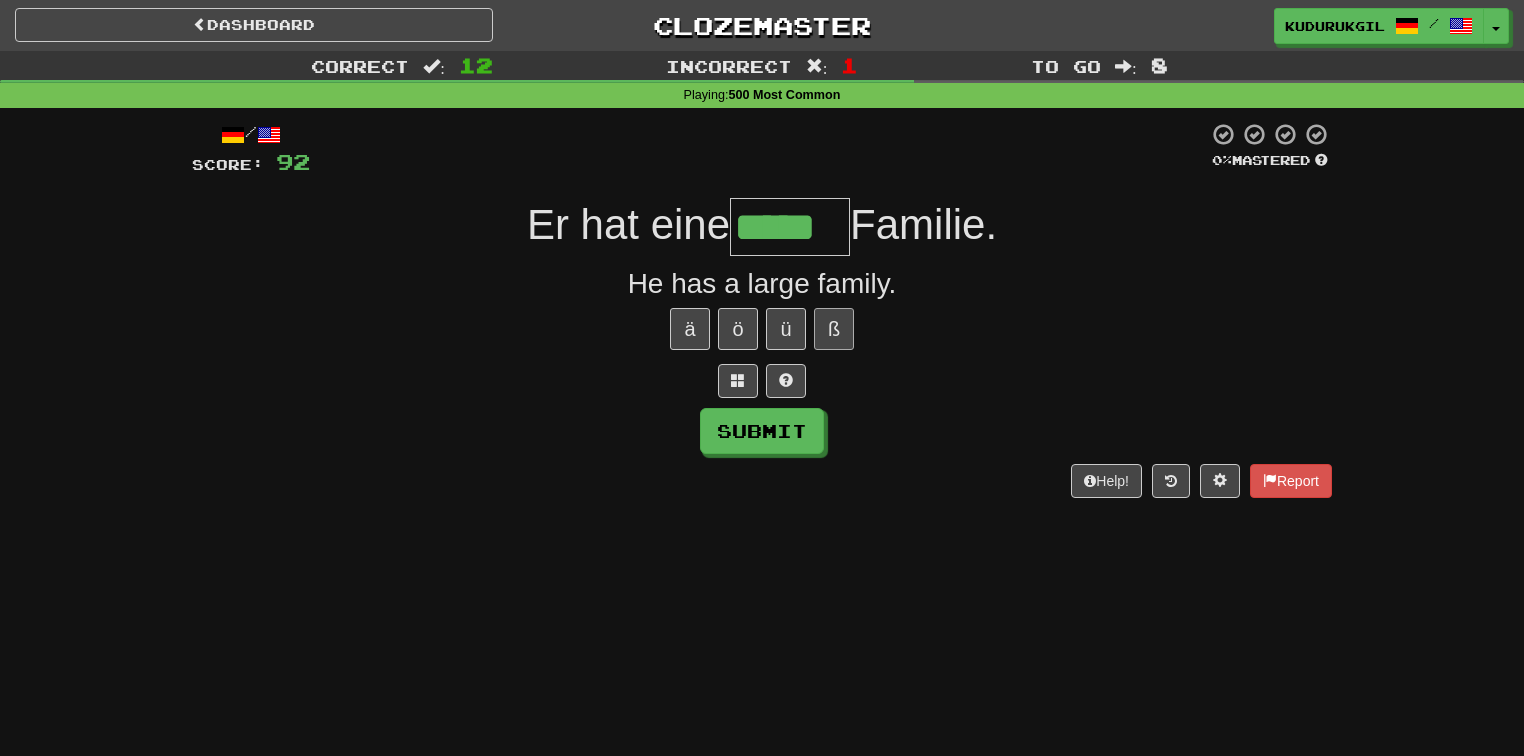 type on "*****" 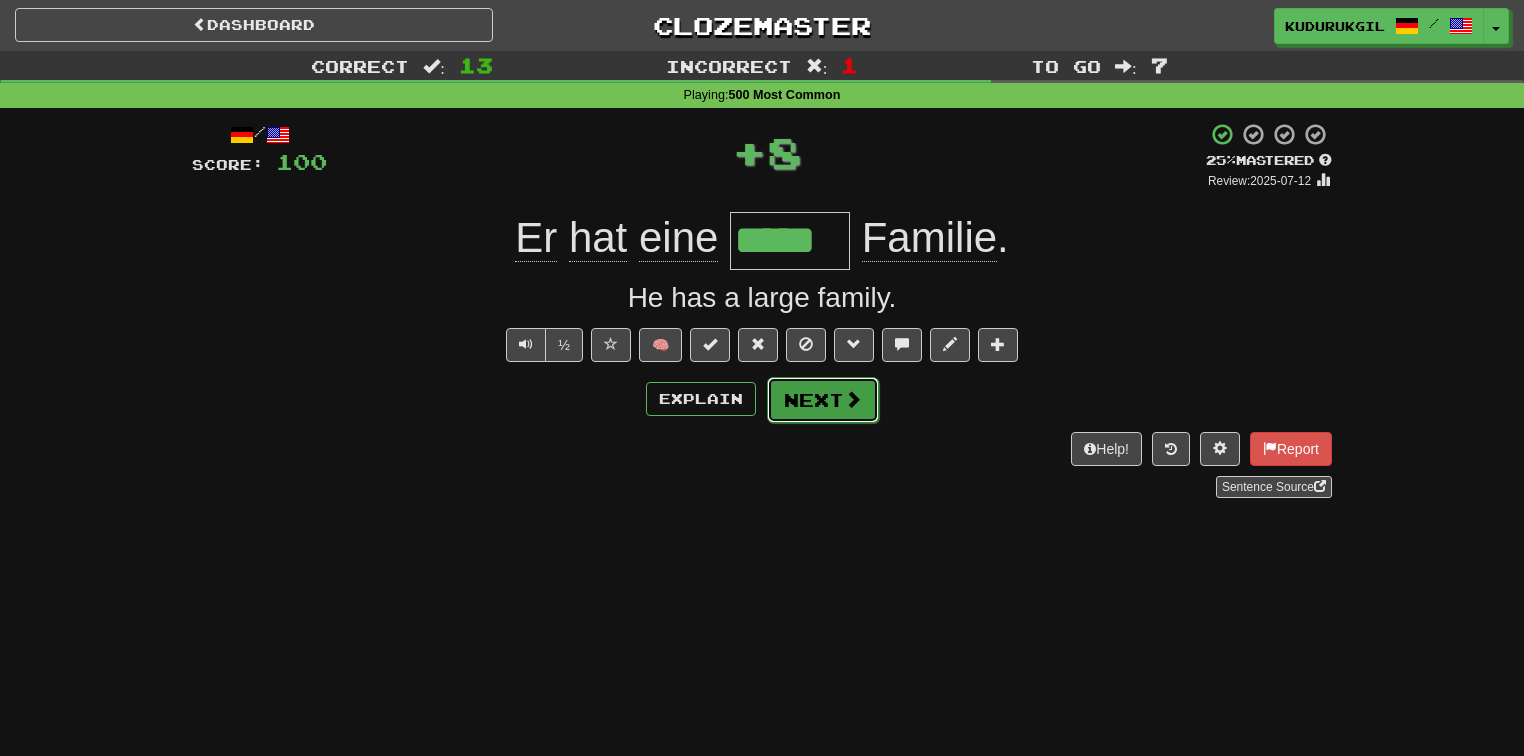 click on "Next" at bounding box center [823, 400] 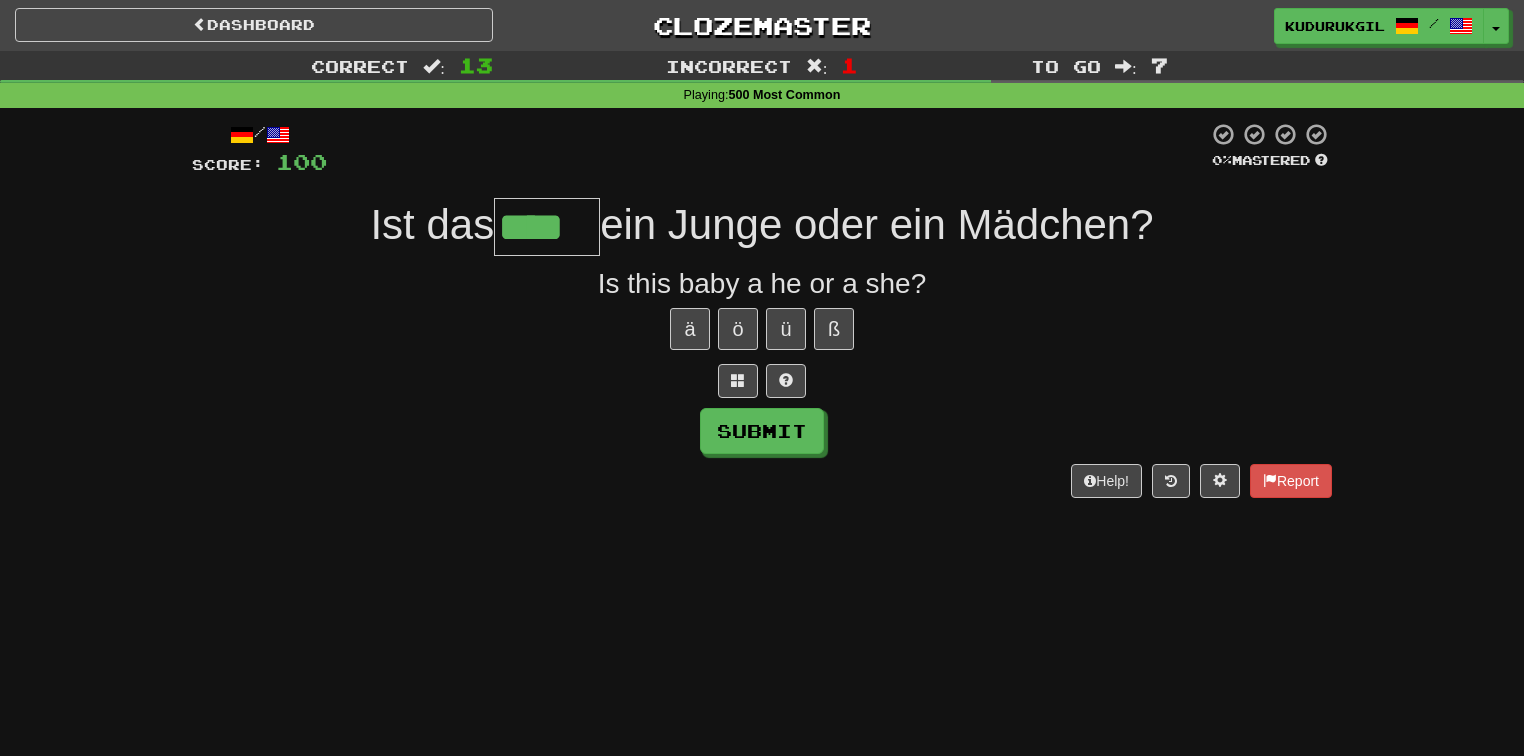 type on "****" 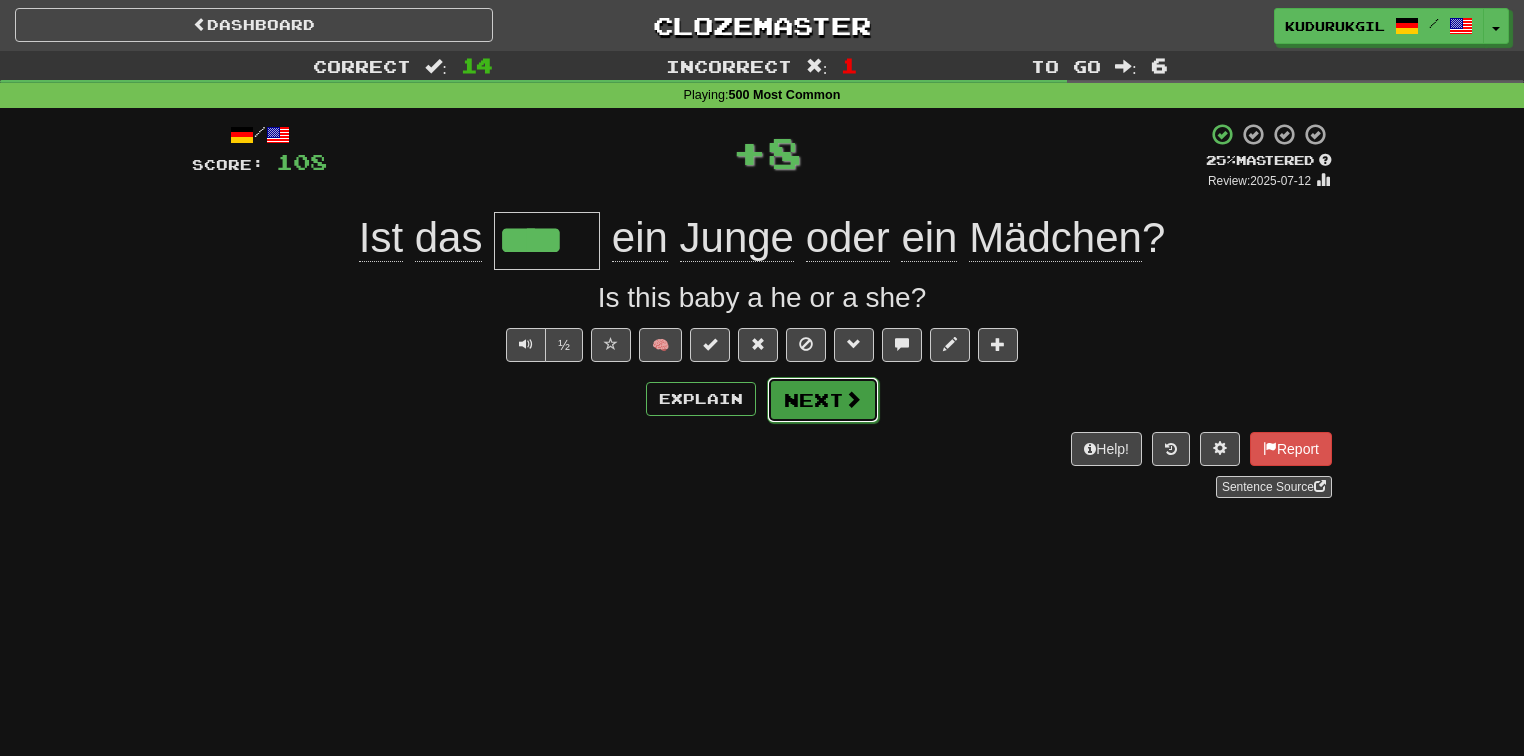 click on "Next" at bounding box center [823, 400] 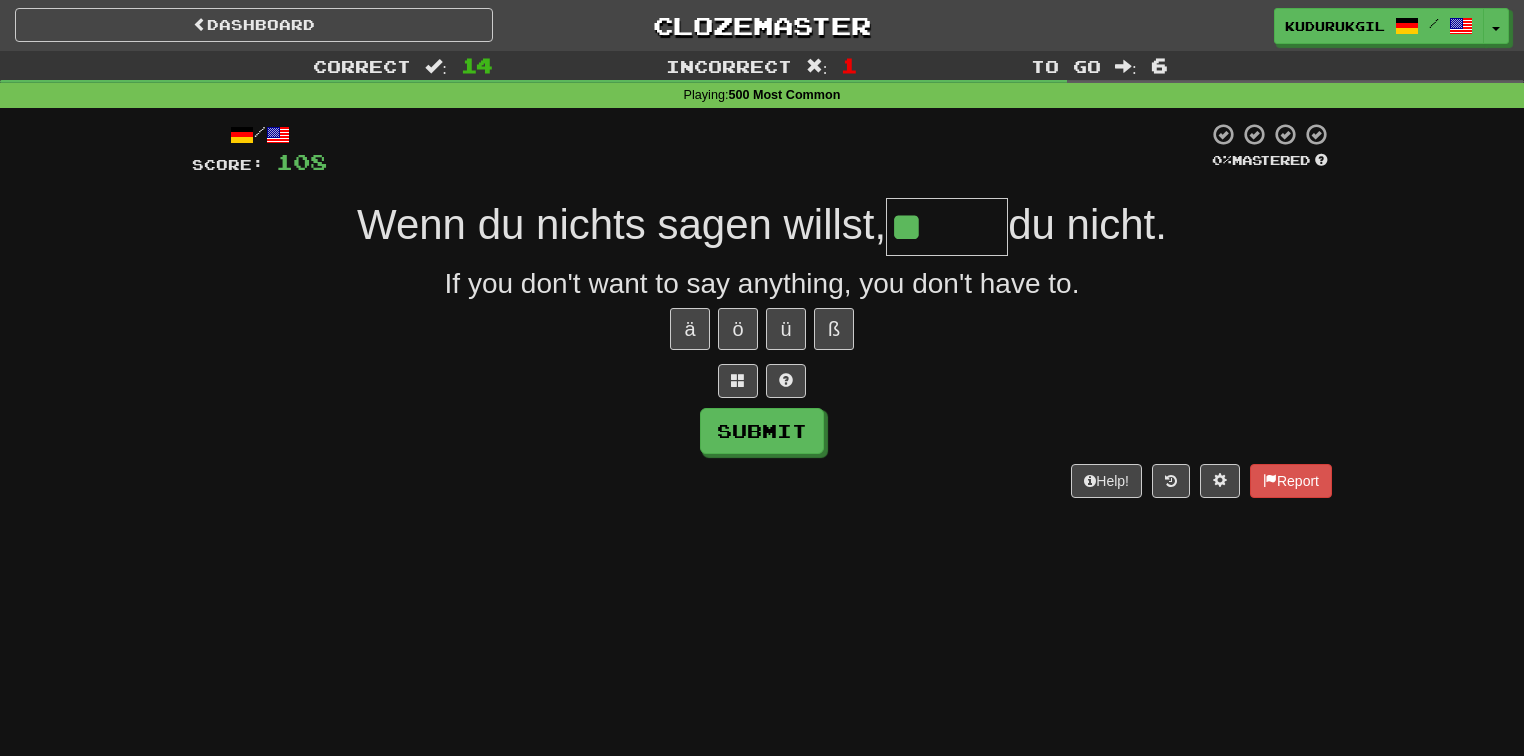 type on "*" 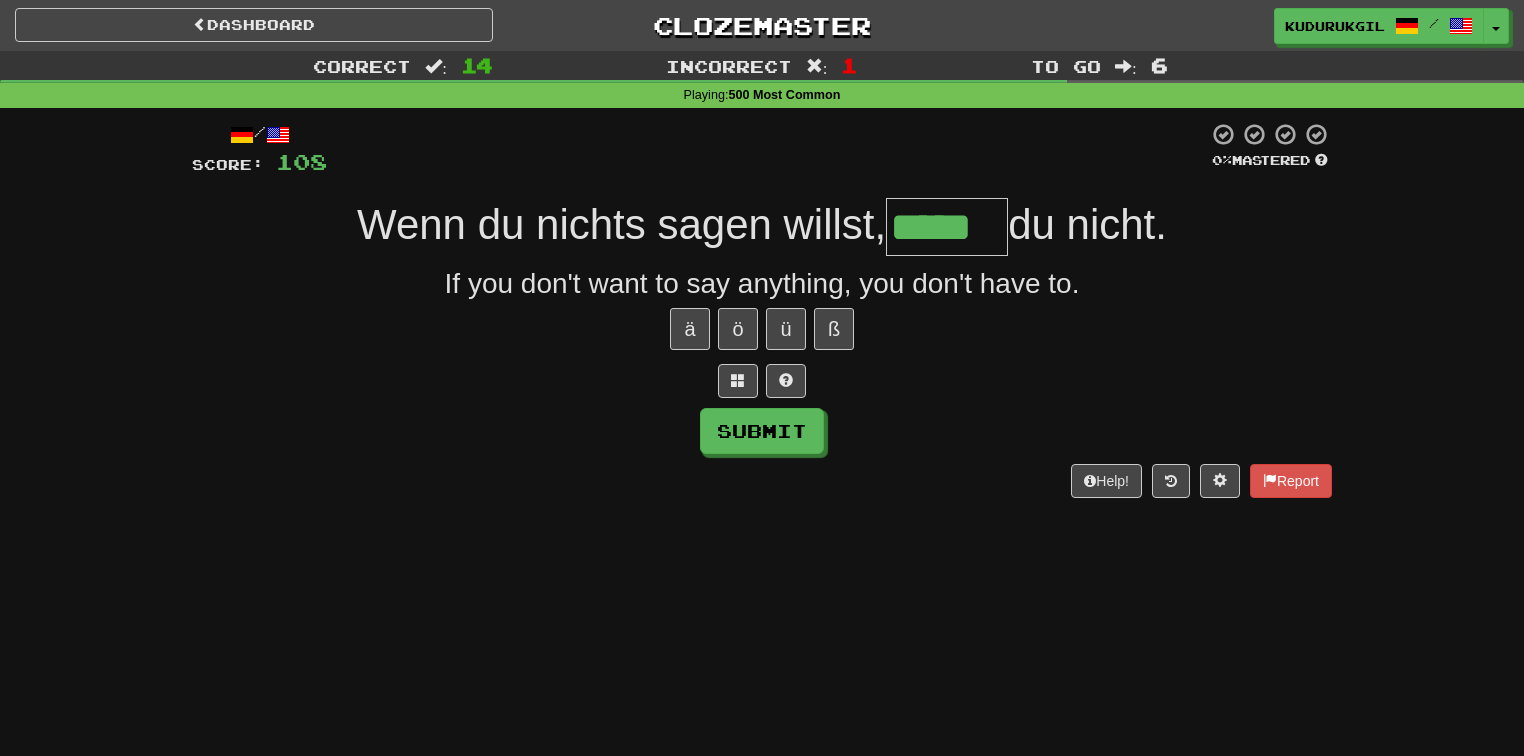 type on "*****" 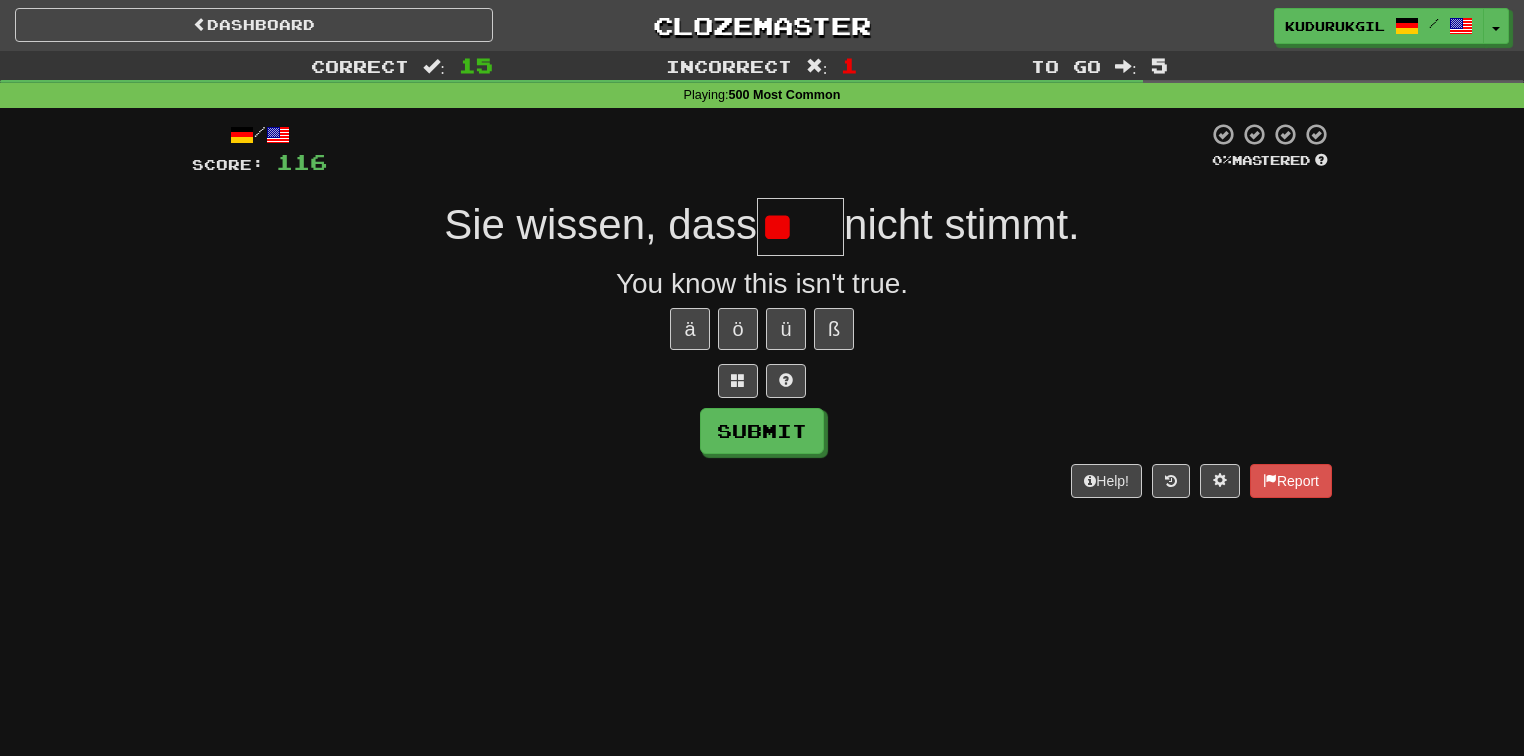 type on "*" 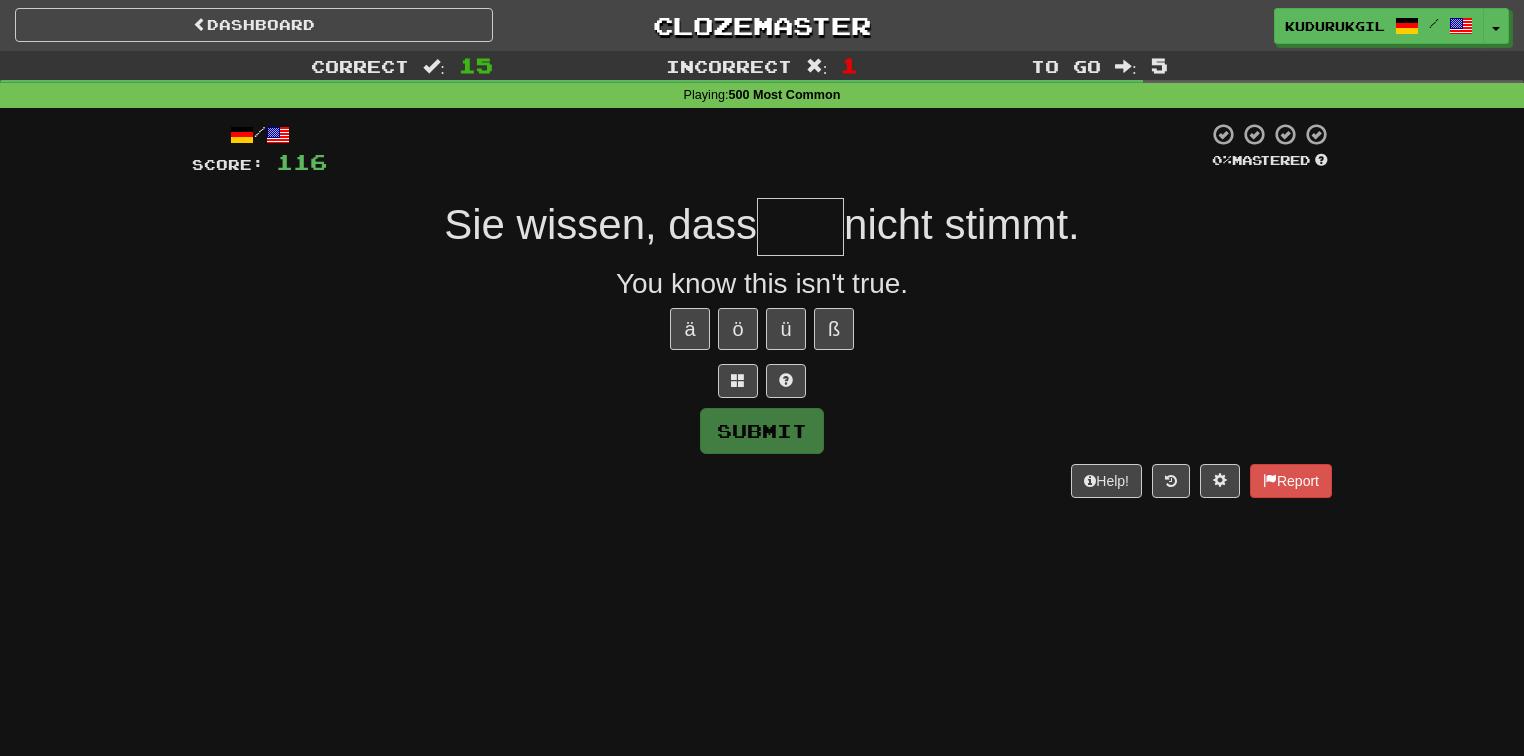 type on "*" 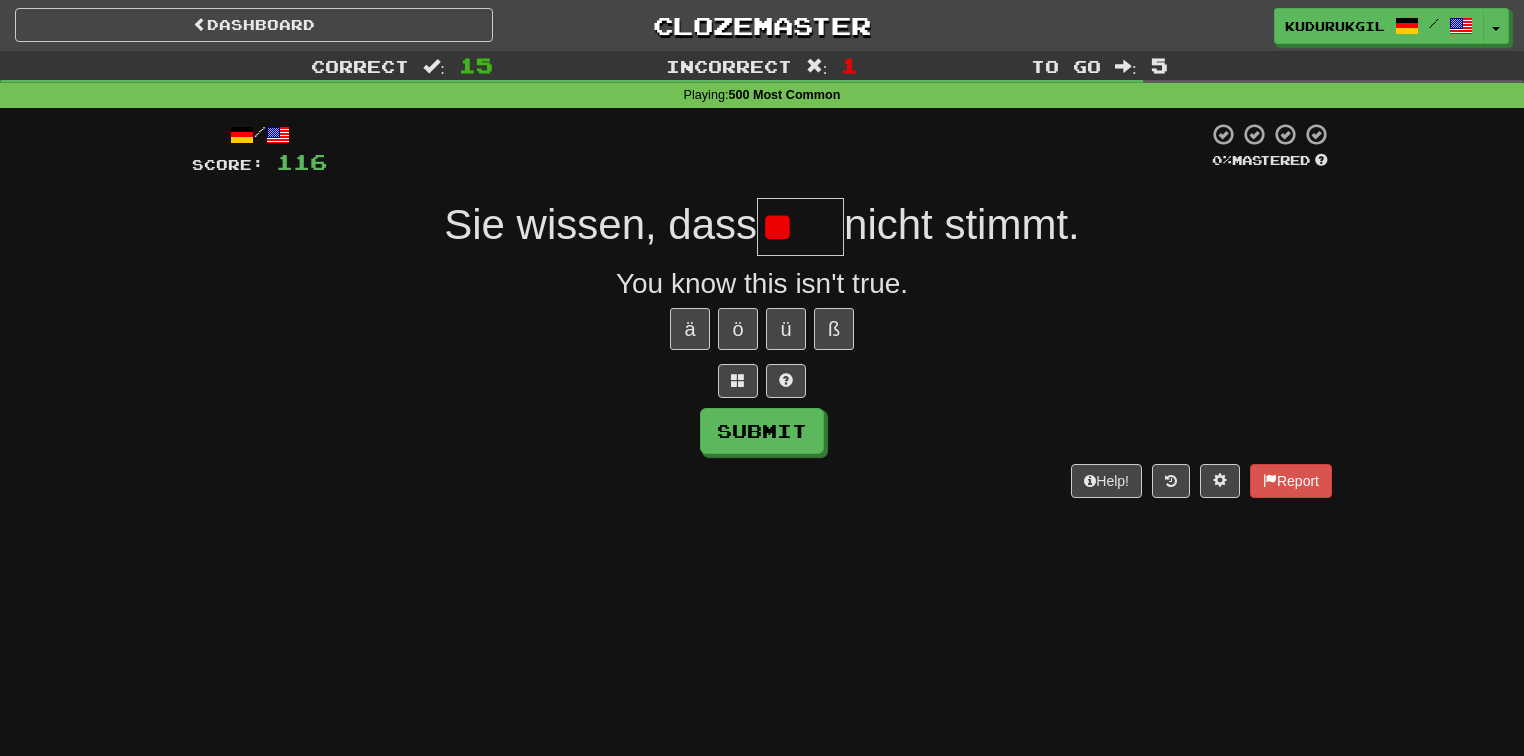 type on "*" 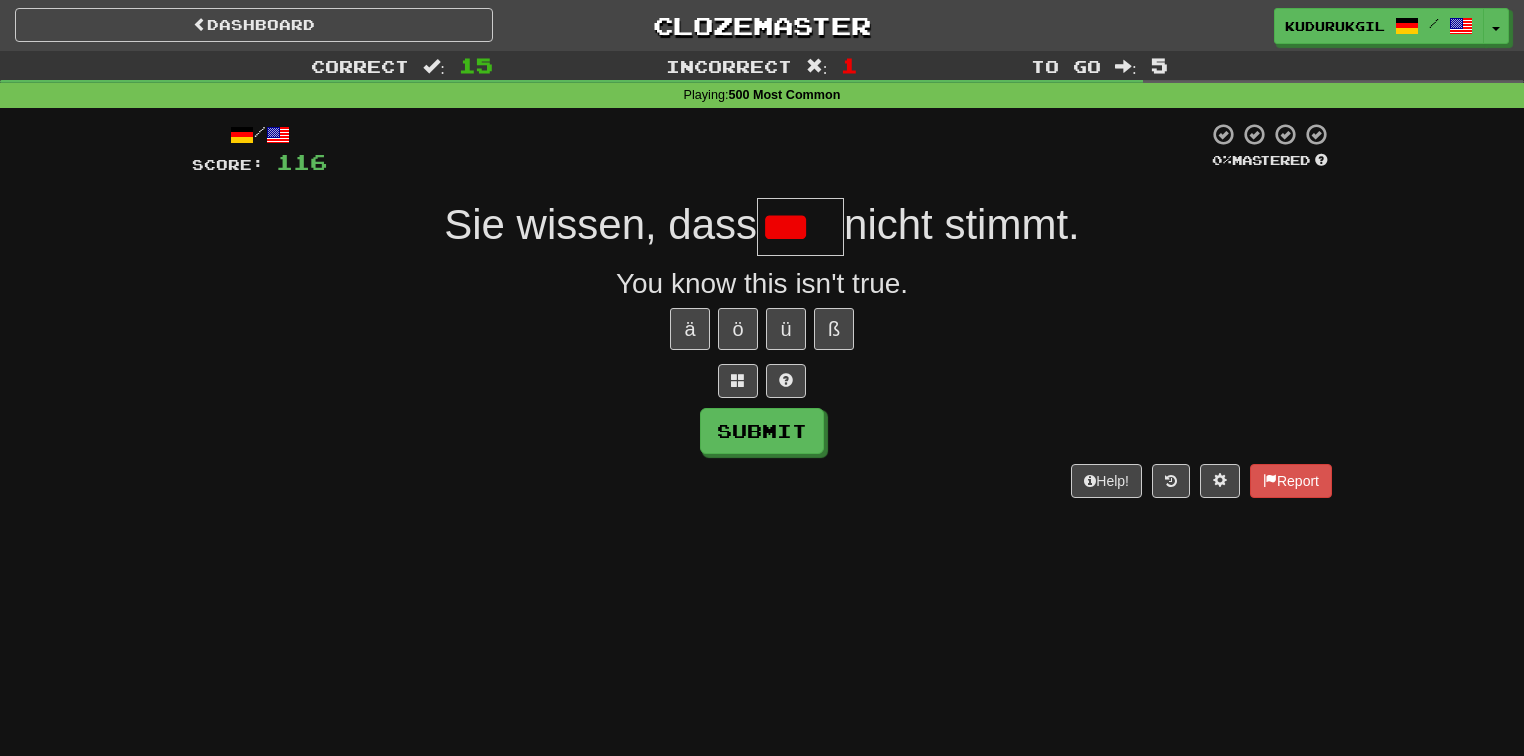 scroll, scrollTop: 0, scrollLeft: 0, axis: both 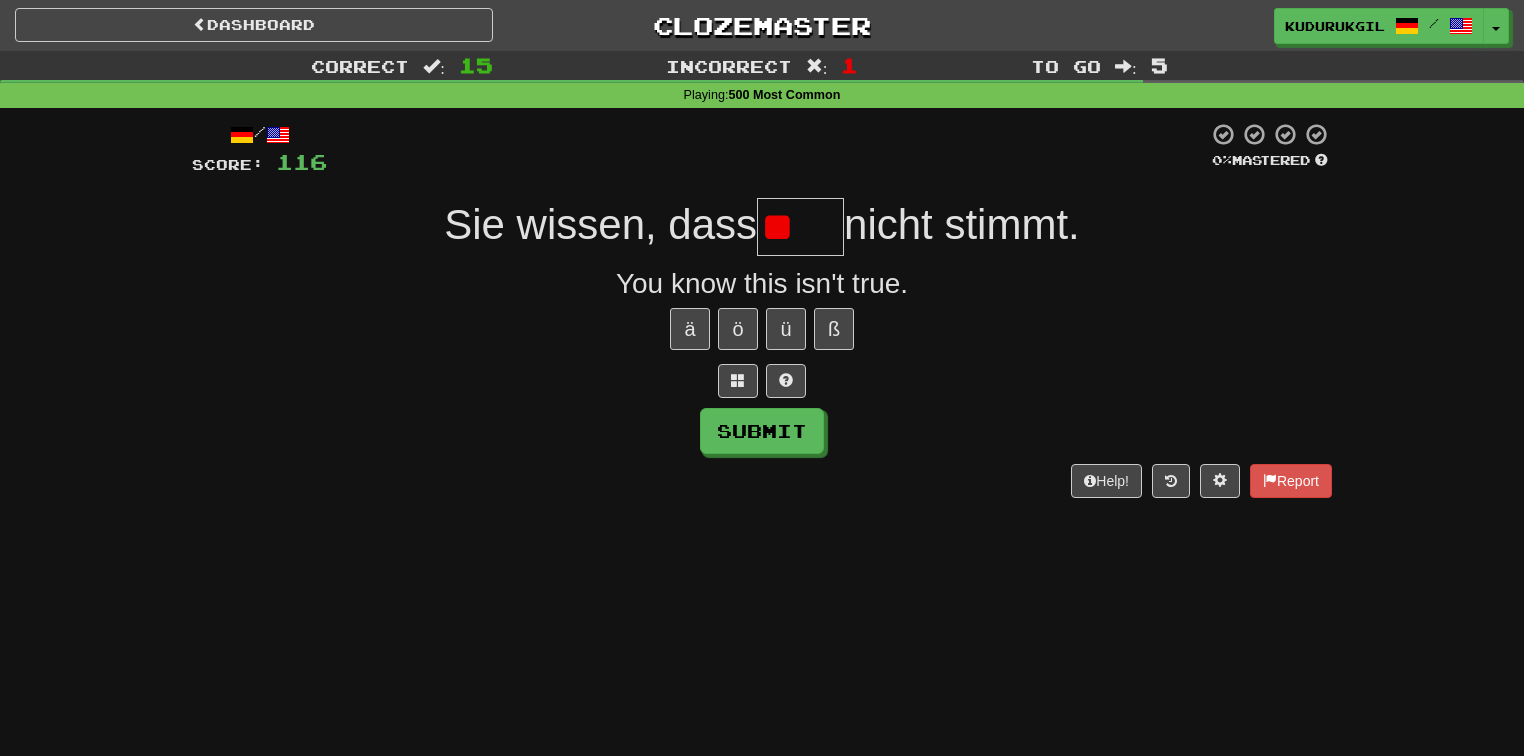 type on "*" 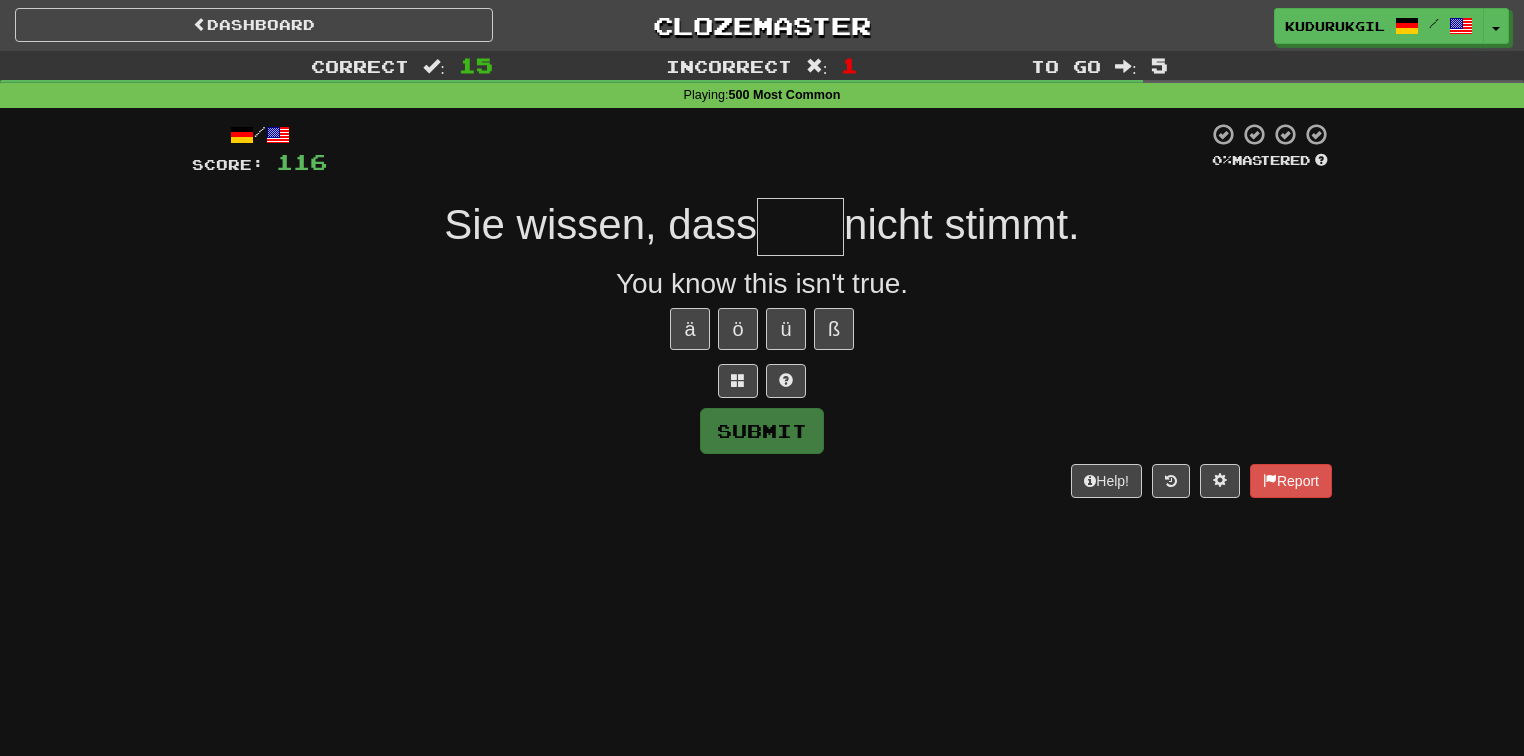 type on "*" 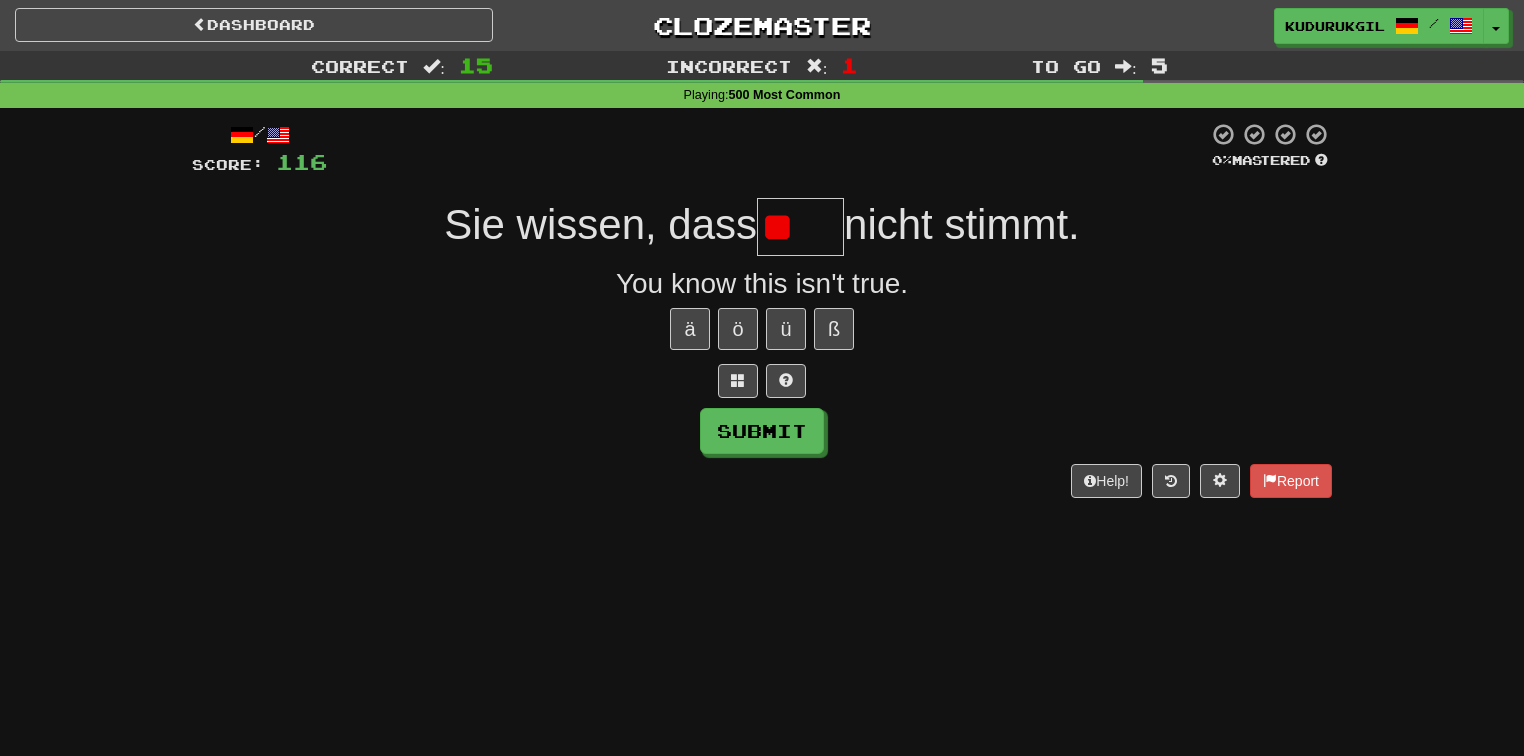 type on "*" 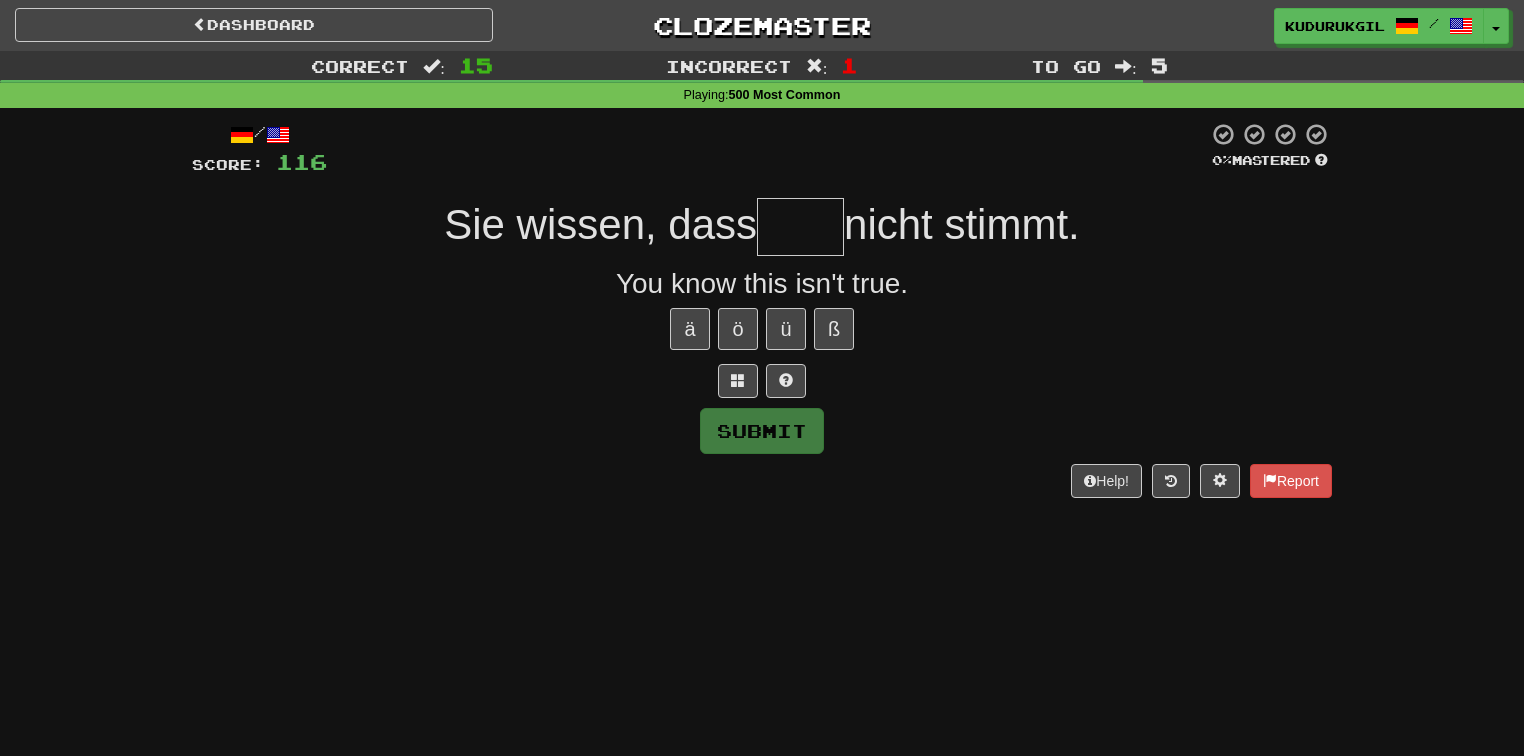 click on "Sie wissen, dass" at bounding box center (600, 224) 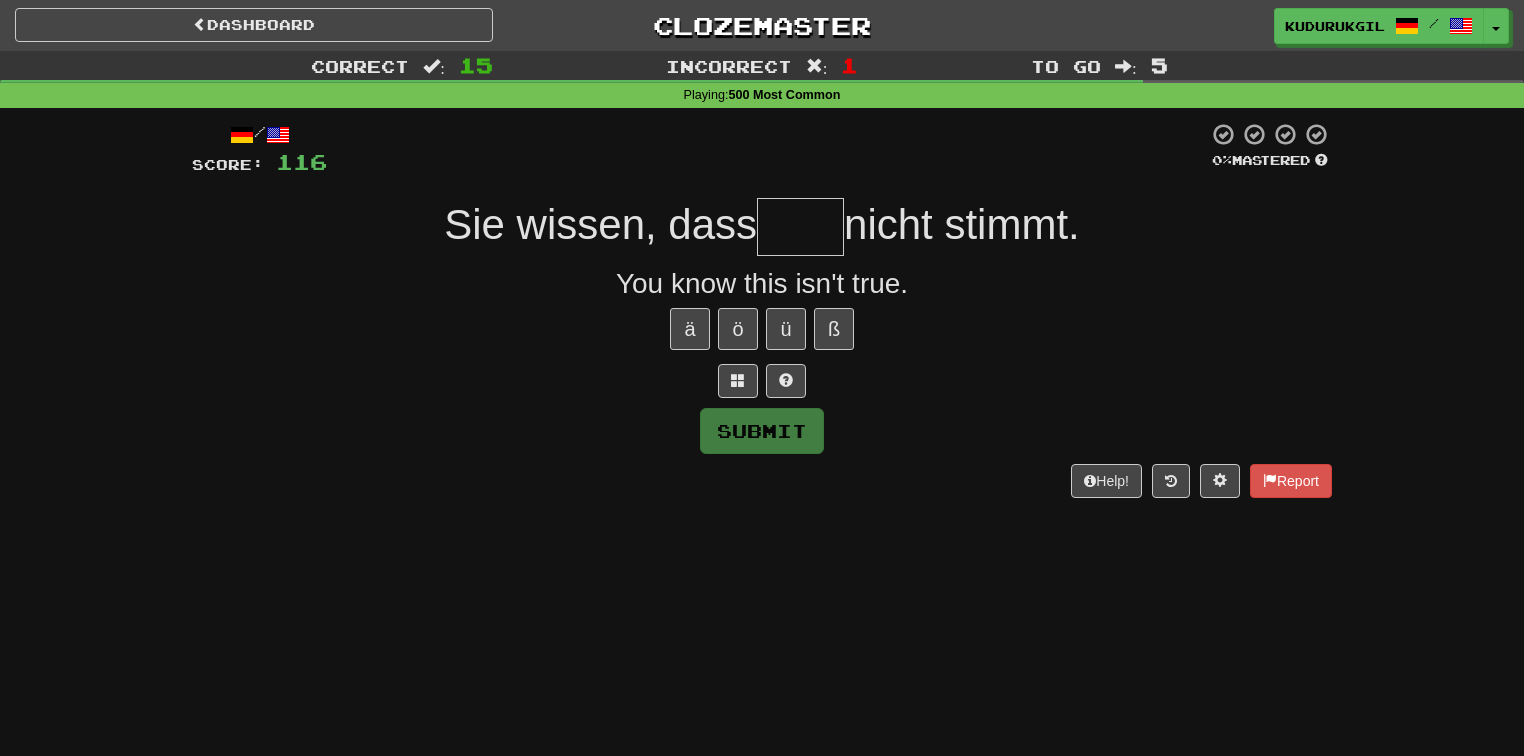 type on "*" 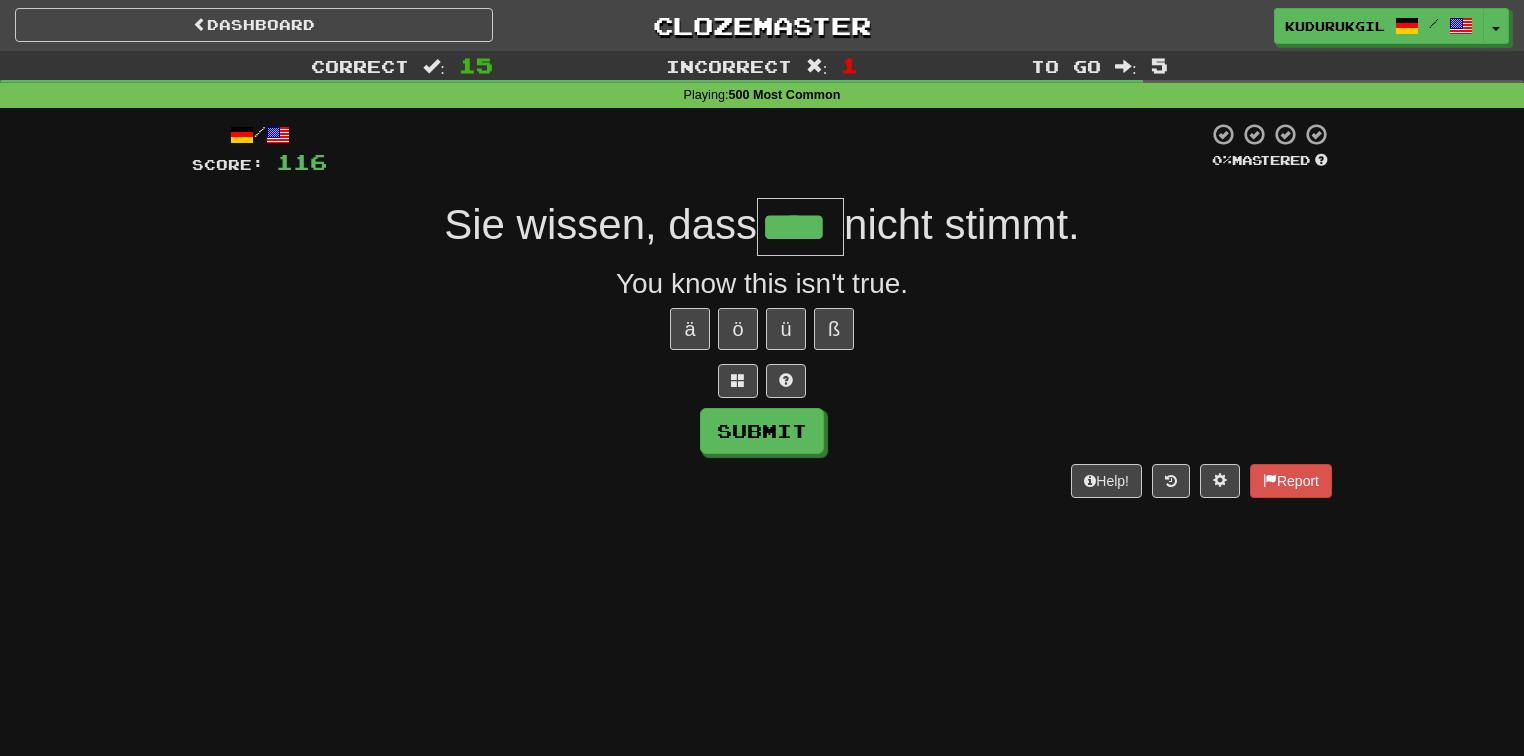 type on "****" 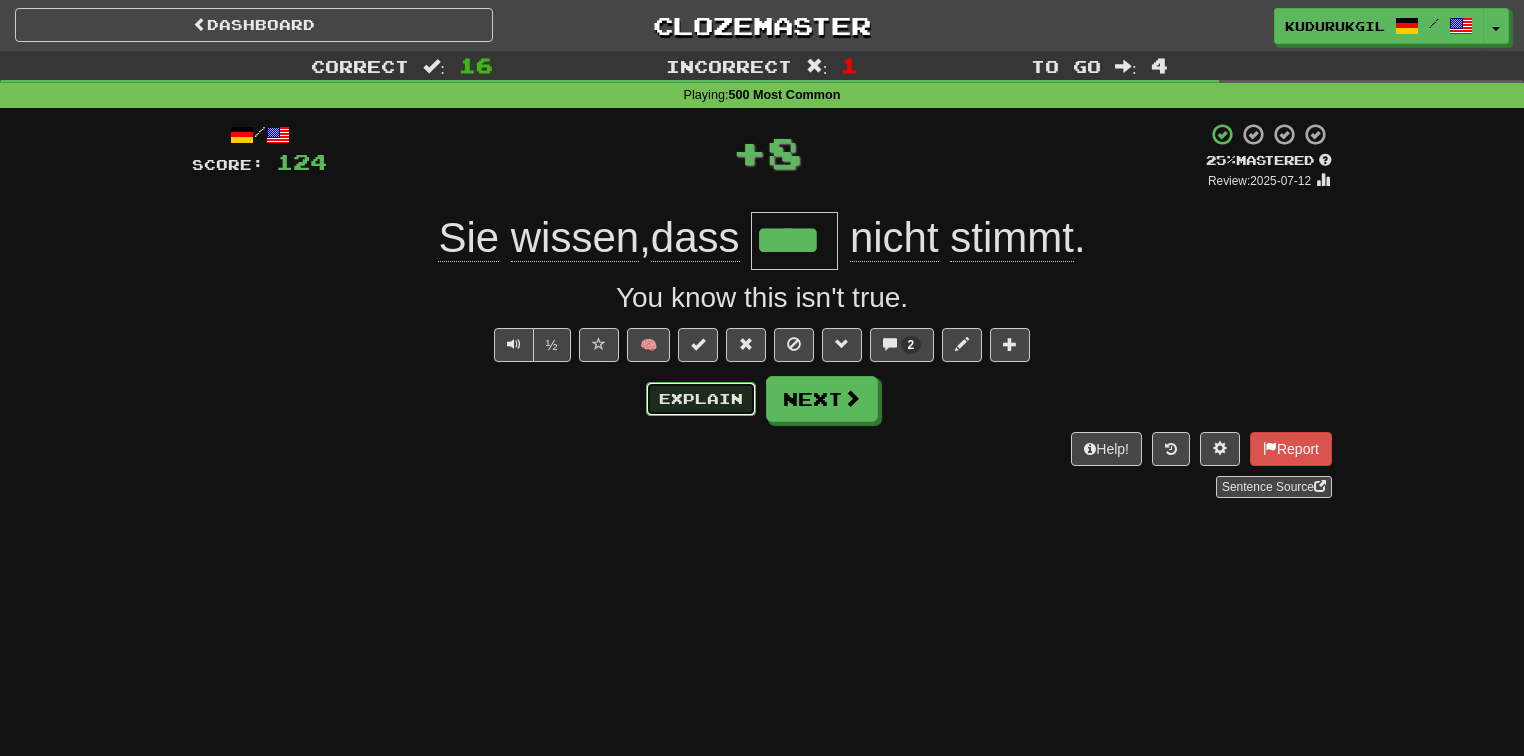 click on "Explain" at bounding box center [701, 399] 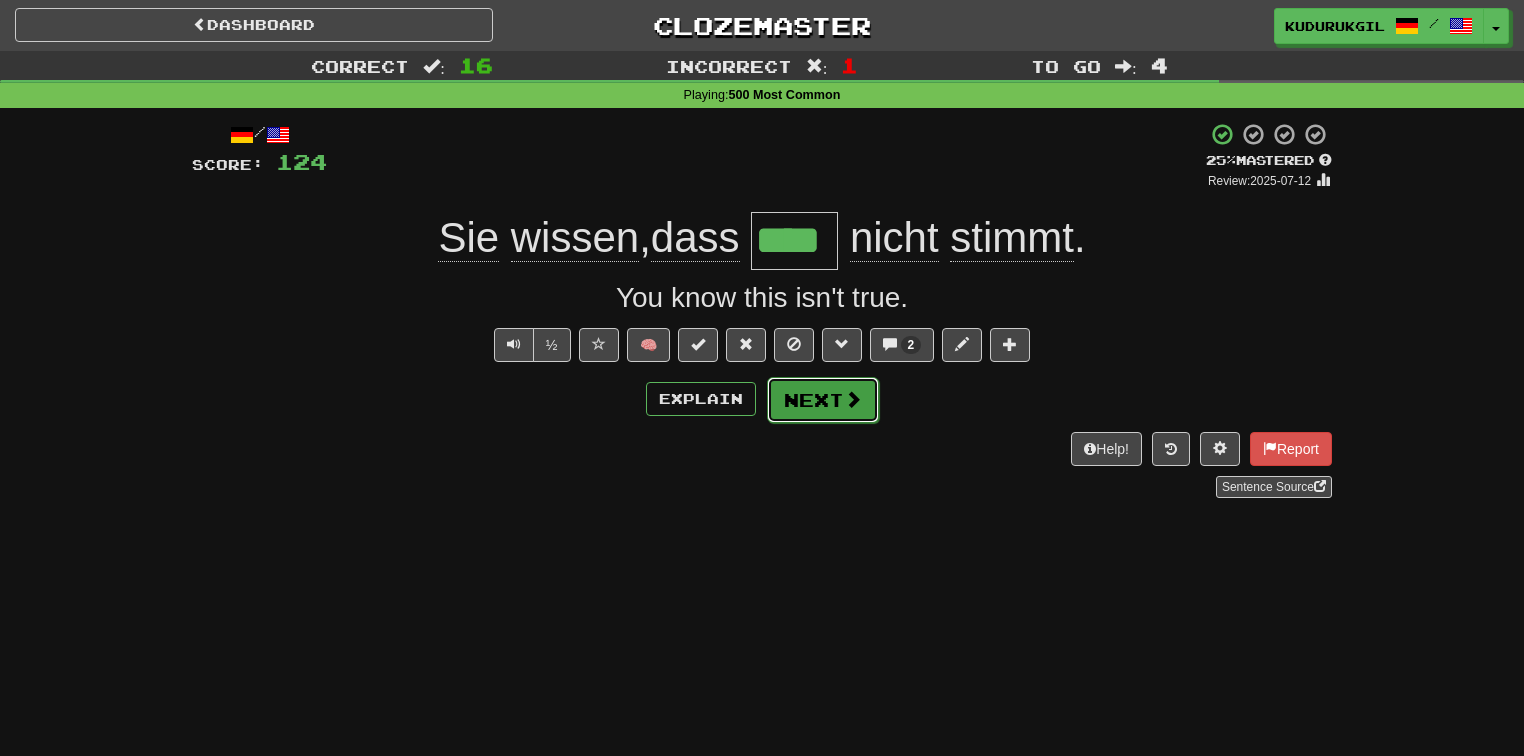 click on "Next" at bounding box center (823, 400) 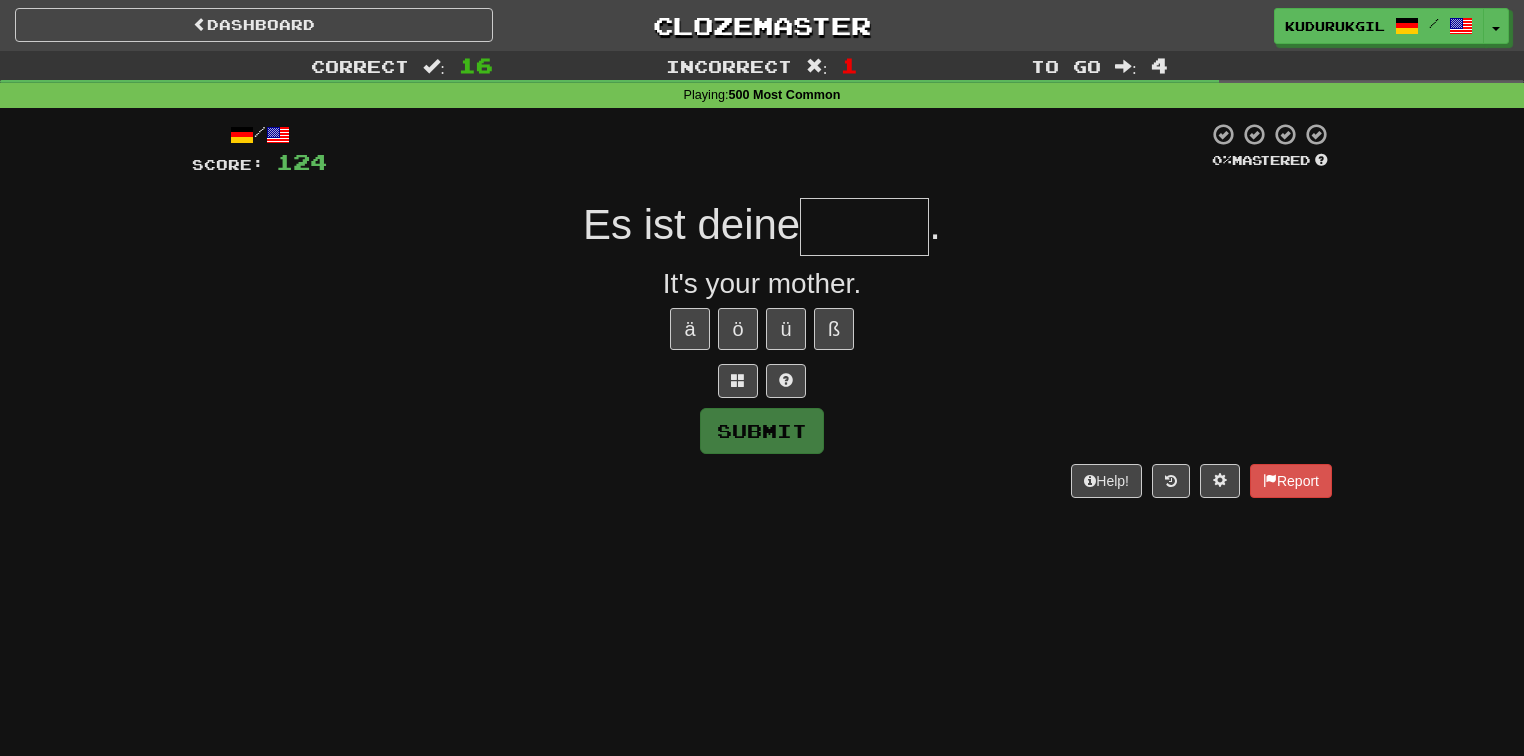 click at bounding box center [864, 227] 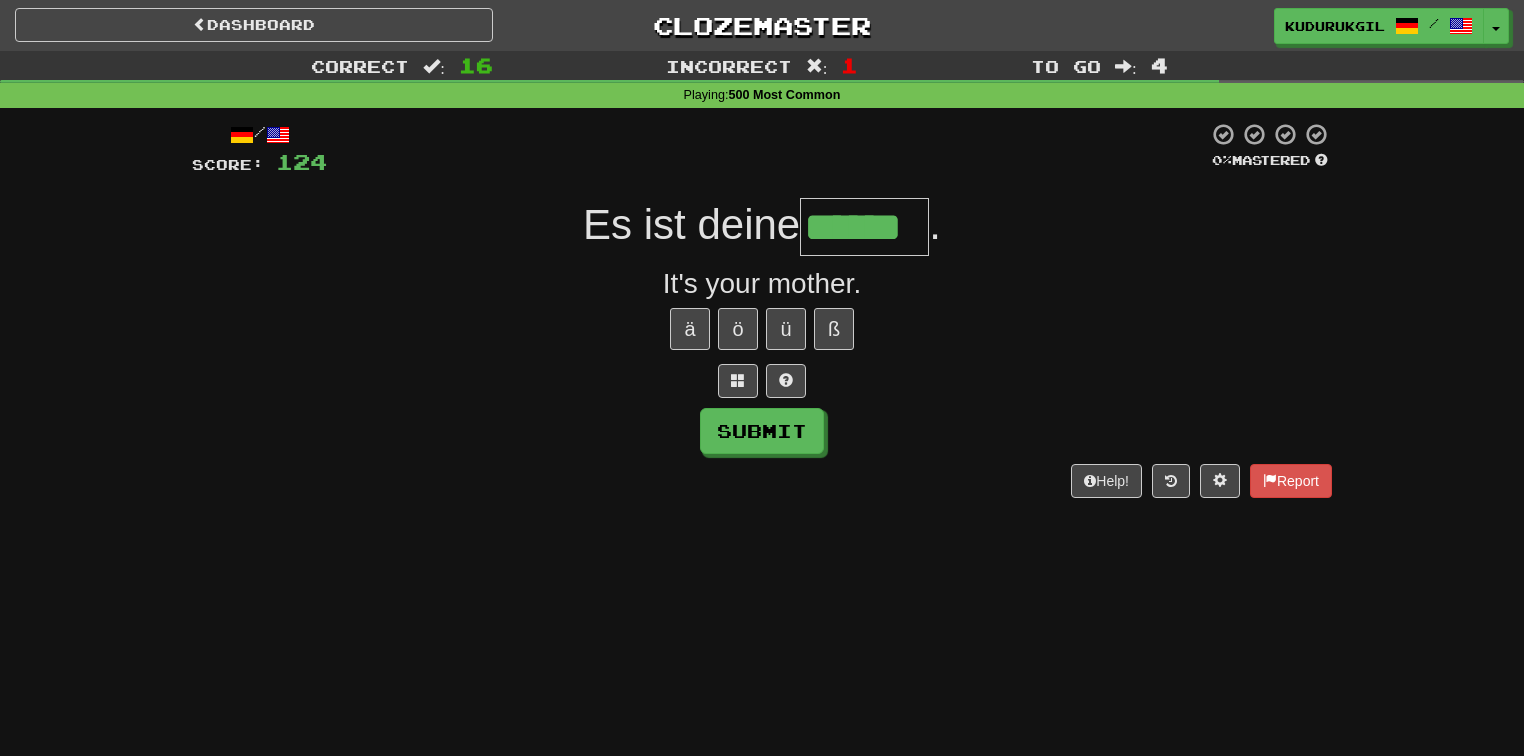type on "******" 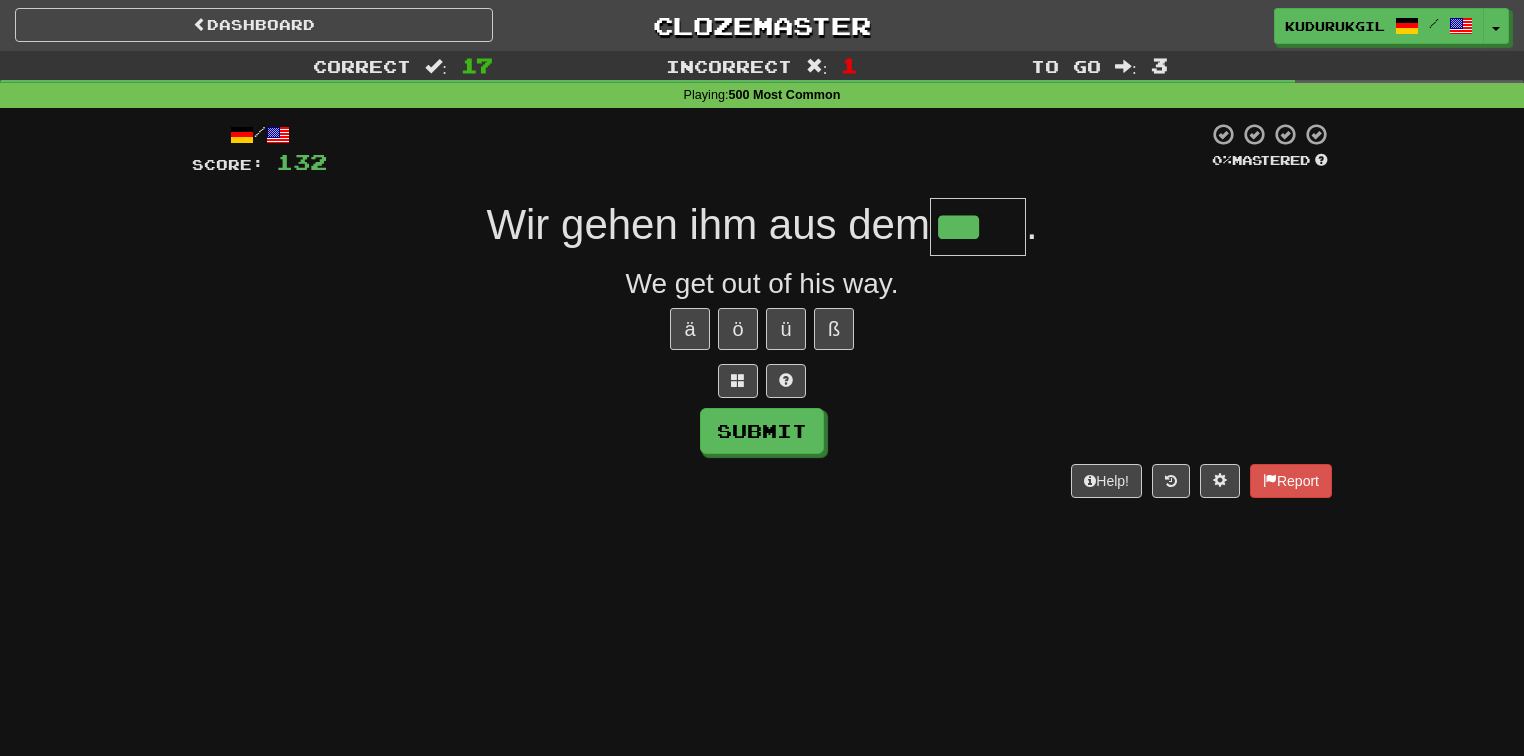 type on "***" 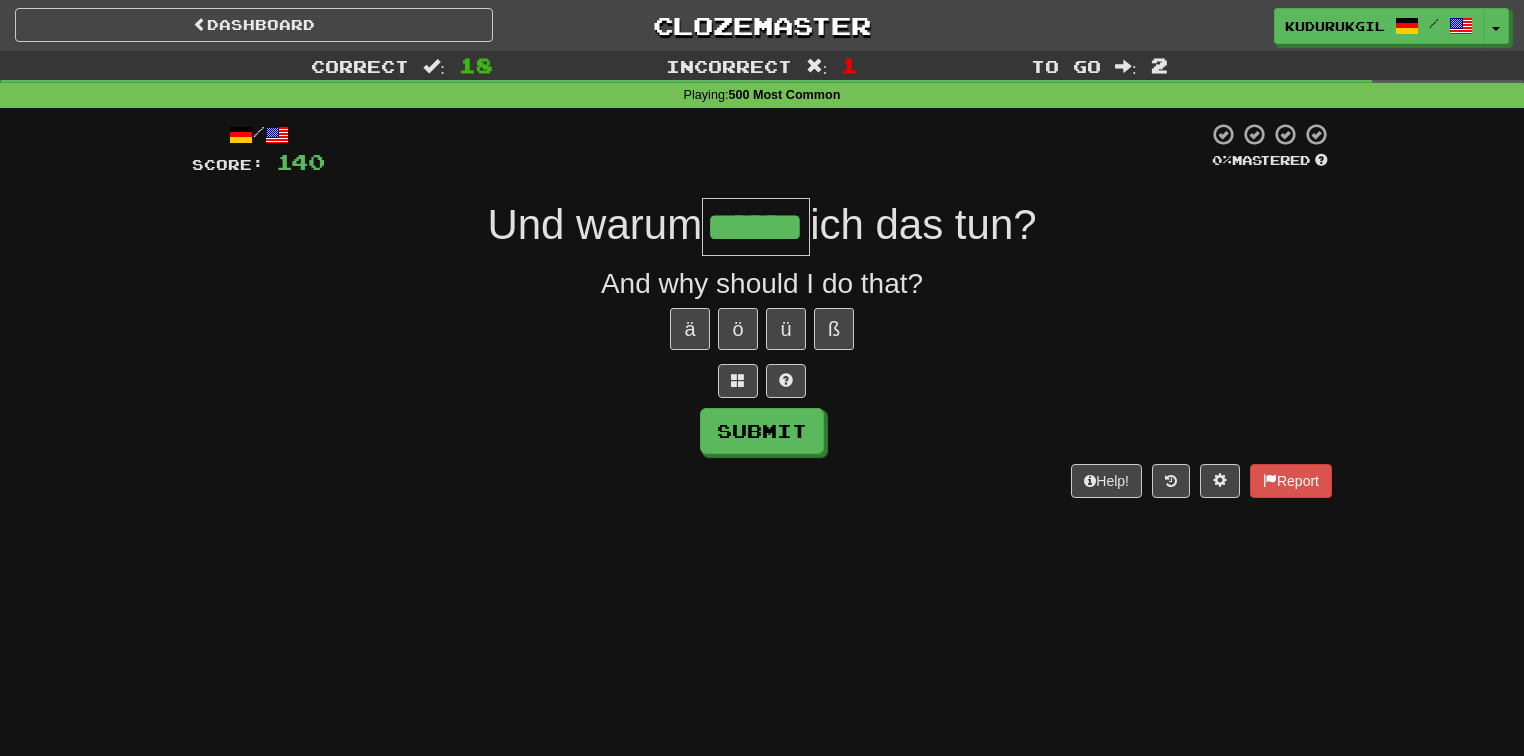 type on "******" 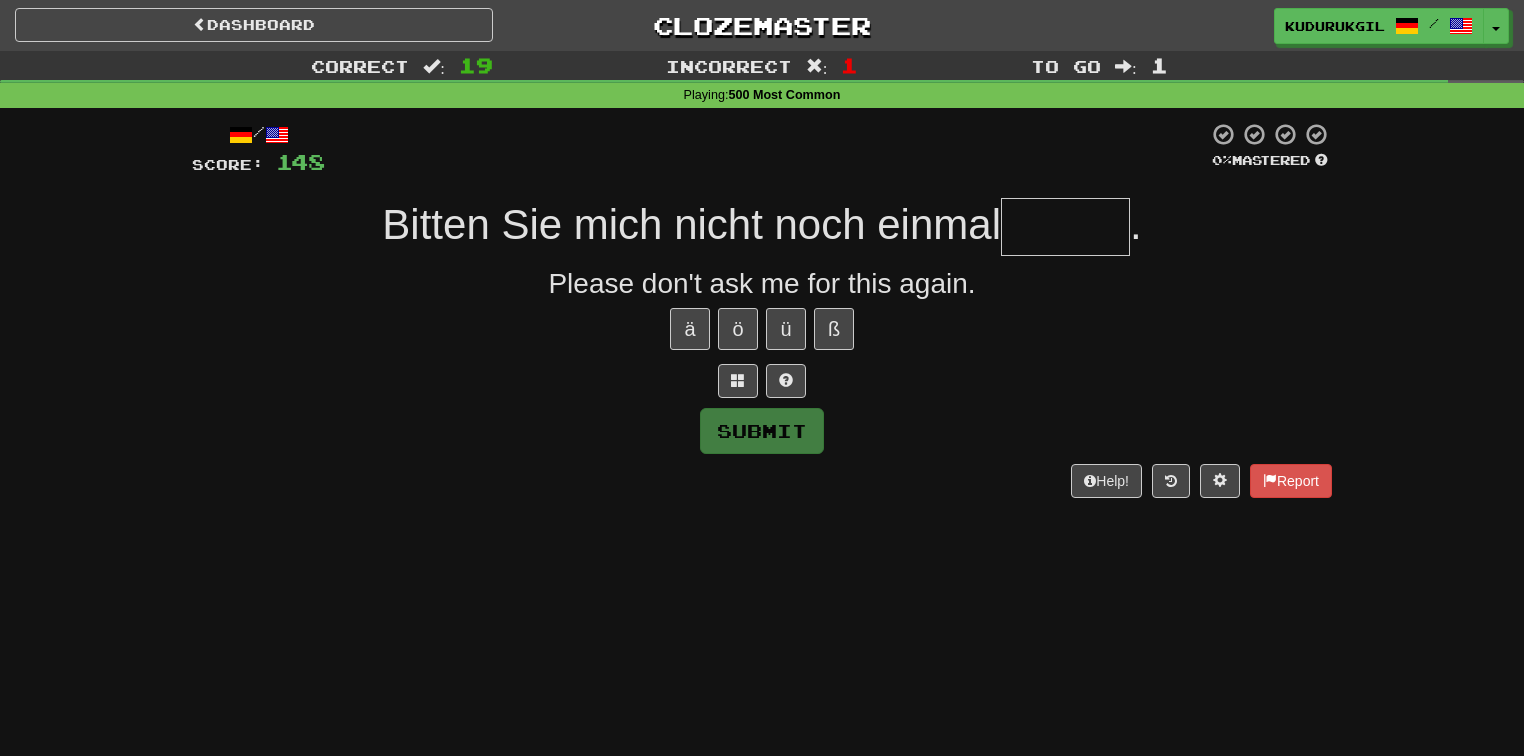 click at bounding box center (1065, 227) 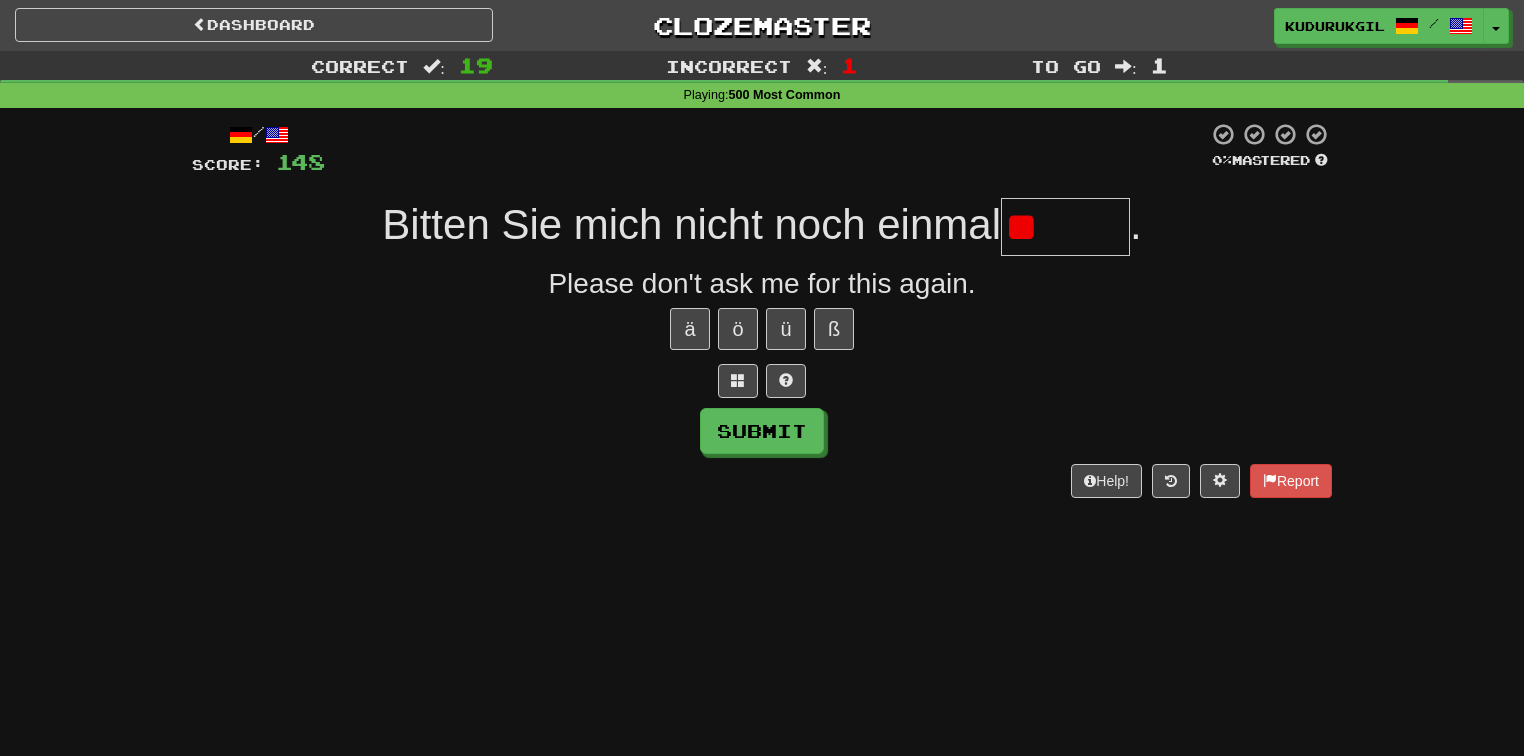 type on "*" 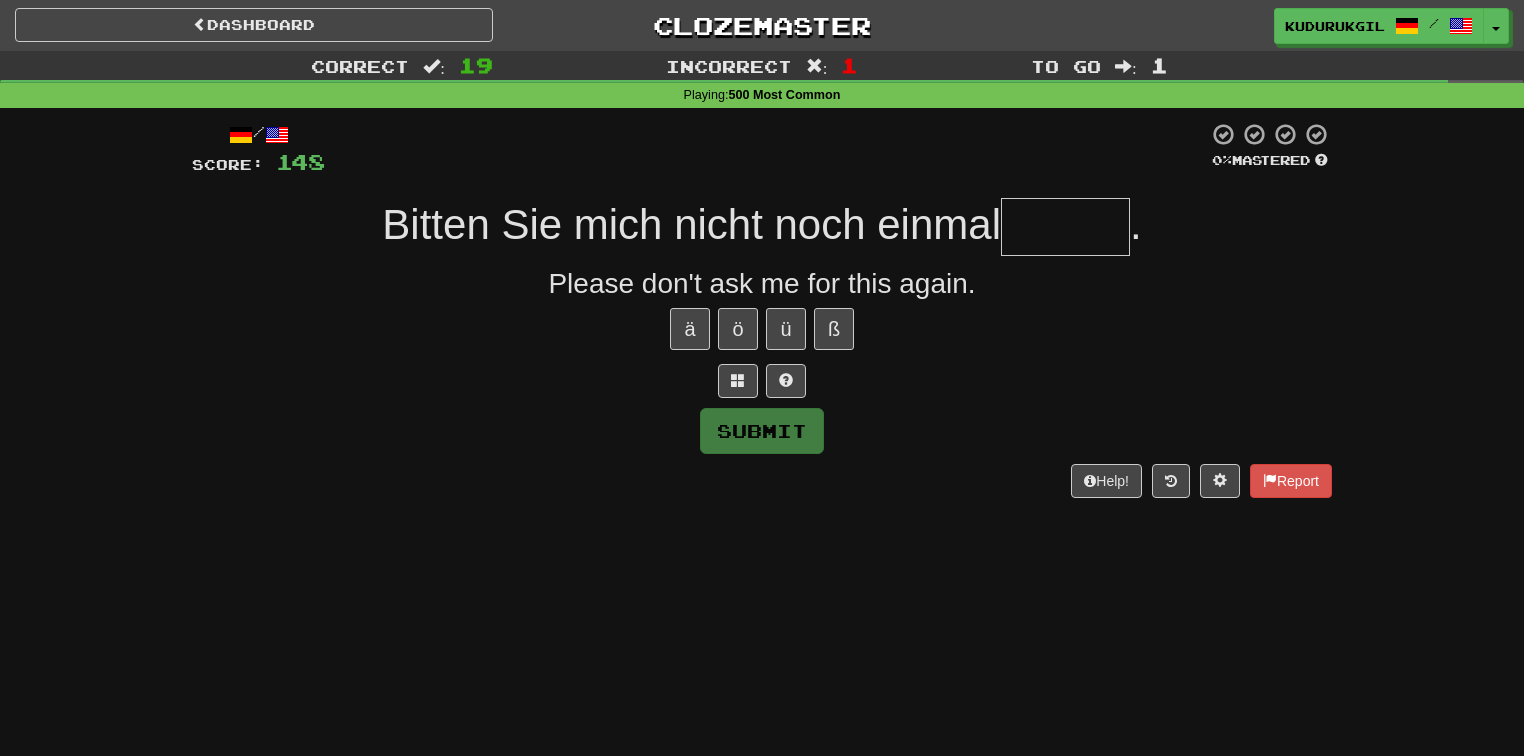 click at bounding box center [1065, 227] 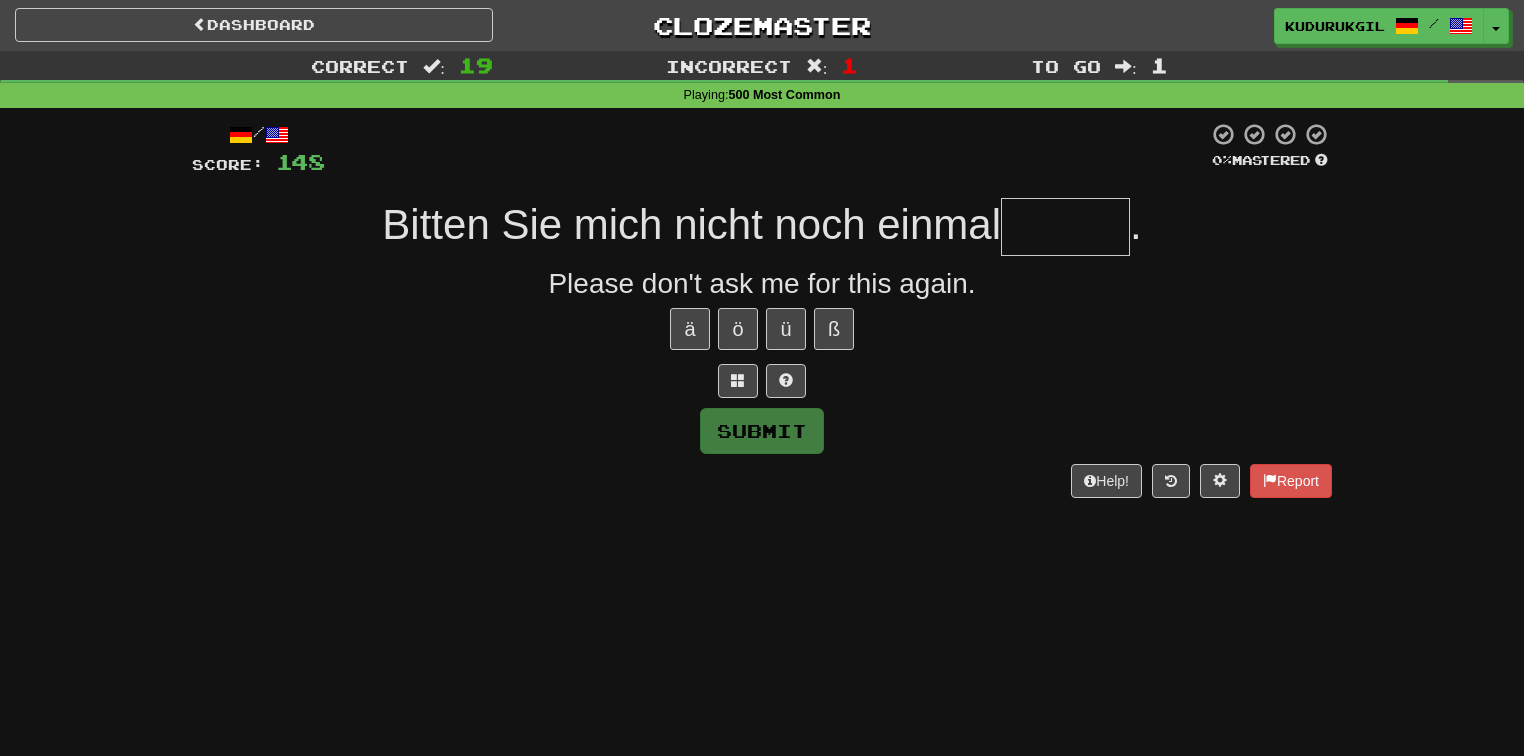 type on "*" 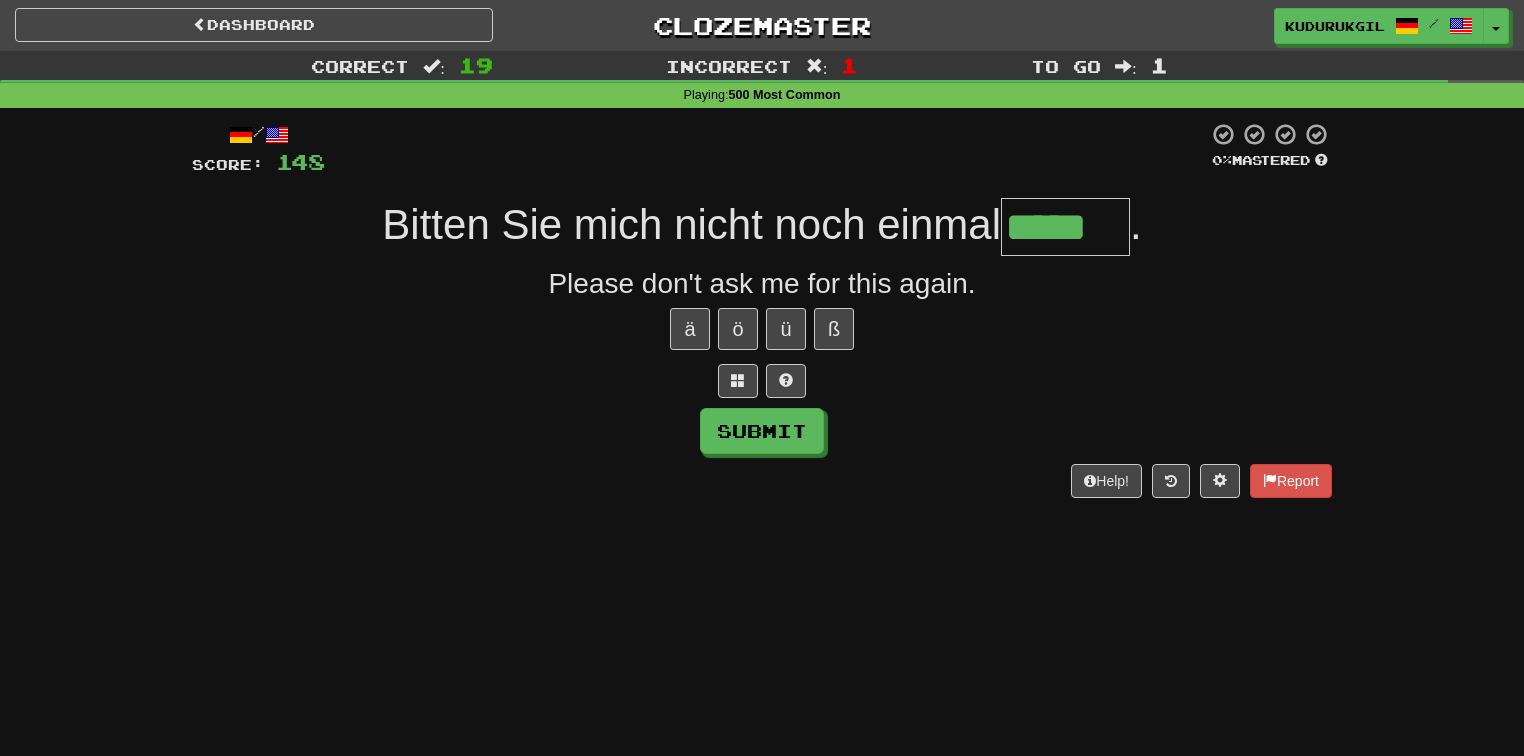 type on "*****" 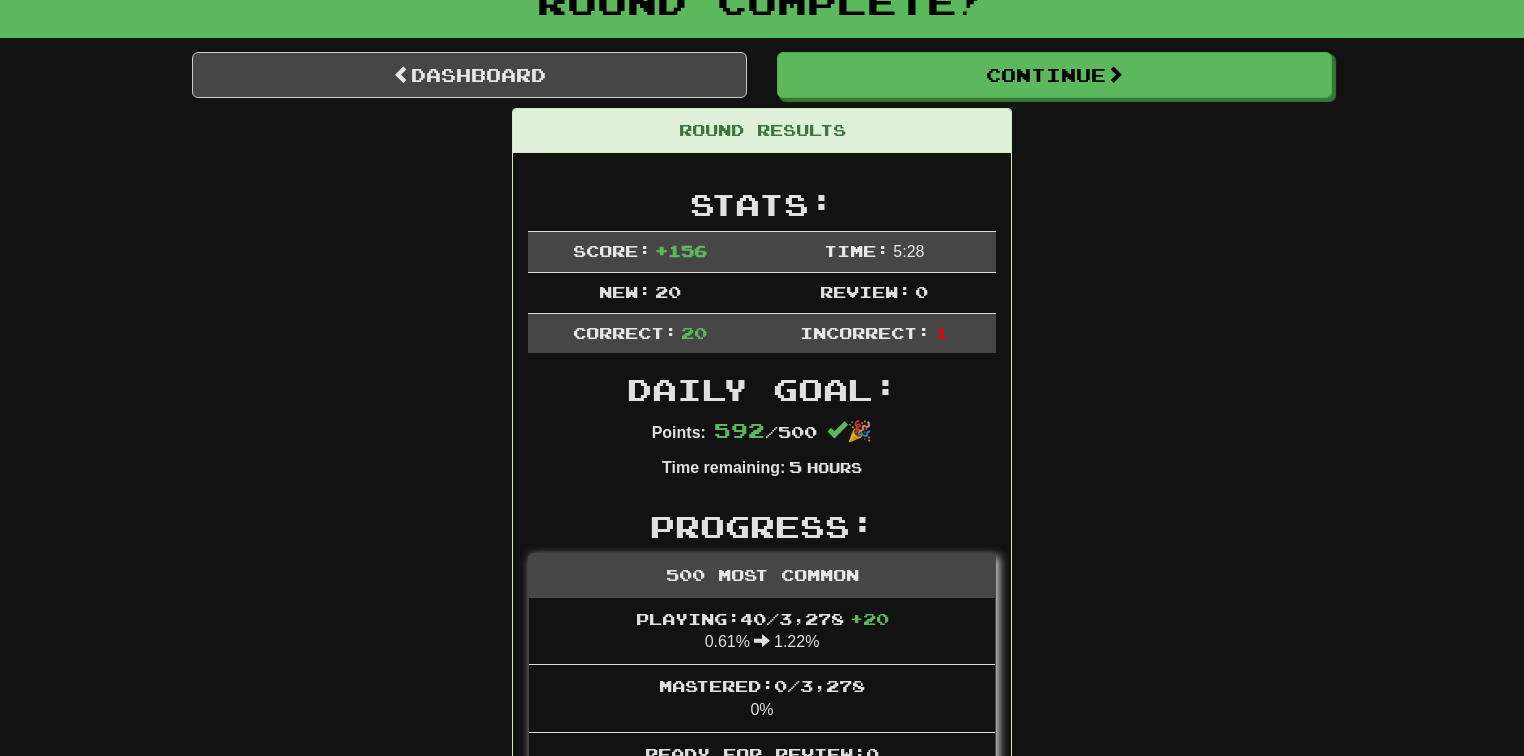 scroll, scrollTop: 140, scrollLeft: 0, axis: vertical 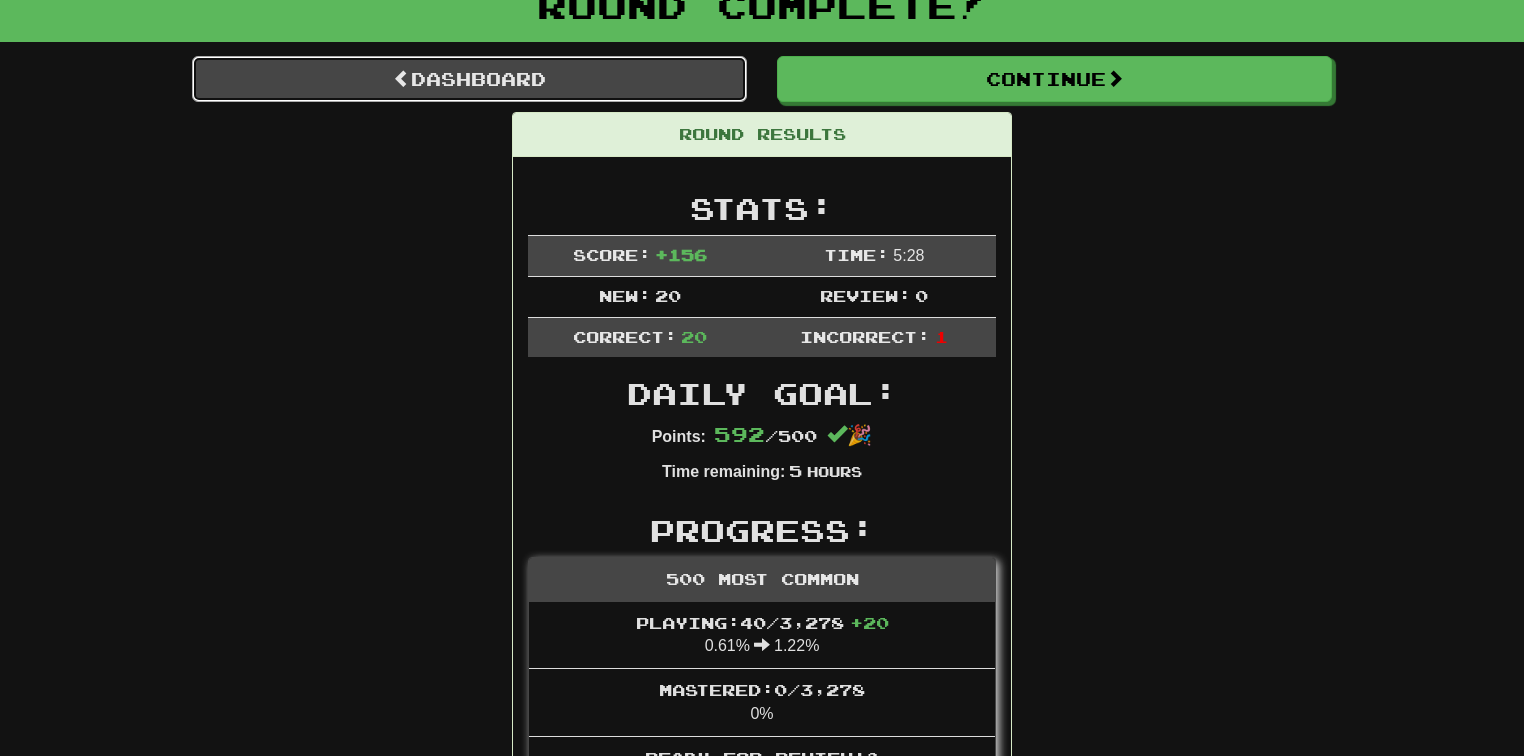 click on "Dashboard" at bounding box center [469, 79] 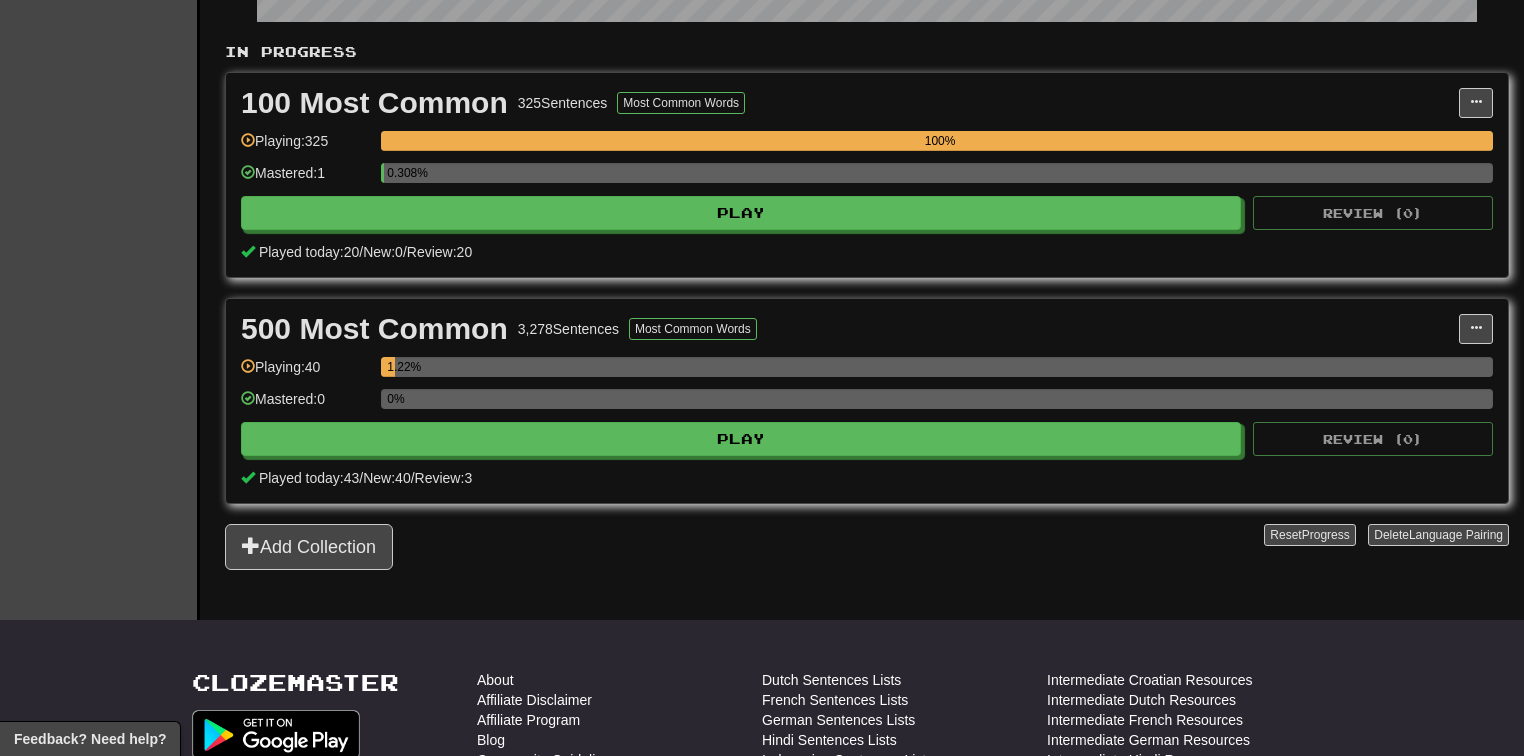 scroll, scrollTop: 388, scrollLeft: 0, axis: vertical 